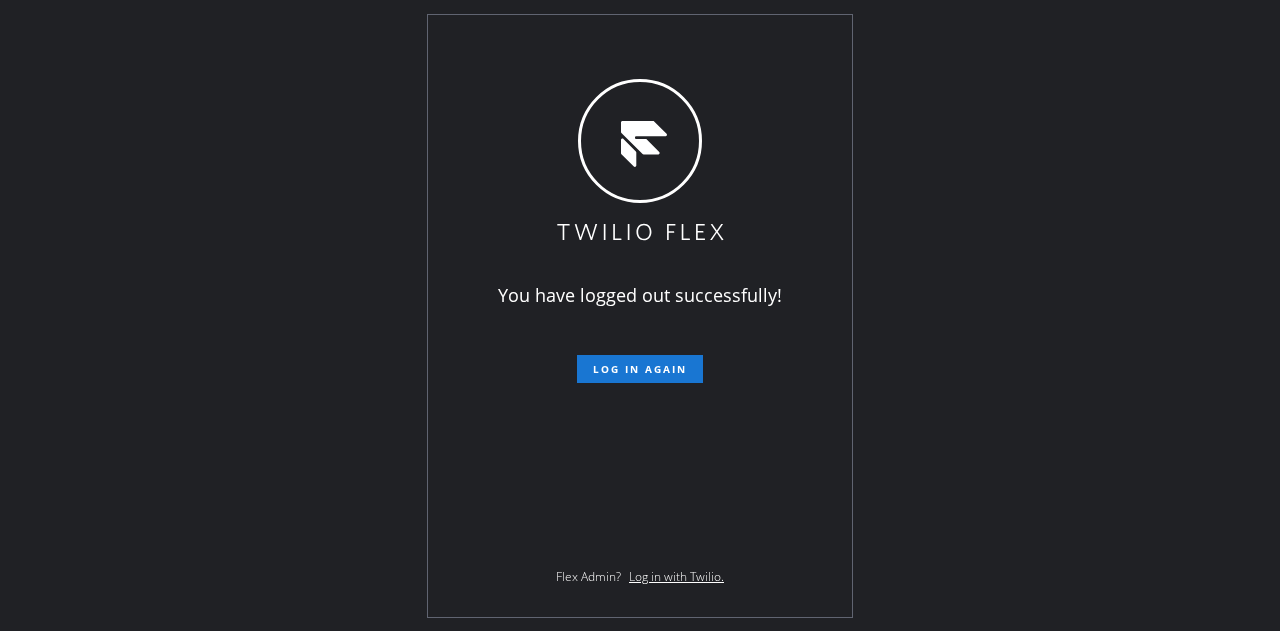 click on "You have logged out successfully! Log in again Flex Admin? Log in with Twilio." at bounding box center (640, 316) 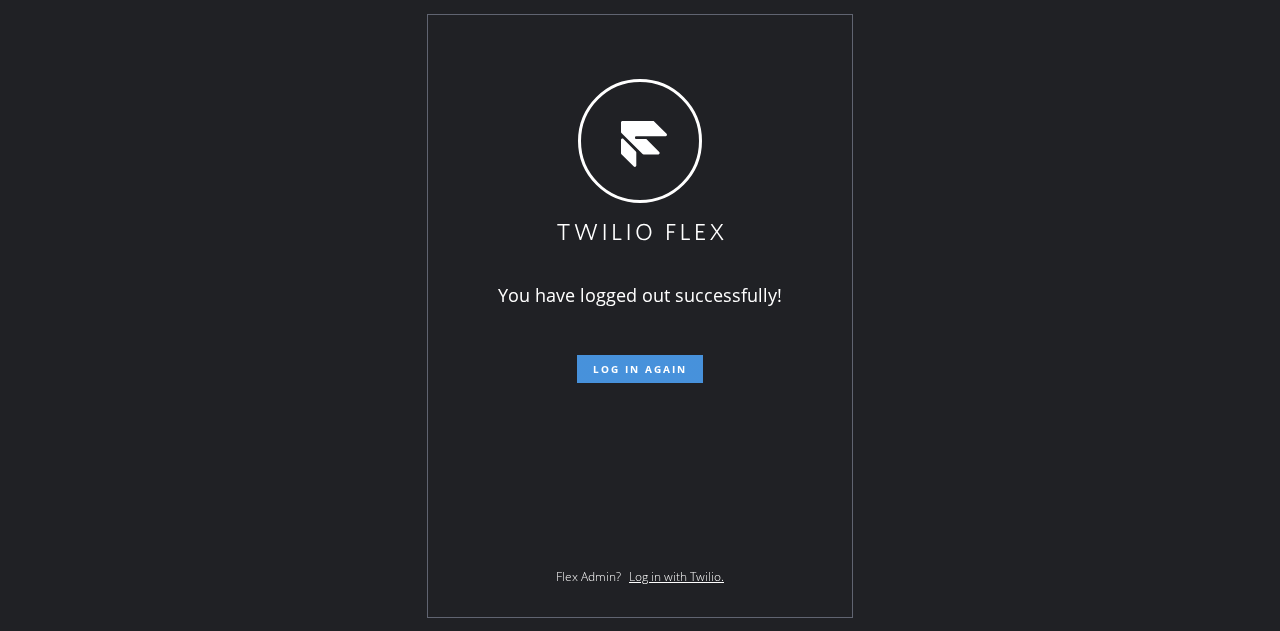 scroll, scrollTop: 0, scrollLeft: 0, axis: both 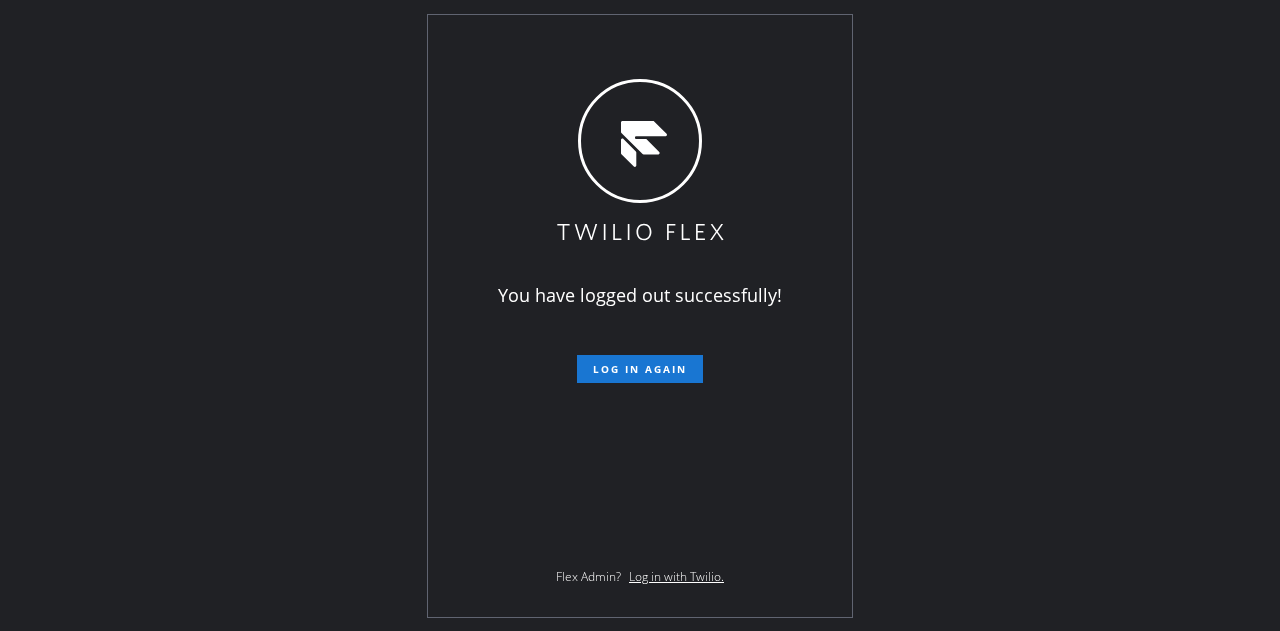 click on "You have logged out successfully! Log in again Flex Admin? Log in with Twilio." at bounding box center (640, 315) 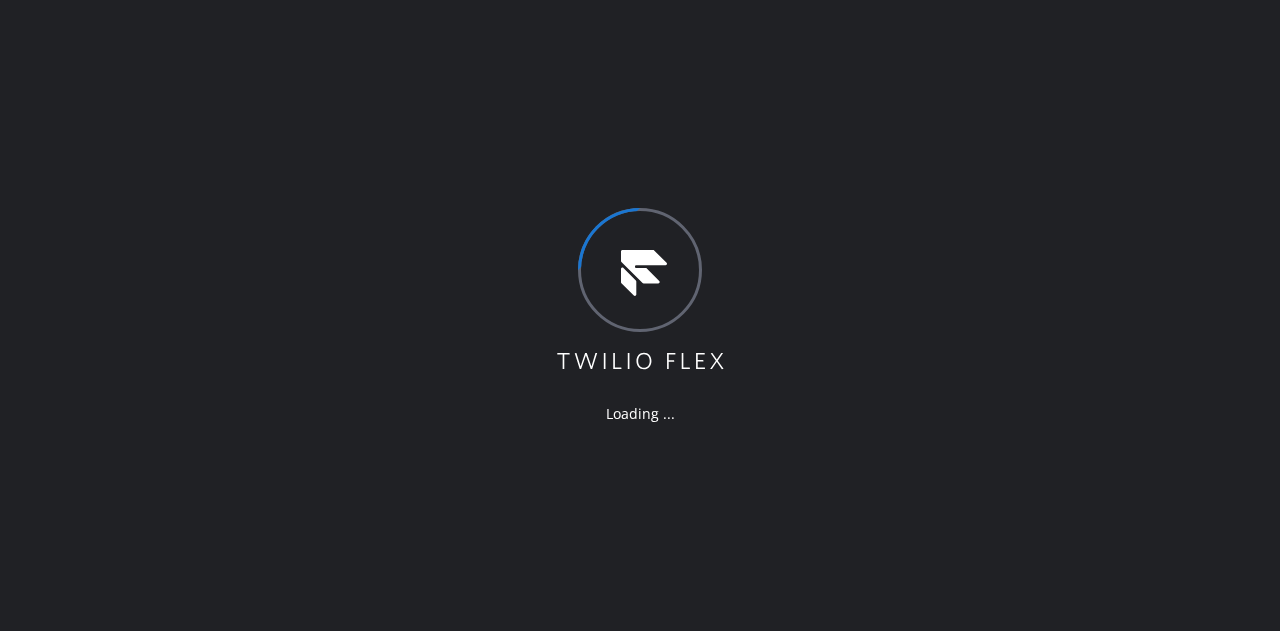 scroll, scrollTop: 0, scrollLeft: 0, axis: both 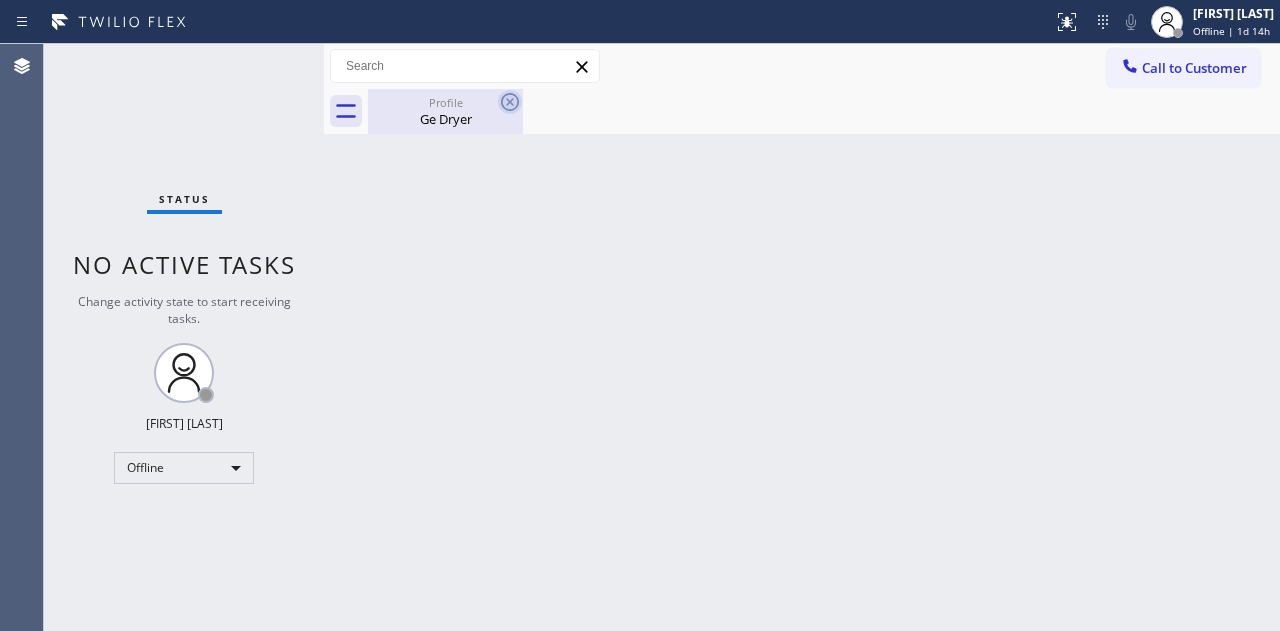 click 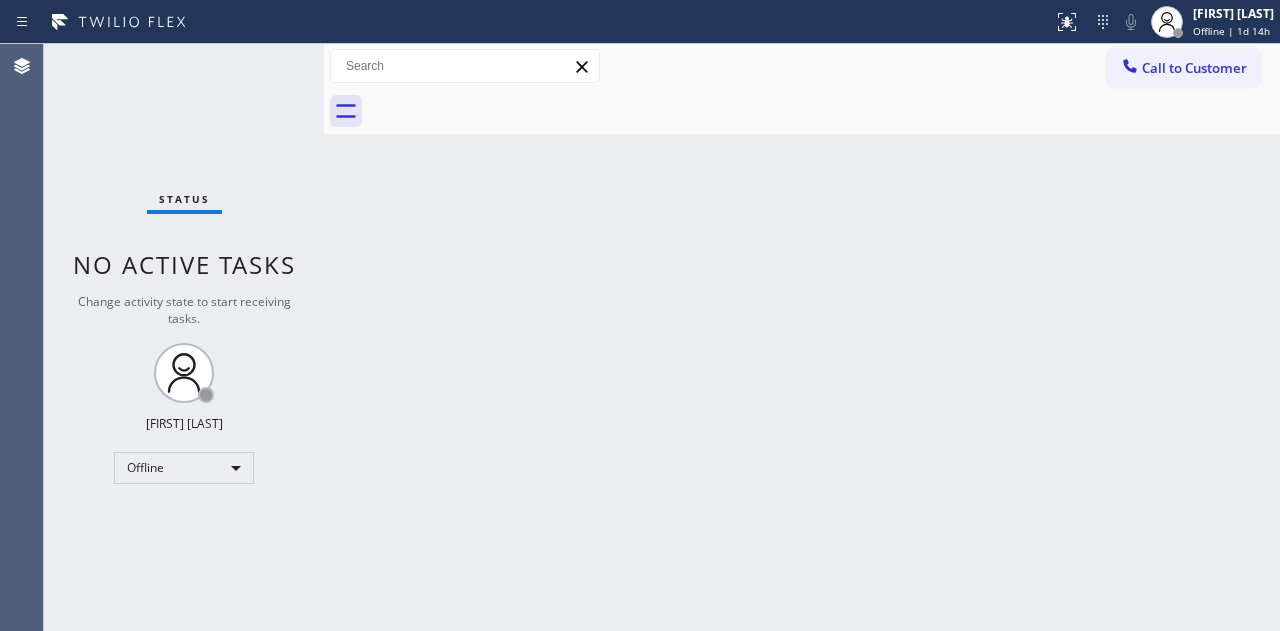 click on "Status No active tasks Change activity state to start receiving tasks. [FIRST] [LAST] Offline" at bounding box center (184, 337) 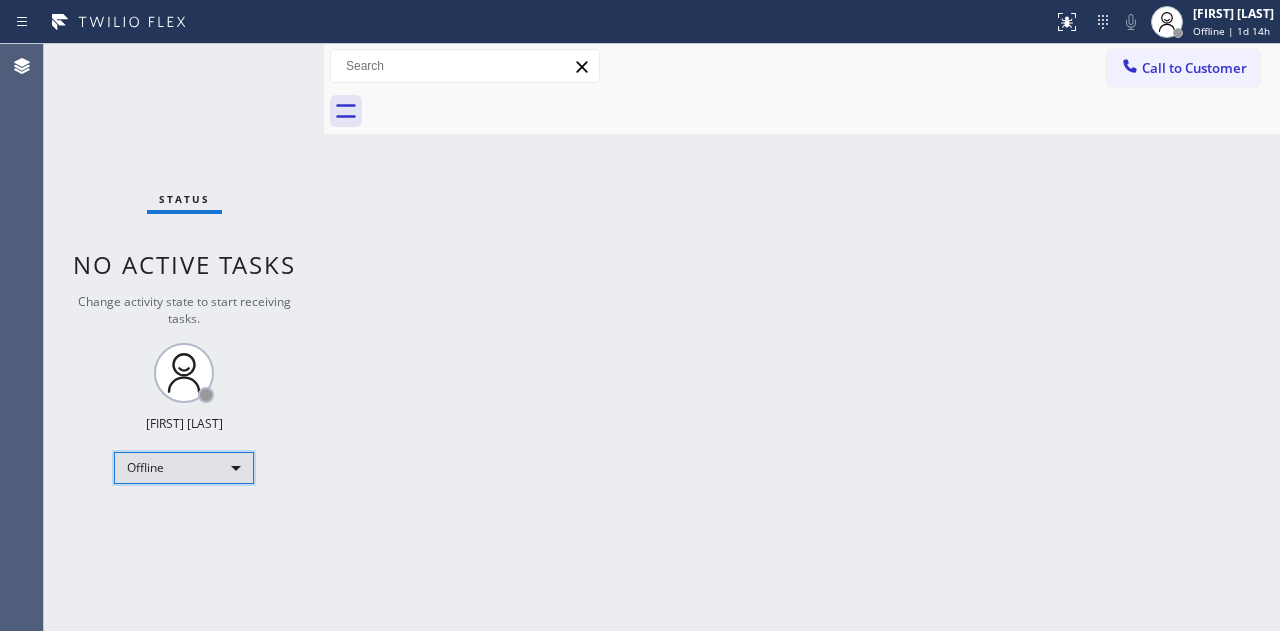 click on "Offline" at bounding box center (184, 468) 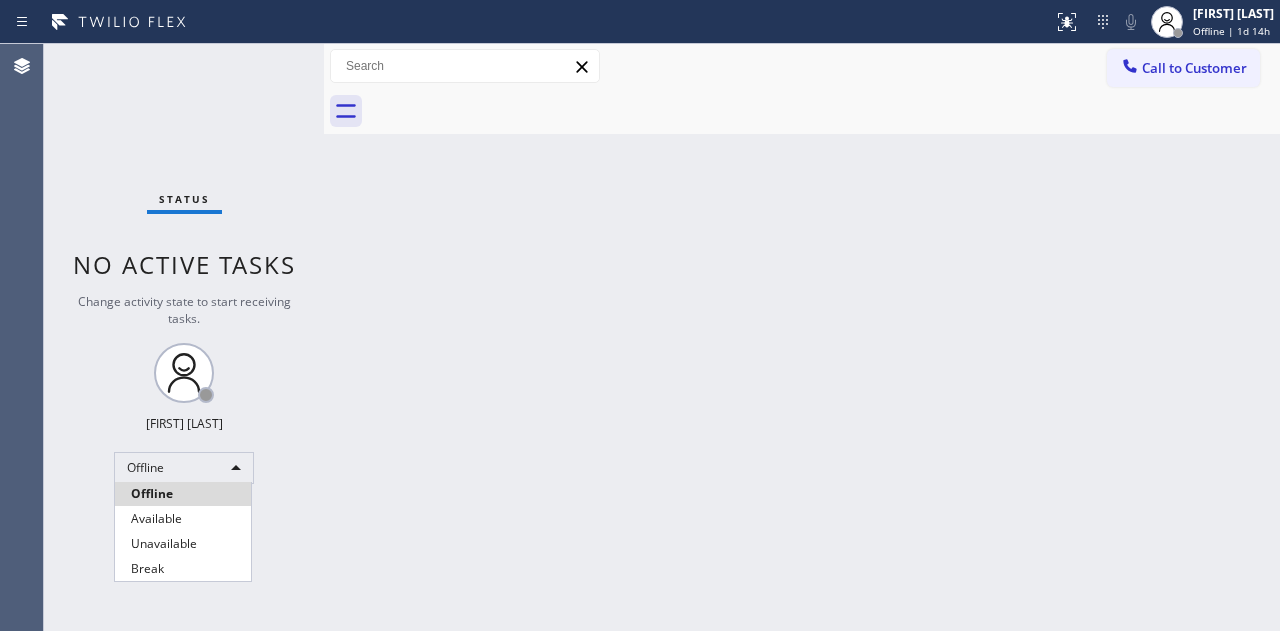 click on "Offline" at bounding box center [183, 494] 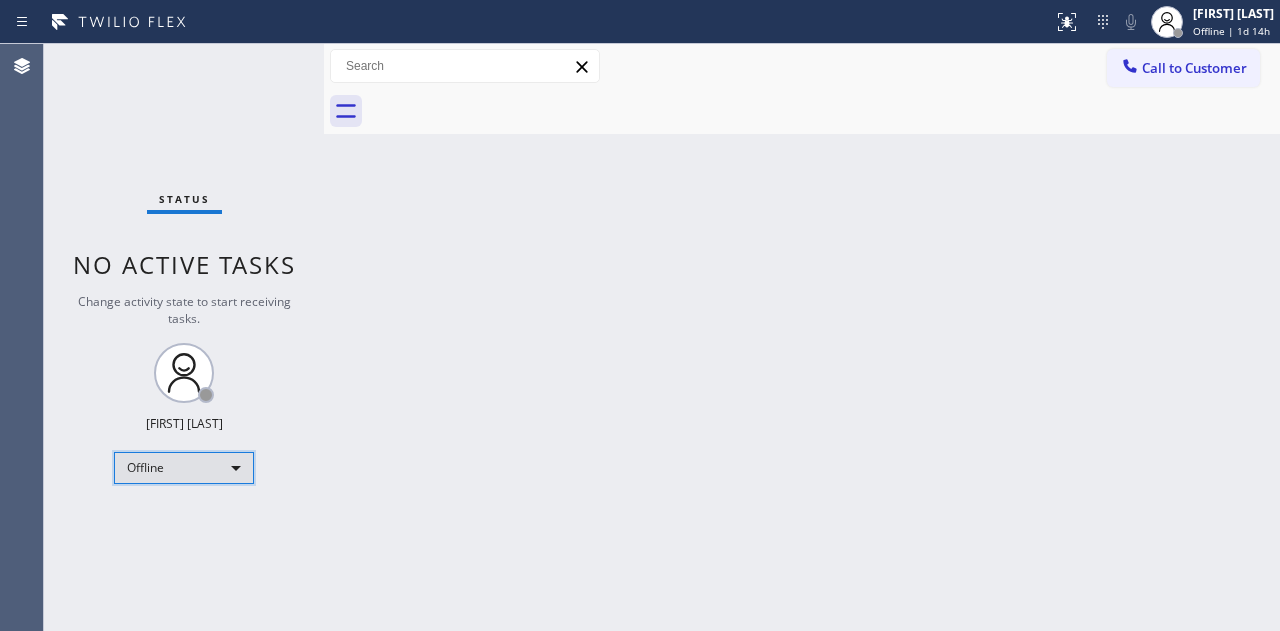 click on "Offline" at bounding box center [184, 468] 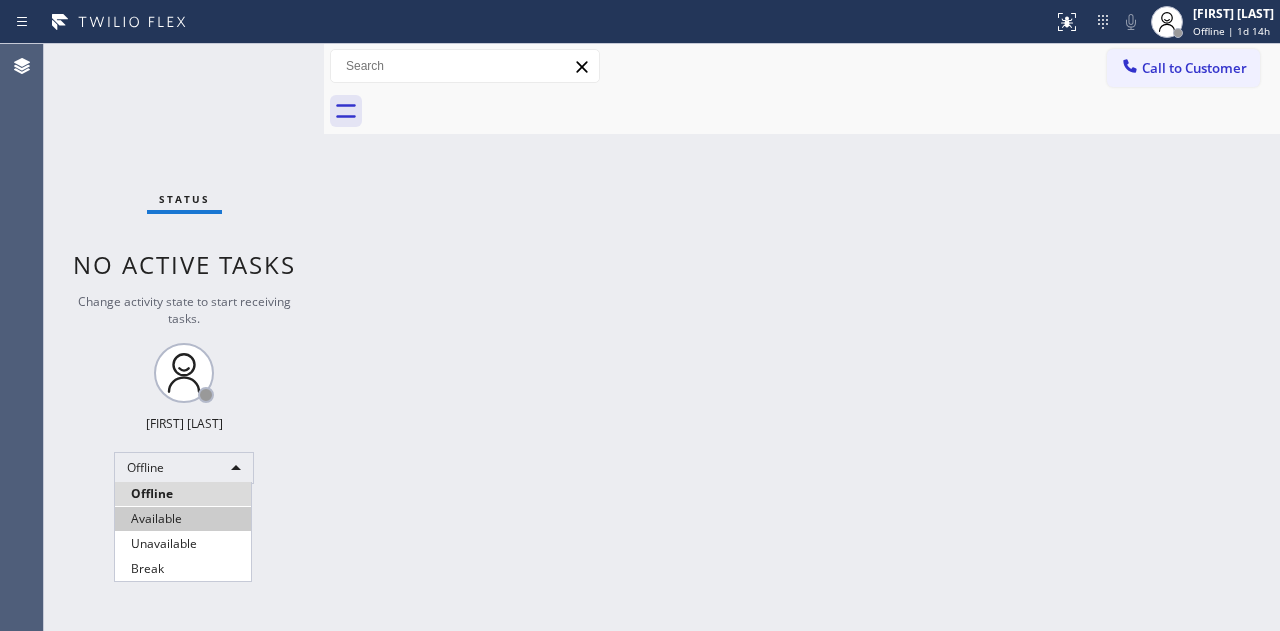 click on "Available" at bounding box center [183, 519] 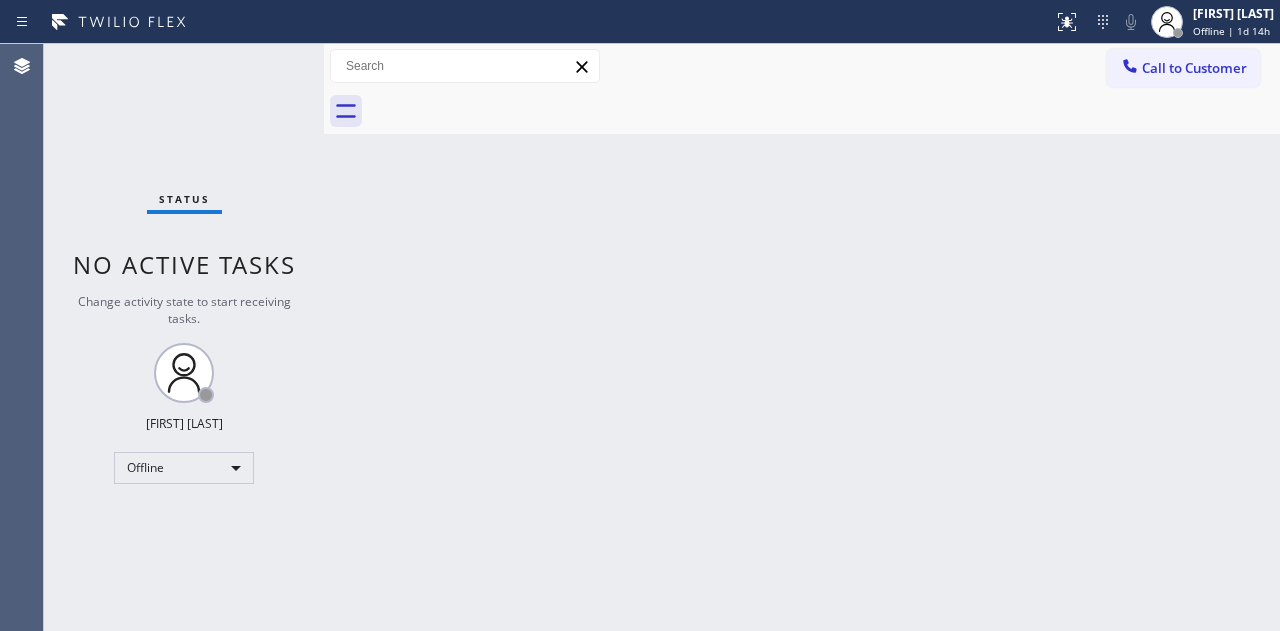 click on "Status No active tasks Change activity state to start receiving tasks. [FIRST] [LAST] Offline" at bounding box center (184, 337) 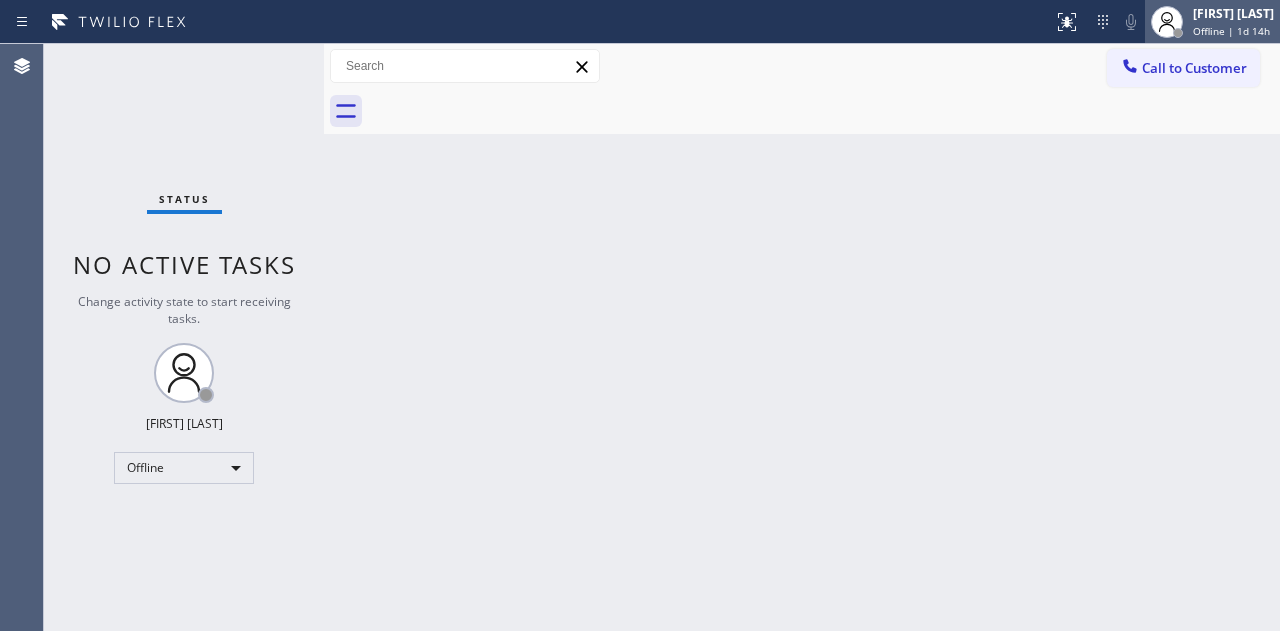 click on "Offline | 1d 14h" at bounding box center (1231, 31) 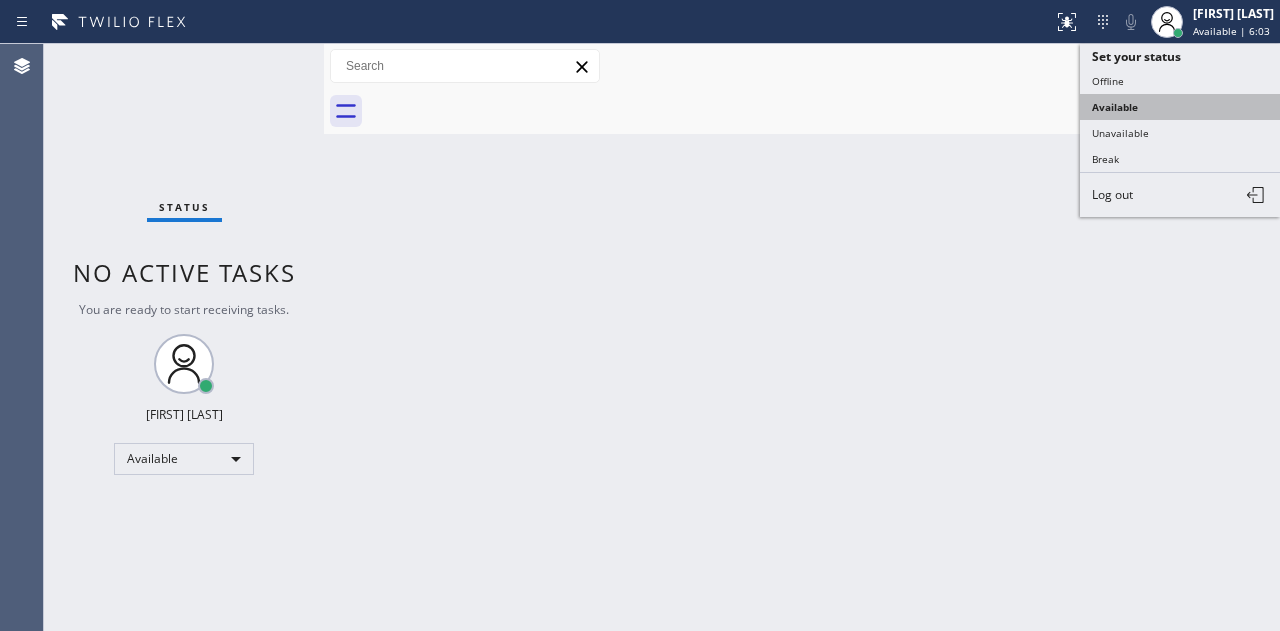 click on "Available" at bounding box center (1180, 107) 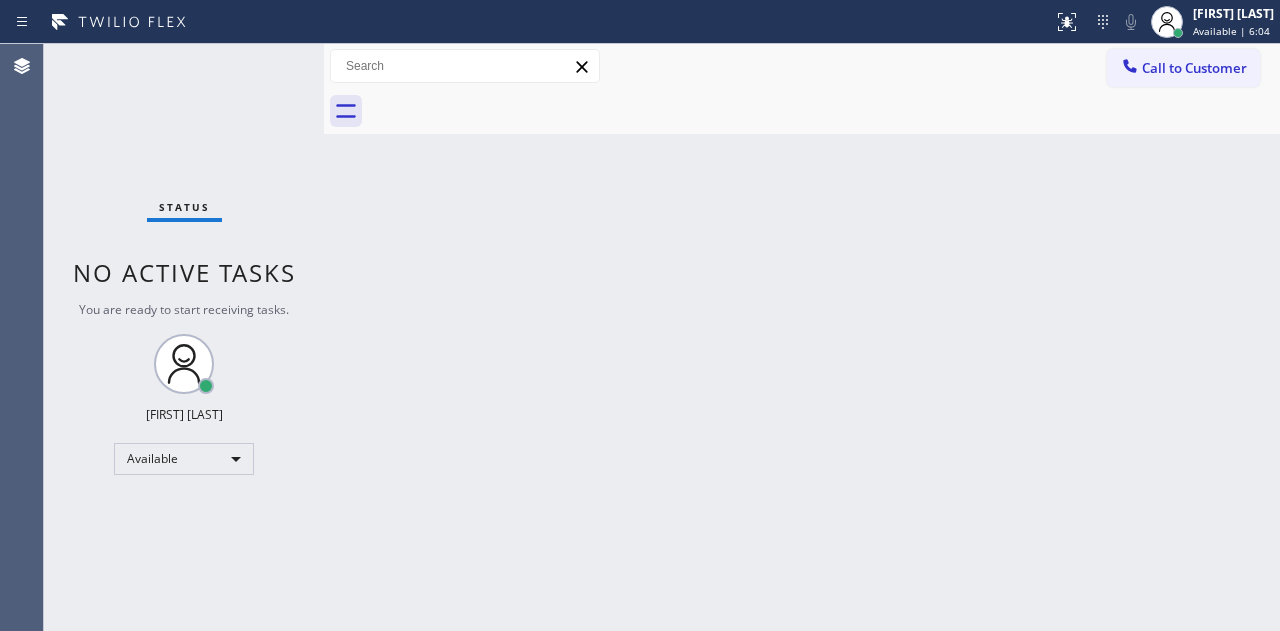 click on "Back to Dashboard Change Sender ID Customers Technicians Select a contact Outbound call Location Search location Your caller id phone number Customer number Call Customer info Name   Phone none Address none Change Sender ID HVAC +18559994417 5 Star Appliance +18557314952 Appliance Repair +18554611149 Plumbing +18889090120 Air Duct Cleaning +18006865038  Electricians +18005688664 Cancel Change Check personal SMS Reset Change No tabs Call to Customer Outbound call Location Search location Your caller id phone number Customer number Call Outbound call Technician Search Technician Your caller id phone number Your caller id phone number Call" at bounding box center [802, 337] 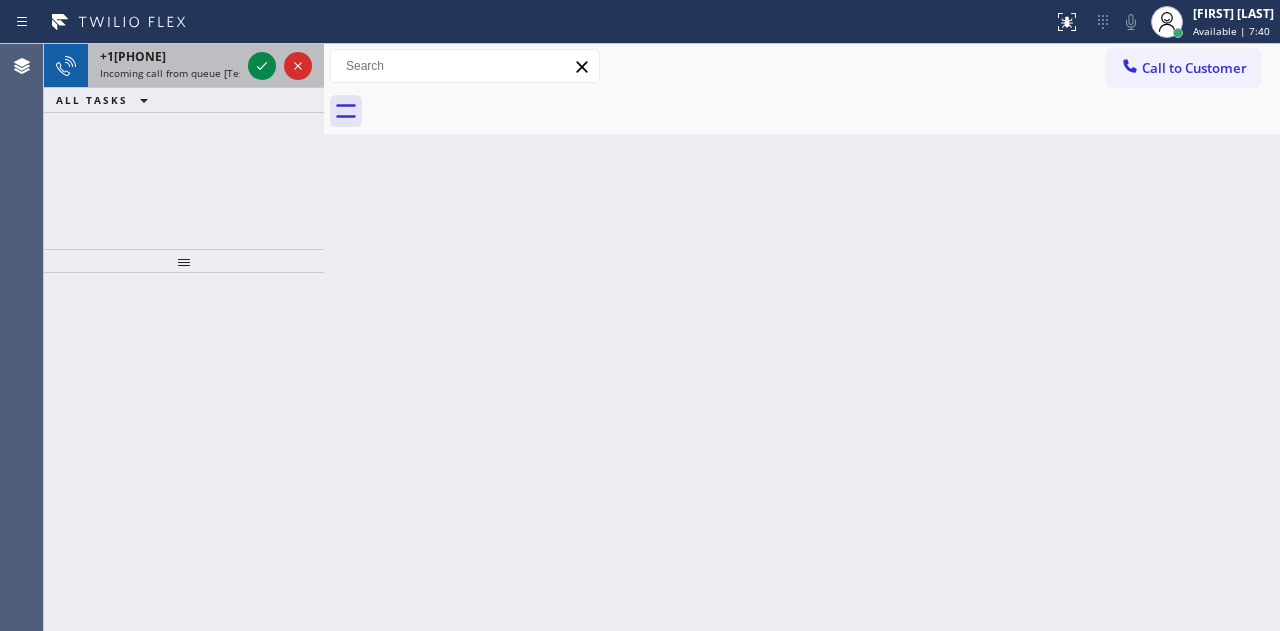 click on "+1[PHONE] Incoming call from queue [Test] All" at bounding box center (166, 66) 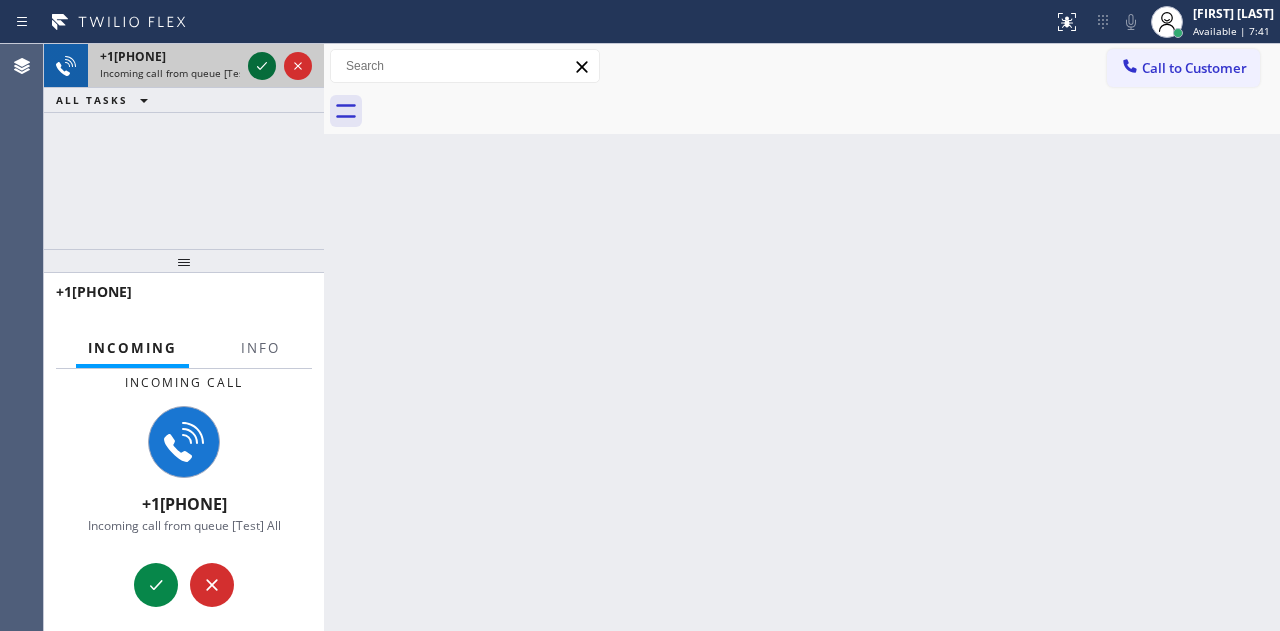 click 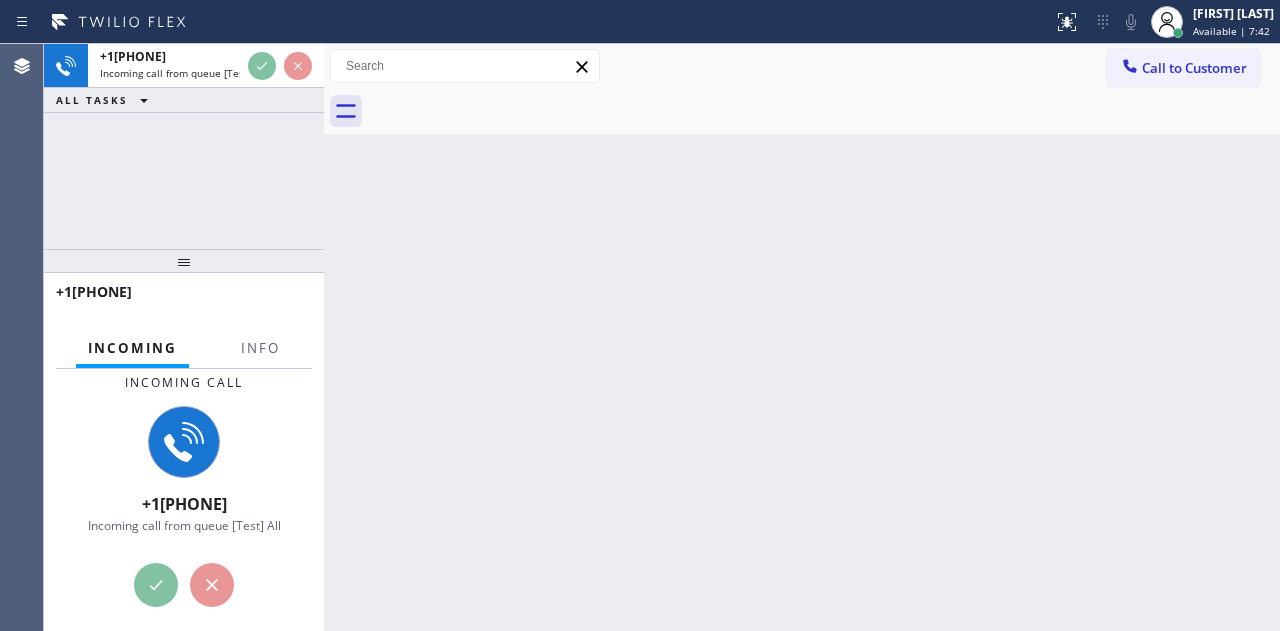 click on "Incoming call [PHONE] Incoming call from queue [Test] All" at bounding box center (184, 454) 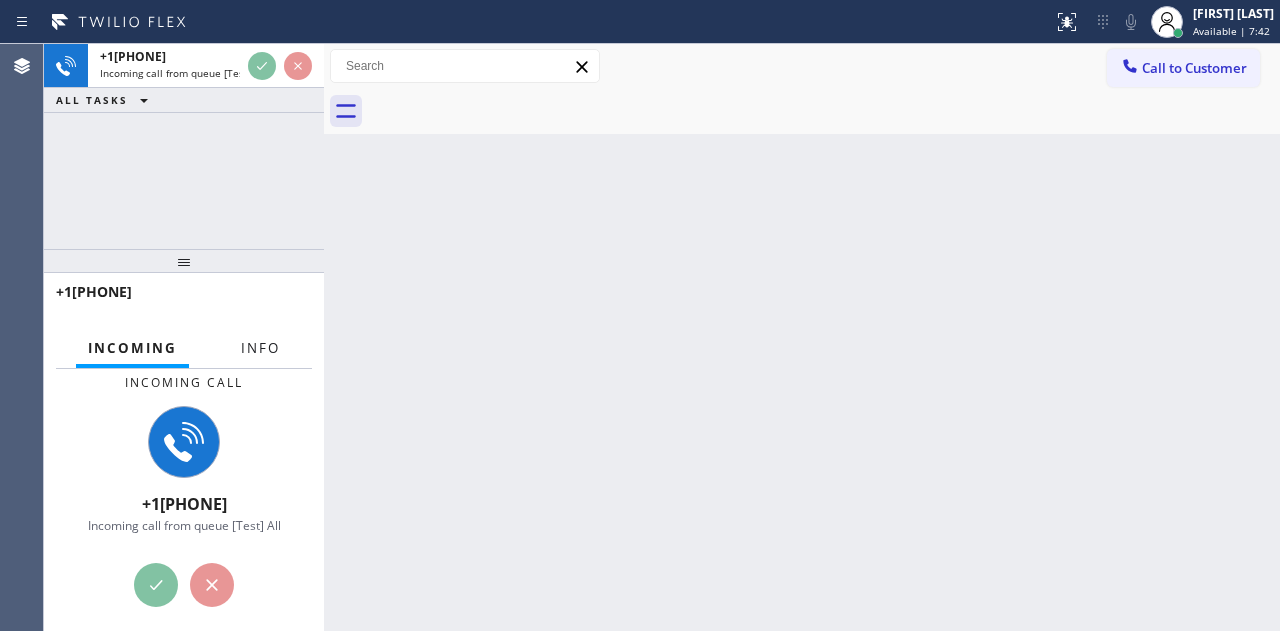 click on "Info" at bounding box center (260, 348) 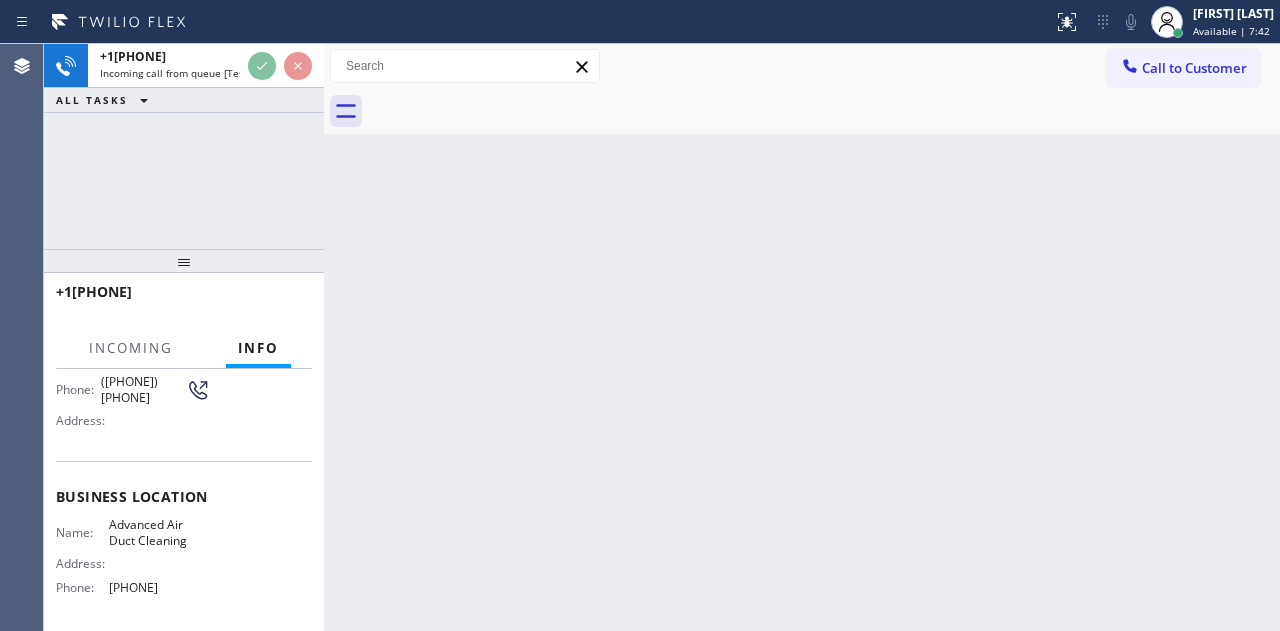 scroll, scrollTop: 200, scrollLeft: 0, axis: vertical 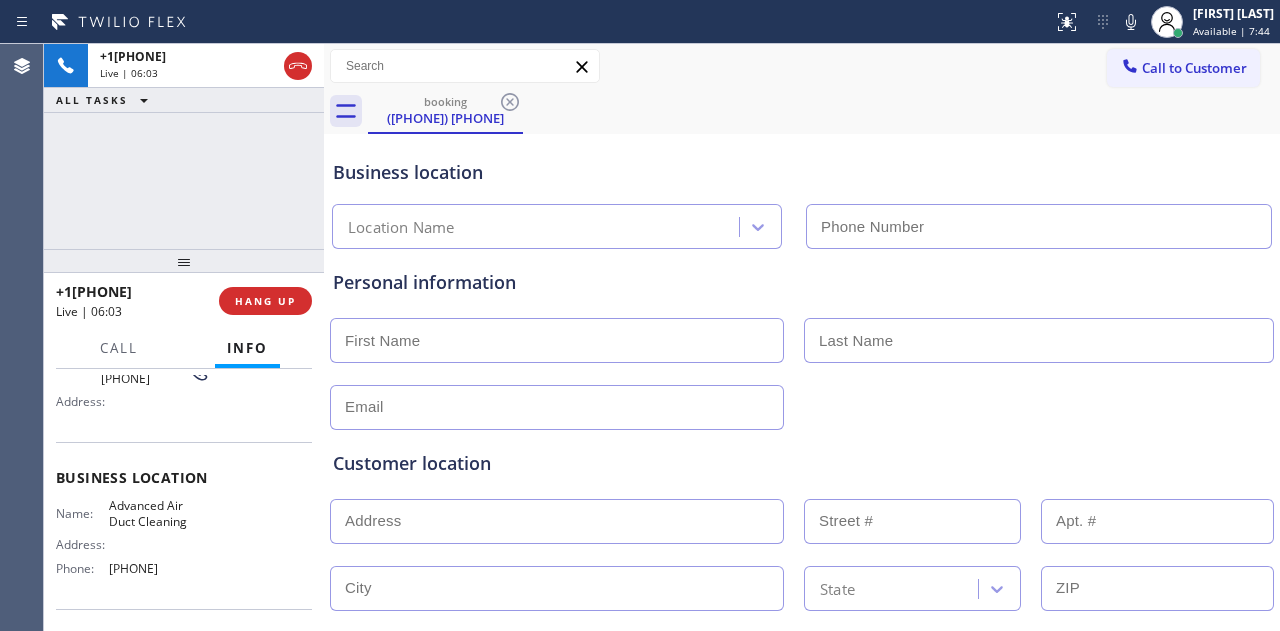 type on "[PHONE]" 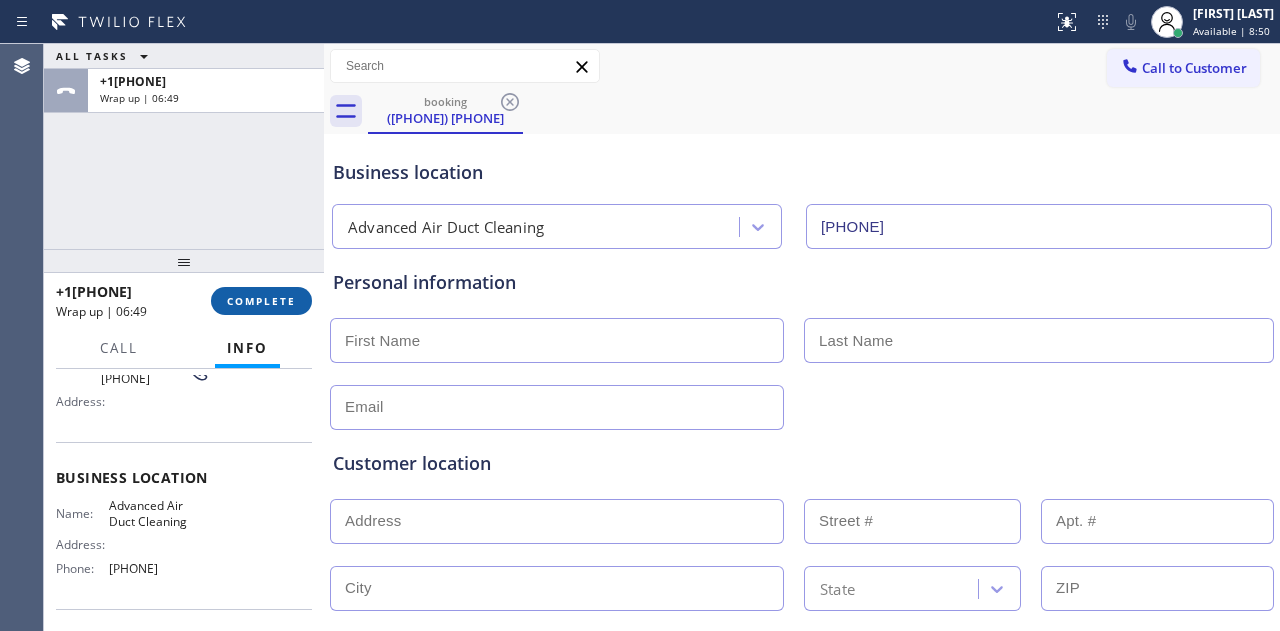 click on "COMPLETE" at bounding box center (261, 301) 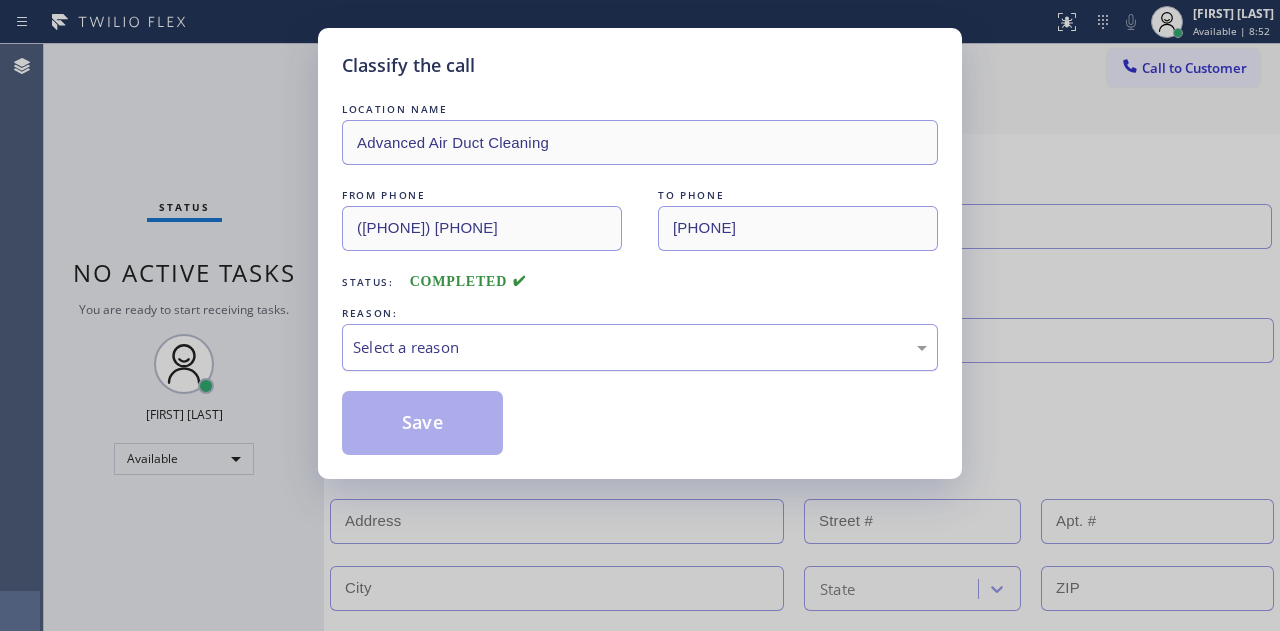 click on "Select a reason" at bounding box center [640, 347] 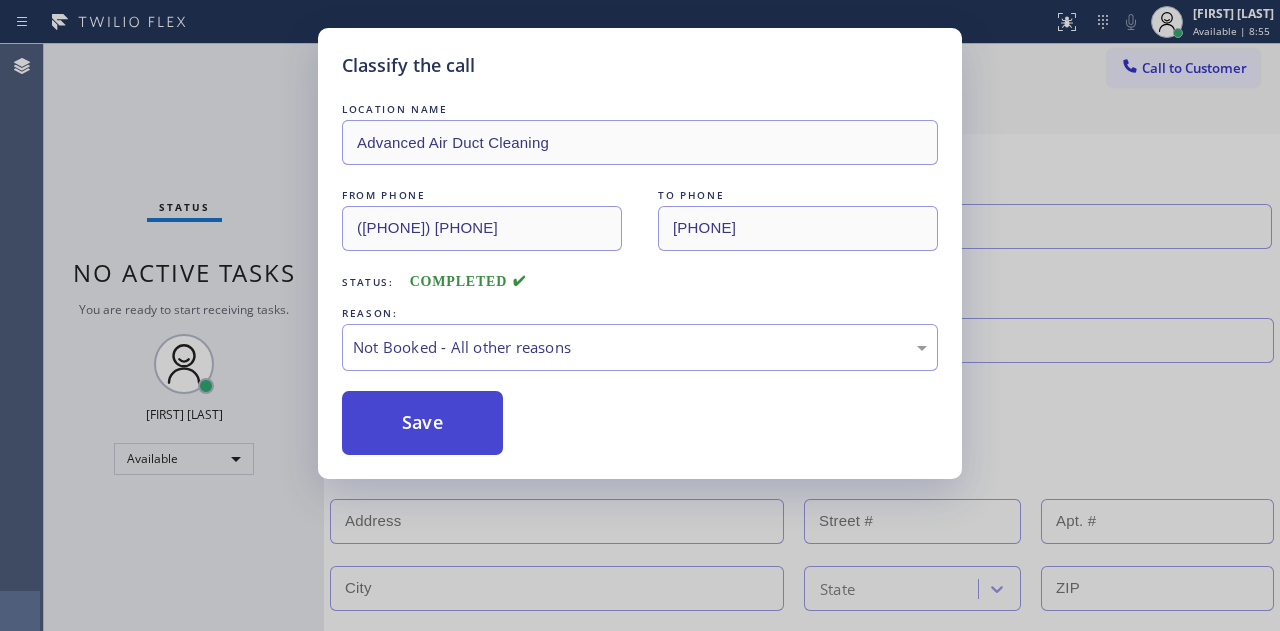 click on "Save" at bounding box center [422, 423] 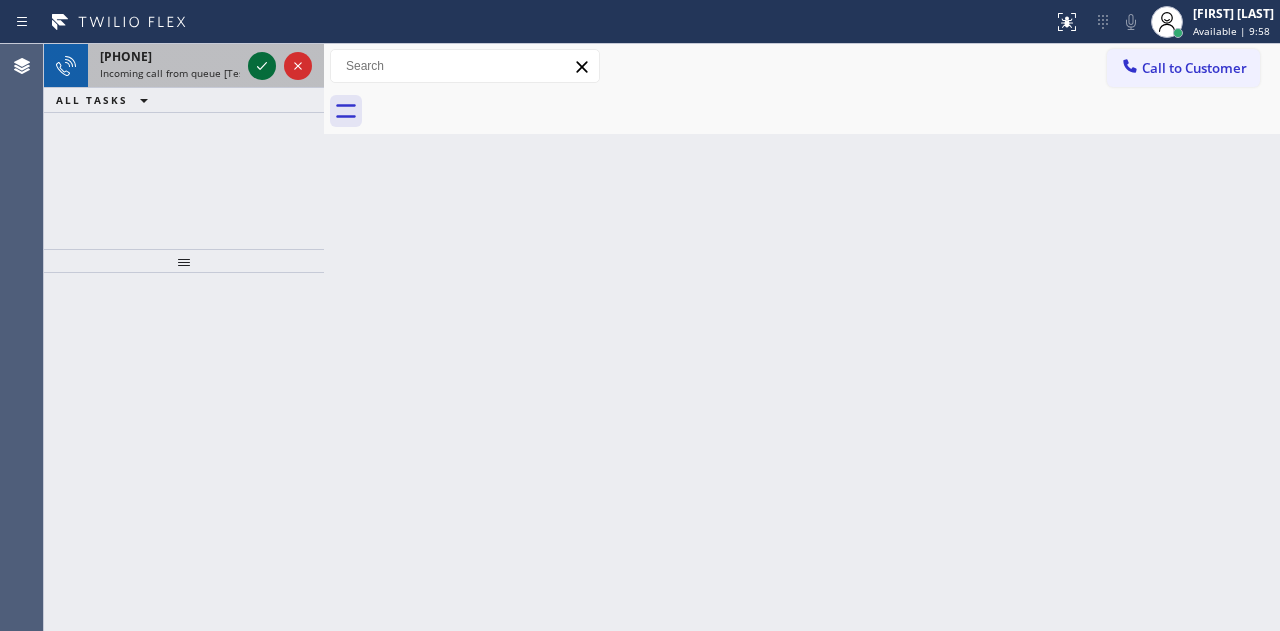 click 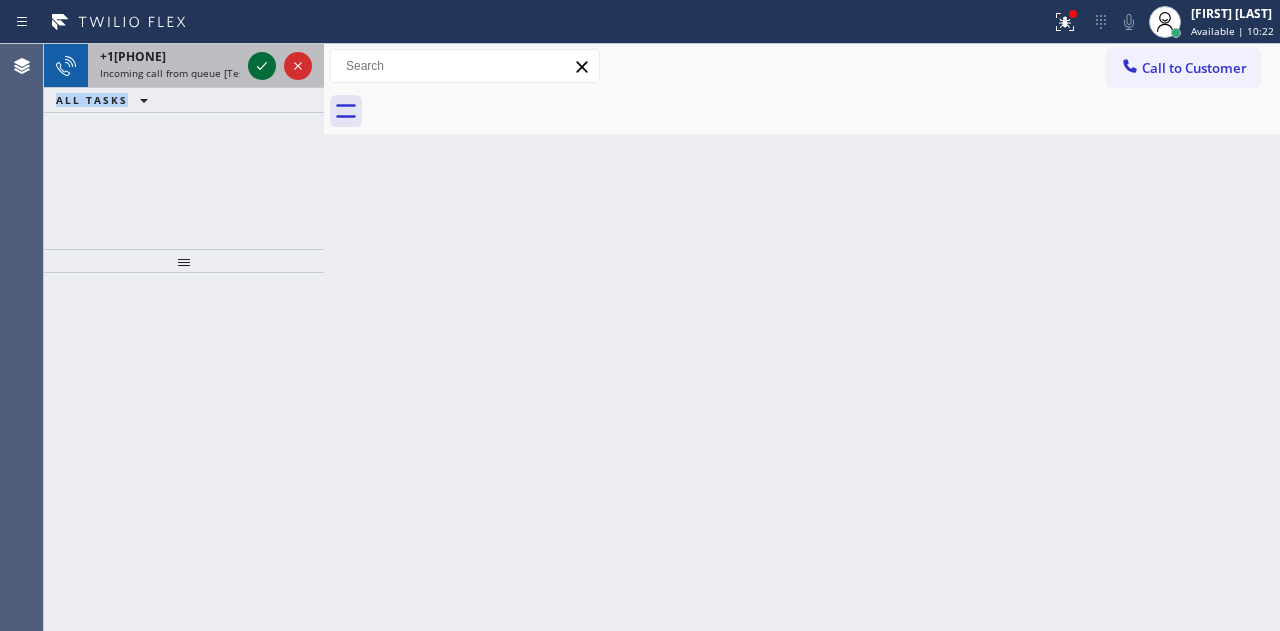 click 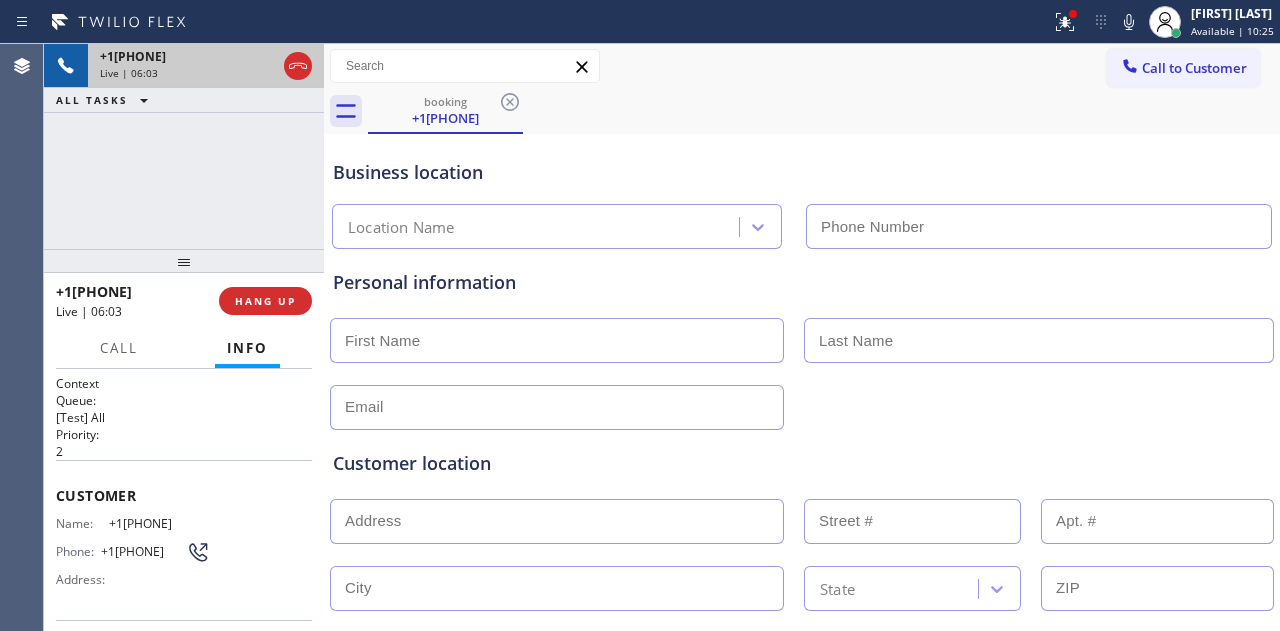 type on "[PHONE]" 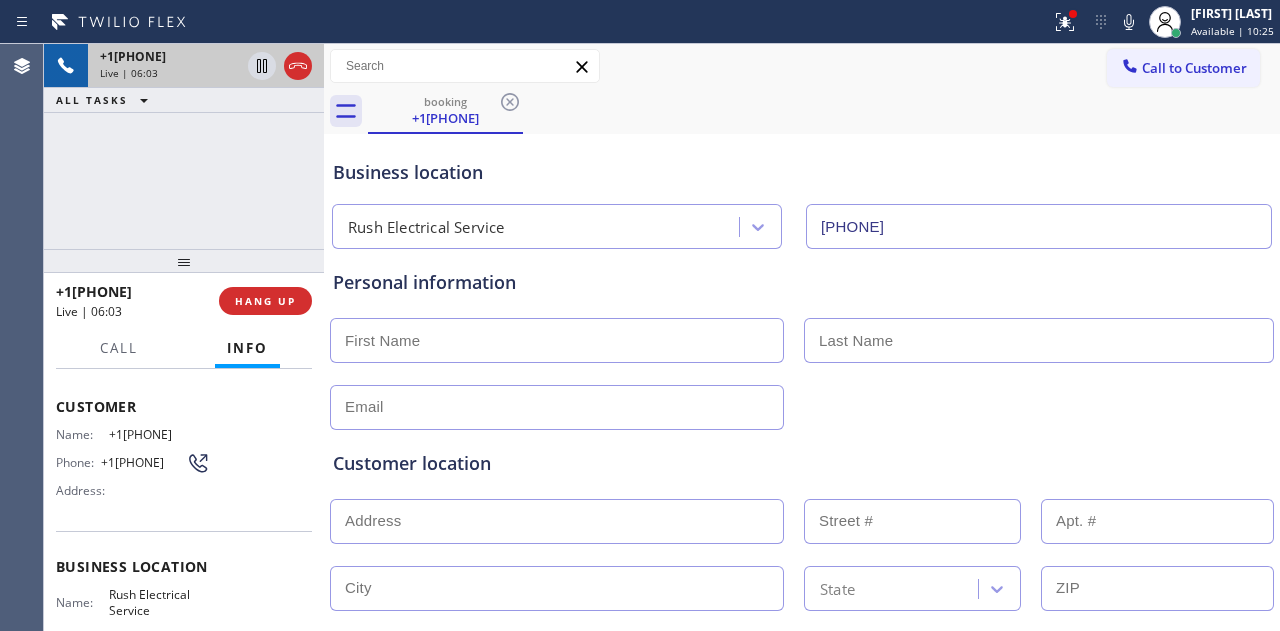 scroll, scrollTop: 200, scrollLeft: 0, axis: vertical 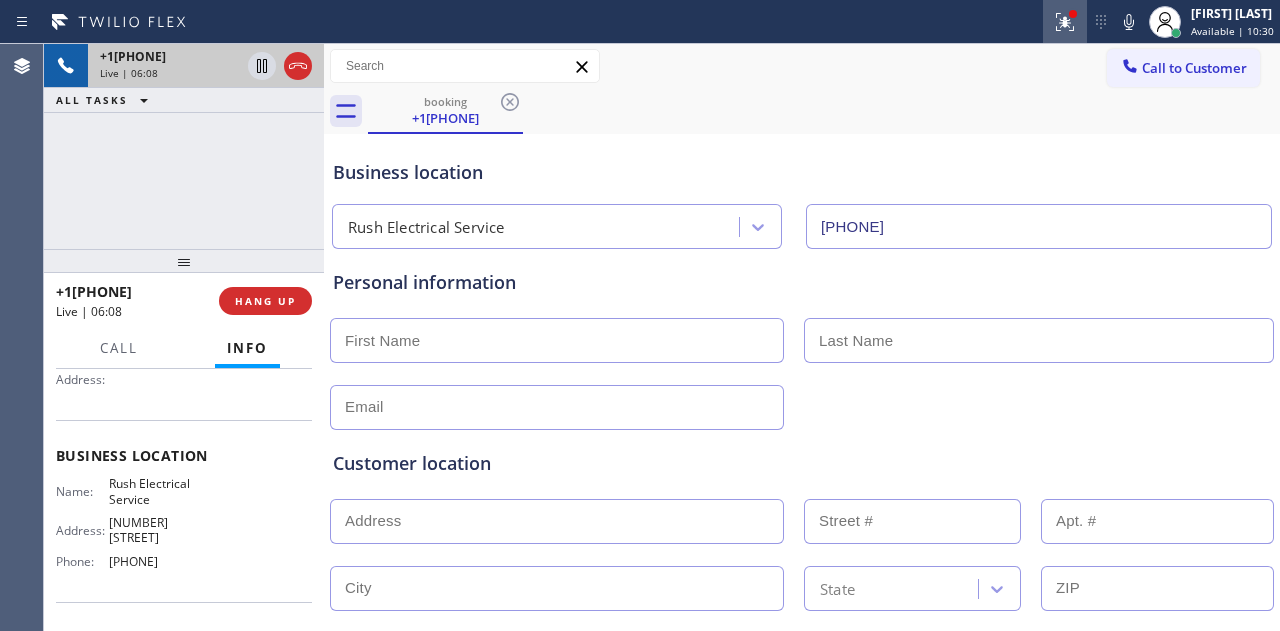 click at bounding box center (1065, 22) 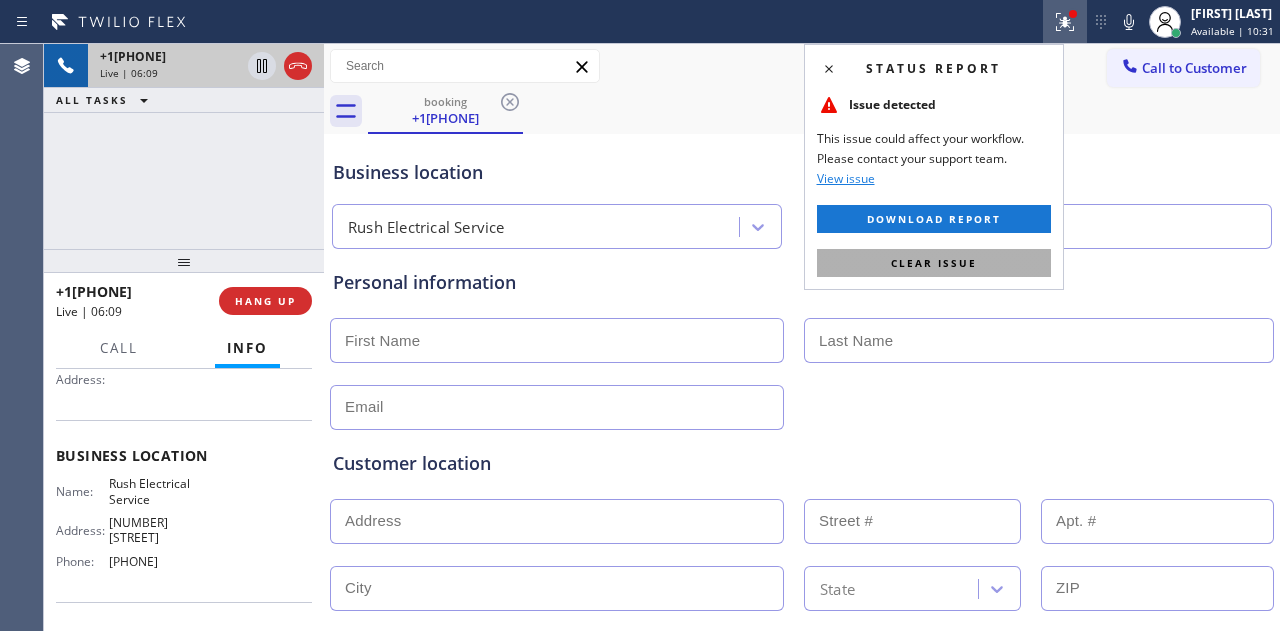 click on "Clear issue" at bounding box center (934, 263) 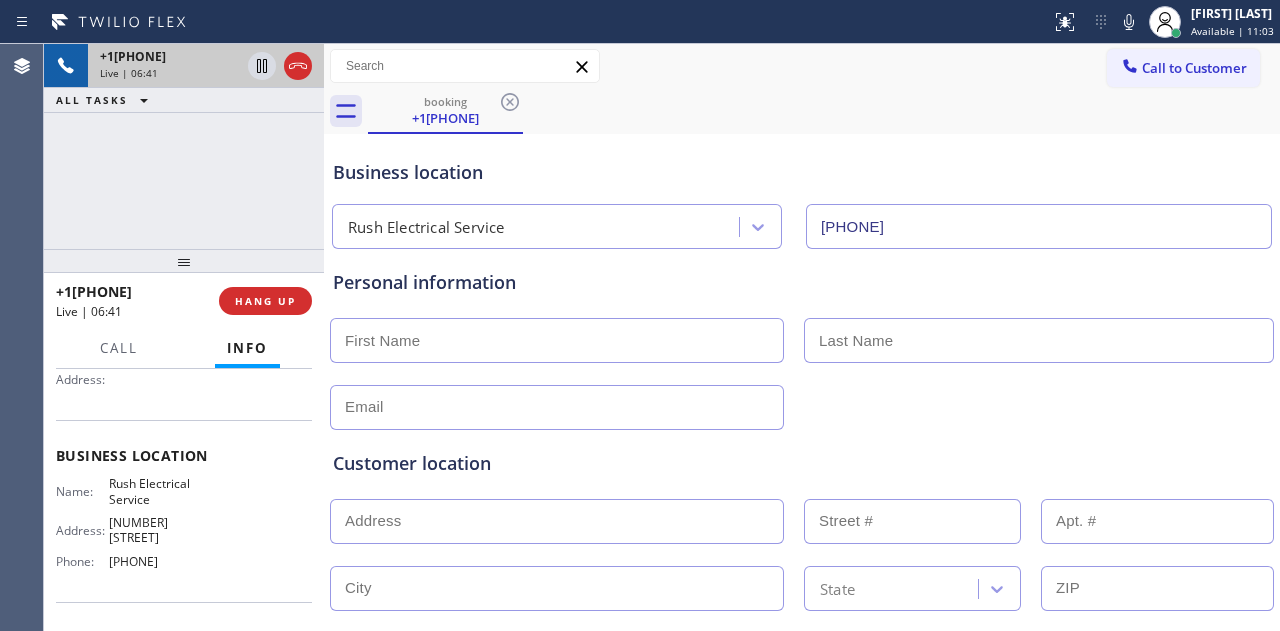 click on "Business location" at bounding box center [802, 172] 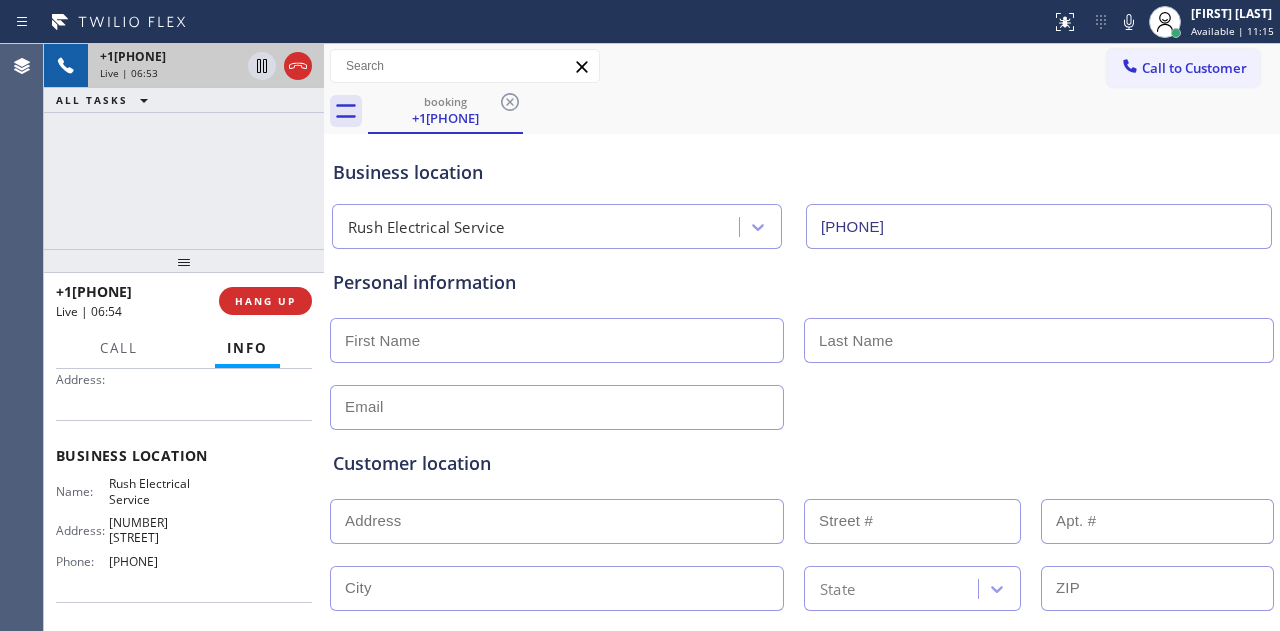 click on "Business location Rush Electrical Service [PHONE]" at bounding box center (802, 194) 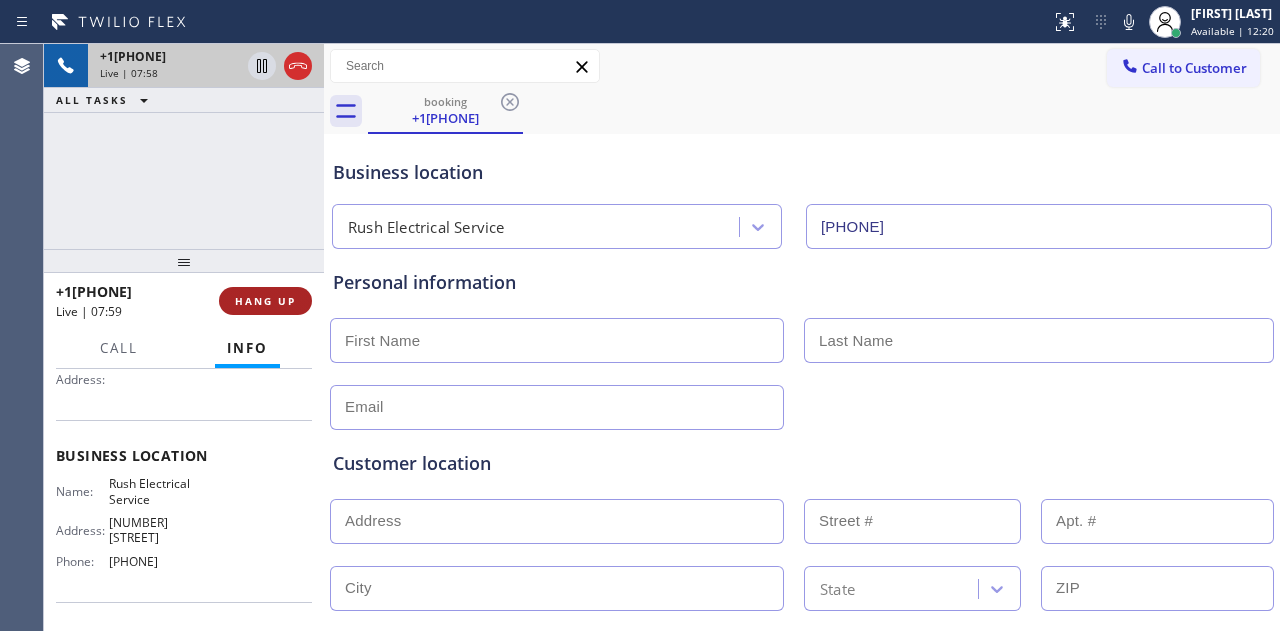 click on "HANG UP" at bounding box center (265, 301) 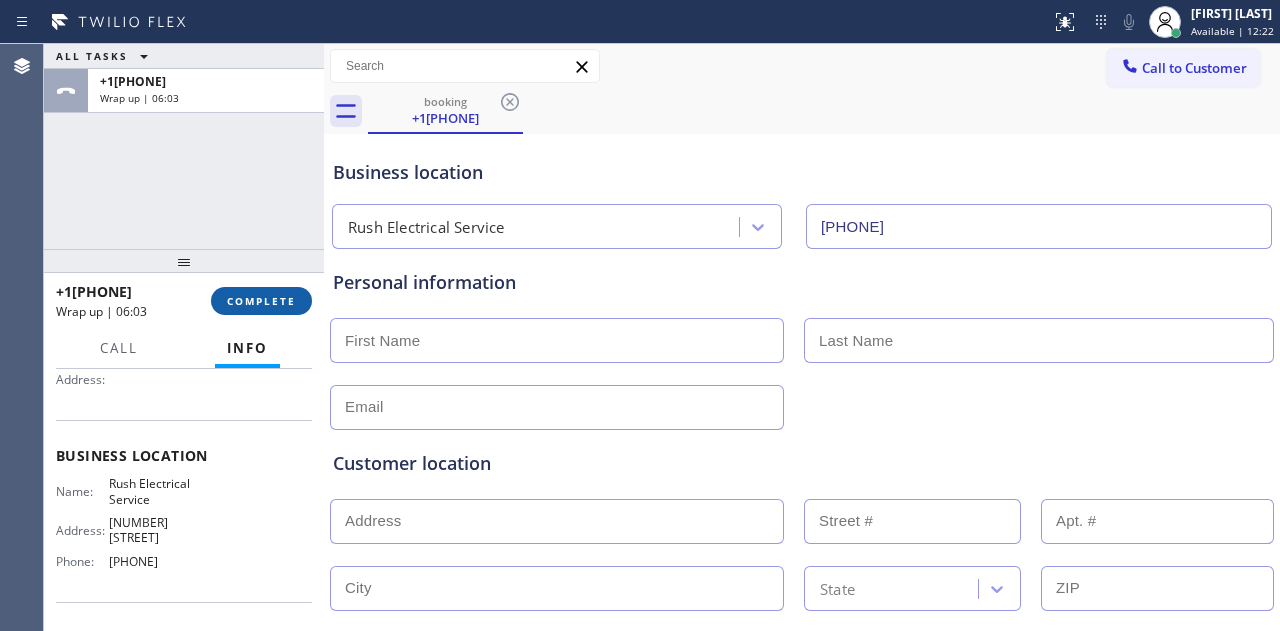 click on "COMPLETE" at bounding box center [261, 301] 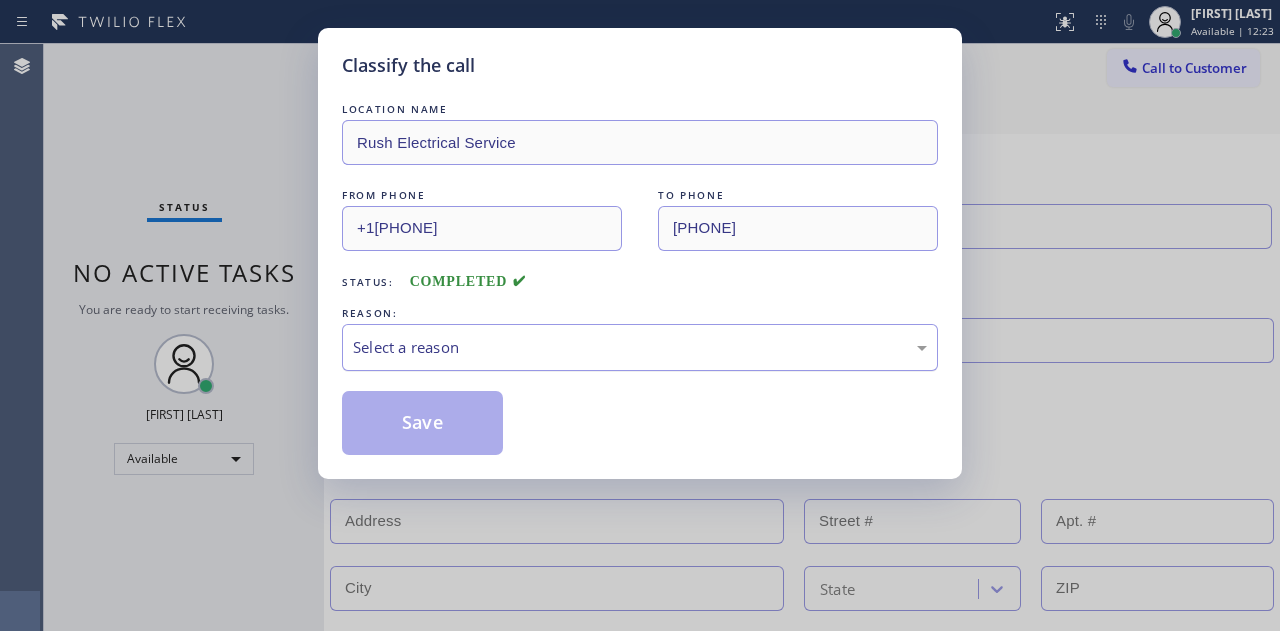 click on "Select a reason" at bounding box center [640, 347] 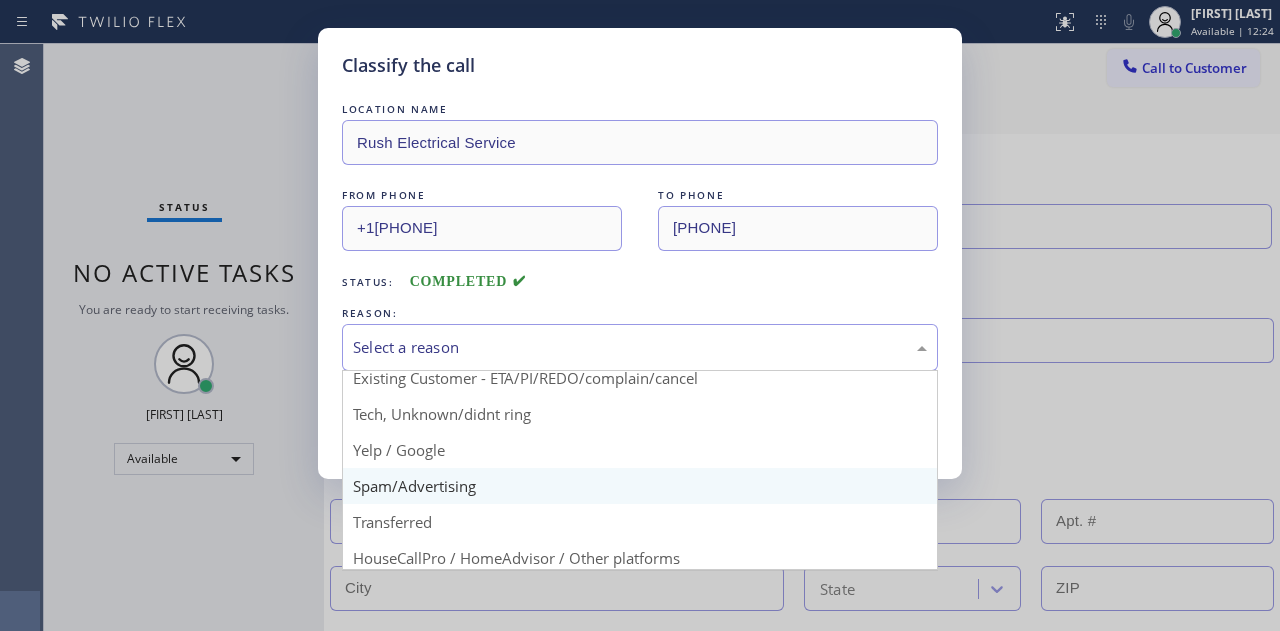 scroll, scrollTop: 130, scrollLeft: 0, axis: vertical 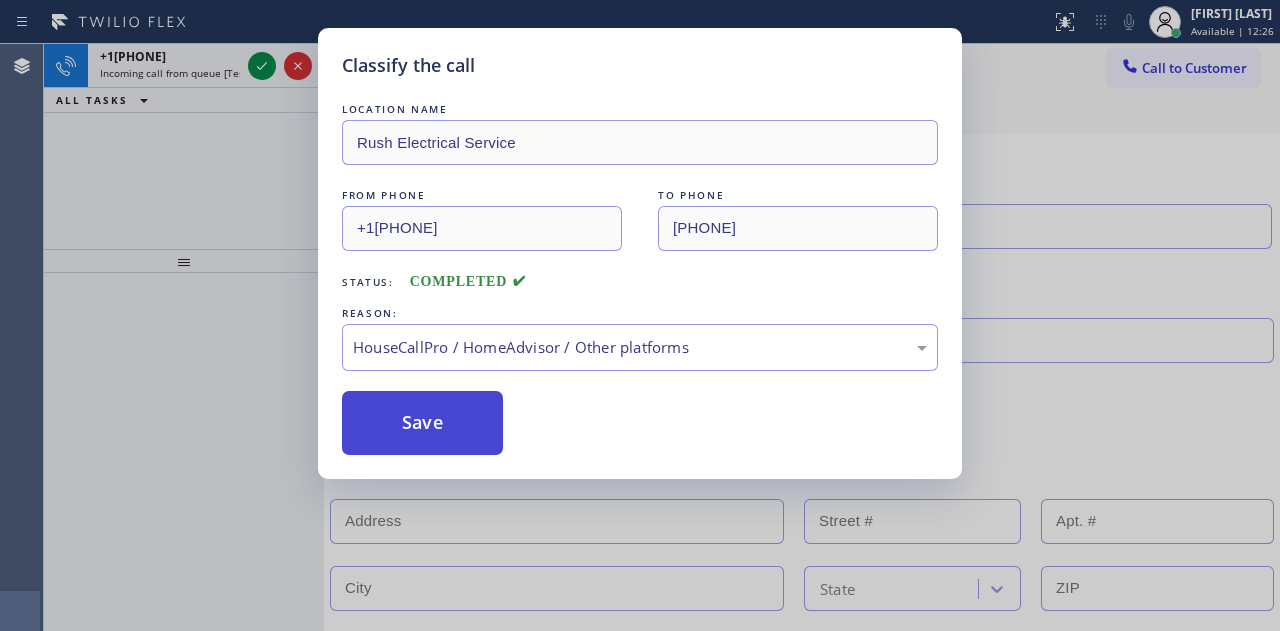 click on "Save" at bounding box center (422, 423) 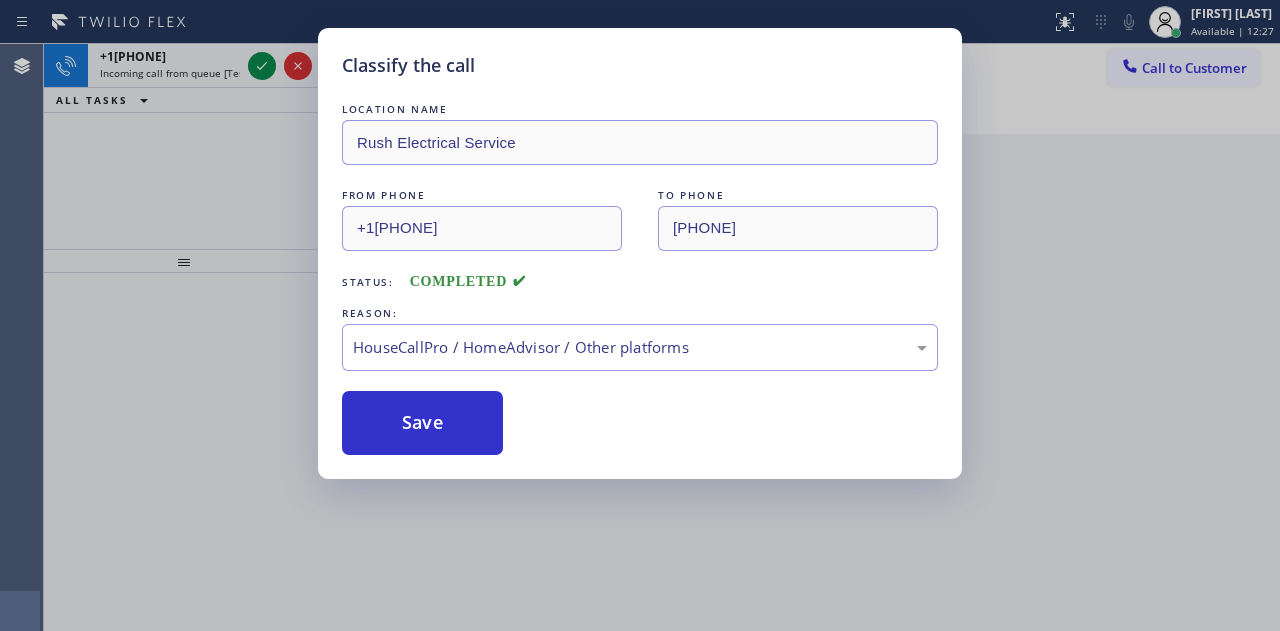 drag, startPoint x: 258, startPoint y: 27, endPoint x: 253, endPoint y: 80, distance: 53.235325 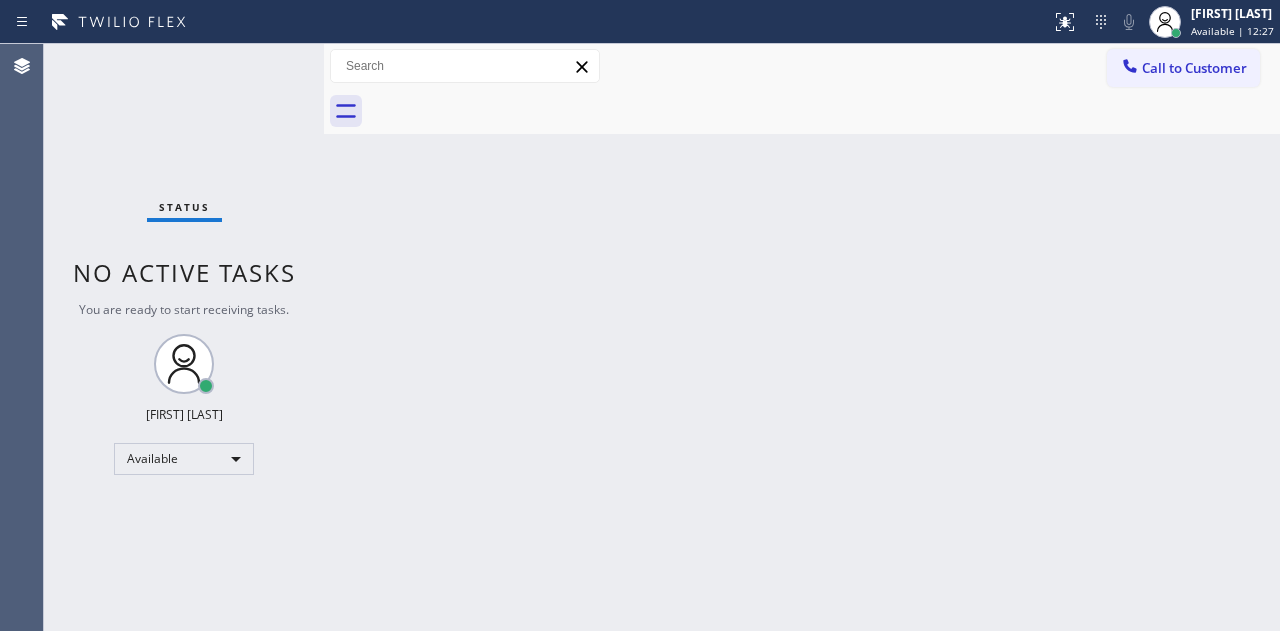 click on "Status   No active tasks     You are ready to start receiving tasks.   [FIRST] [LAST] Available" at bounding box center (184, 337) 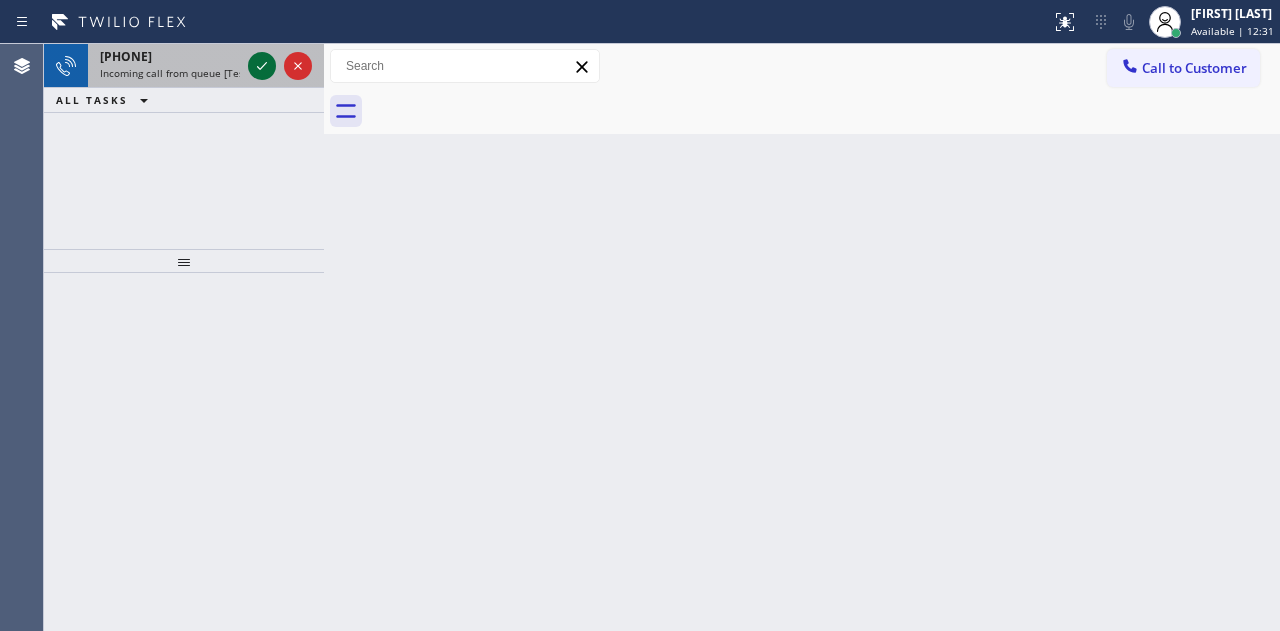 click 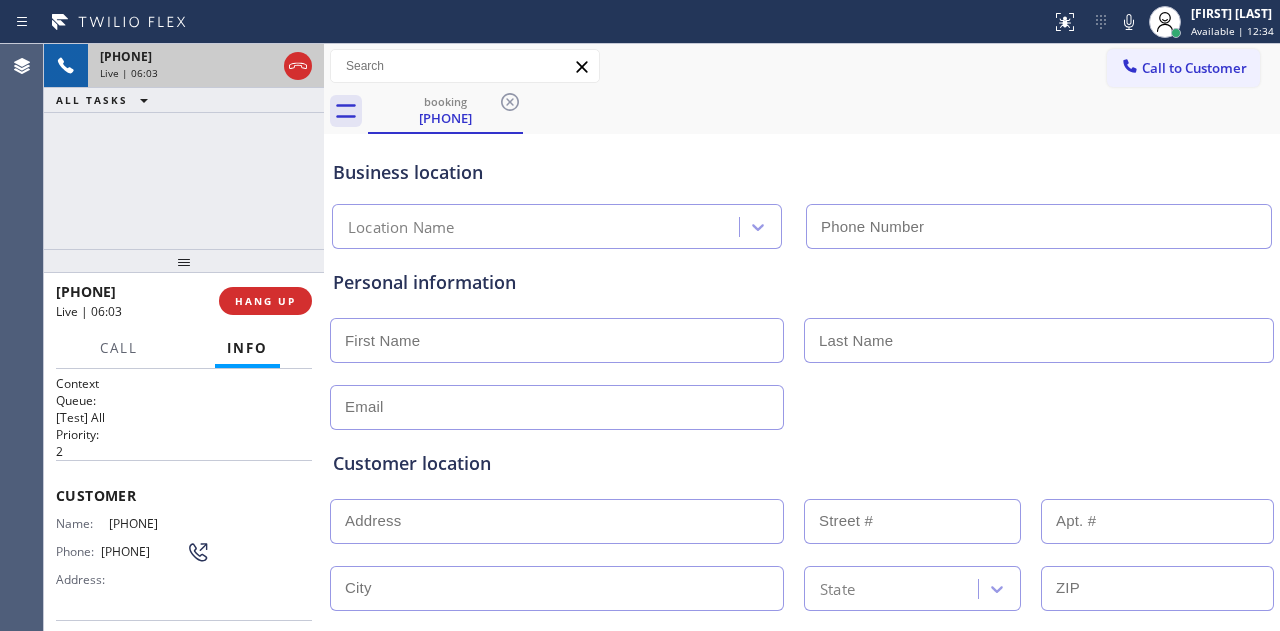 type on "[PHONE]" 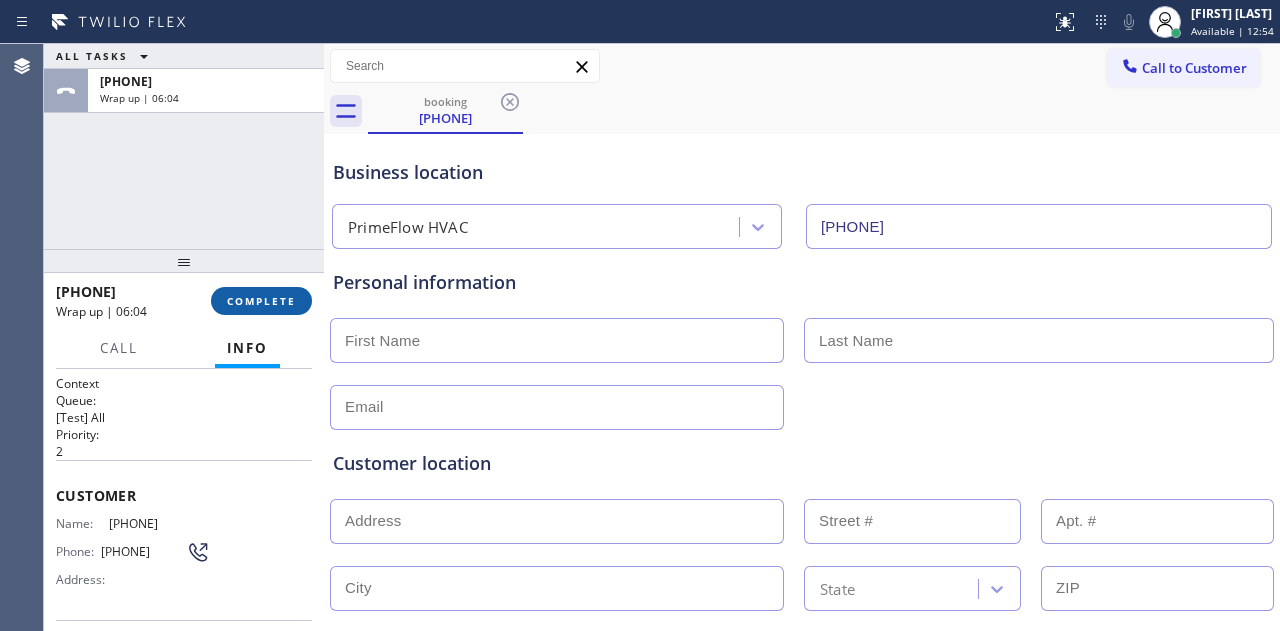 click on "COMPLETE" at bounding box center [261, 301] 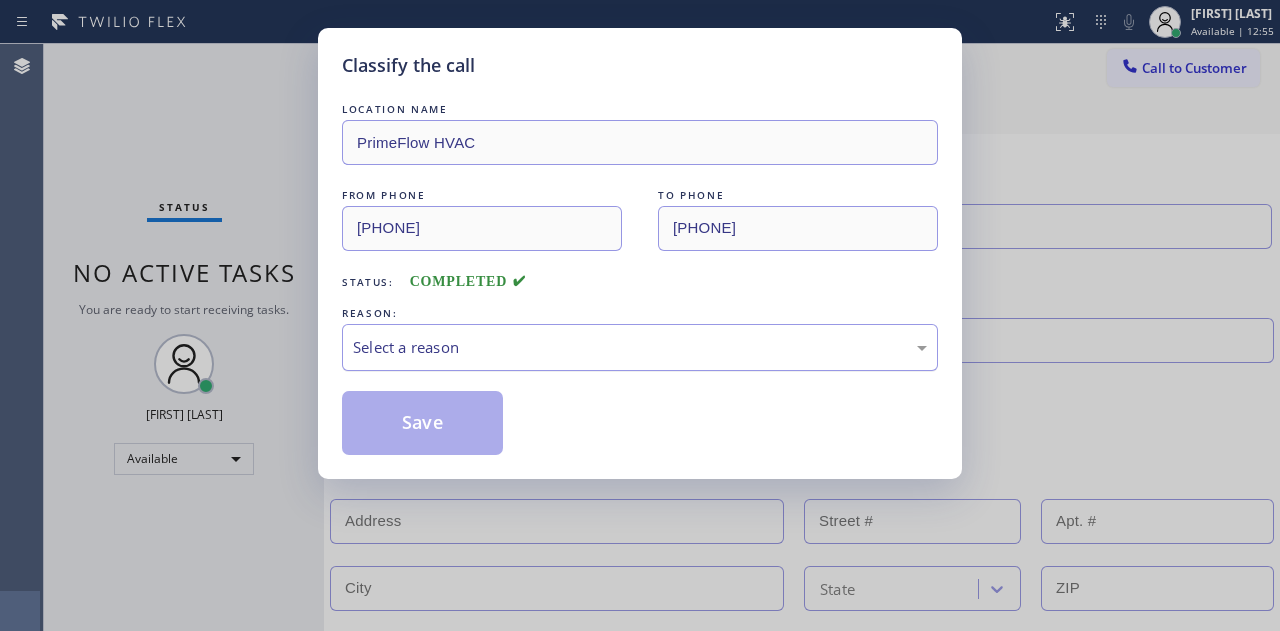 click on "Select a reason" at bounding box center [640, 347] 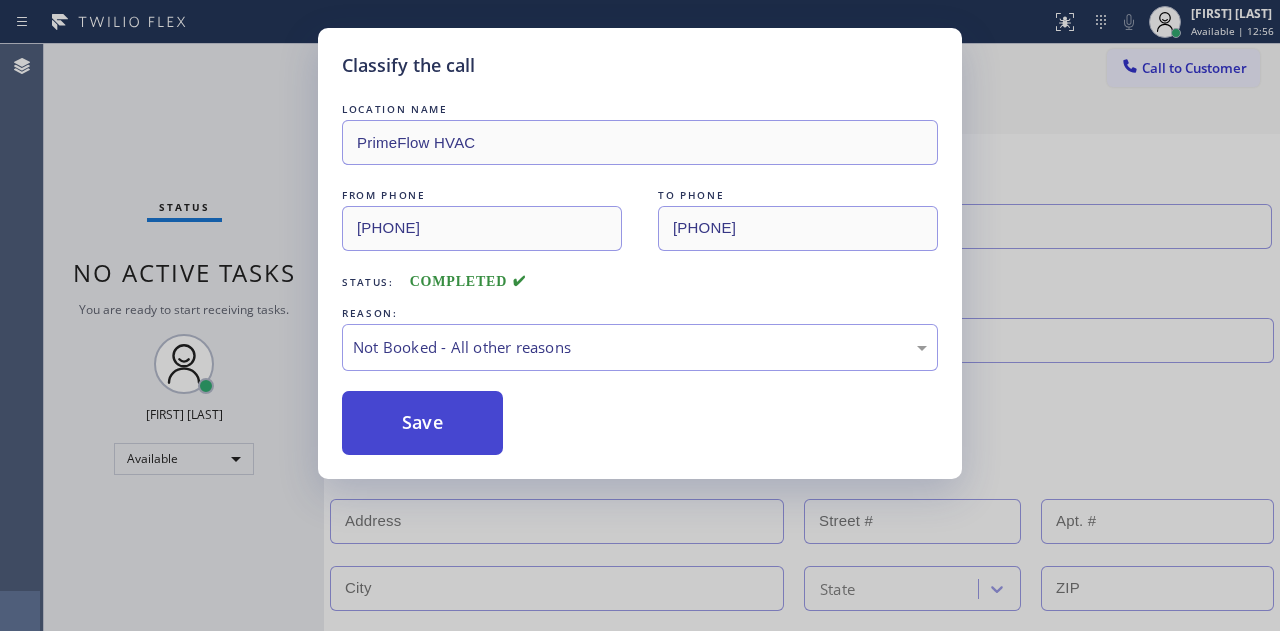 click on "Save" at bounding box center (422, 423) 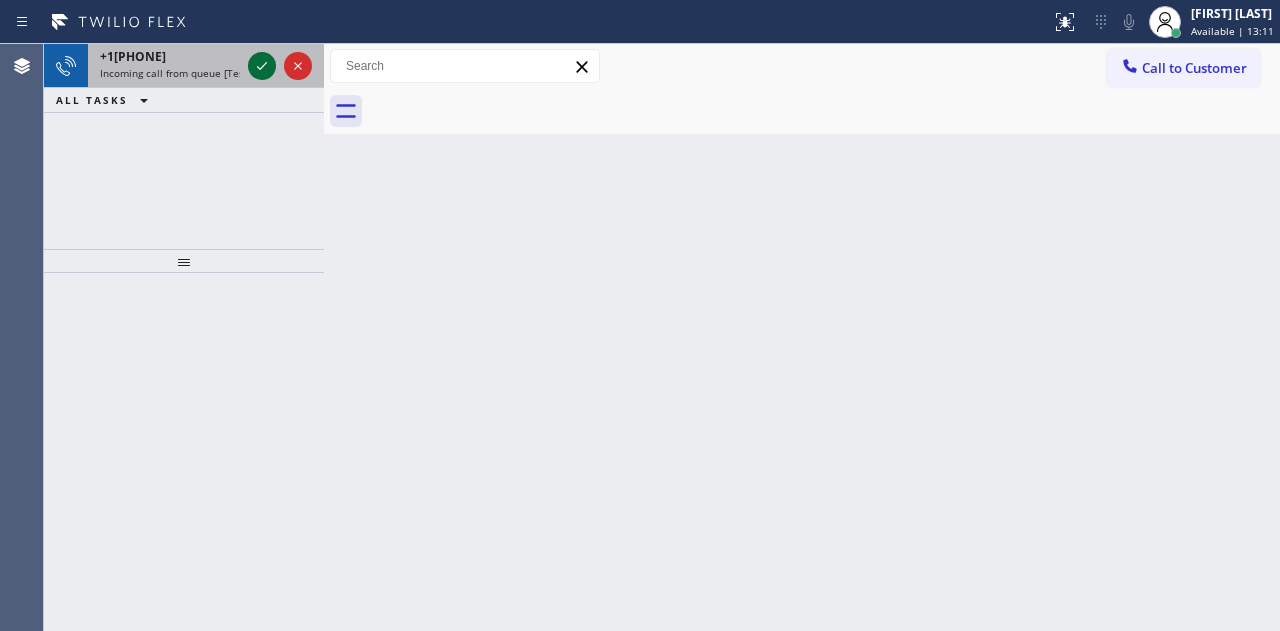 click 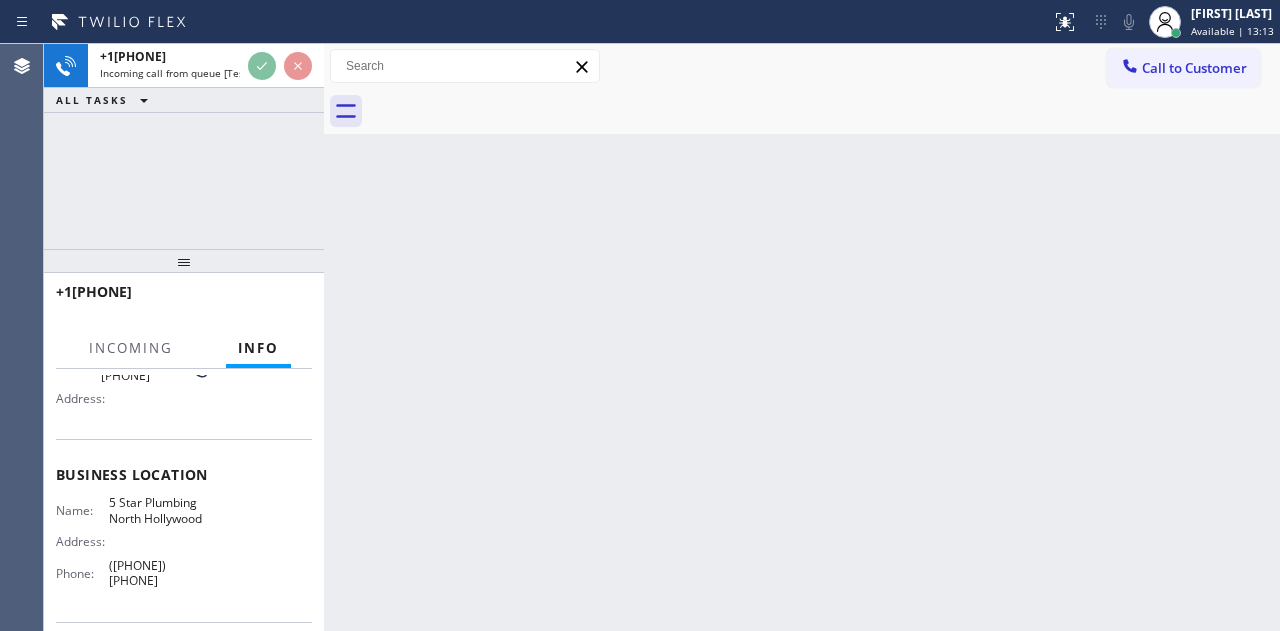 scroll, scrollTop: 300, scrollLeft: 0, axis: vertical 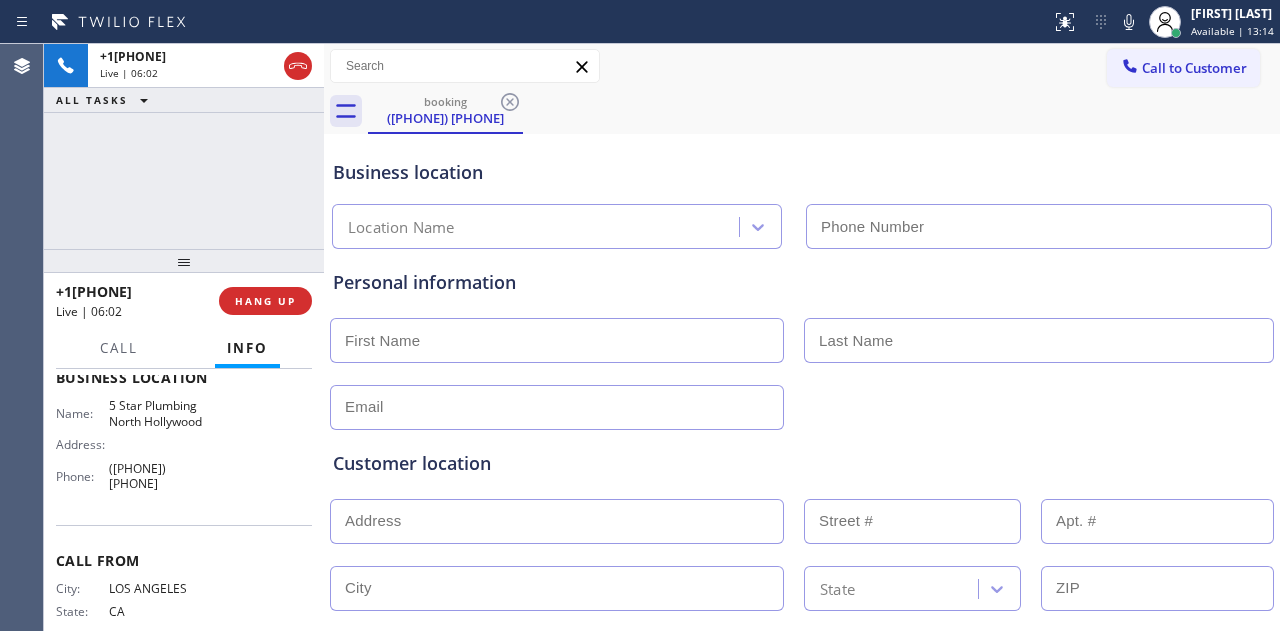 type on "([PHONE]) [PHONE]" 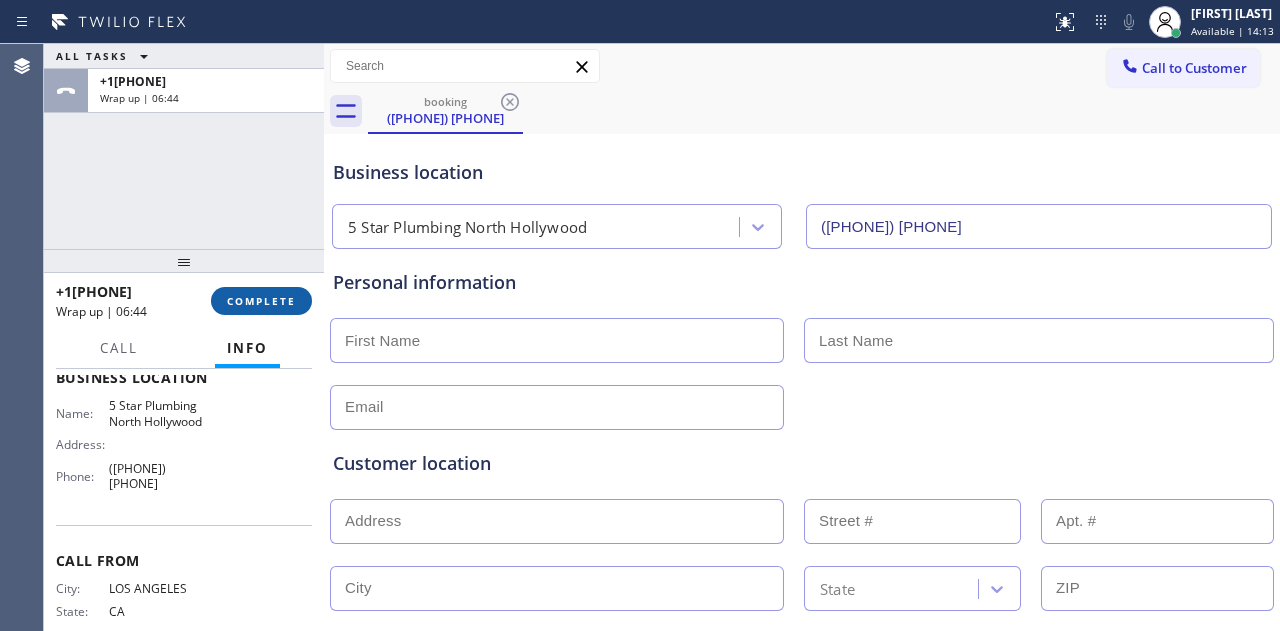 click on "COMPLETE" at bounding box center (261, 301) 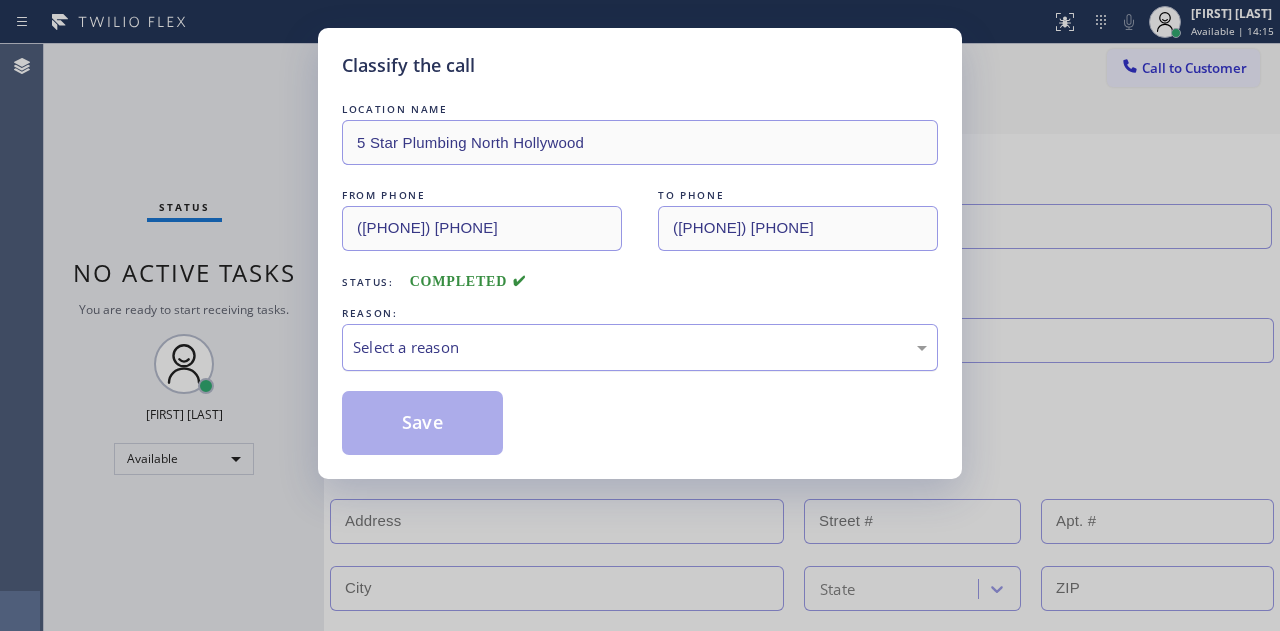 click on "Select a reason" at bounding box center (640, 347) 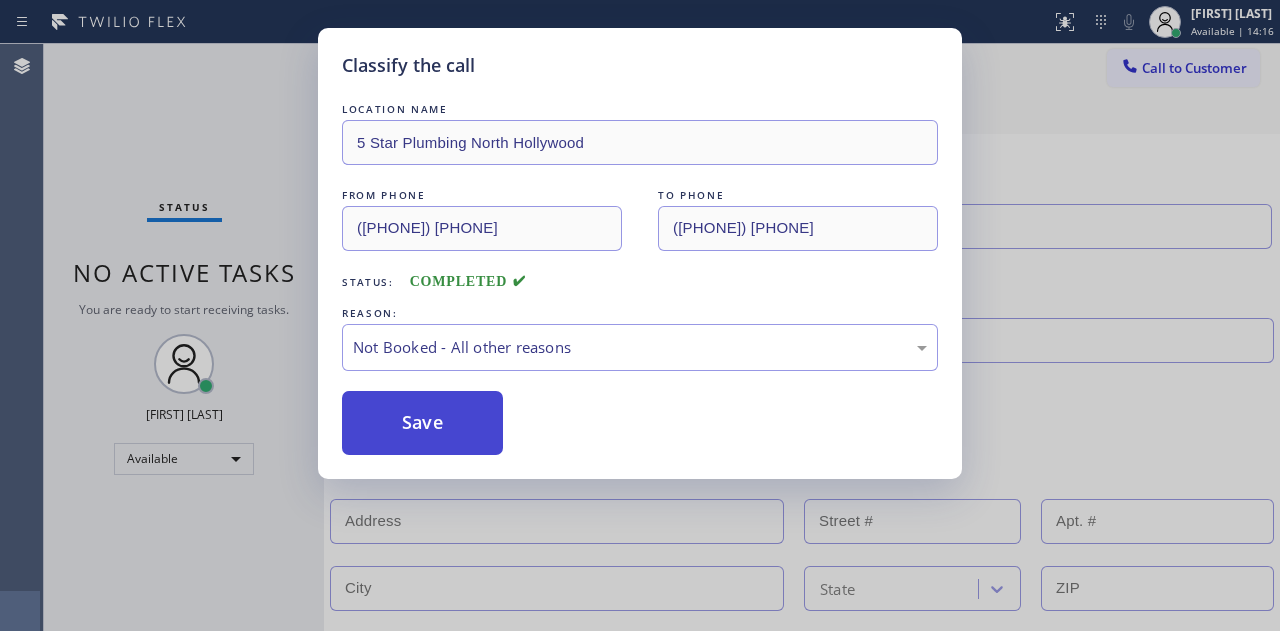 click on "Save" at bounding box center (422, 423) 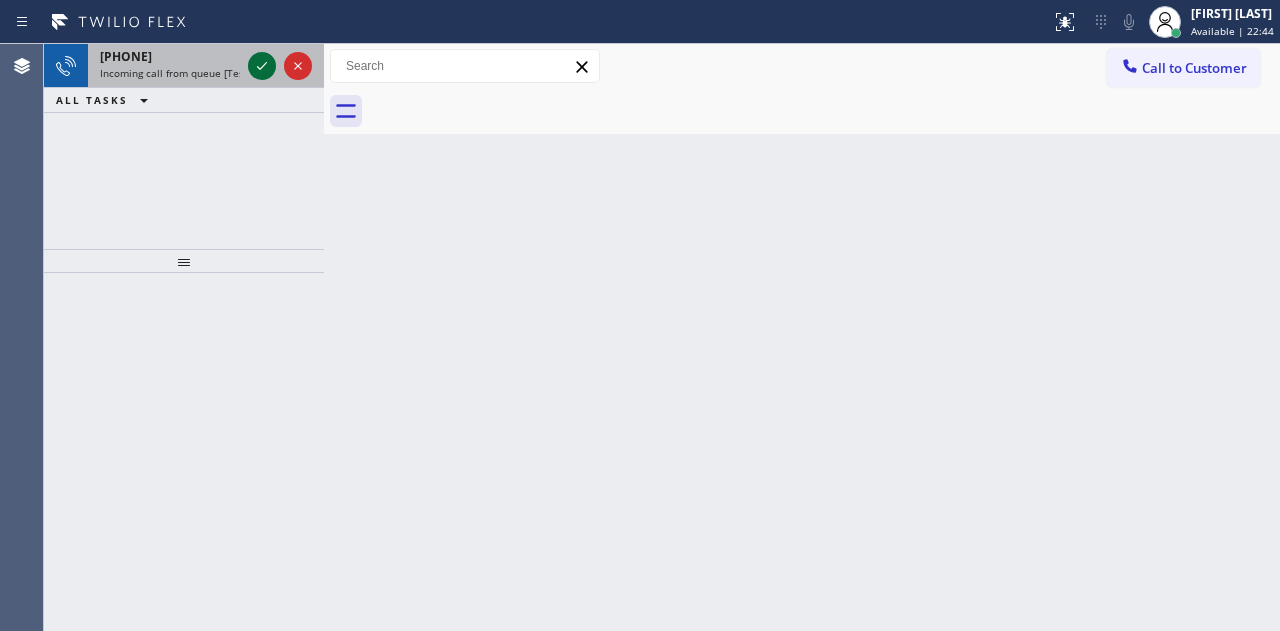 click 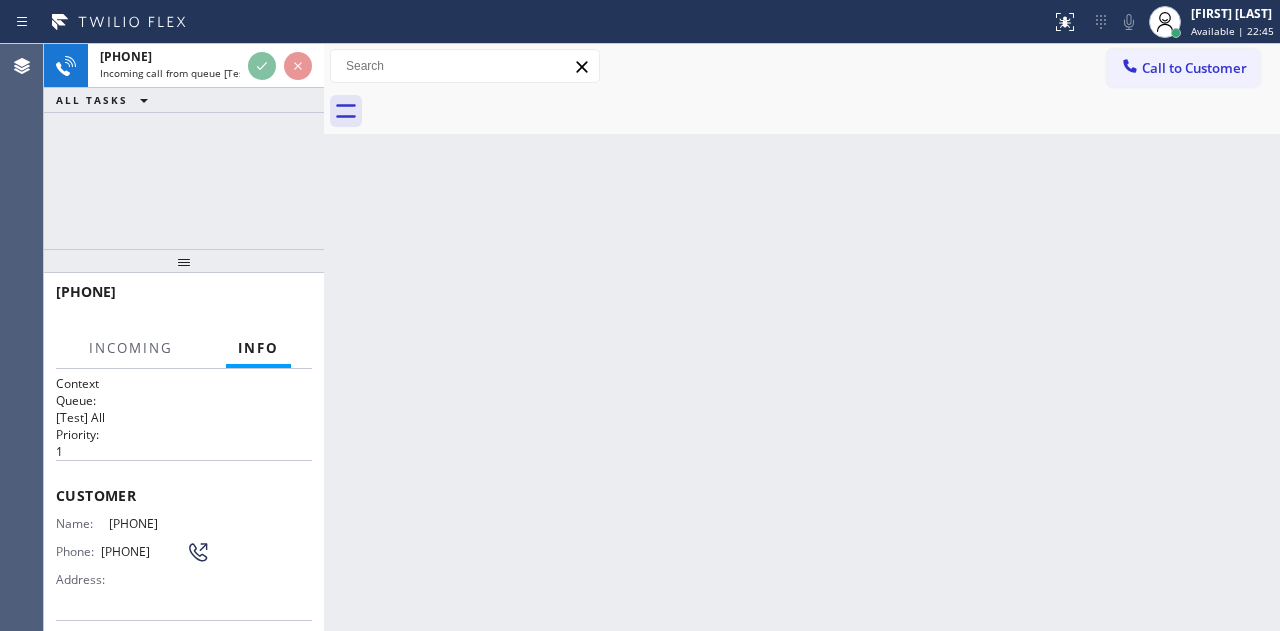 scroll, scrollTop: 300, scrollLeft: 0, axis: vertical 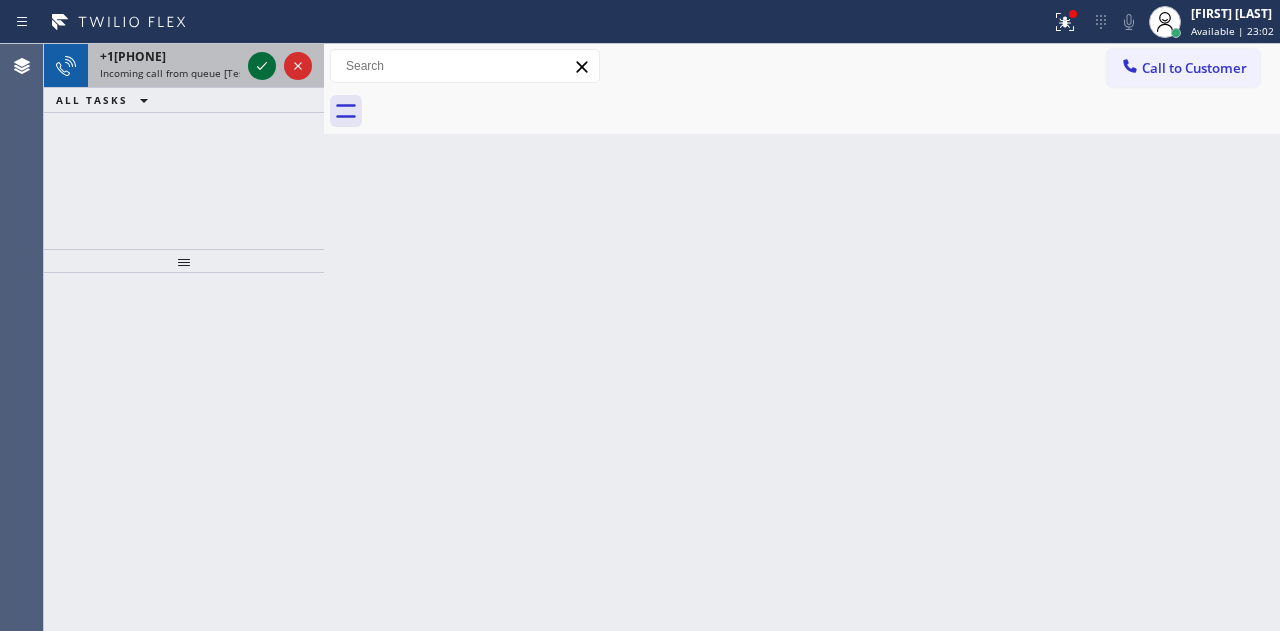 click 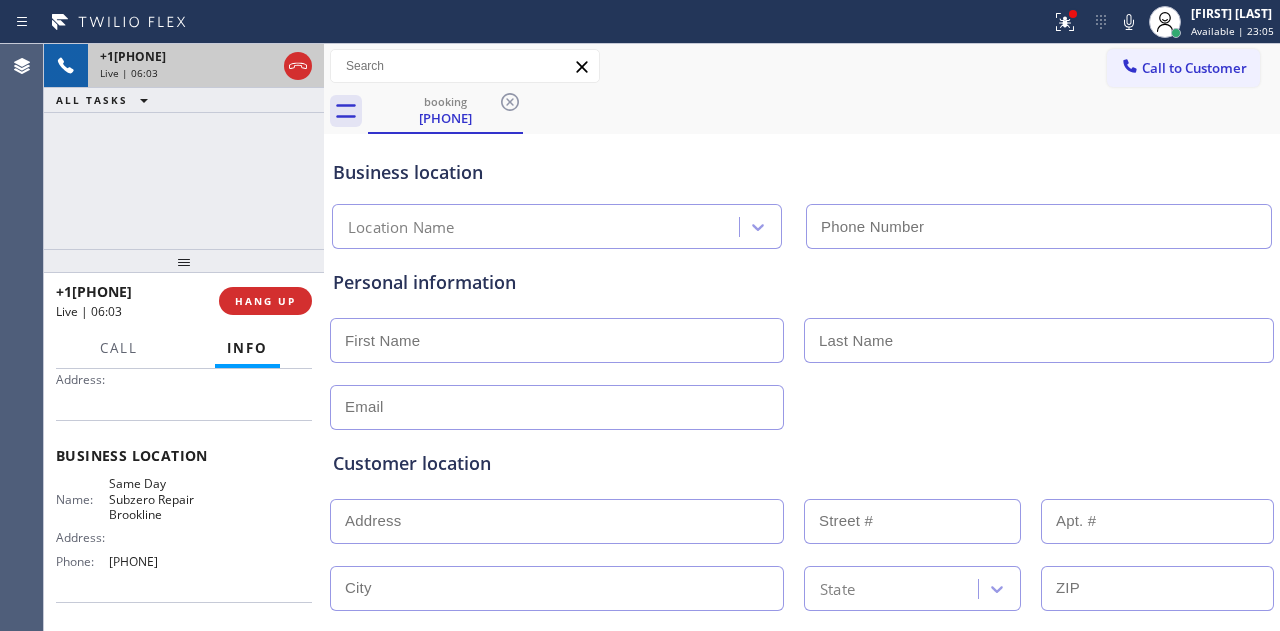 scroll, scrollTop: 300, scrollLeft: 0, axis: vertical 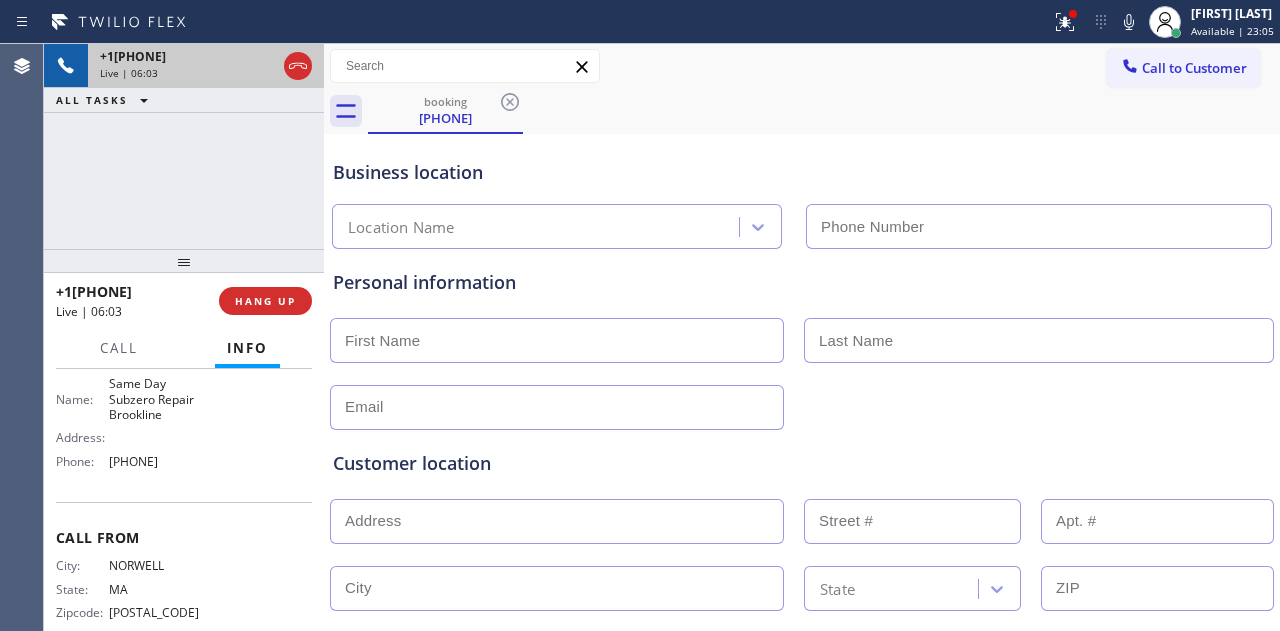 type on "[PHONE]" 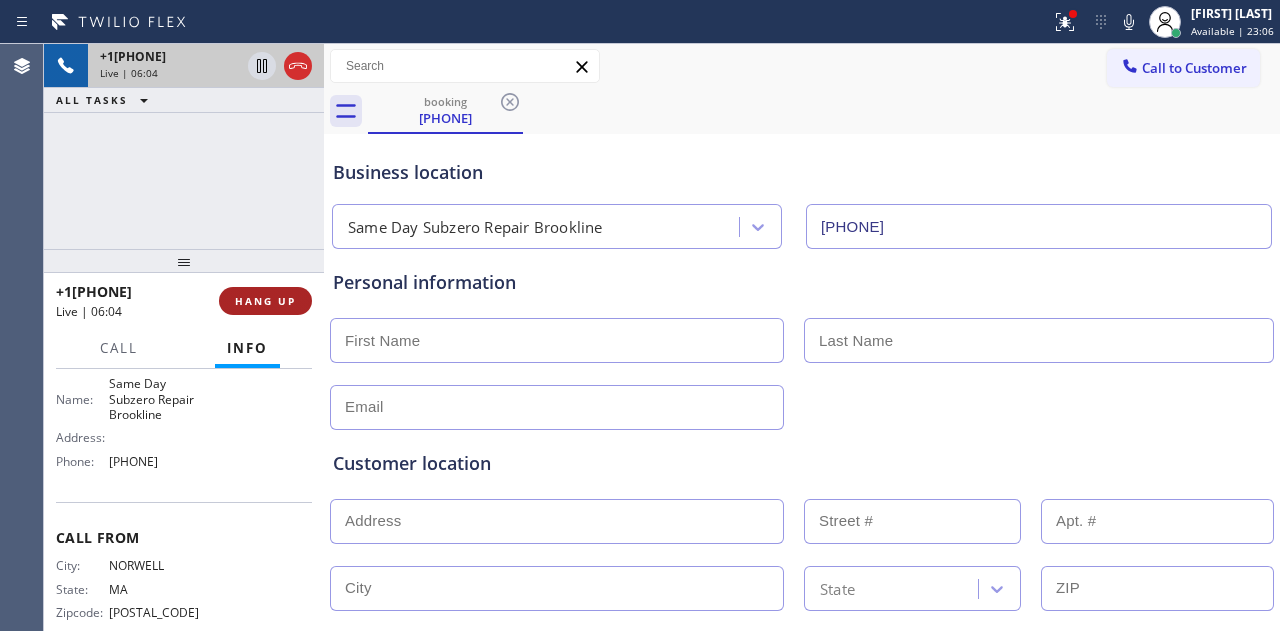 click on "HANG UP" at bounding box center (265, 301) 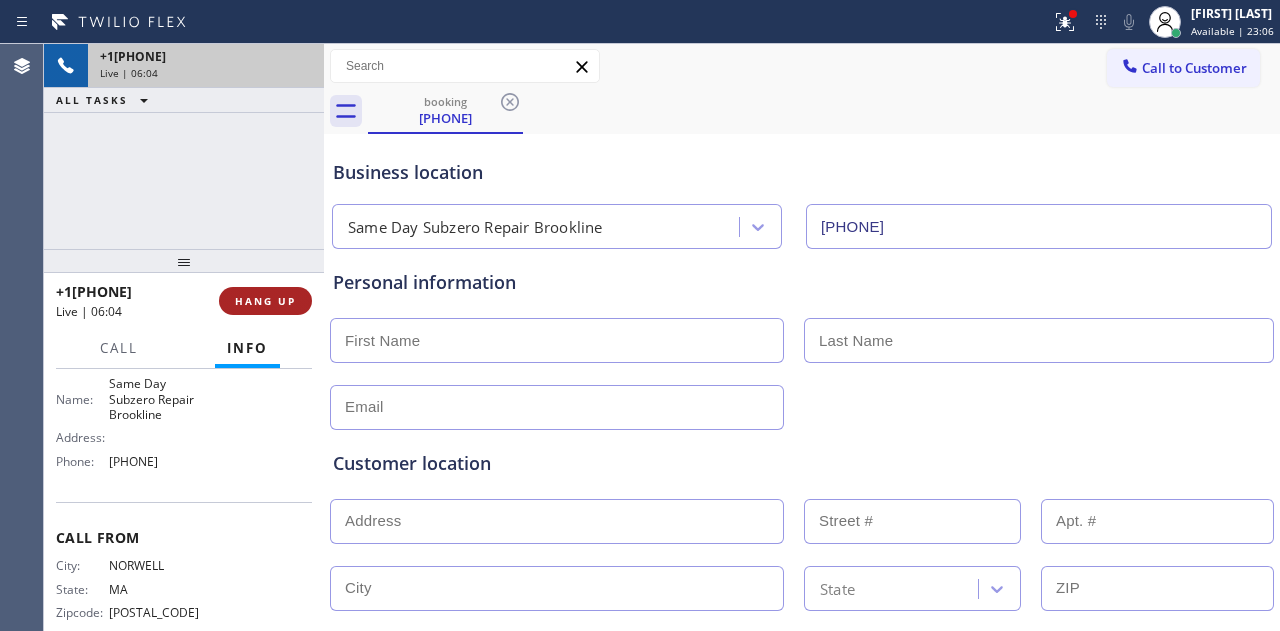 click on "HANG UP" at bounding box center [265, 301] 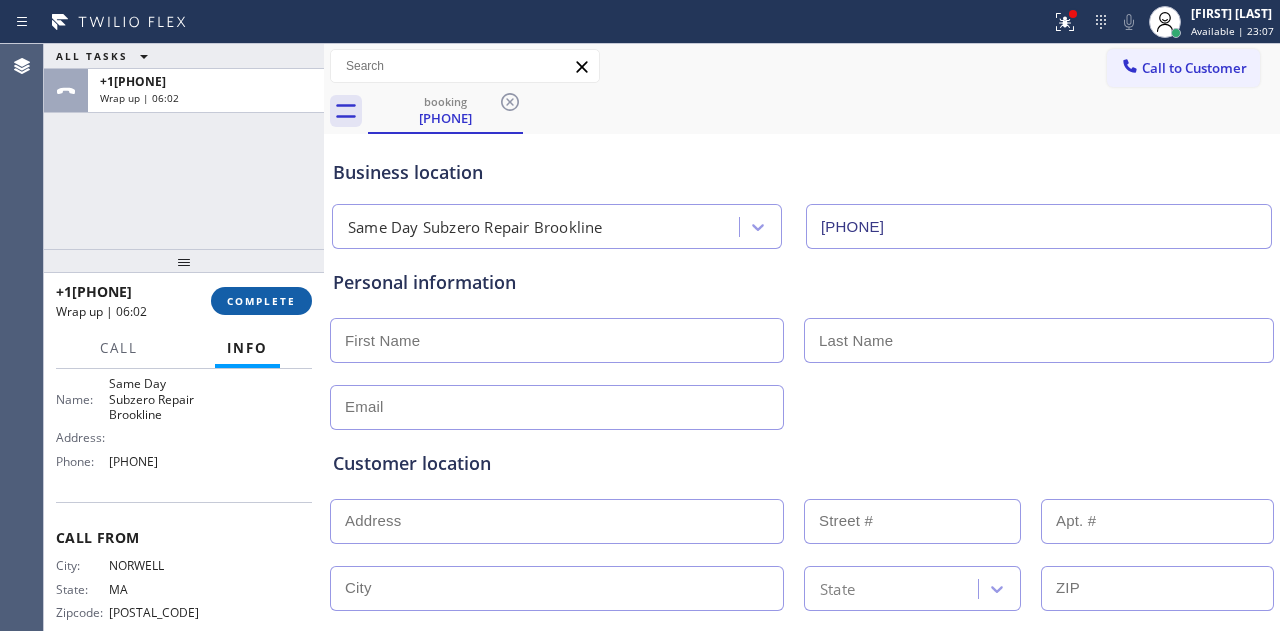 click on "COMPLETE" at bounding box center (261, 301) 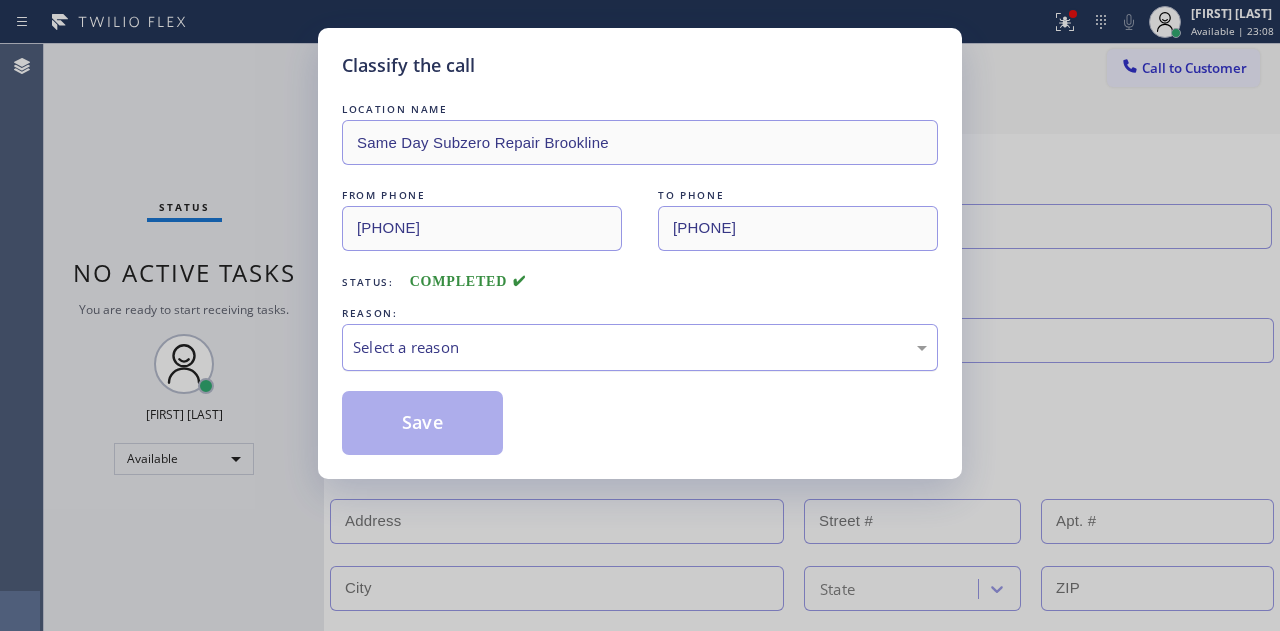 click on "Select a reason" at bounding box center [640, 347] 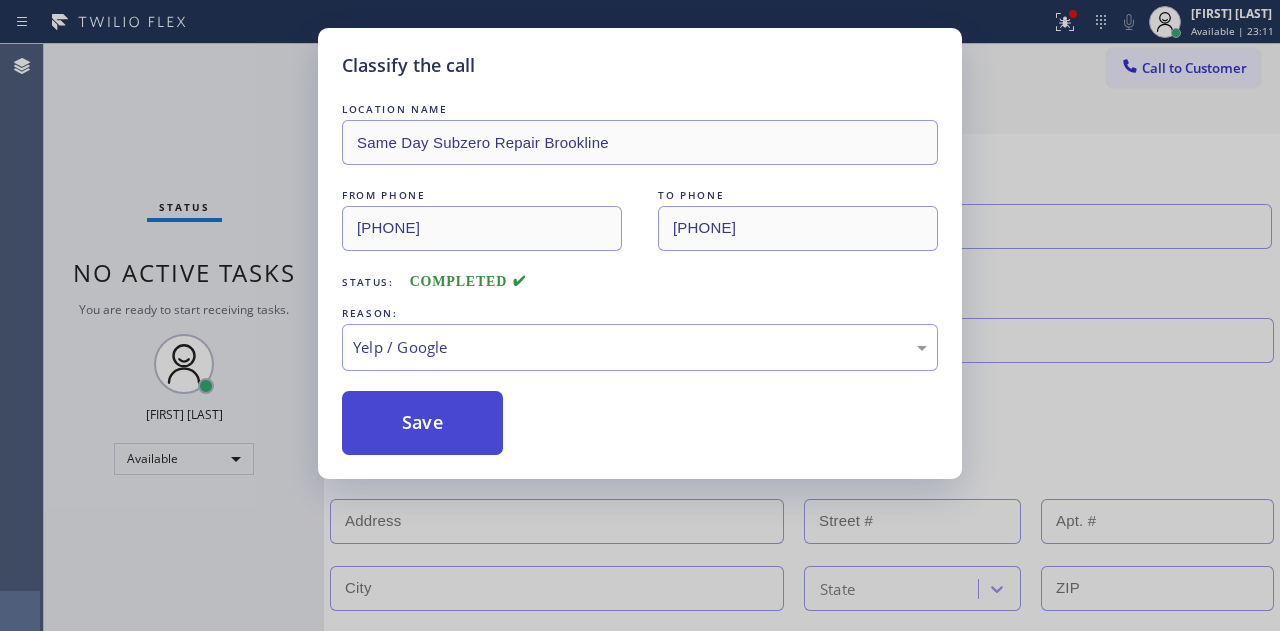 click on "Save" at bounding box center [422, 423] 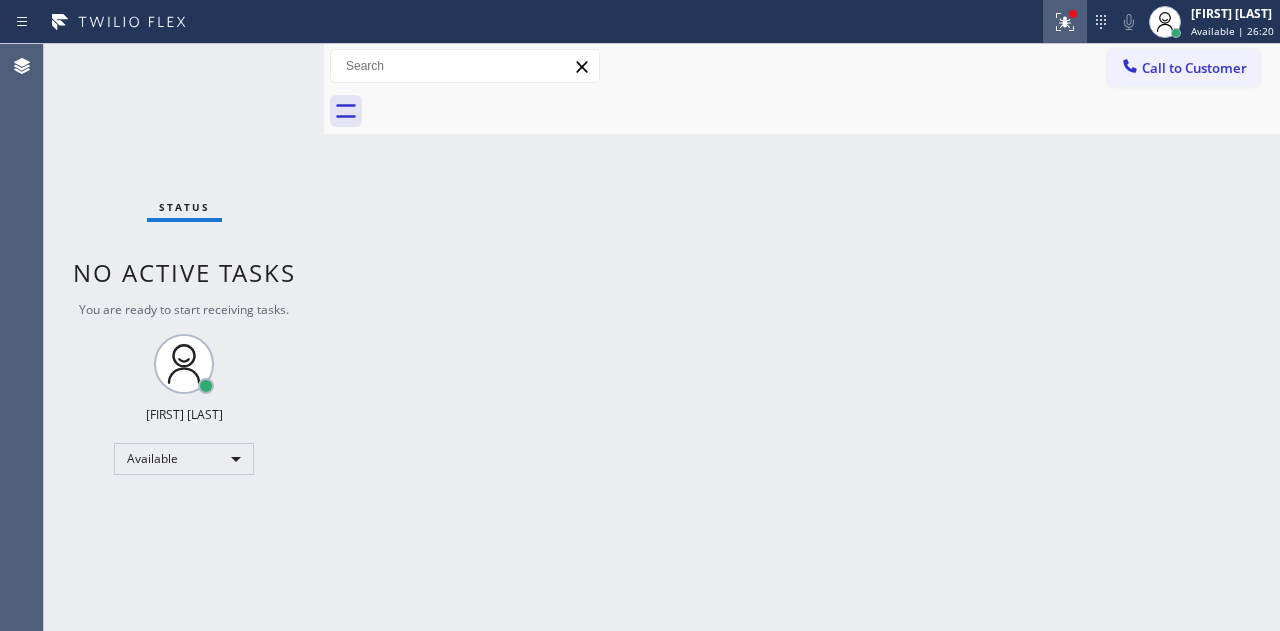 click at bounding box center [1065, 22] 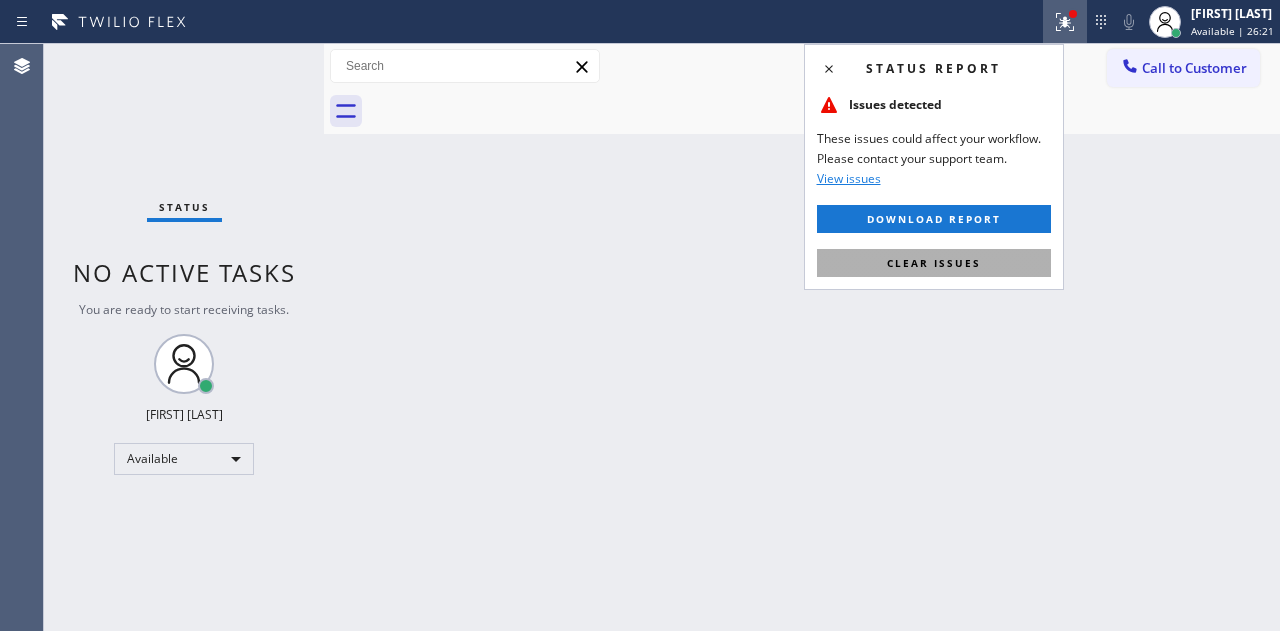 click on "Clear issues" at bounding box center (934, 263) 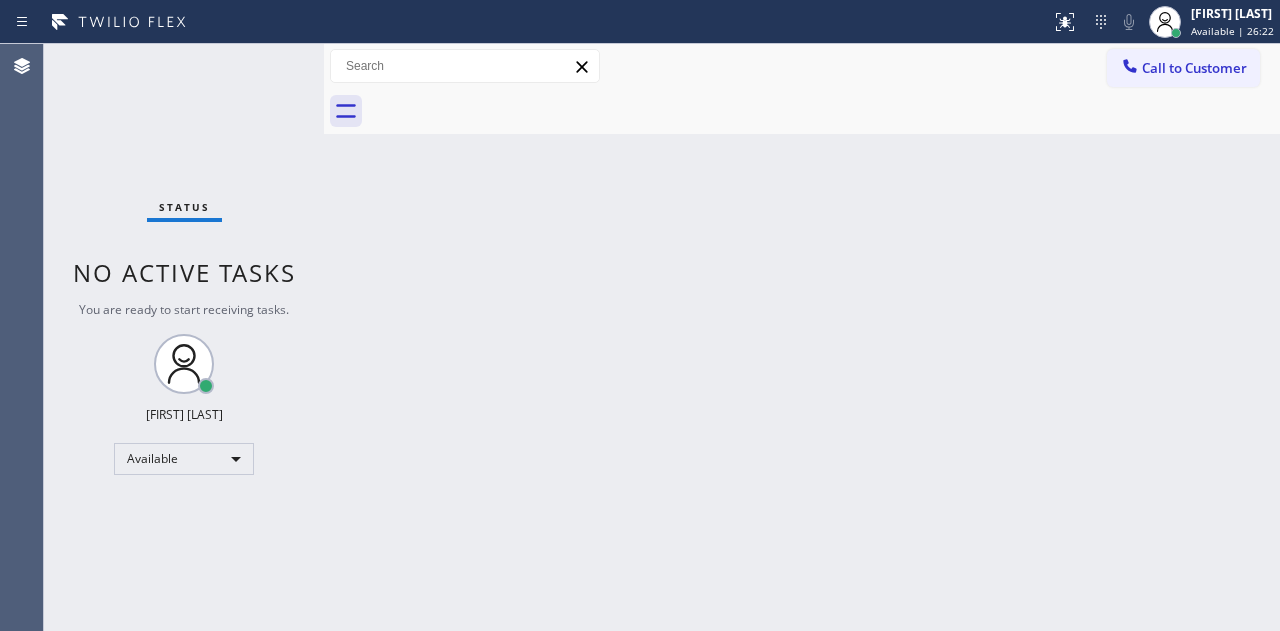 click on "Back to Dashboard Change Sender ID Customers Technicians Select a contact Outbound call Location Search location Your caller id phone number Customer number Call Customer info Name   Phone none Address none Change Sender ID HVAC +18559994417 5 Star Appliance +18557314952 Appliance Repair +18554611149 Plumbing +18889090120 Air Duct Cleaning +18006865038  Electricians +18005688664 Cancel Change Check personal SMS Reset Change No tabs Call to Customer Outbound call Location Search location Your caller id phone number Customer number Call Outbound call Technician Search Technician Your caller id phone number Your caller id phone number Call" at bounding box center [802, 337] 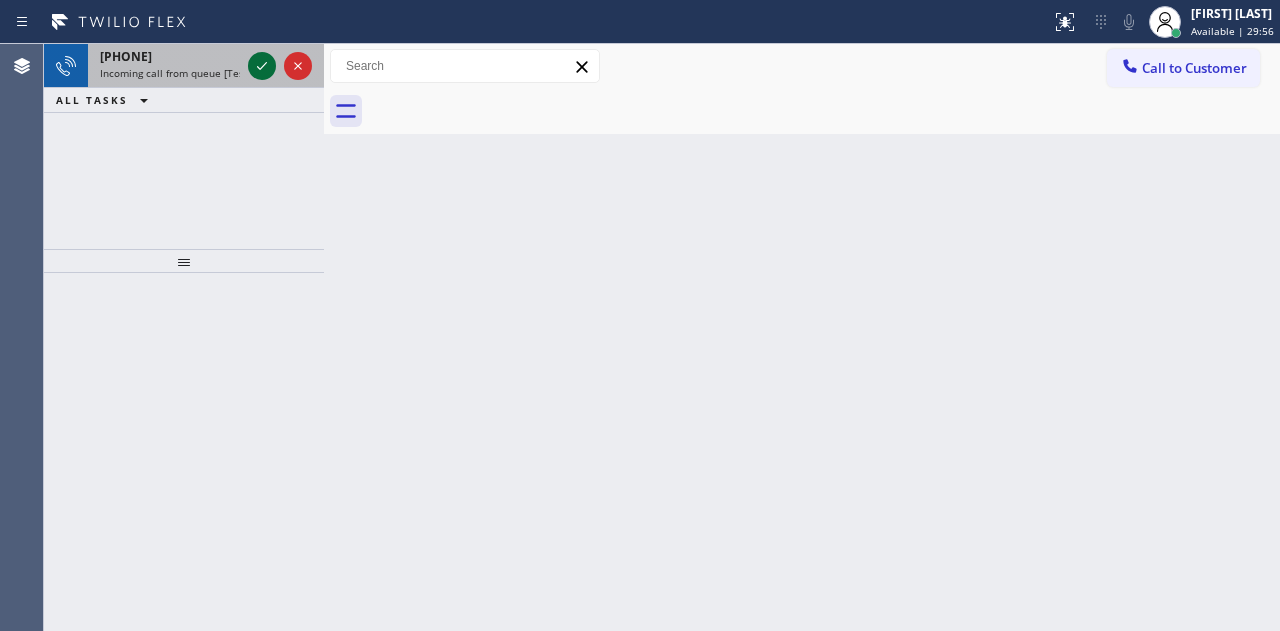 click at bounding box center [262, 66] 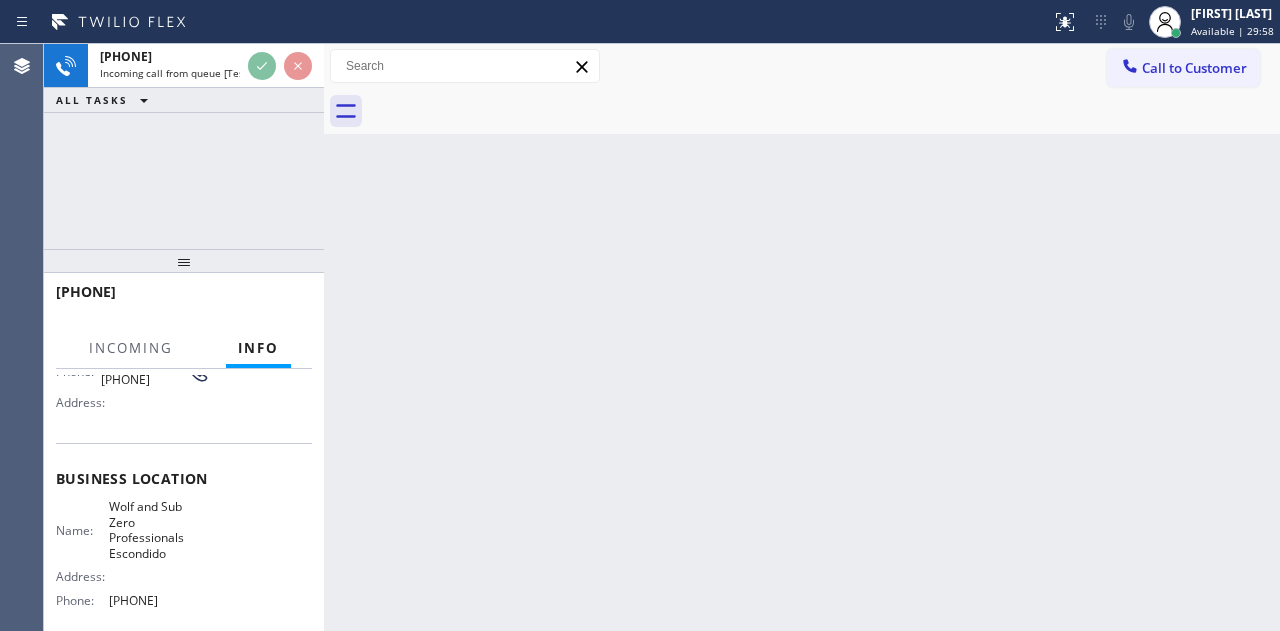 scroll, scrollTop: 200, scrollLeft: 0, axis: vertical 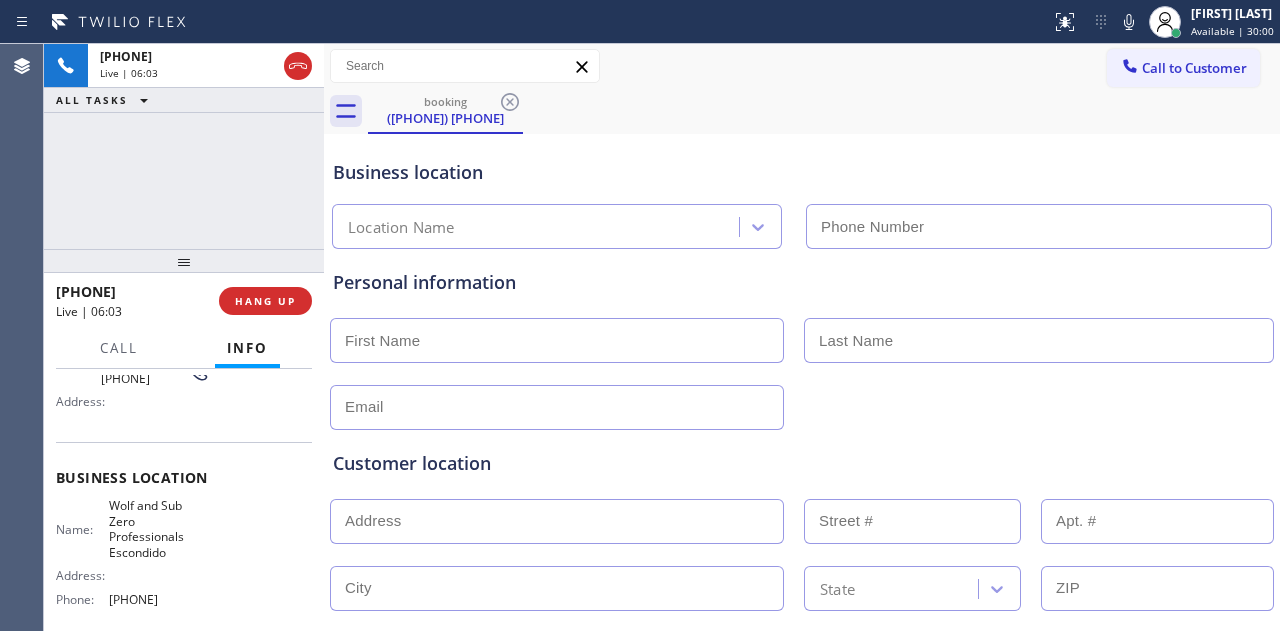 type on "[PHONE]" 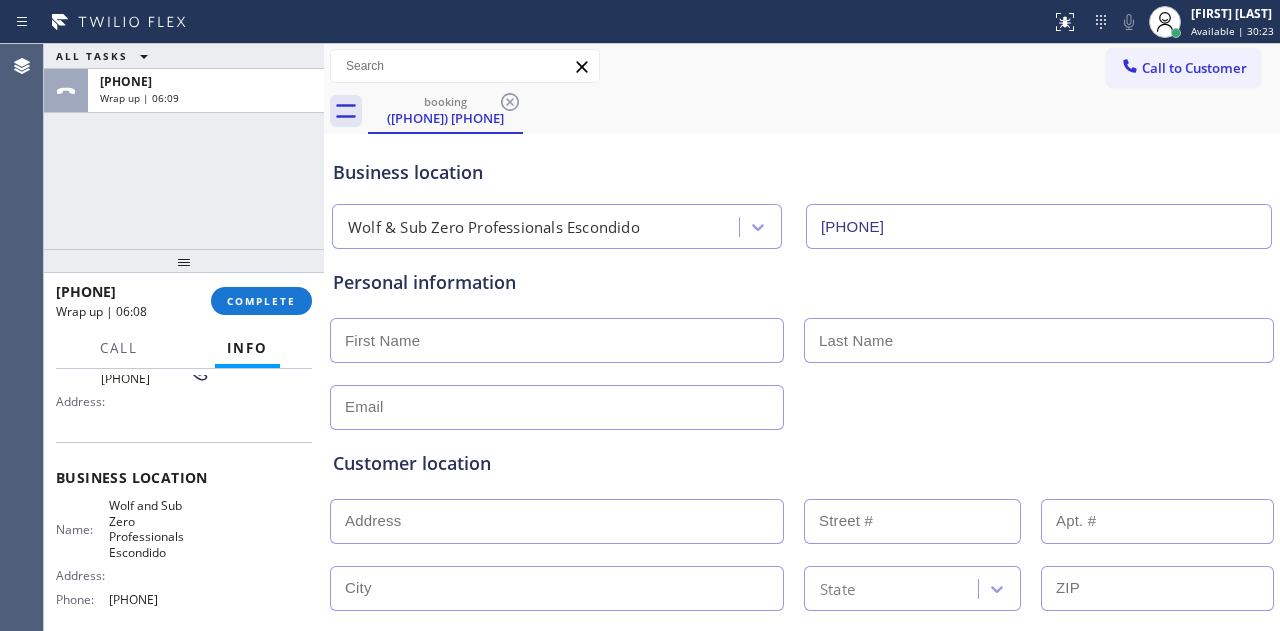 click on "+1[PHONE] Wrap up | [TIME] COMPLETE" at bounding box center (184, 301) 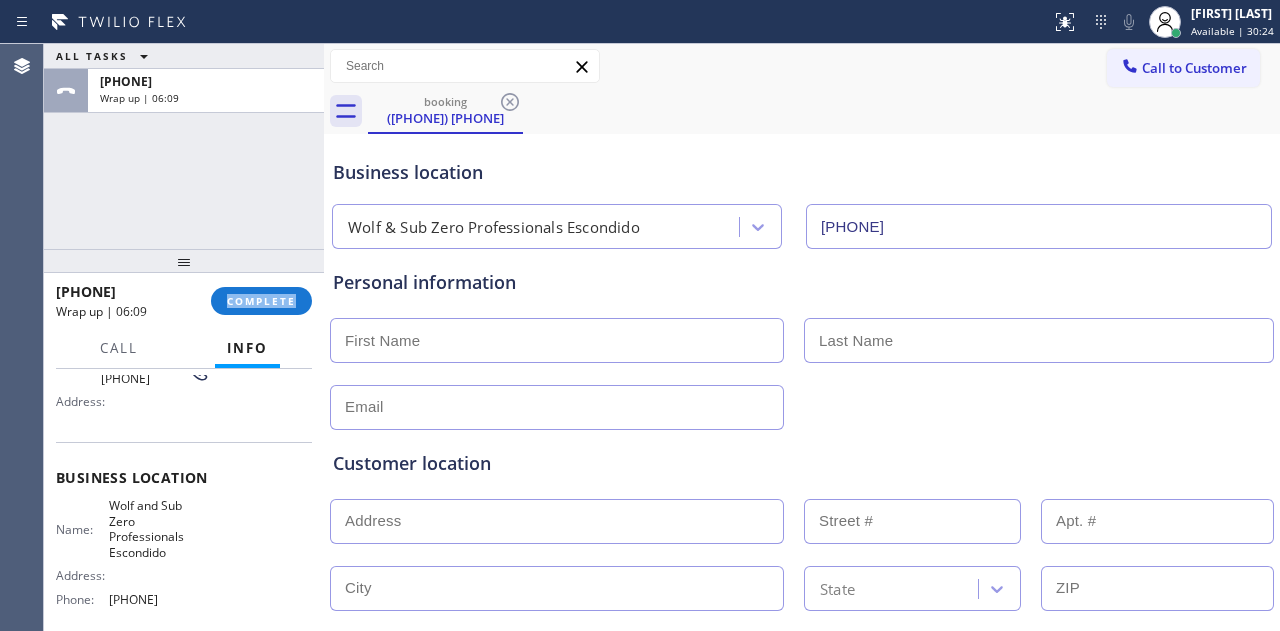 click on "[PHONE] Wrap up | 06:09 COMPLETE" at bounding box center (184, 301) 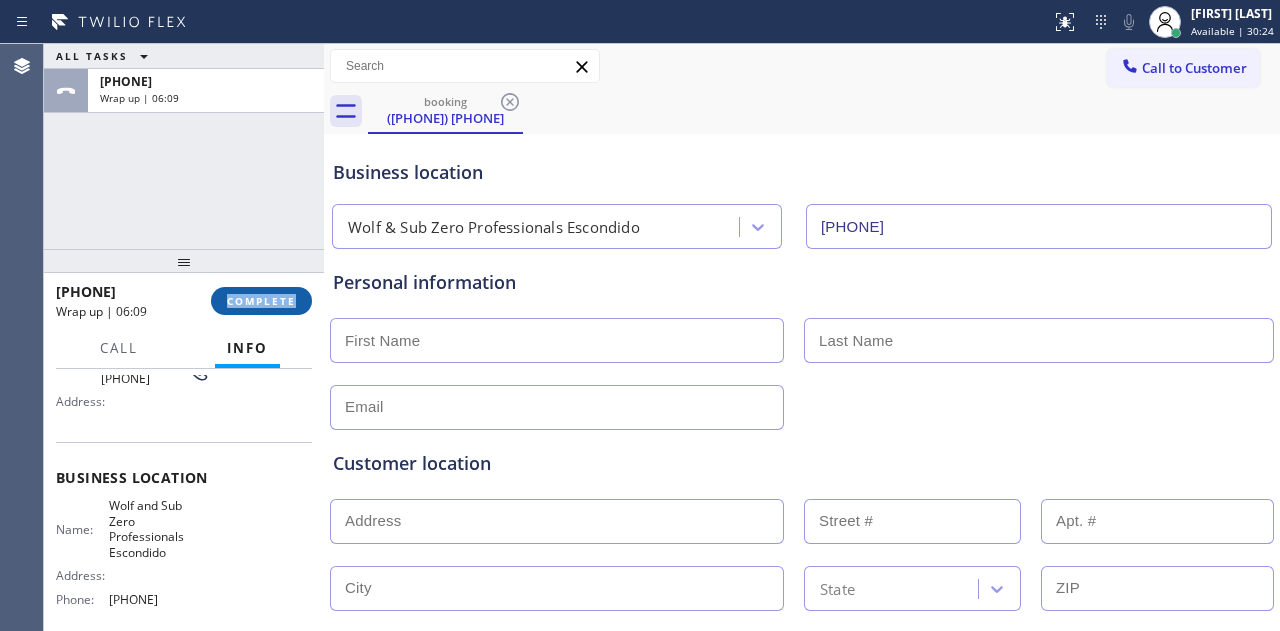 click on "COMPLETE" at bounding box center [261, 301] 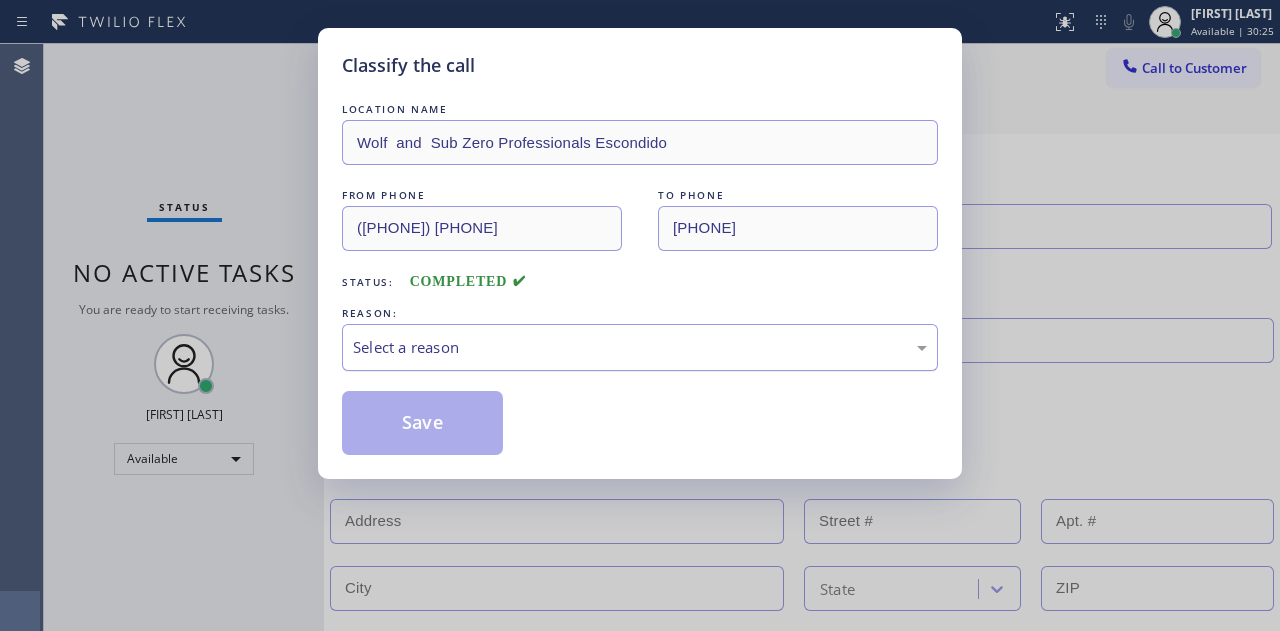 click on "Select a reason" at bounding box center [640, 347] 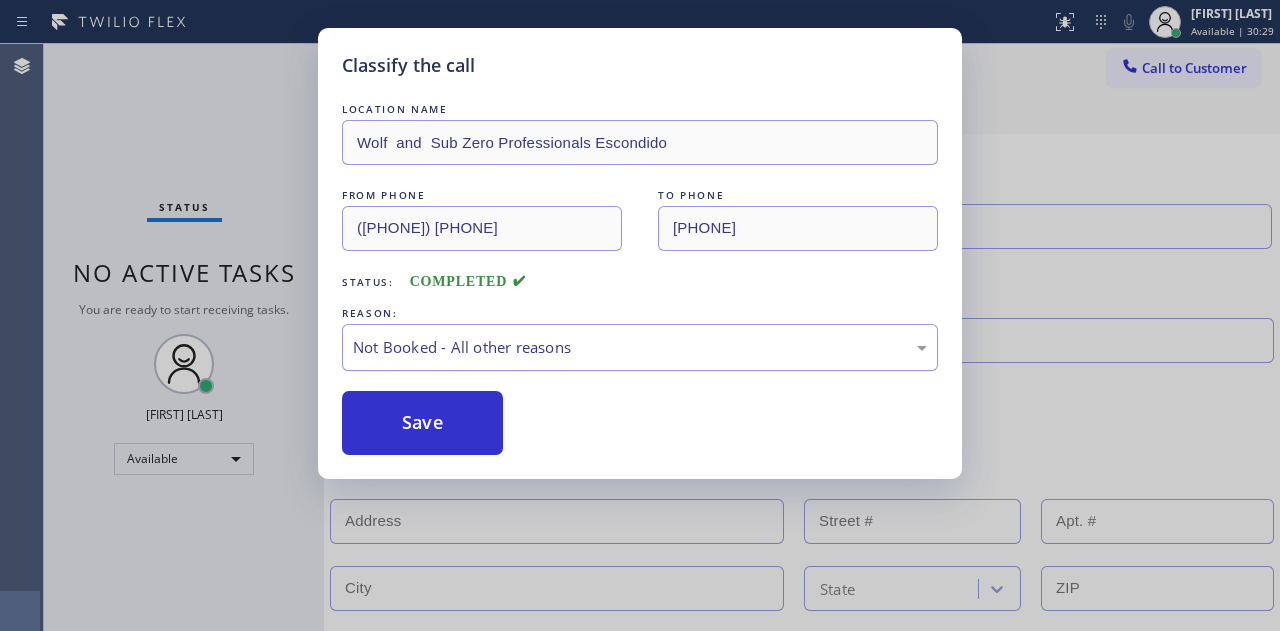 click on "Not Booked - All other reasons" at bounding box center [640, 347] 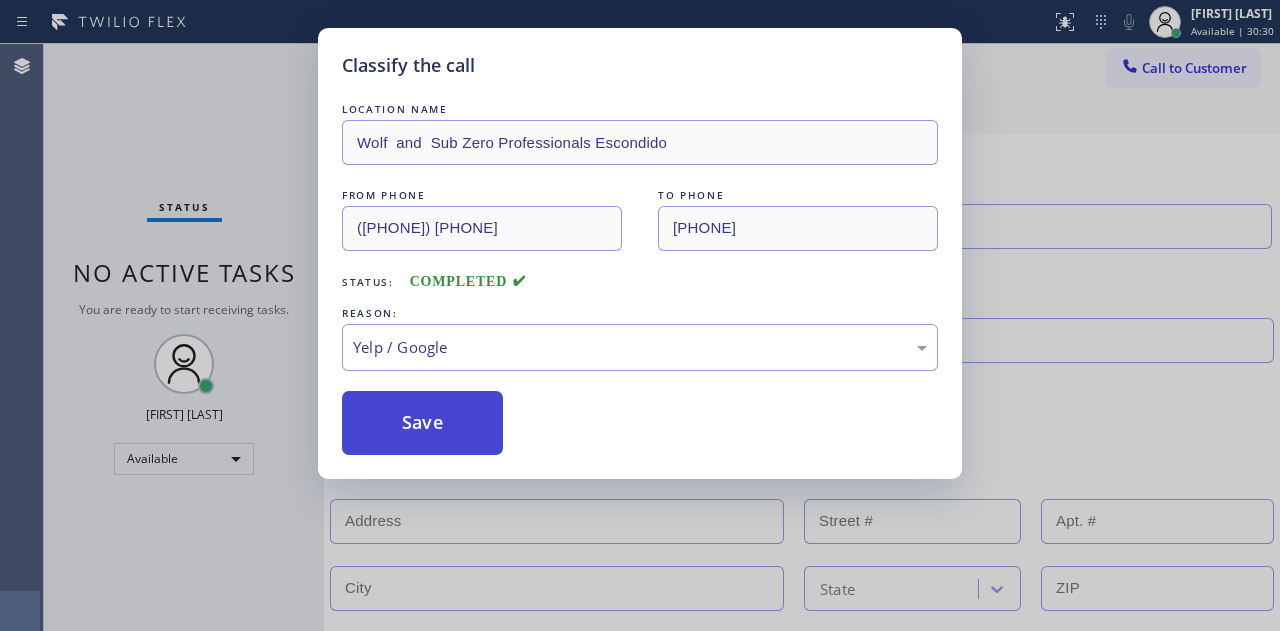 click on "Save" at bounding box center [422, 423] 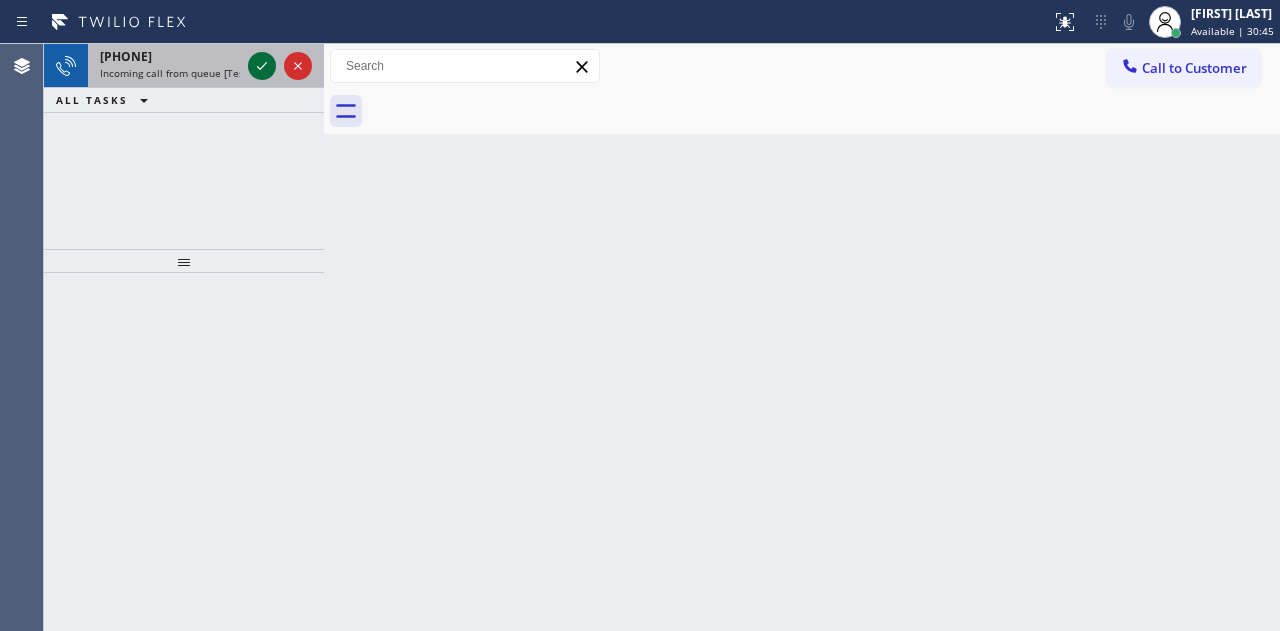 click 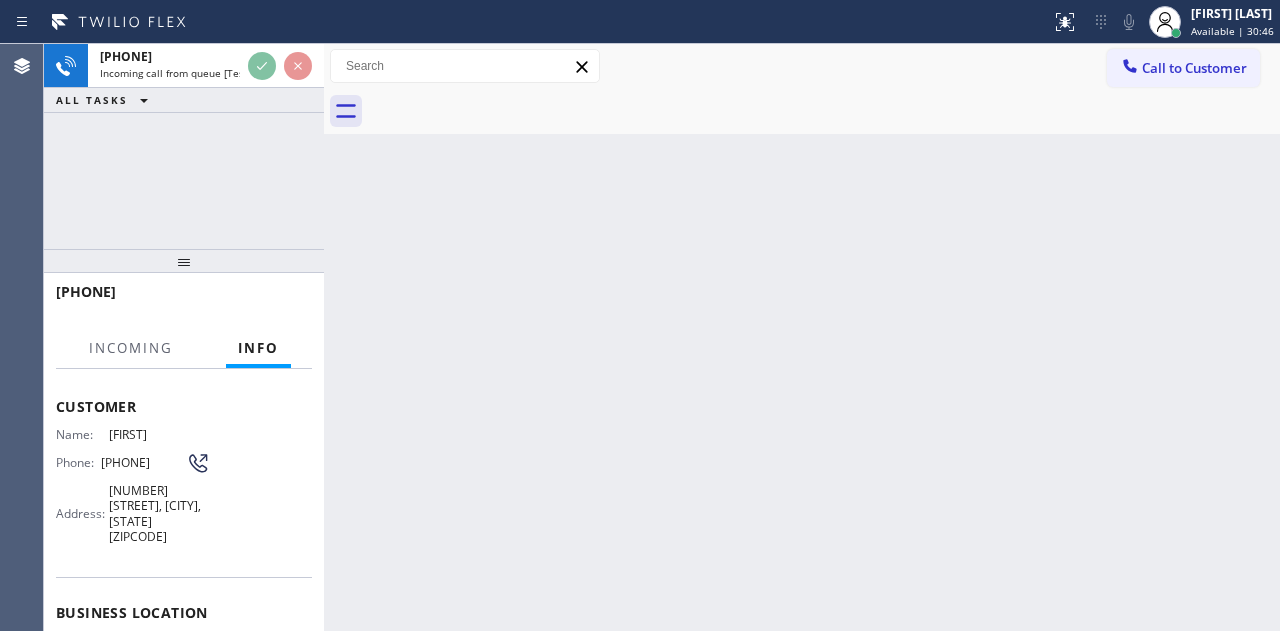 scroll, scrollTop: 200, scrollLeft: 0, axis: vertical 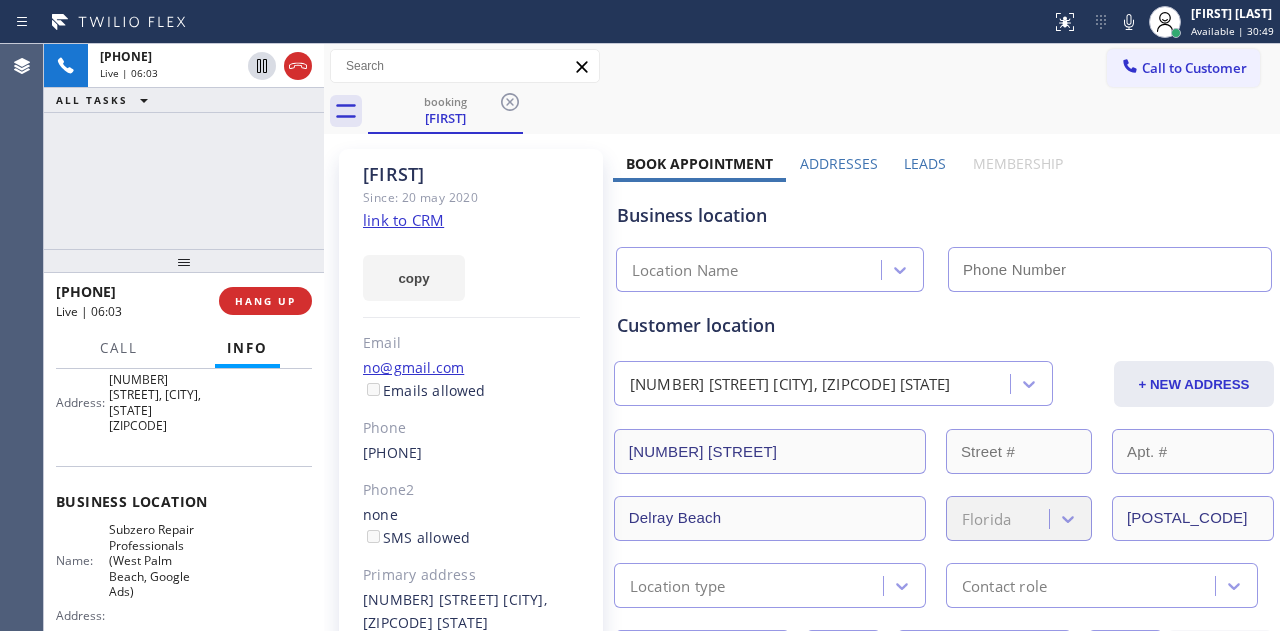 type on "[PHONE]" 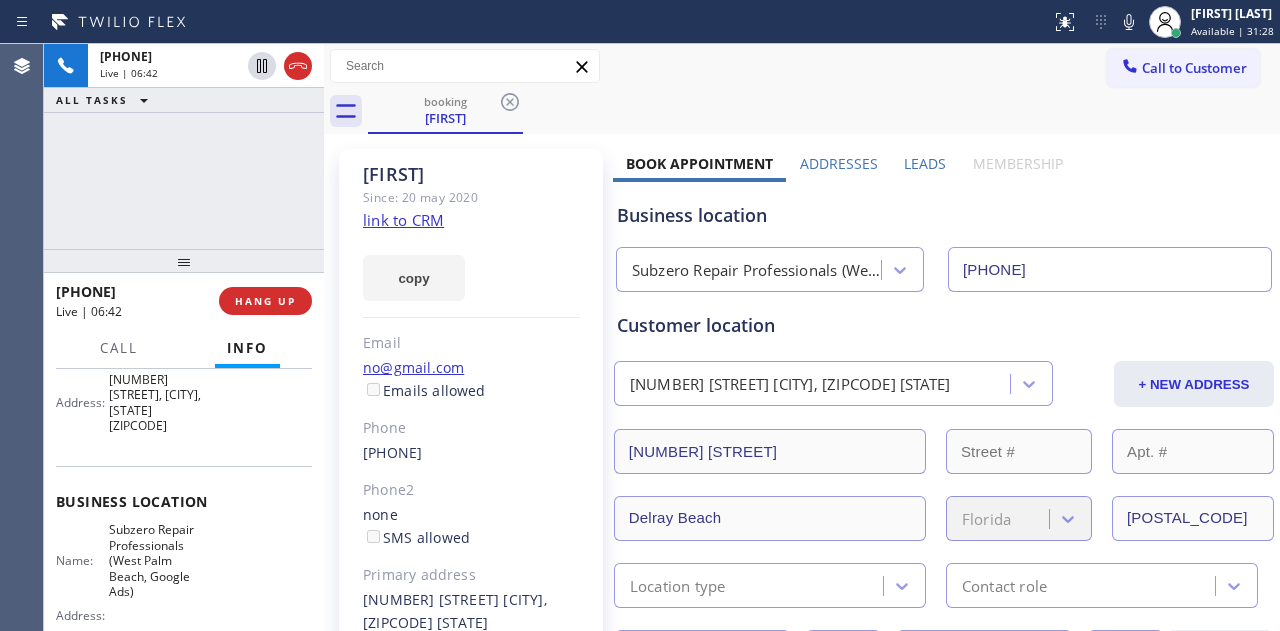 click on "link to CRM" 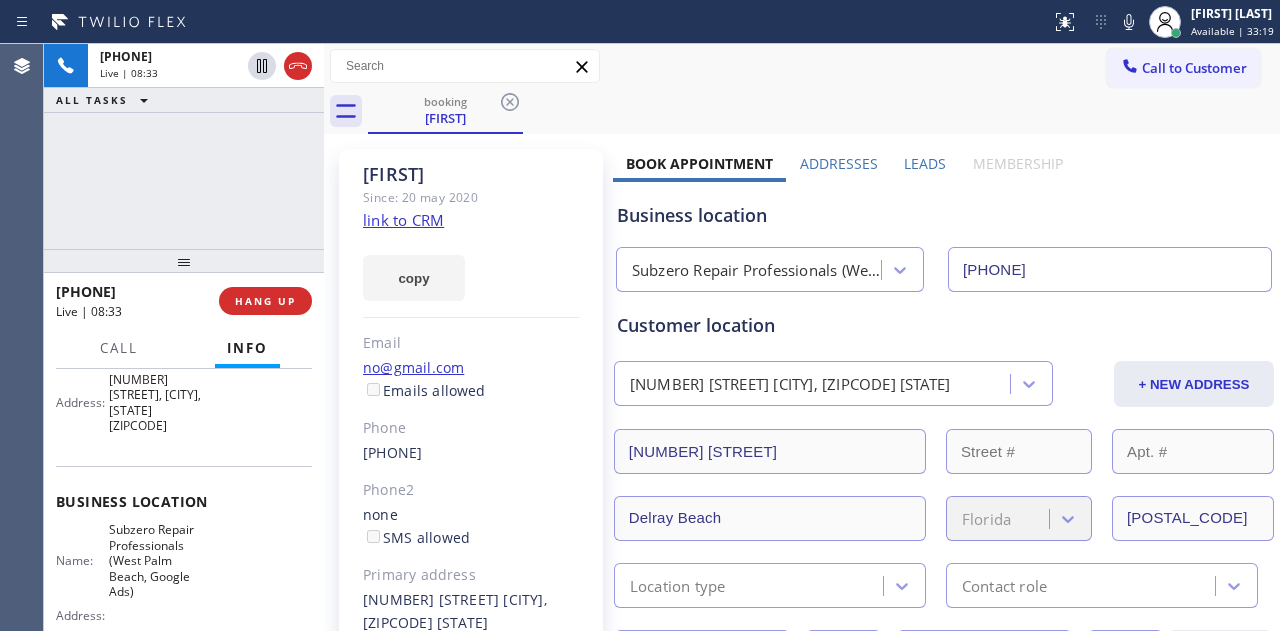 click on "[PHONE] Live | 08:33 ALL TASKS ALL TASKS ACTIVE TASKS TASKS IN WRAP UP" at bounding box center (184, 146) 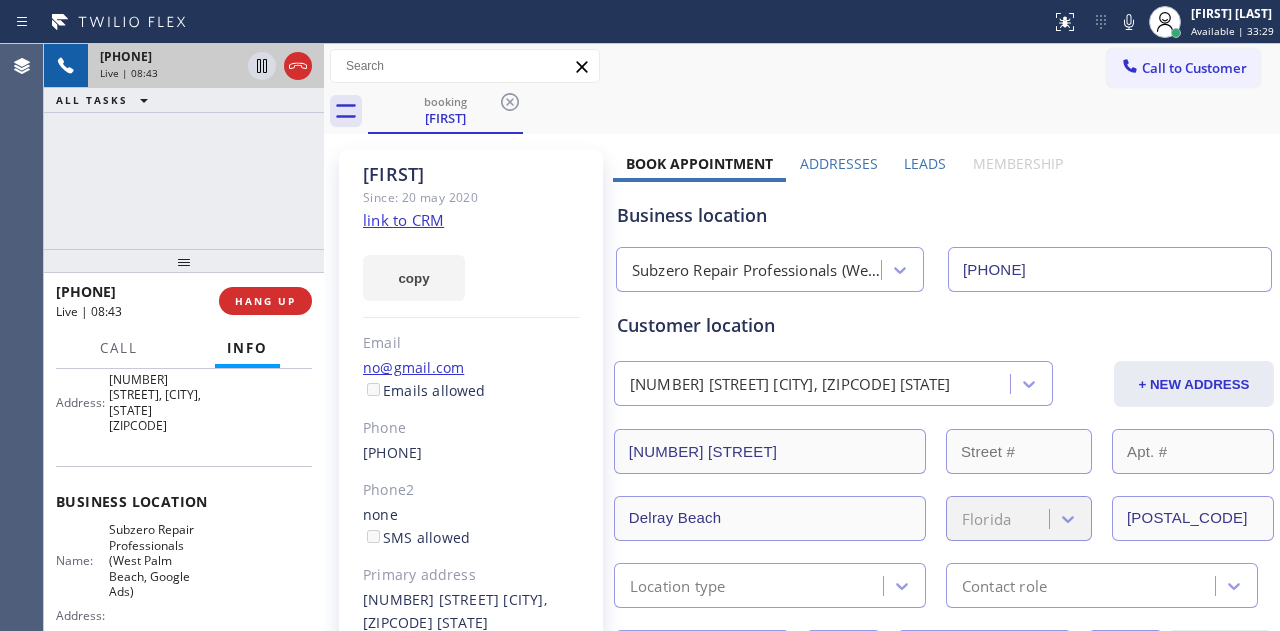click at bounding box center (280, 66) 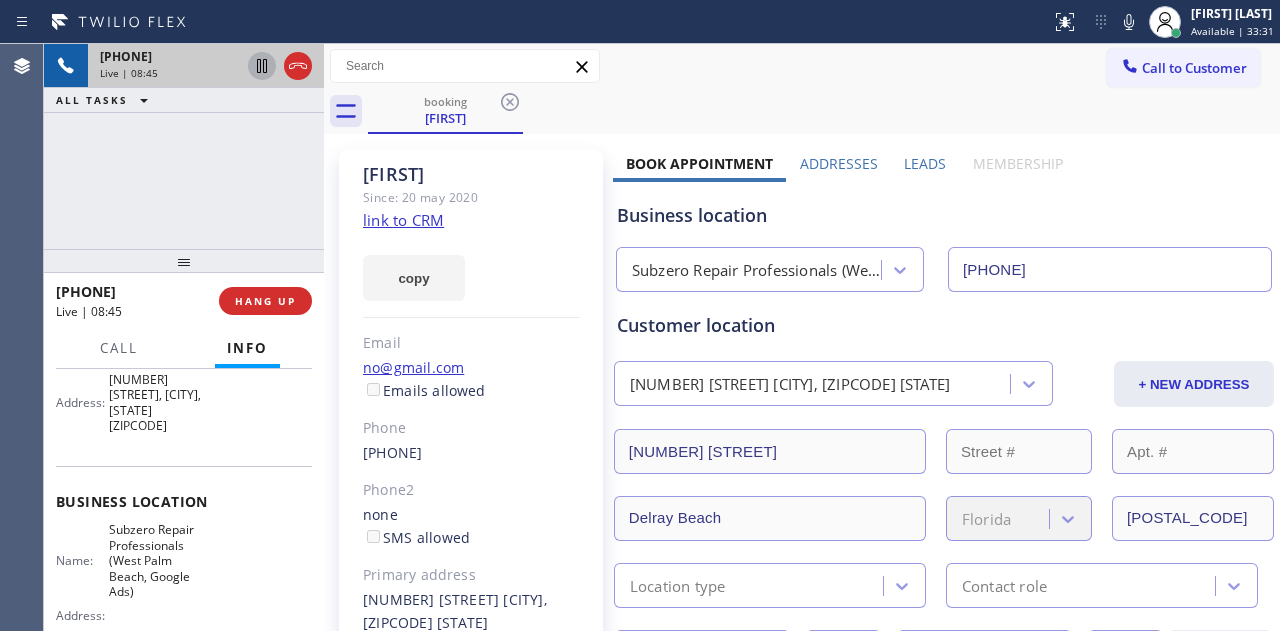 click 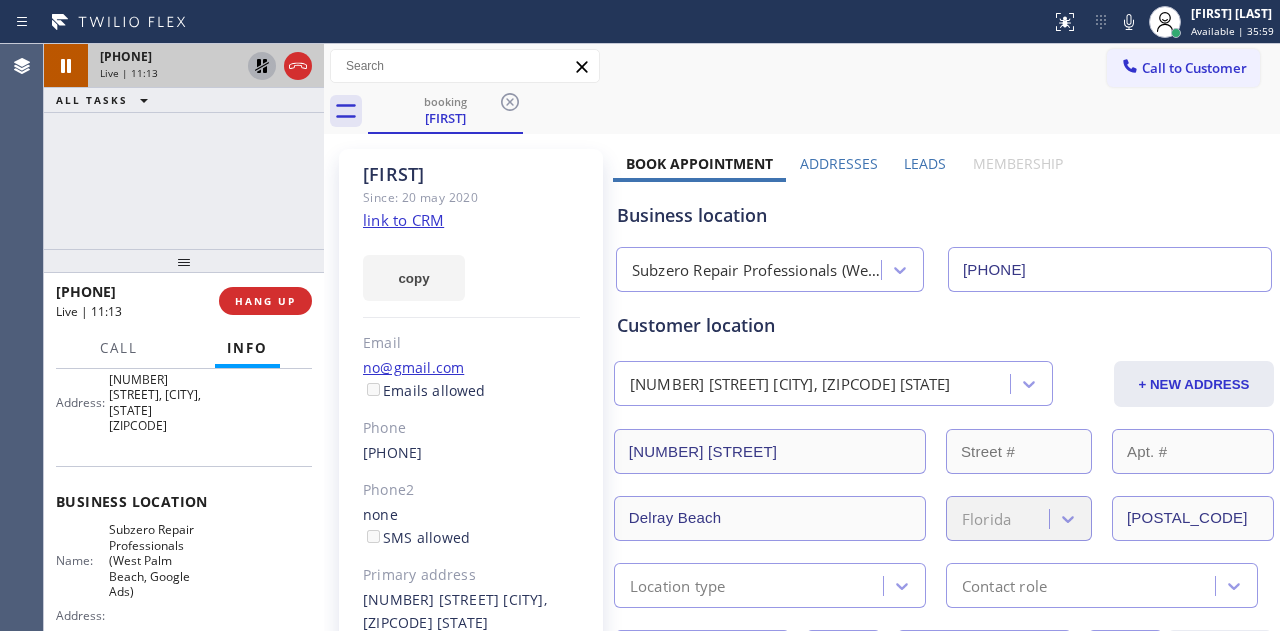 click on "+1[PHONE] Live | [TIME] ALL TASKS ALL TASKS ACTIVE TASKS TASKS IN WRAP UP" at bounding box center [184, 146] 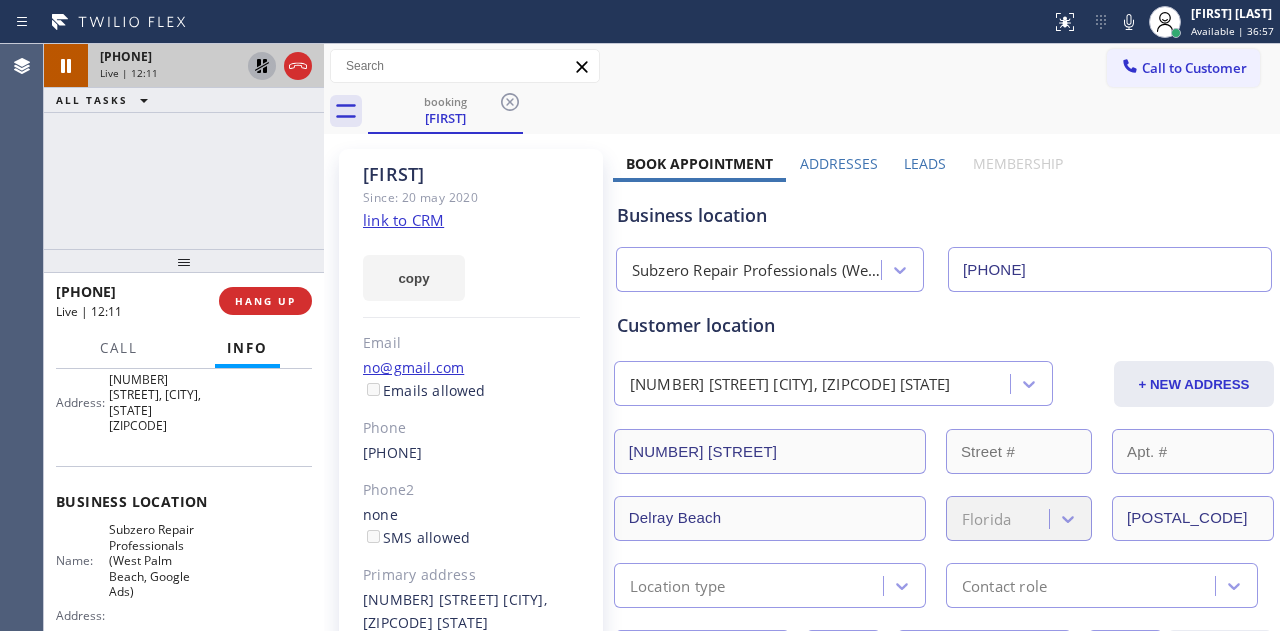 click 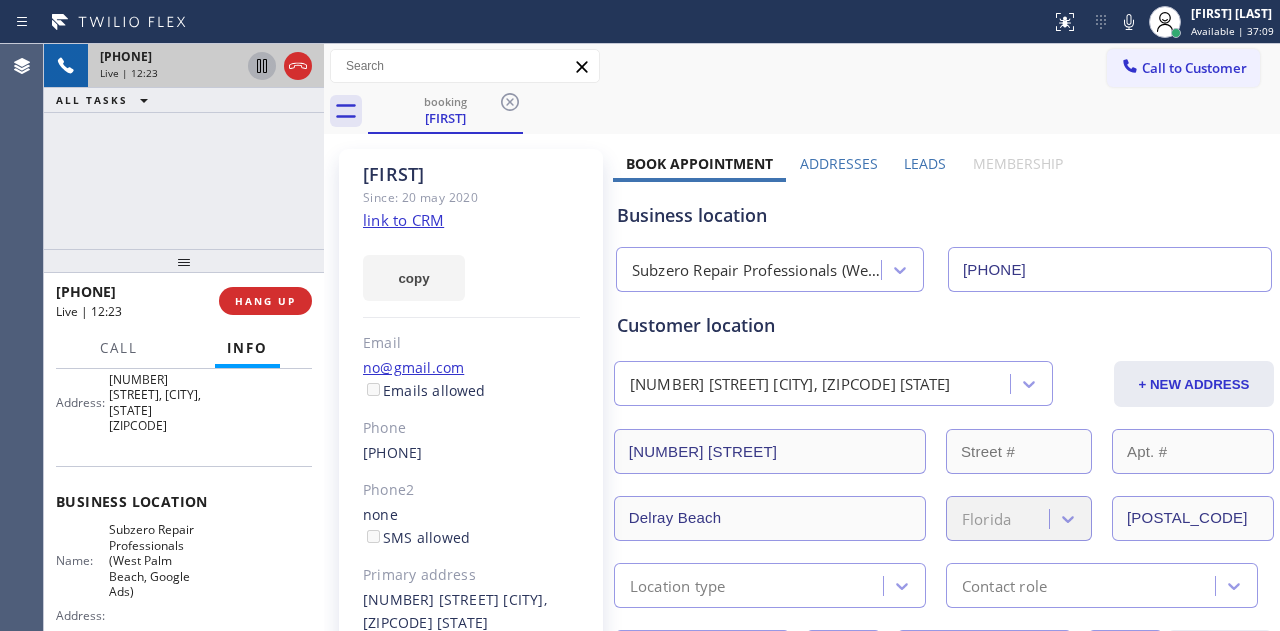 click on "+1[PHONE] Live | [TIME] ALL TASKS ALL TASKS ACTIVE TASKS TASKS IN WRAP UP" at bounding box center [184, 146] 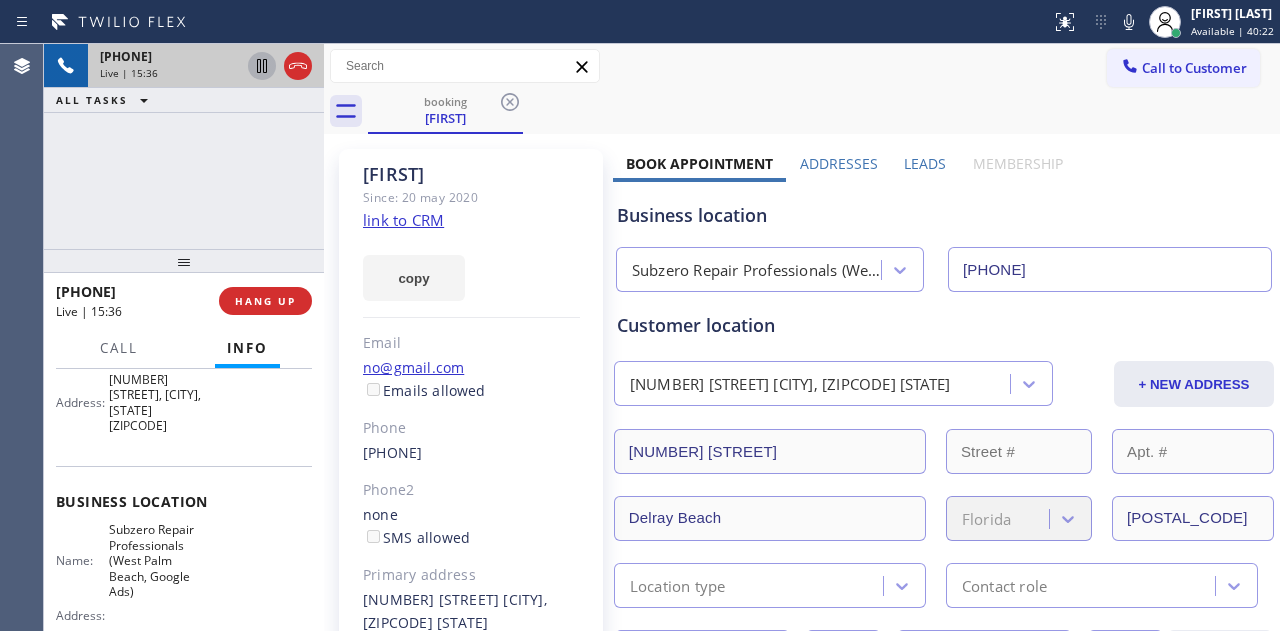 click on "+1[PHONE] Live | [TIME] ALL TASKS ALL TASKS ACTIVE TASKS TASKS IN WRAP UP" at bounding box center [184, 146] 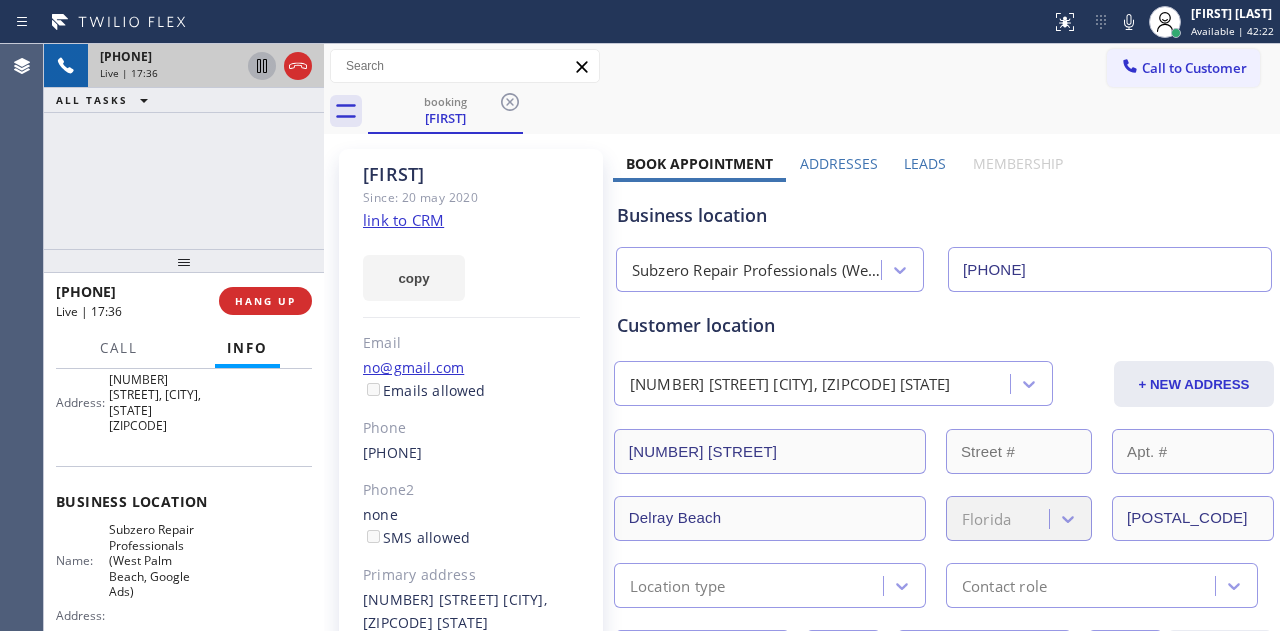 click on "+1[PHONE] Live | [TIME] ALL TASKS ALL TASKS ACTIVE TASKS TASKS IN WRAP UP" at bounding box center (184, 146) 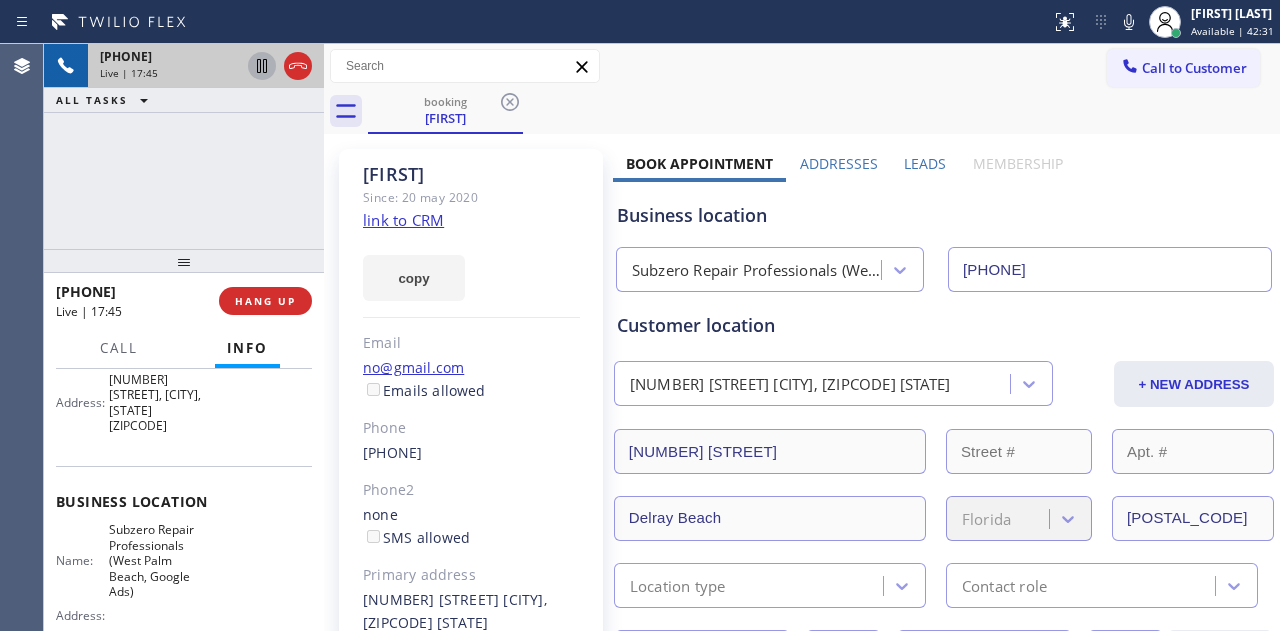 click on "+1[PHONE] Live | [TIME] ALL TASKS ALL TASKS ACTIVE TASKS TASKS IN WRAP UP" at bounding box center (184, 146) 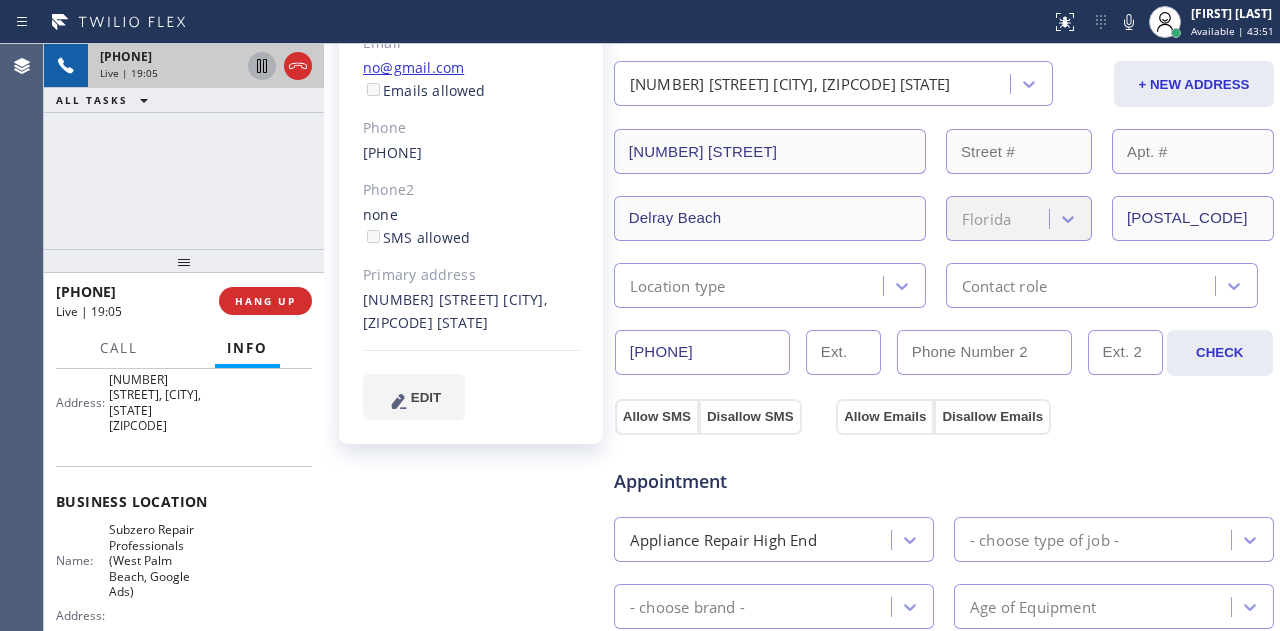 scroll, scrollTop: 0, scrollLeft: 0, axis: both 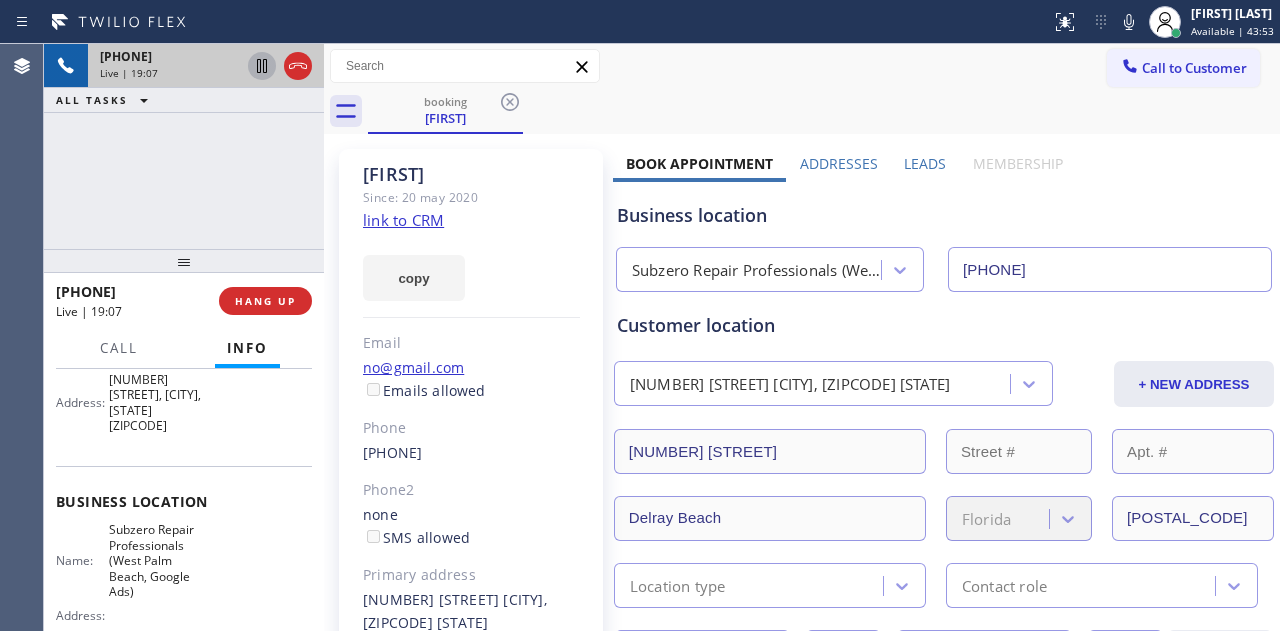 click on "[PHONE] Live | 19:07 ALL TASKS ALL TASKS ACTIVE TASKS TASKS IN WRAP UP" at bounding box center (184, 146) 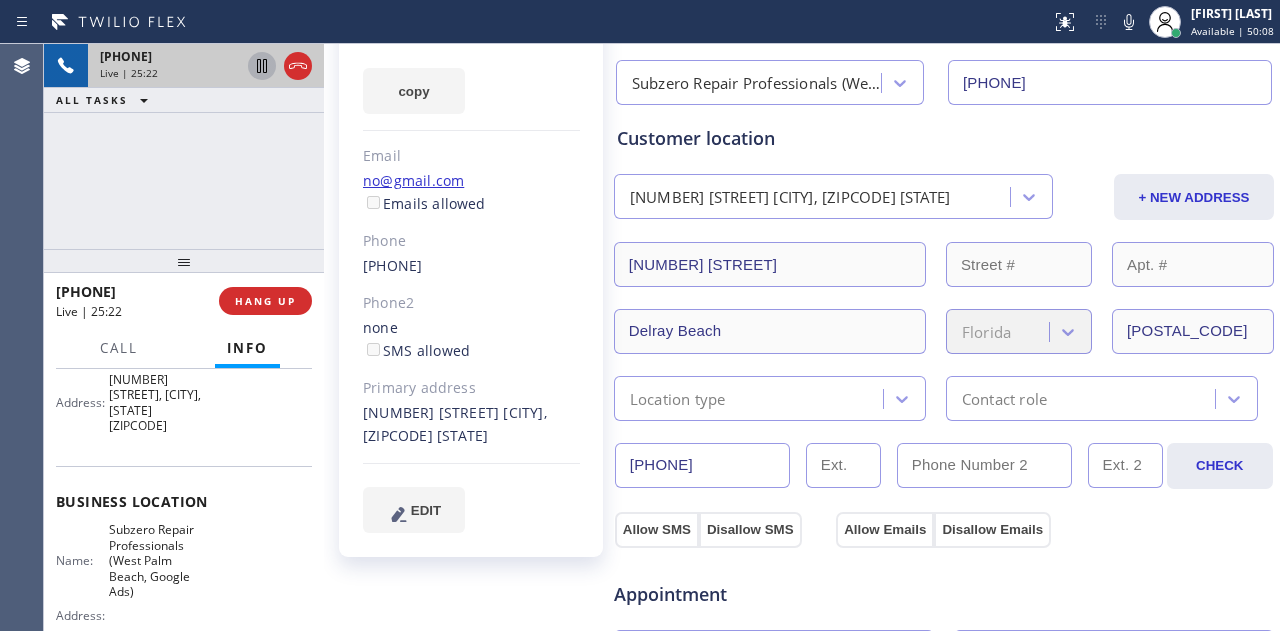 scroll, scrollTop: 200, scrollLeft: 0, axis: vertical 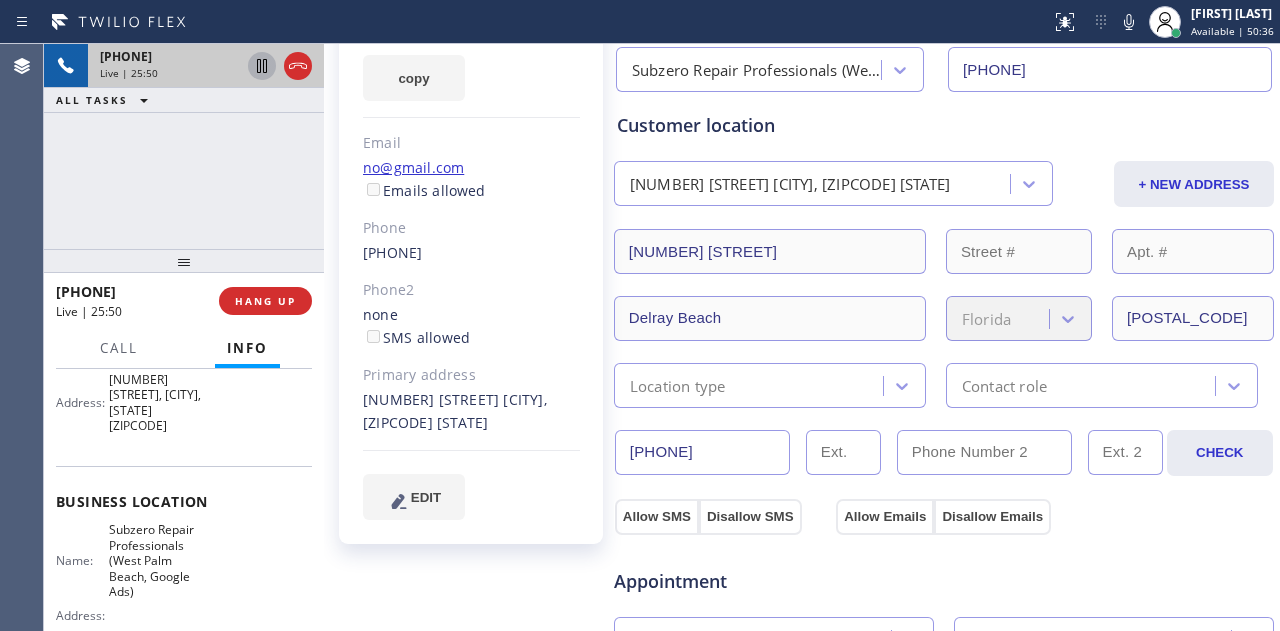 click on "[PHONE] Live | 25:50 ALL TASKS ALL TASKS ACTIVE TASKS TASKS IN WRAP UP" at bounding box center [184, 146] 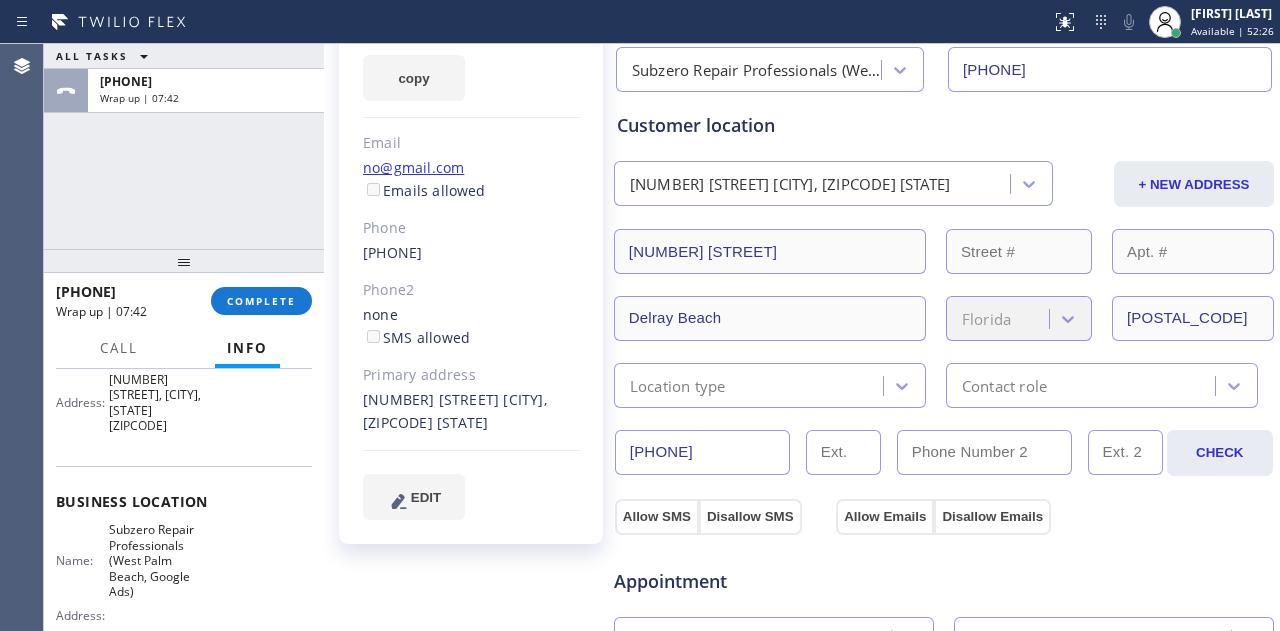 scroll, scrollTop: 0, scrollLeft: 0, axis: both 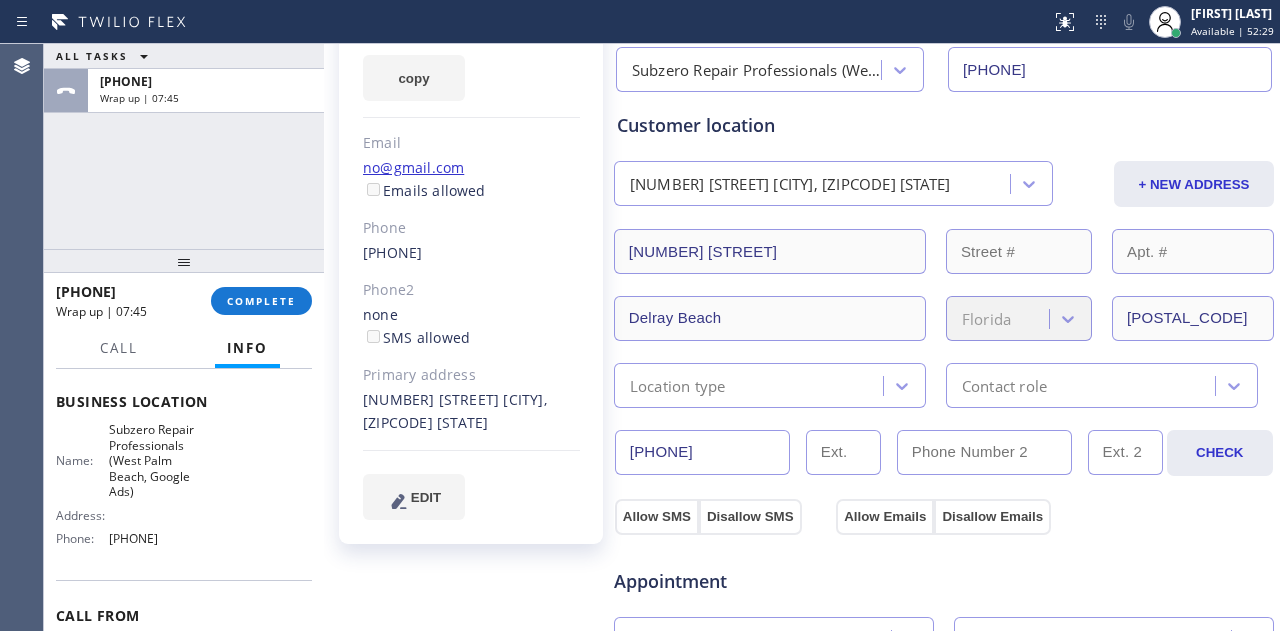 drag, startPoint x: 50, startPoint y: 493, endPoint x: 230, endPoint y: 541, distance: 186.2901 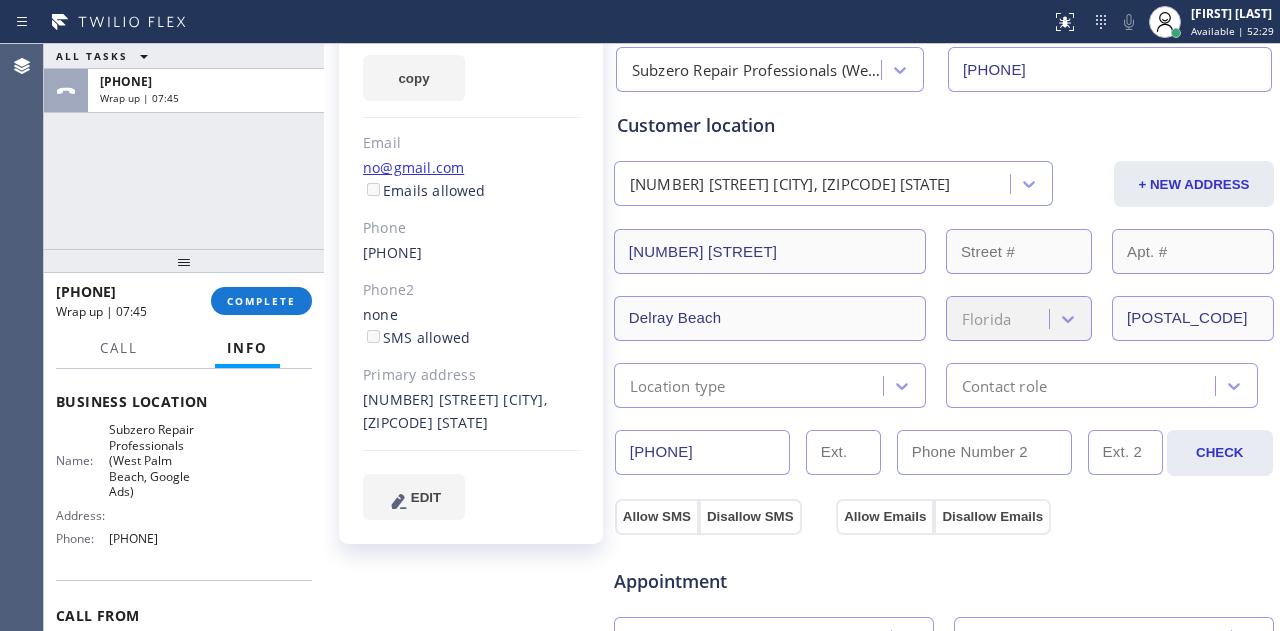 click on "Context Queue: [Test] All Priority: [NUMBER] Customer Name: [FIRST] Phone: +1[PHONE] Address: [NUMBER] [STREET], [CITY], [STATE] [ZIPCODE] Business location Name: Subzero Repair Professionals (West Palm Beach, Google Ads) Address: Phone: +1[PHONE] Call From City: [CITY] State: [STATE] Zipcode: [ZIPCODE] Outbound call Location Subzero Repair Professionals (West Palm Beach, Google Ads) Your caller id phone number +1[PHONE] Customer number +1[PHONE] Call" at bounding box center (184, 500) 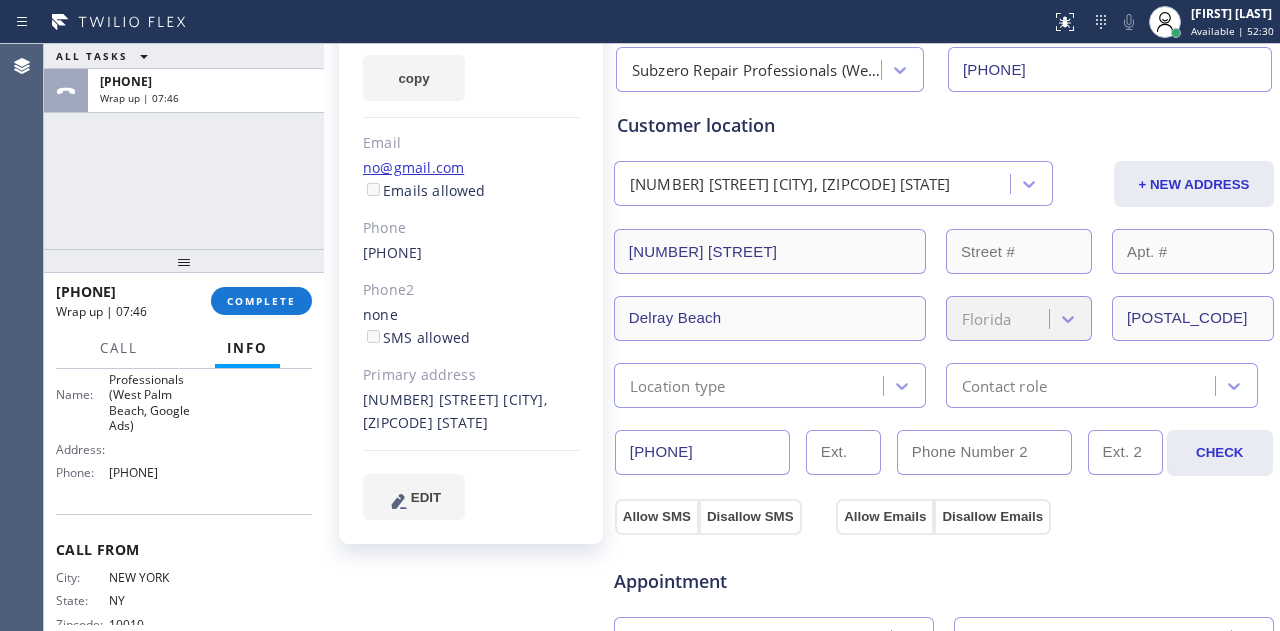 scroll, scrollTop: 400, scrollLeft: 0, axis: vertical 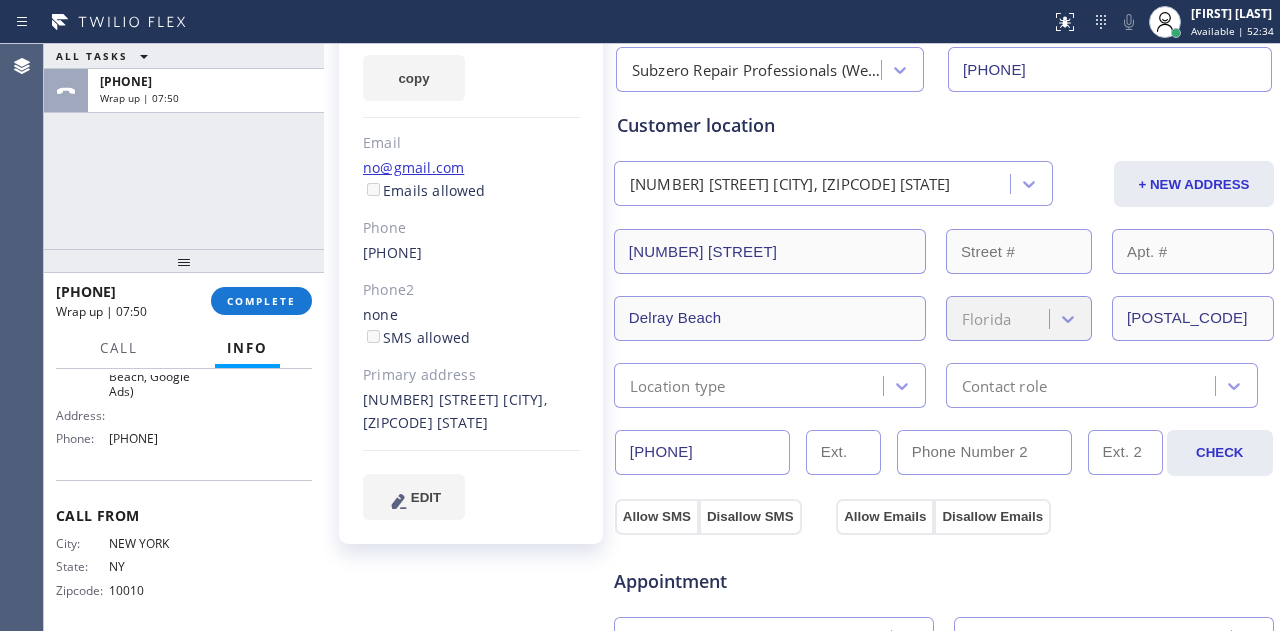 click on "ALL TASKS ALL TASKS ACTIVE TASKS TASKS IN WRAP UP +1[PHONE] Wrap up | [TIME]" at bounding box center [184, 146] 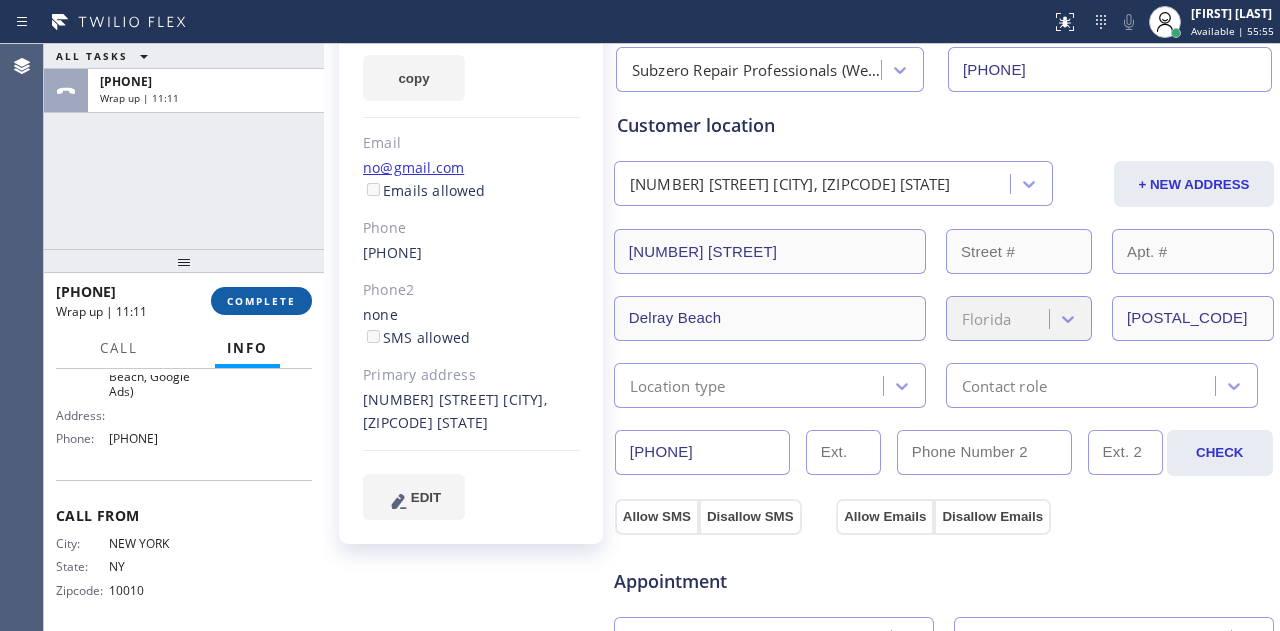 click on "COMPLETE" at bounding box center (261, 301) 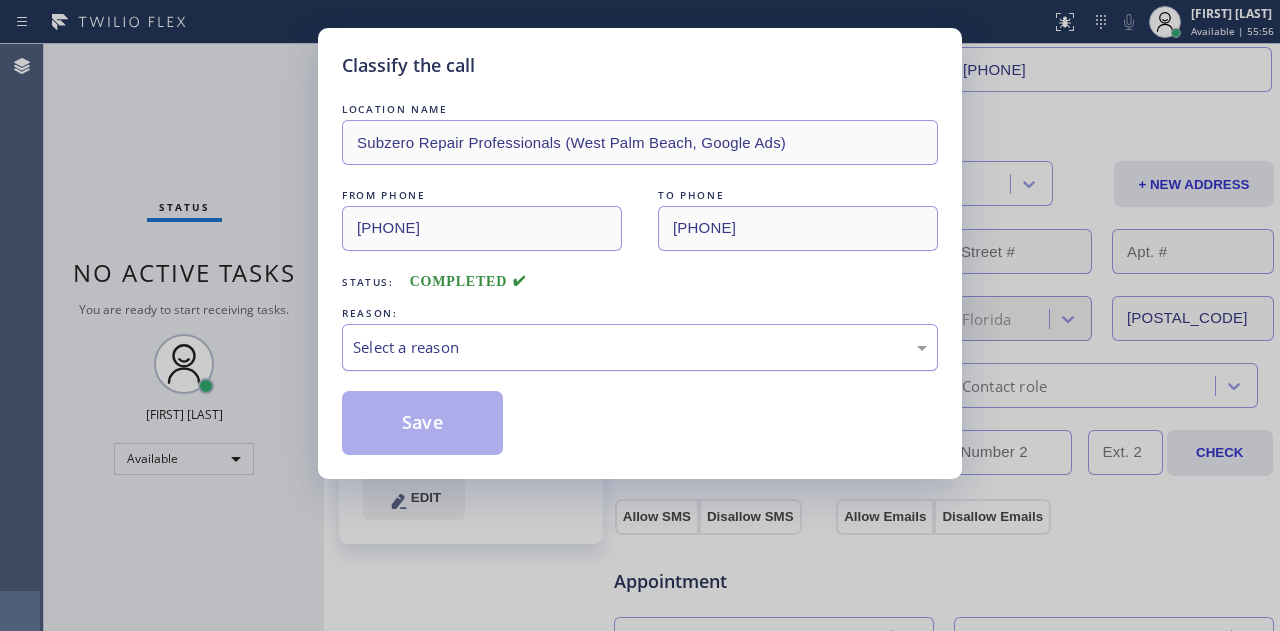 click on "Select a reason" at bounding box center [640, 347] 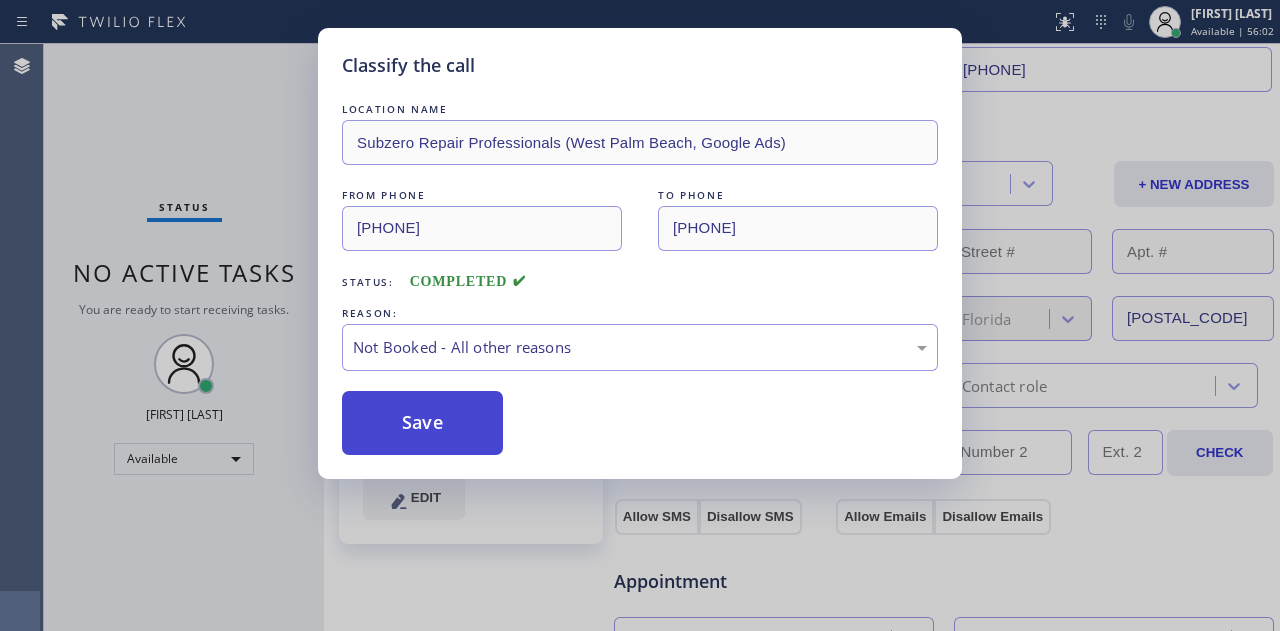 click on "Save" at bounding box center [422, 423] 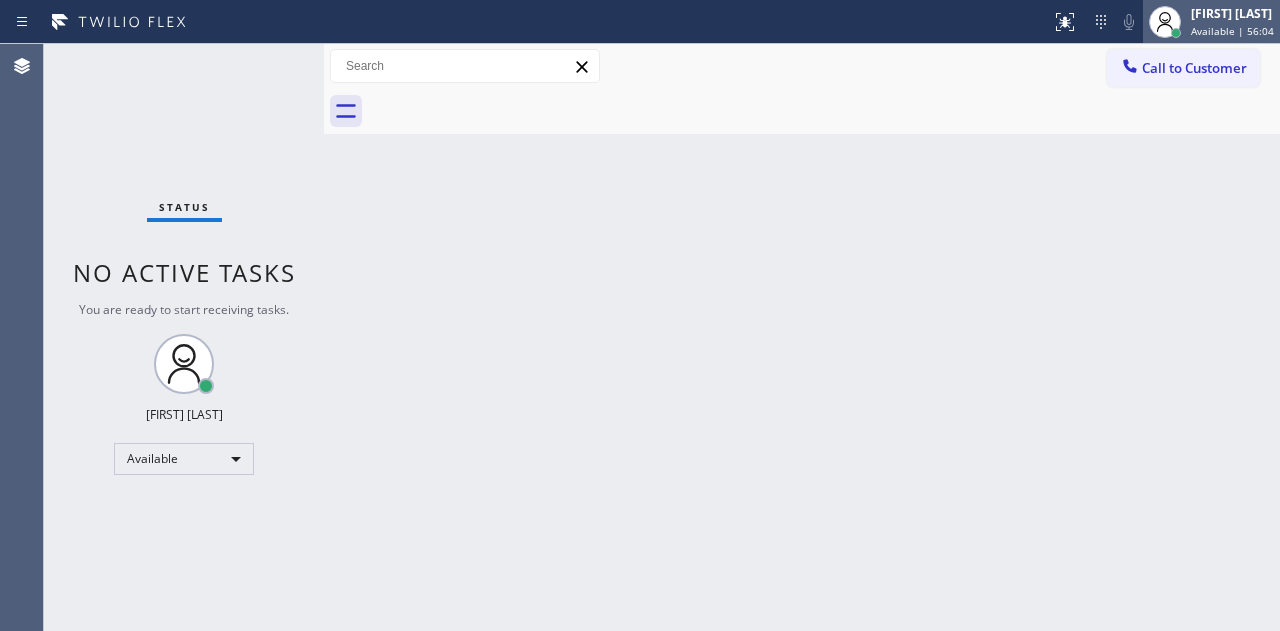 click on "Available | 56:04" at bounding box center [1232, 31] 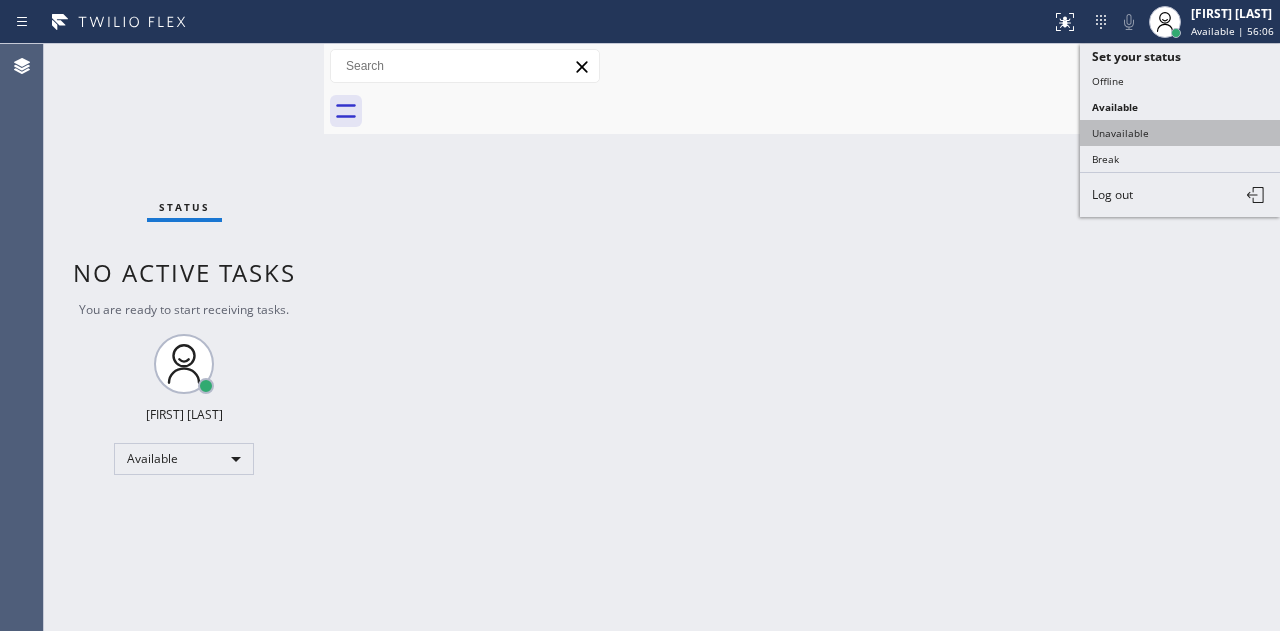 click on "Unavailable" at bounding box center [1180, 133] 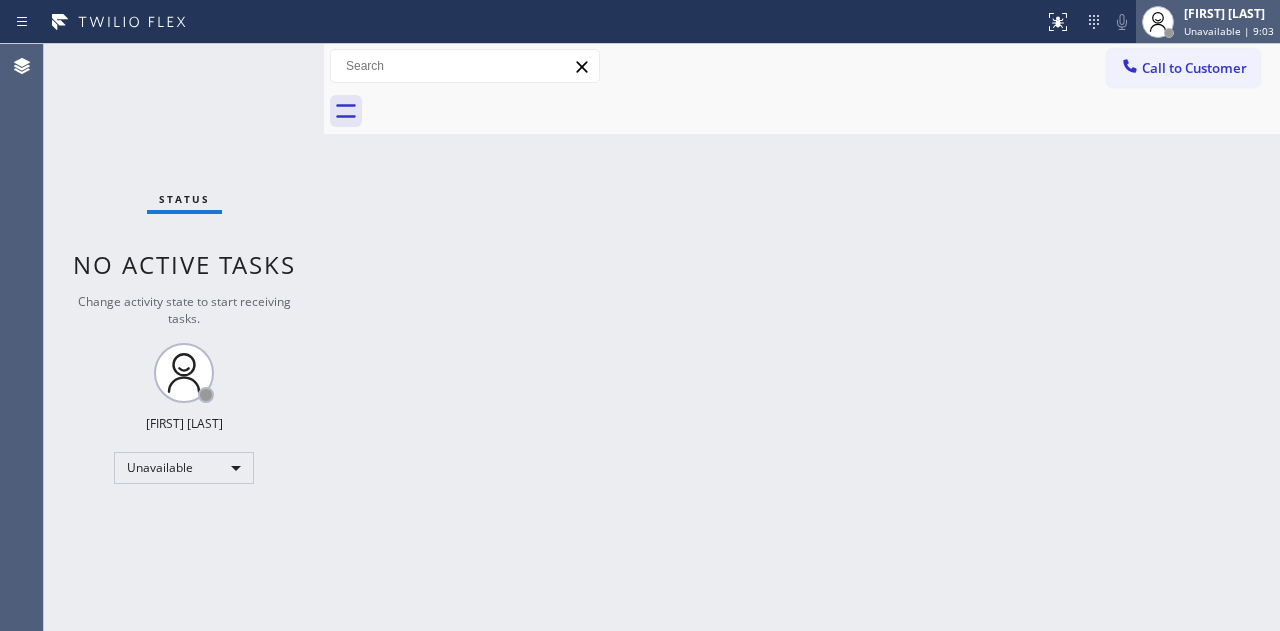 click on "[FIRST] [LAST]" at bounding box center (1229, 13) 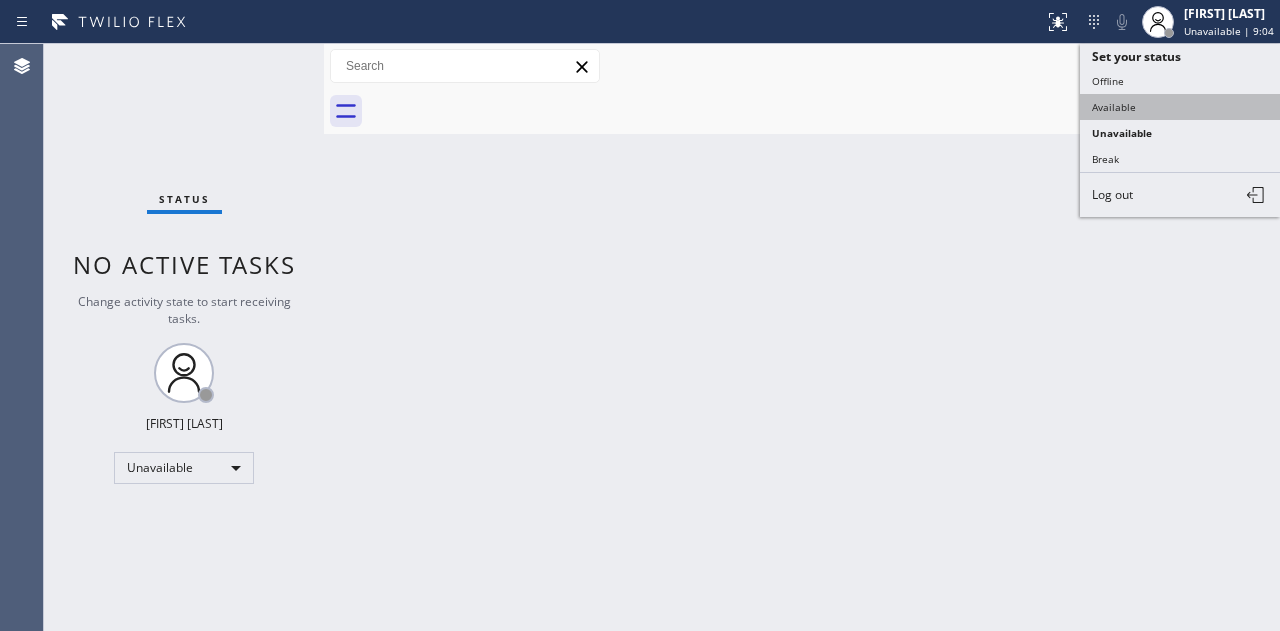 click on "Available" at bounding box center [1180, 107] 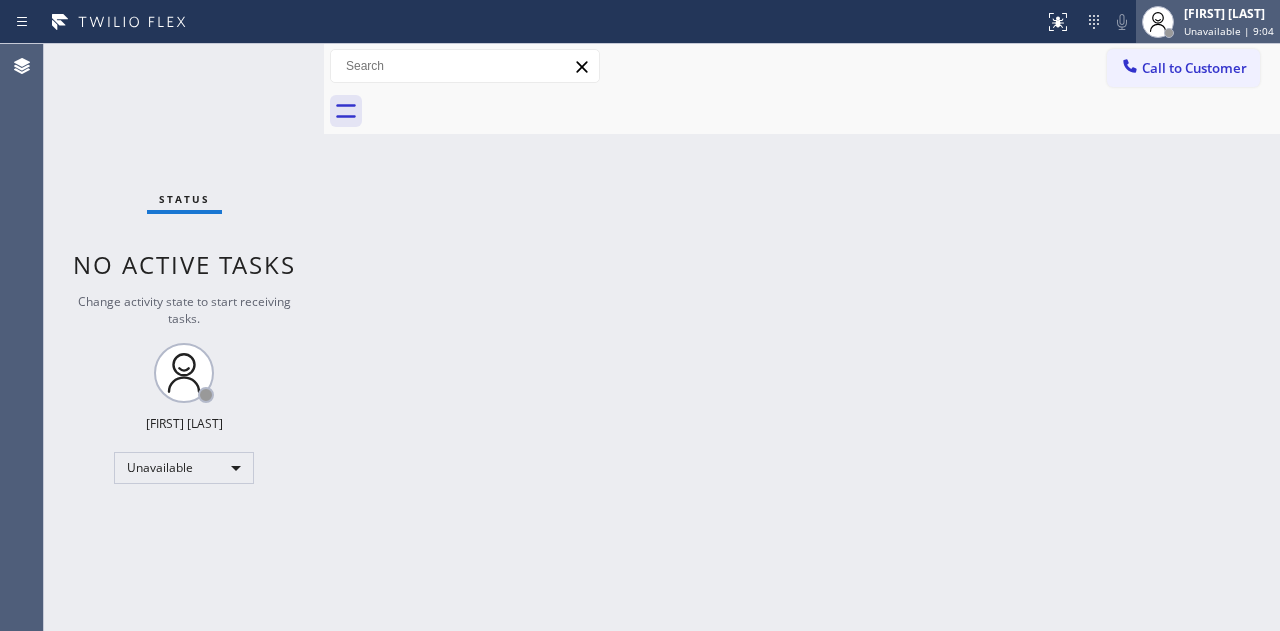 click on "Unavailable | 9:04" at bounding box center [1229, 31] 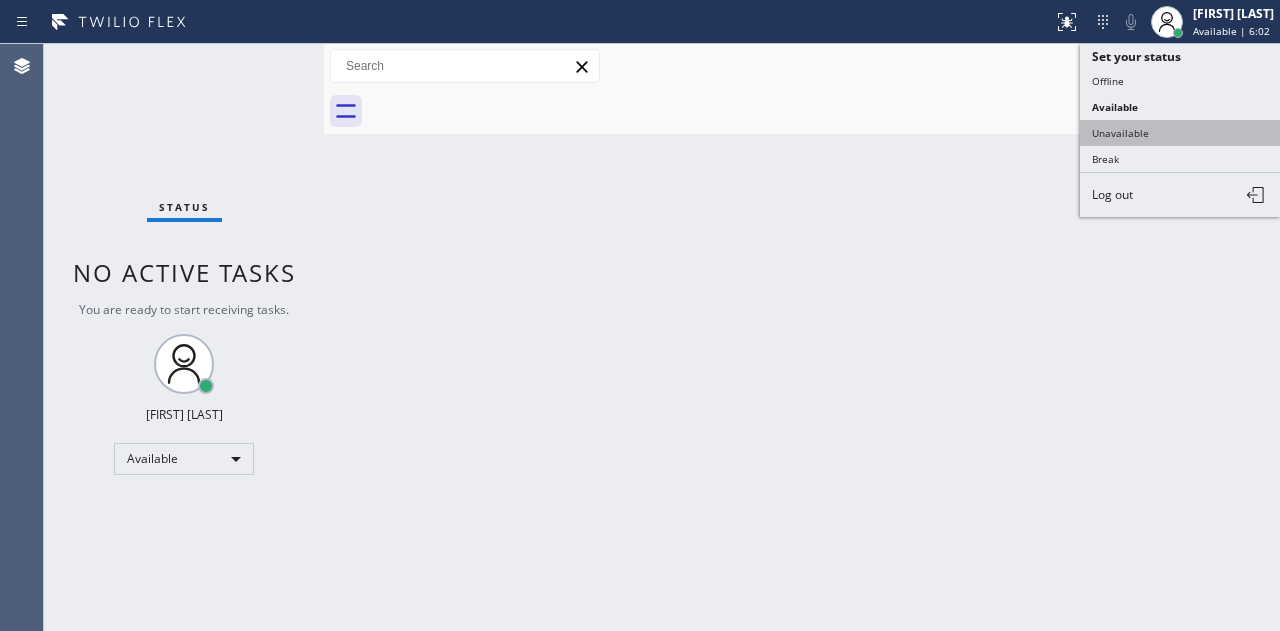 click on "Unavailable" at bounding box center (1180, 133) 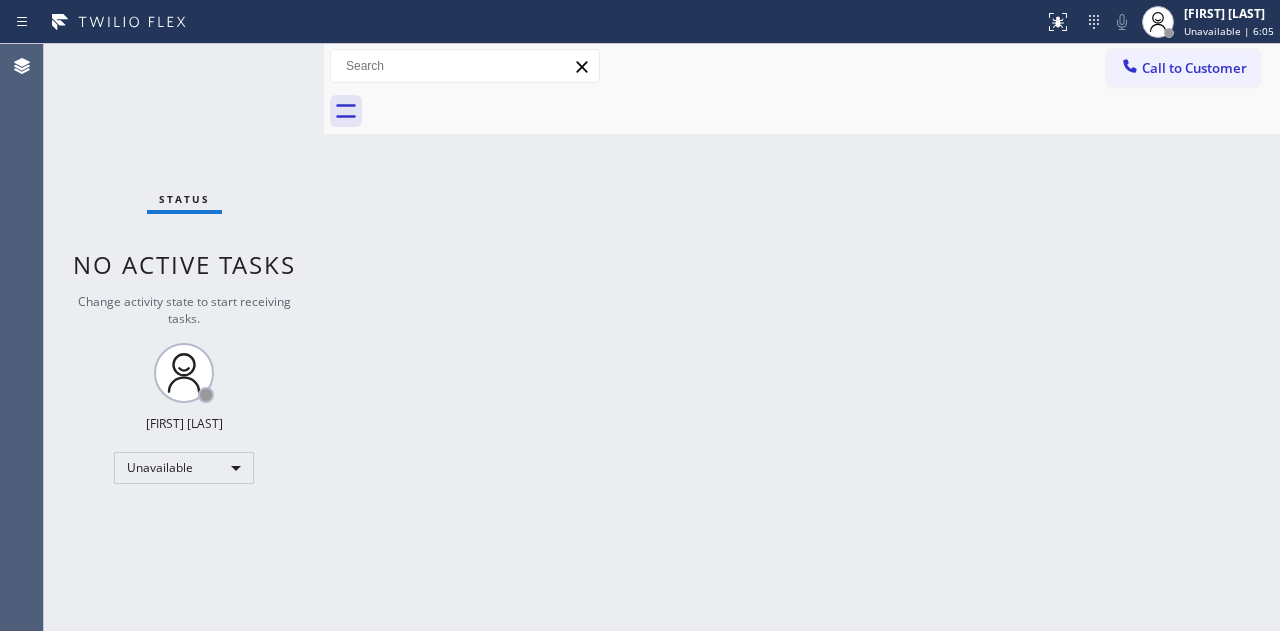 click on "Back to Dashboard Change Sender ID Customers Technicians Select a contact Outbound call Location Search location Your caller id phone number Customer number Call Customer info Name   Phone none Address none Change Sender ID HVAC +18559994417 5 Star Appliance +18557314952 Appliance Repair +18554611149 Plumbing +18889090120 Air Duct Cleaning +18006865038  Electricians +18005688664 Cancel Change Check personal SMS Reset Change No tabs Call to Customer Outbound call Location Search location Your caller id phone number Customer number Call Outbound call Technician Search Technician Your caller id phone number Your caller id phone number Call" at bounding box center [802, 337] 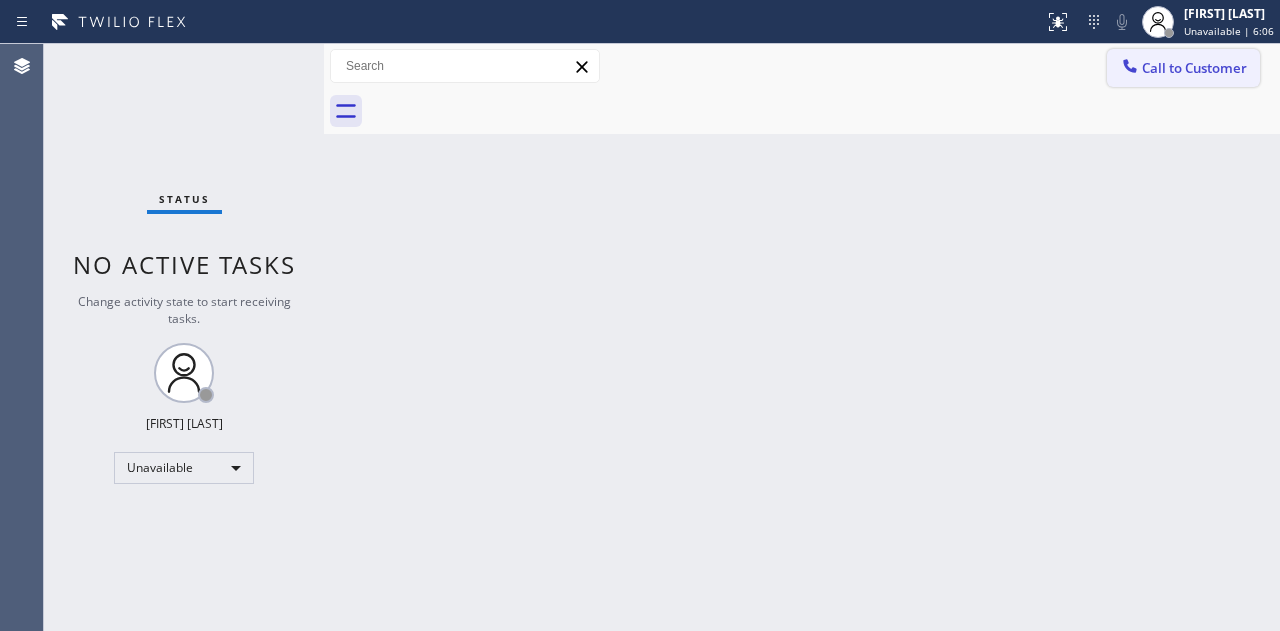 click on "Call to Customer" at bounding box center [1183, 68] 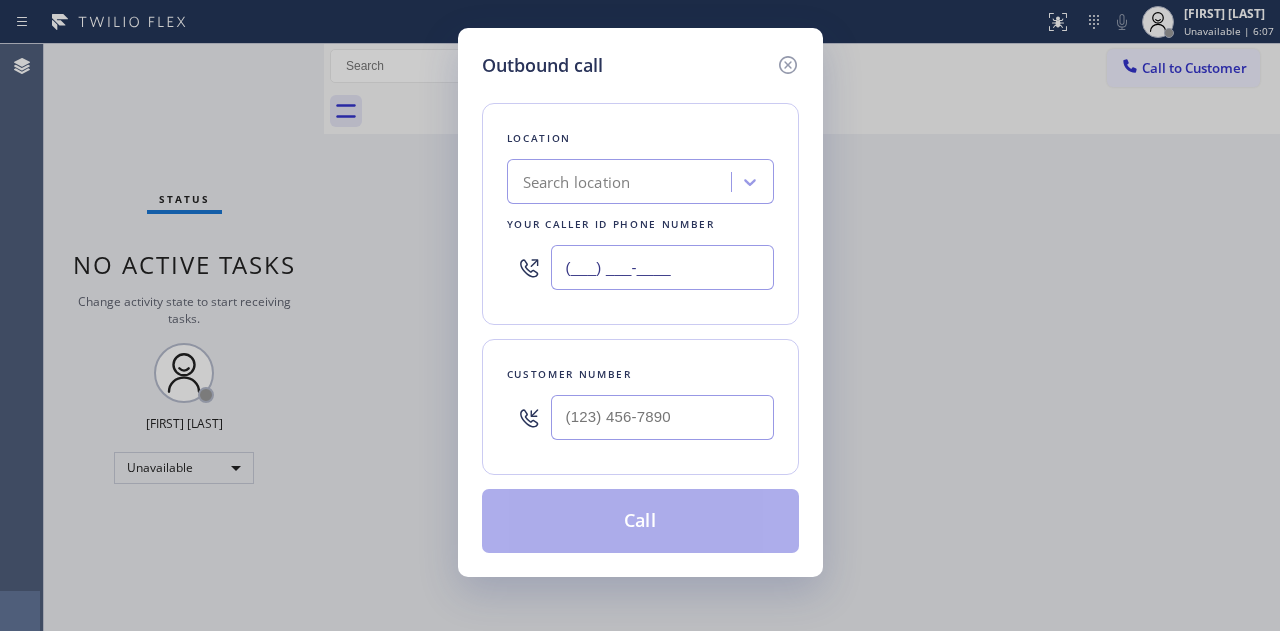 click on "(___) ___-____" at bounding box center (662, 267) 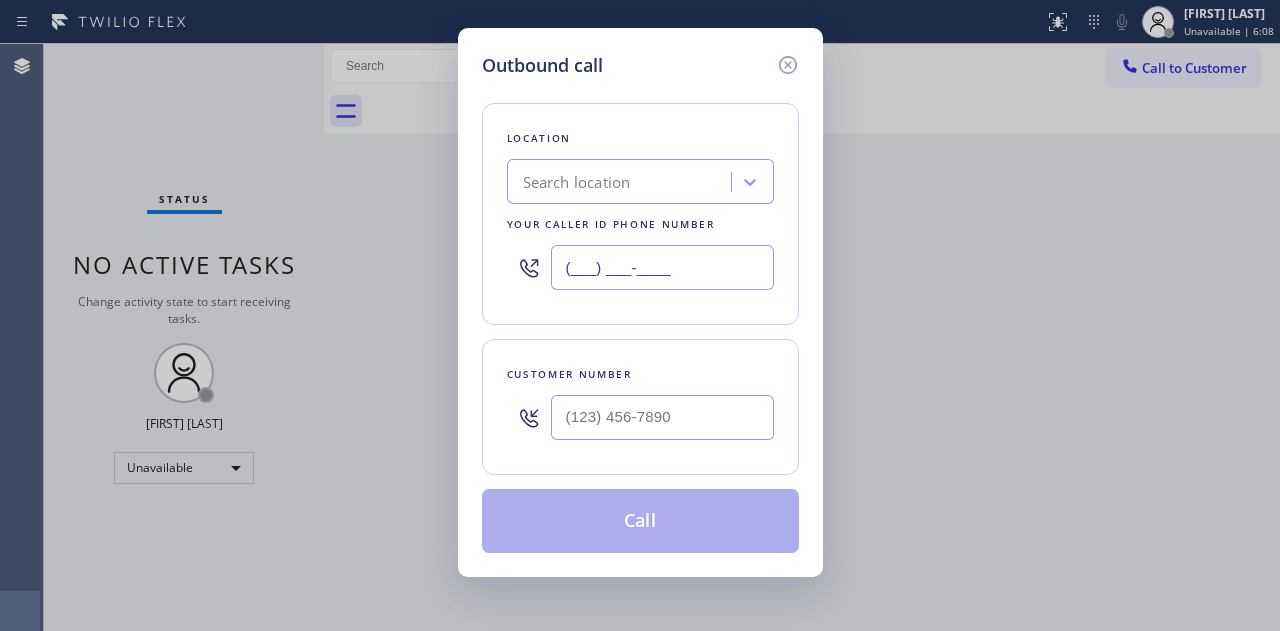 paste on "[PHONE]" 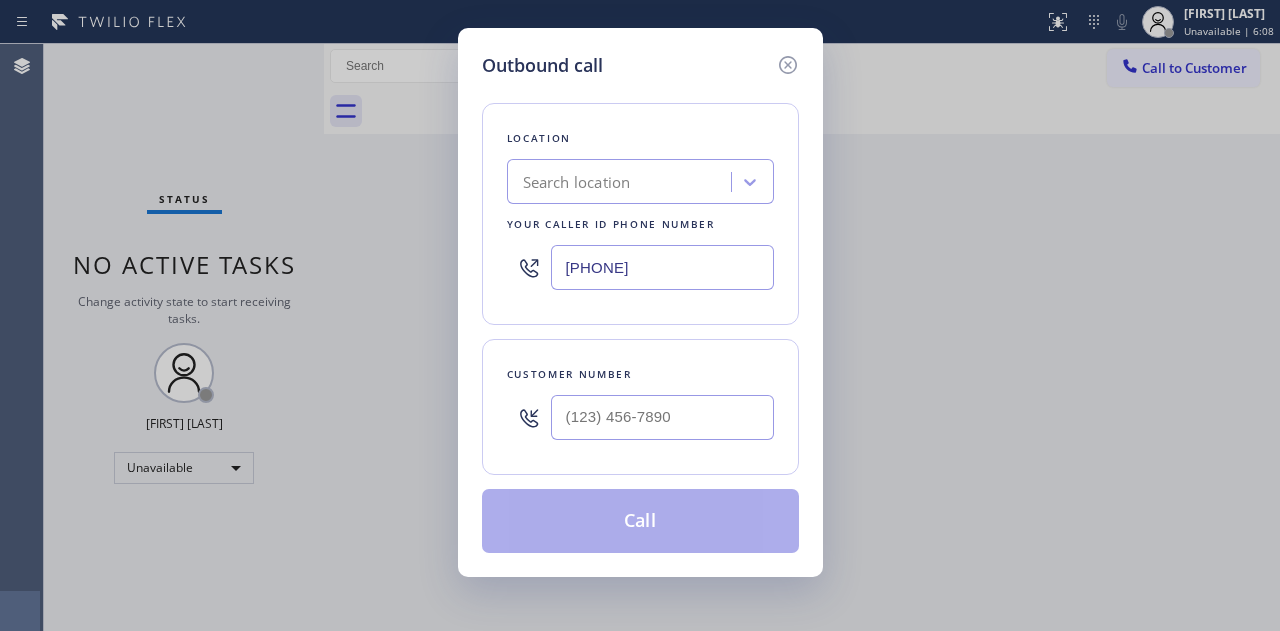 type on "[PHONE]" 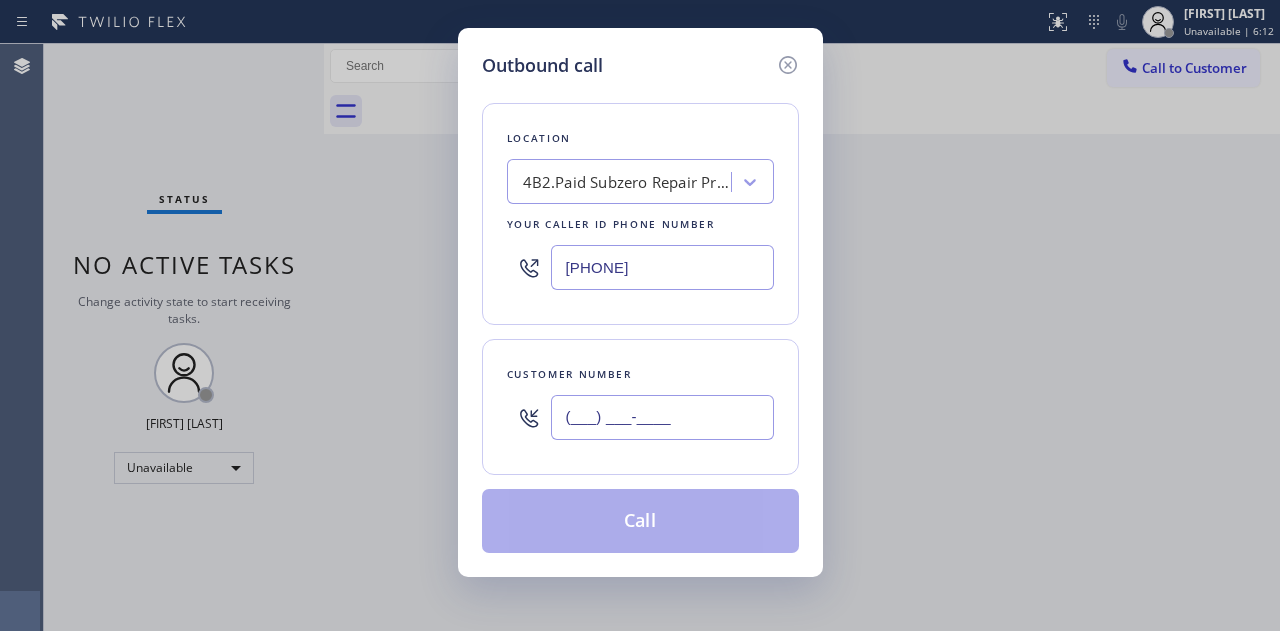 click on "(___) ___-____" at bounding box center [662, 417] 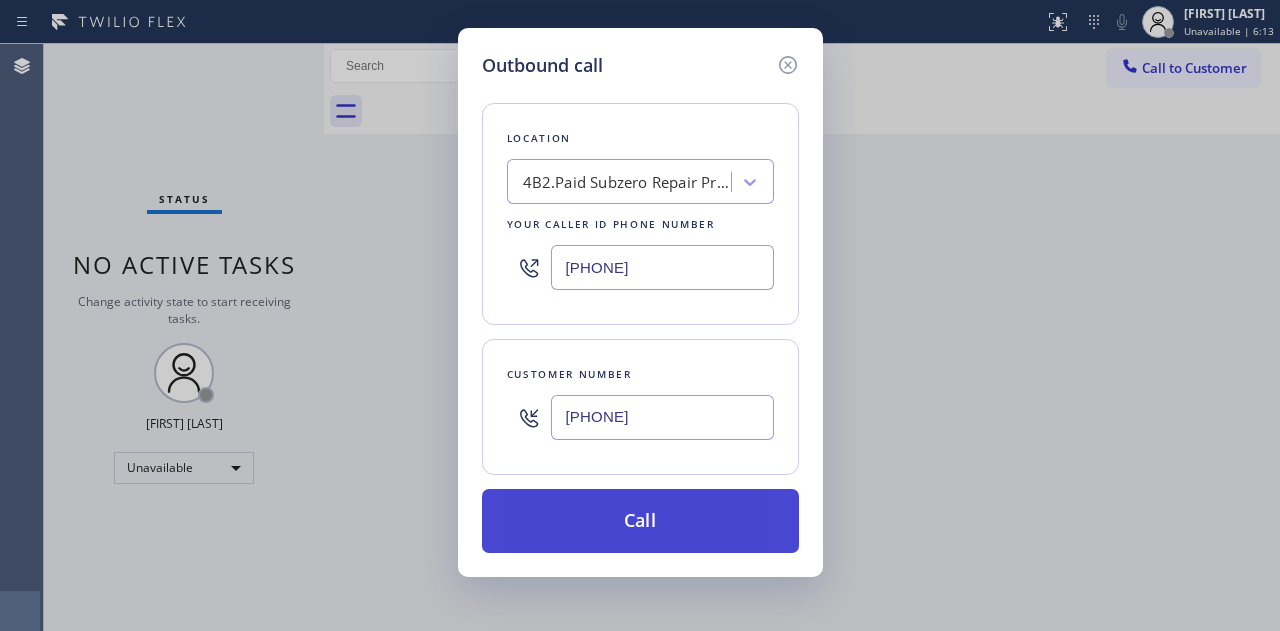 type on "[PHONE]" 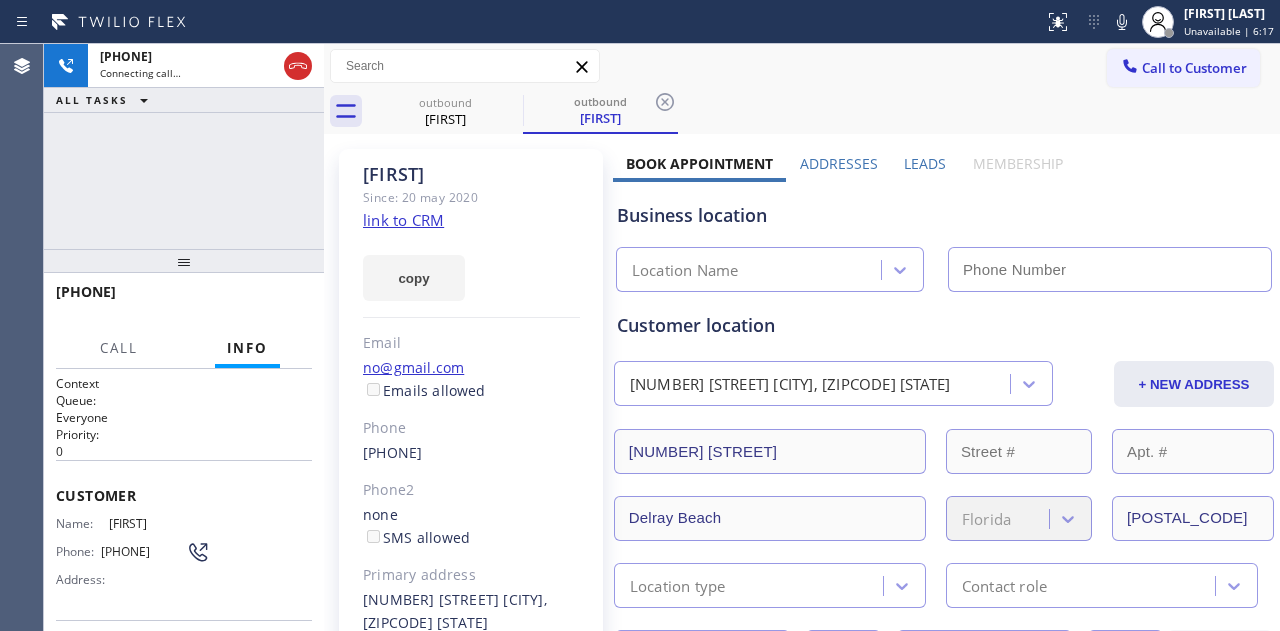 type on "[PHONE]" 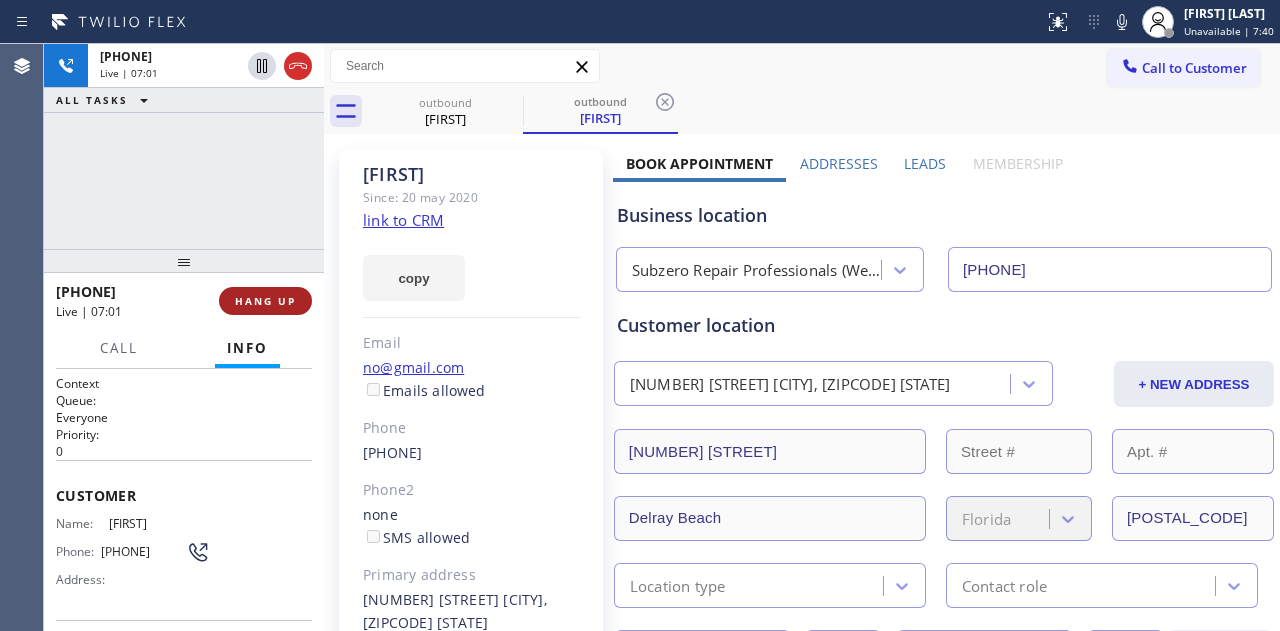 click on "HANG UP" at bounding box center [265, 301] 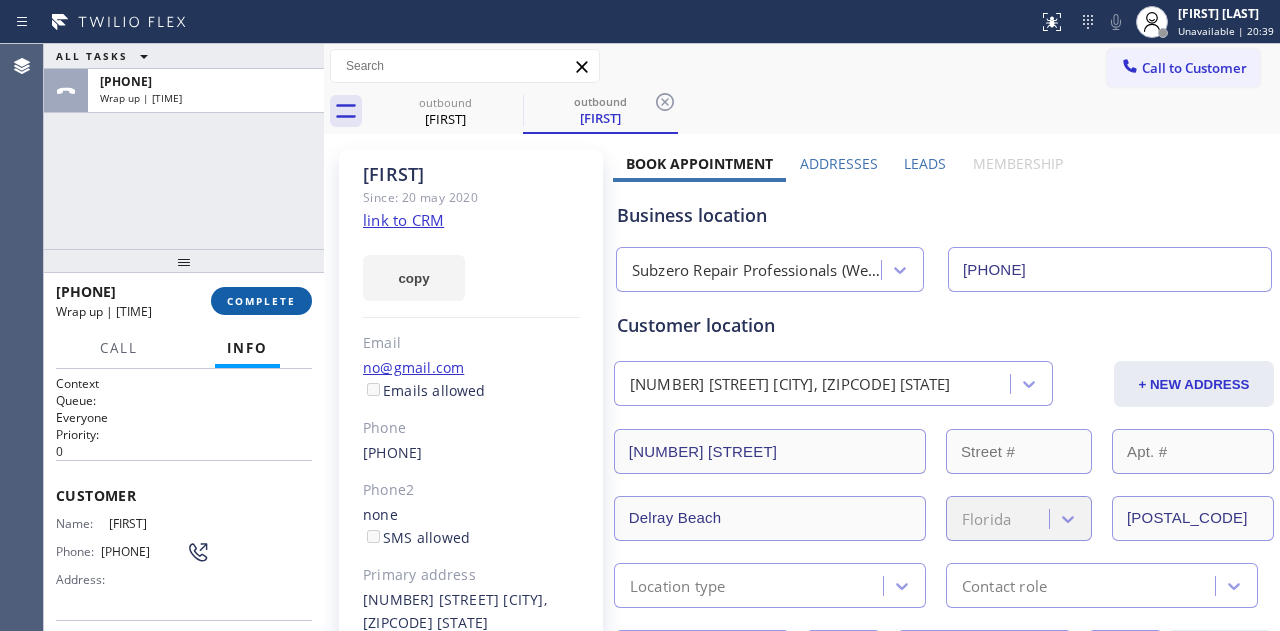 click on "COMPLETE" at bounding box center (261, 301) 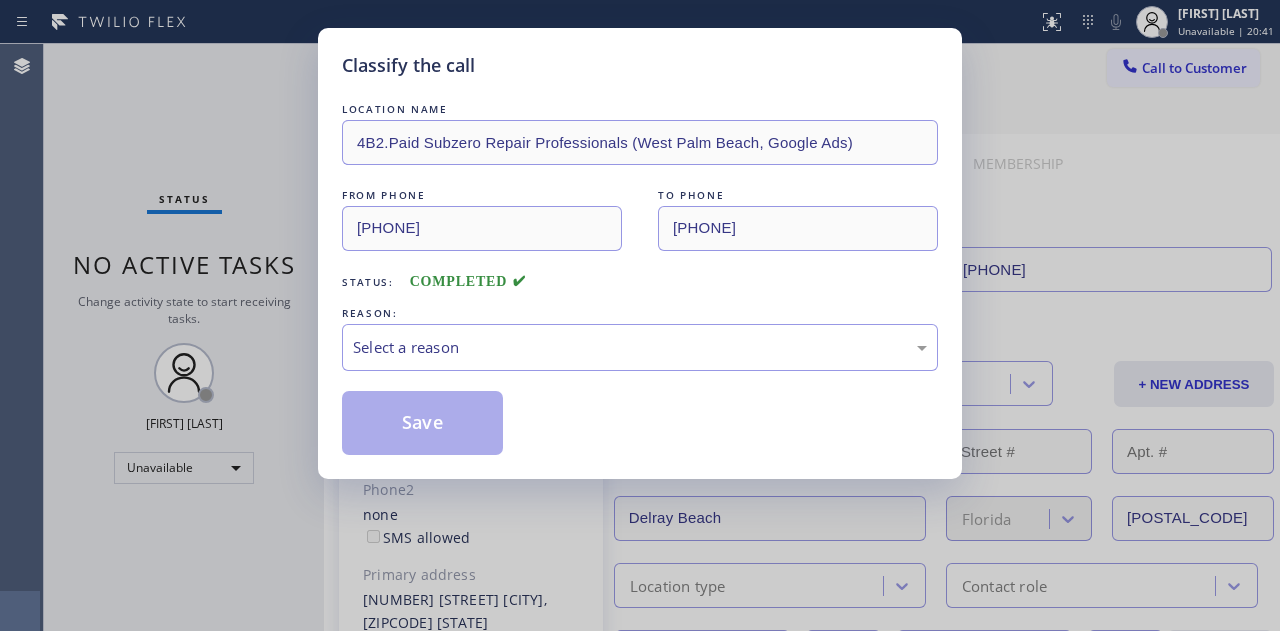 click on "Classify the call LOCATION NAME 4B2.Paid Subzero Repair Professionals (West Palm Beach, Google Ads) FROM PHONE [PHONE] TO PHONE [PHONE] Status: COMPLETED REASON: Select a reason Save" at bounding box center [640, 315] 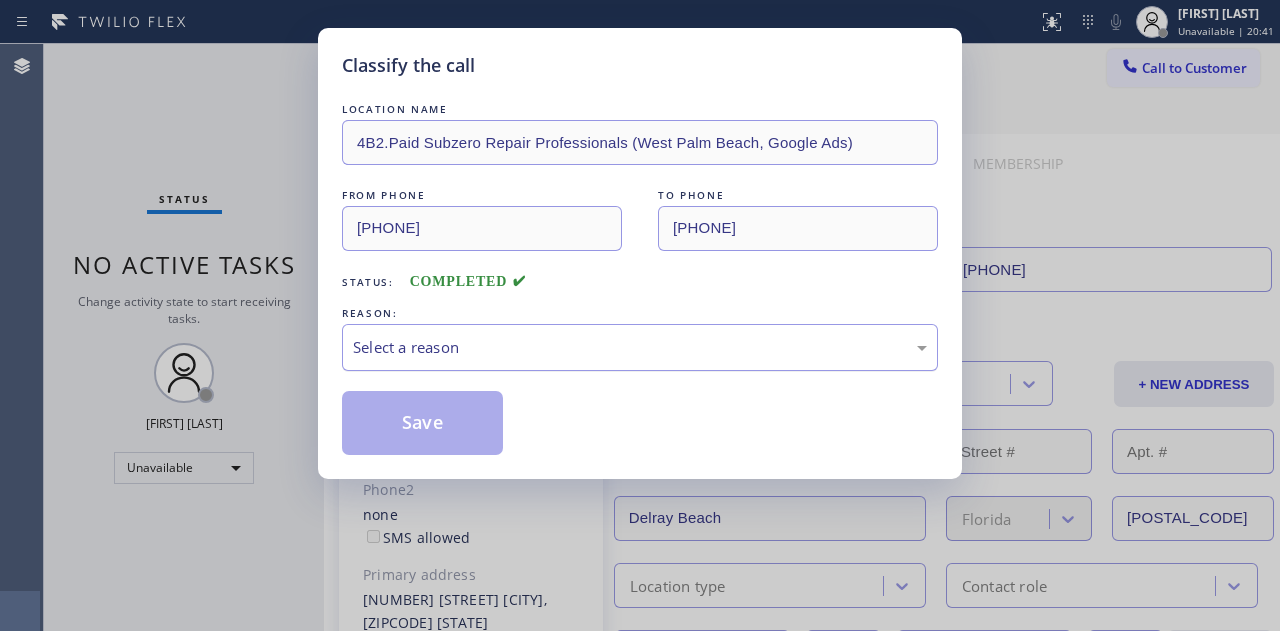 click on "Select a reason" at bounding box center [640, 347] 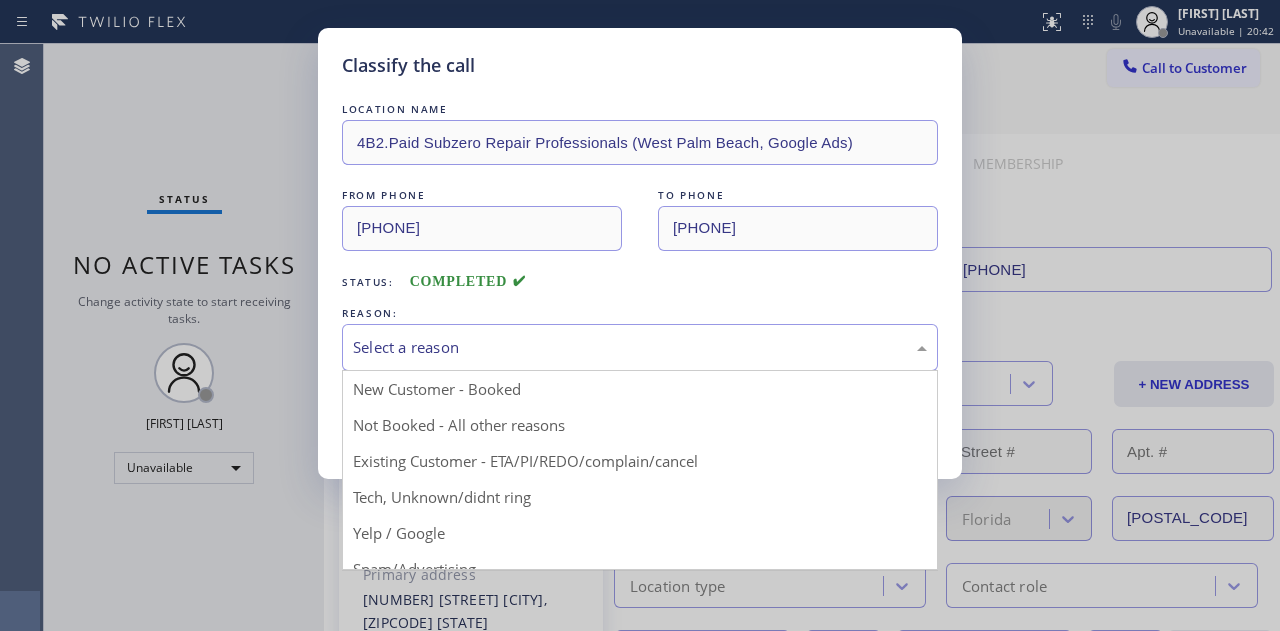 drag, startPoint x: 456, startPoint y: 434, endPoint x: 635, endPoint y: 367, distance: 191.12823 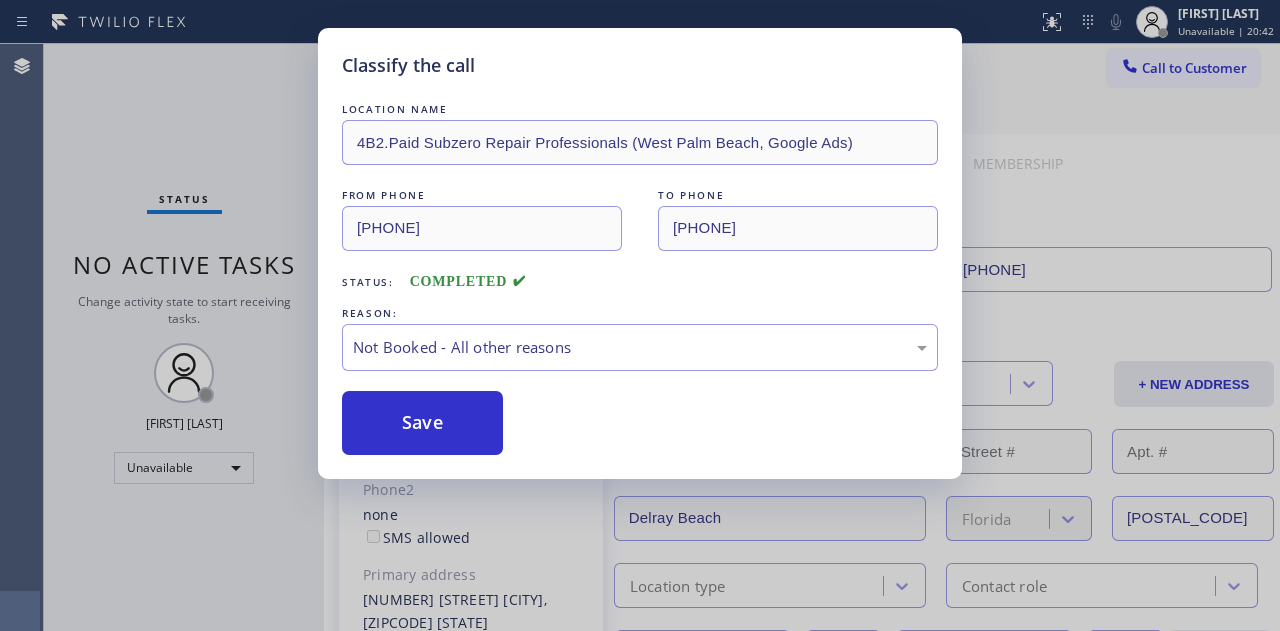 click on "Classify the call LOCATION NAME 4B2.Paid Subzero Repair Professionals (West Palm Beach, Google Ads) FROM PHONE [PHONE] TO PHONE [PHONE] Status: COMPLETED REASON: Not Booked - All other reasons Save" at bounding box center [640, 315] 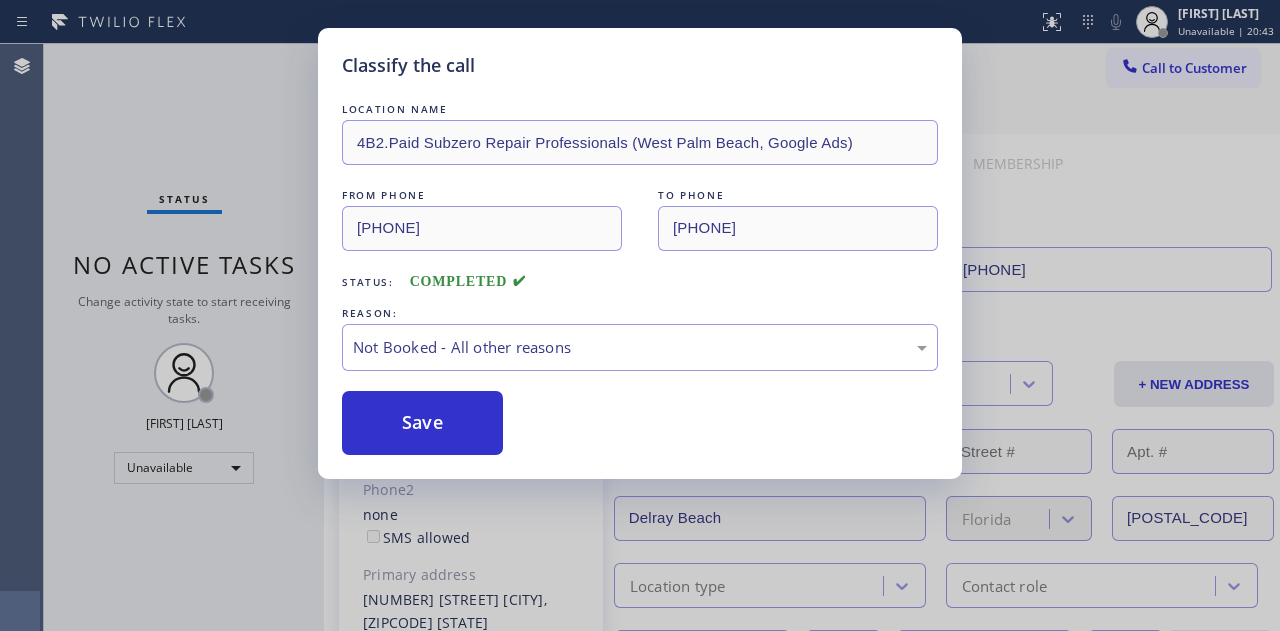 click on "Classify the call LOCATION NAME 4B2.Paid Subzero Repair Professionals (West Palm Beach, Google Ads) FROM PHONE [PHONE] TO PHONE [PHONE] Status: COMPLETED REASON: Not Booked - All other reasons Save" at bounding box center [640, 315] 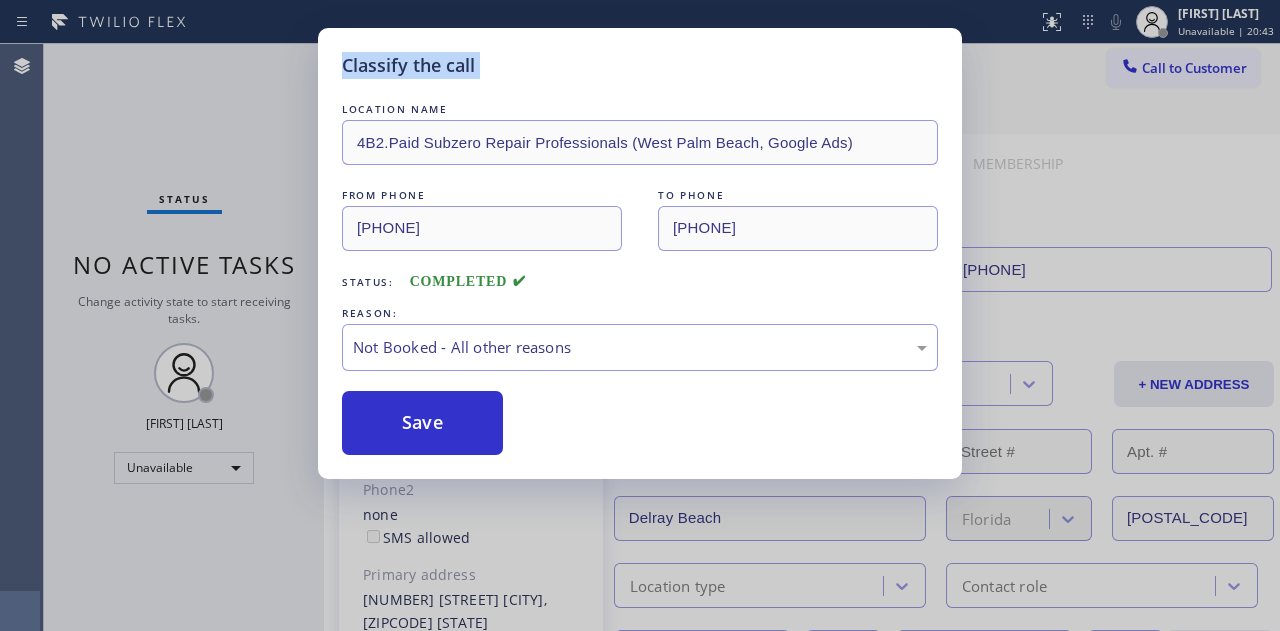 click on "Classify the call LOCATION NAME 4B2.Paid Subzero Repair Professionals (West Palm Beach, Google Ads) FROM PHONE [PHONE] TO PHONE [PHONE] Status: COMPLETED REASON: Not Booked - All other reasons Save" at bounding box center [640, 315] 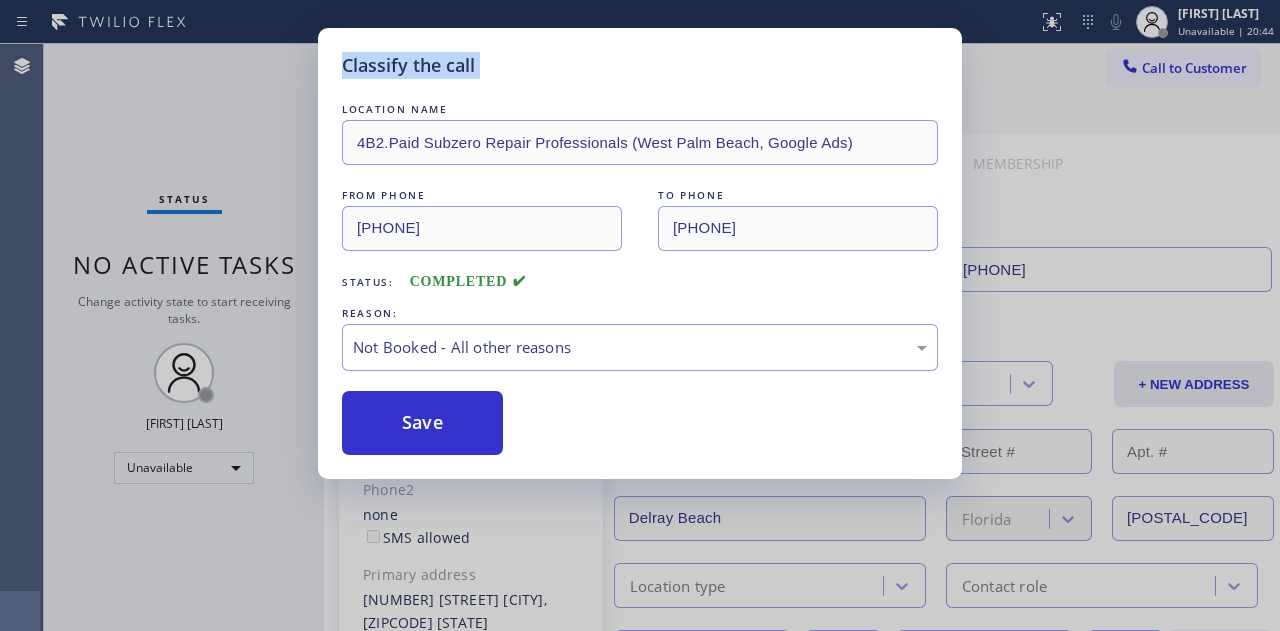 drag, startPoint x: 381, startPoint y: 421, endPoint x: 1007, endPoint y: 131, distance: 689.91016 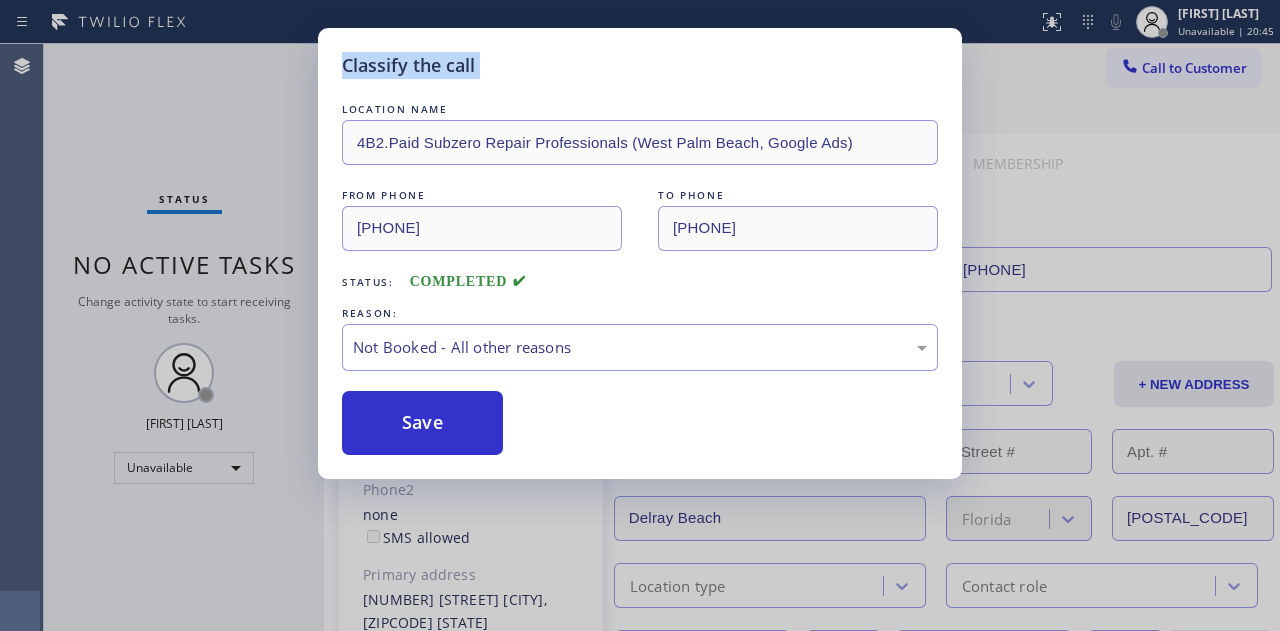 click on "Classify the call LOCATION NAME 4B2.Paid Subzero Repair Professionals (West Palm Beach, Google Ads) FROM PHONE [PHONE] TO PHONE [PHONE] Status: COMPLETED REASON: Not Booked - All other reasons Save" at bounding box center (640, 315) 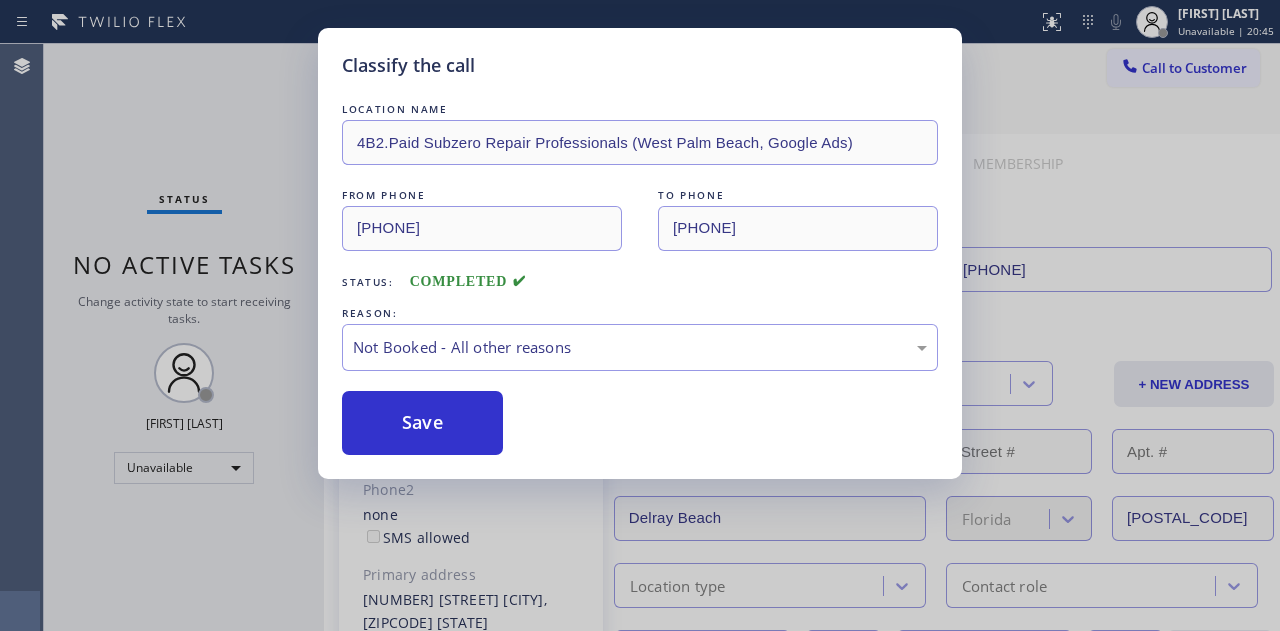 click on "Classify the call LOCATION NAME 4B2.Paid Subzero Repair Professionals (West Palm Beach, Google Ads) FROM PHONE [PHONE] TO PHONE [PHONE] Status: COMPLETED REASON: Not Booked - All other reasons Save" at bounding box center [640, 315] 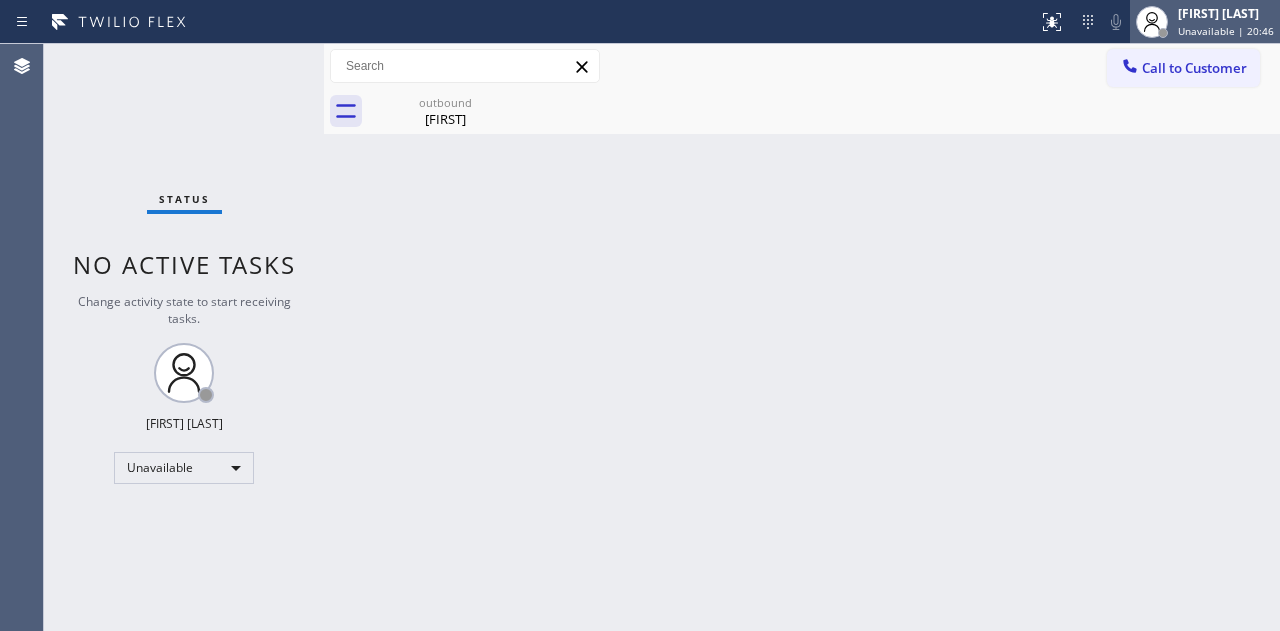 click on "Unavailable | 20:46" at bounding box center [1226, 31] 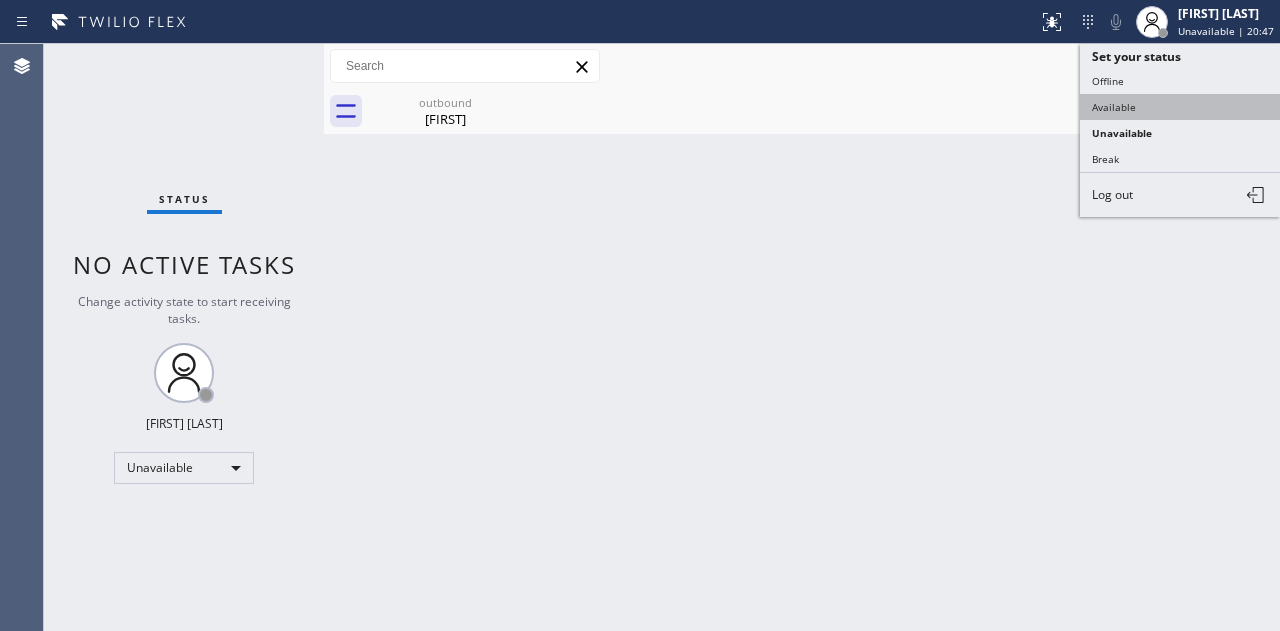 click on "Available" at bounding box center [1180, 107] 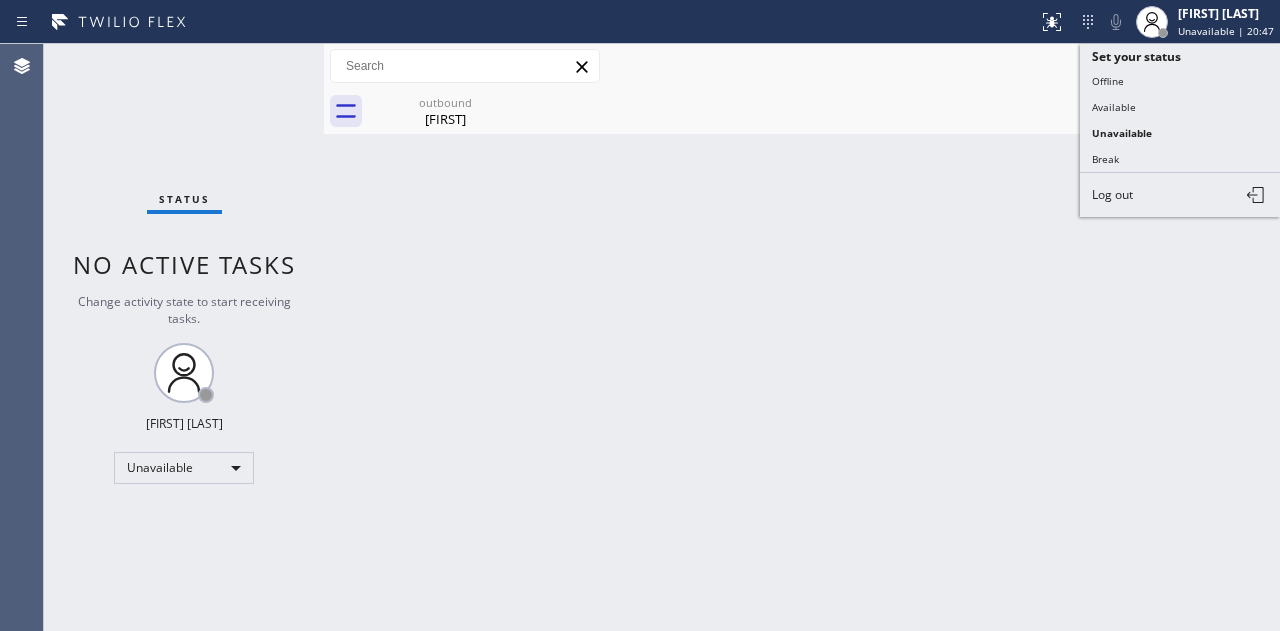 type 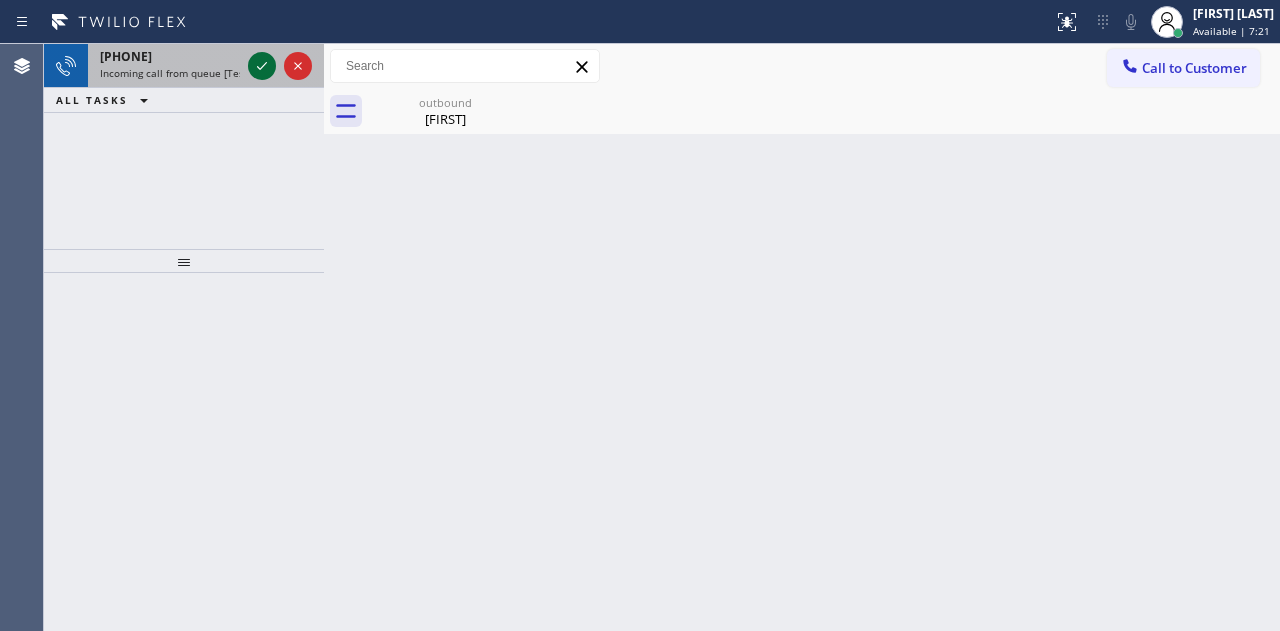 click 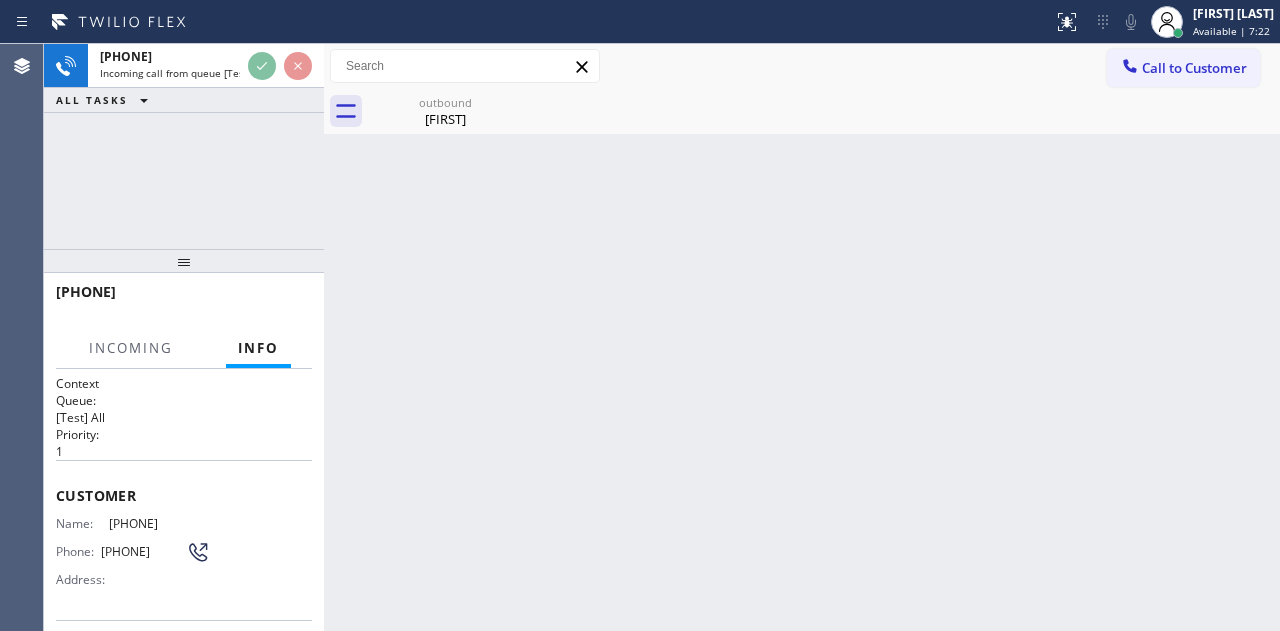scroll, scrollTop: 300, scrollLeft: 0, axis: vertical 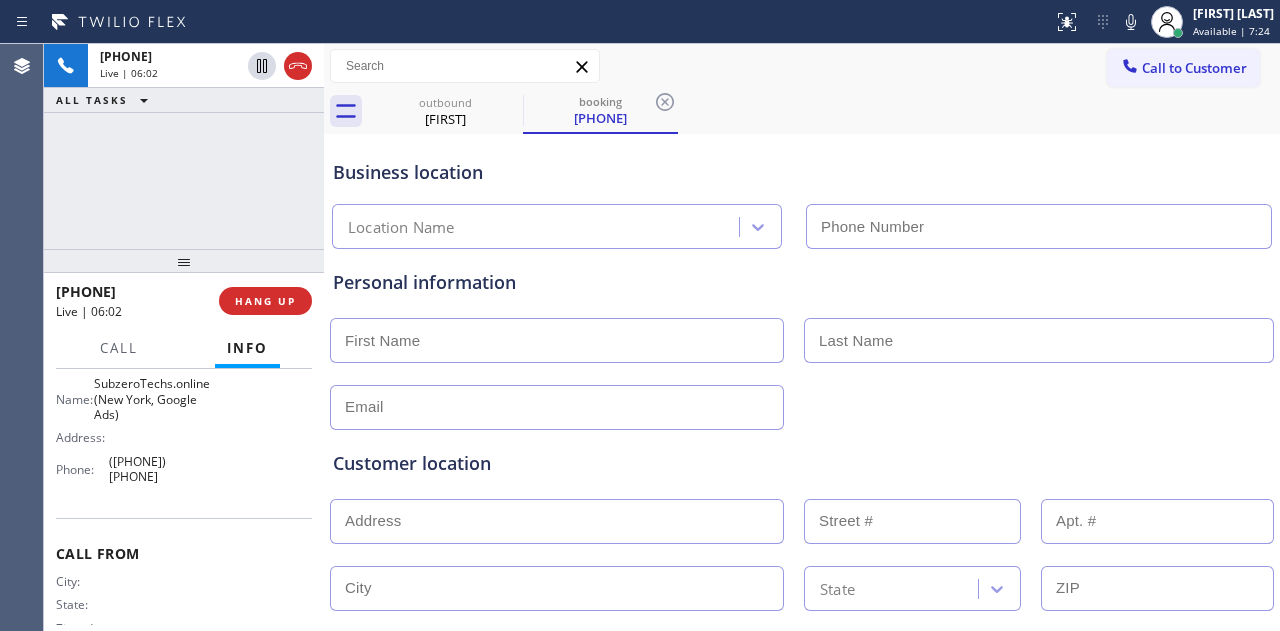 type on "([PHONE]) [PHONE]" 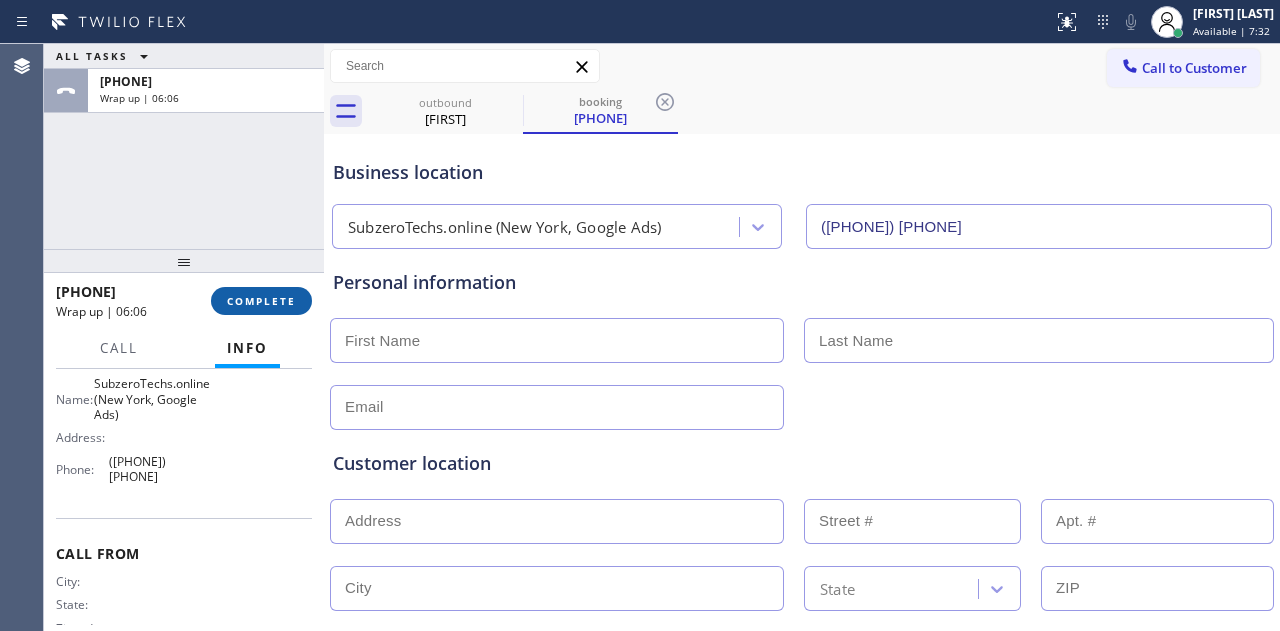 click on "COMPLETE" at bounding box center (261, 301) 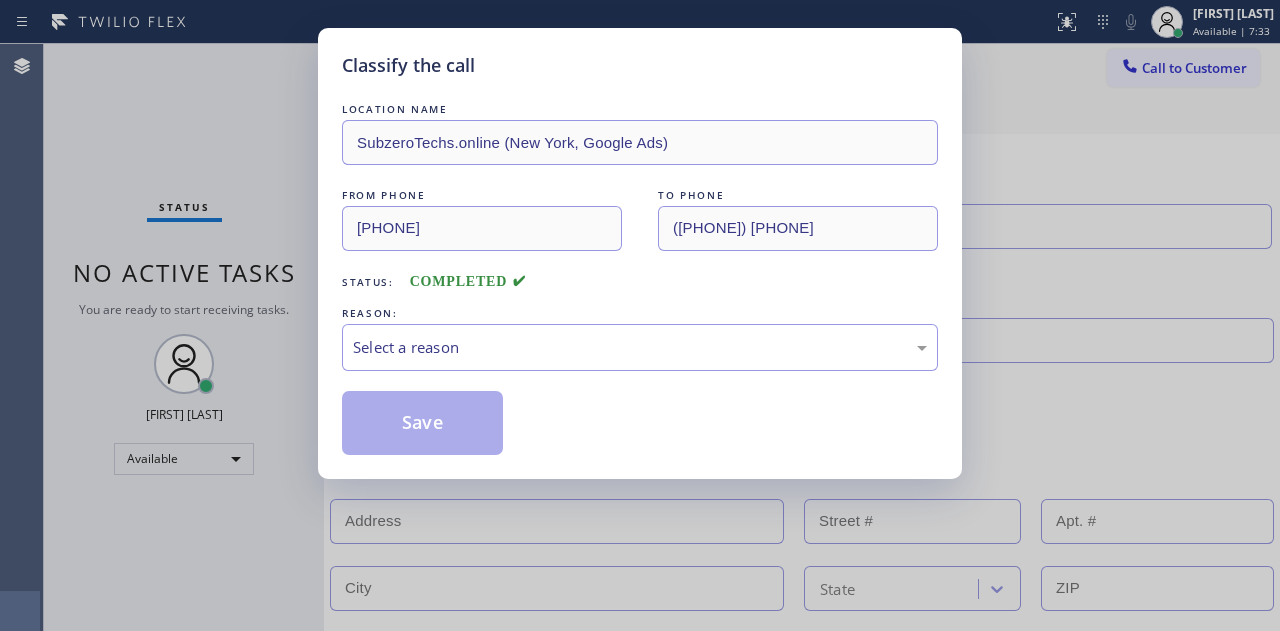 click on "REASON:" at bounding box center (640, 313) 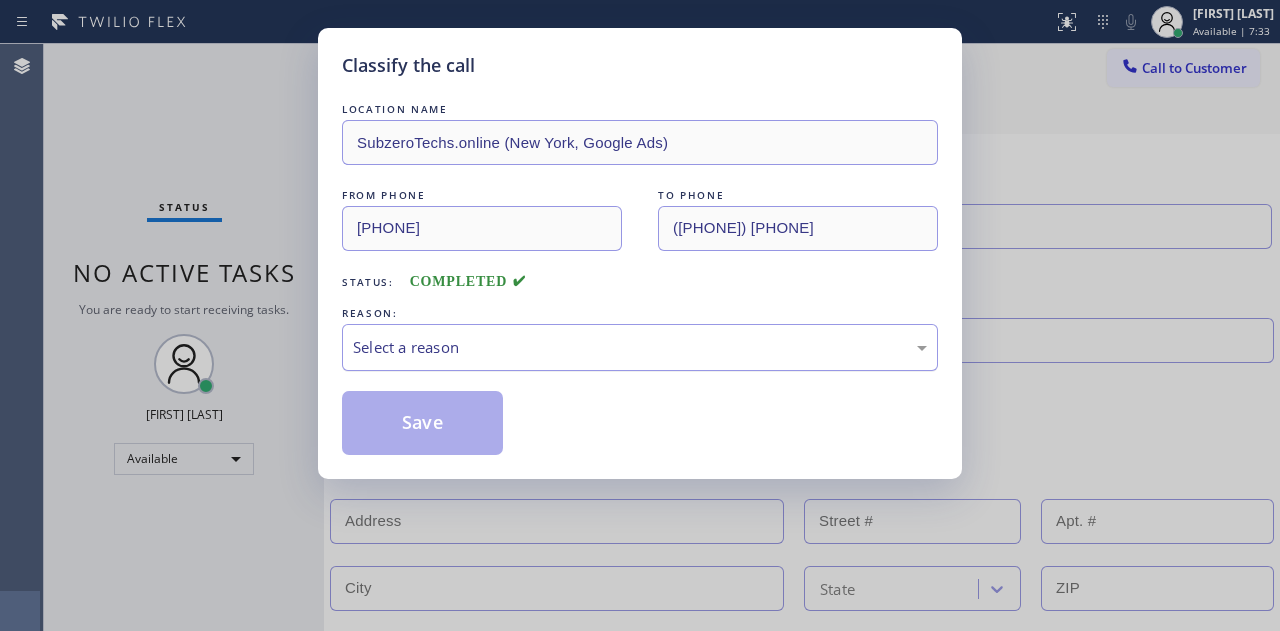 click on "Select a reason" at bounding box center [640, 347] 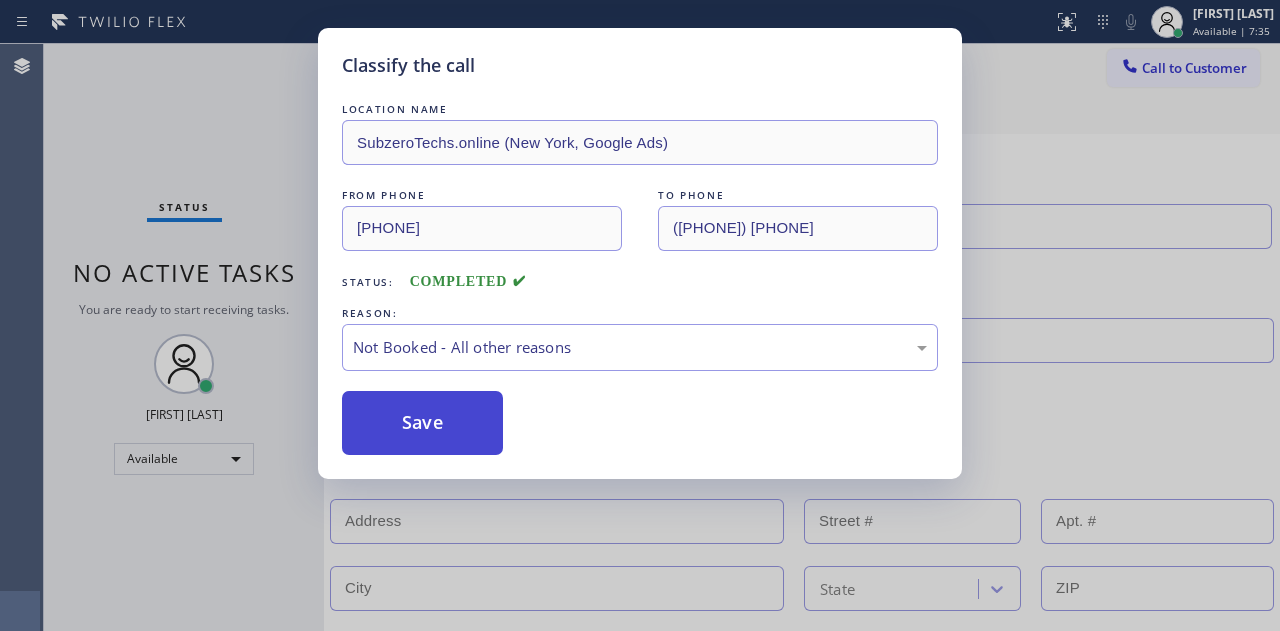 drag, startPoint x: 439, startPoint y: 424, endPoint x: 460, endPoint y: 415, distance: 22.847319 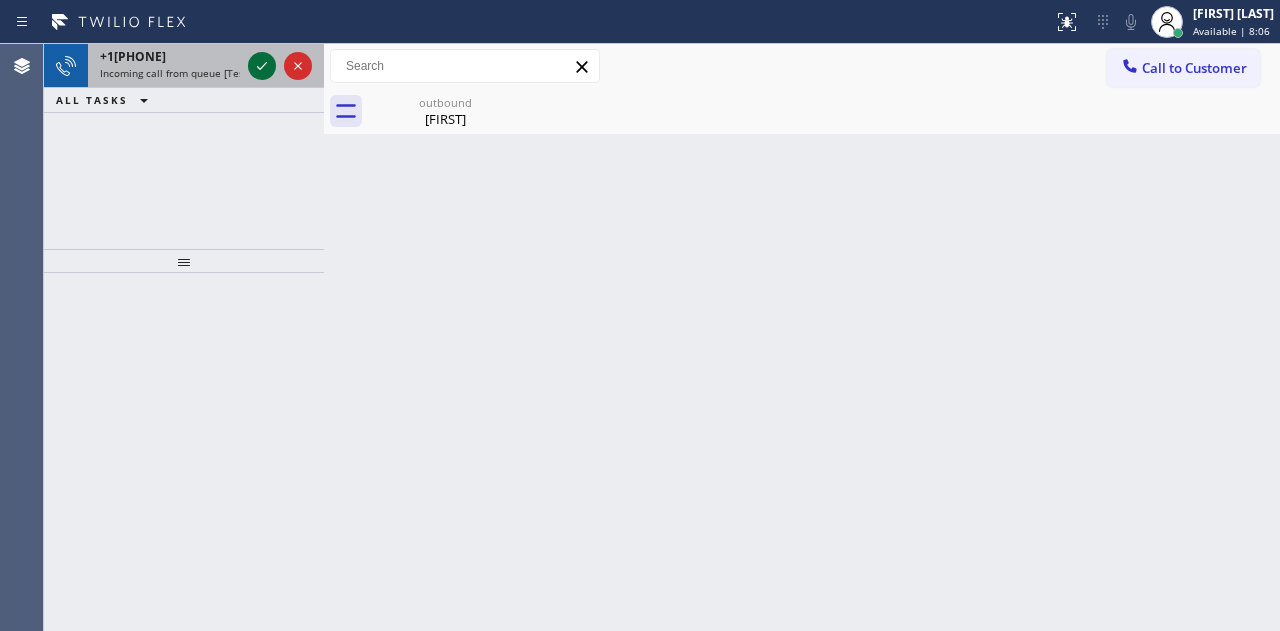 click 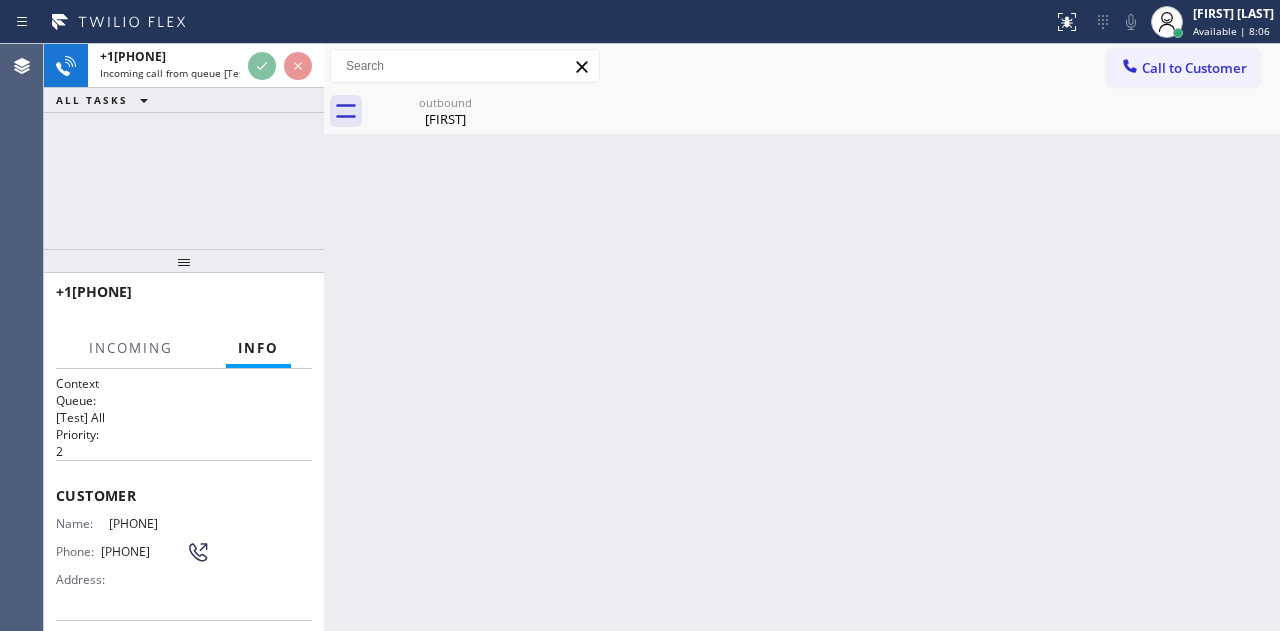 scroll, scrollTop: 65, scrollLeft: 0, axis: vertical 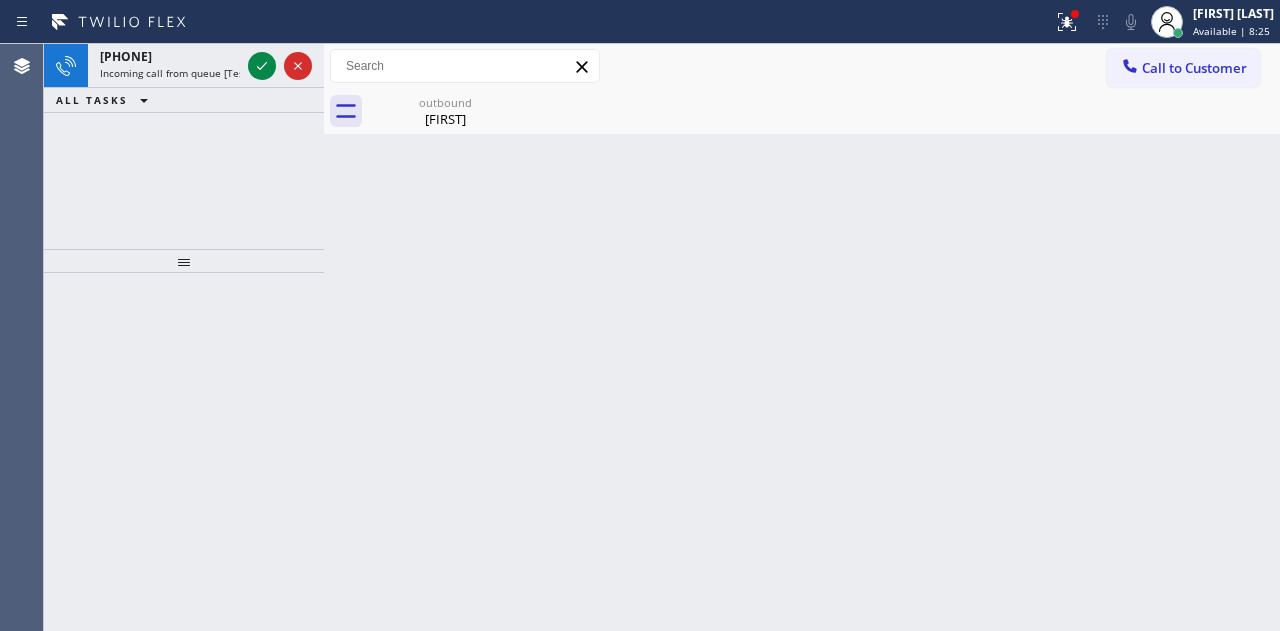 click at bounding box center [184, 452] 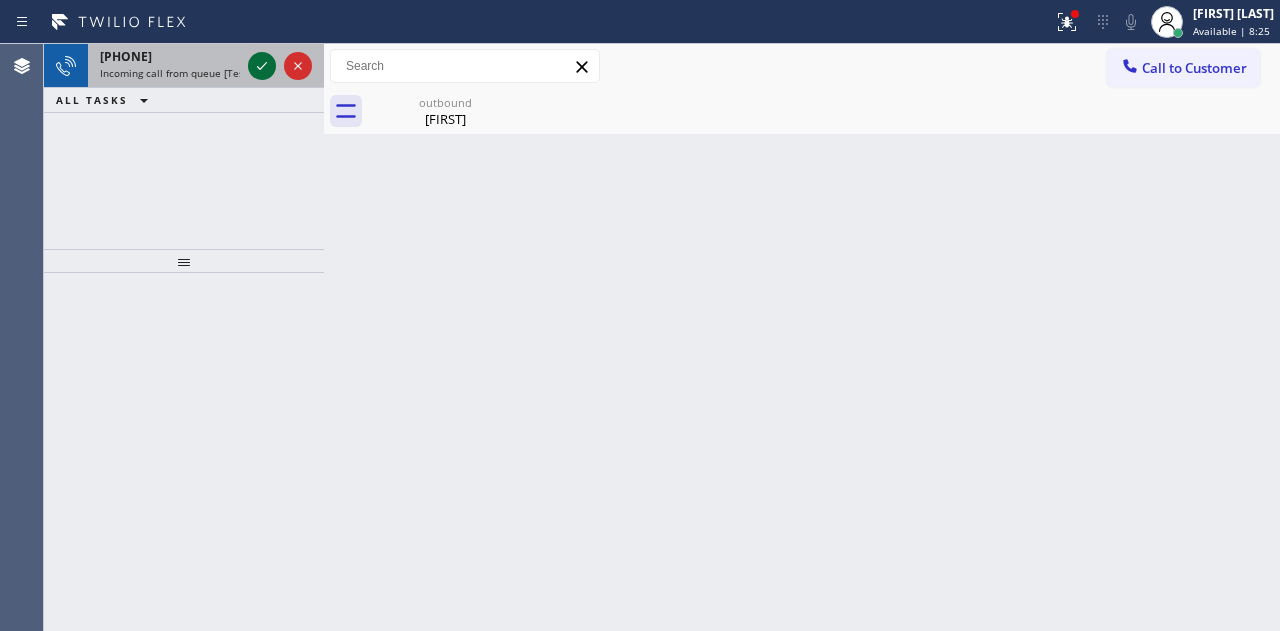 click 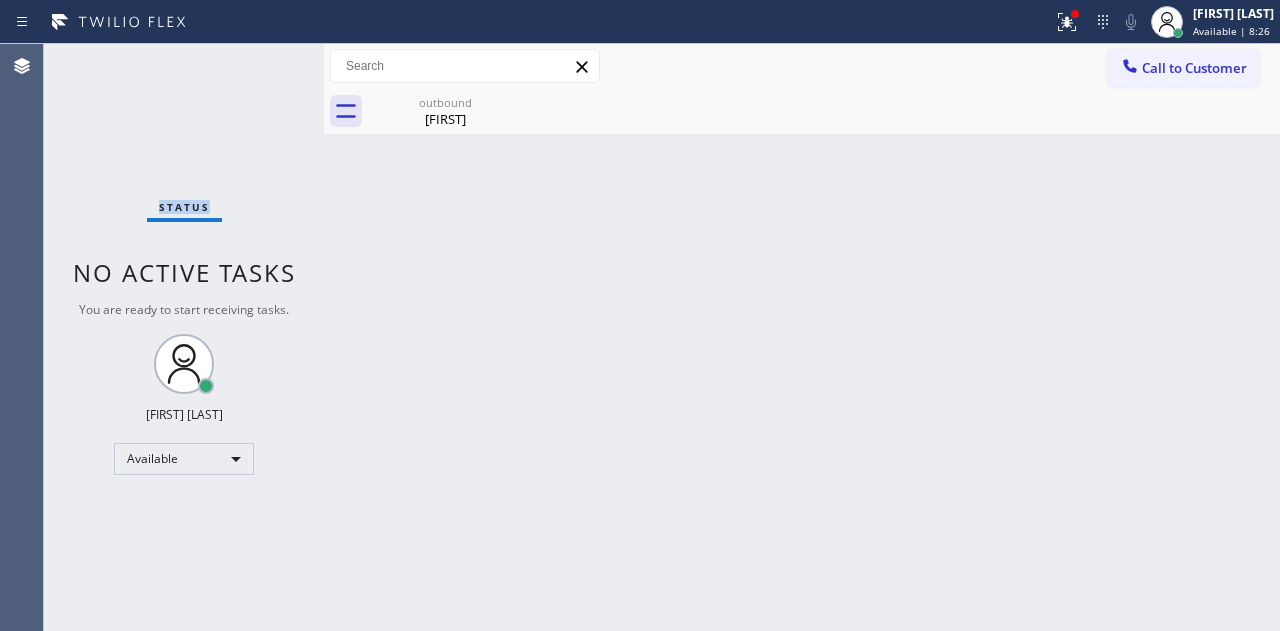 click on "Status   No active tasks     You are ready to start receiving tasks.   [FIRST] [LAST] Available" at bounding box center (184, 337) 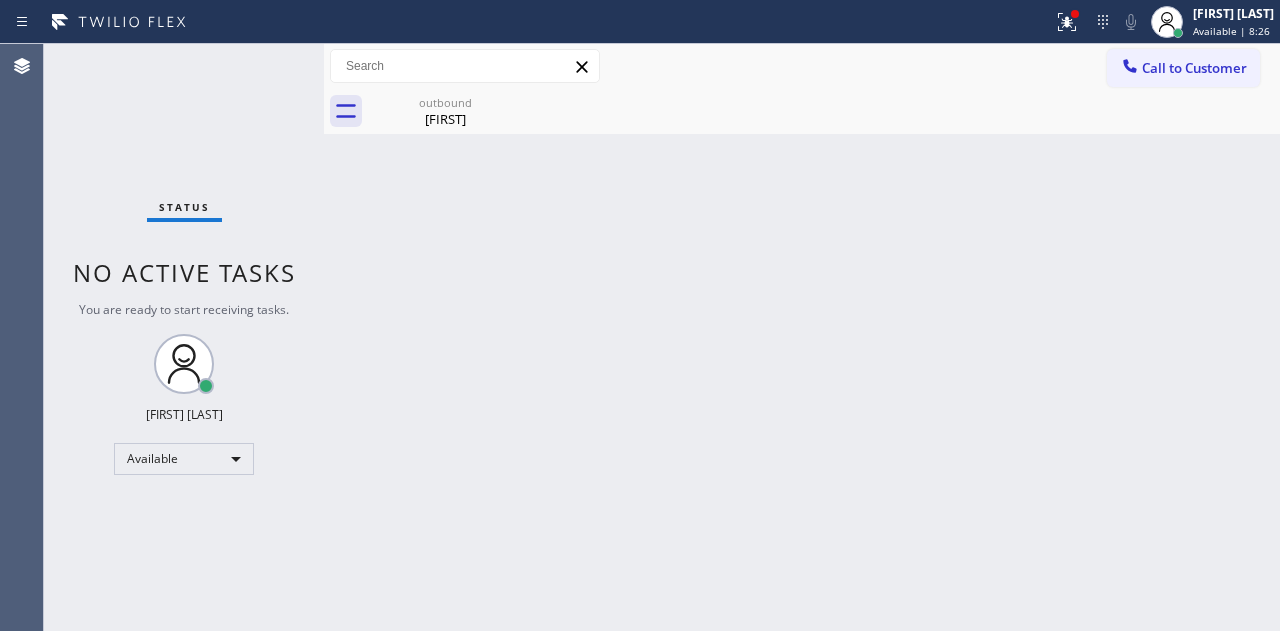 click on "Back to Dashboard Change Sender ID Customers Technicians Select a contact Outbound call Location Search location Your caller id phone number Customer number Call Customer info Name   Phone none Address none Change Sender ID HVAC [PHONE] 5 Star Appliance [PHONE] Appliance Repair [PHONE] Plumbing [PHONE] Air Duct Cleaning [PHONE]  Electricians [PHONE]  Cancel Change Check personal SMS Reset Change outbound [NAME]    Call to Customer Outbound call Location Subzero Repair Professionals (West Palm Beach, Google Ads) Your caller id phone number [PHONE] Customer number Call Outbound call Technician Search Technician Your caller id phone number Your caller id phone number Call outbound [NAME]    [NAME]      Since: [DATE] link to CRM copy Email [EMAIL]  Emails allowed Phone [PHONE] Phone2 none  SMS allowed Primary address  [NUMBER] [STREET] [CITY], [POSTAL_CODE] [STATE] EDIT Outbound call Location Subzero Repair Professionals (West Palm Beach, Google Ads) [PHONE] Call" at bounding box center [802, 337] 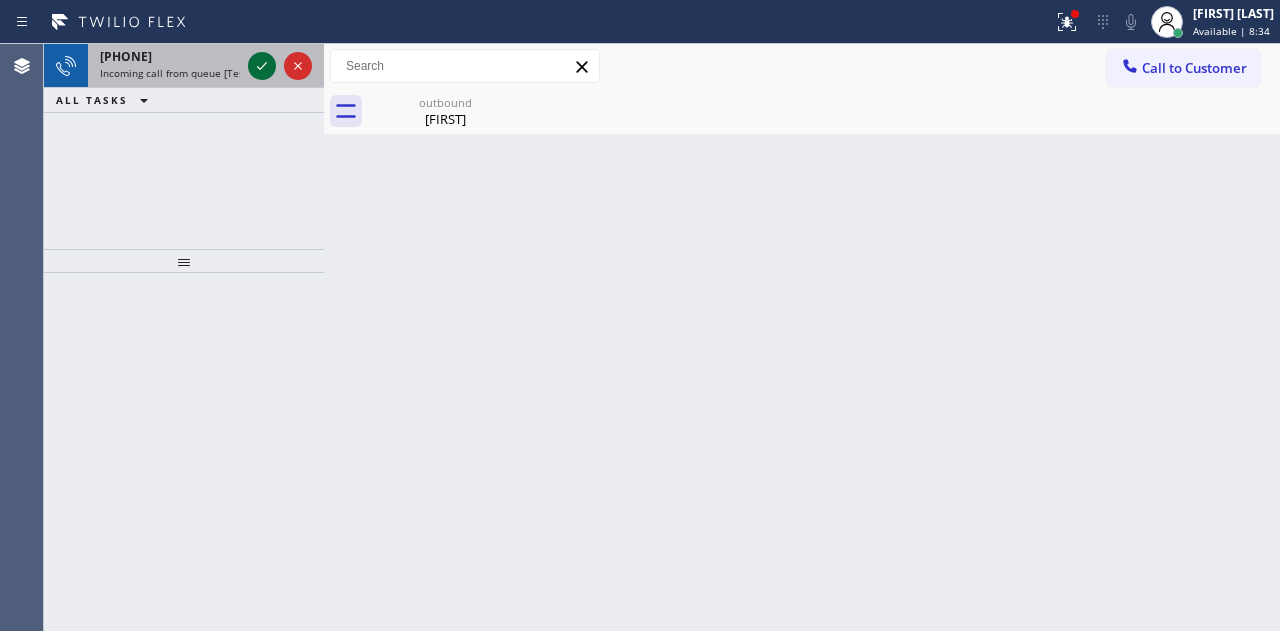 click 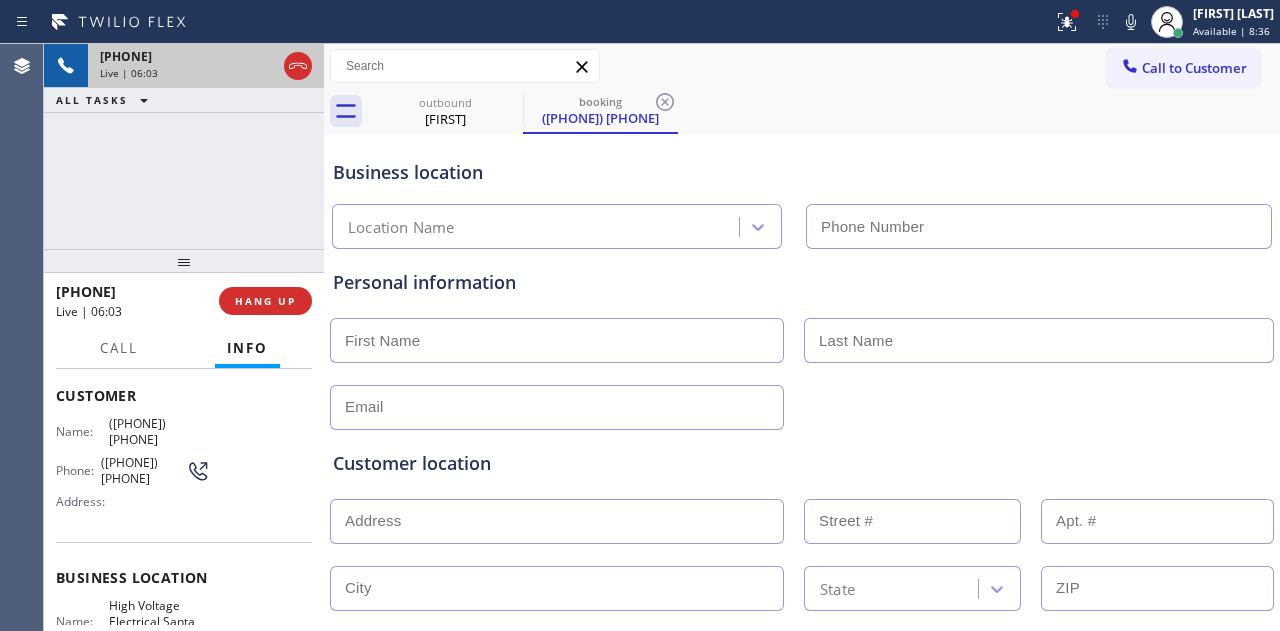 scroll, scrollTop: 200, scrollLeft: 0, axis: vertical 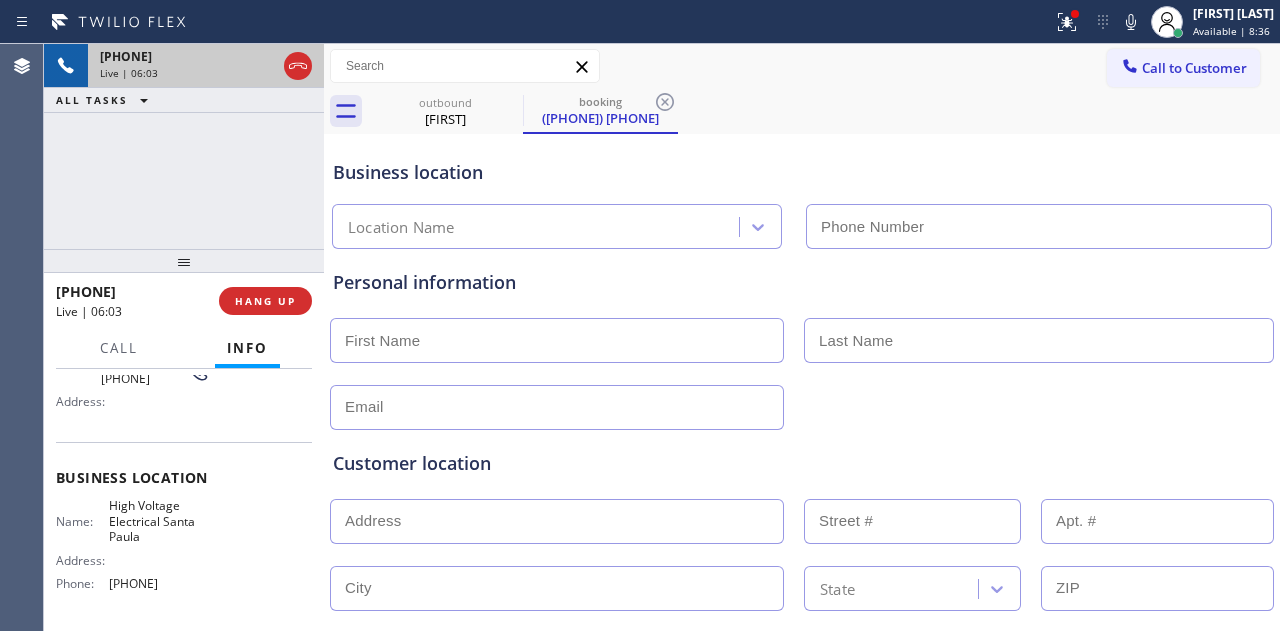 type on "[PHONE]" 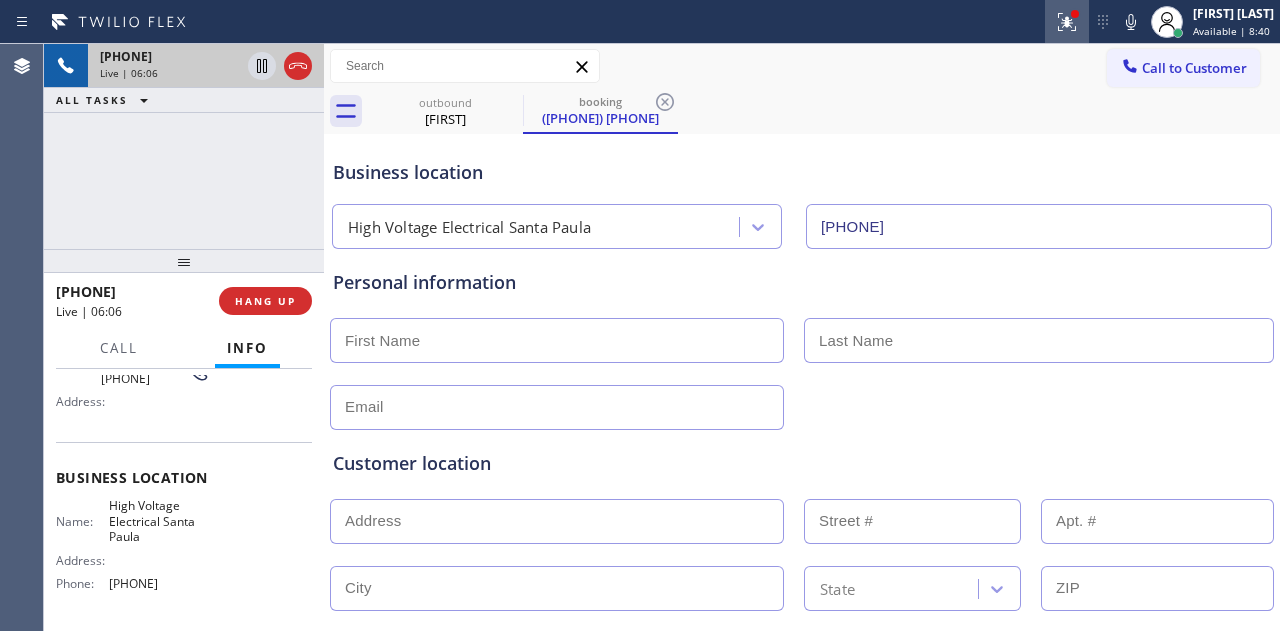 click 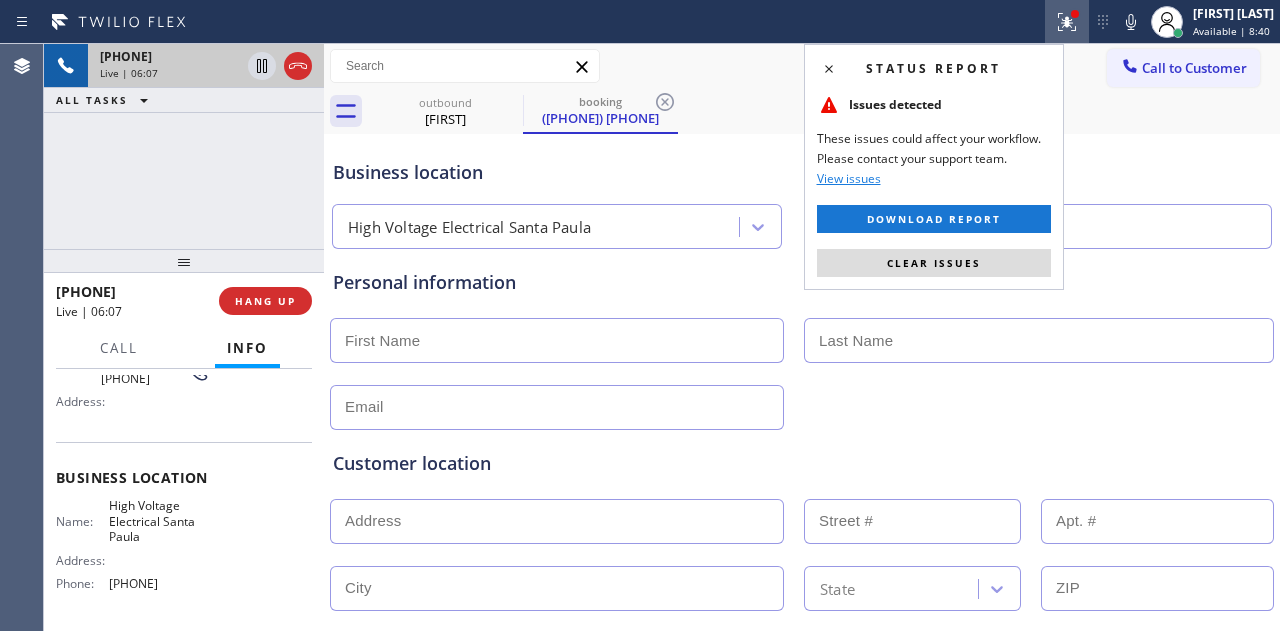 click on "Status report Issues detected These issues could affect your workflow. Please contact your support team. View issues Download report Clear issues" at bounding box center [934, 167] 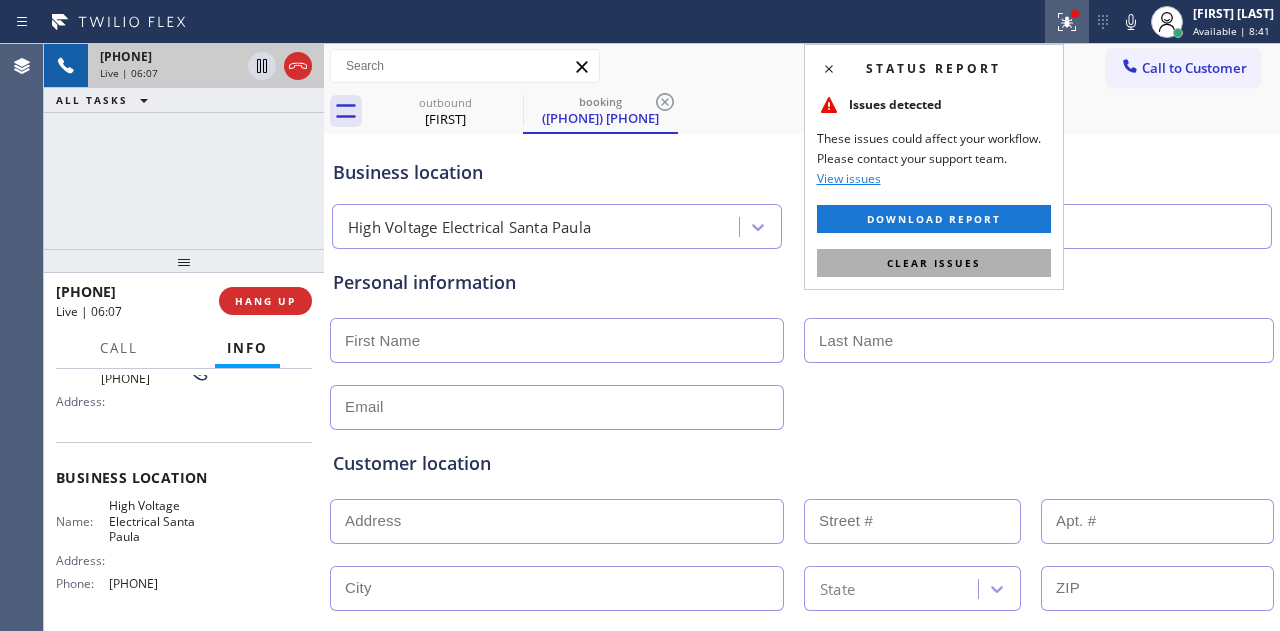 click on "Clear issues" at bounding box center [934, 263] 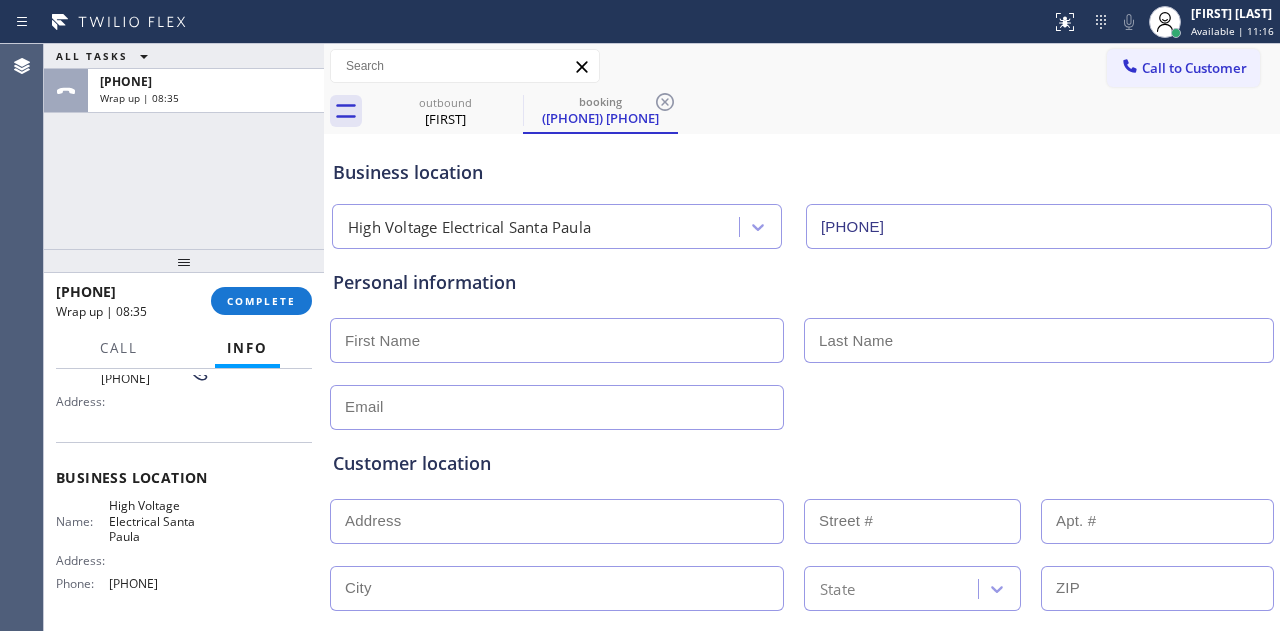 click on "+1[PHONE] Wrap up | [TIME] COMPLETE" at bounding box center [184, 301] 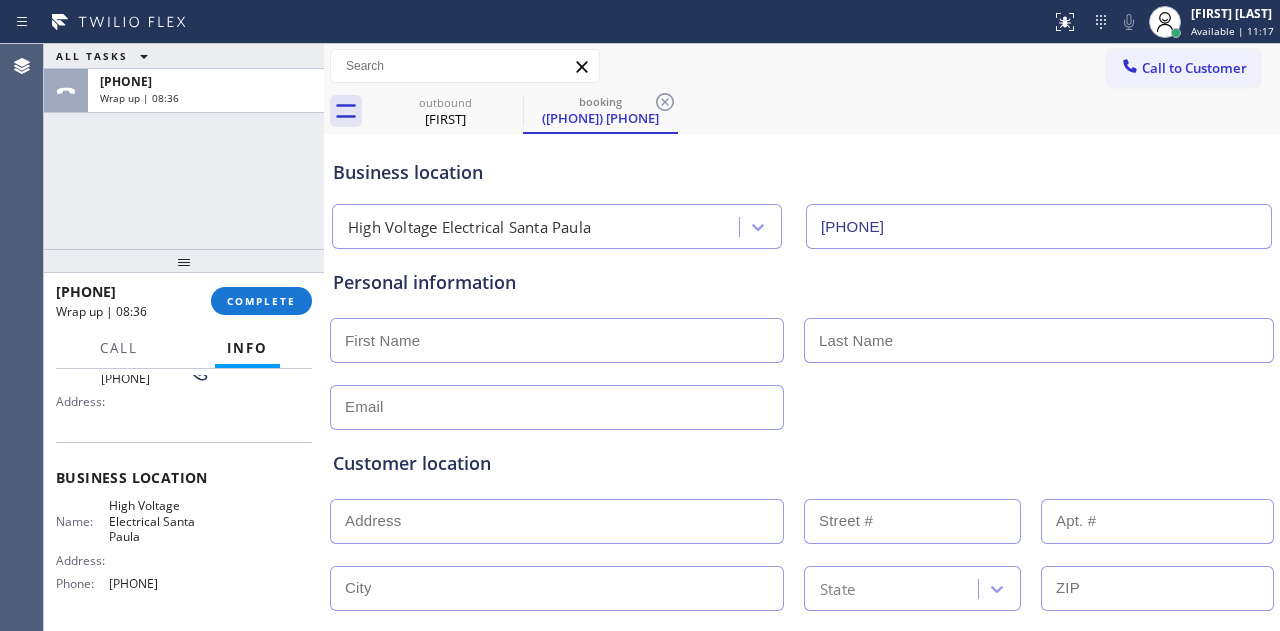 click on "[PHONE] Wrap up | 08:36 COMPLETE" at bounding box center (184, 301) 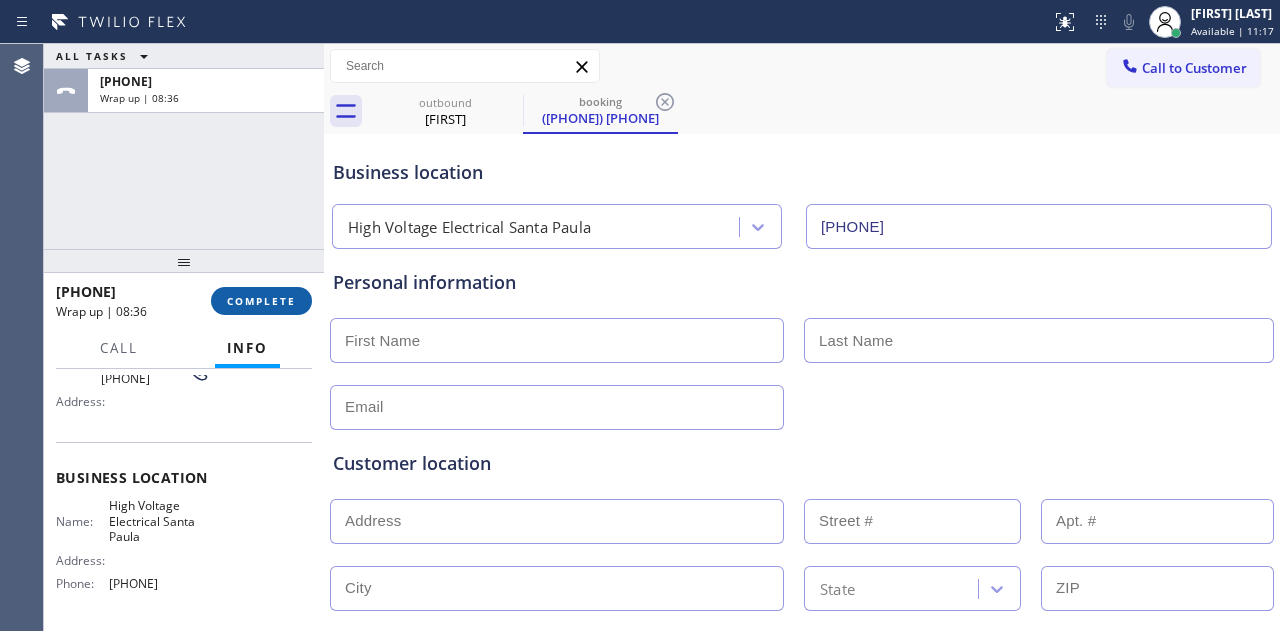 click on "COMPLETE" at bounding box center (261, 301) 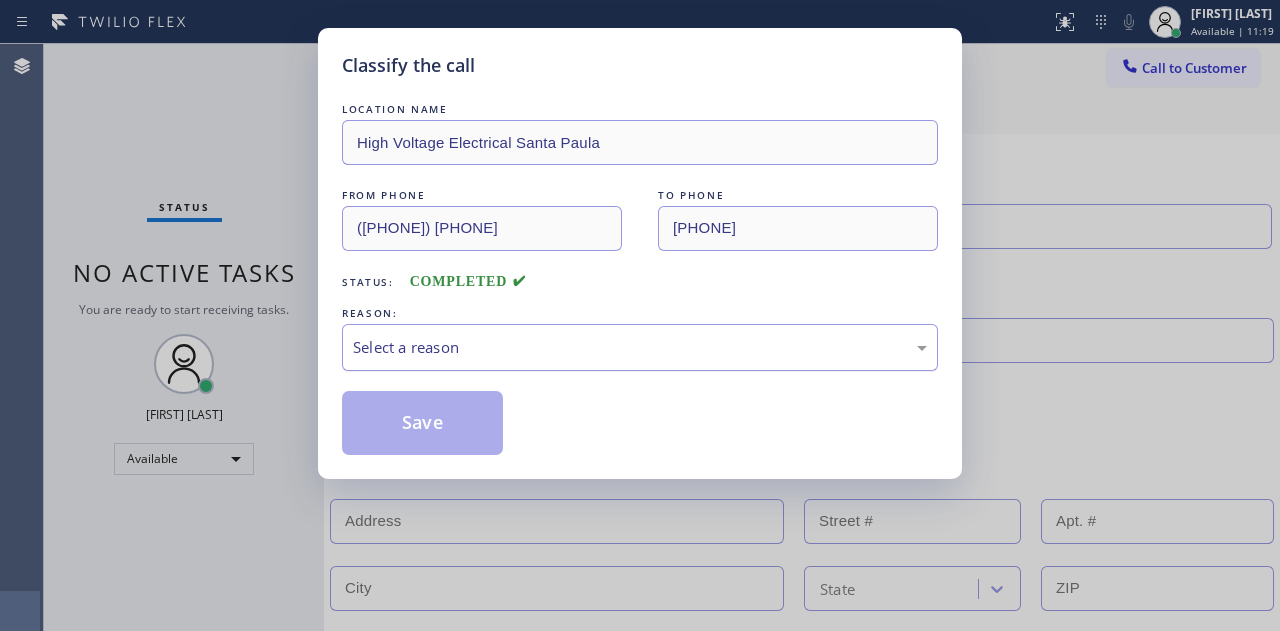 click on "Select a reason" at bounding box center (640, 347) 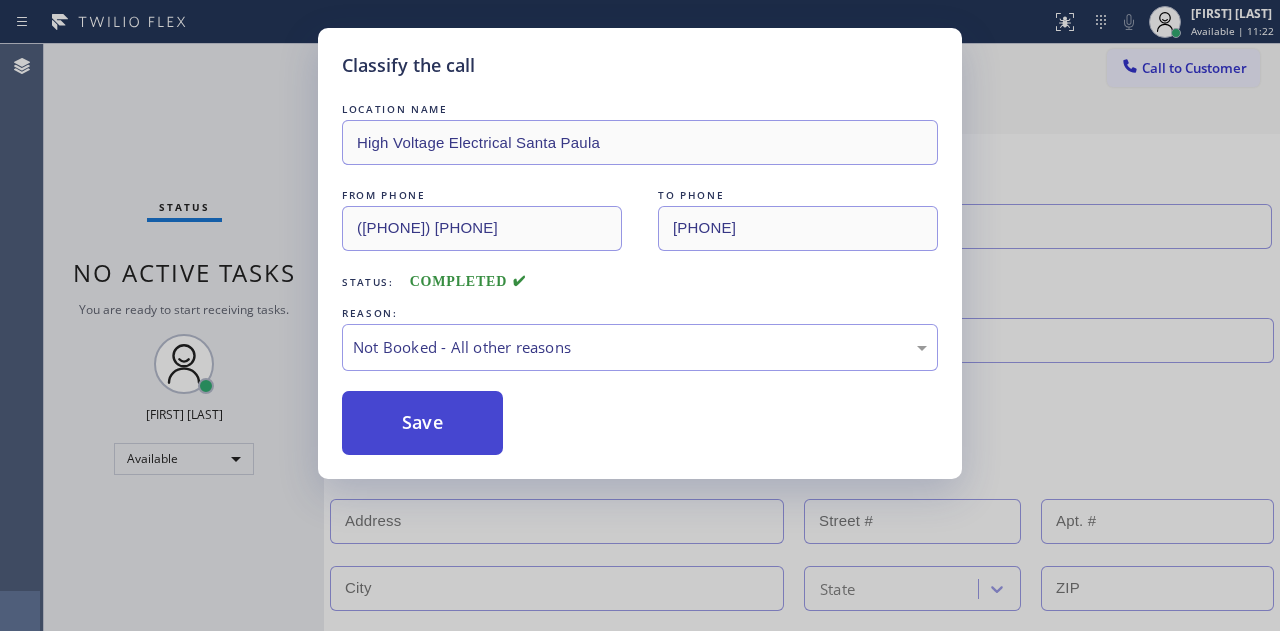 click on "Save" at bounding box center [422, 423] 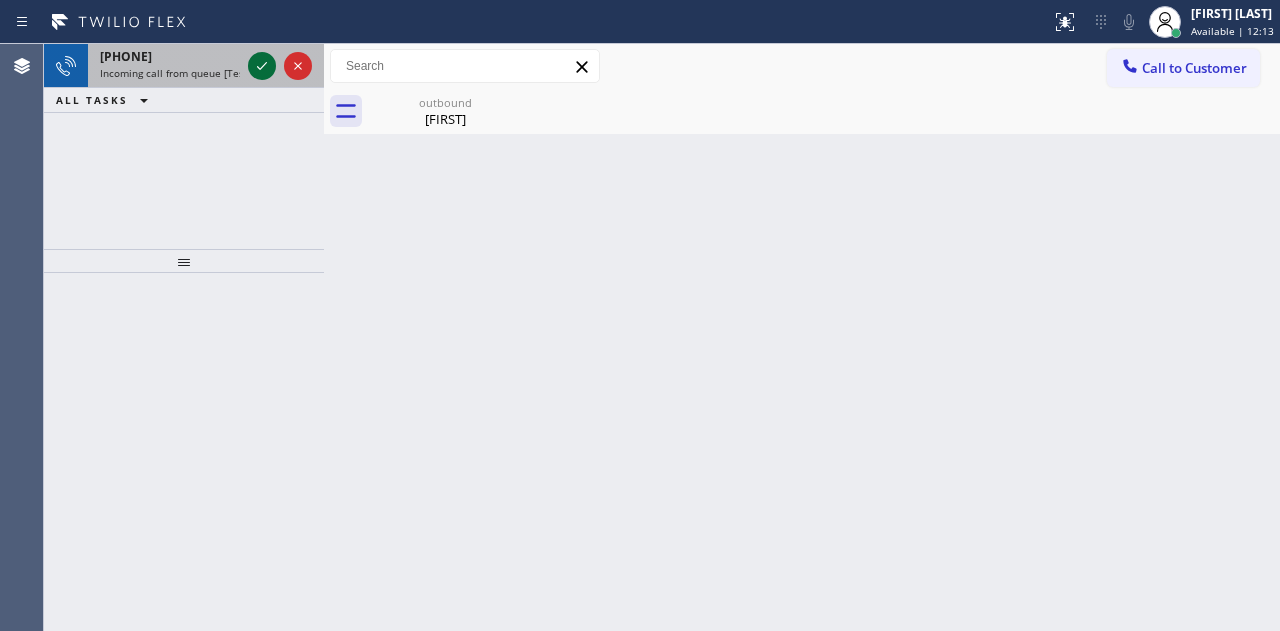 click 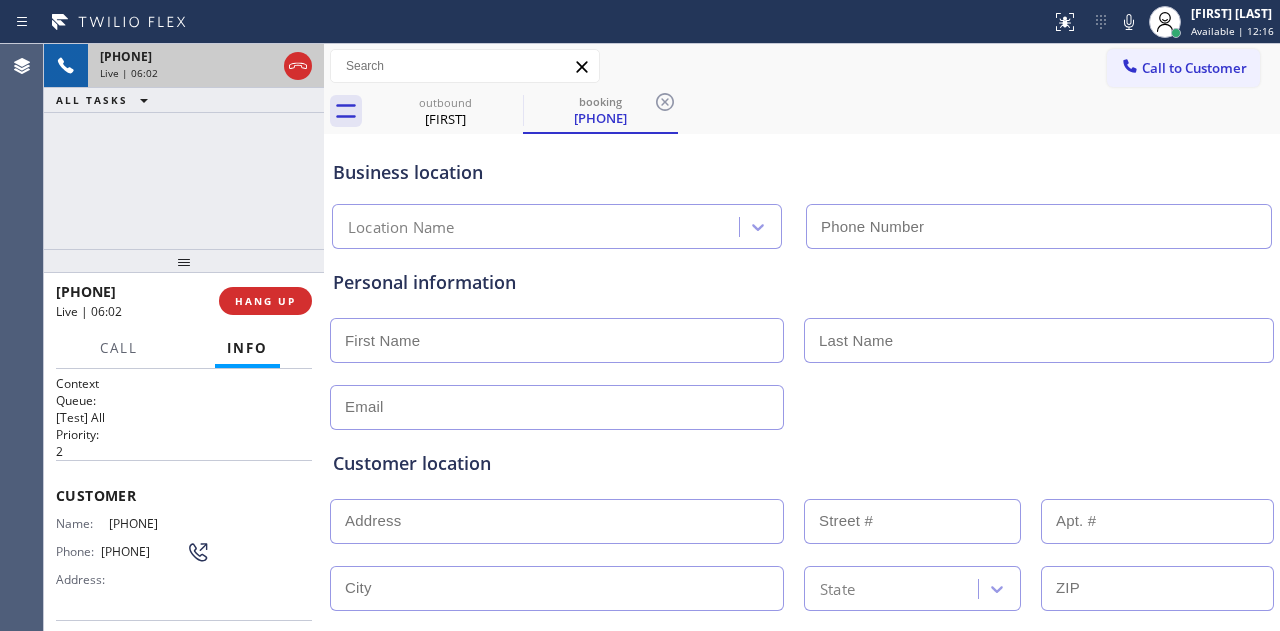 type on "[PHONE]" 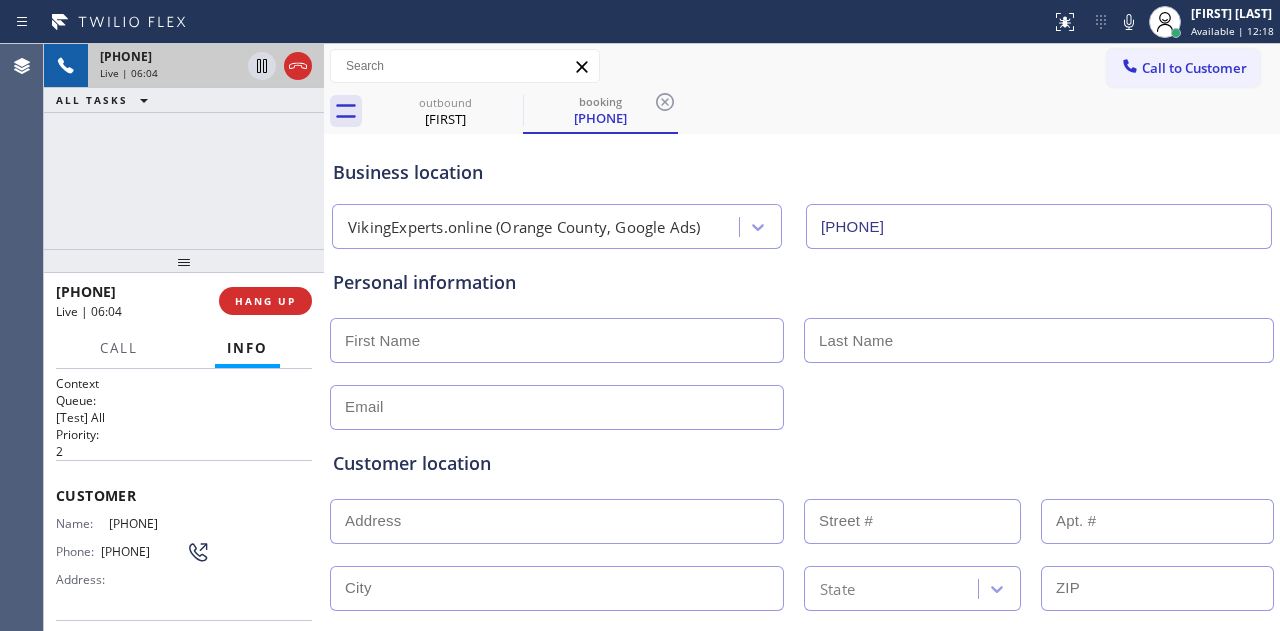 scroll, scrollTop: 100, scrollLeft: 0, axis: vertical 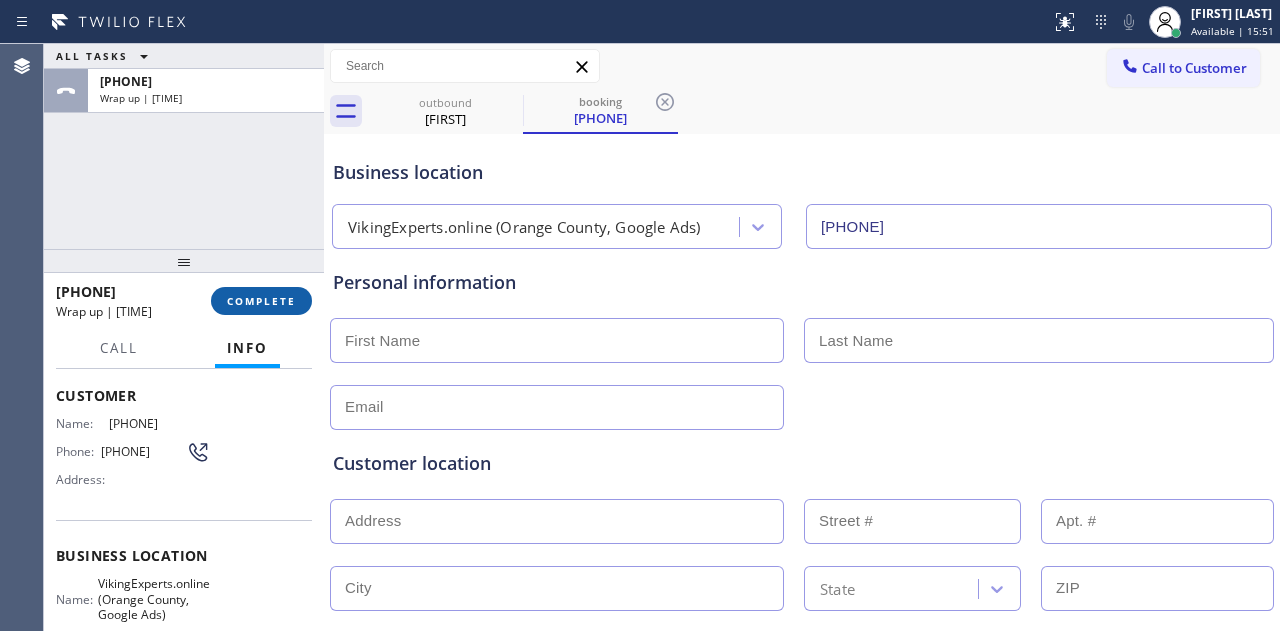 click on "COMPLETE" at bounding box center (261, 301) 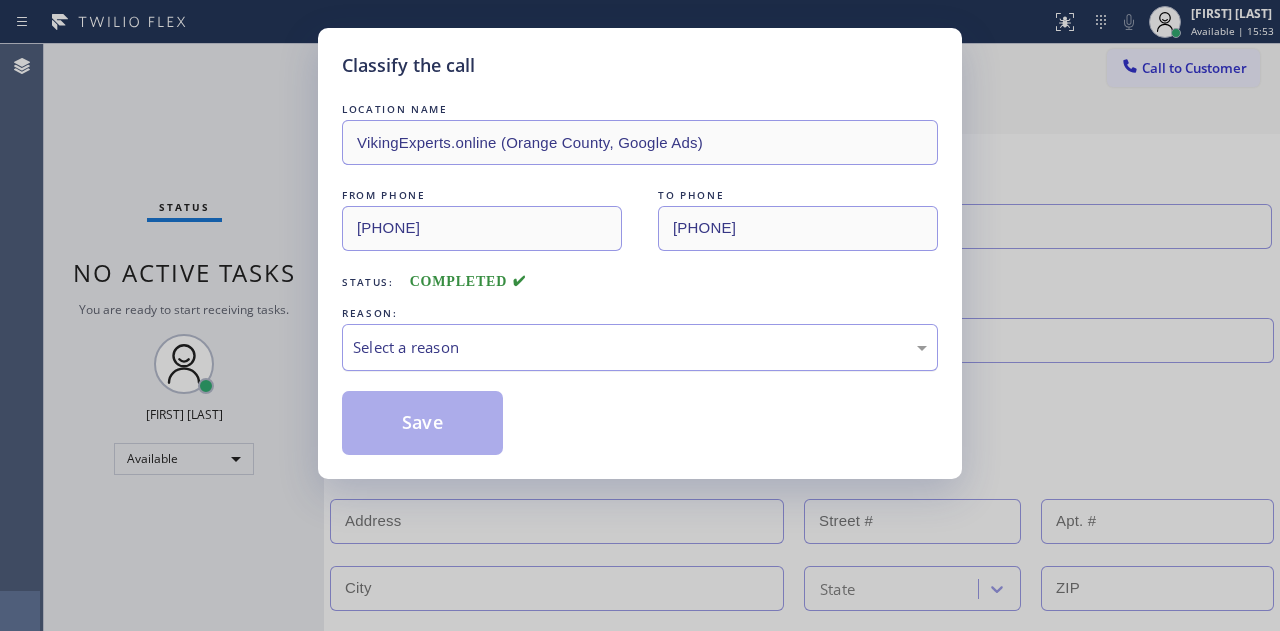 click on "Select a reason" at bounding box center [640, 347] 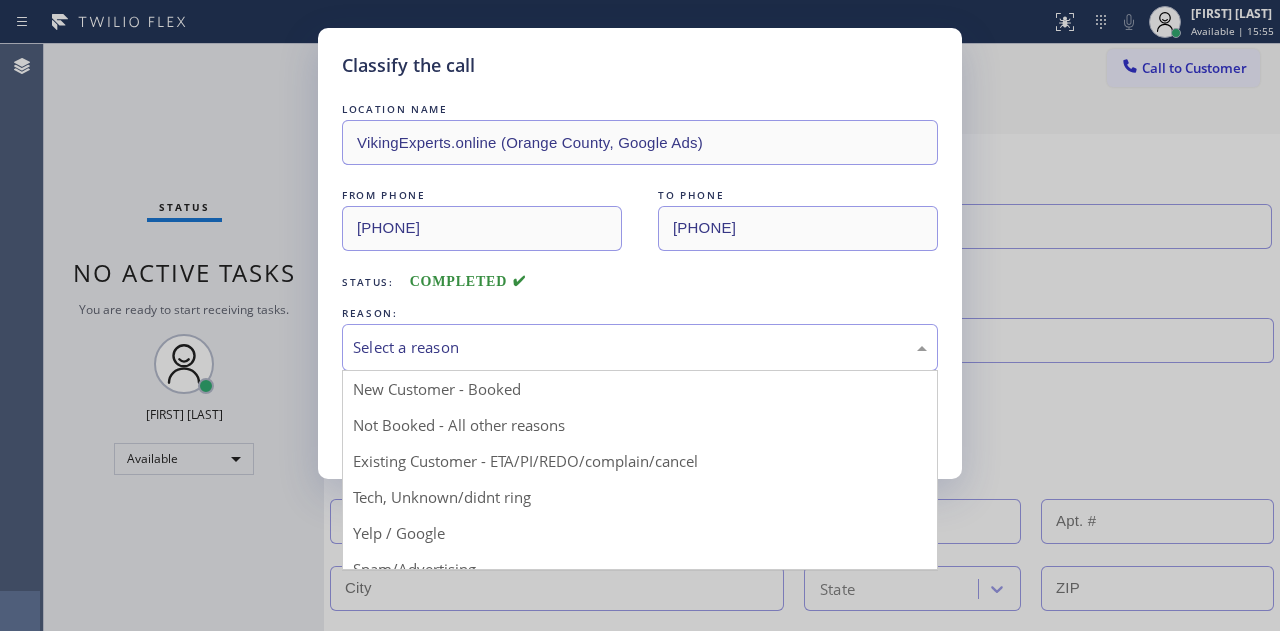 drag, startPoint x: 447, startPoint y: 527, endPoint x: 444, endPoint y: 496, distance: 31.144823 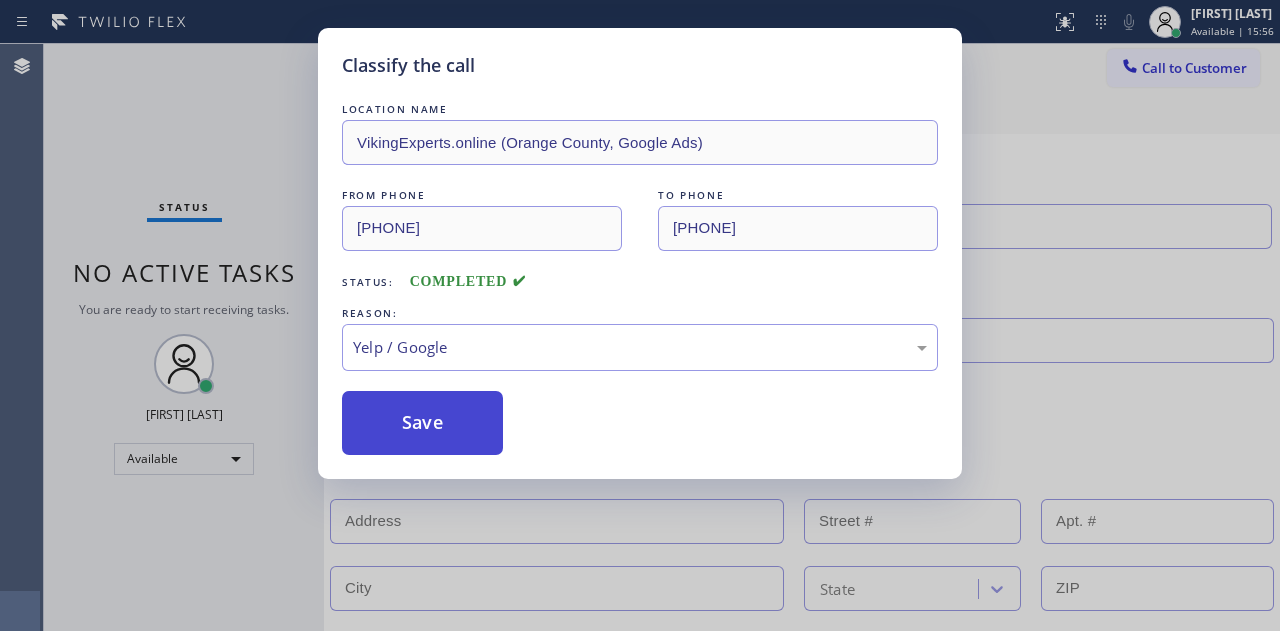 click on "Save" at bounding box center (422, 423) 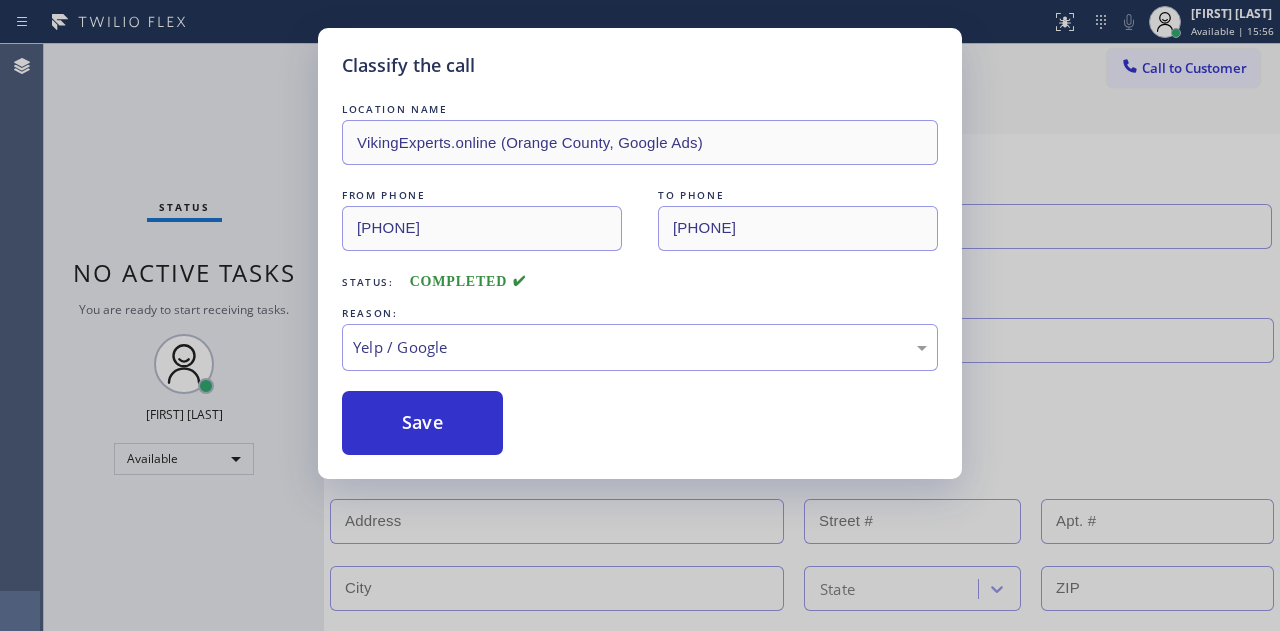 type on "[PHONE]" 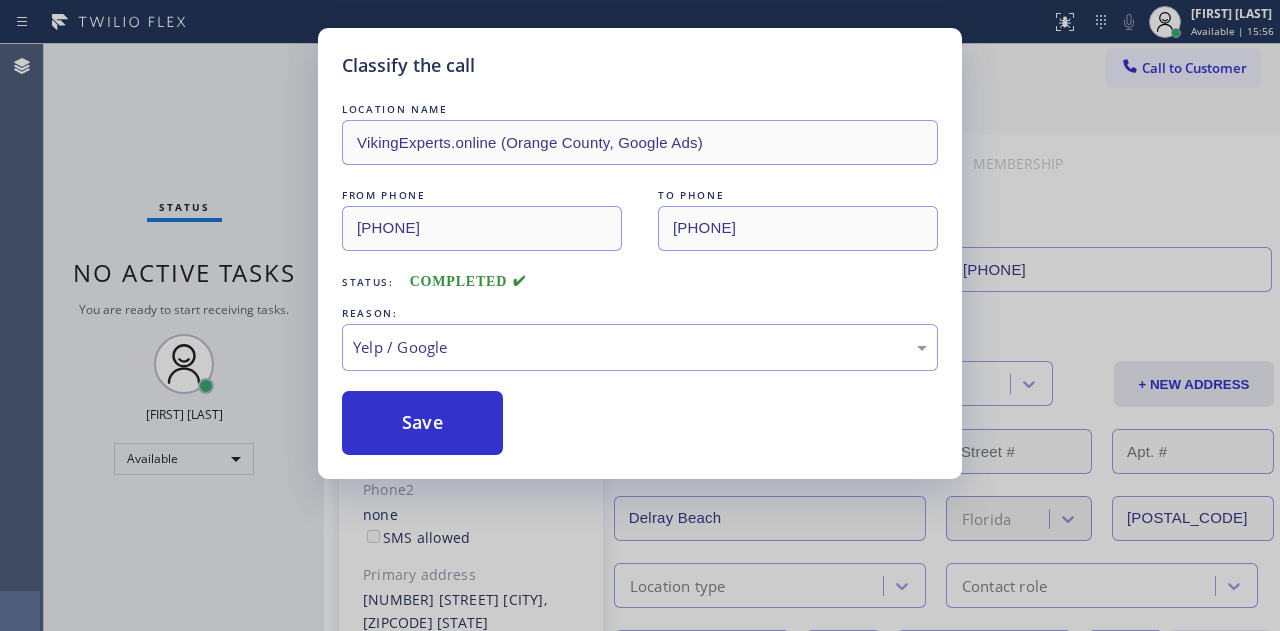 click on "Classify the call LOCATION NAME VikingExperts.online (Orange County, Google Ads) FROM PHONE [PHONE] TO PHONE [PHONE] Status: COMPLETED REASON: Yelp / Google  Save" at bounding box center [640, 315] 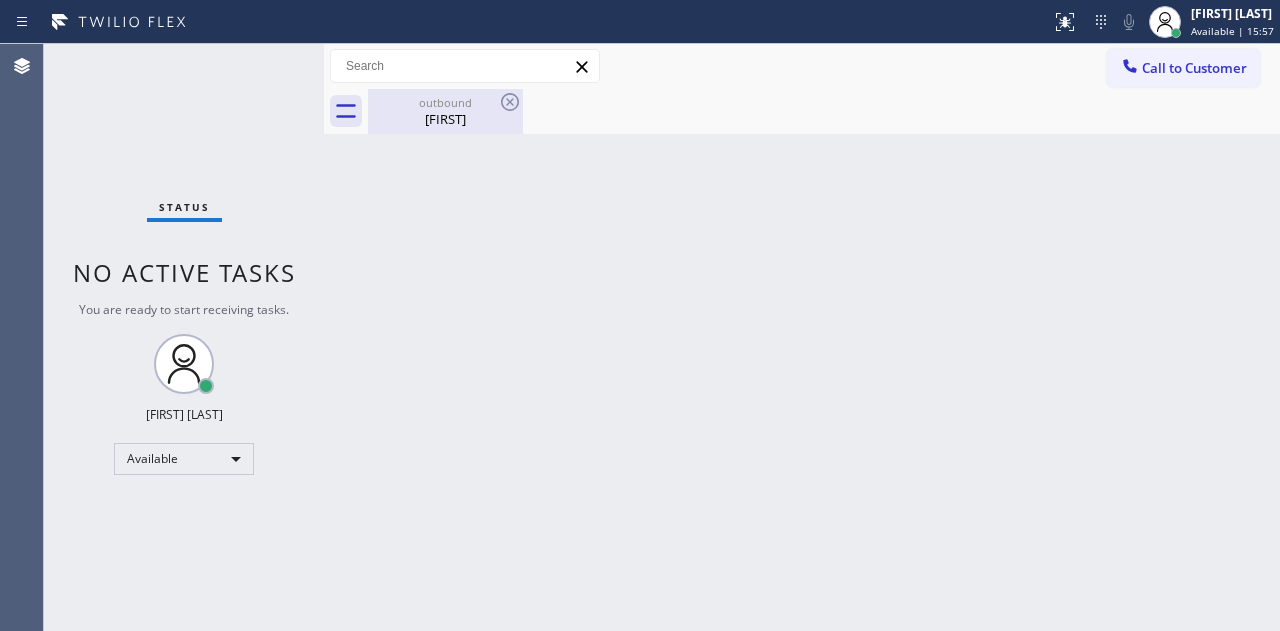 click on "[FIRST]" at bounding box center (445, 119) 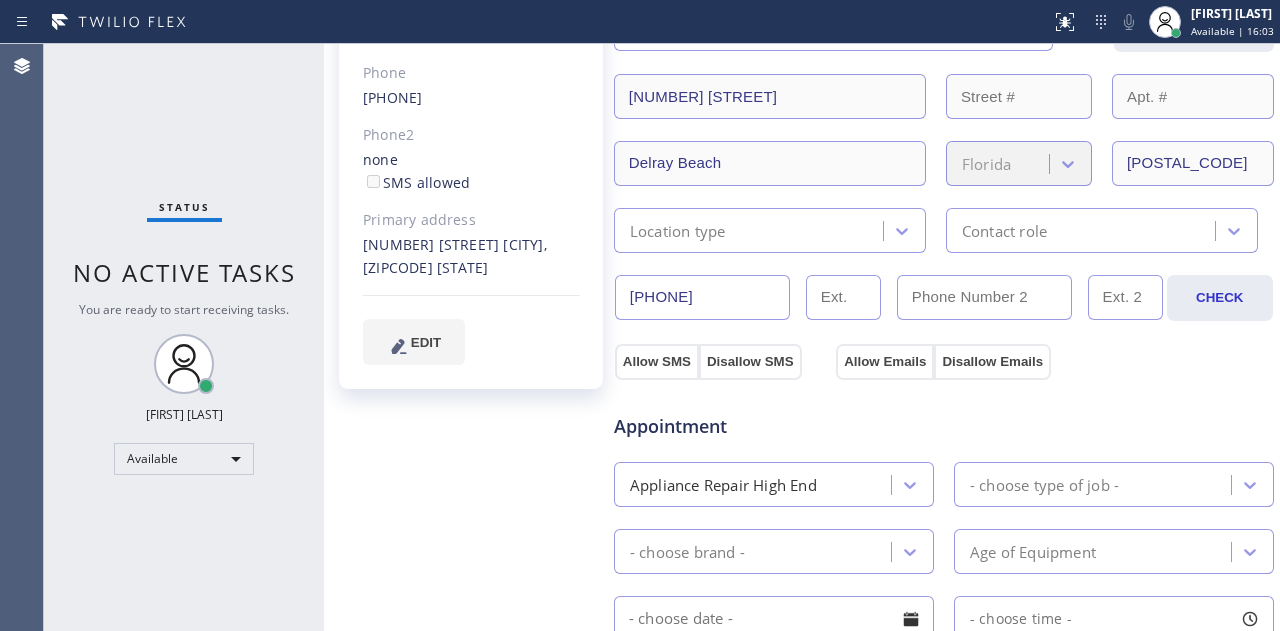 scroll, scrollTop: 0, scrollLeft: 0, axis: both 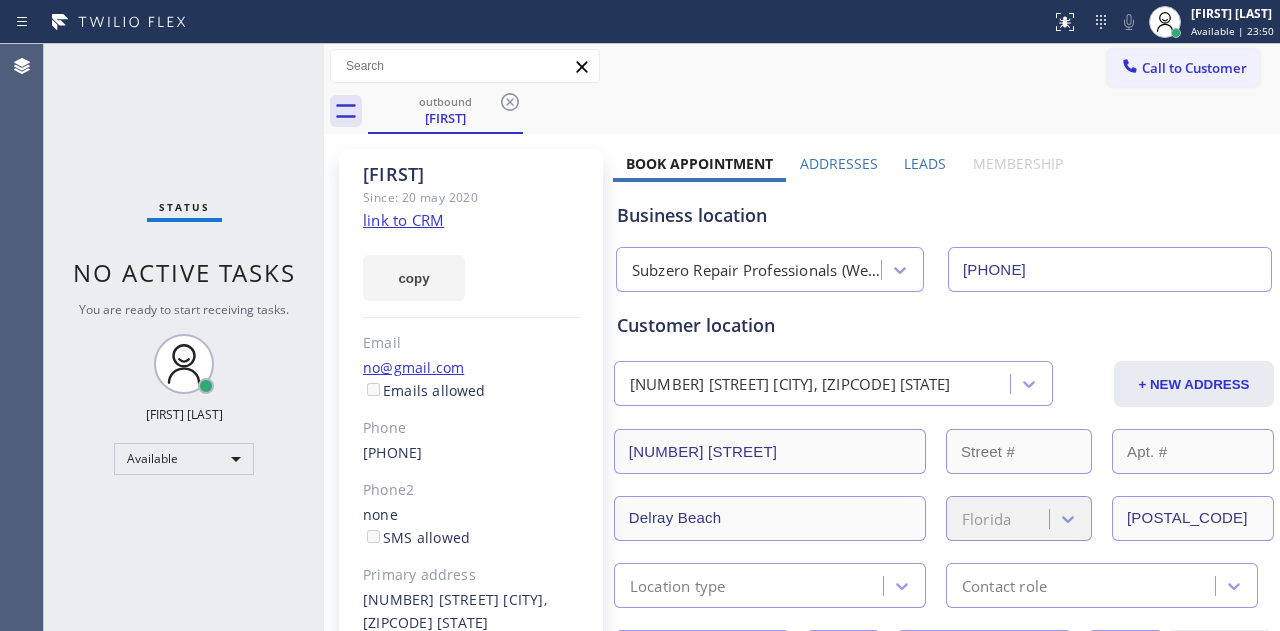 click on "Status   No active tasks     You are ready to start receiving tasks.   [FIRST] [LAST] Available" at bounding box center [184, 337] 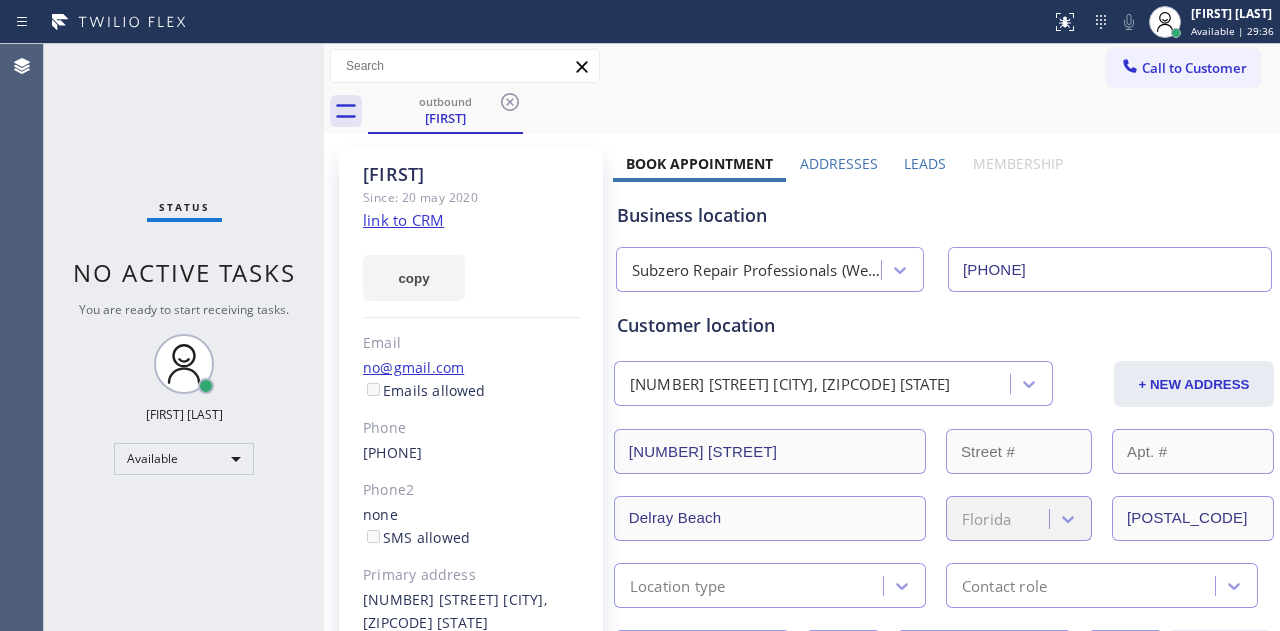 click on "Status   No active tasks     You are ready to start receiving tasks.   [FIRST] [LAST] Available" at bounding box center (184, 337) 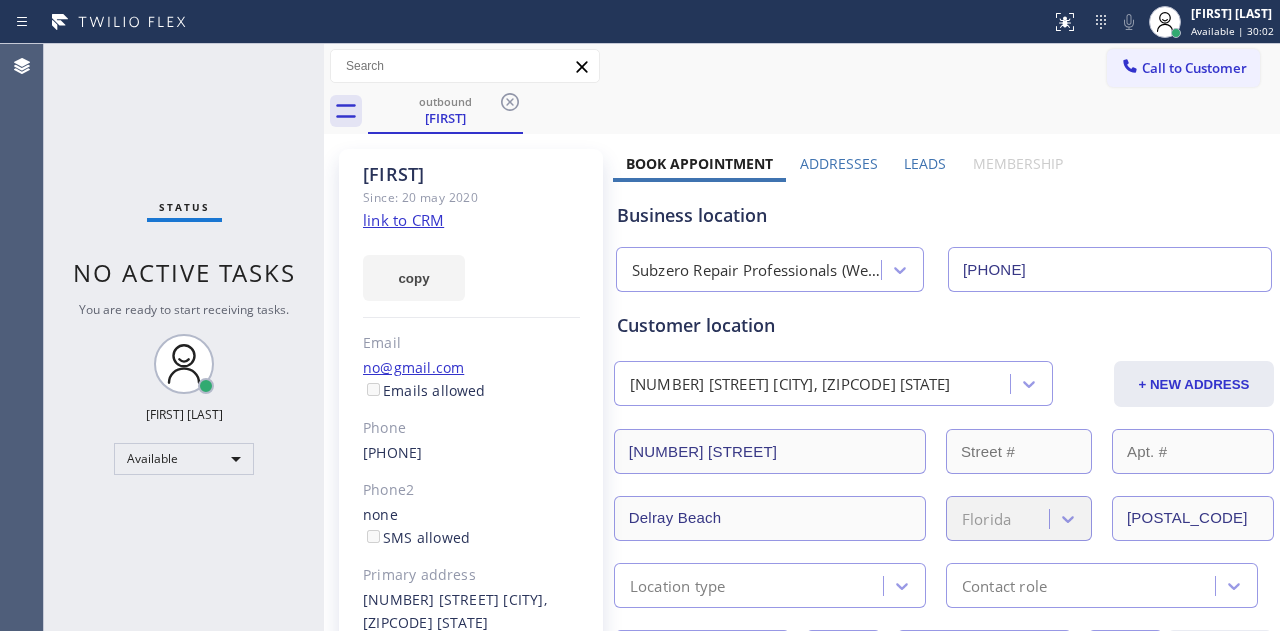 click on "Status   No active tasks     You are ready to start receiving tasks.   [FIRST] [LAST] Available" at bounding box center [184, 337] 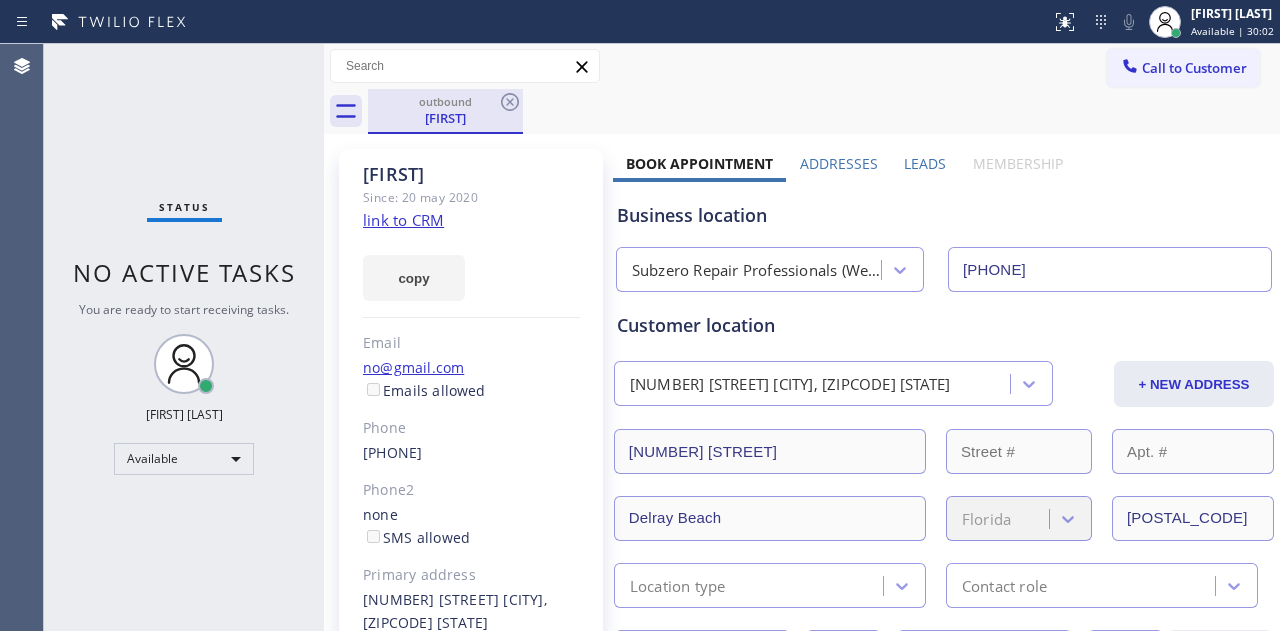 click on "[FIRST]" at bounding box center (445, 118) 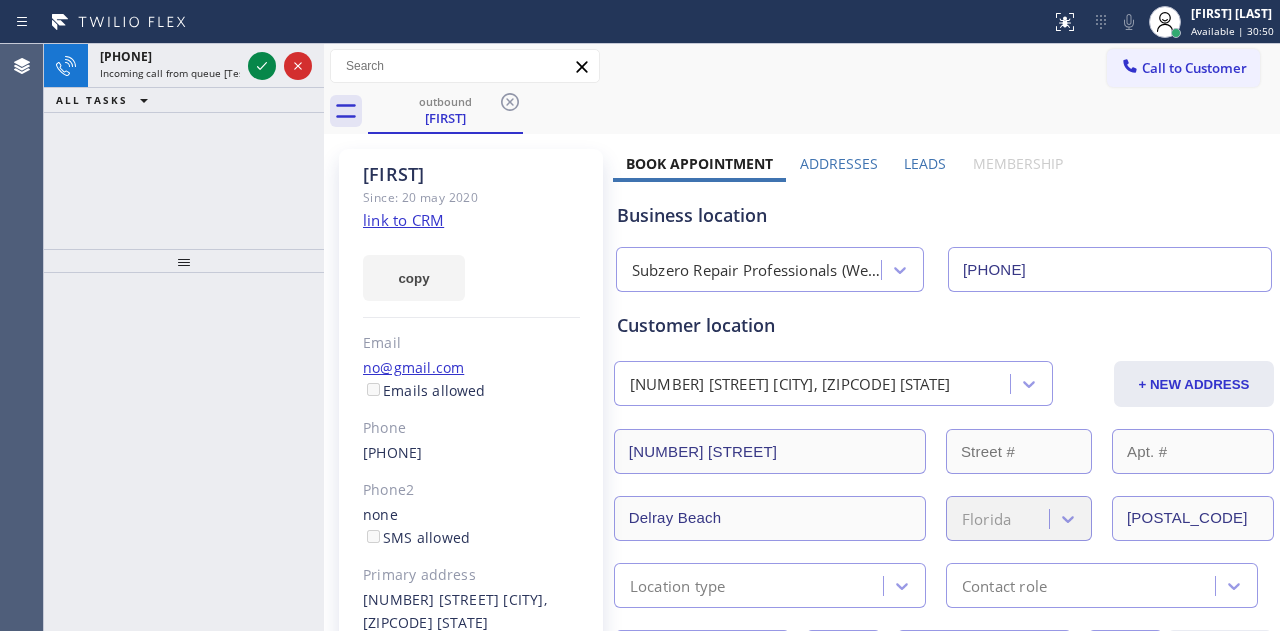 click on "ALL TASKS ALL TASKS ACTIVE TASKS TASKS IN WRAP UP" at bounding box center (184, 100) 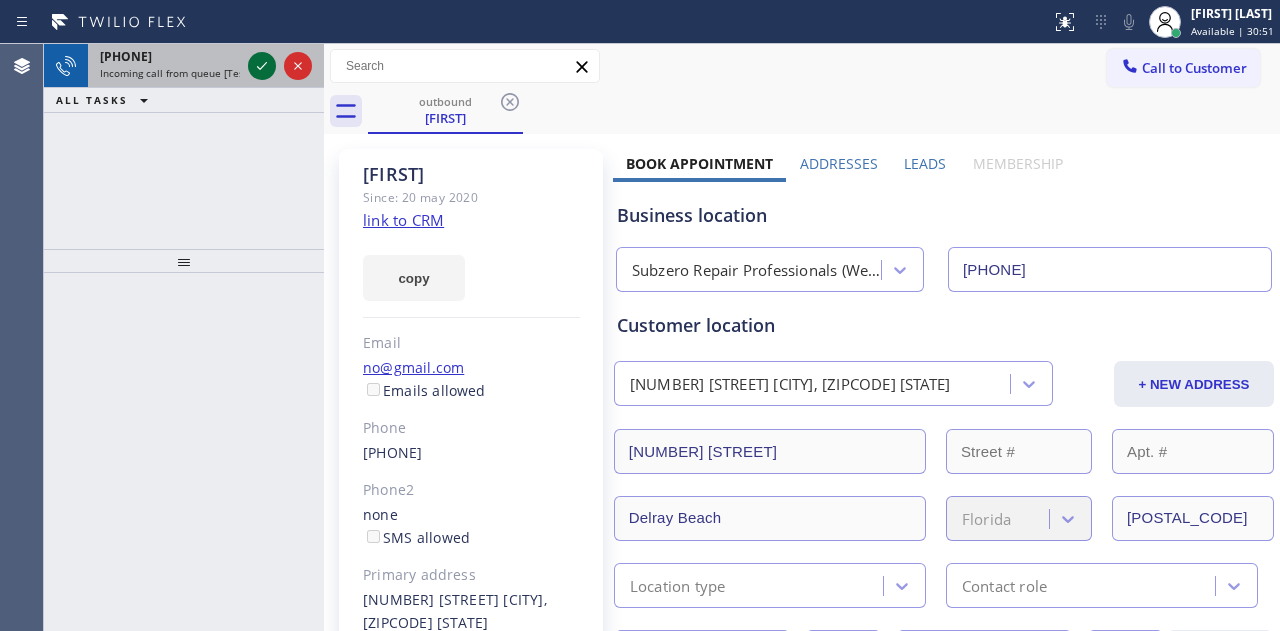 drag, startPoint x: 278, startPoint y: 53, endPoint x: 252, endPoint y: 70, distance: 31.06445 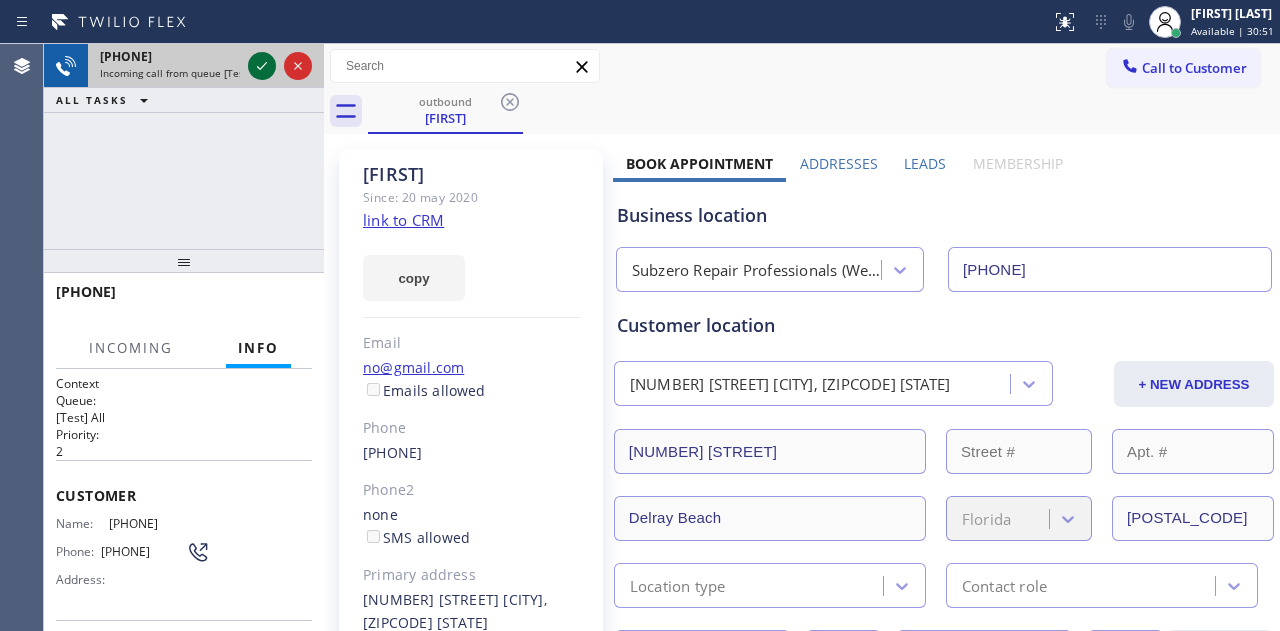 click 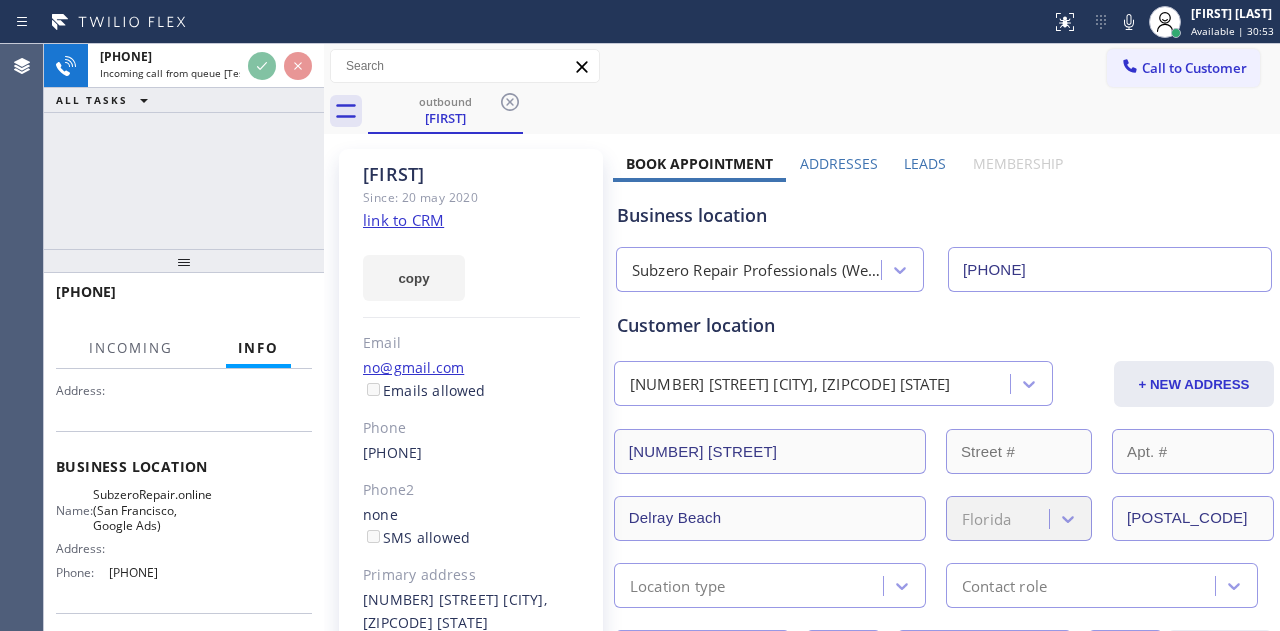 scroll, scrollTop: 200, scrollLeft: 0, axis: vertical 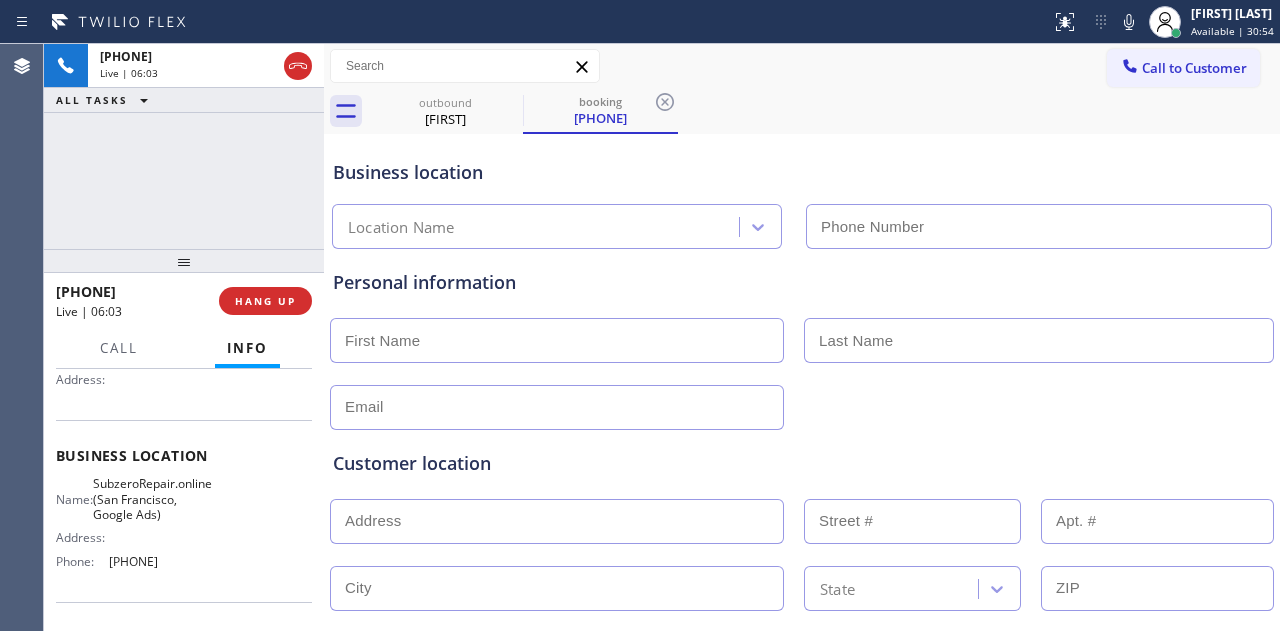 type on "[PHONE]" 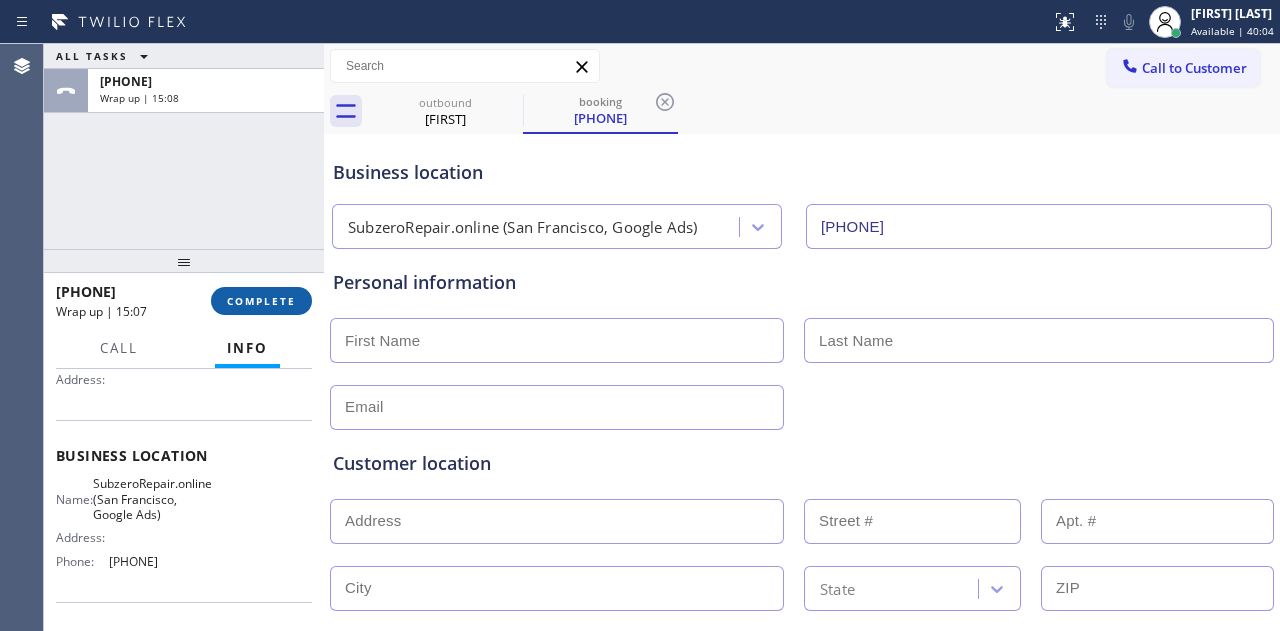 drag, startPoint x: 239, startPoint y: 239, endPoint x: 249, endPoint y: 302, distance: 63.788715 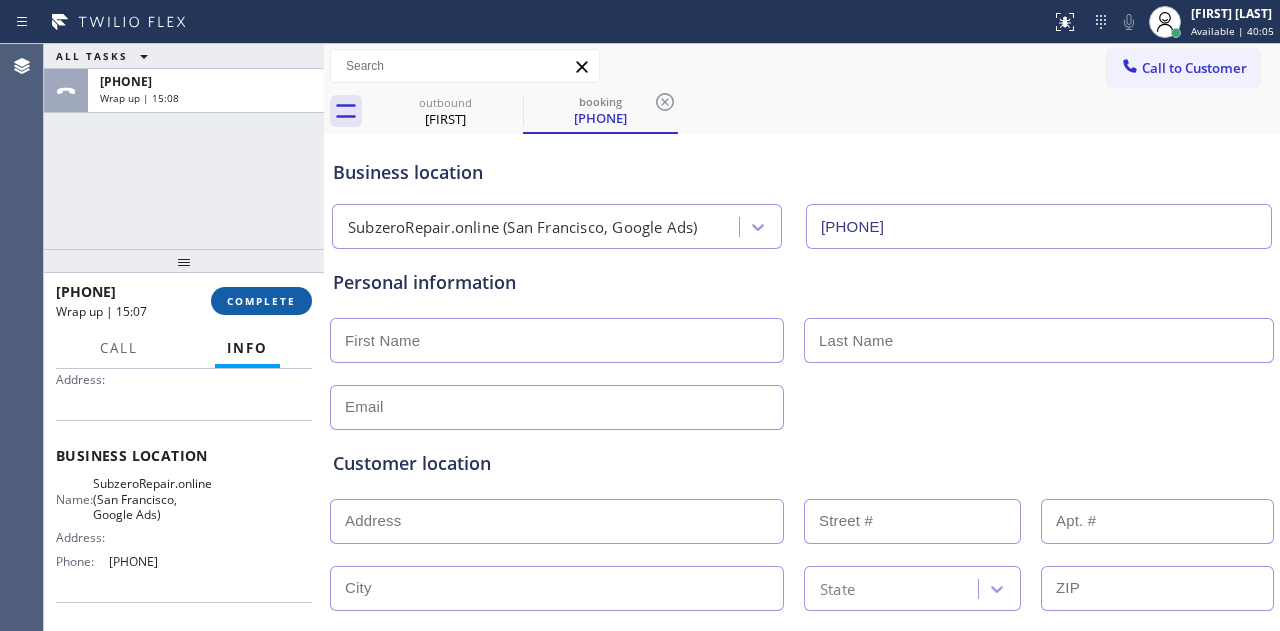 click on "COMPLETE" at bounding box center (261, 301) 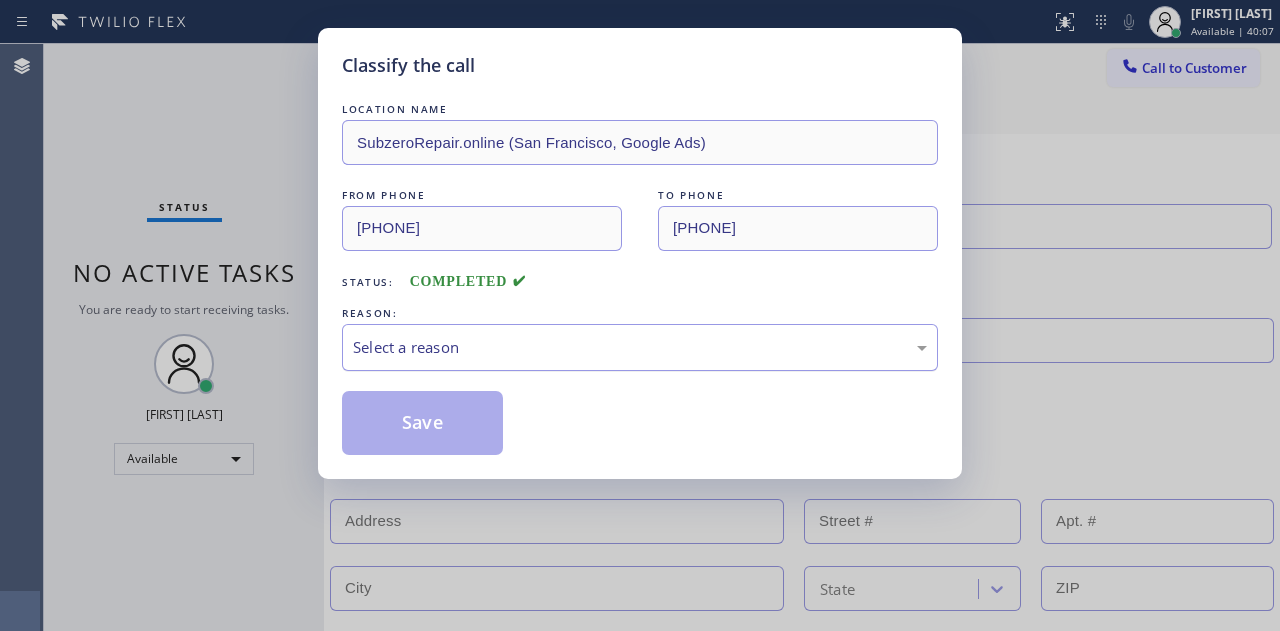 drag, startPoint x: 549, startPoint y: 386, endPoint x: 545, endPoint y: 371, distance: 15.524175 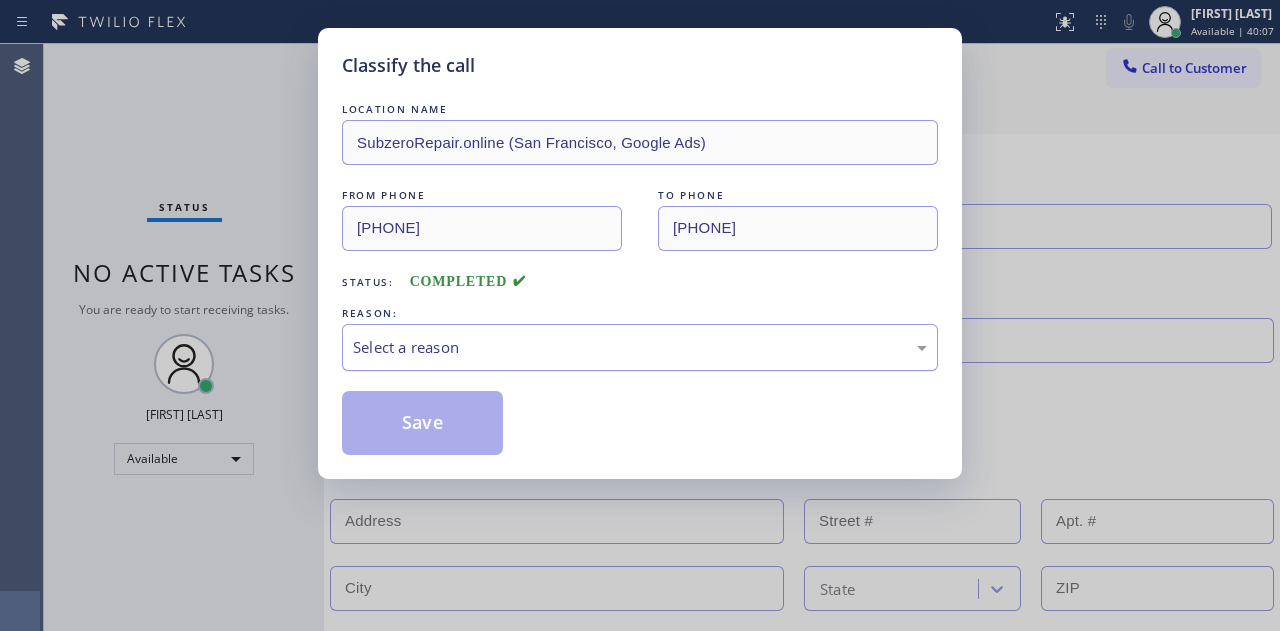 click on "LOCATION NAME SubzeroRepair.online (San Francisco, Google Ads) FROM PHONE [PHONE] TO PHONE [PHONE] Status: COMPLETED REASON: Select a reason Save" at bounding box center [640, 277] 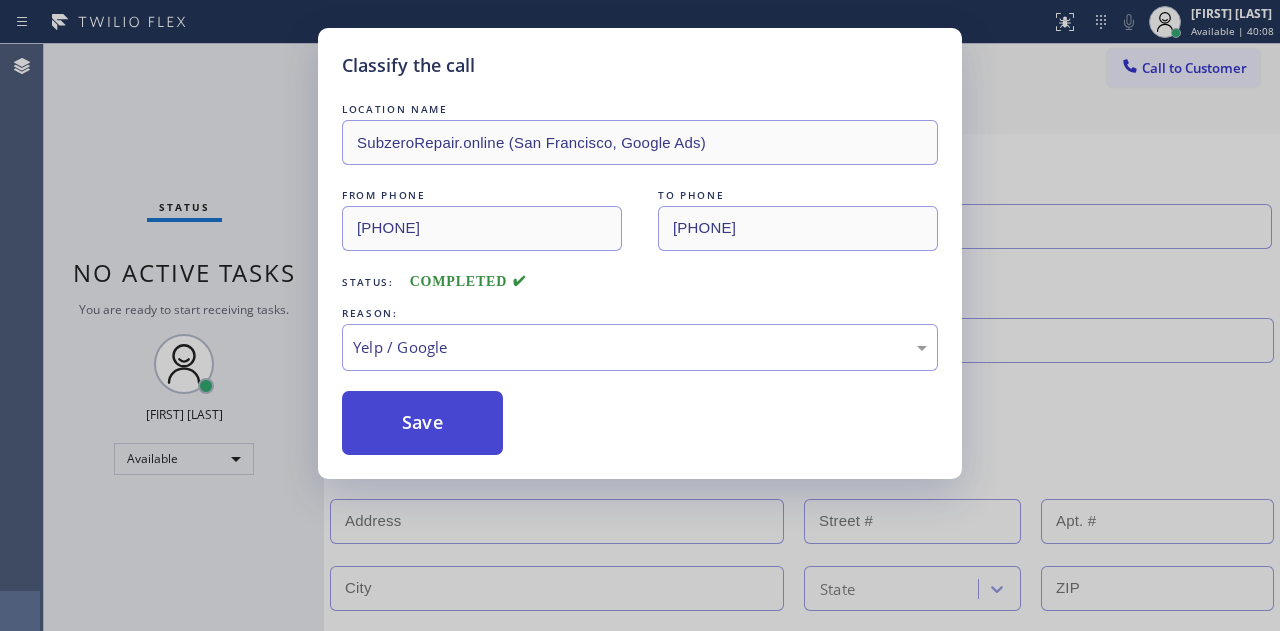 click on "Save" at bounding box center [422, 423] 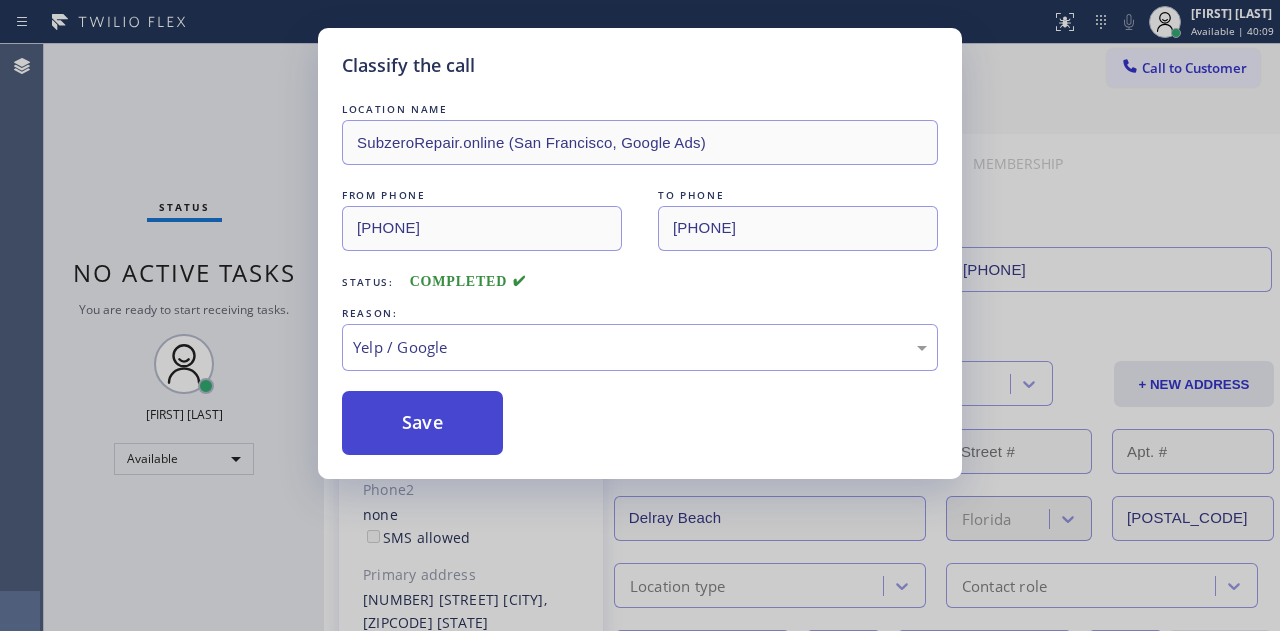 type 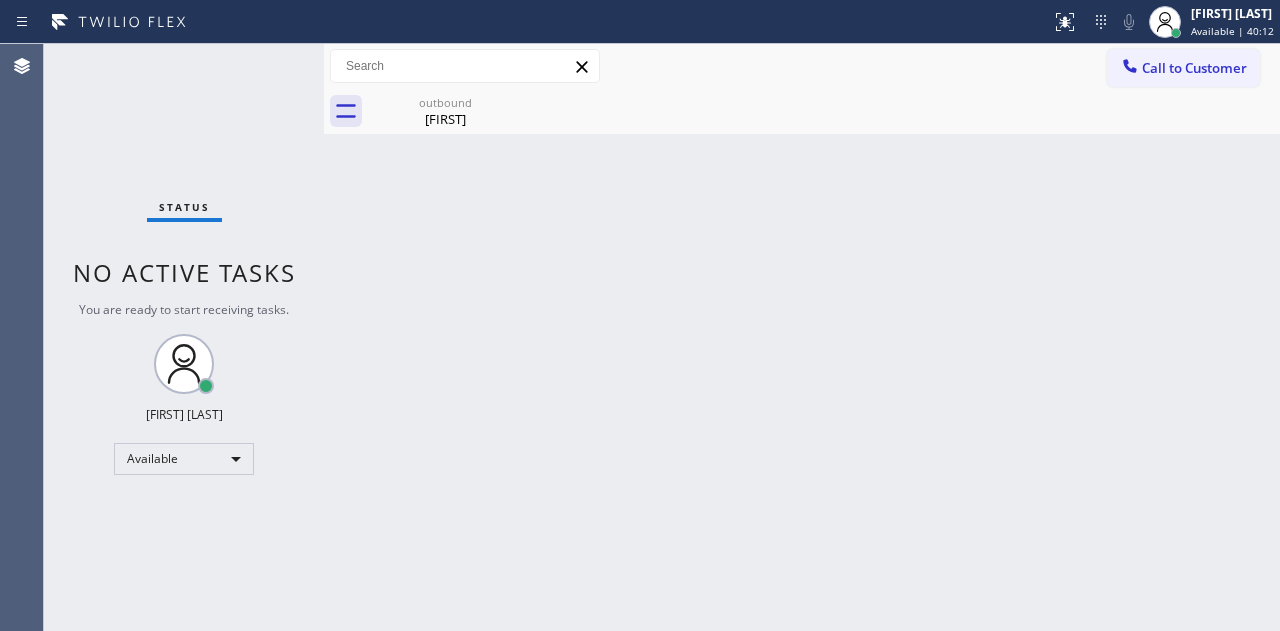click on "Back to Dashboard Change Sender ID Customers Technicians Select a contact Outbound call Location Search location Your caller id phone number Customer number Call Customer info Name   Phone none Address none Change Sender ID HVAC [PHONE] 5 Star Appliance [PHONE] Appliance Repair [PHONE] Plumbing [PHONE] Air Duct Cleaning [PHONE]  Electricians [PHONE]  Cancel Change Check personal SMS Reset Change outbound [NAME]    Call to Customer Outbound call Location Subzero Repair Professionals (West Palm Beach, Google Ads) Your caller id phone number [PHONE] Customer number Call Outbound call Technician Search Technician Your caller id phone number Your caller id phone number Call outbound [NAME]    [NAME]      Since: [DATE] link to CRM copy Email [EMAIL]  Emails allowed Phone [PHONE] Phone2 none  SMS allowed Primary address  [NUMBER] [STREET] [CITY], [POSTAL_CODE] [STATE] EDIT Outbound call Location Subzero Repair Professionals (West Palm Beach, Google Ads) [PHONE] Call" at bounding box center (802, 337) 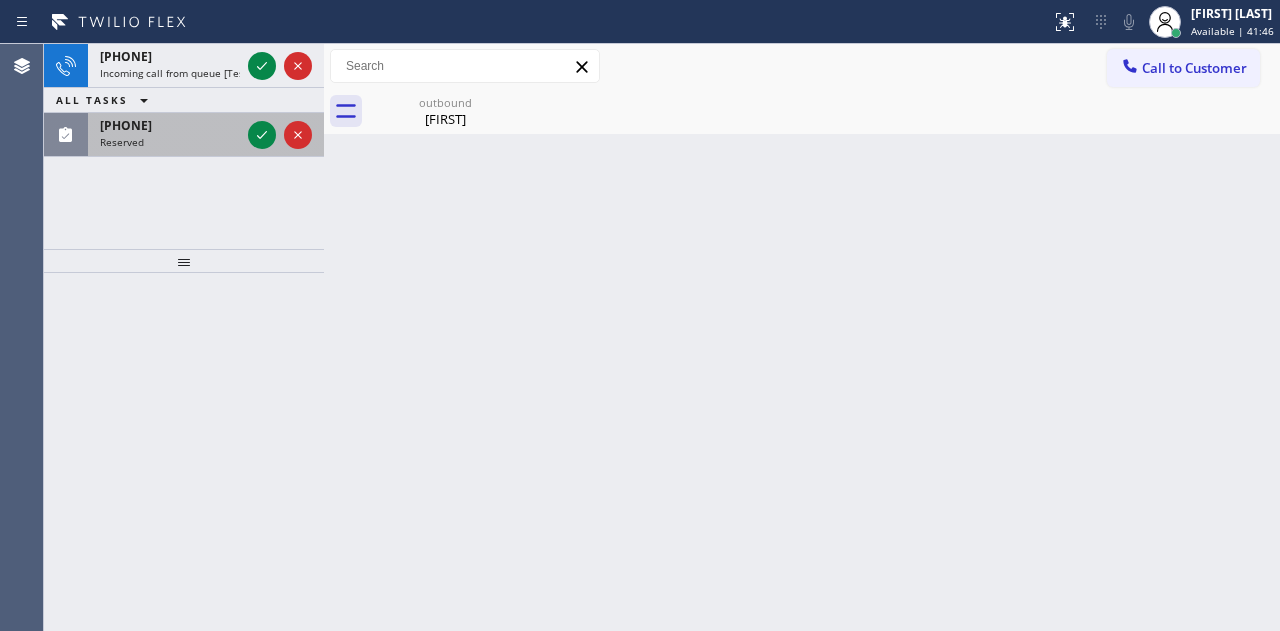 click at bounding box center [280, 135] 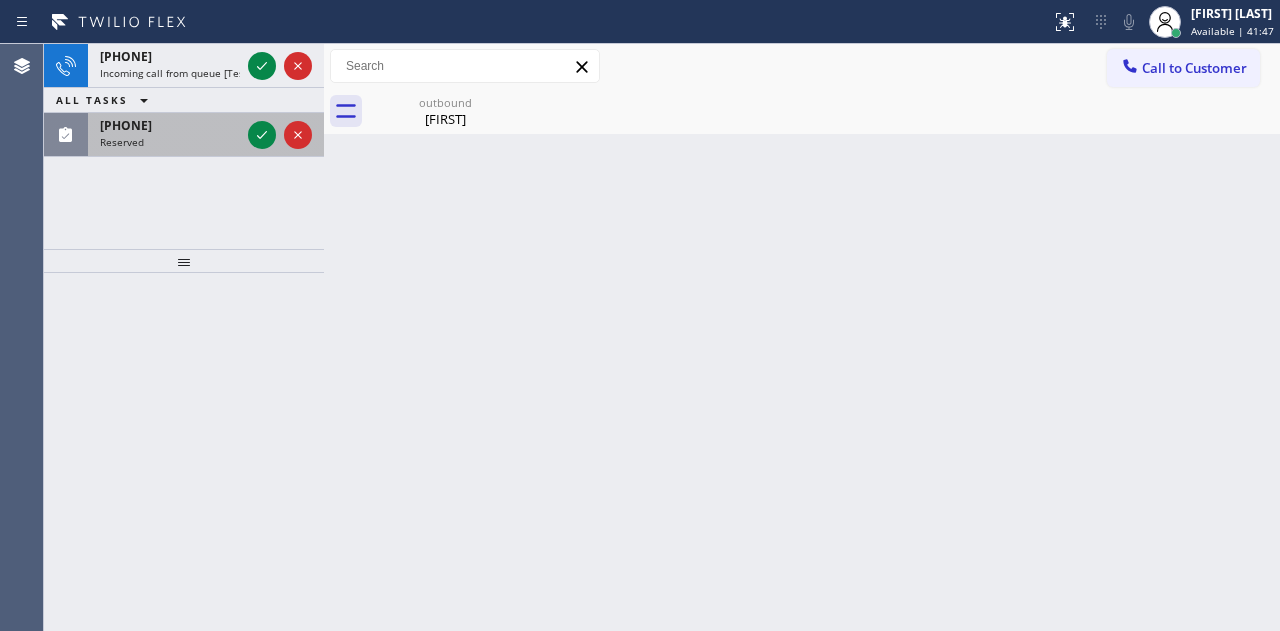 click at bounding box center (280, 135) 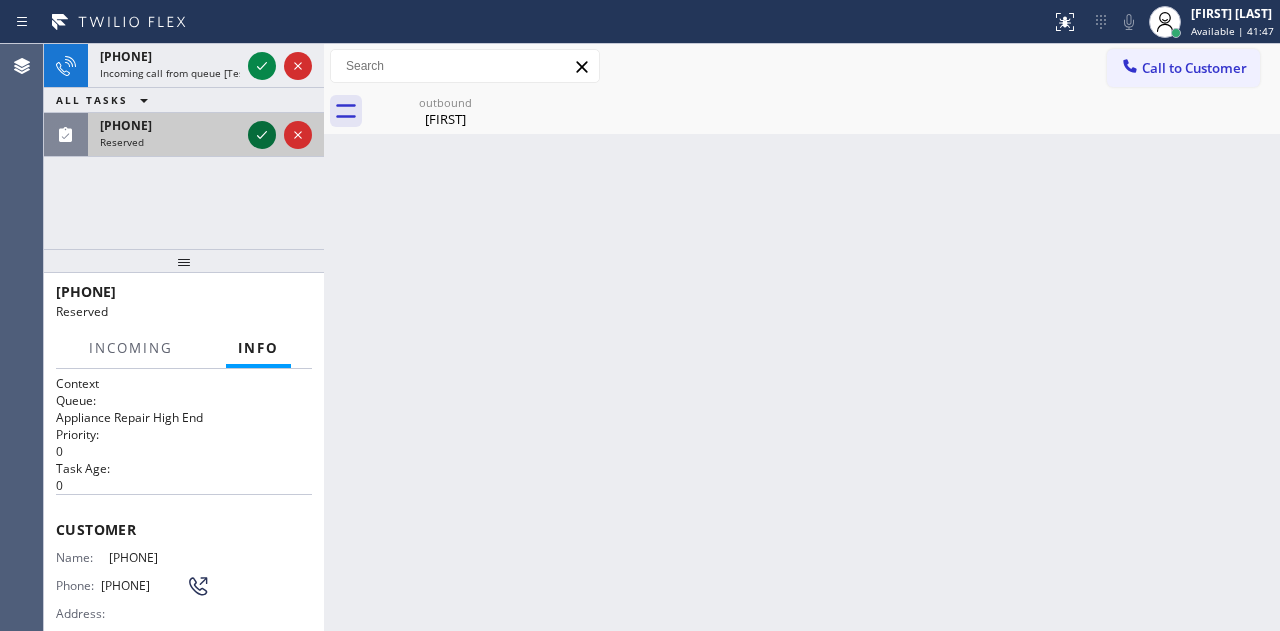click 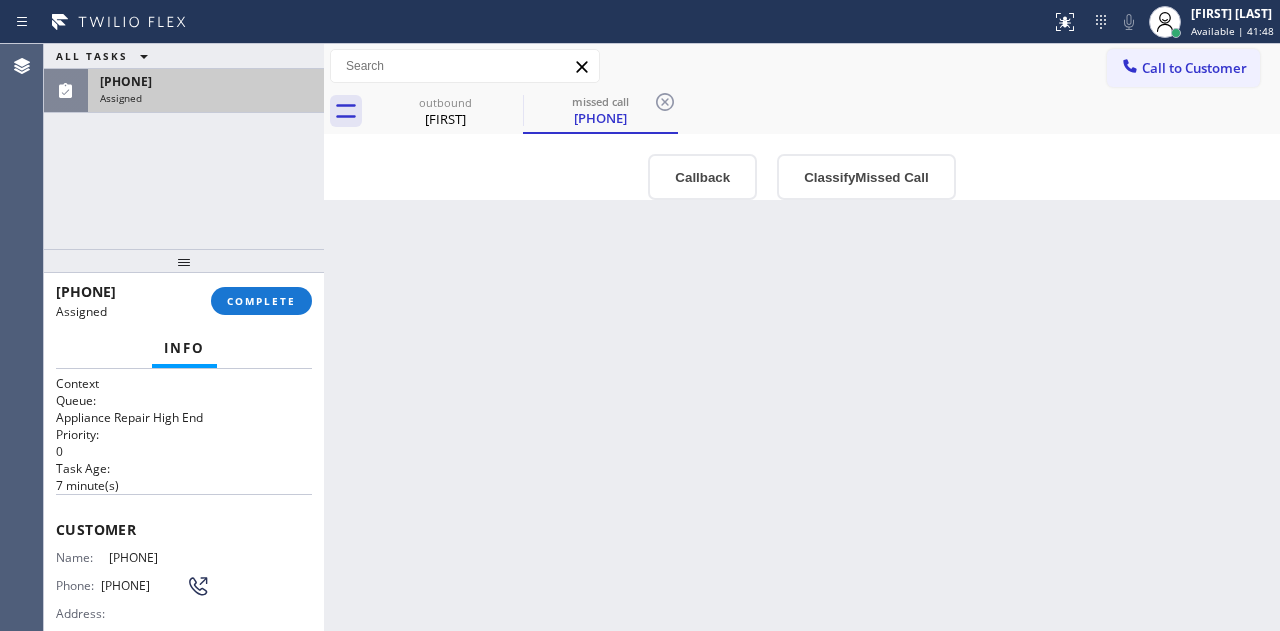 click on "Assigned" at bounding box center (206, 98) 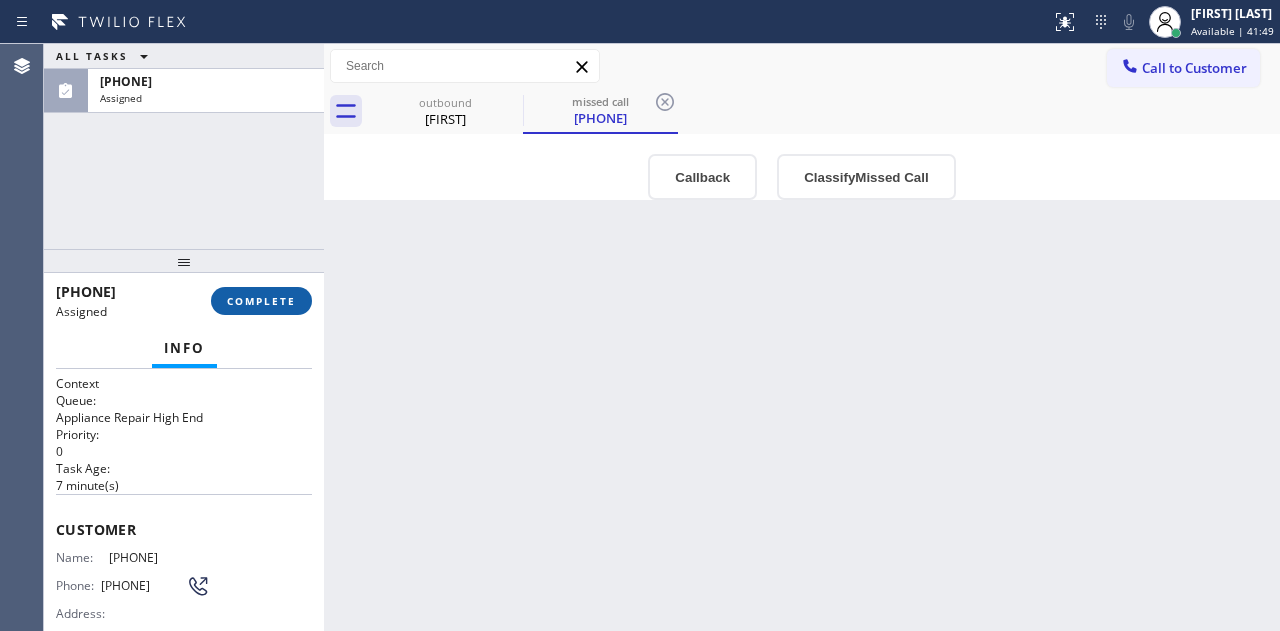 drag, startPoint x: 266, startPoint y: 265, endPoint x: 259, endPoint y: 309, distance: 44.553337 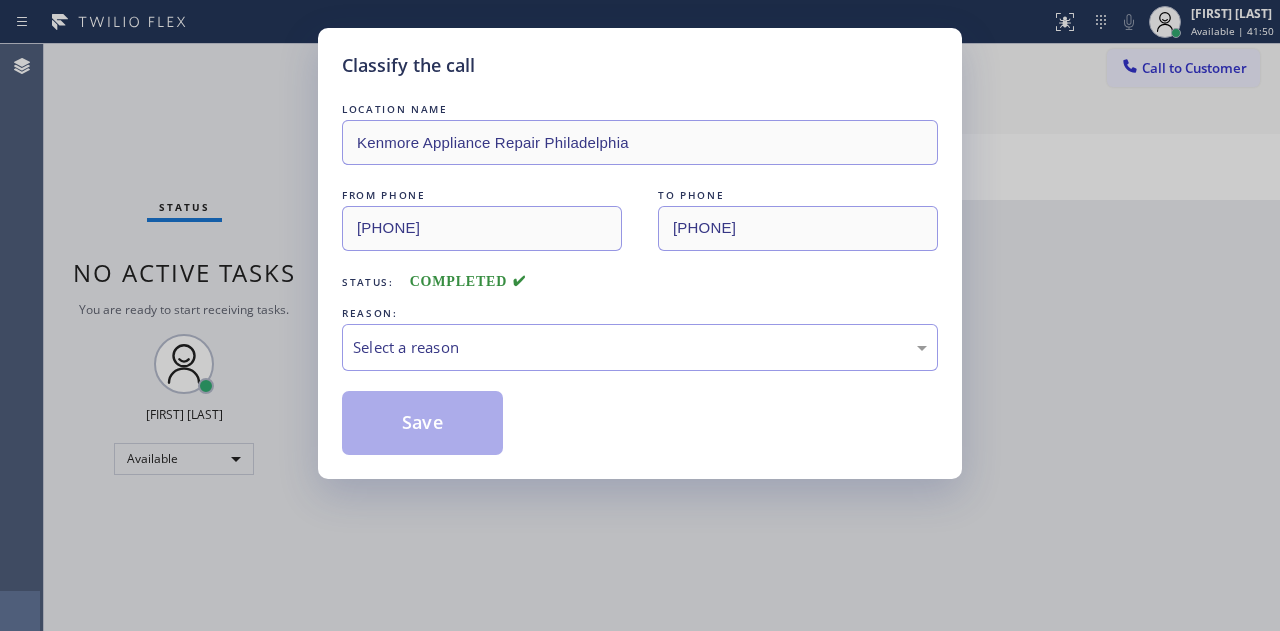 click on "LOCATION NAME" at bounding box center (640, 109) 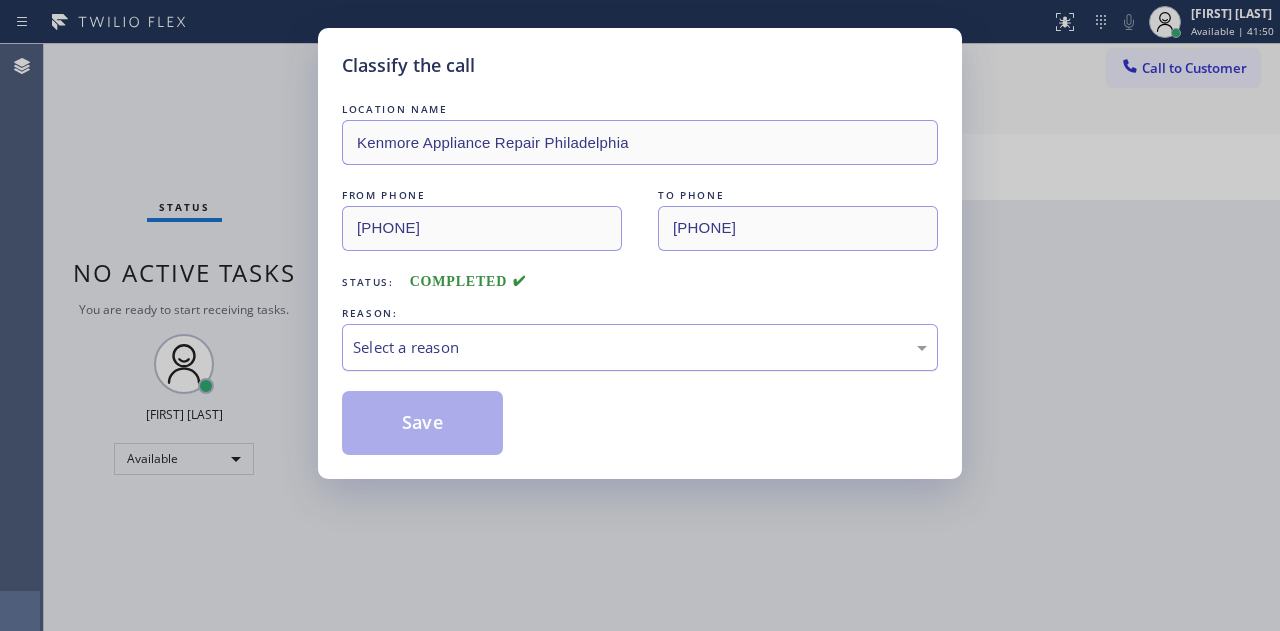 drag, startPoint x: 526, startPoint y: 352, endPoint x: 515, endPoint y: 358, distance: 12.529964 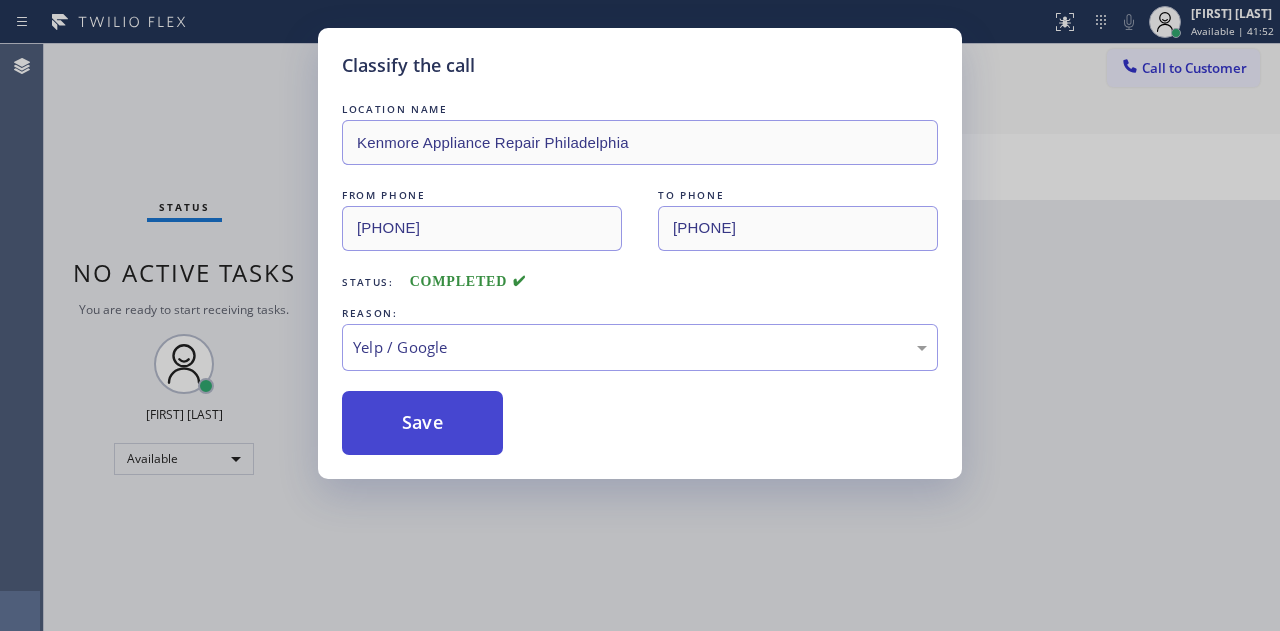 click on "Save" at bounding box center [422, 423] 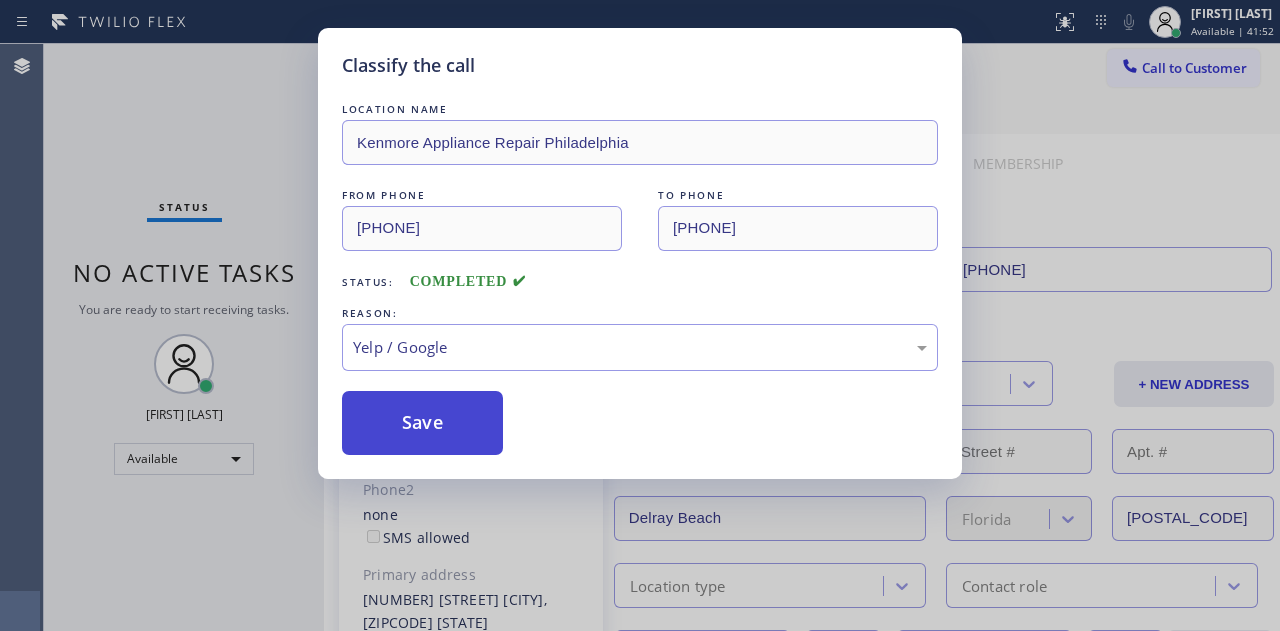 click on "Save" at bounding box center [422, 423] 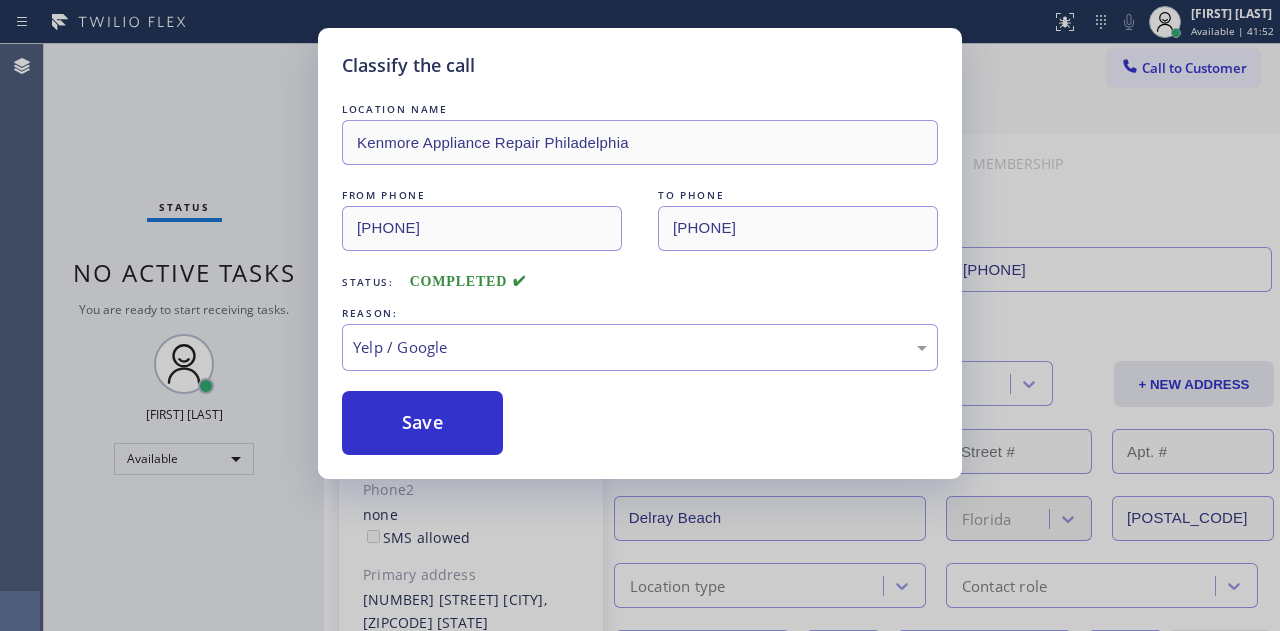 drag, startPoint x: 1119, startPoint y: 307, endPoint x: 1111, endPoint y: 289, distance: 19.697716 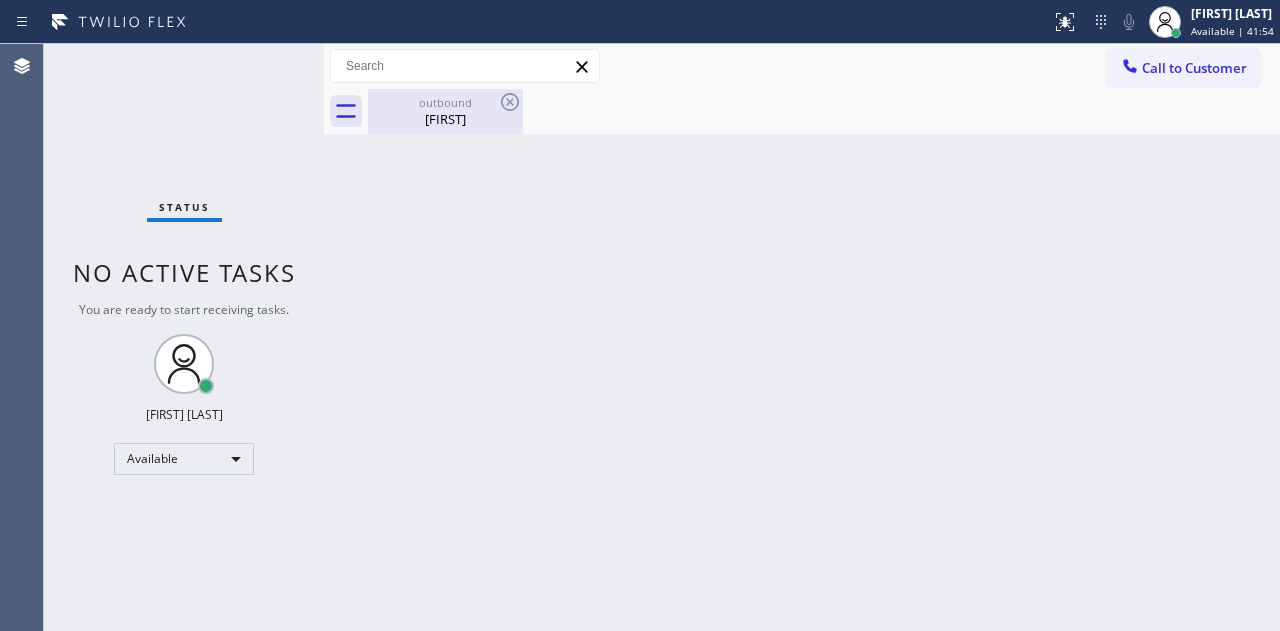 click on "outbound" at bounding box center (445, 102) 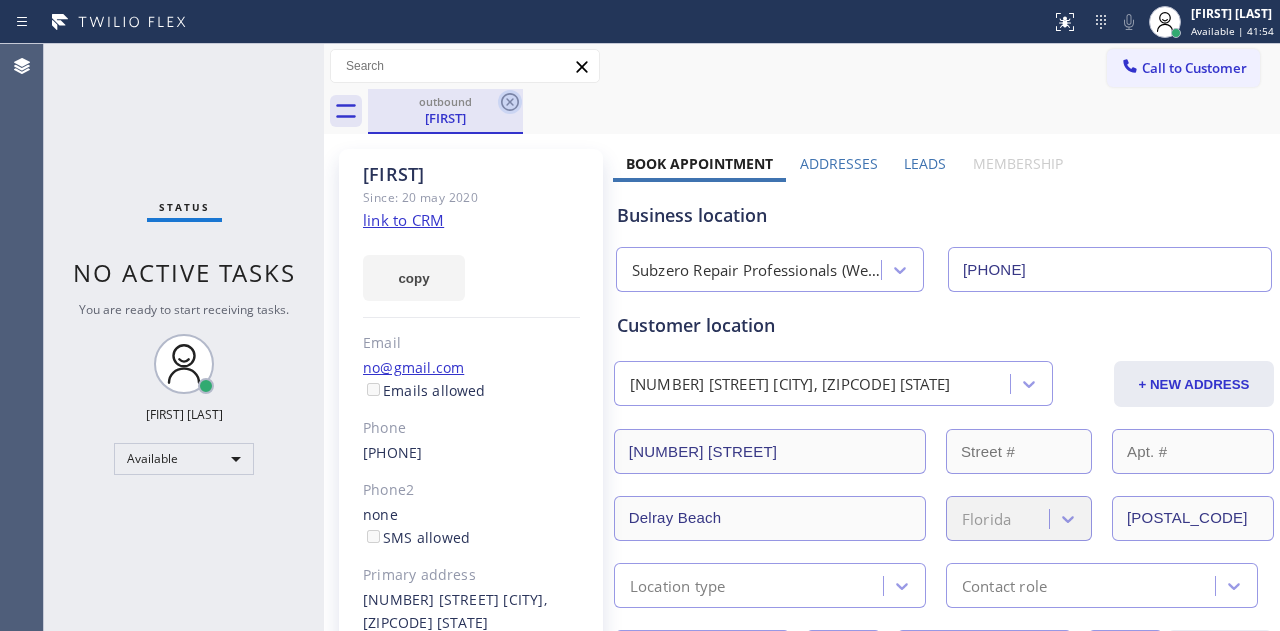 click on "outbound [FIRST]" at bounding box center [445, 111] 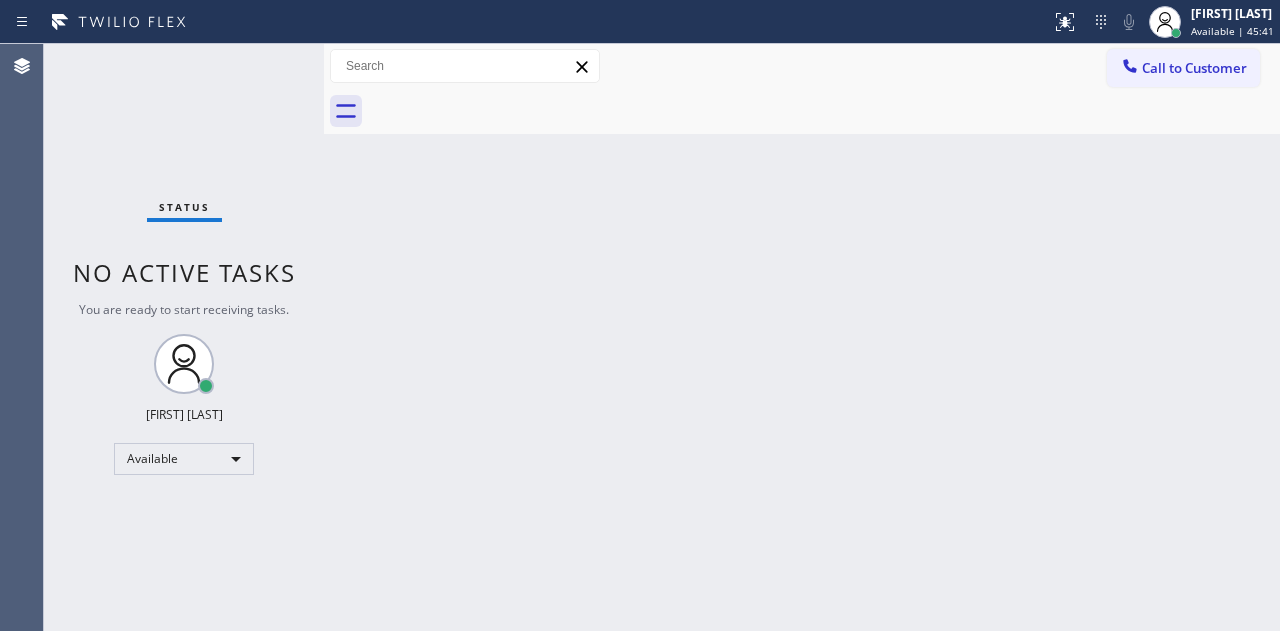 drag, startPoint x: 311, startPoint y: 79, endPoint x: 262, endPoint y: 62, distance: 51.86521 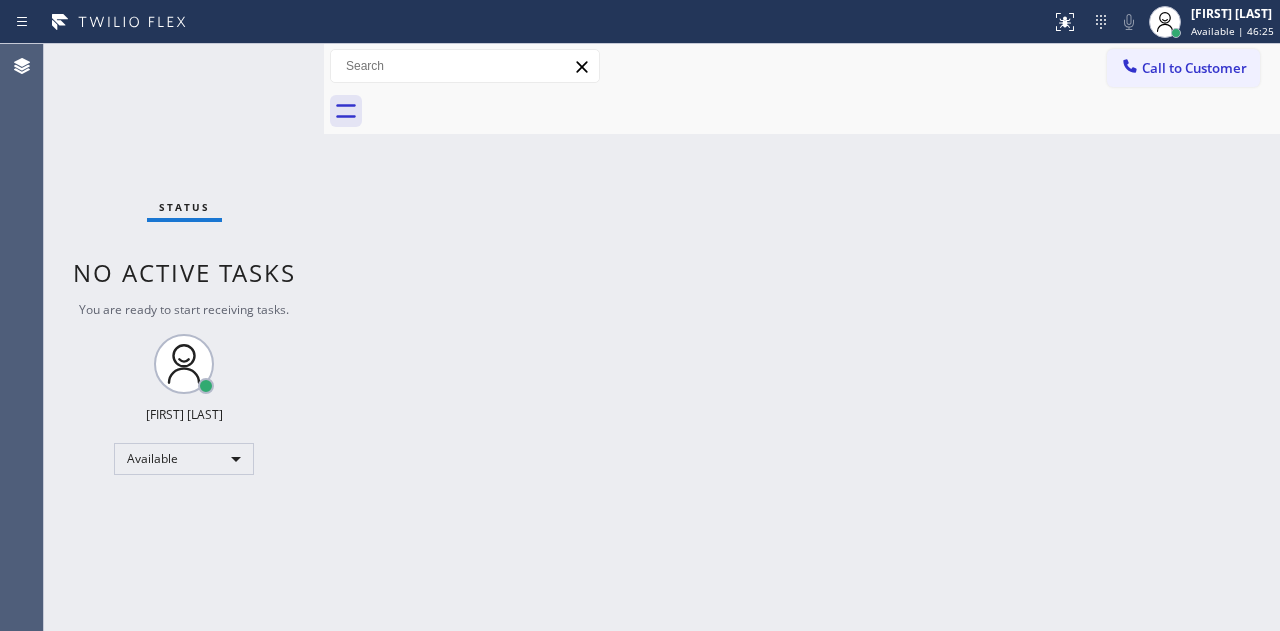 click on "Status   No active tasks     You are ready to start receiving tasks.   [FIRST] [LAST] Available" at bounding box center (184, 337) 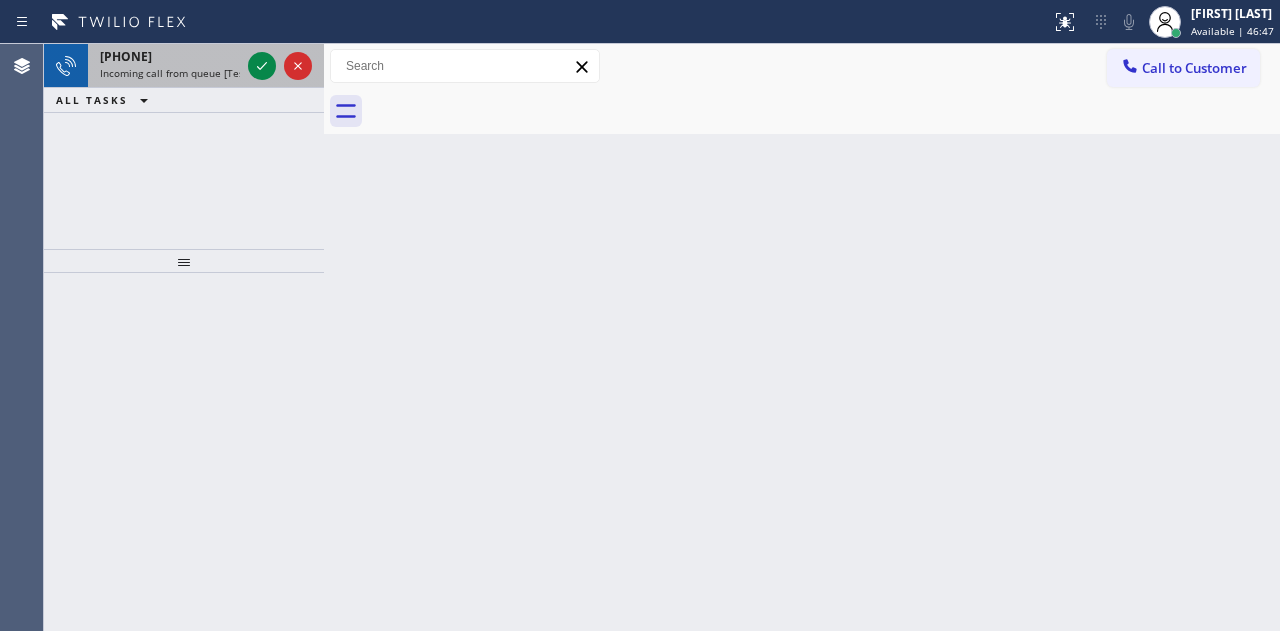 click on "Incoming call from queue [Test] All" at bounding box center [183, 73] 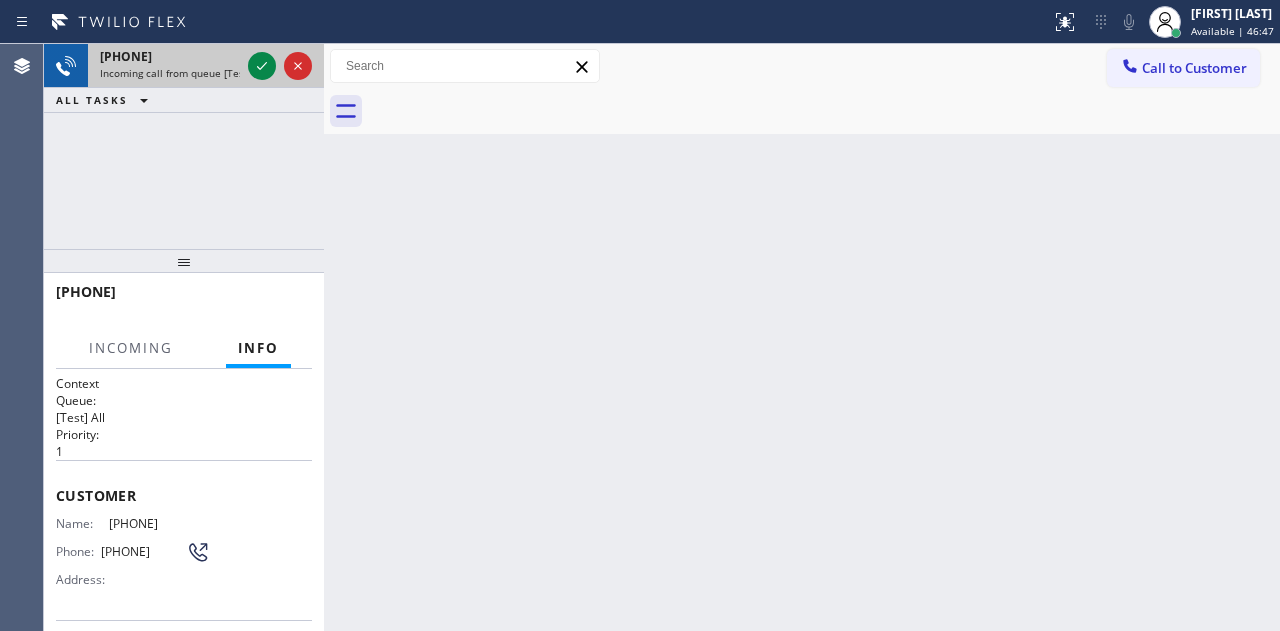 click on "+1[PHONE] Incoming call from queue [Test] All" at bounding box center [166, 66] 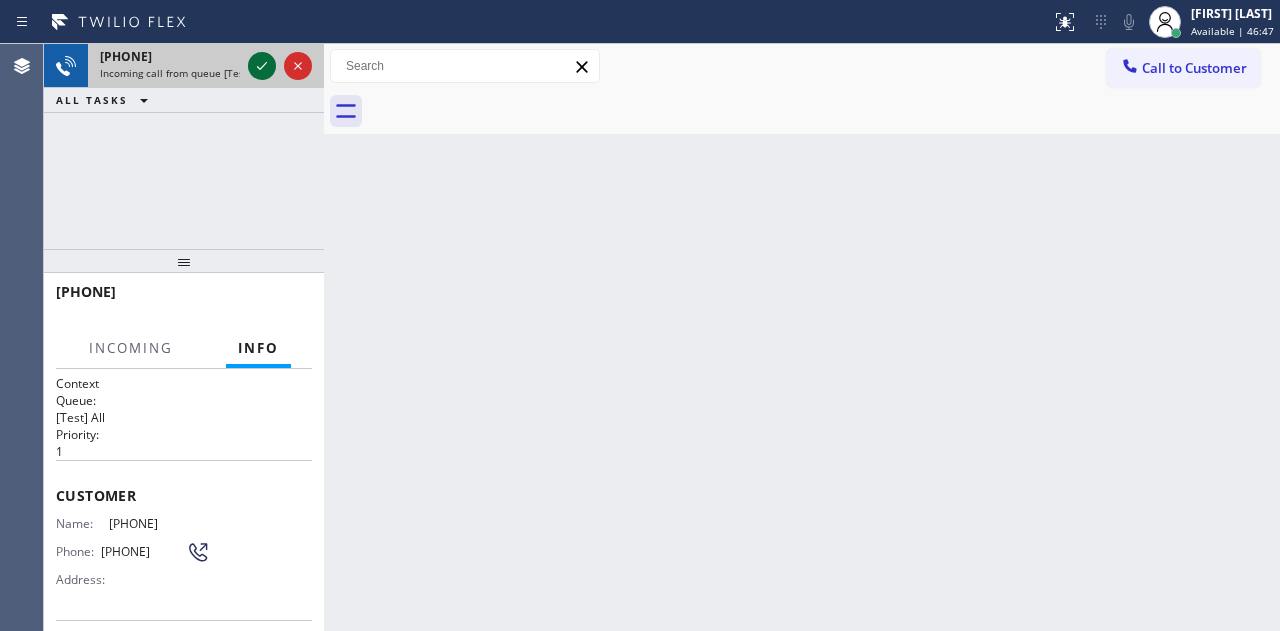 drag, startPoint x: 242, startPoint y: 57, endPoint x: 255, endPoint y: 67, distance: 16.40122 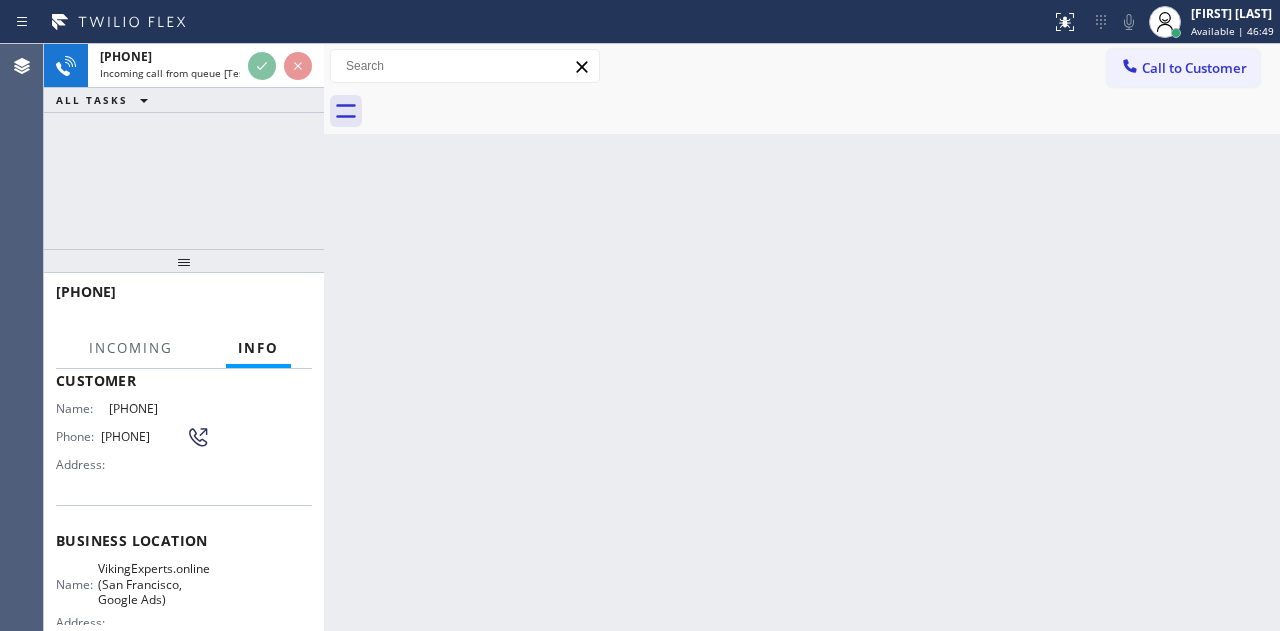 scroll, scrollTop: 200, scrollLeft: 0, axis: vertical 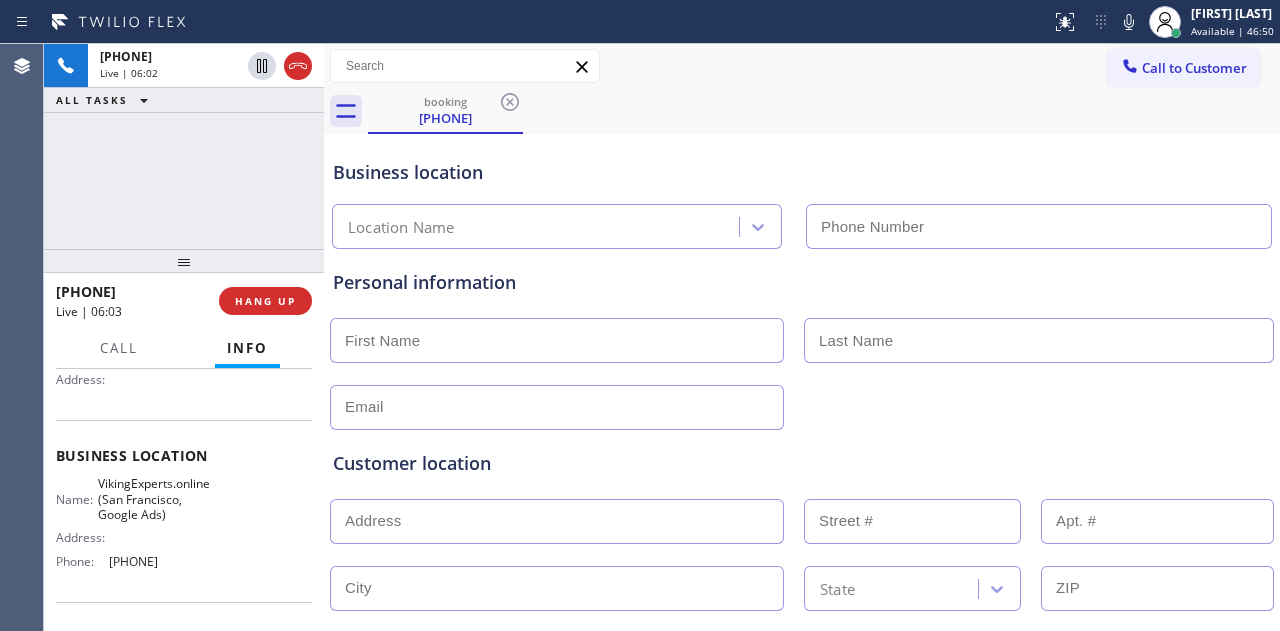 type on "[PHONE]" 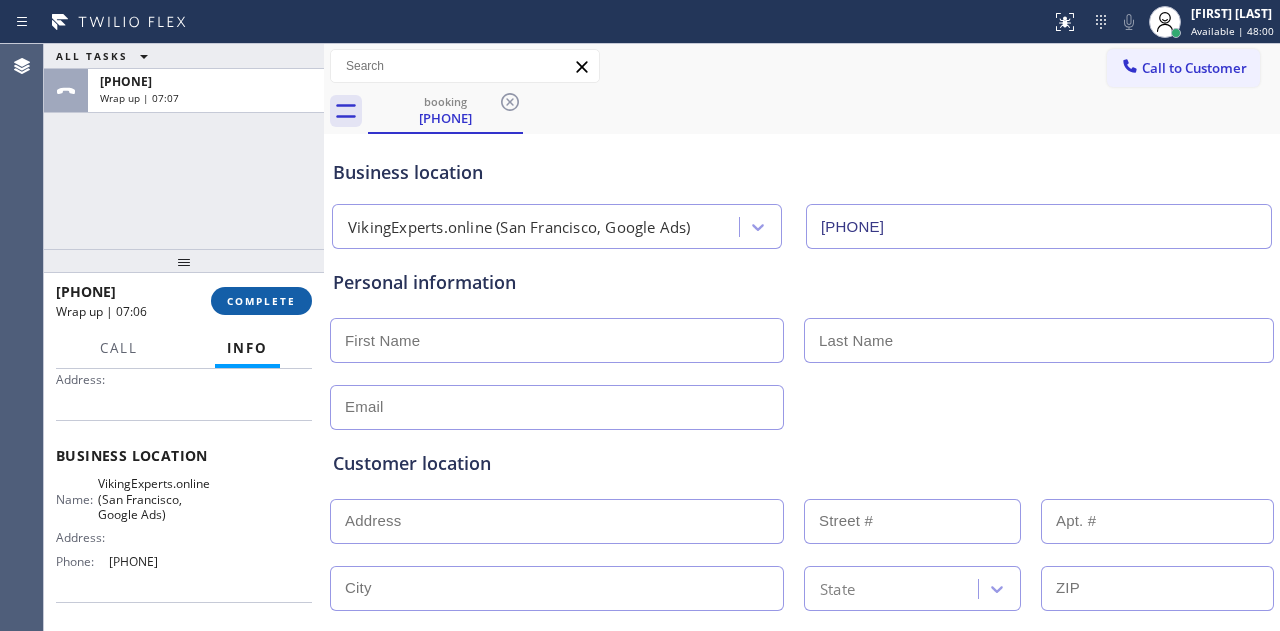 click on "COMPLETE" at bounding box center (261, 301) 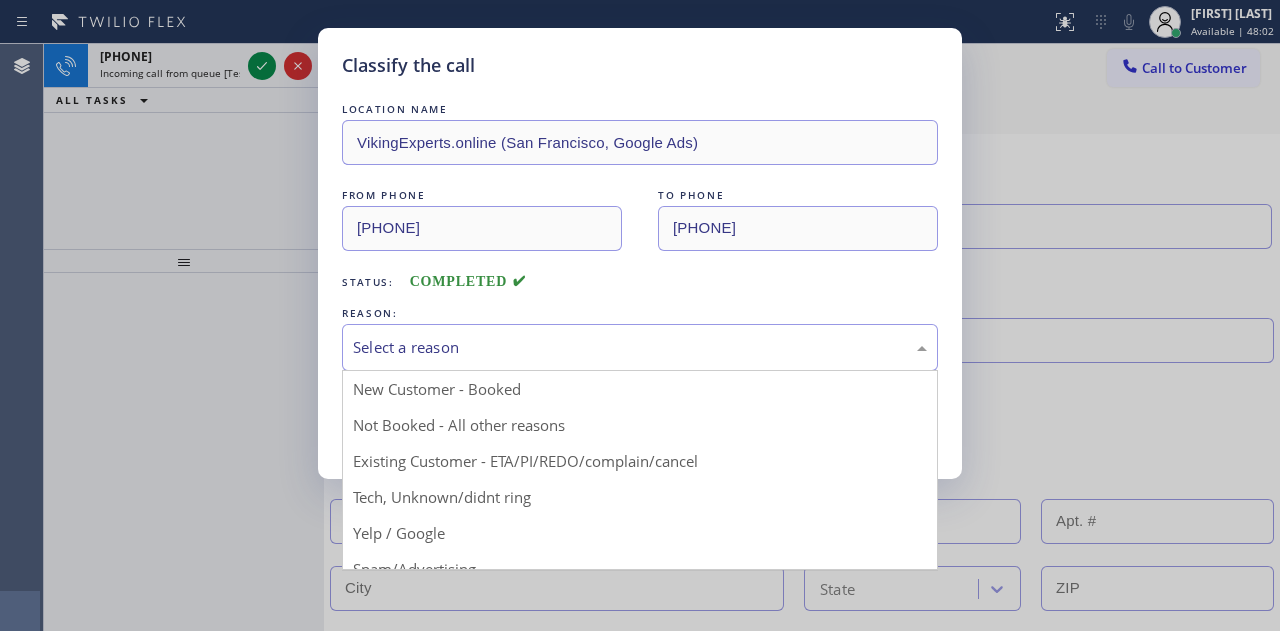 click on "Select a reason" at bounding box center (640, 347) 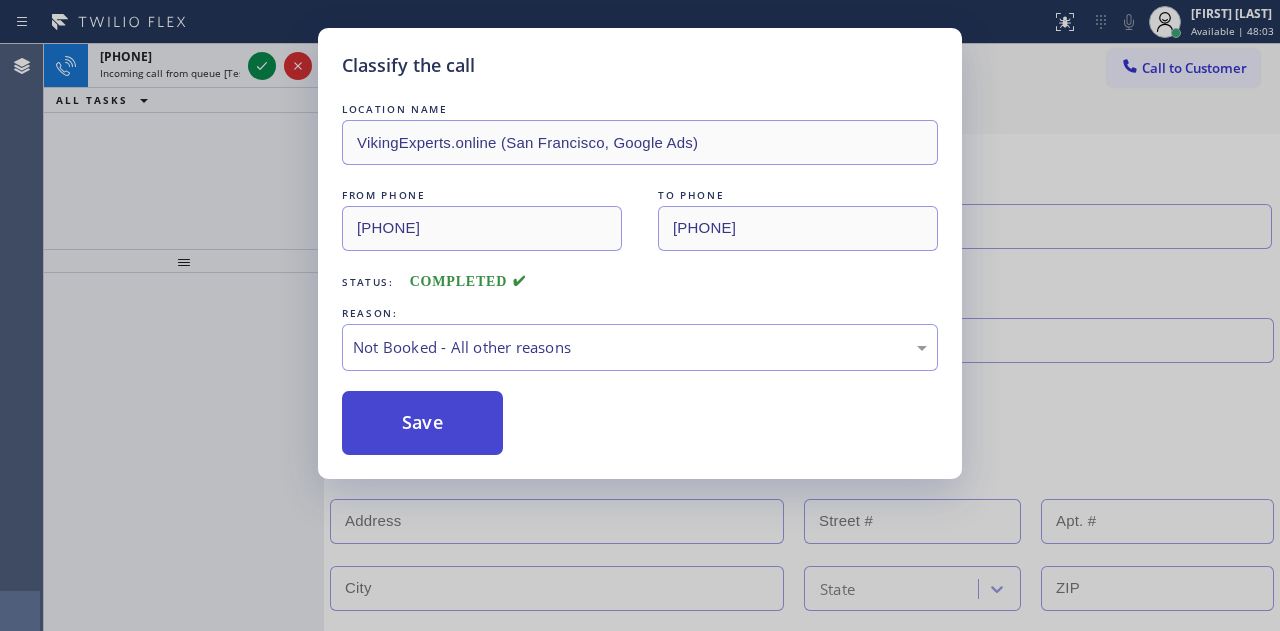 click on "Save" at bounding box center [422, 423] 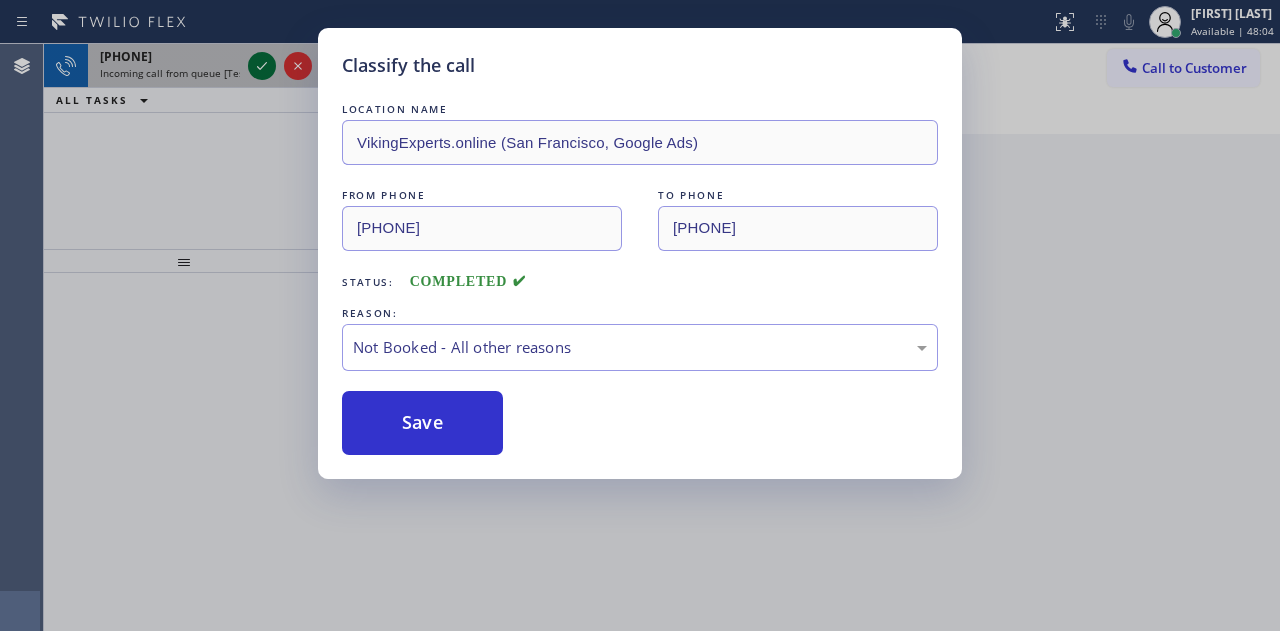 click on "Classify the call LOCATION NAME Advanced Air Duct    Cleaning FROM PHONE [PHONE] TO PHONE [PHONE] Status: COMPLETED REASON: Not Booked - All other reasons Save Classify the call LOCATION NAME Rush Electrical Service FROM PHONE [PHONE] TO PHONE [PHONE] Status: COMPLETED REASON: HouseCallPro / HomeAdvisor / Other platforms  Save Classify the call LOCATION NAME PrimeFlow HVAC FROM PHONE [PHONE] TO PHONE [PHONE] Status: COMPLETED REASON: Not Booked - All other reasons Save Classify the call LOCATION NAME 5 Star Plumbing North Hollywood FROM PHONE [PHONE] TO PHONE [PHONE] Status: COMPLETED REASON: Not Booked - All other reasons Save Classify the call LOCATION NAME Same Day Subzero Repair Brookline FROM PHONE [PHONE] TO PHONE [PHONE] Status: COMPLETED REASON: Yelp / Google  Save Classify the call LOCATION NAME Wolf  and  Sub Zero Professionals Escondido FROM PHONE [PHONE] TO PHONE [PHONE] Status: COMPLETED REASON: Yelp / Google" at bounding box center [662, 337] 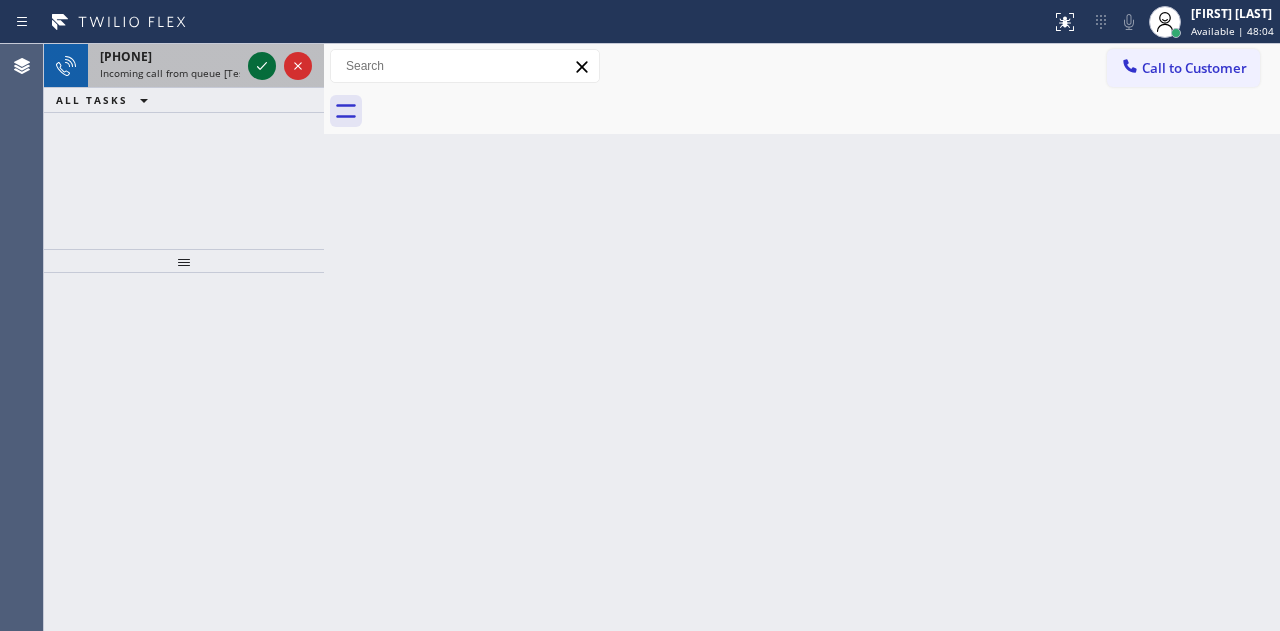 click 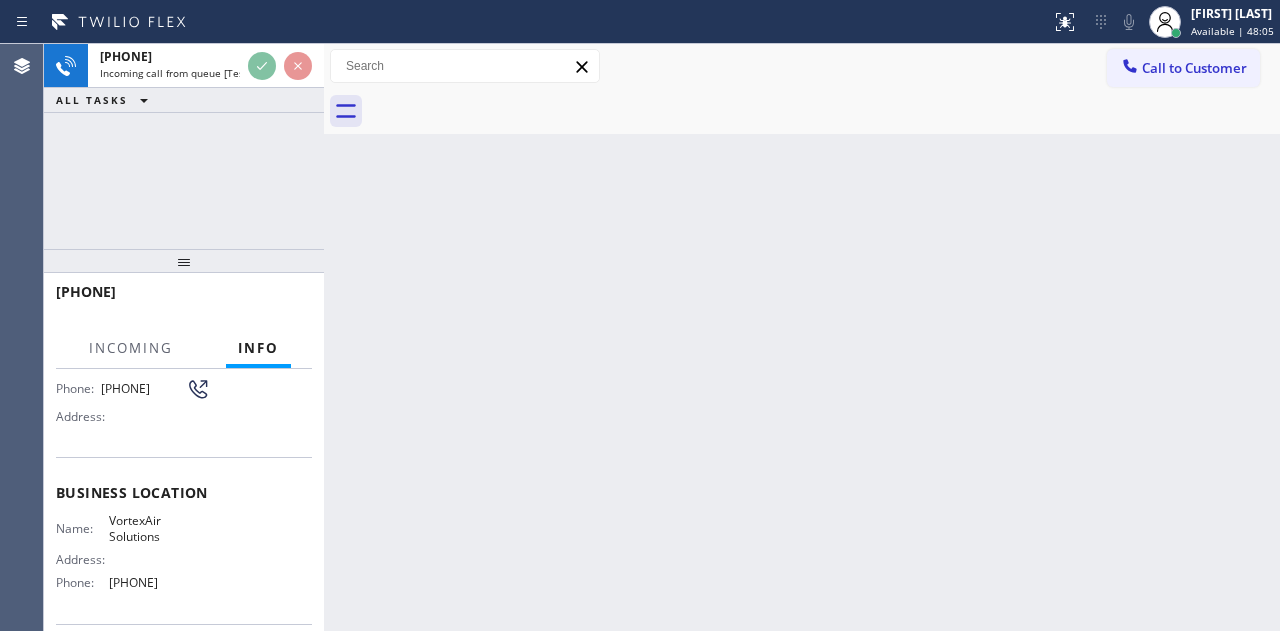 scroll, scrollTop: 200, scrollLeft: 0, axis: vertical 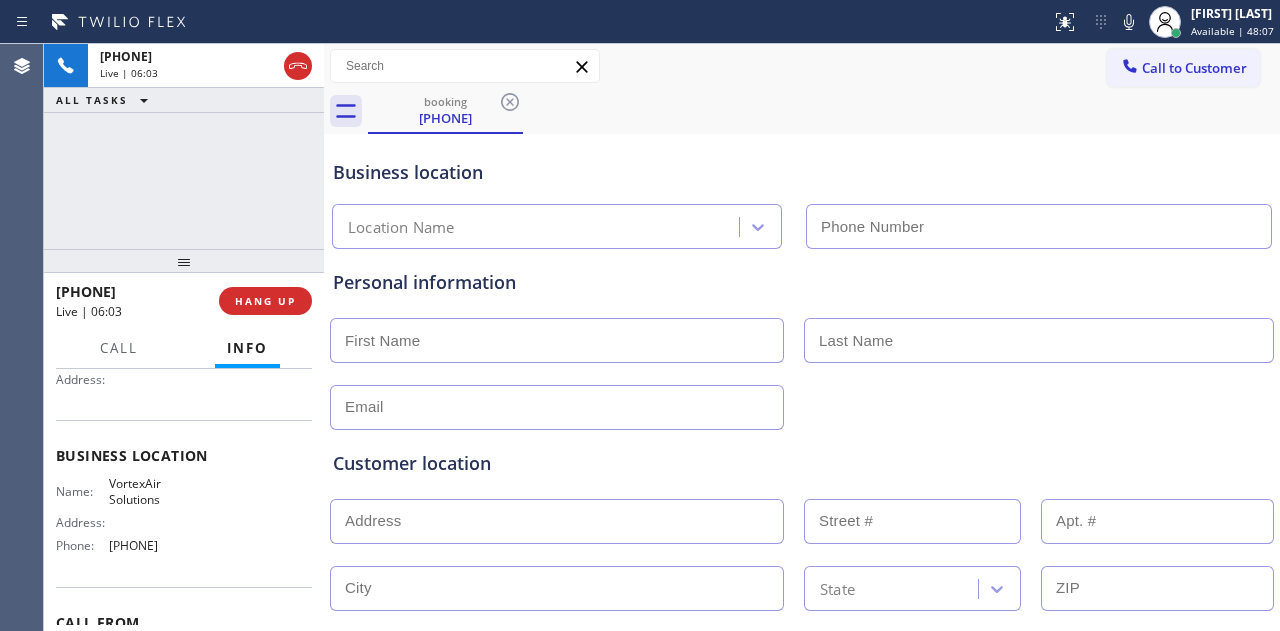 type on "[PHONE]" 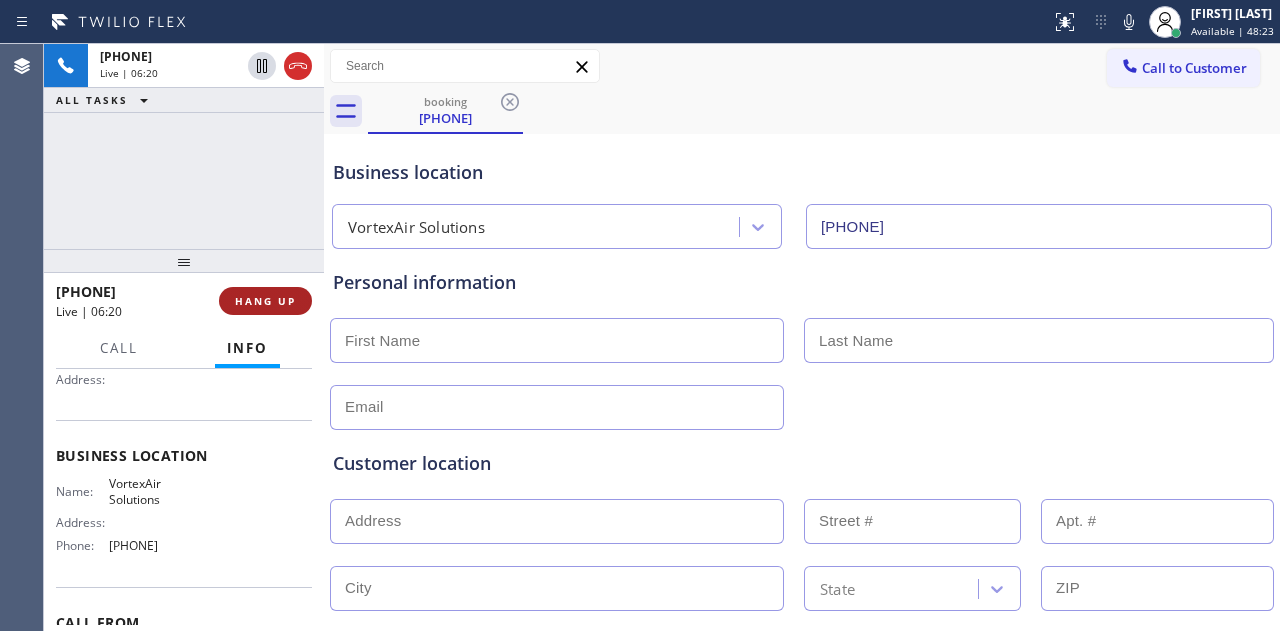 click on "HANG UP" at bounding box center [265, 301] 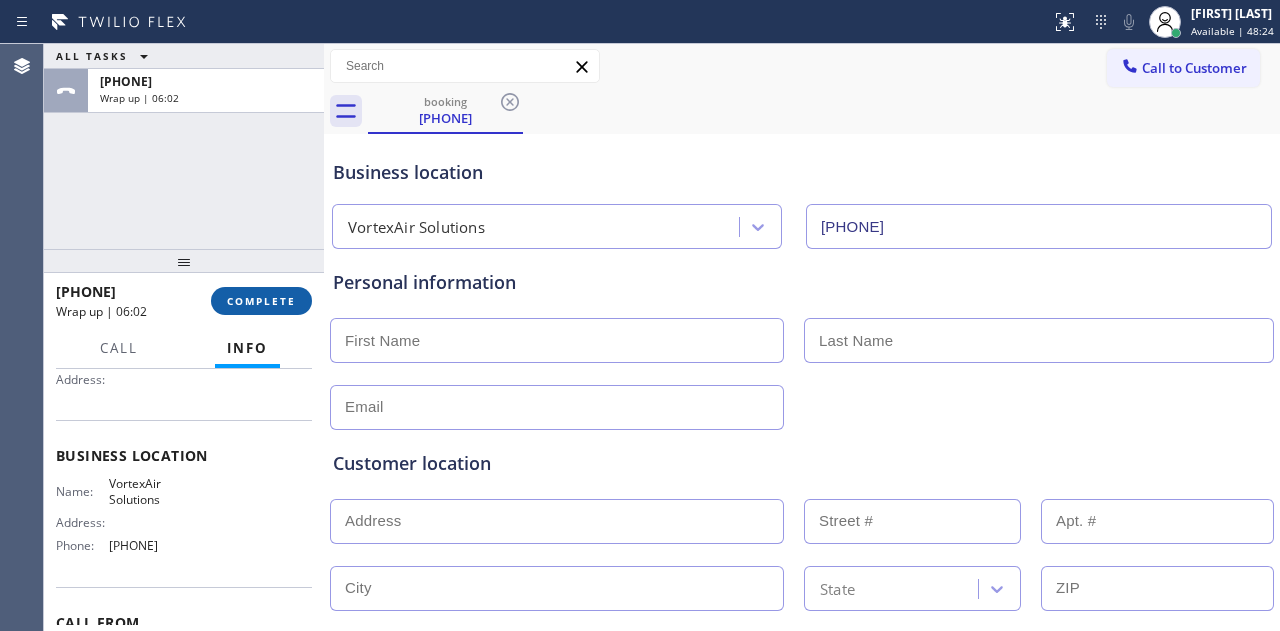 click on "COMPLETE" at bounding box center (261, 301) 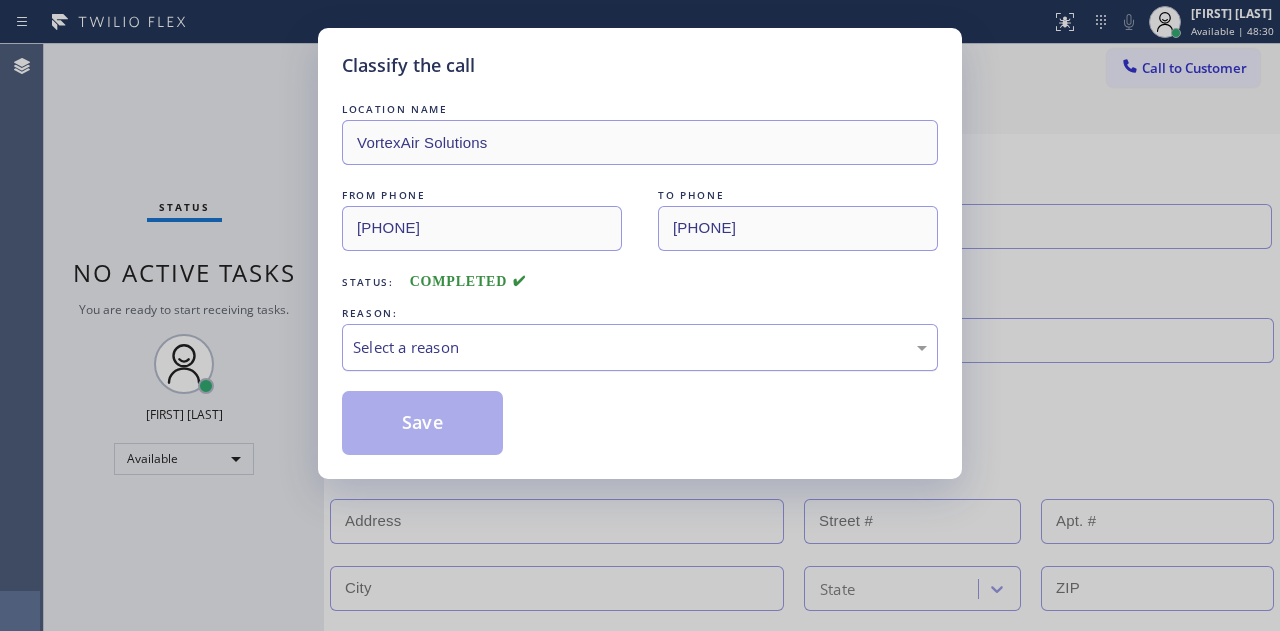click on "Select a reason" at bounding box center (640, 347) 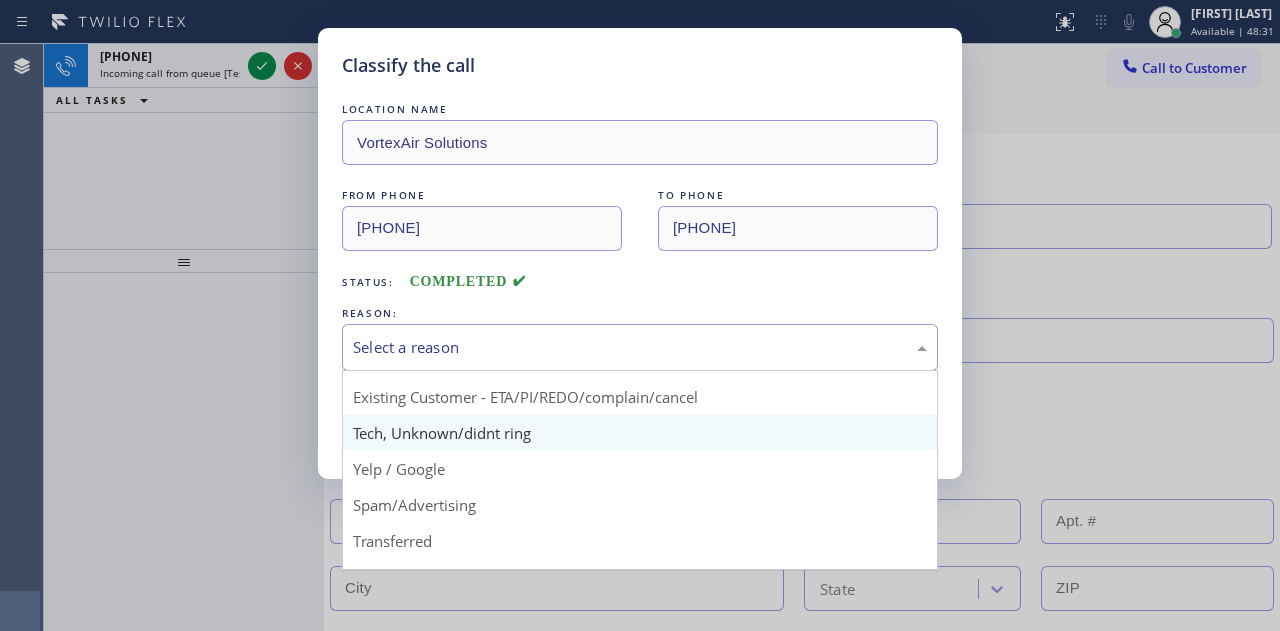 scroll, scrollTop: 130, scrollLeft: 0, axis: vertical 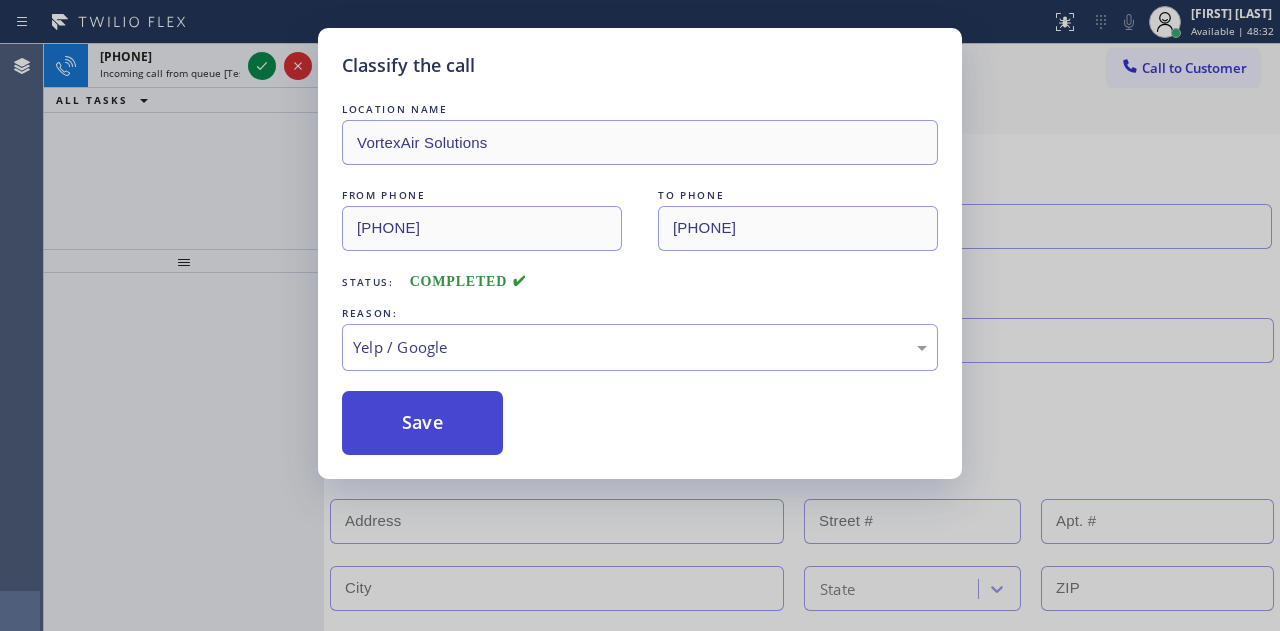 click on "Save" at bounding box center [422, 423] 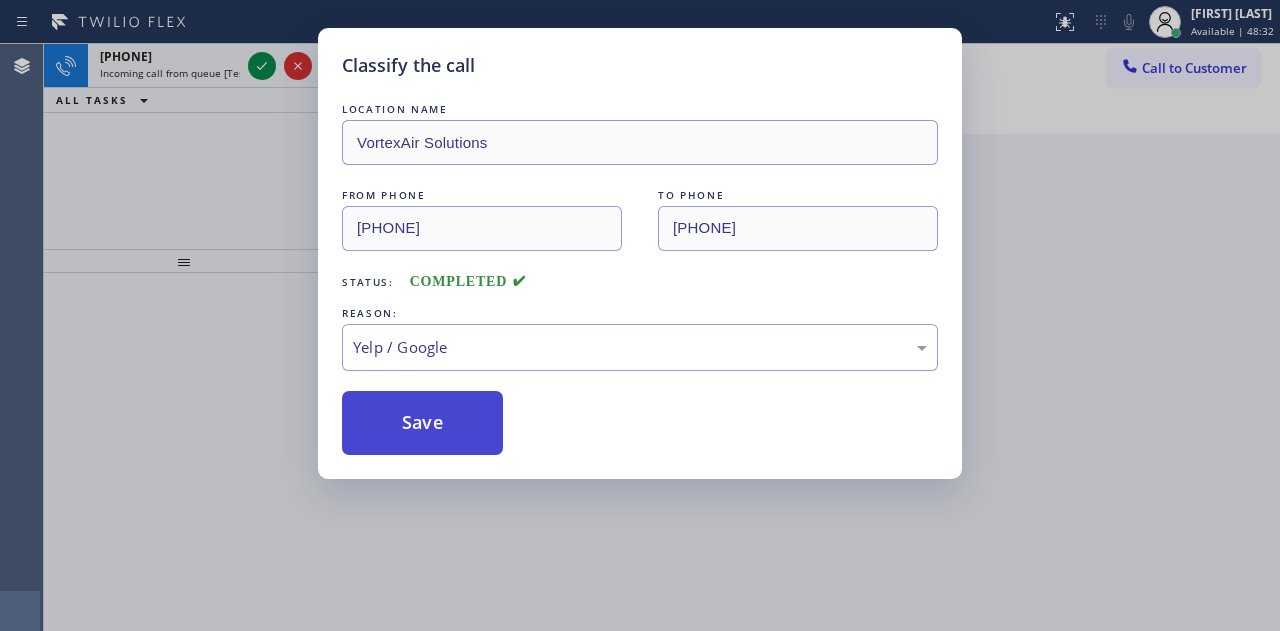 click on "Save" at bounding box center (422, 423) 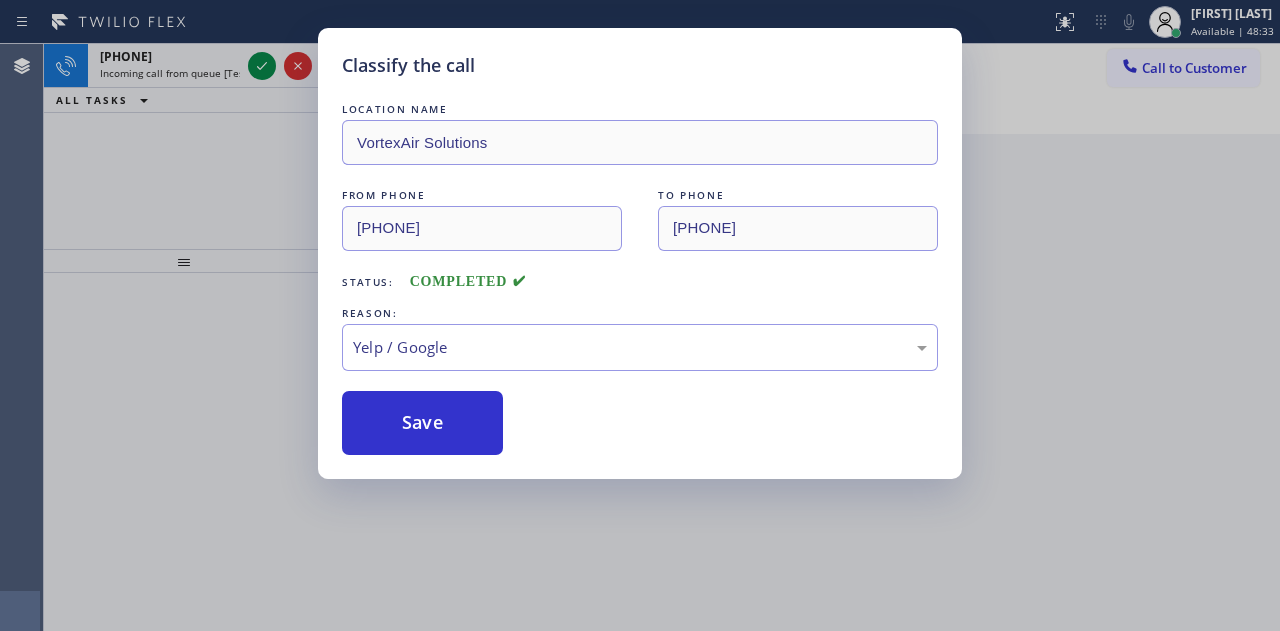 click 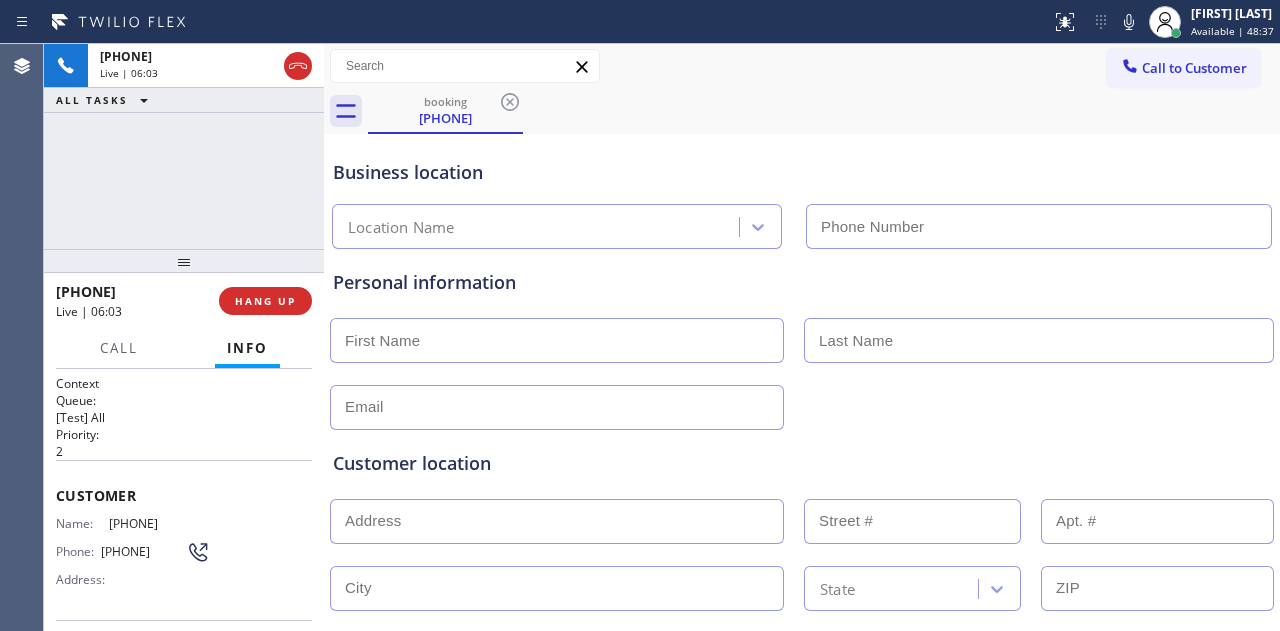 type on "[PHONE]" 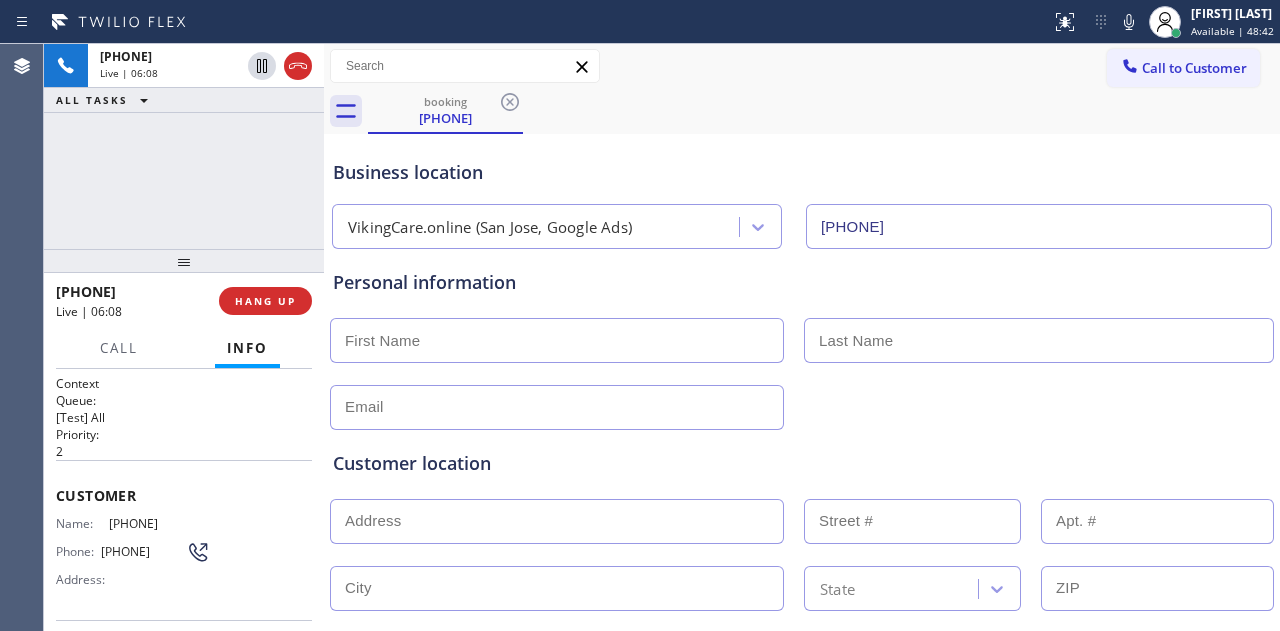 click on "+1[PHONE] Live | [TIME] HANG UP" at bounding box center (184, 301) 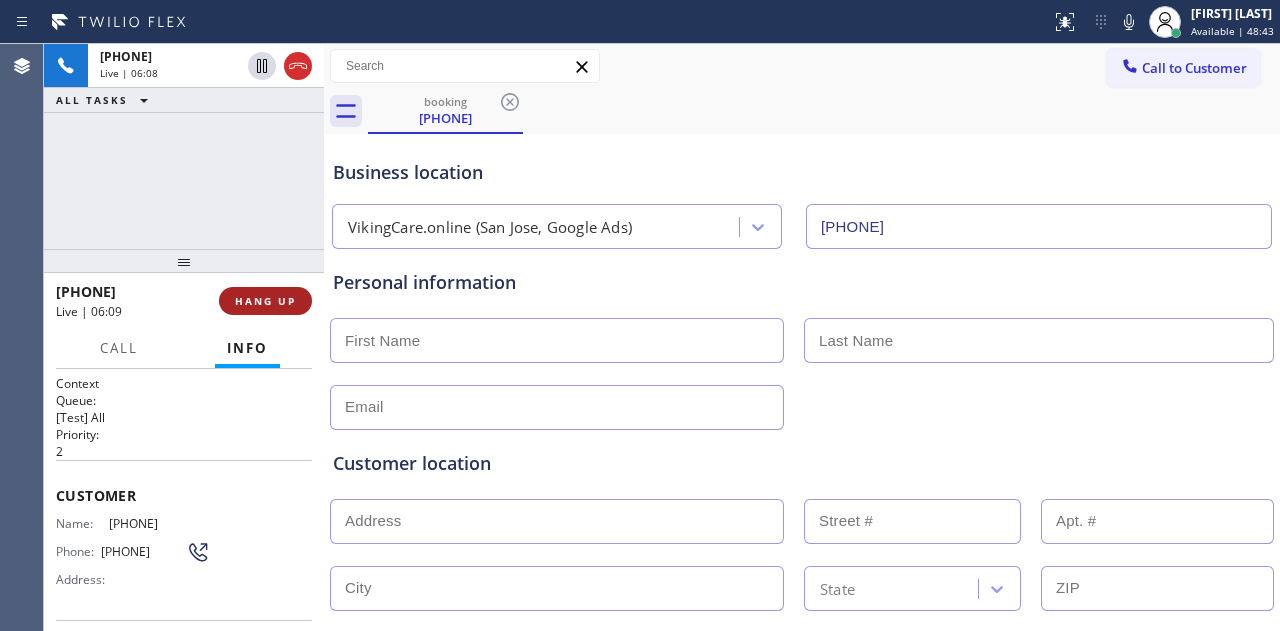 click on "HANG UP" at bounding box center [265, 301] 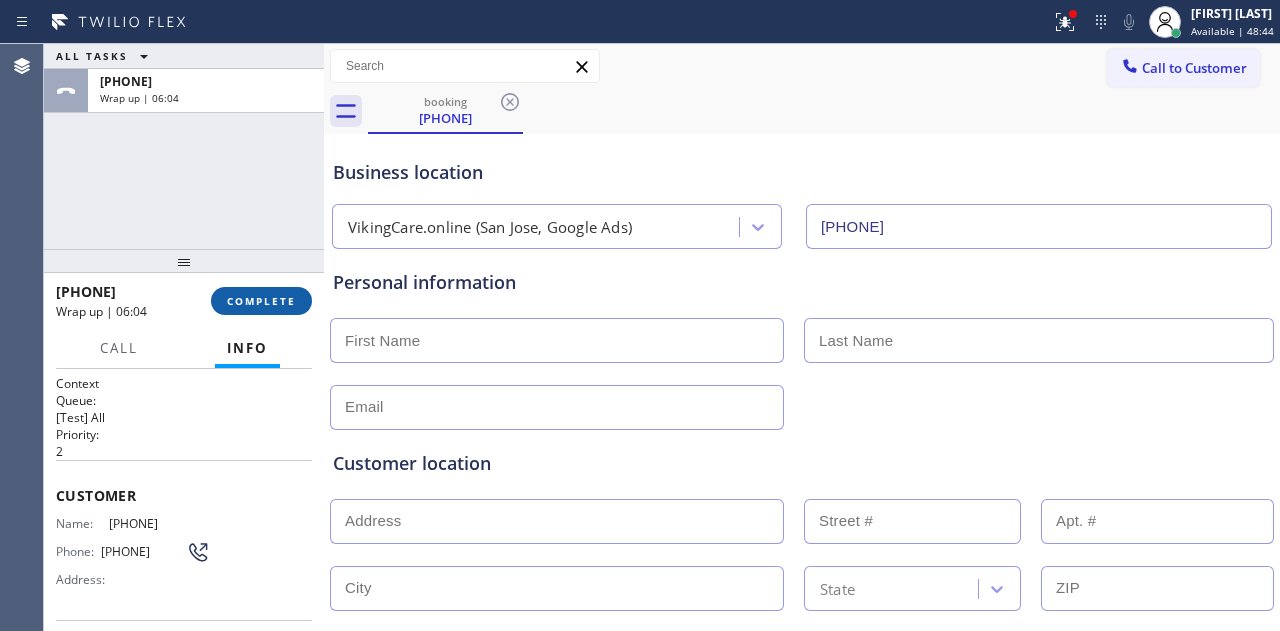 click on "COMPLETE" at bounding box center [261, 301] 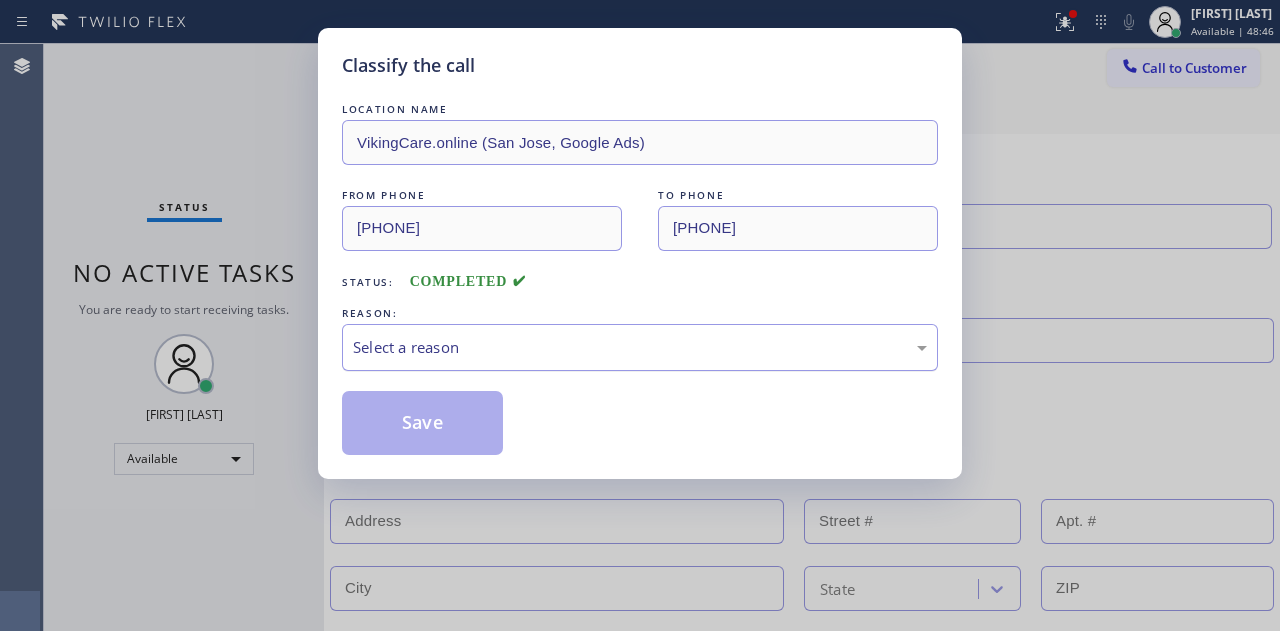 click on "Select a reason" at bounding box center (640, 347) 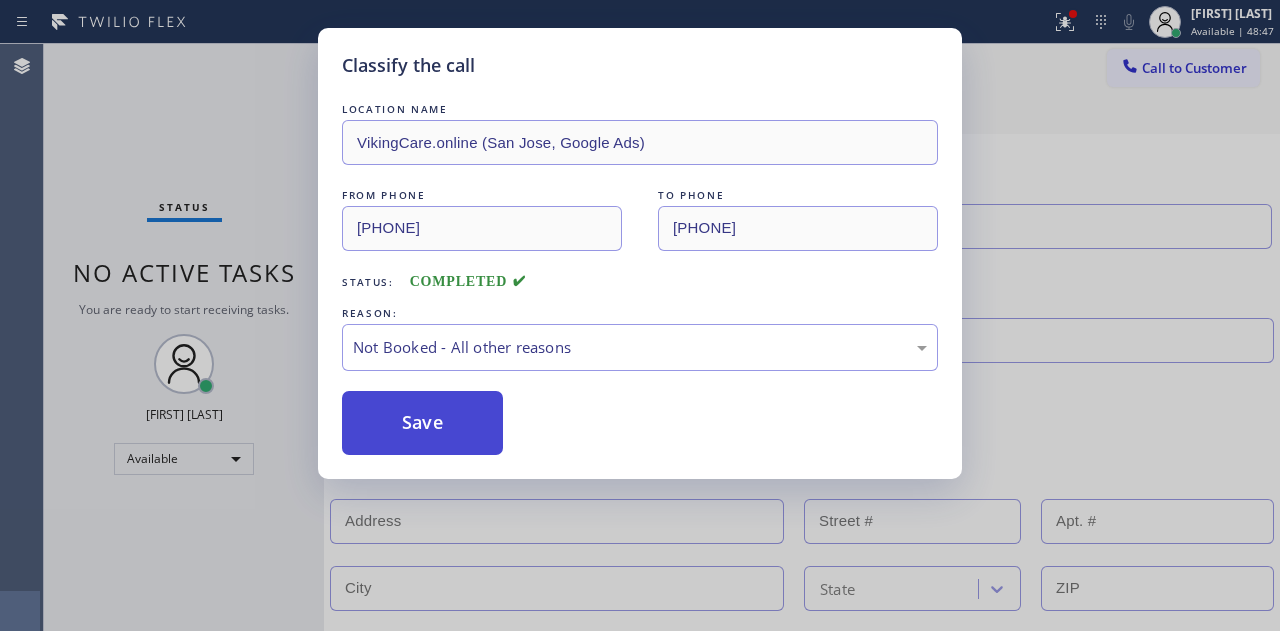 click on "Save" at bounding box center (422, 423) 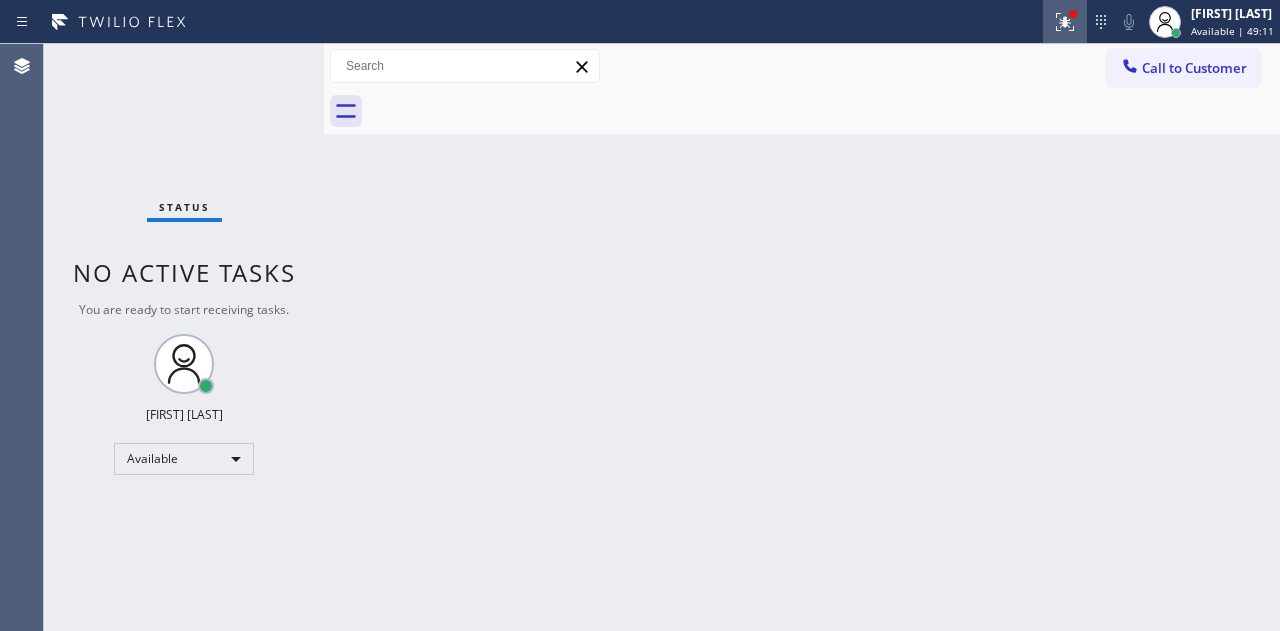 click at bounding box center [1065, 22] 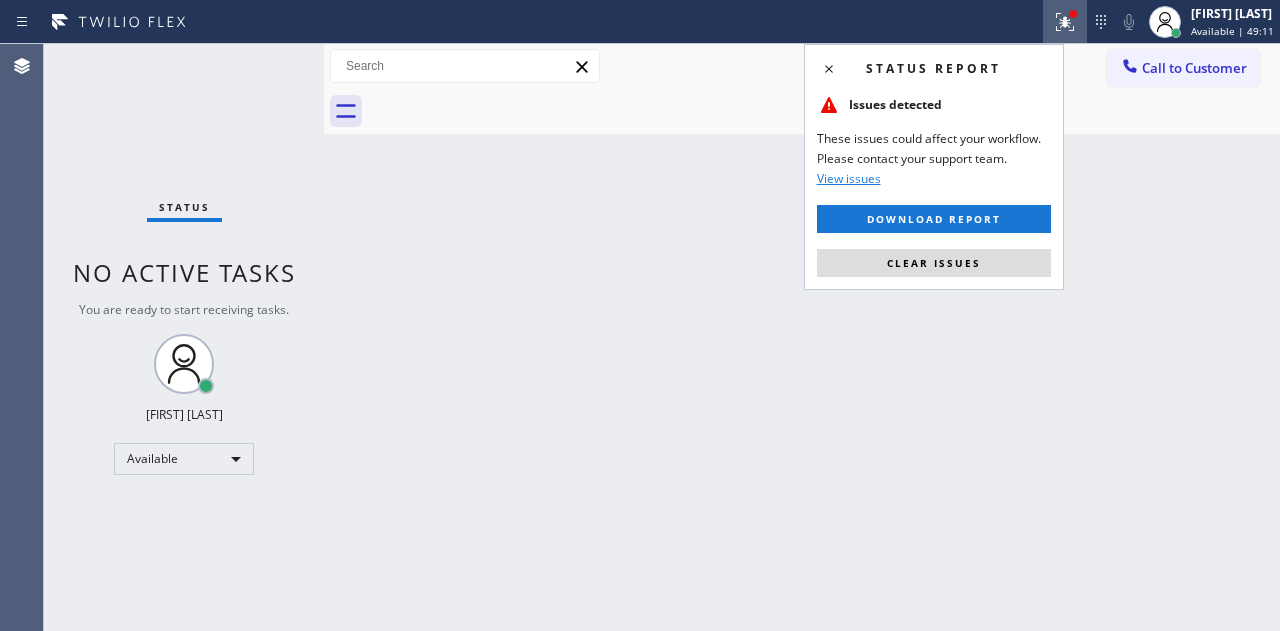 click on "Status report Issues detected These issues could affect your workflow. Please contact your support team. View issues Download report Clear issues" at bounding box center (934, 167) 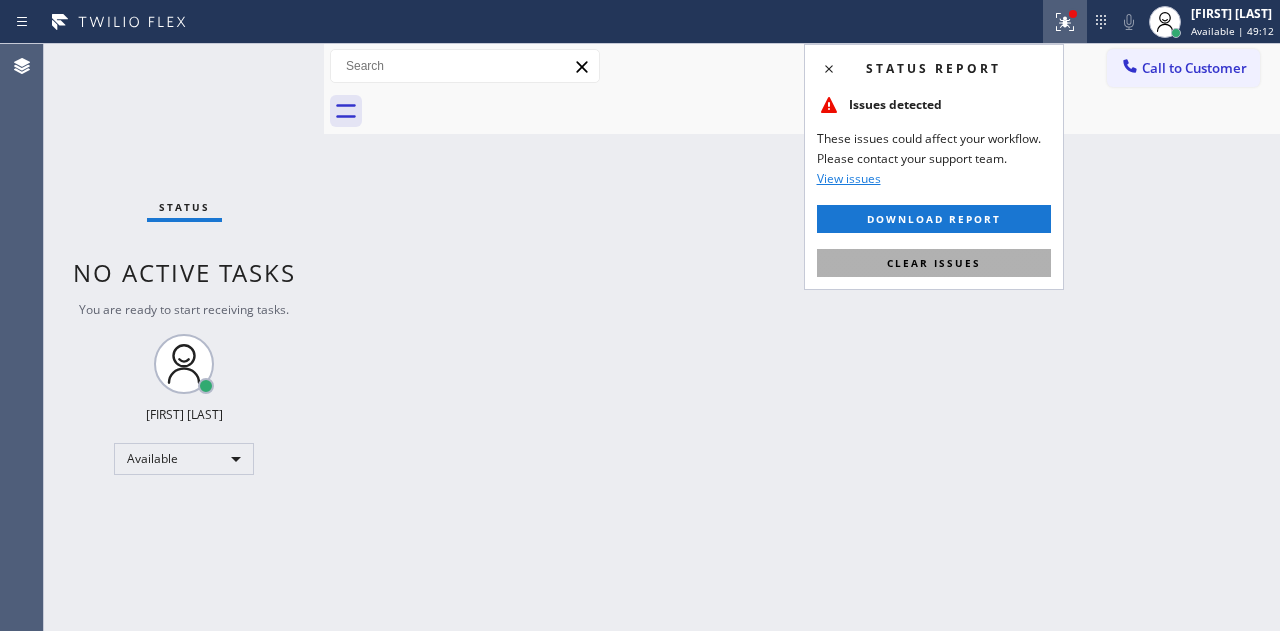 click on "Clear issues" at bounding box center (934, 263) 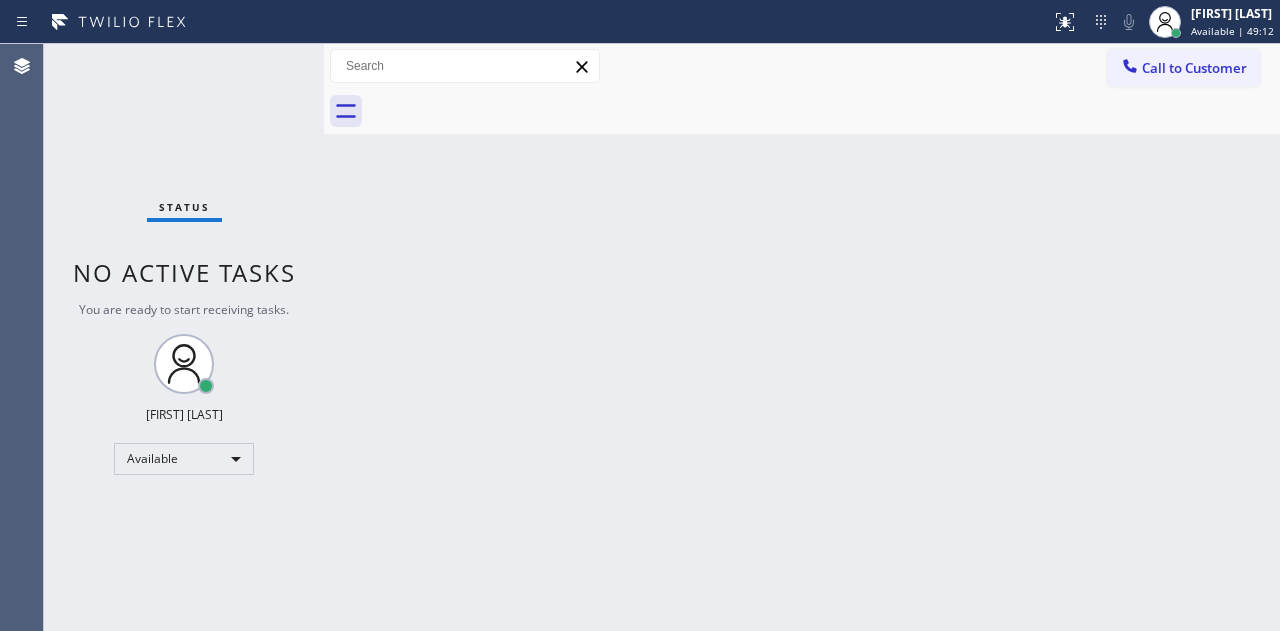 click on "Back to Dashboard Change Sender ID Customers Technicians Select a contact Outbound call Location Search location Your caller id phone number Customer number Call Customer info Name   Phone none Address none Change Sender ID HVAC +1[PHONE] 5 Star Appliance +1[PHONE] Appliance Repair +1[PHONE] Plumbing +1[PHONE] Air Duct Cleaning +1[PHONE]  Electricians +1[PHONE]  Cancel Change Check personal SMS Reset Change No tabs Call to Customer Outbound call Location Subzero Repair Professionals (West Palm Beach, Google Ads) Your caller id phone number [PHONE] Customer number Call Outbound call Technician Search Technician Your caller id phone number Your caller id phone number Call" at bounding box center (802, 337) 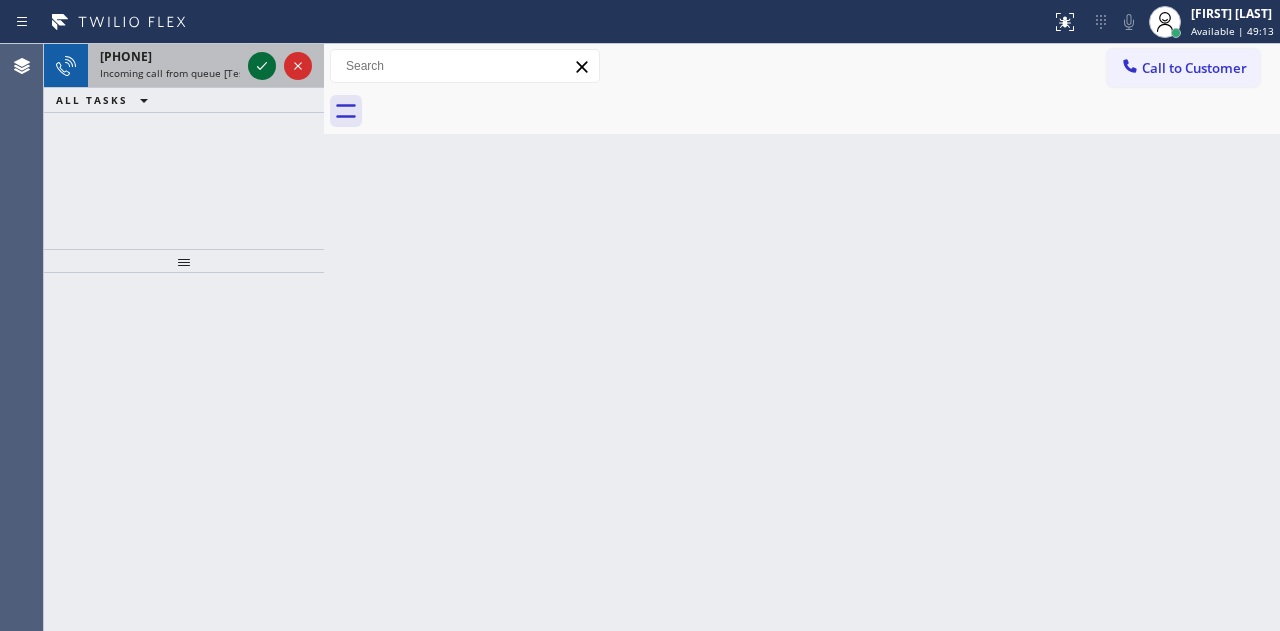 click at bounding box center (262, 66) 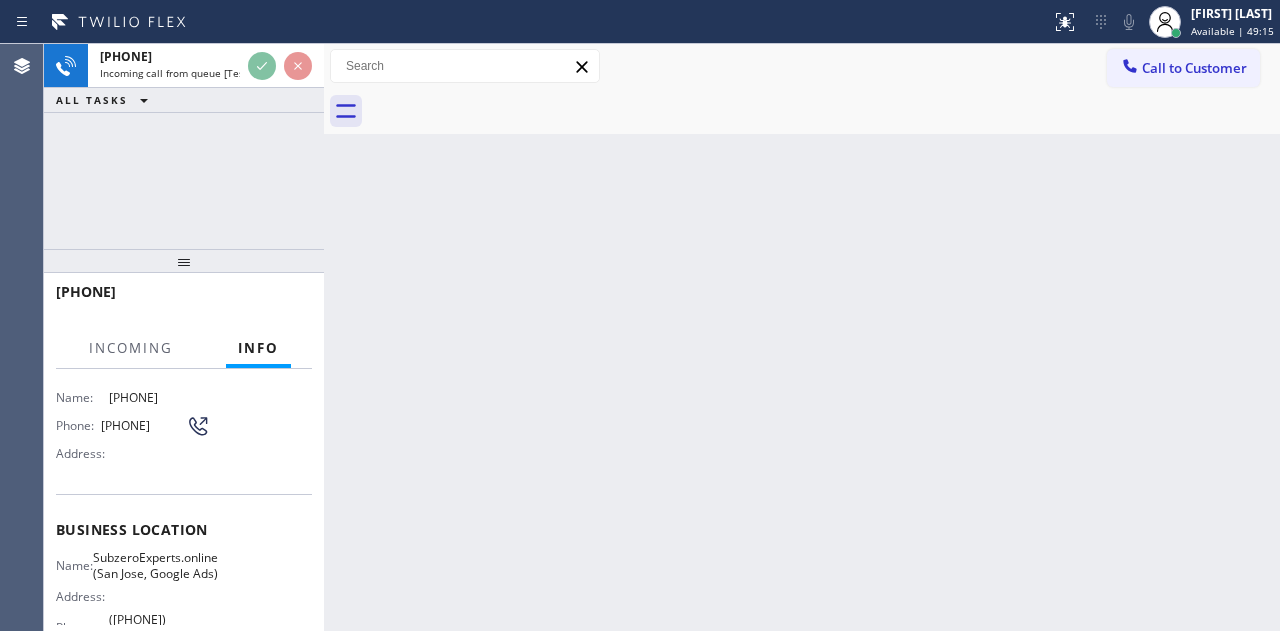 scroll, scrollTop: 300, scrollLeft: 0, axis: vertical 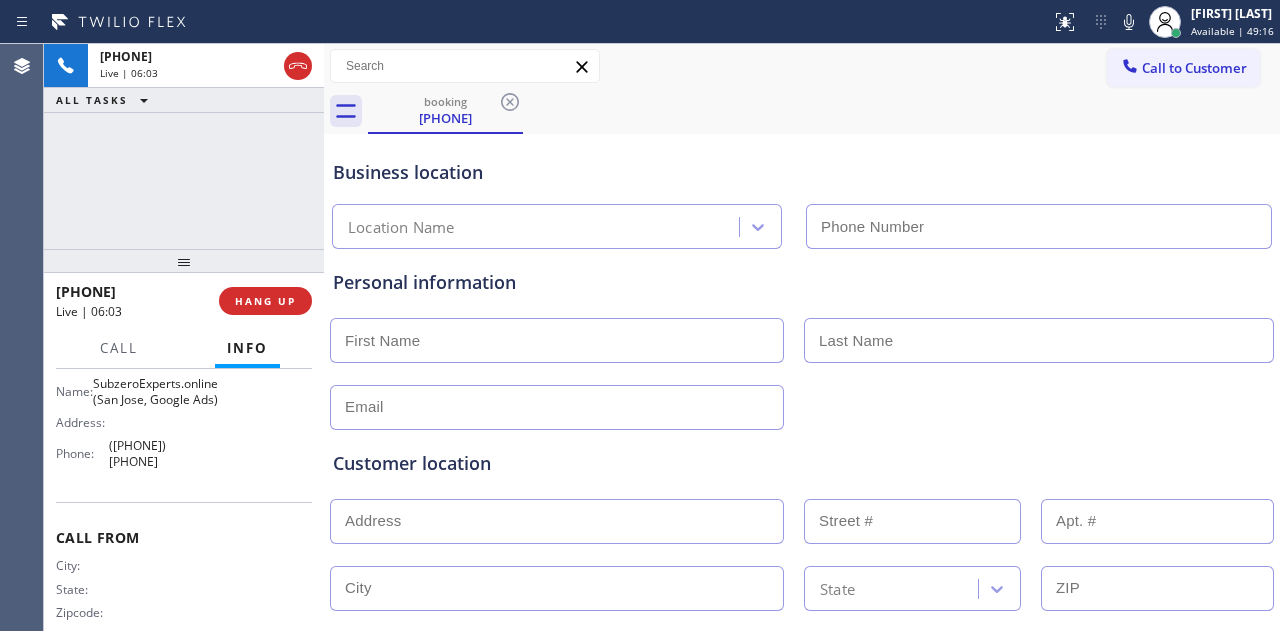 type on "([PHONE]) [PHONE]" 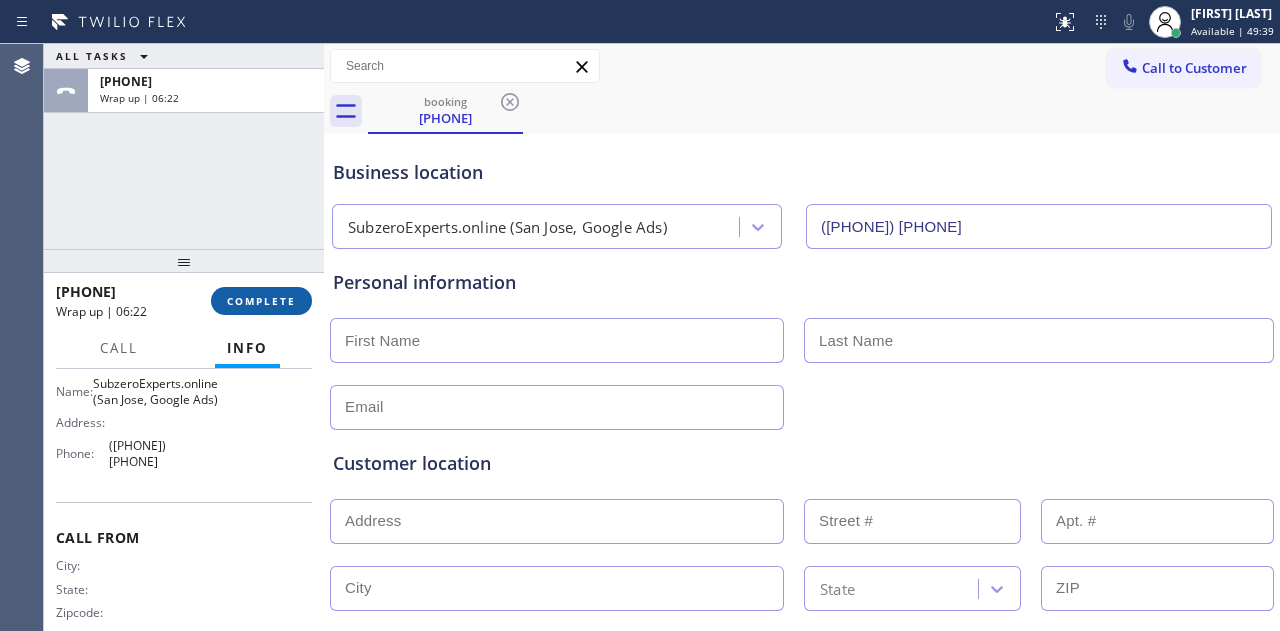 click on "COMPLETE" at bounding box center [261, 301] 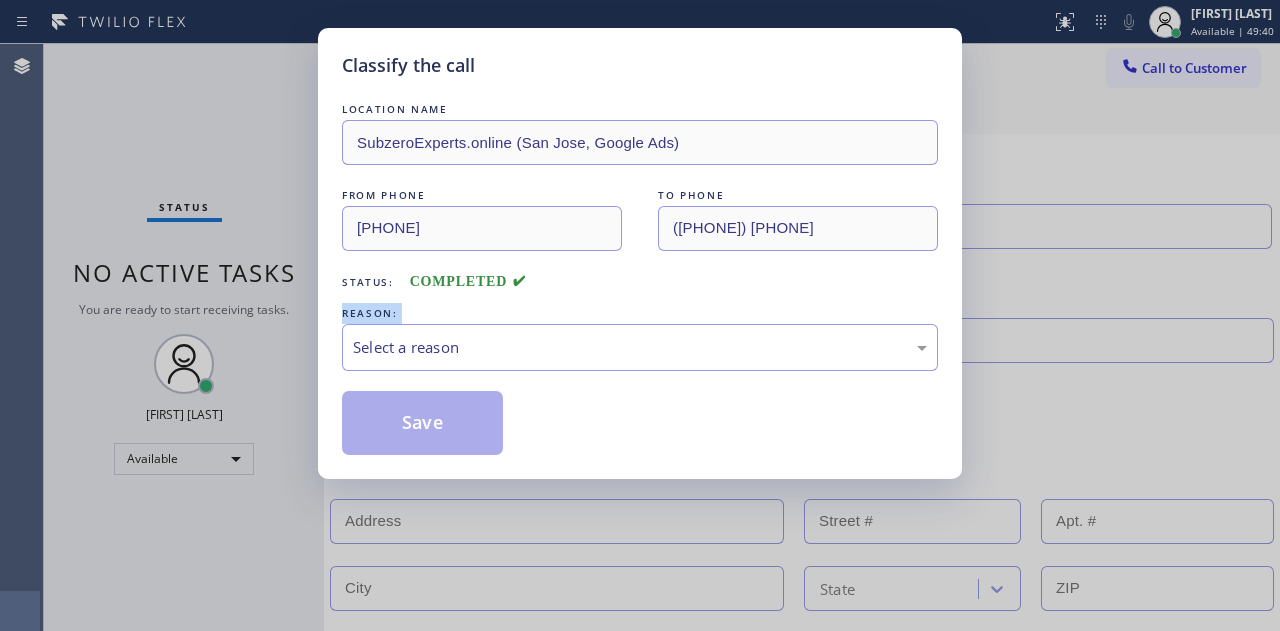 click on "Classify the call LOCATION NAME SubzeroExperts.online (San Jose, Google Ads) FROM PHONE [PHONE] TO PHONE [PHONE] Status: COMPLETED REASON: Select a reason Save" at bounding box center [640, 315] 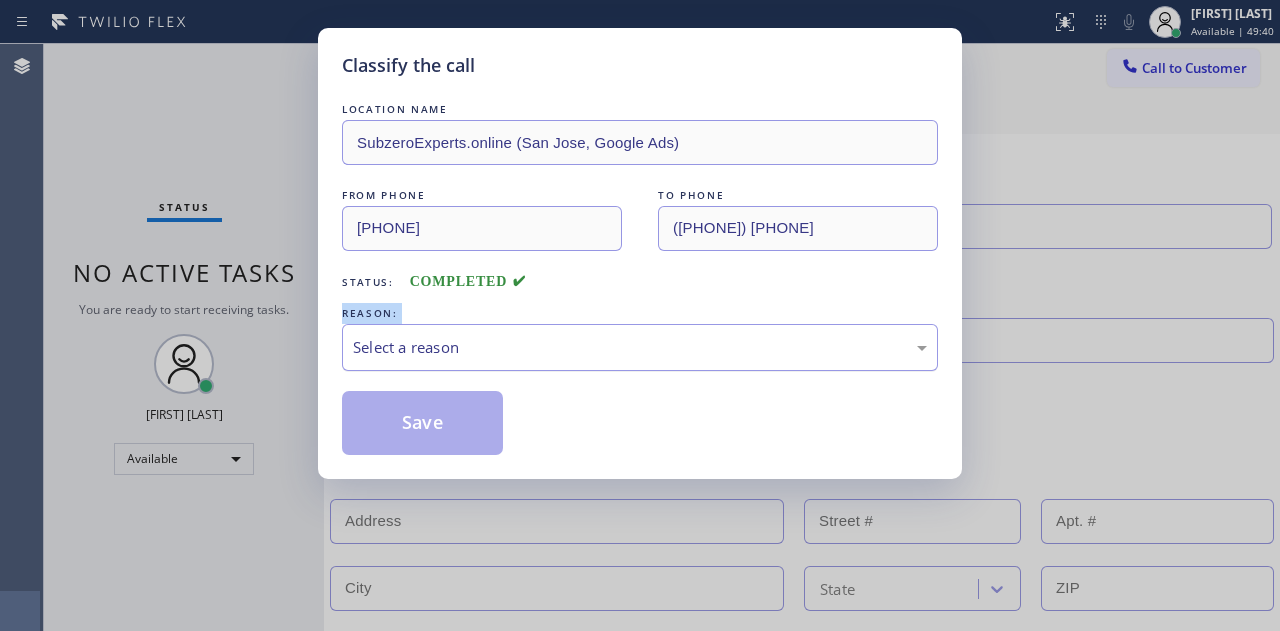 drag, startPoint x: 446, startPoint y: 352, endPoint x: 436, endPoint y: 368, distance: 18.867962 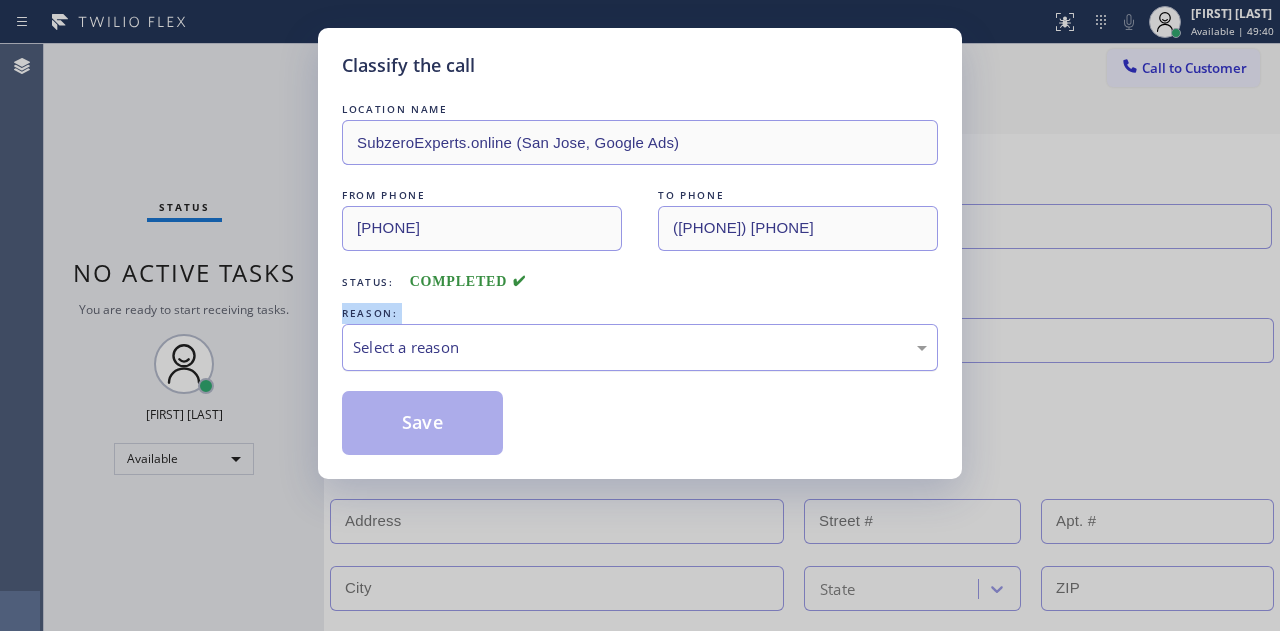 click on "Select a reason" at bounding box center (640, 347) 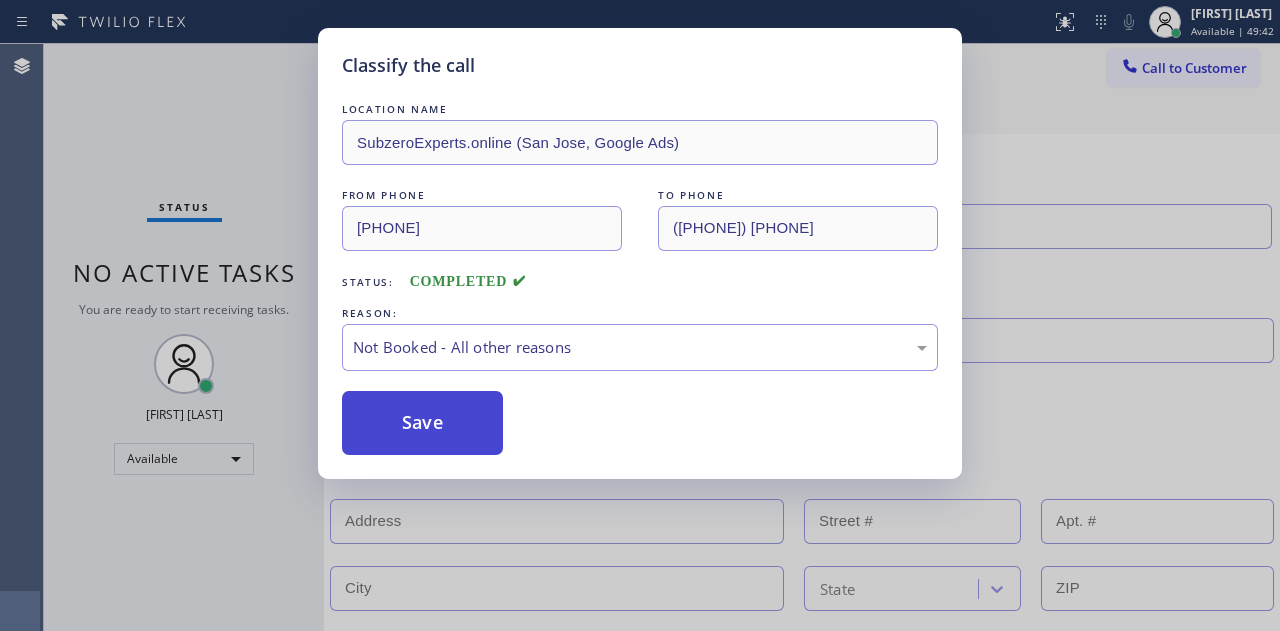 click on "Save" at bounding box center (422, 423) 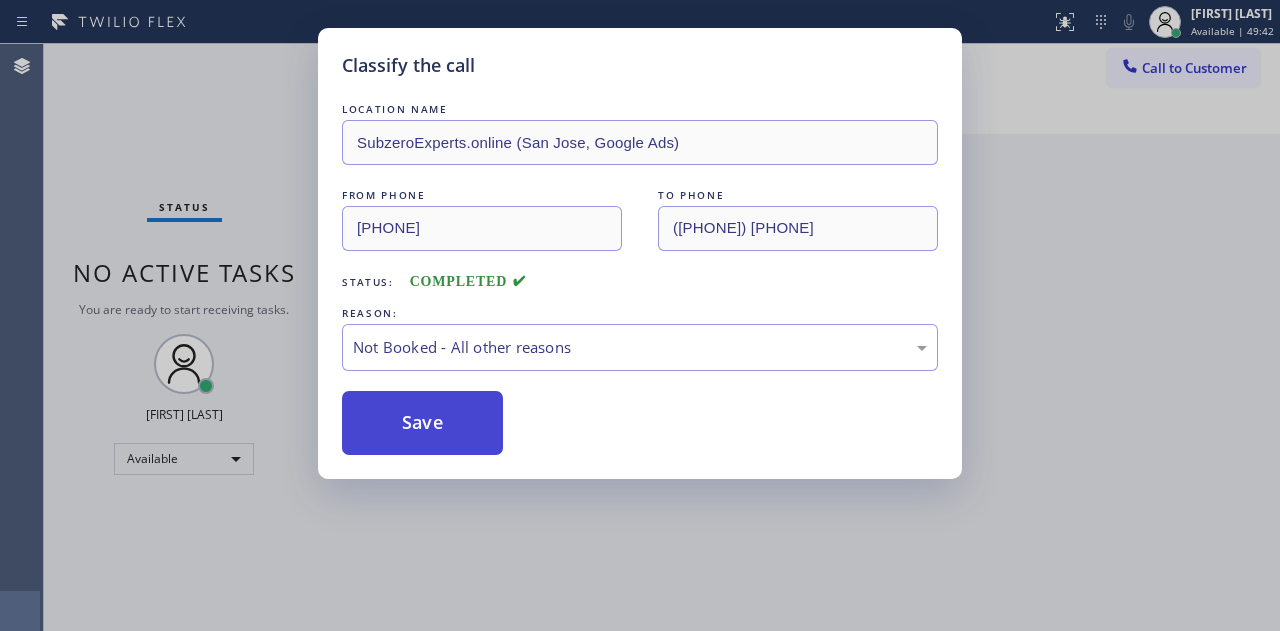 type 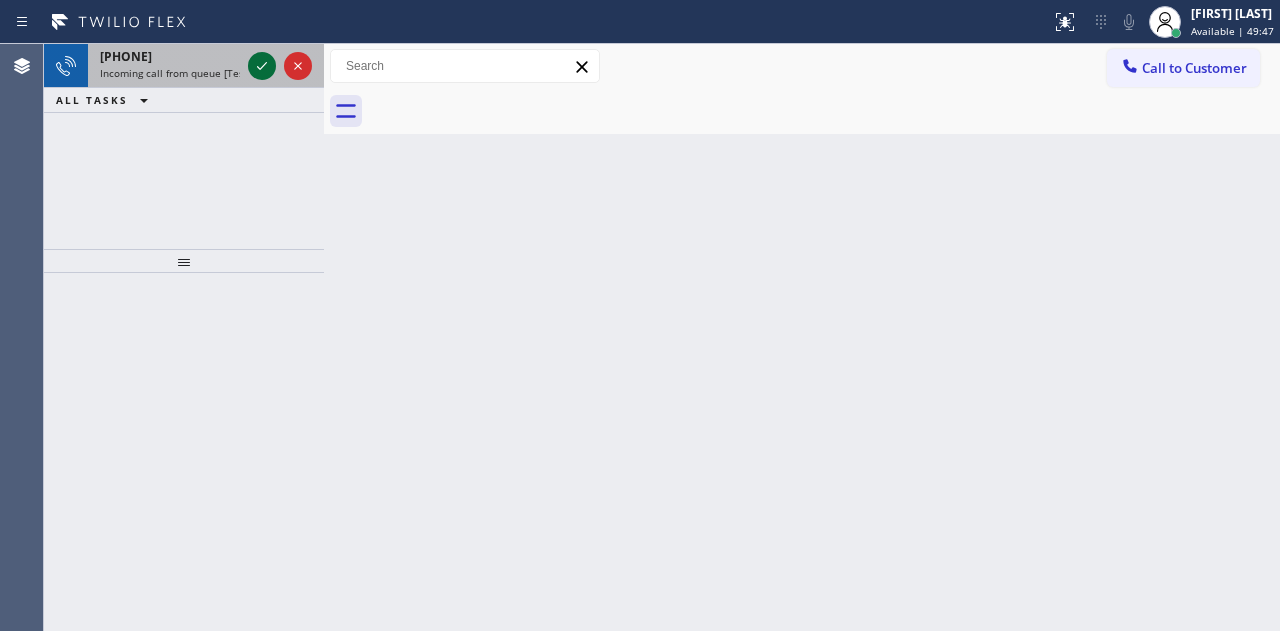 click 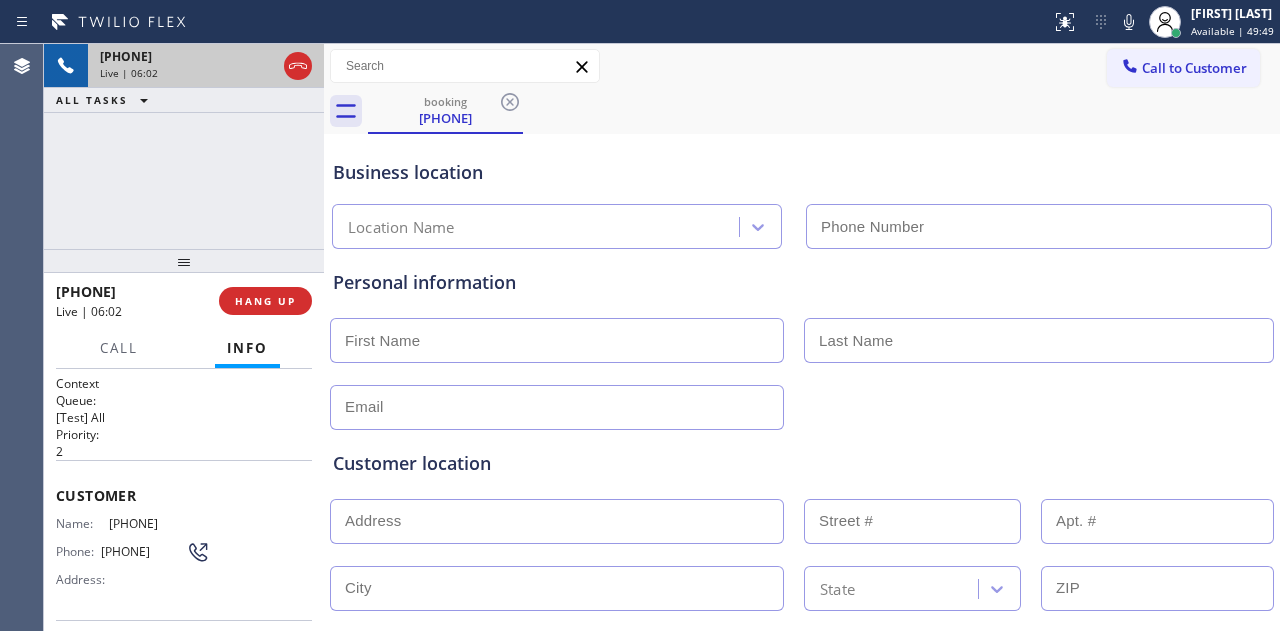type on "[PHONE]" 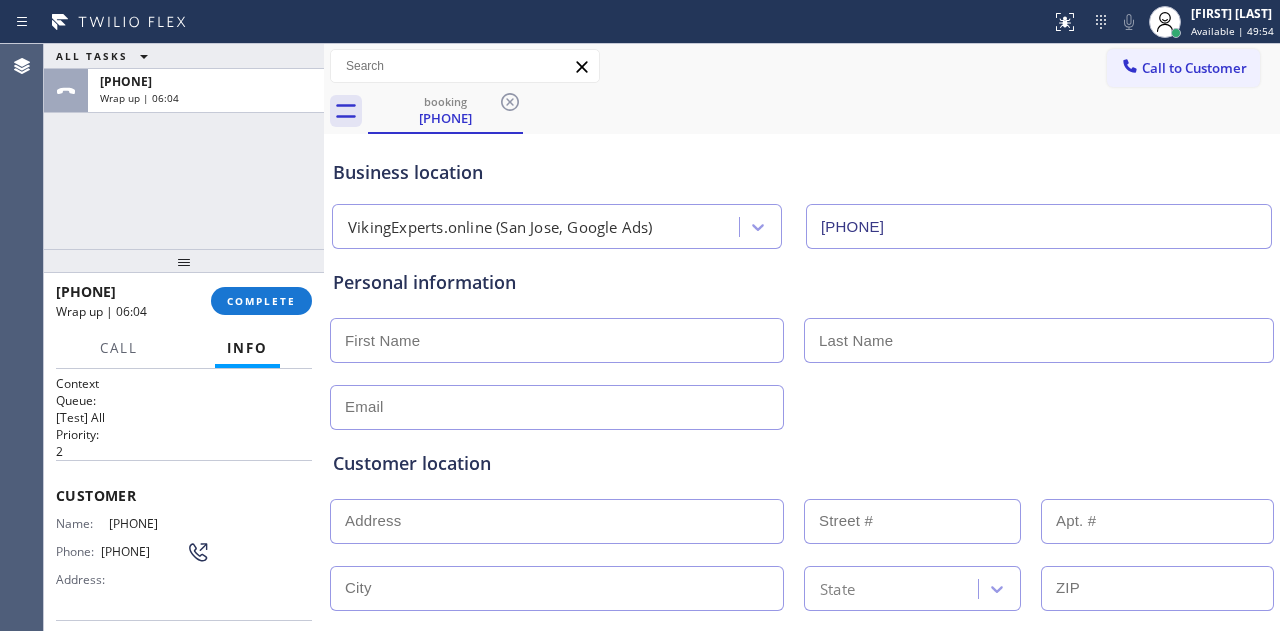 click on "+1[PHONE] Wrap up | [TIME] COMPLETE" at bounding box center [184, 301] 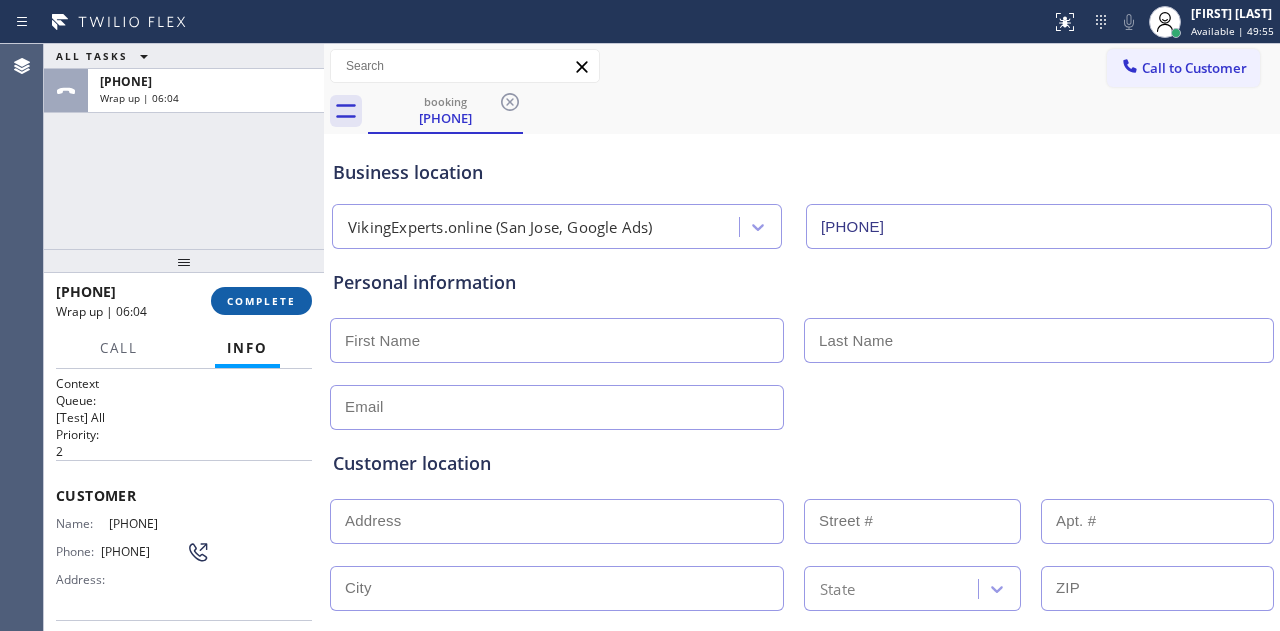 click on "COMPLETE" at bounding box center [261, 301] 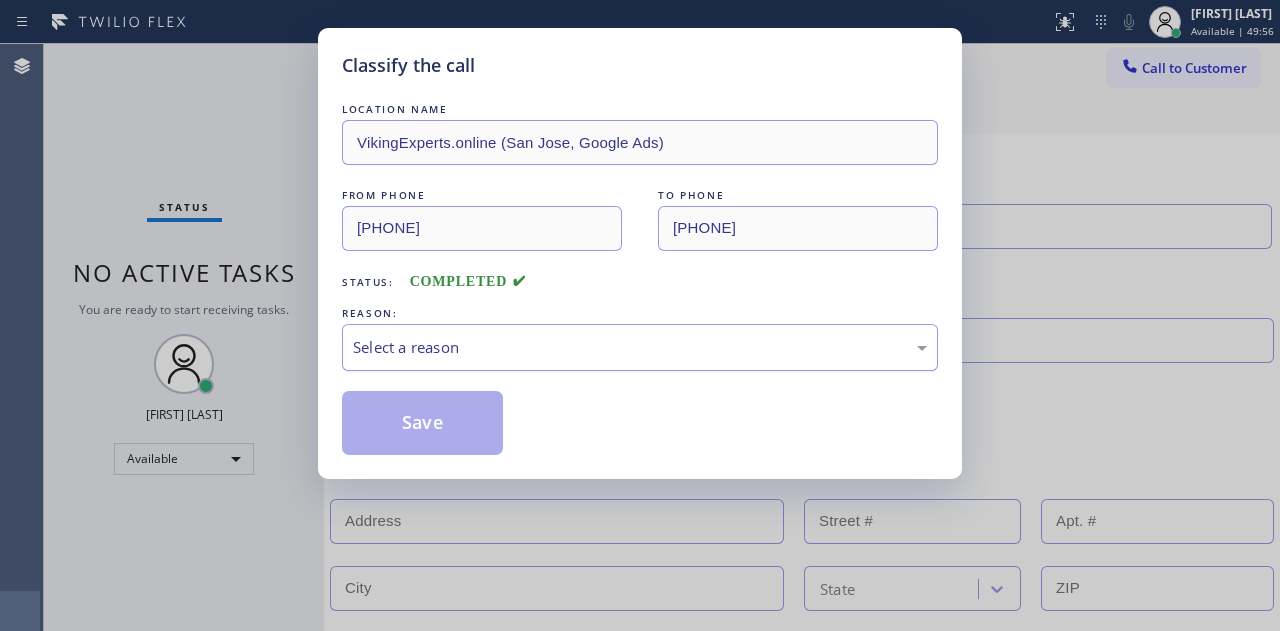 click on "Select a reason" at bounding box center (640, 347) 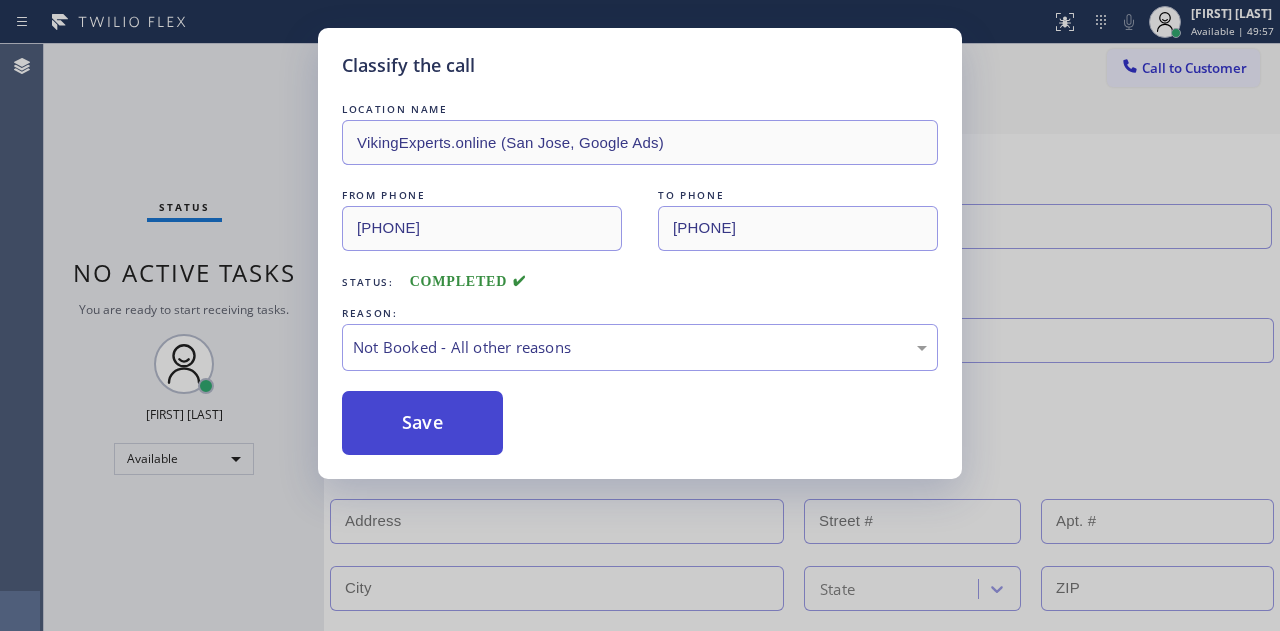 click on "Save" at bounding box center [422, 423] 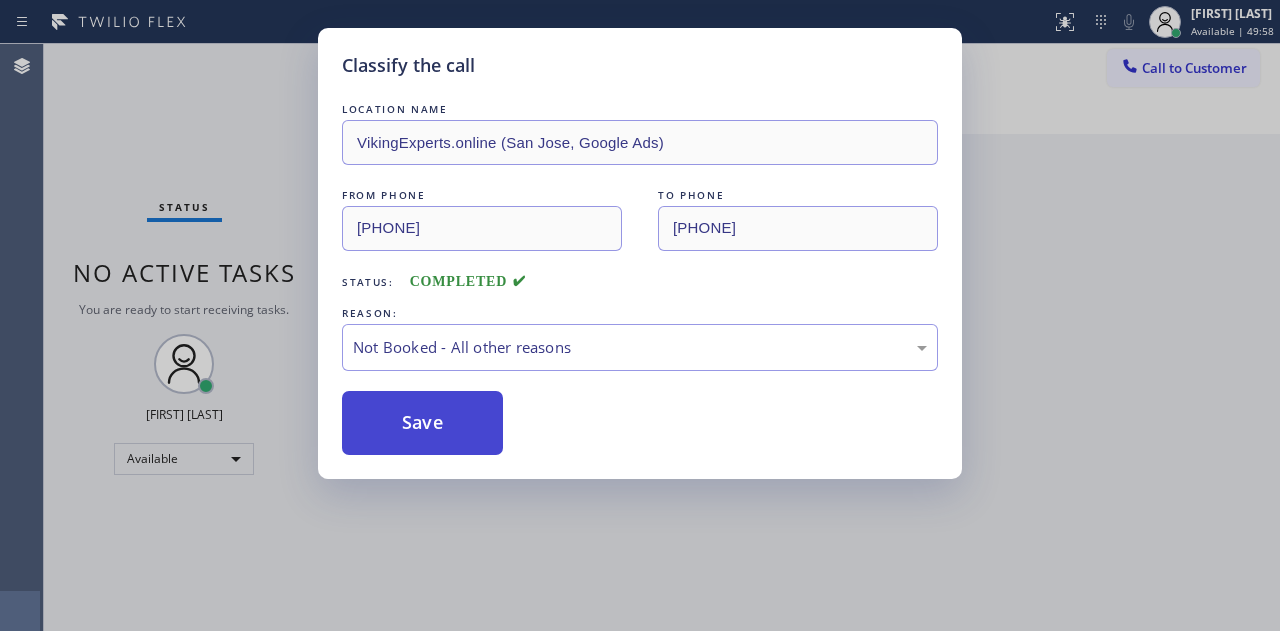 click on "Save" at bounding box center [422, 423] 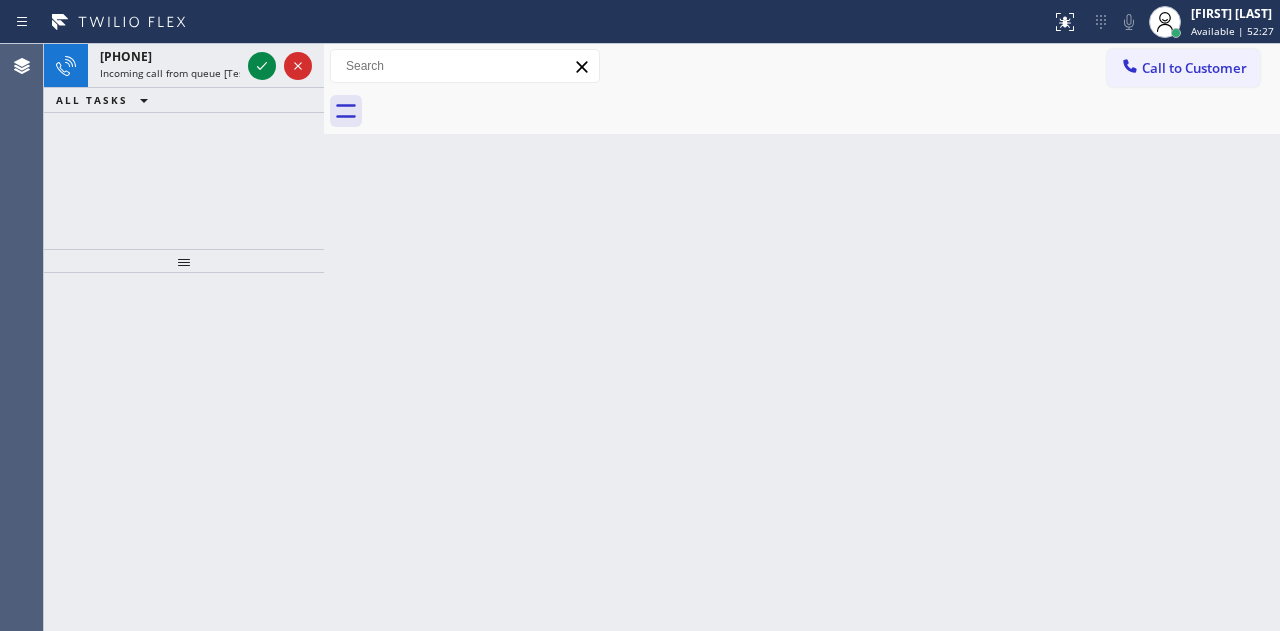 click on "ALL TASKS ALL TASKS ACTIVE TASKS TASKS IN WRAP UP" at bounding box center (184, 100) 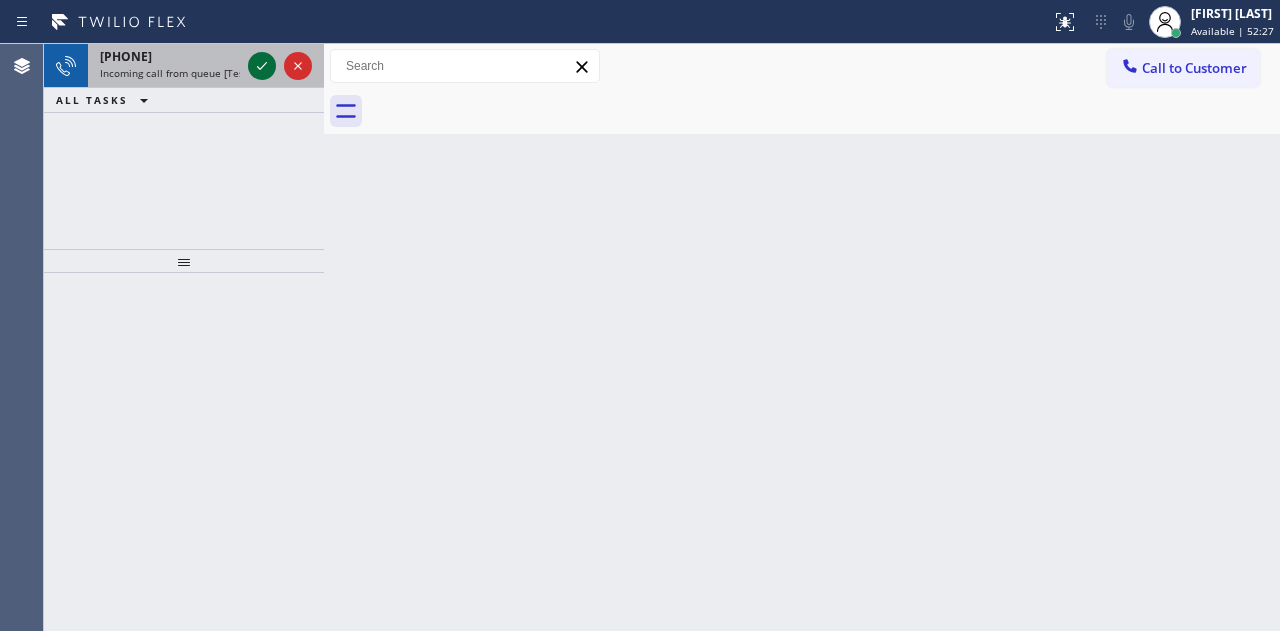 click 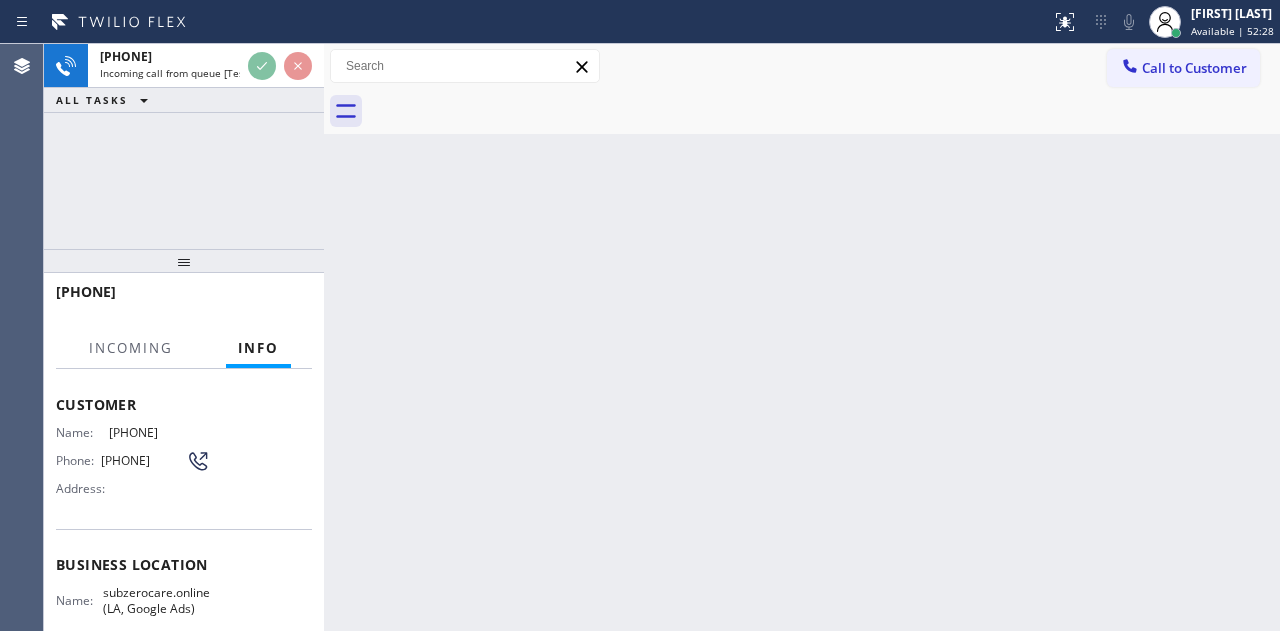 scroll, scrollTop: 200, scrollLeft: 0, axis: vertical 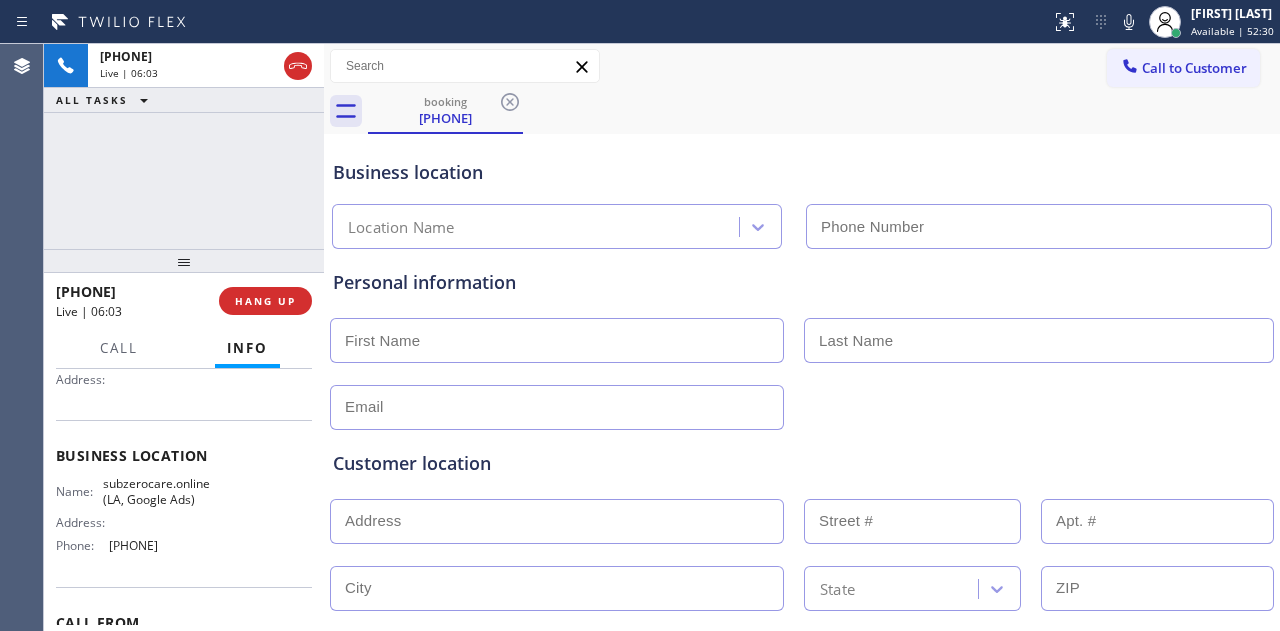 type on "[PHONE]" 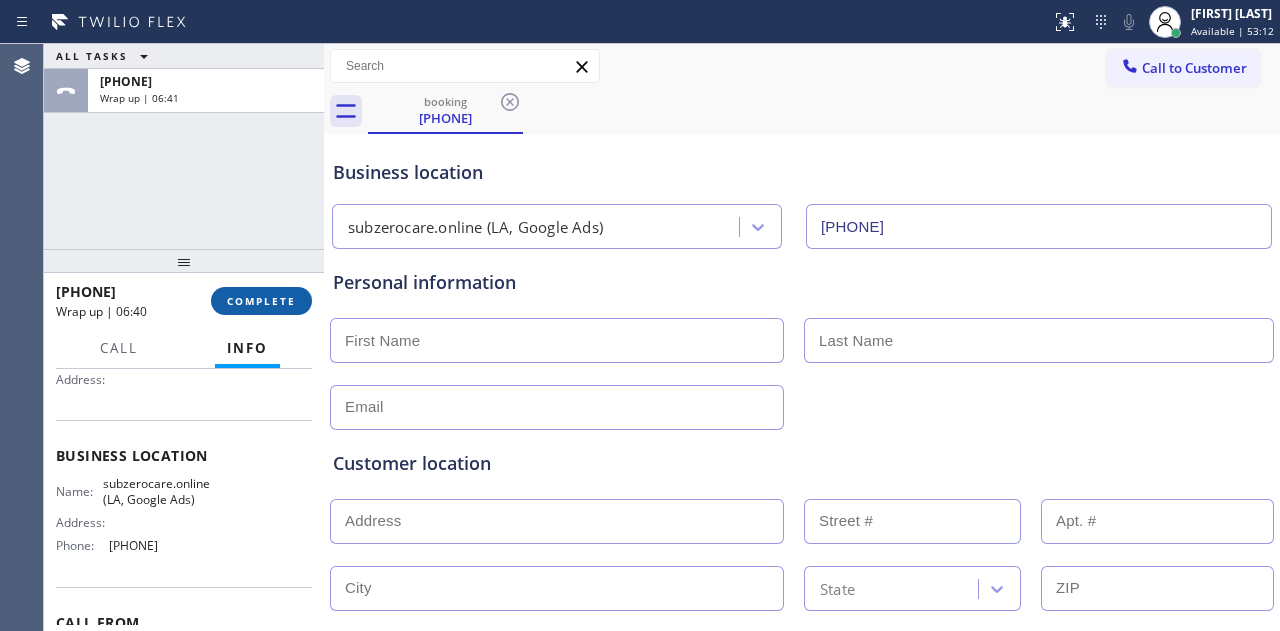 click on "COMPLETE" at bounding box center (261, 301) 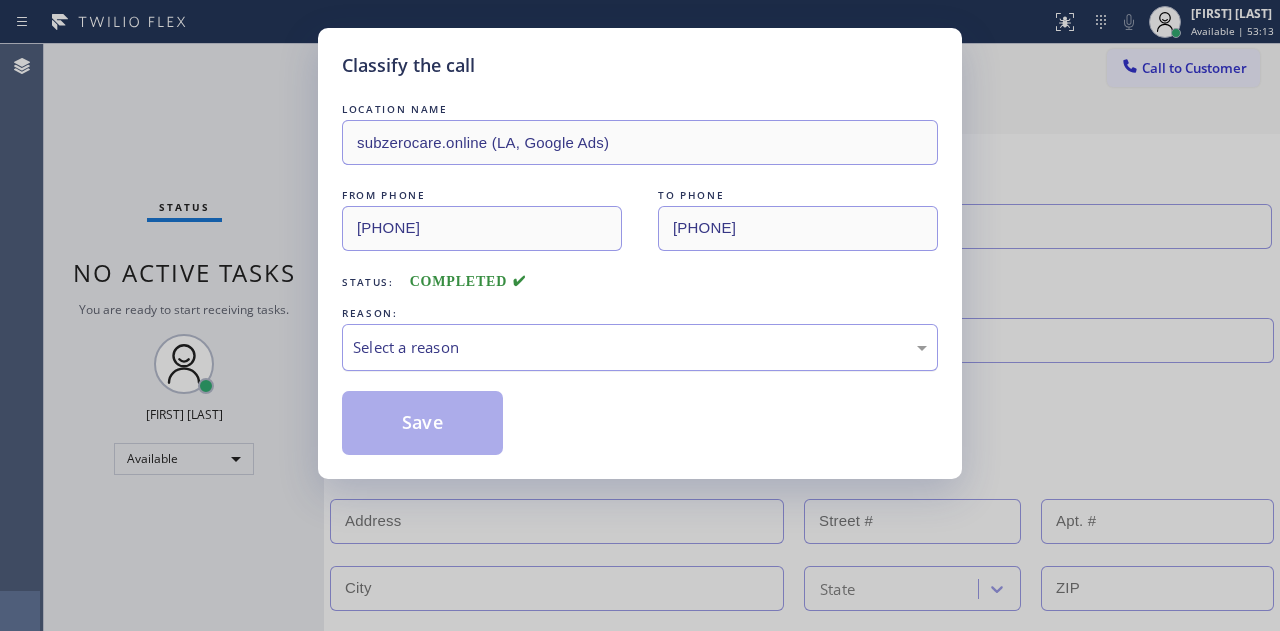 click on "Select a reason" at bounding box center (640, 347) 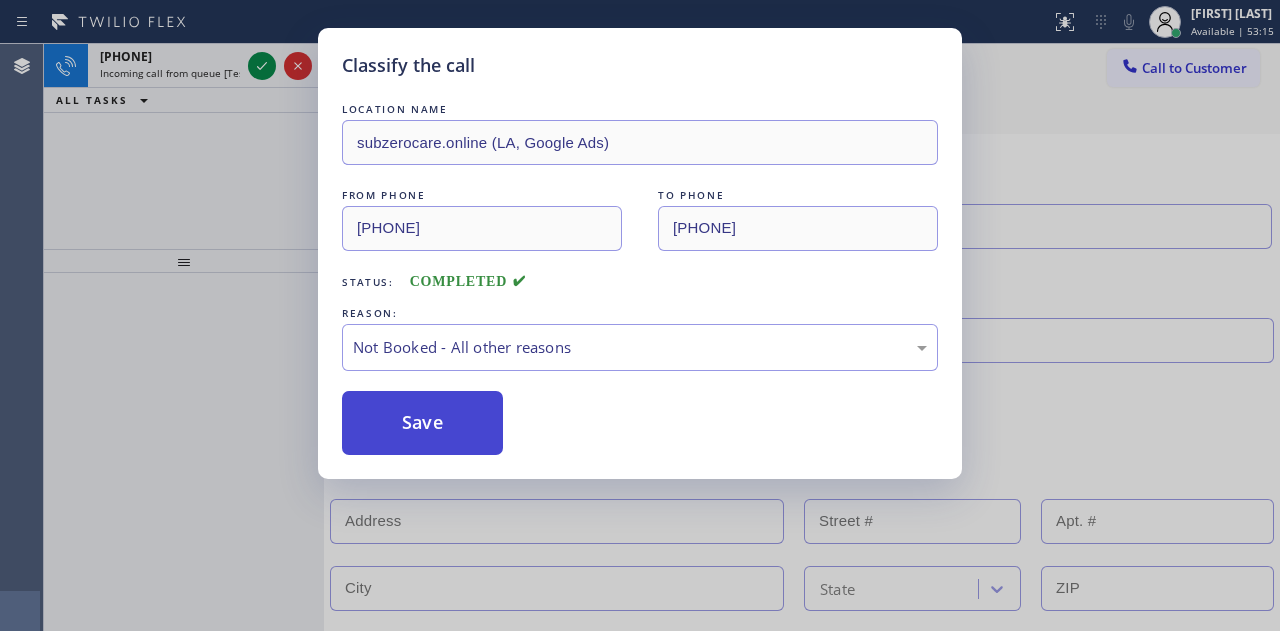 click on "Save" at bounding box center [422, 423] 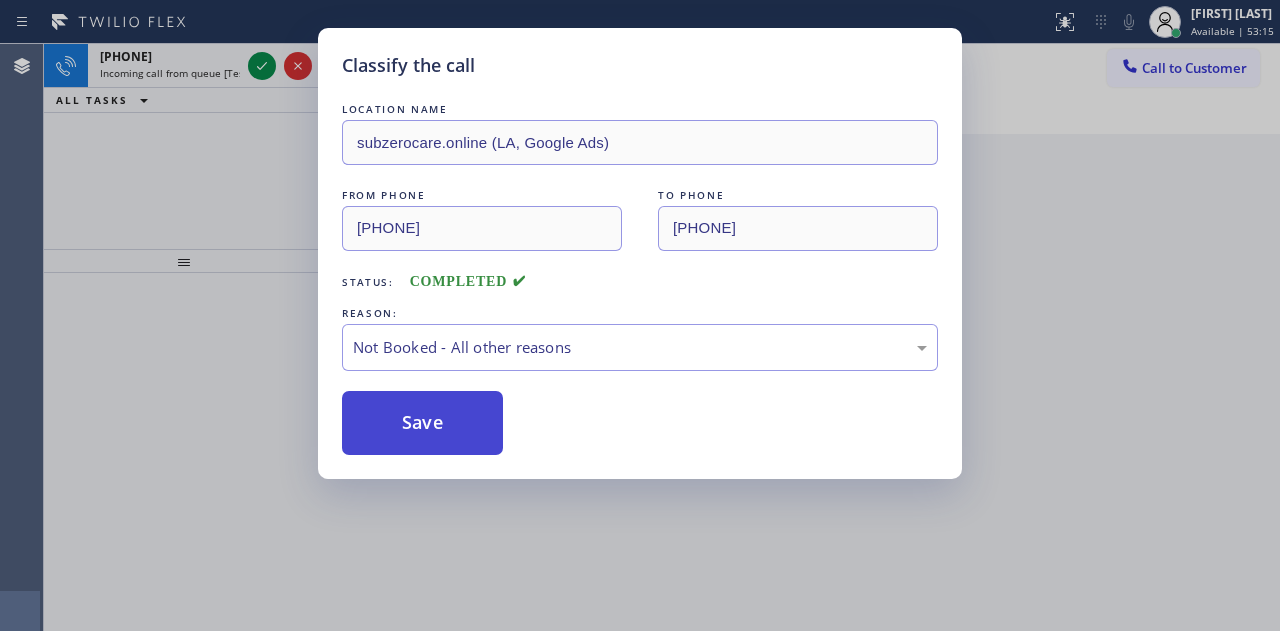 click on "Save" at bounding box center [422, 423] 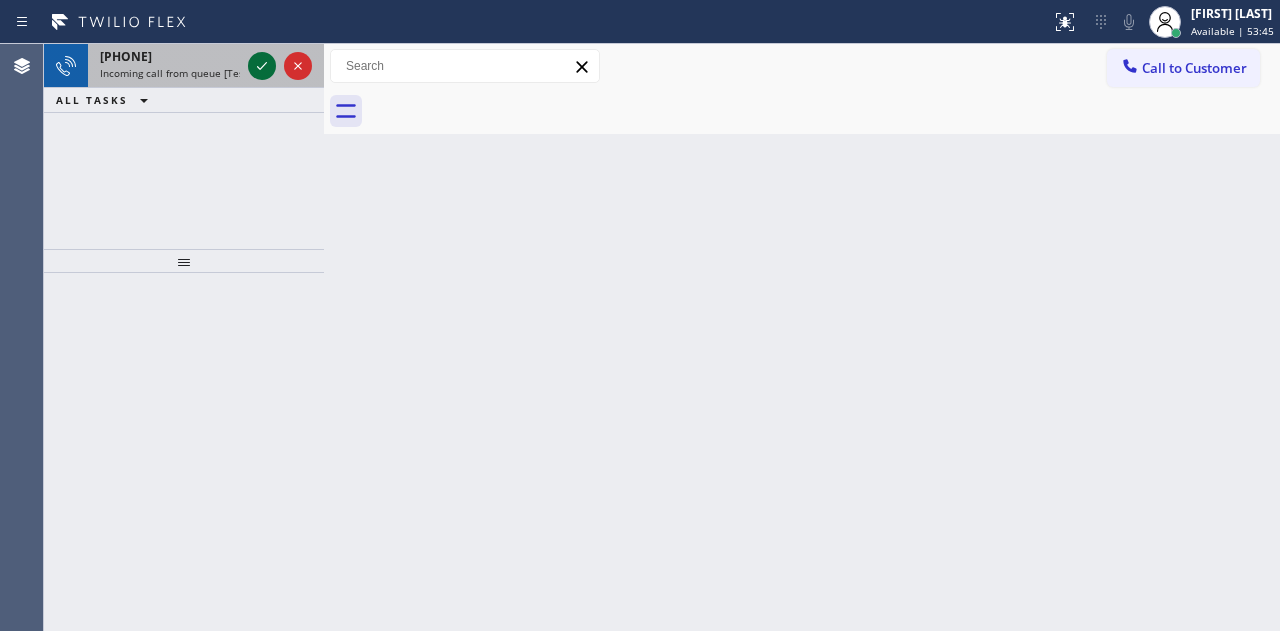 click 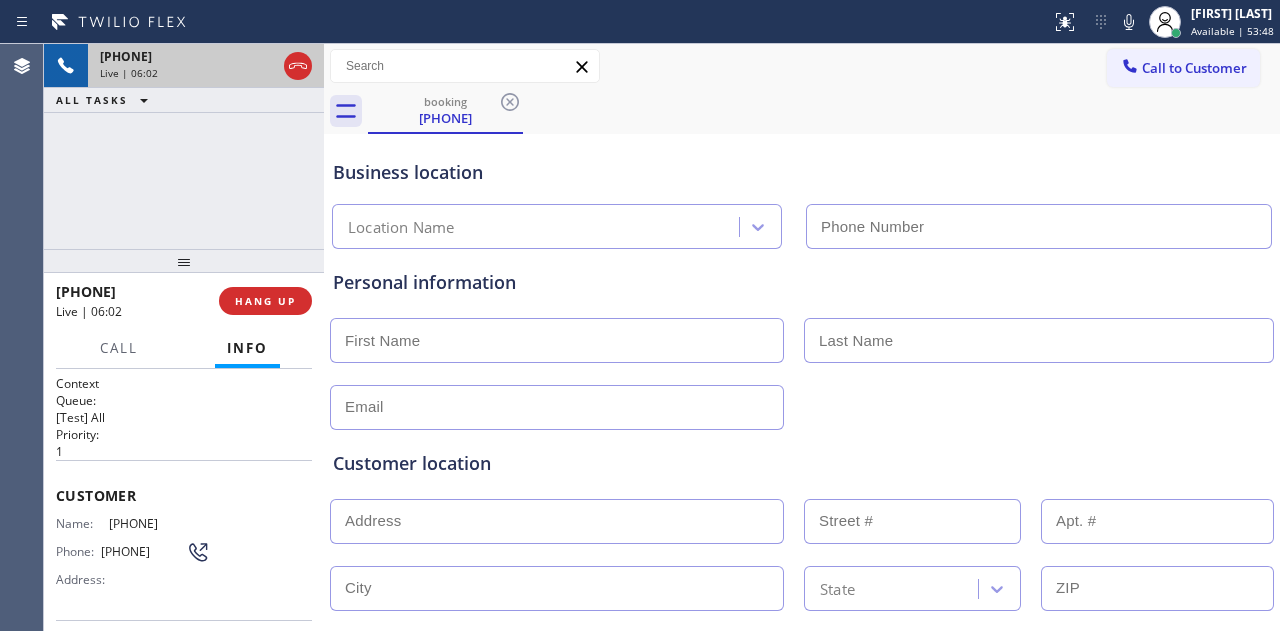 type on "[PHONE]" 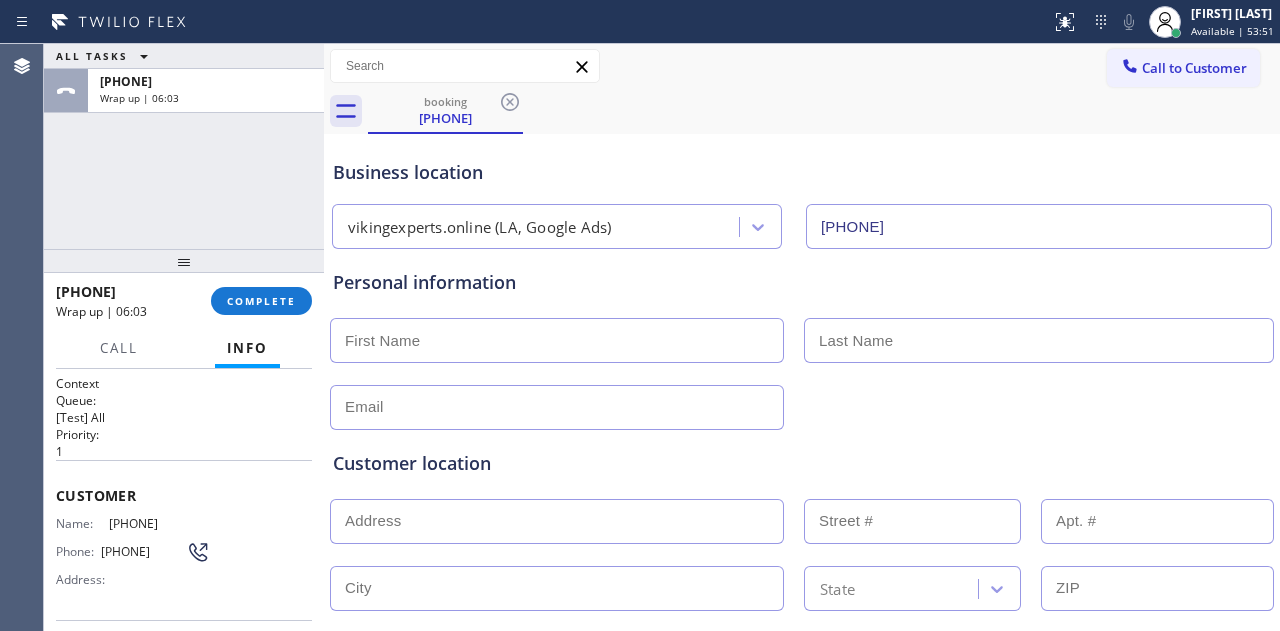 click on "ALL TASKS ALL TASKS ACTIVE TASKS TASKS IN WRAP UP +1[PHONE] Wrap up | [TIME]" at bounding box center (184, 146) 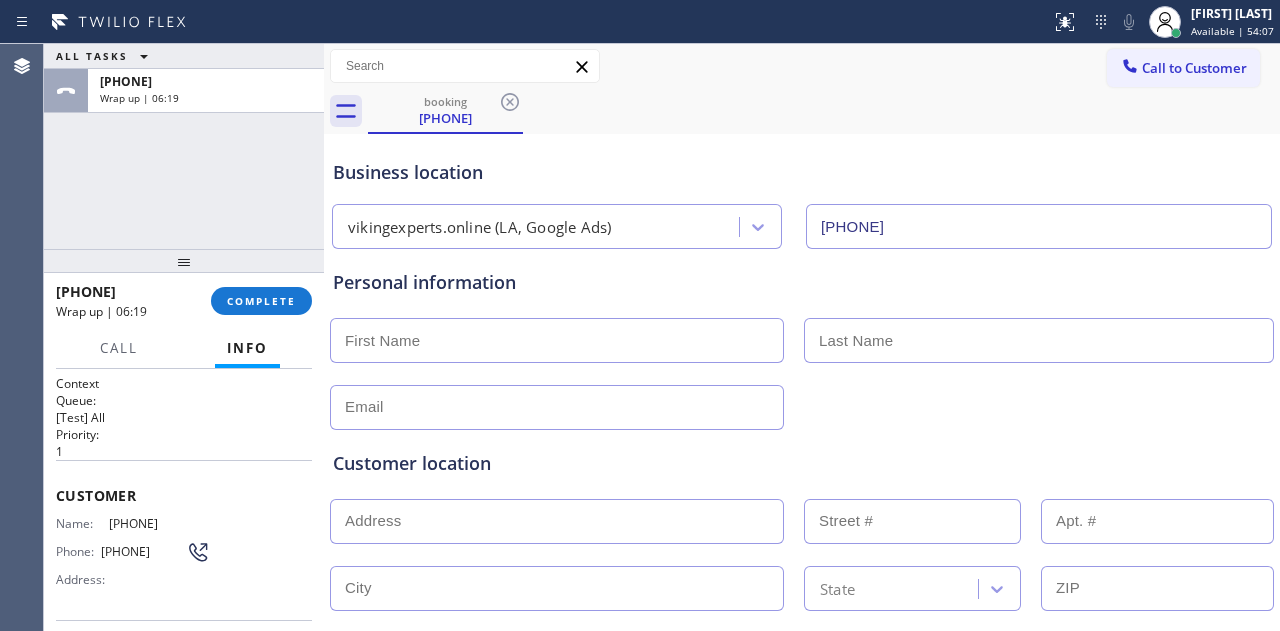 click on "ALL TASKS ALL TASKS ACTIVE TASKS TASKS IN WRAP UP [PHONE] Wrap up | 06:19" at bounding box center [184, 146] 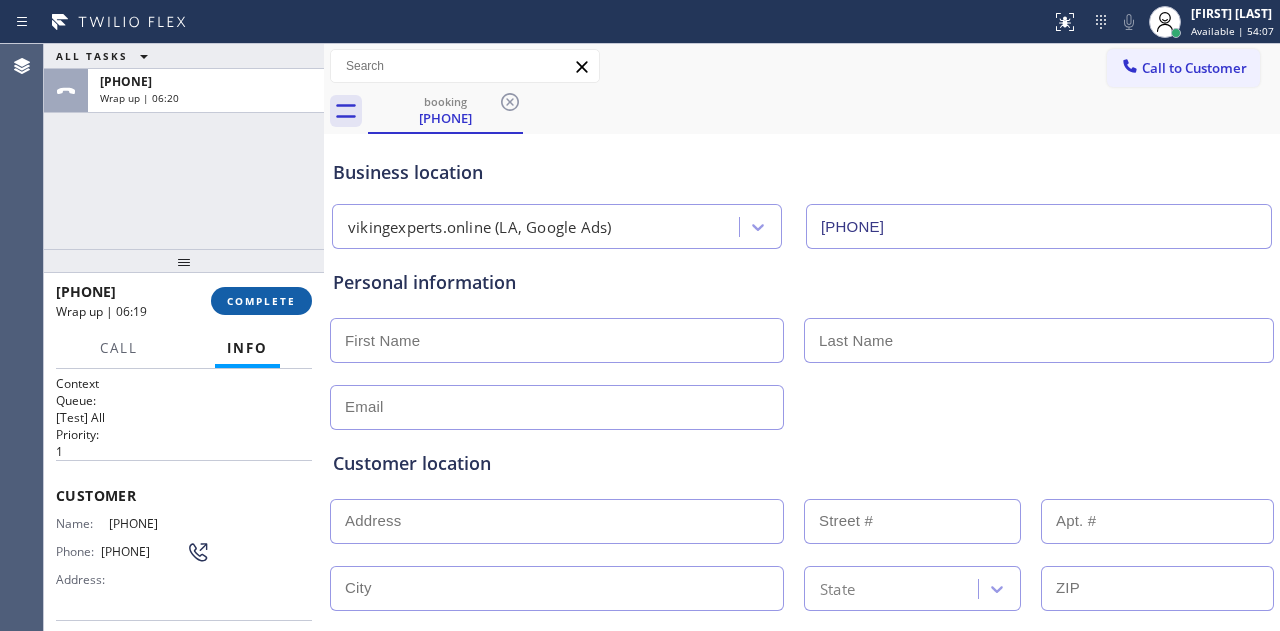 click on "[PHONE] Wrap up | 06:19 COMPLETE" at bounding box center (184, 301) 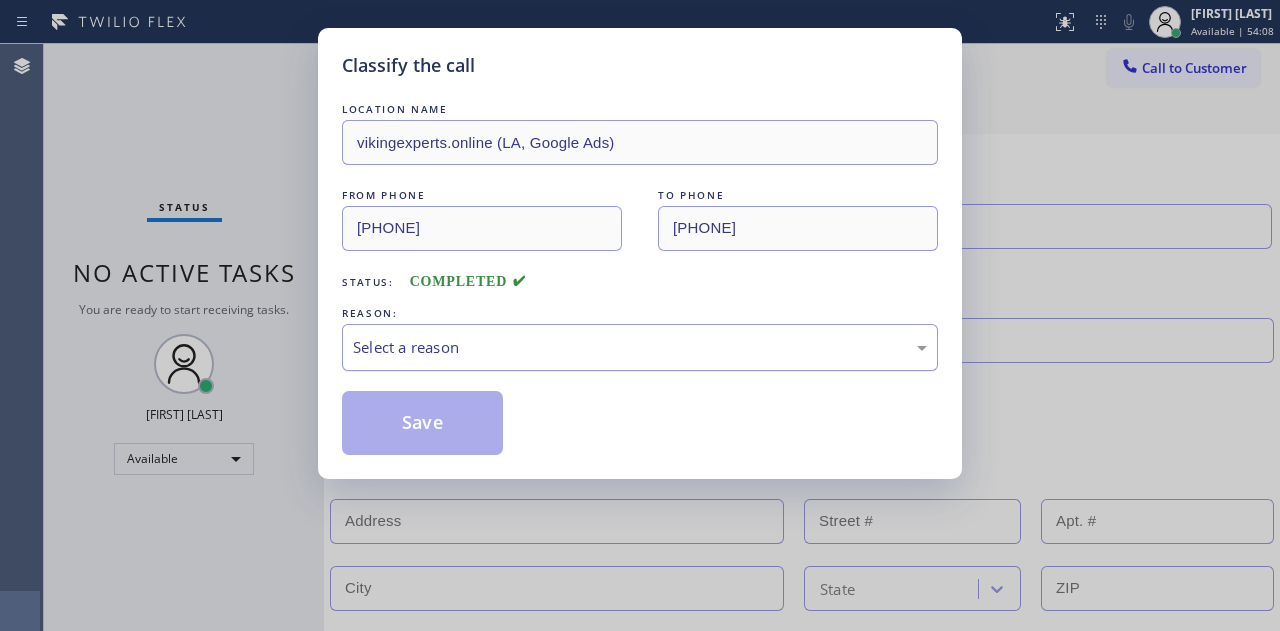 click on "Select a reason" at bounding box center [640, 347] 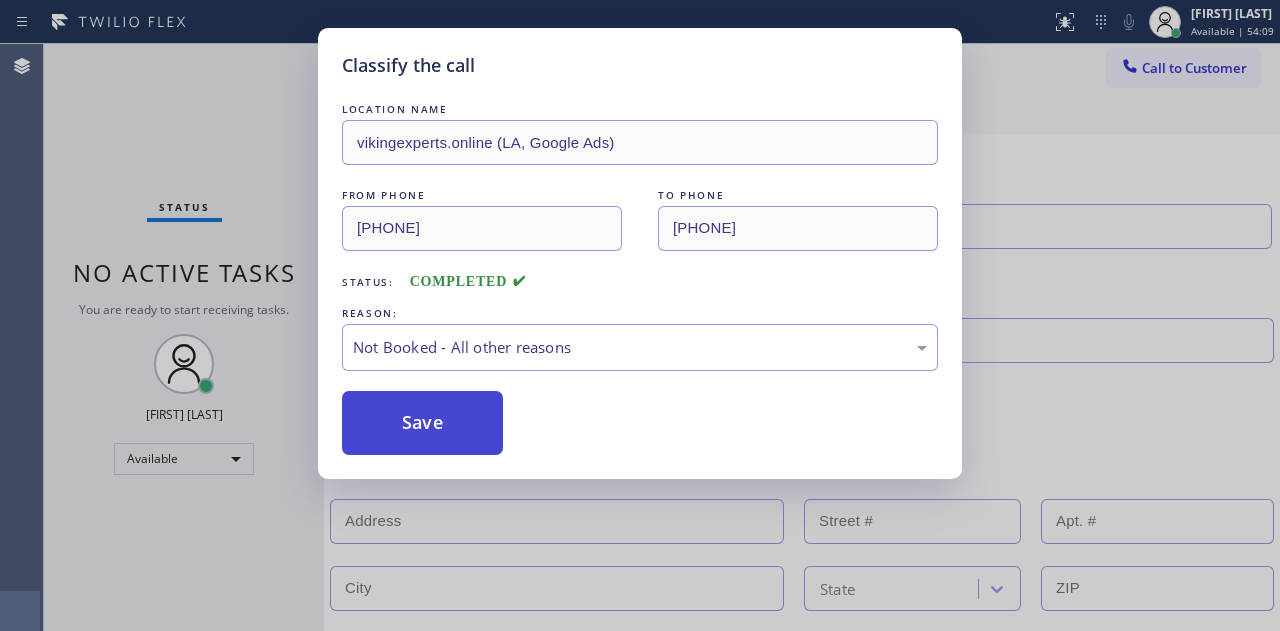 click on "Save" at bounding box center [422, 423] 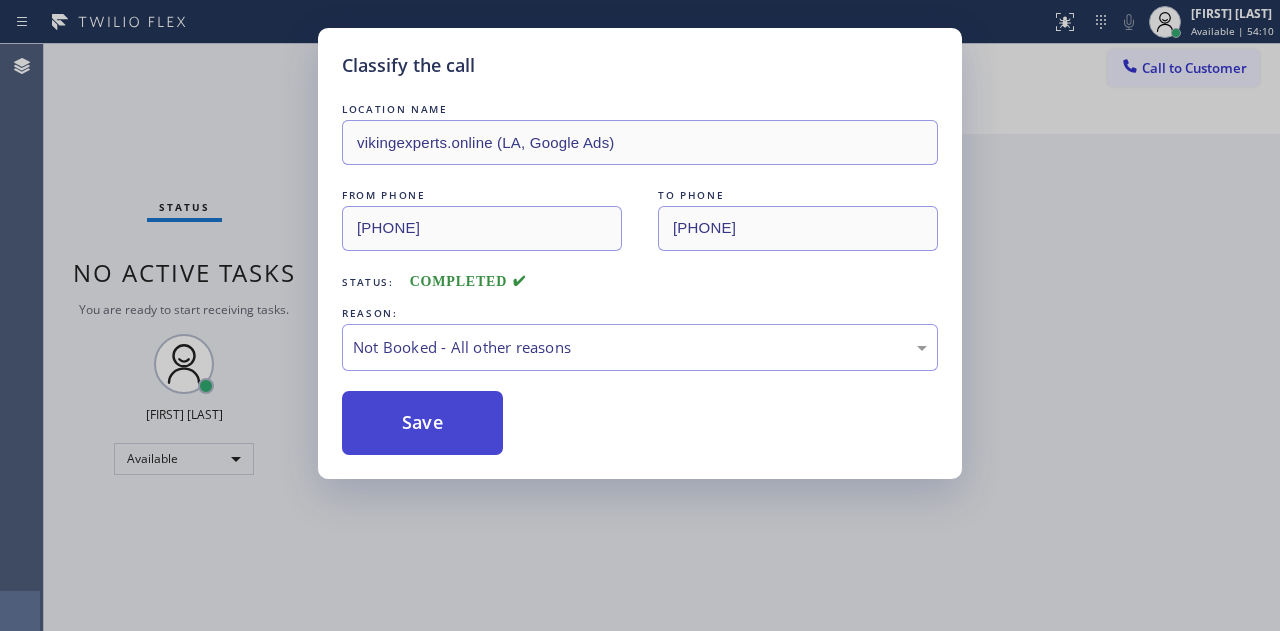 click on "Save" at bounding box center (422, 423) 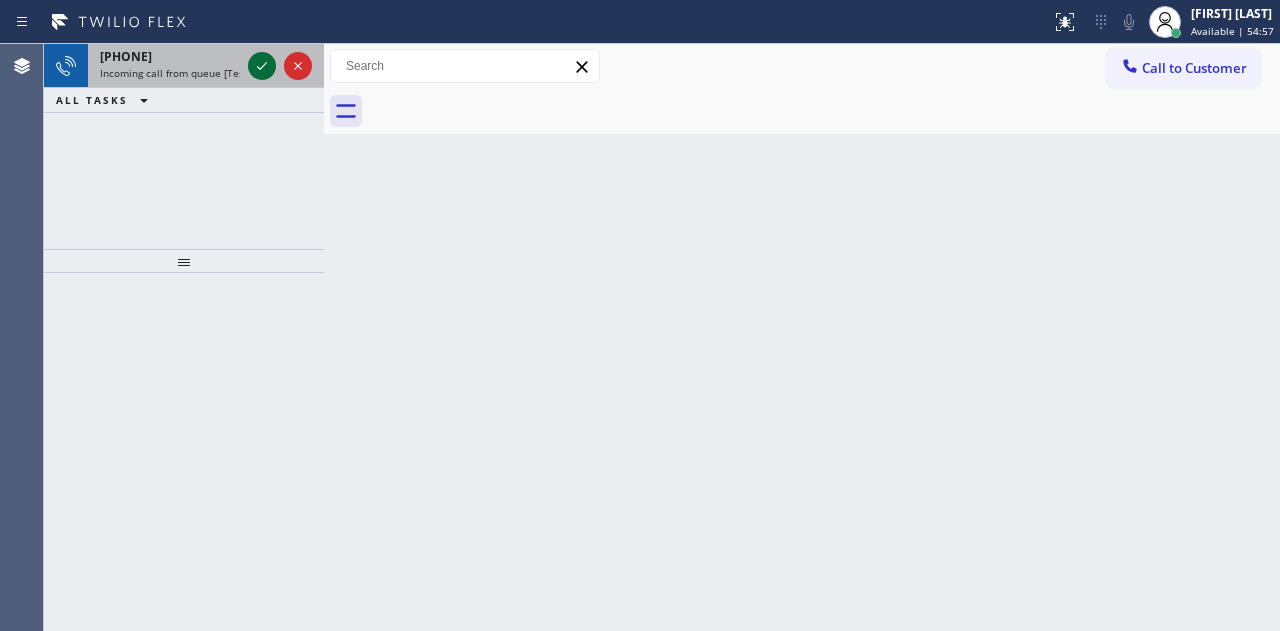 click 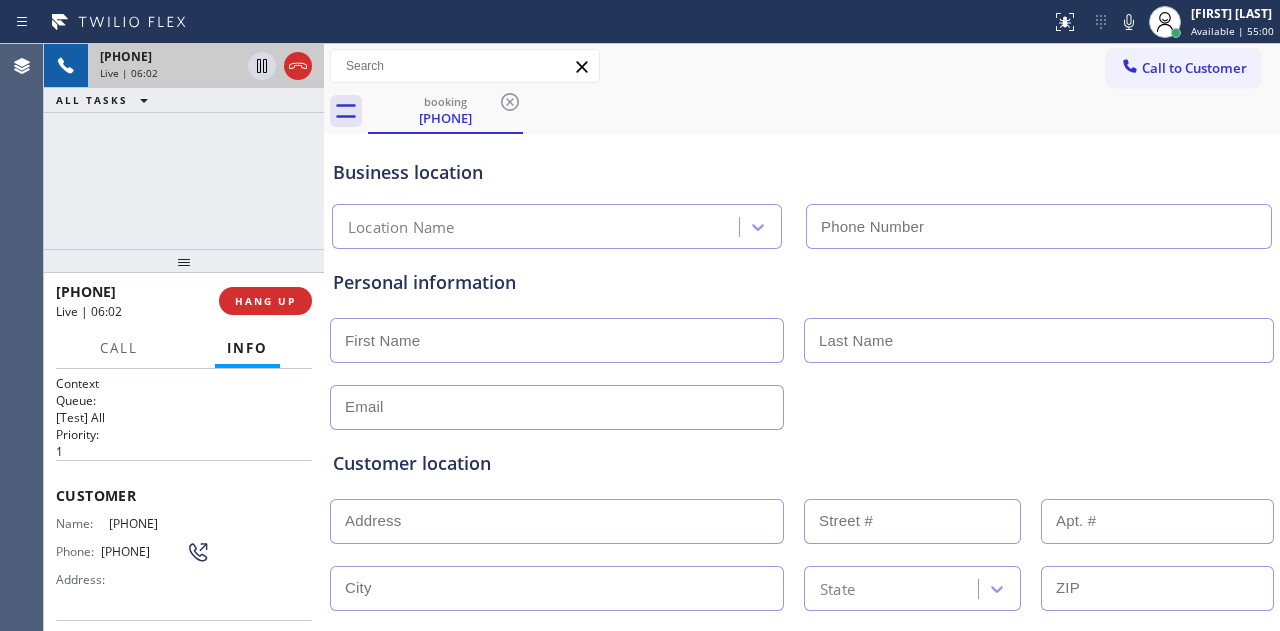 type on "[PHONE]" 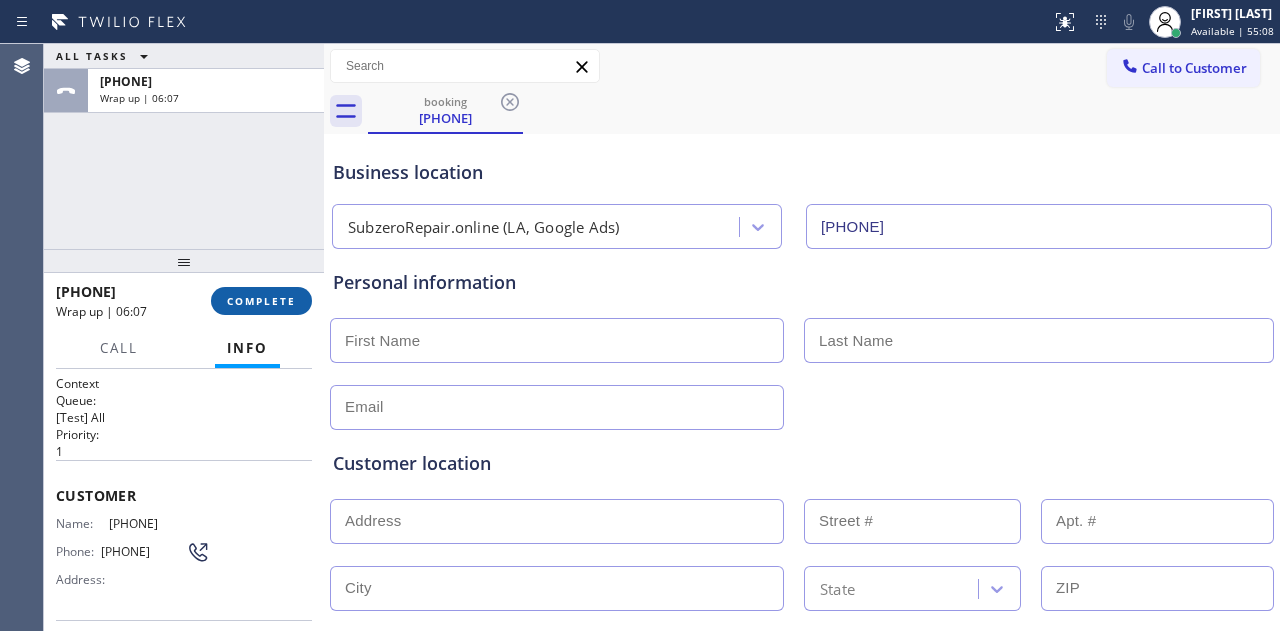 click on "COMPLETE" at bounding box center (261, 301) 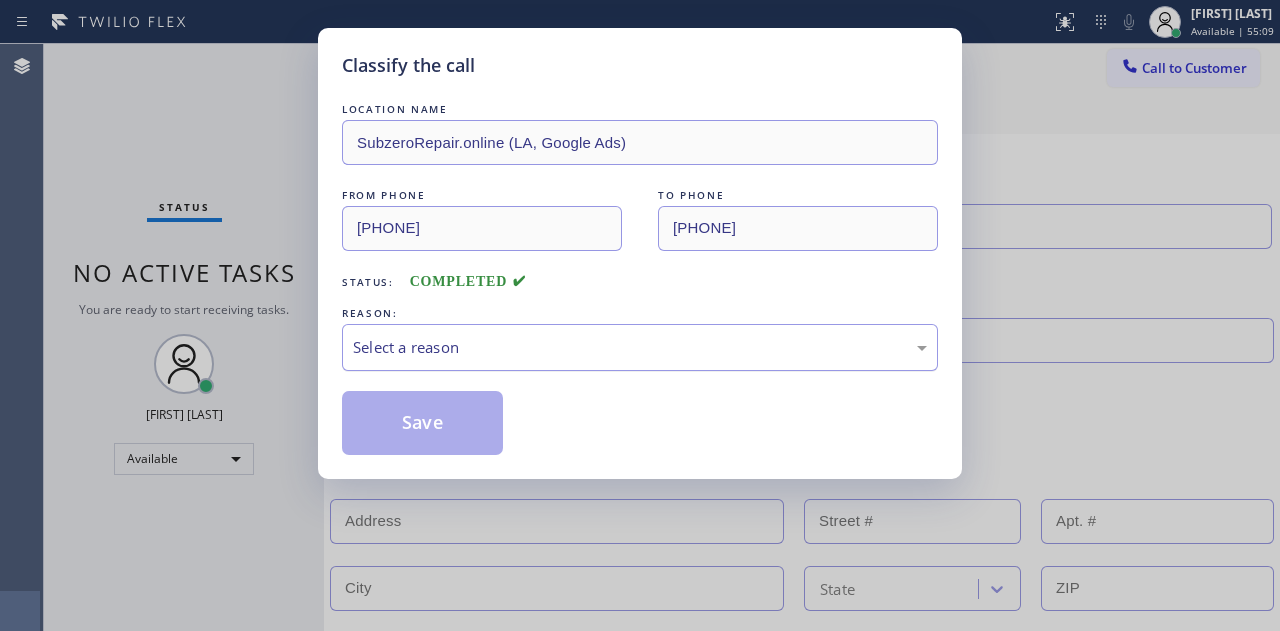 click on "Select a reason" at bounding box center (640, 347) 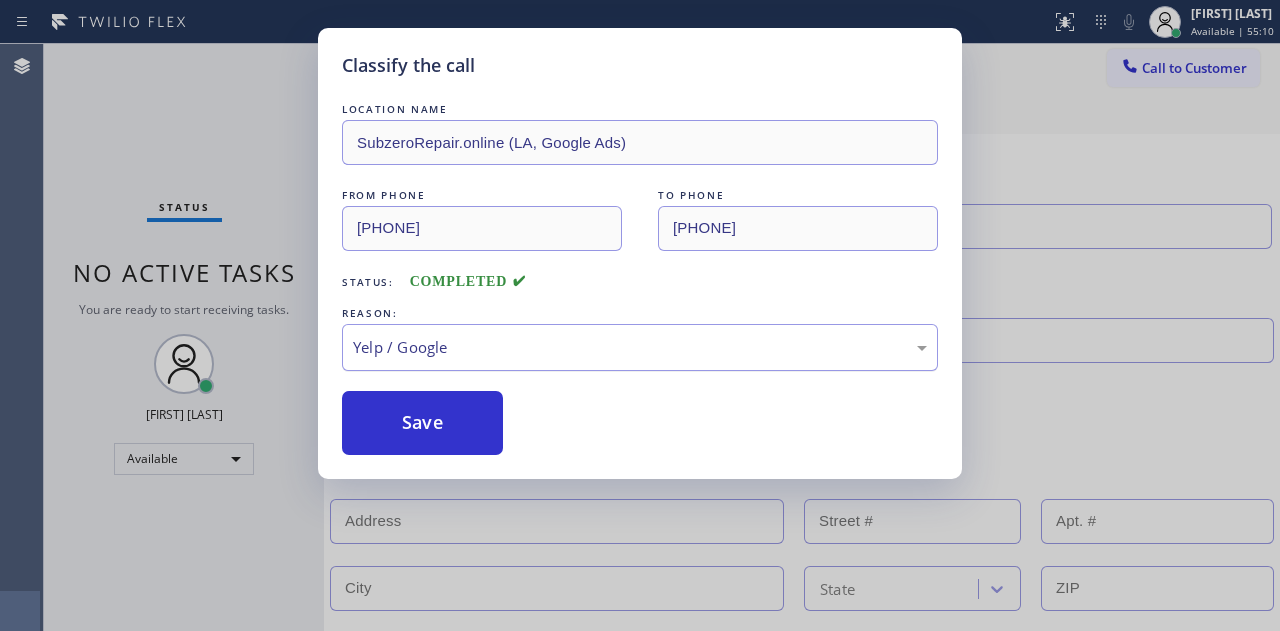 click on "Yelp / Google" at bounding box center [640, 347] 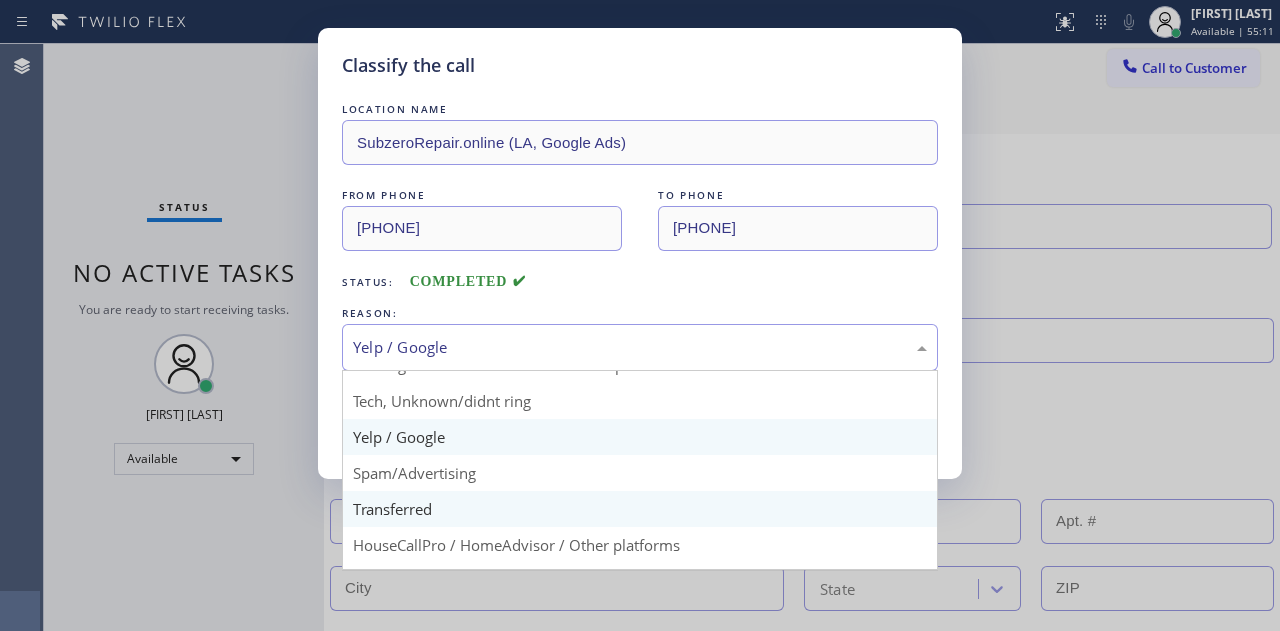 scroll, scrollTop: 130, scrollLeft: 0, axis: vertical 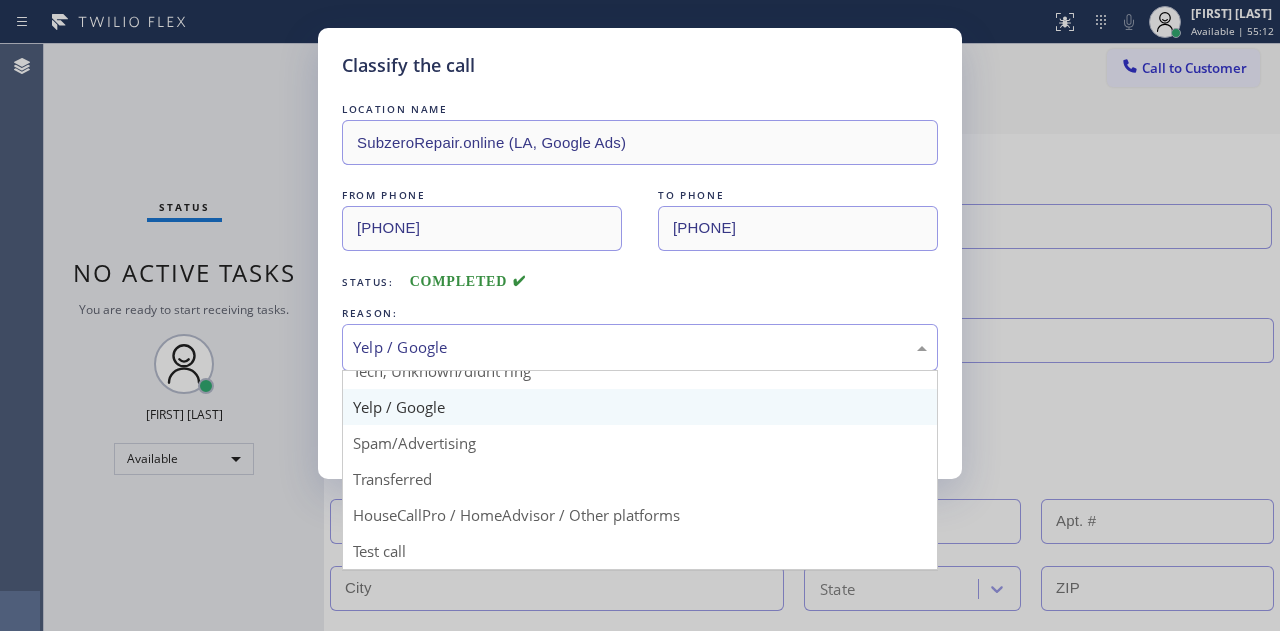 click on "Yelp / Google" at bounding box center (640, 347) 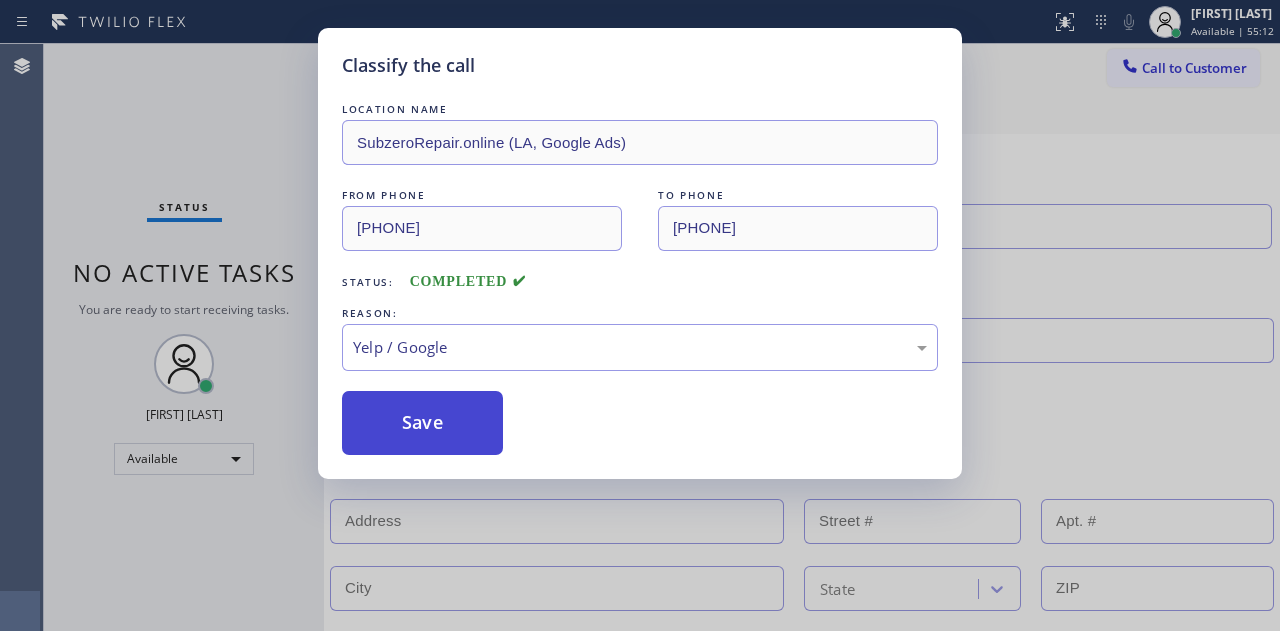 click on "Save" at bounding box center [422, 423] 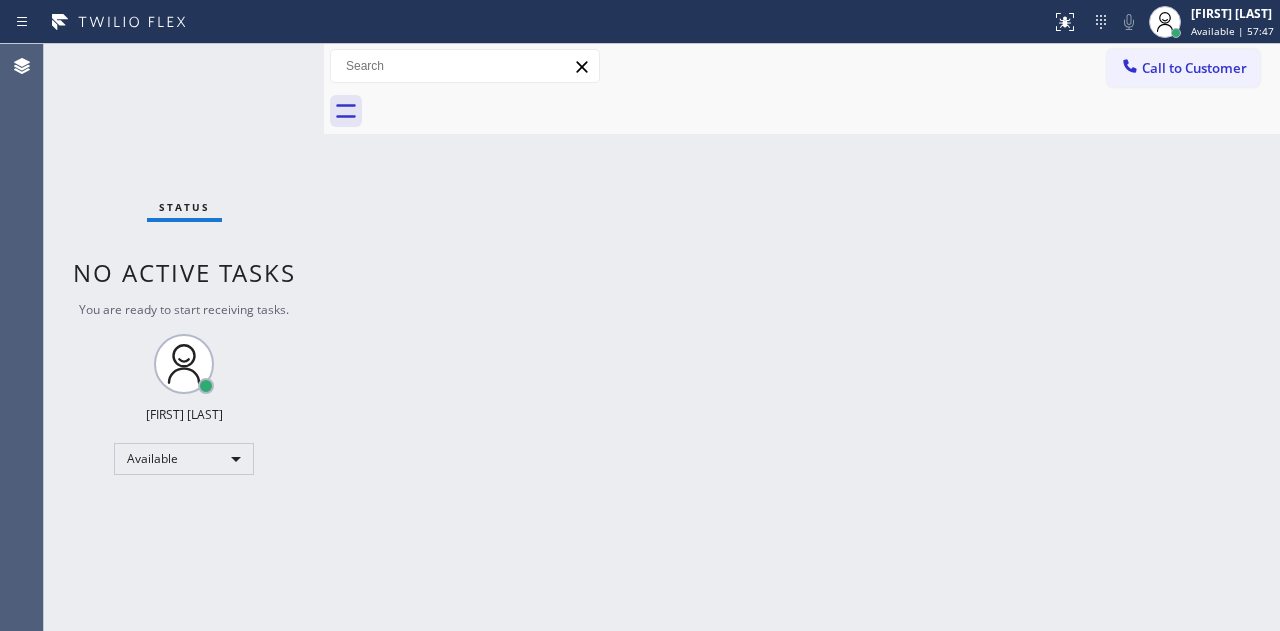 click on "Status   No active tasks     You are ready to start receiving tasks.   [FIRST] [LAST] Available" at bounding box center [184, 337] 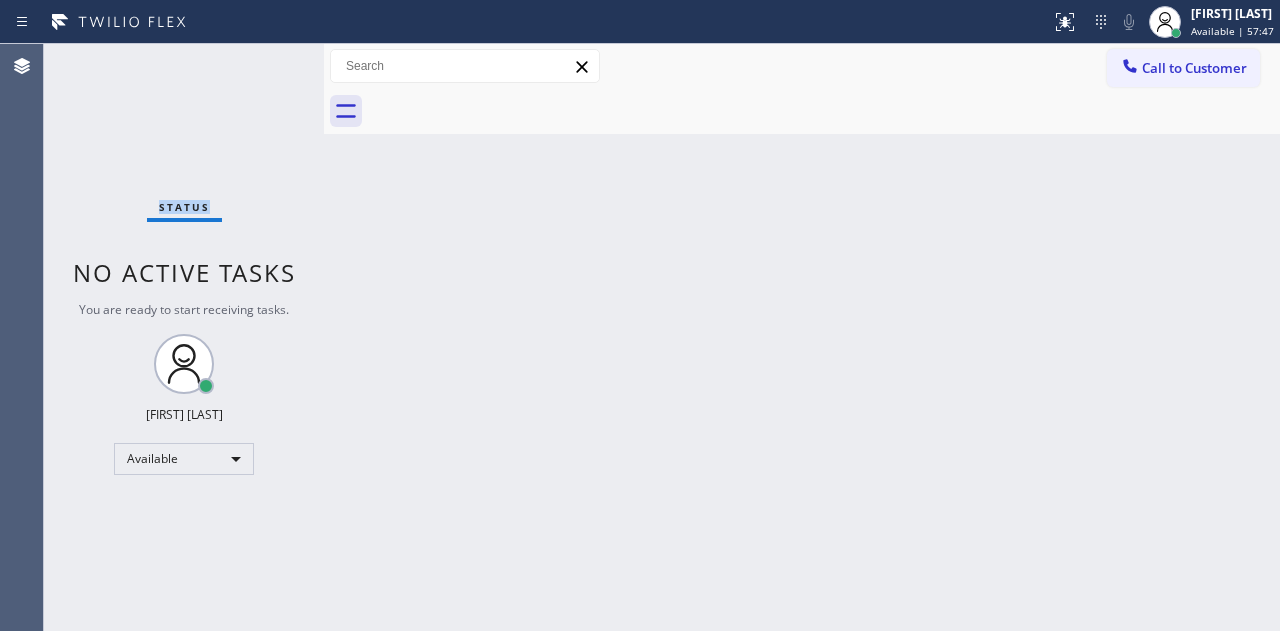 click on "Status   No active tasks     You are ready to start receiving tasks.   [FIRST] [LAST] Available" at bounding box center [184, 337] 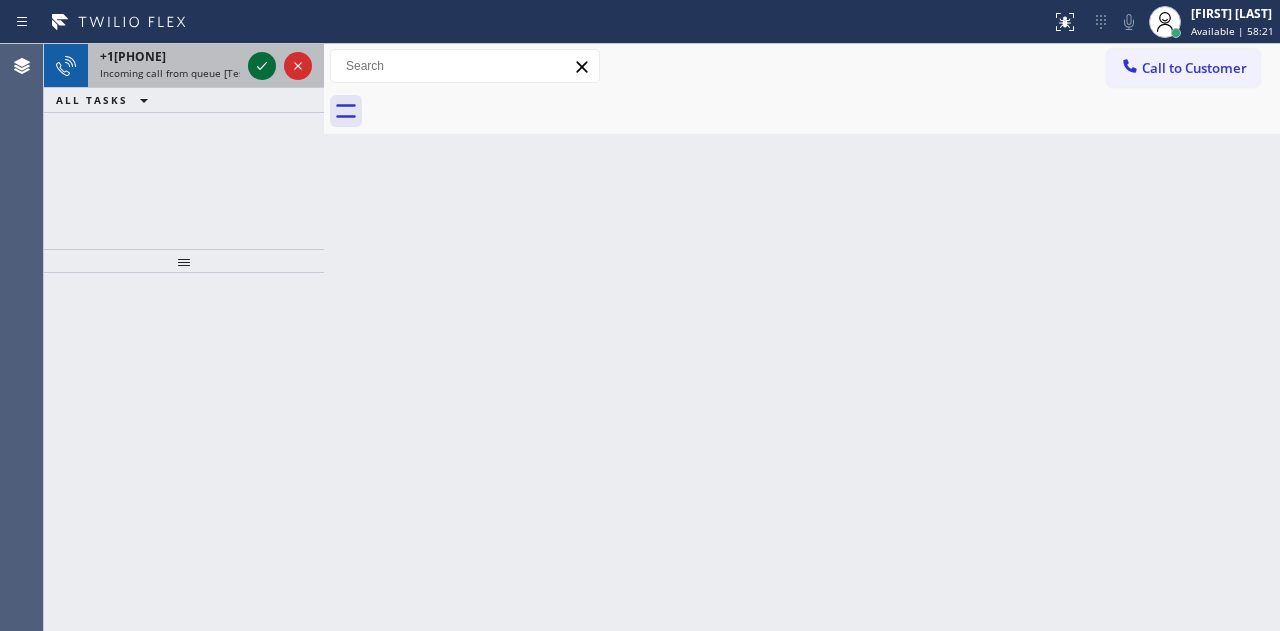 click 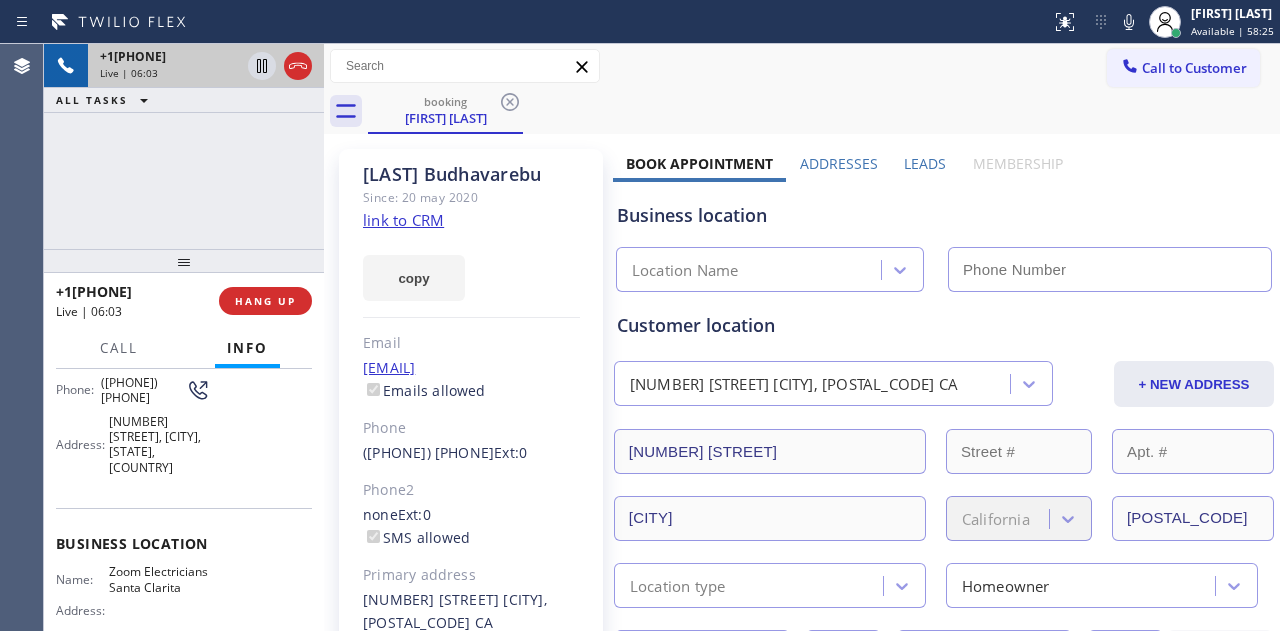 scroll, scrollTop: 200, scrollLeft: 0, axis: vertical 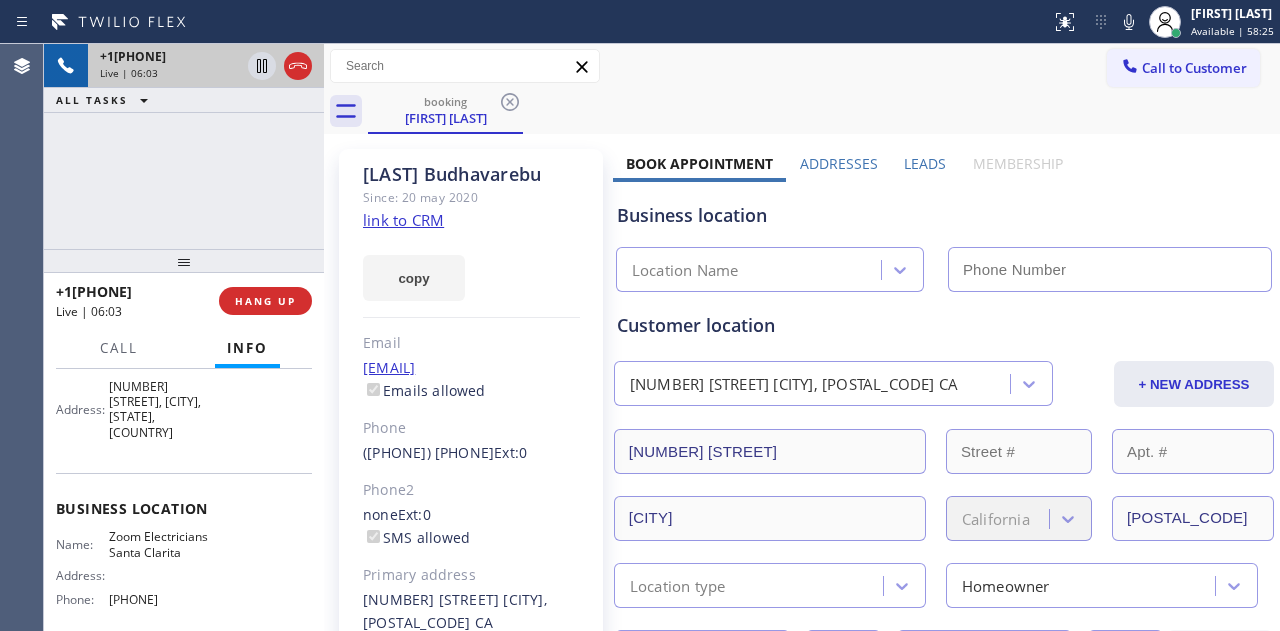 type on "[PHONE]" 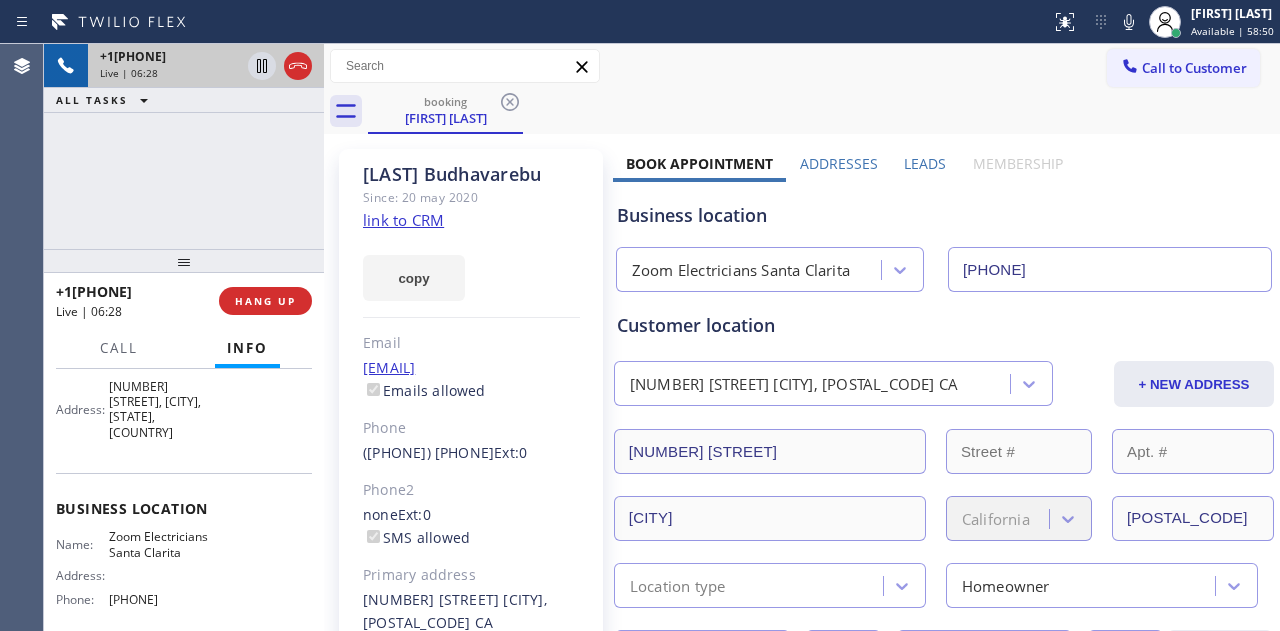 click on "link to CRM" 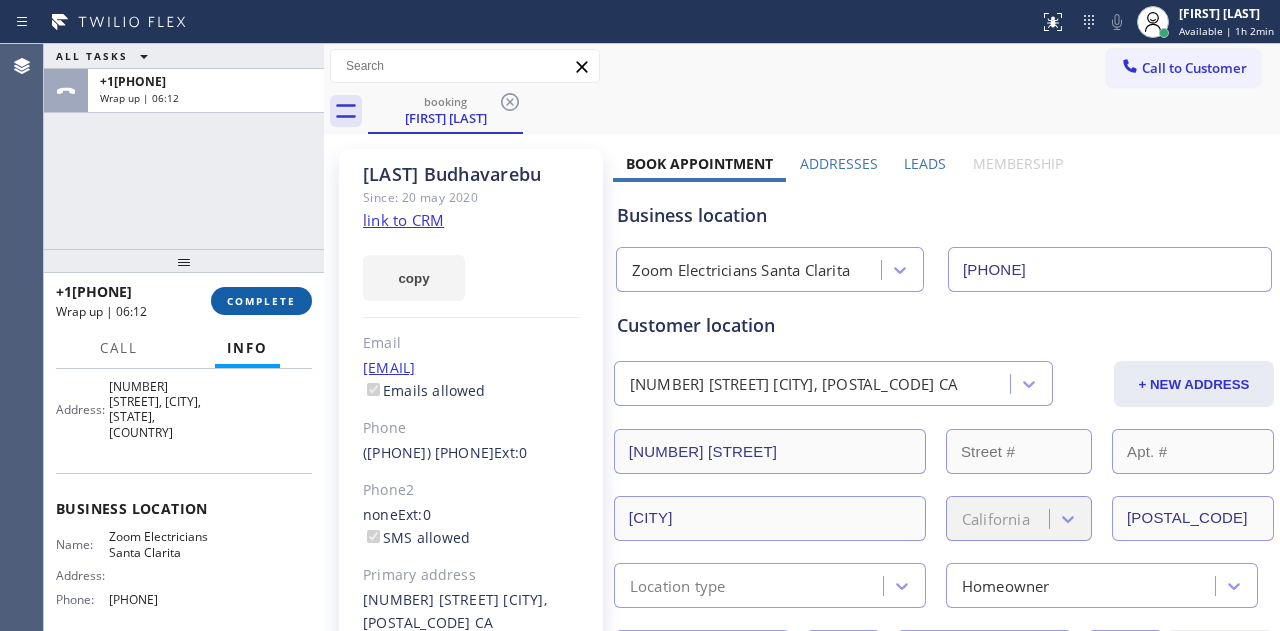drag, startPoint x: 254, startPoint y: 289, endPoint x: 274, endPoint y: 296, distance: 21.189621 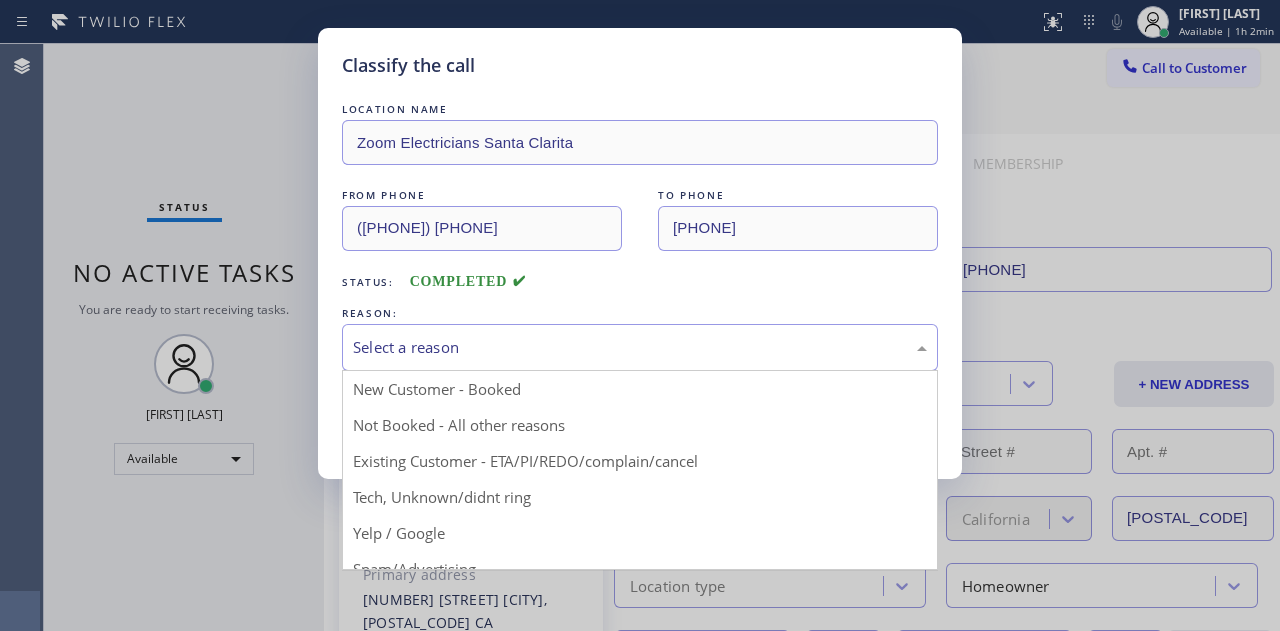 click on "Select a reason" at bounding box center [640, 347] 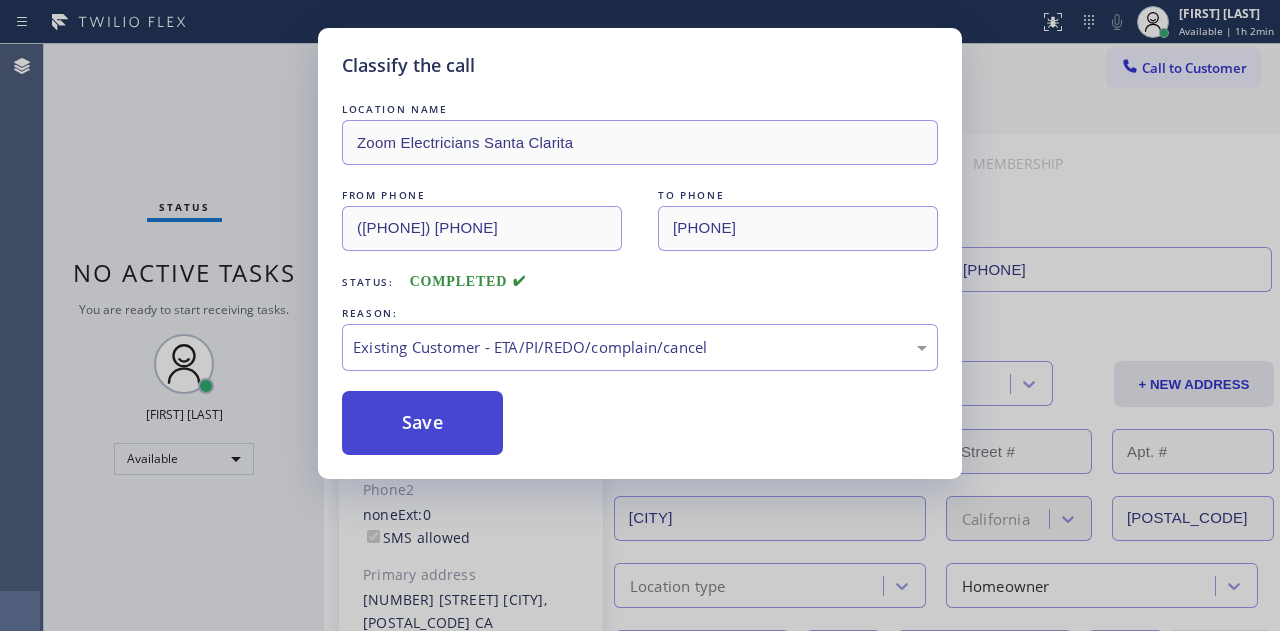 click on "Save" at bounding box center (422, 423) 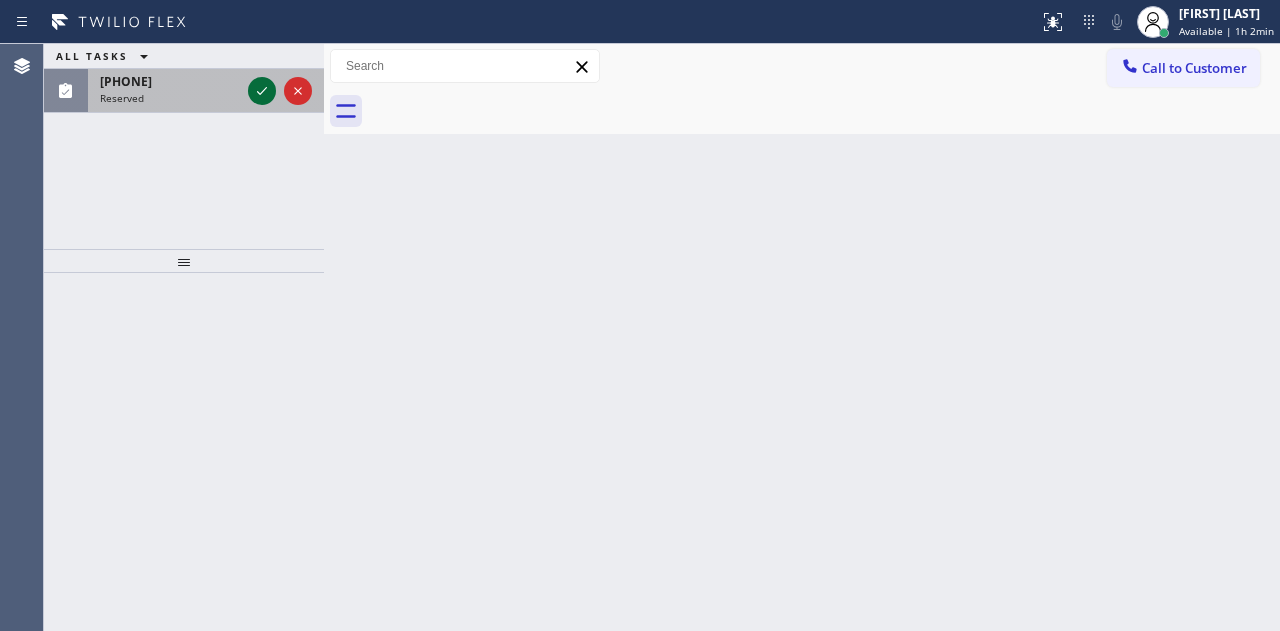 click at bounding box center [262, 91] 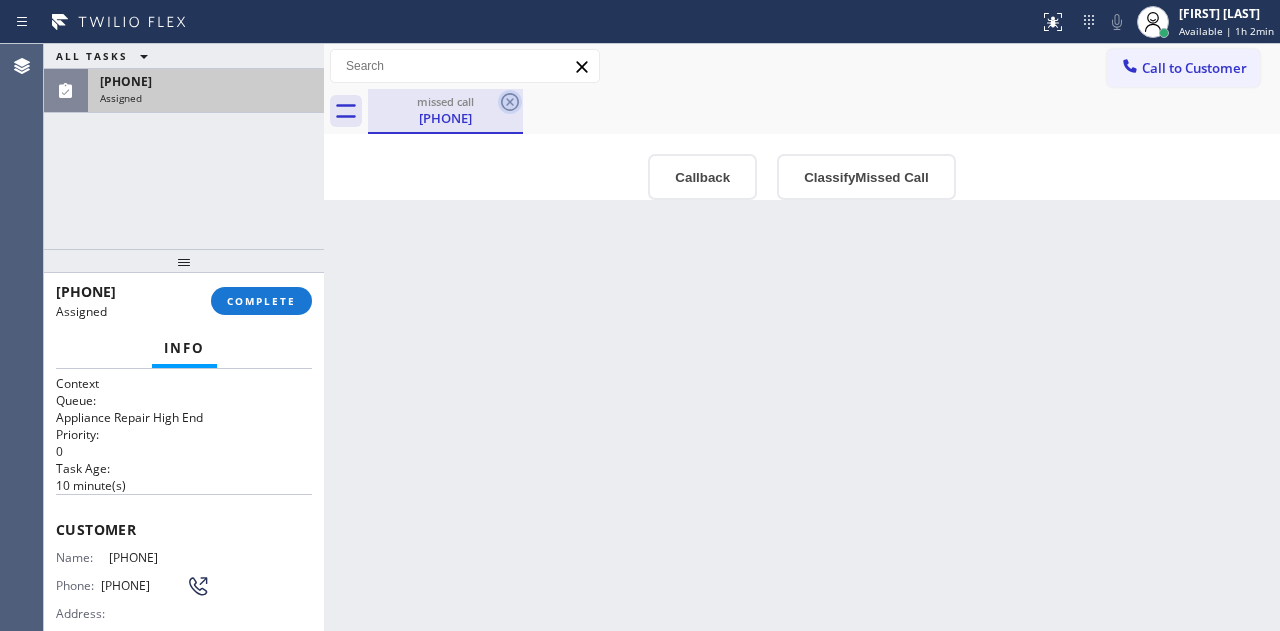 click 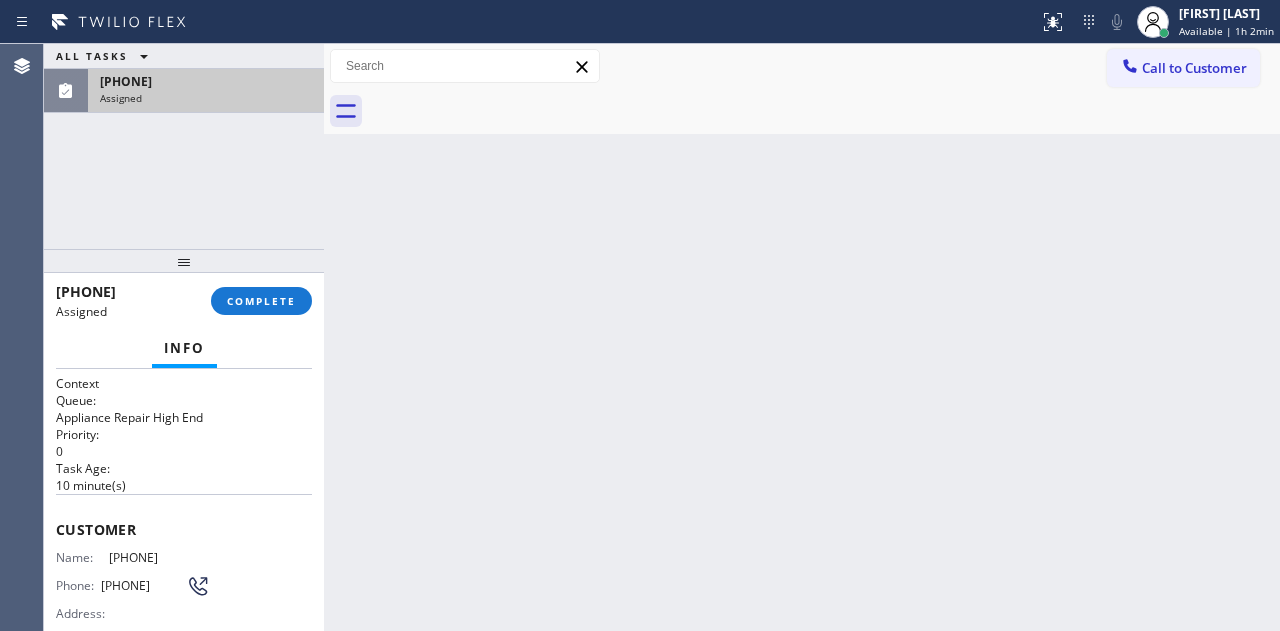 click on "[PHONE] Assigned" at bounding box center [202, 91] 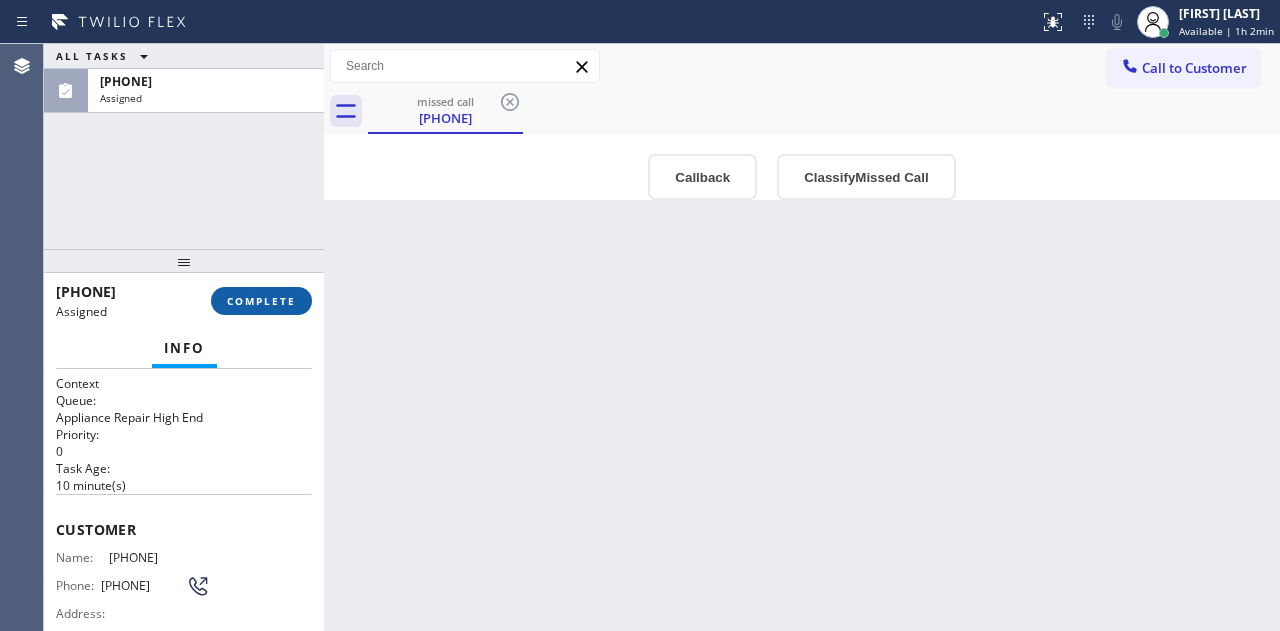 drag, startPoint x: 251, startPoint y: 343, endPoint x: 274, endPoint y: 301, distance: 47.88528 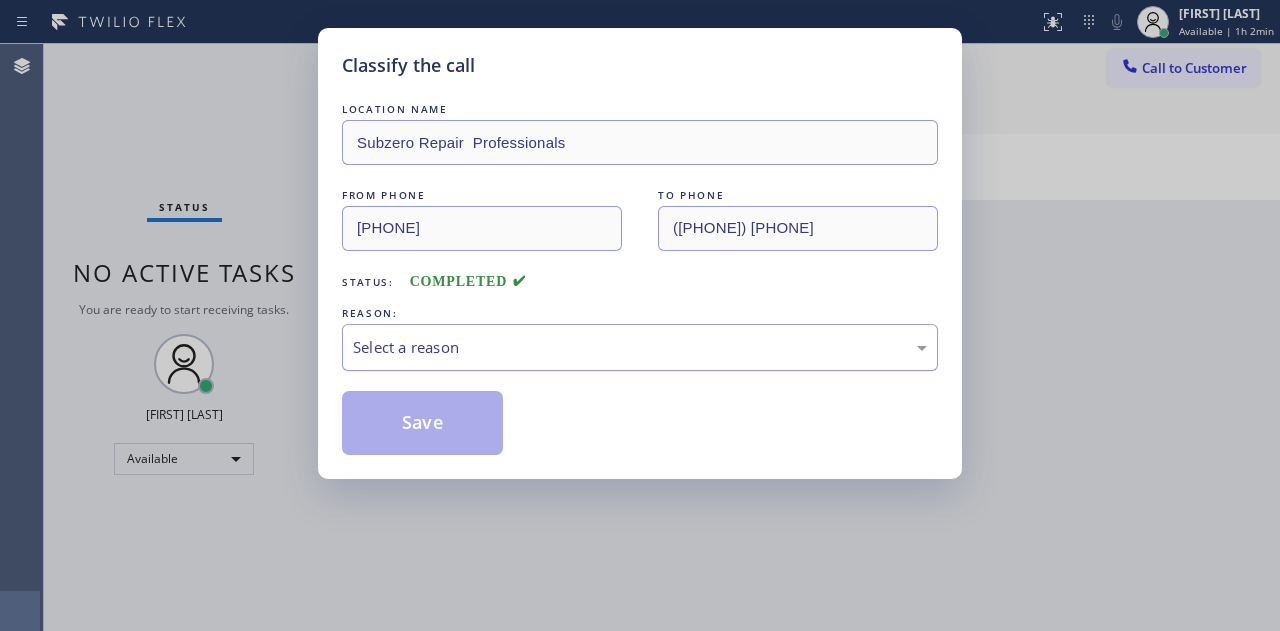 click on "Select a reason" at bounding box center (640, 347) 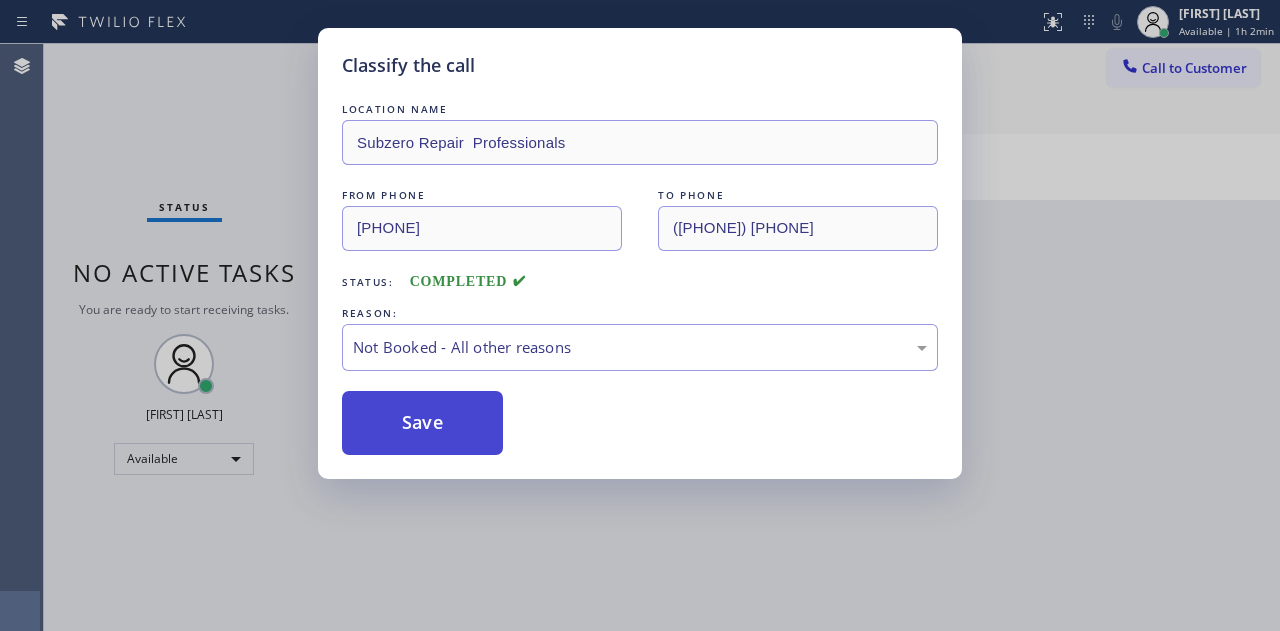 click on "Save" at bounding box center (422, 423) 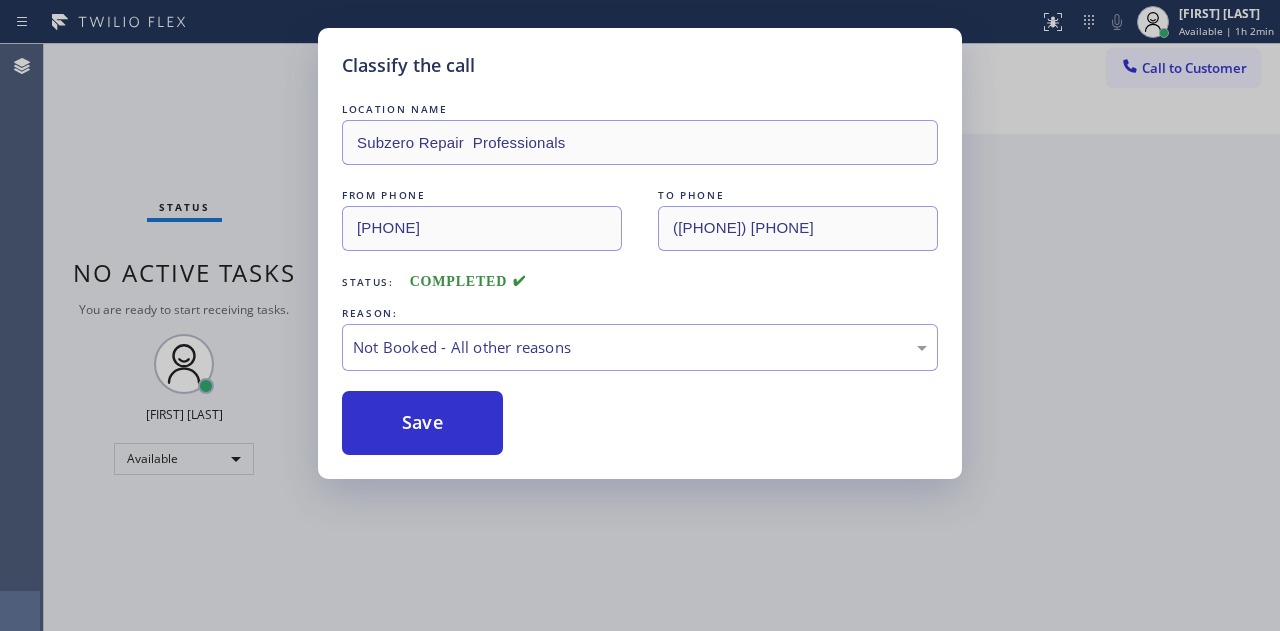 click on "Classify the call LOCATION NAME Subzero Repair  Professionals FROM PHONE [PHONE] TO PHONE [PHONE] Status: COMPLETED REASON: Not Booked - All other reasons Save" at bounding box center (640, 315) 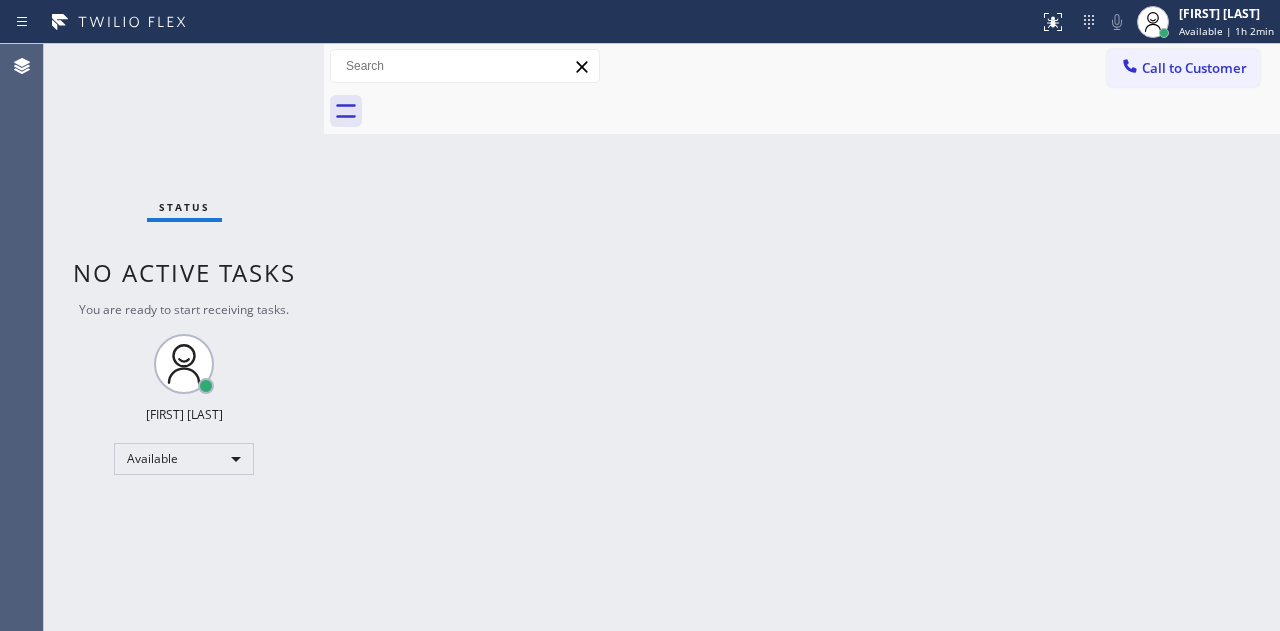 click on "[FIRST] [LAST]" at bounding box center (1226, 13) 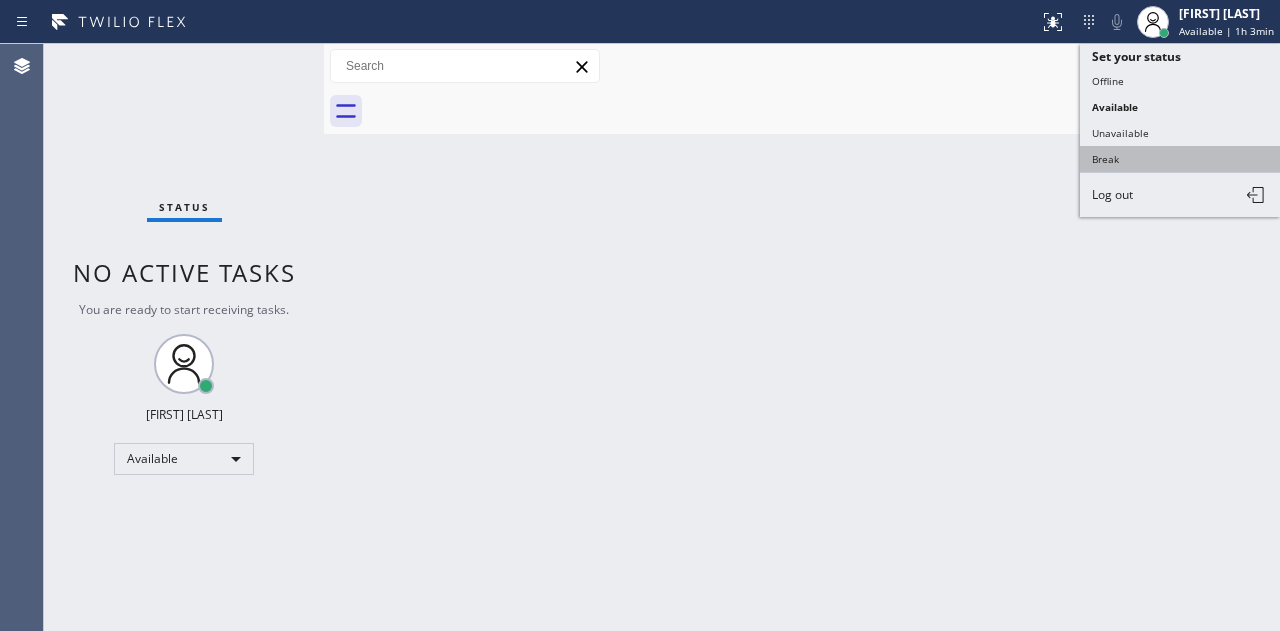 click on "Break" at bounding box center (1180, 159) 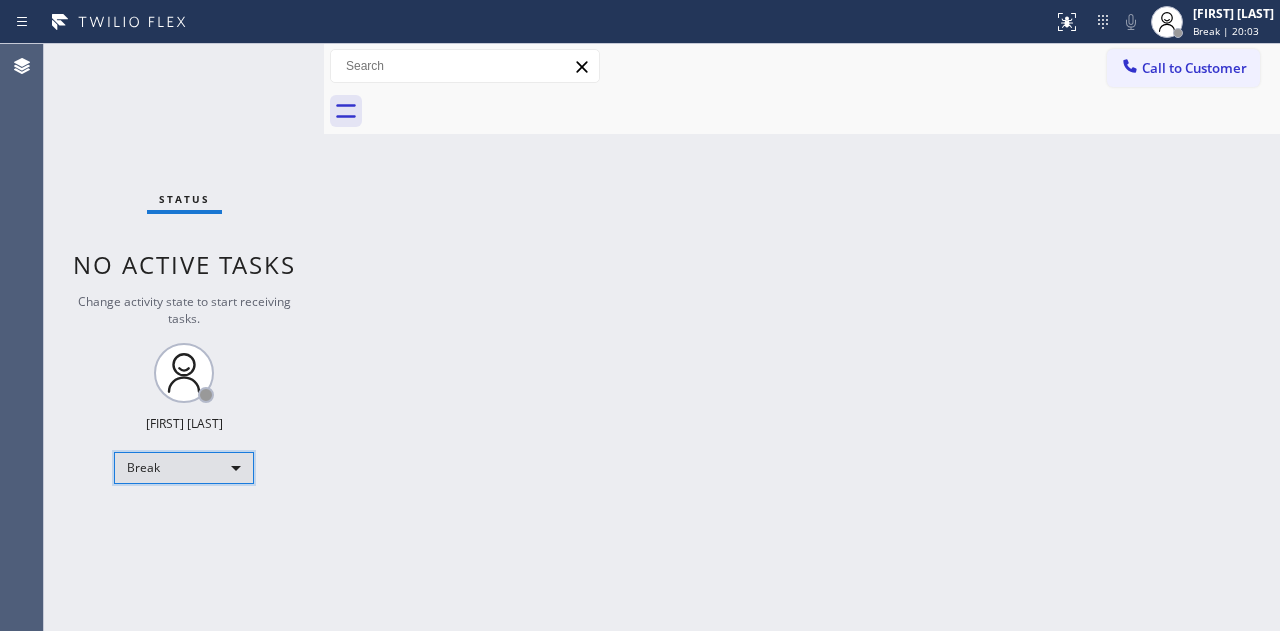 click on "Break" at bounding box center (184, 468) 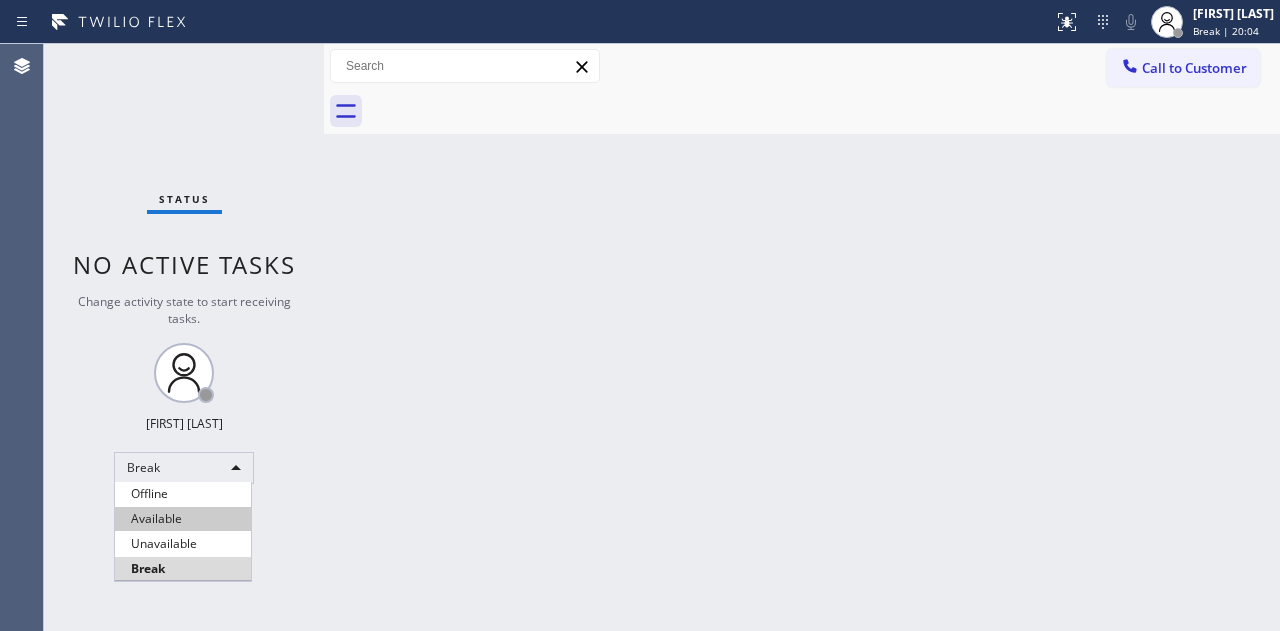 click on "Available" at bounding box center (183, 519) 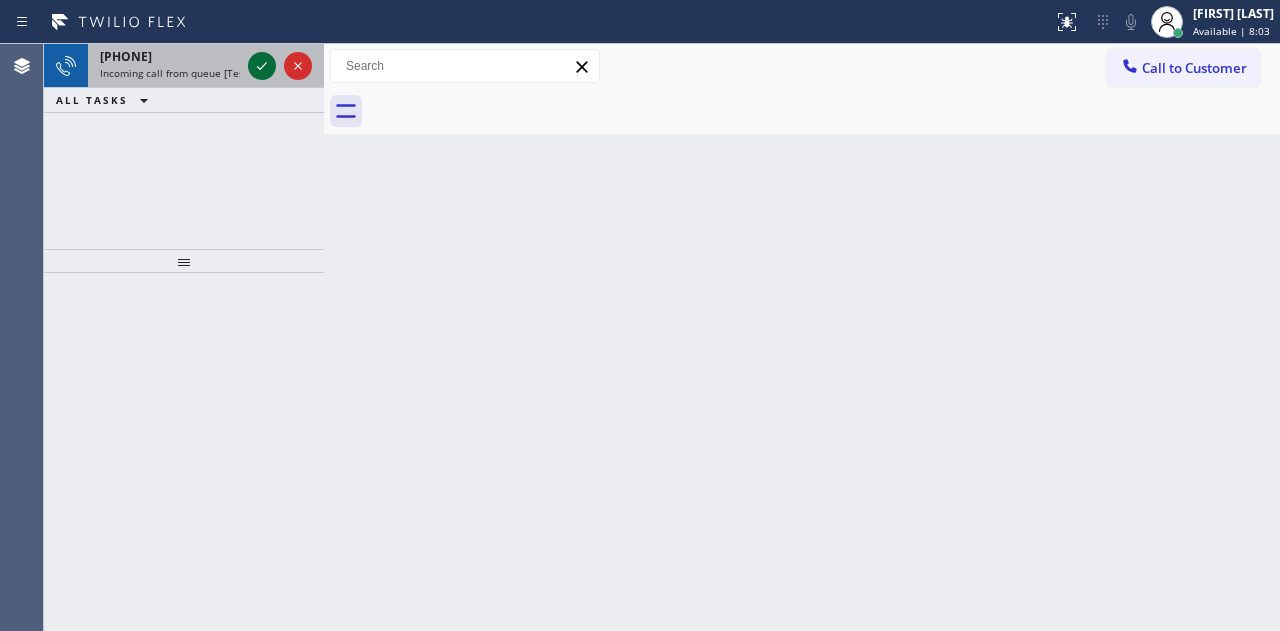 click at bounding box center [262, 66] 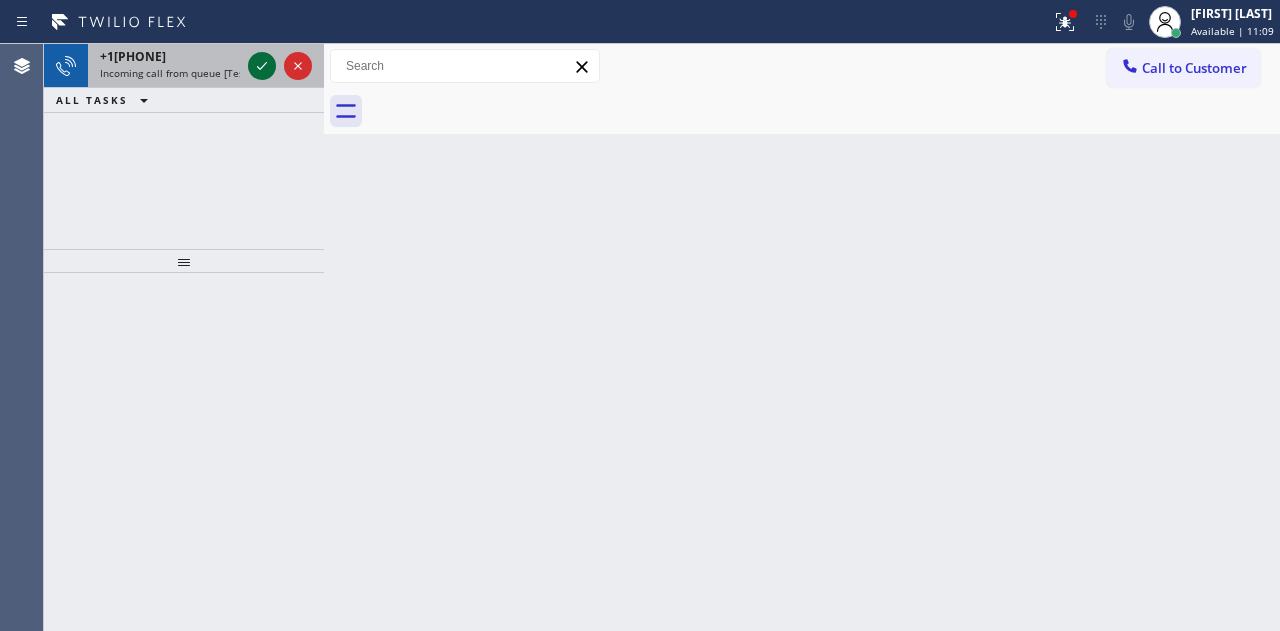 click 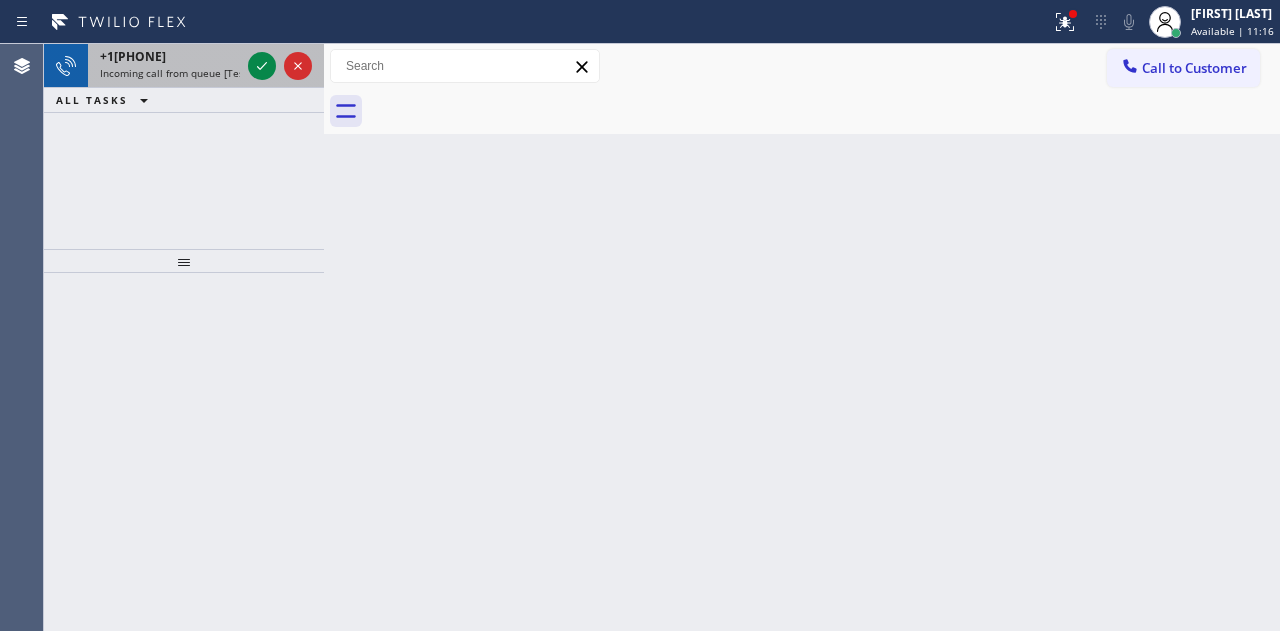 click at bounding box center [280, 66] 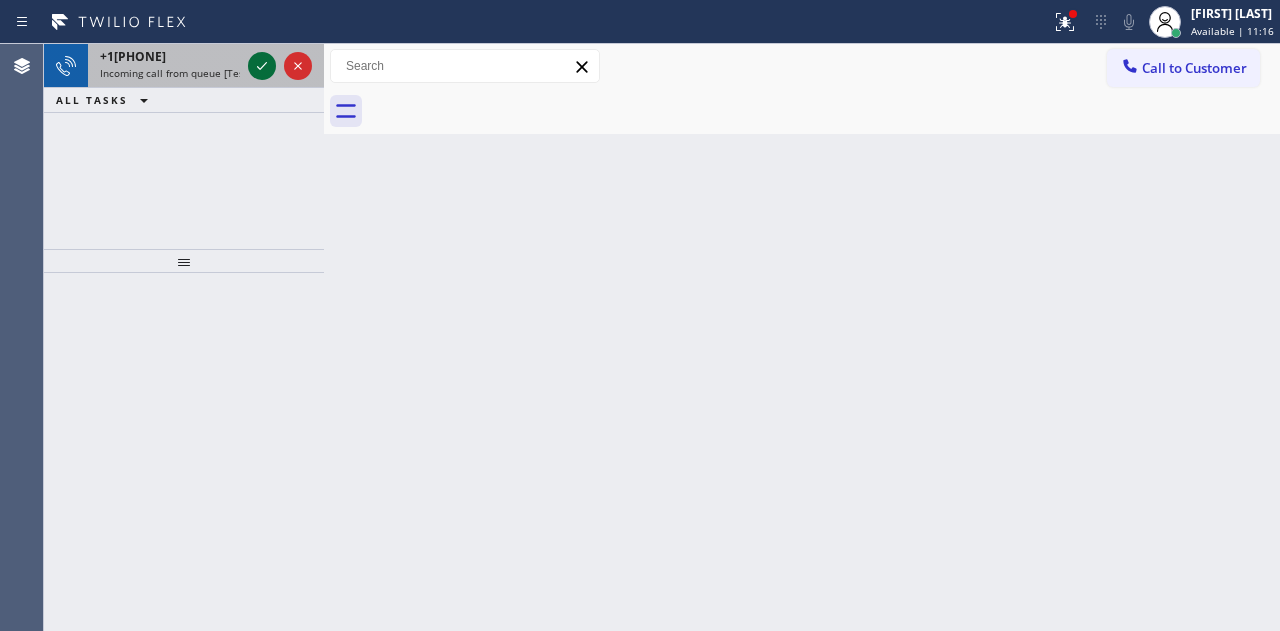 click at bounding box center (262, 66) 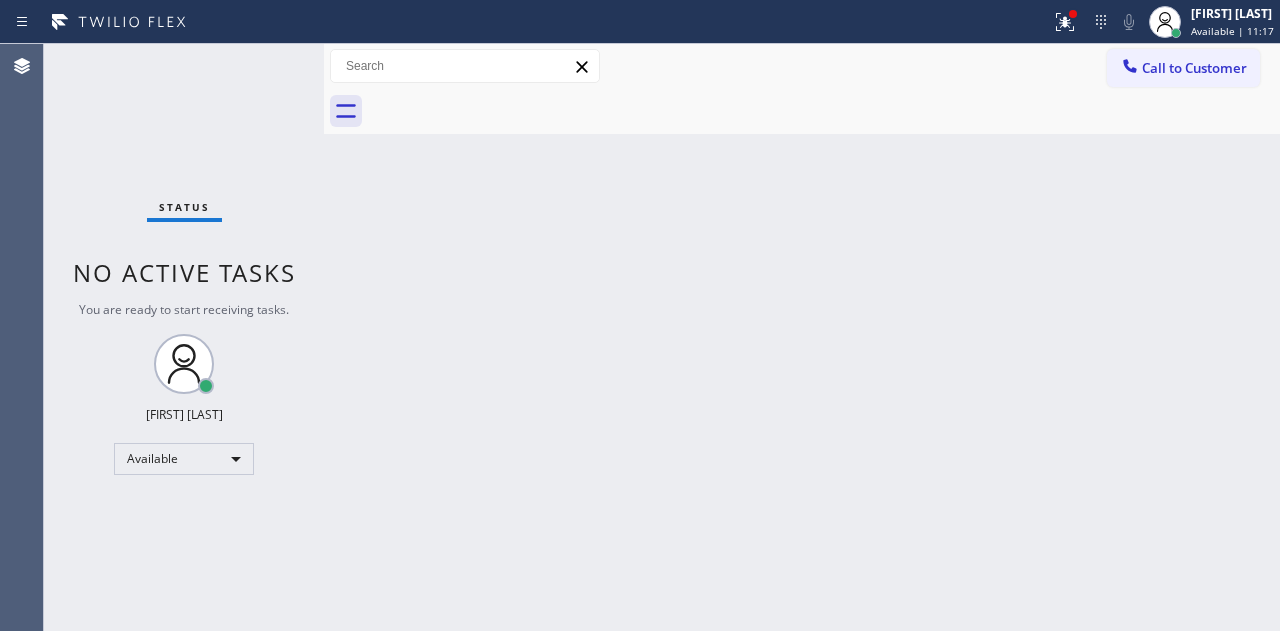 click on "Status   No active tasks     You are ready to start receiving tasks.   [FIRST] [LAST] Available" at bounding box center (184, 337) 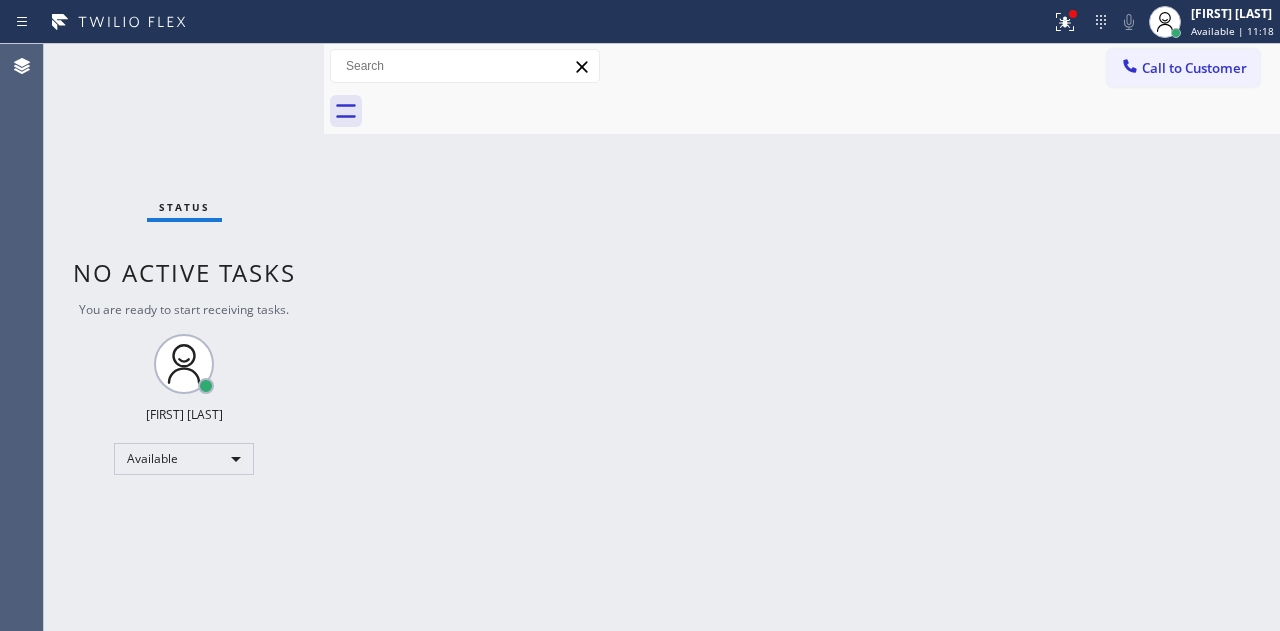 click on "Status   No active tasks     You are ready to start receiving tasks.   [FIRST] [LAST] Available" at bounding box center (184, 337) 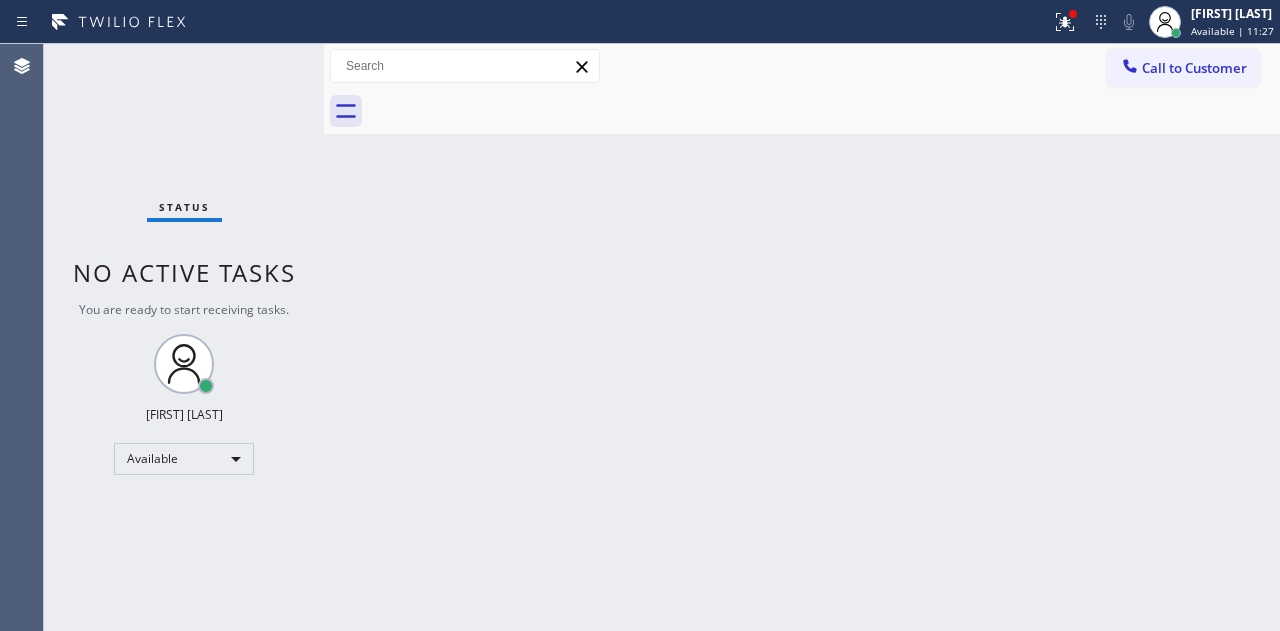 click on "Status   No active tasks     You are ready to start receiving tasks.   [FIRST] [LAST] Available" at bounding box center [184, 337] 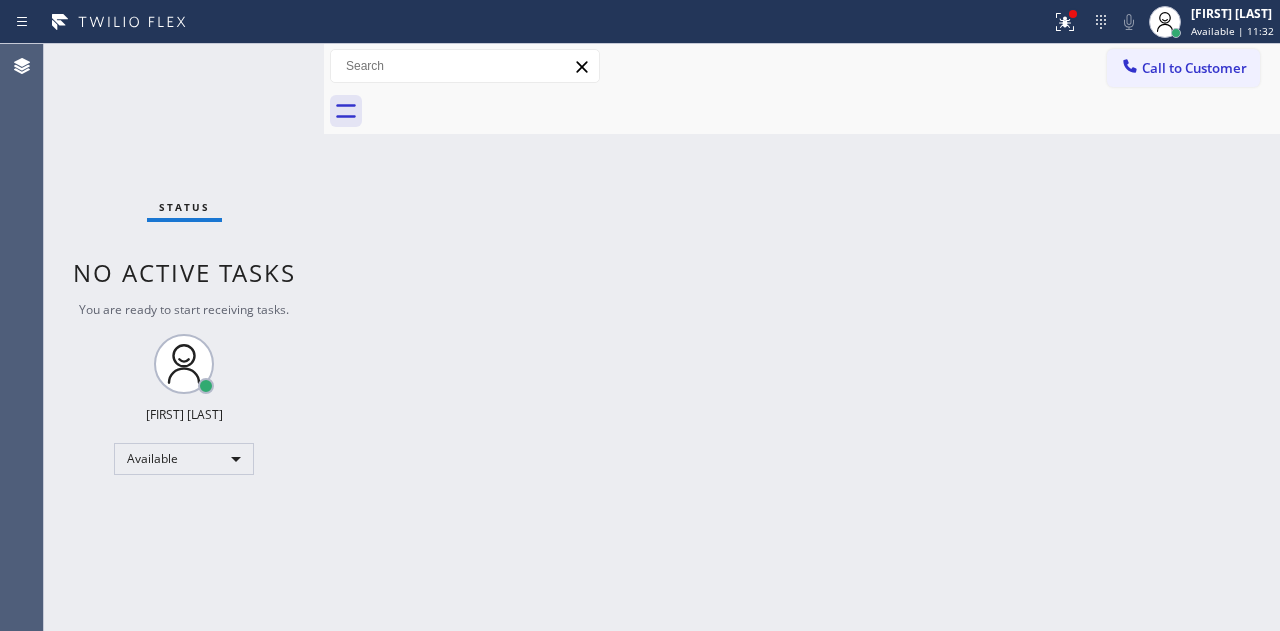 click on "Status   No active tasks     You are ready to start receiving tasks.   [FIRST] [LAST] Available" at bounding box center (184, 337) 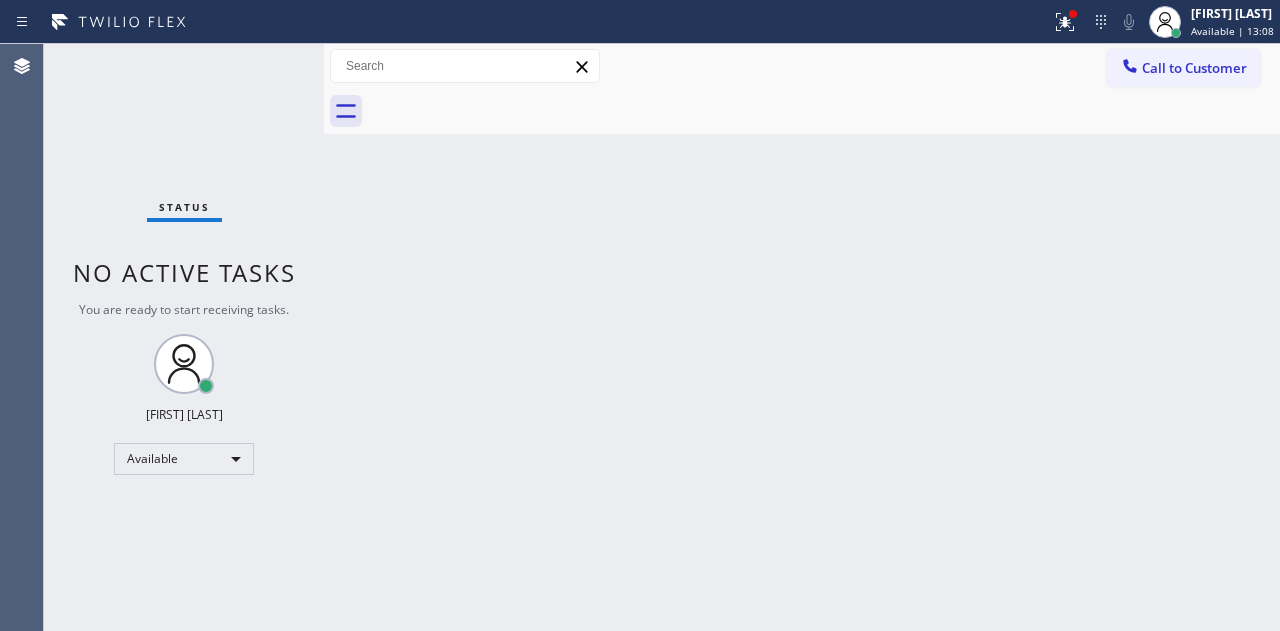 click on "Status   No active tasks     You are ready to start receiving tasks.   [FIRST] [LAST] Available" at bounding box center (184, 337) 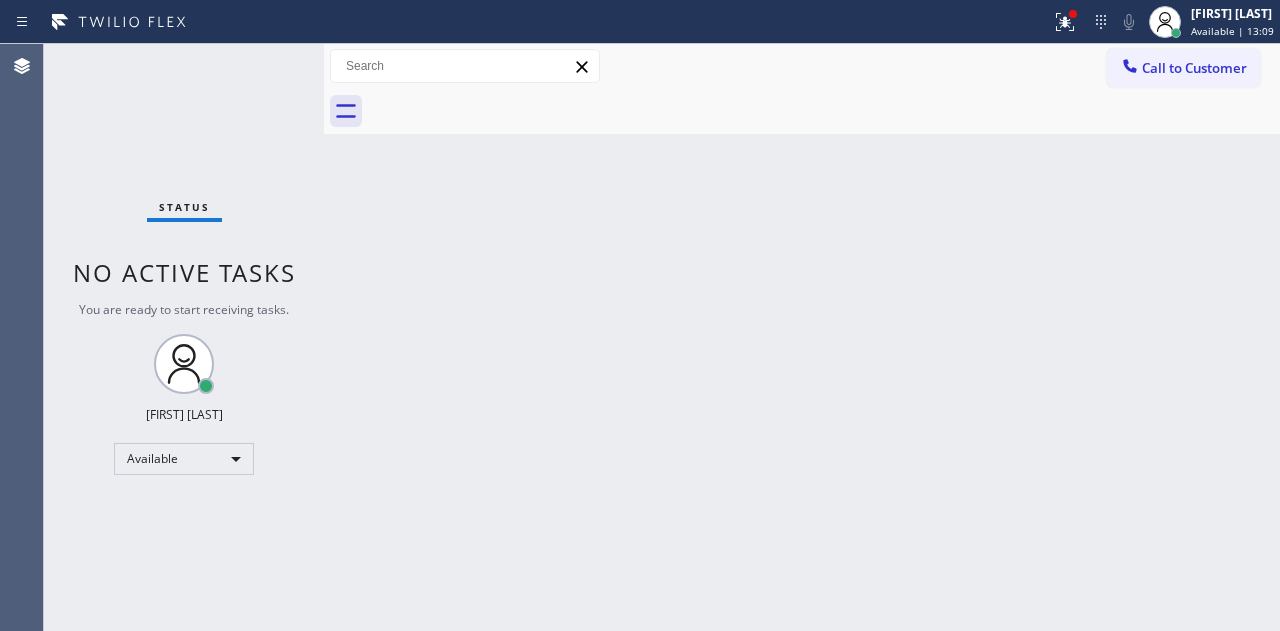 click on "Status   No active tasks     You are ready to start receiving tasks.   [FIRST] [LAST] Available" at bounding box center [184, 337] 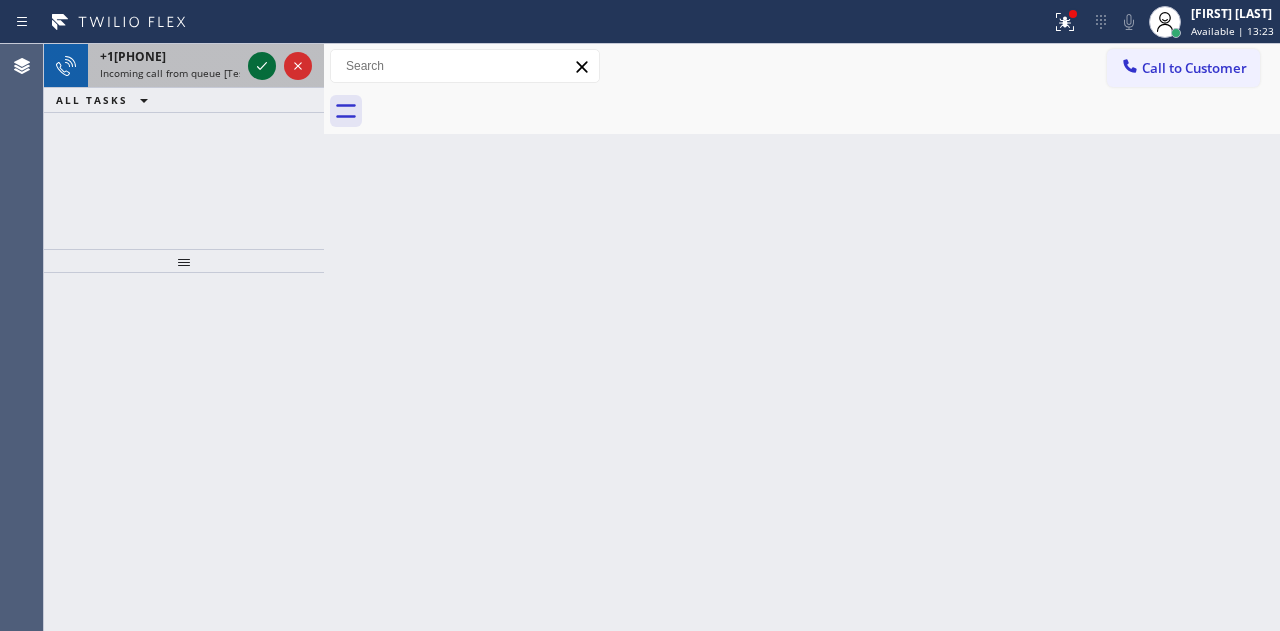 click 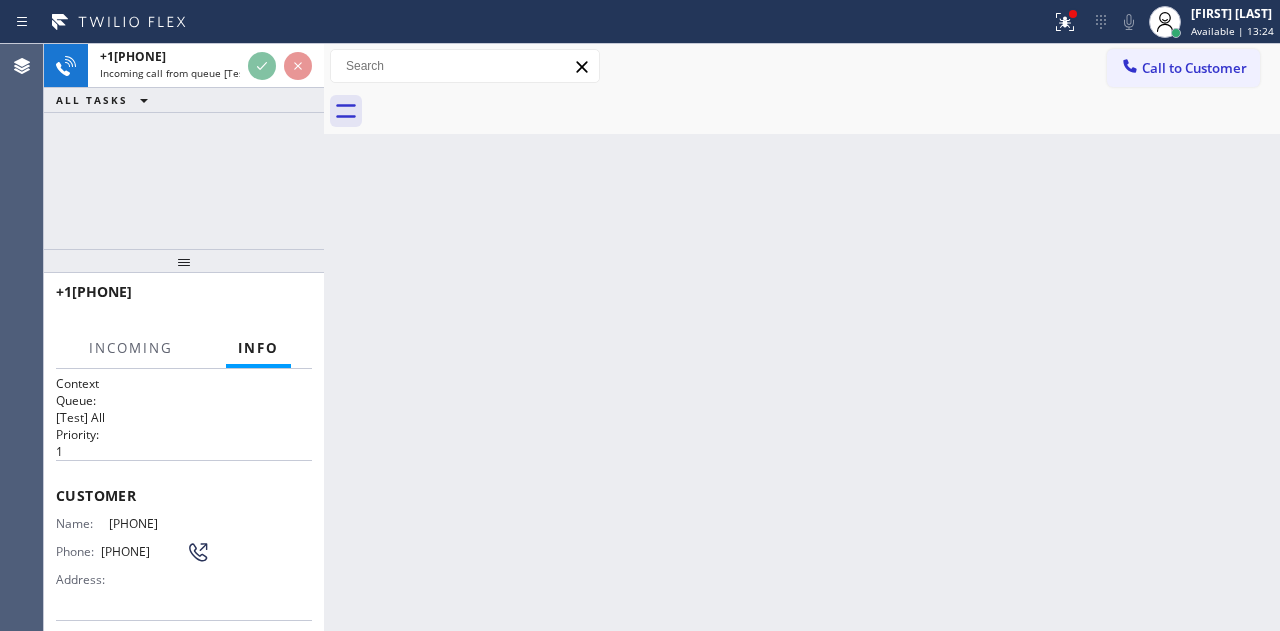 scroll, scrollTop: 200, scrollLeft: 0, axis: vertical 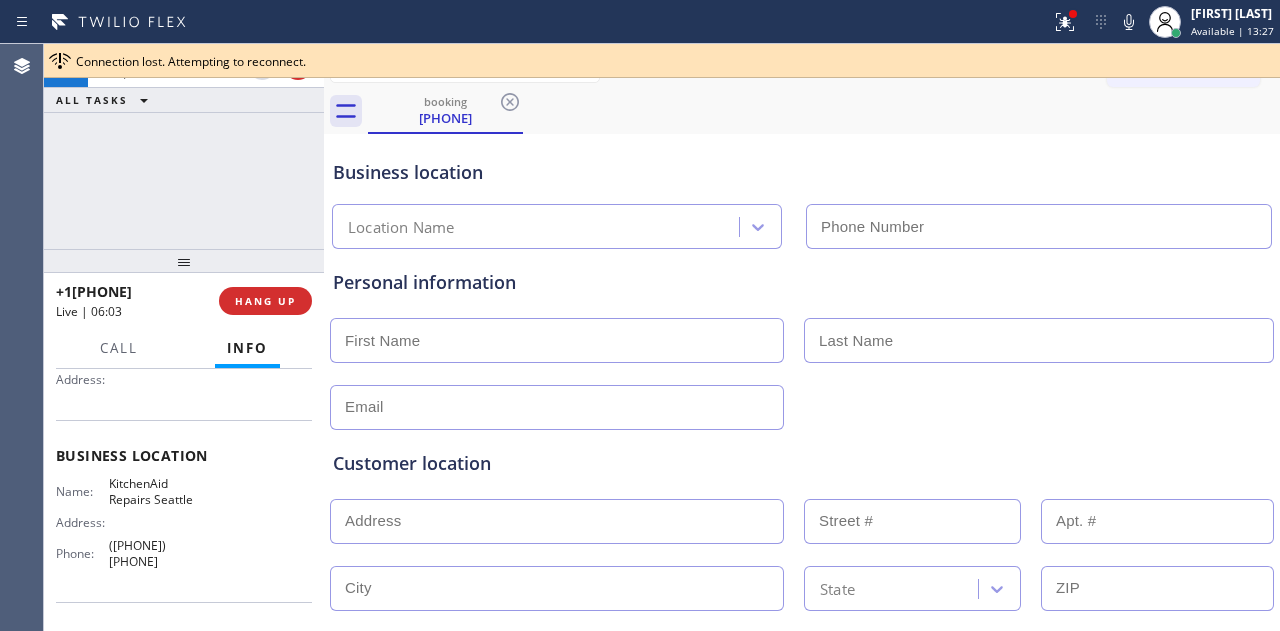type on "([PHONE]) [PHONE]" 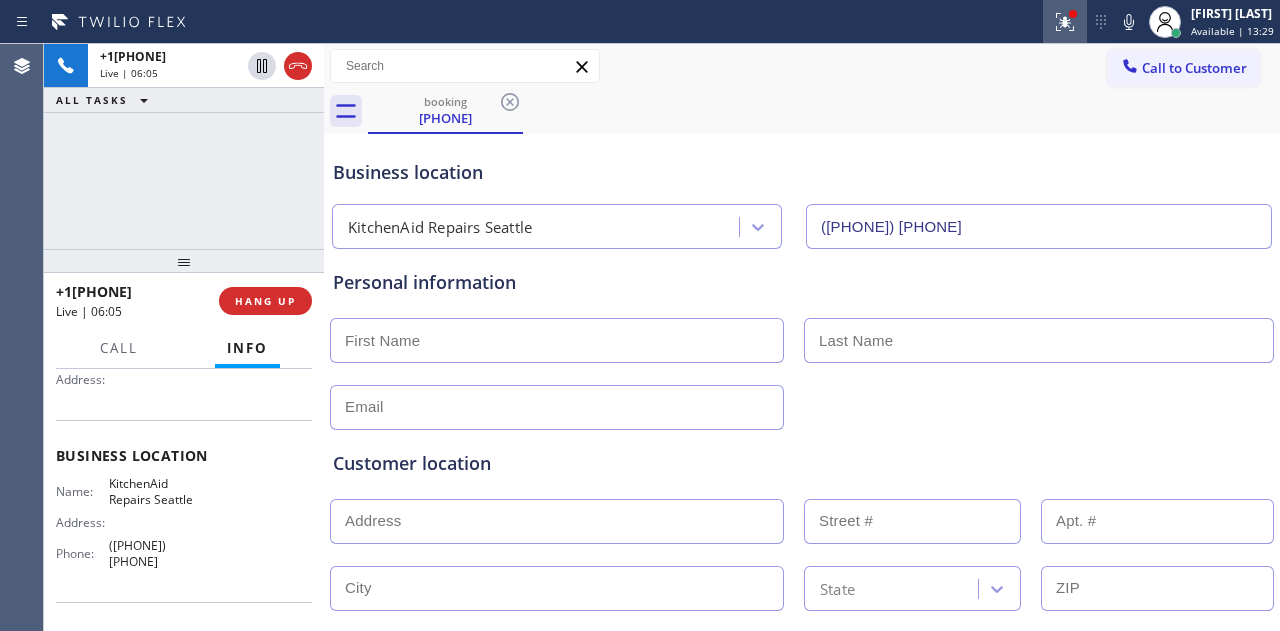 click 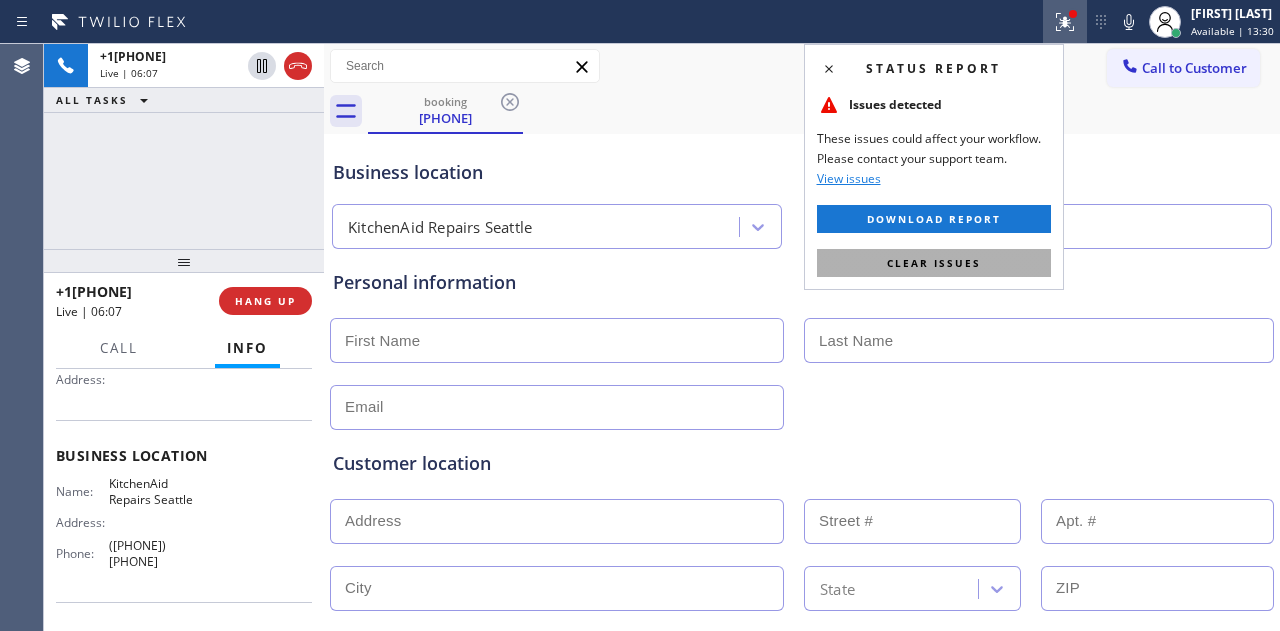 click on "Clear issues" at bounding box center (934, 263) 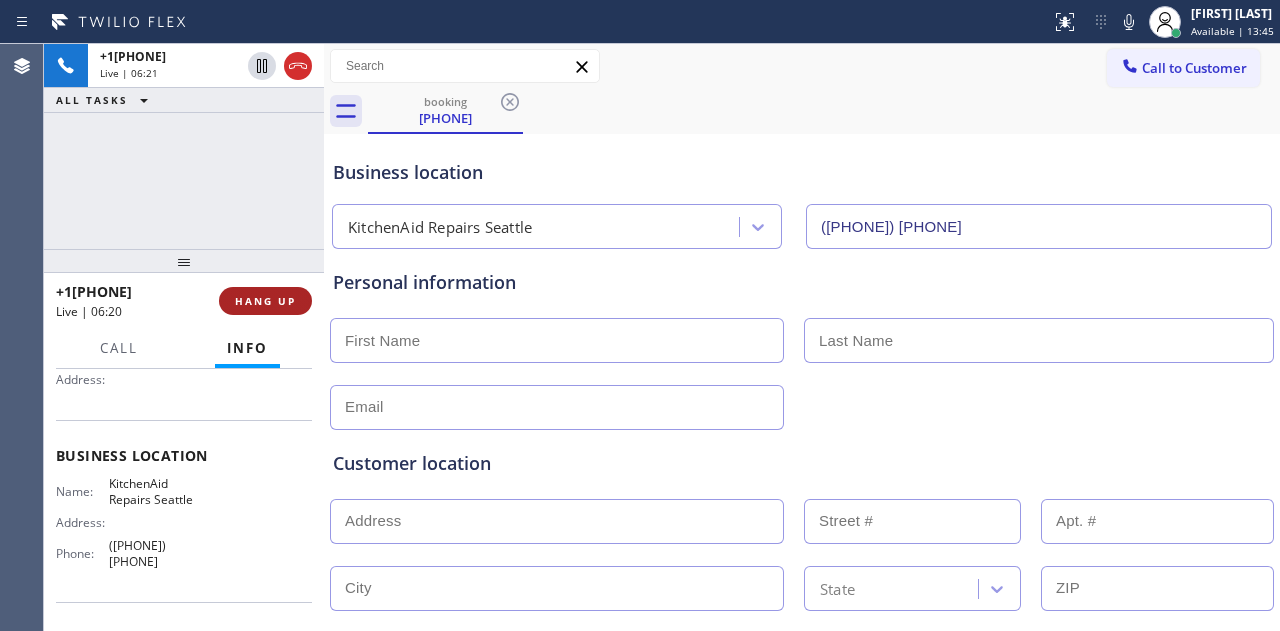 click on "HANG UP" at bounding box center (265, 301) 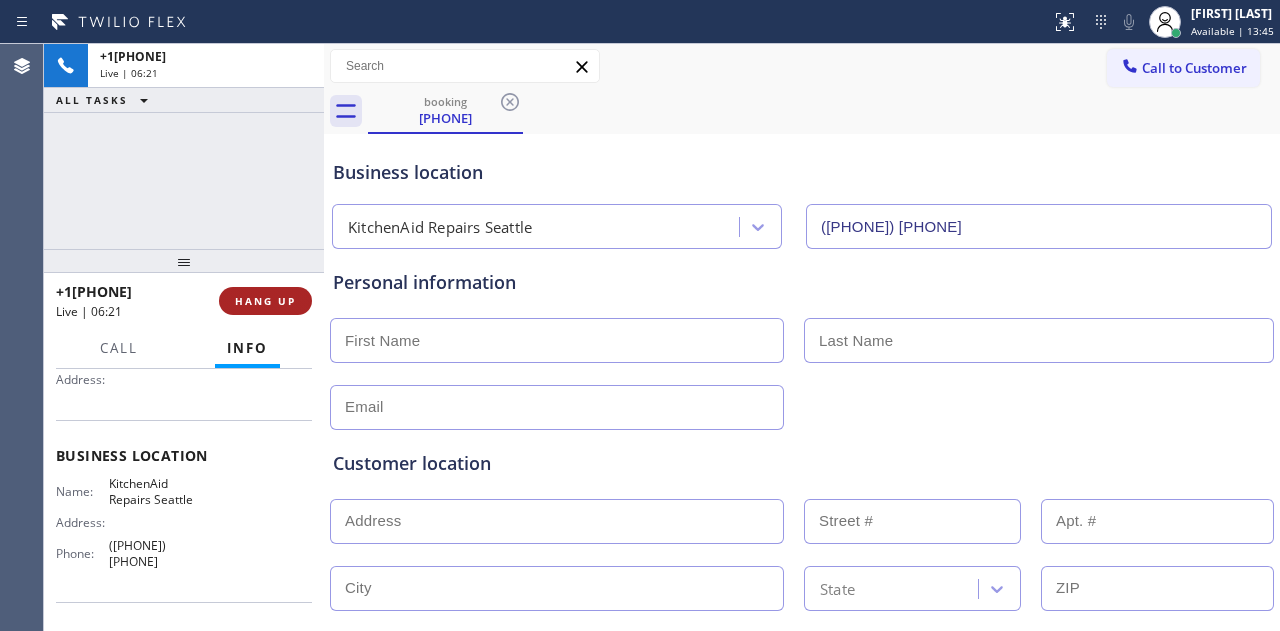 click on "HANG UP" at bounding box center [265, 301] 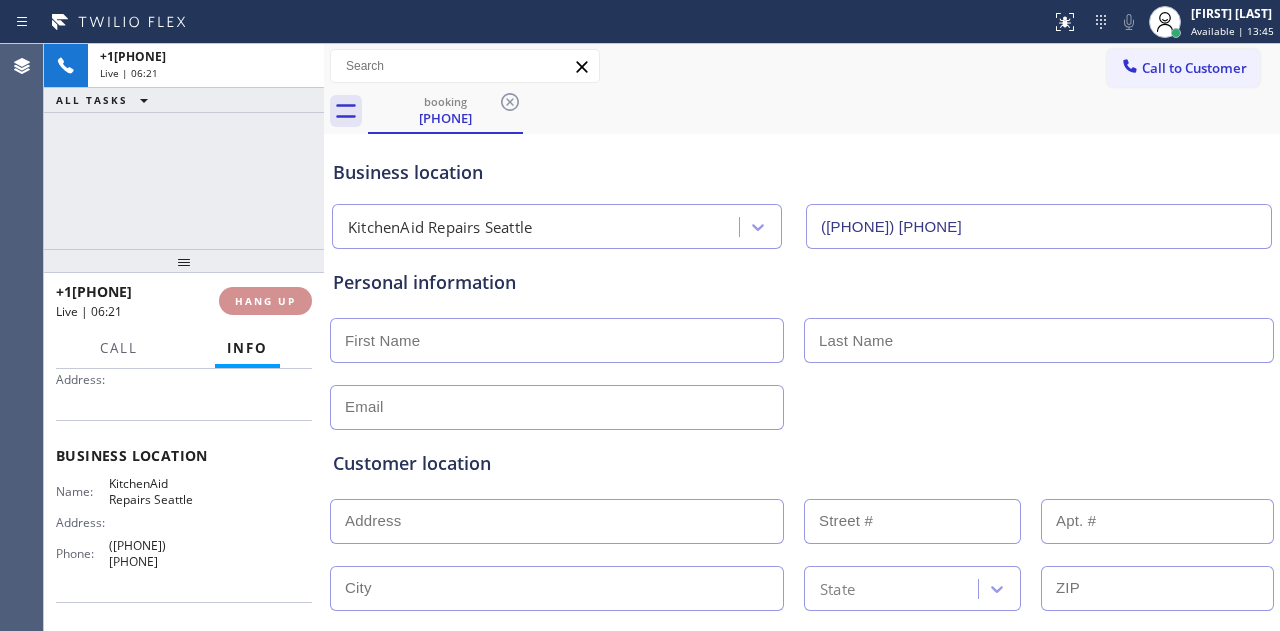click on "HANG UP" at bounding box center (265, 301) 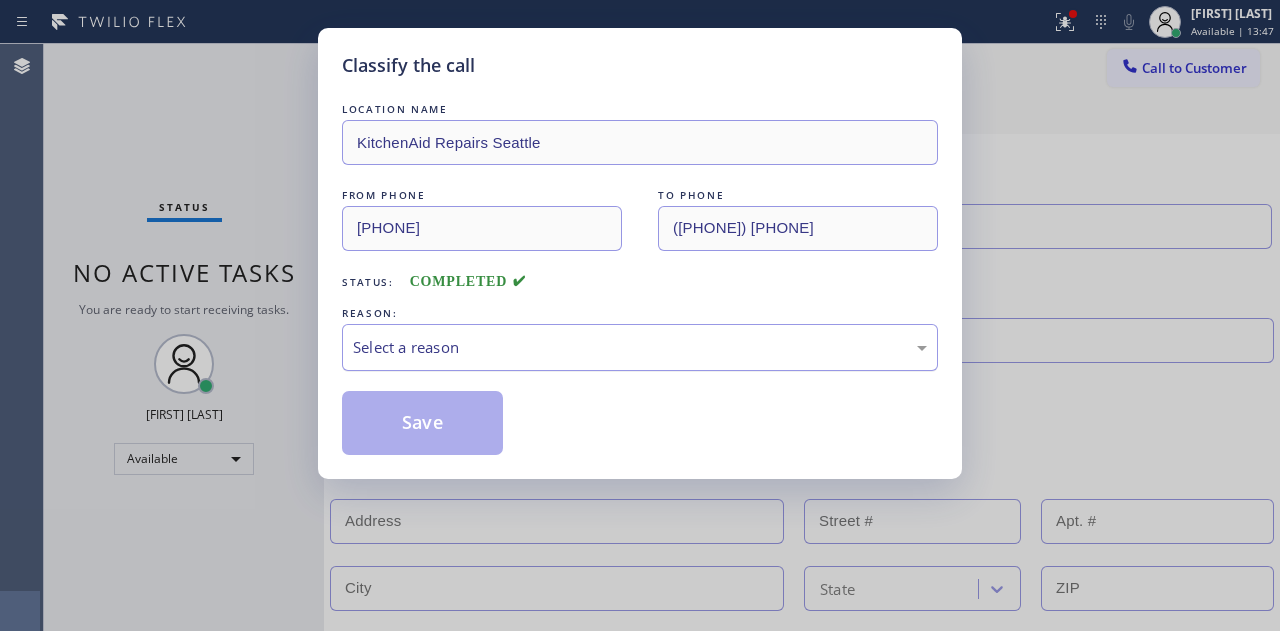 click on "Select a reason" at bounding box center (640, 347) 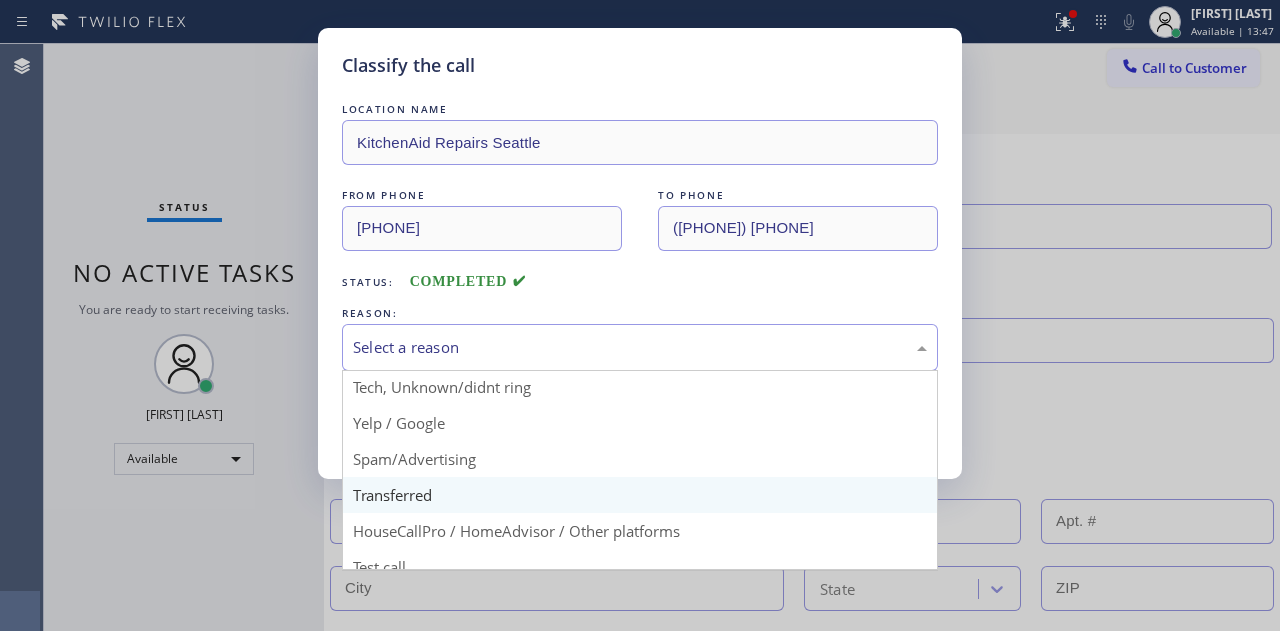 scroll, scrollTop: 130, scrollLeft: 0, axis: vertical 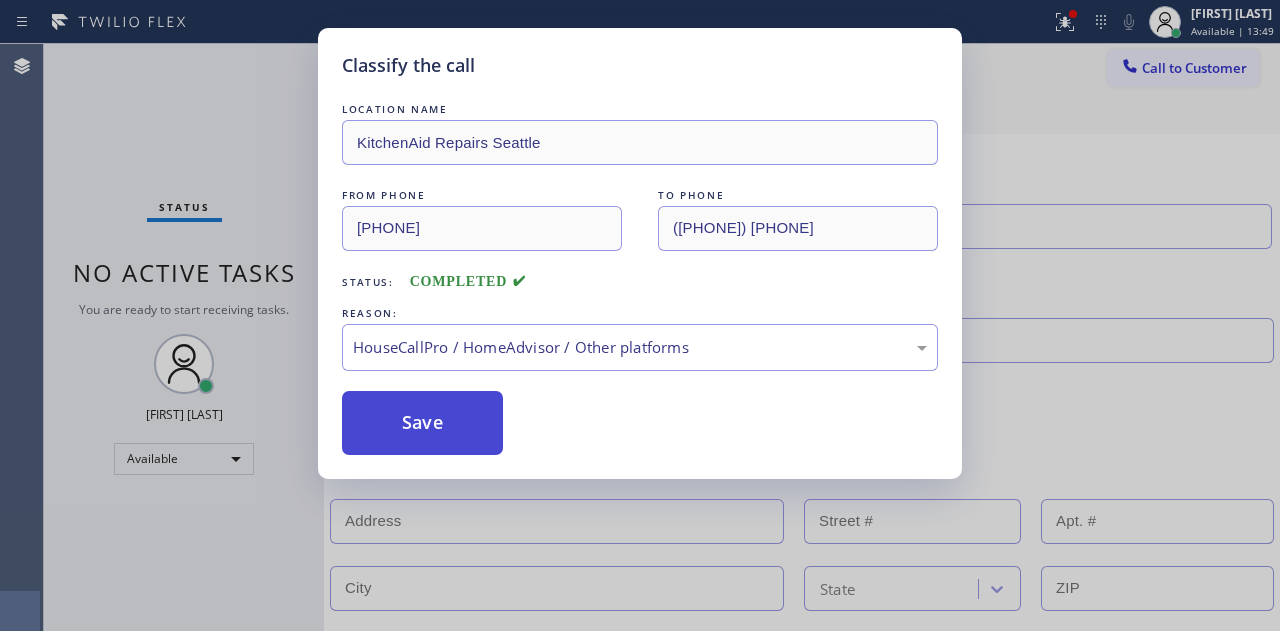 click on "Save" at bounding box center (422, 423) 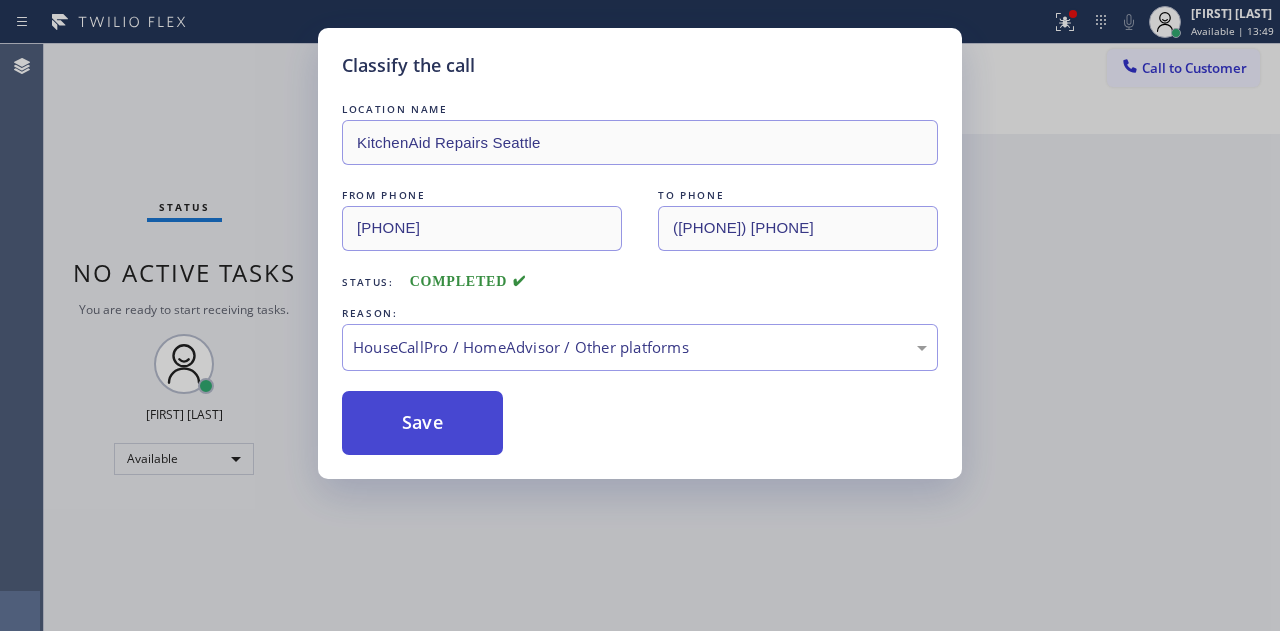 click on "Save" at bounding box center [422, 423] 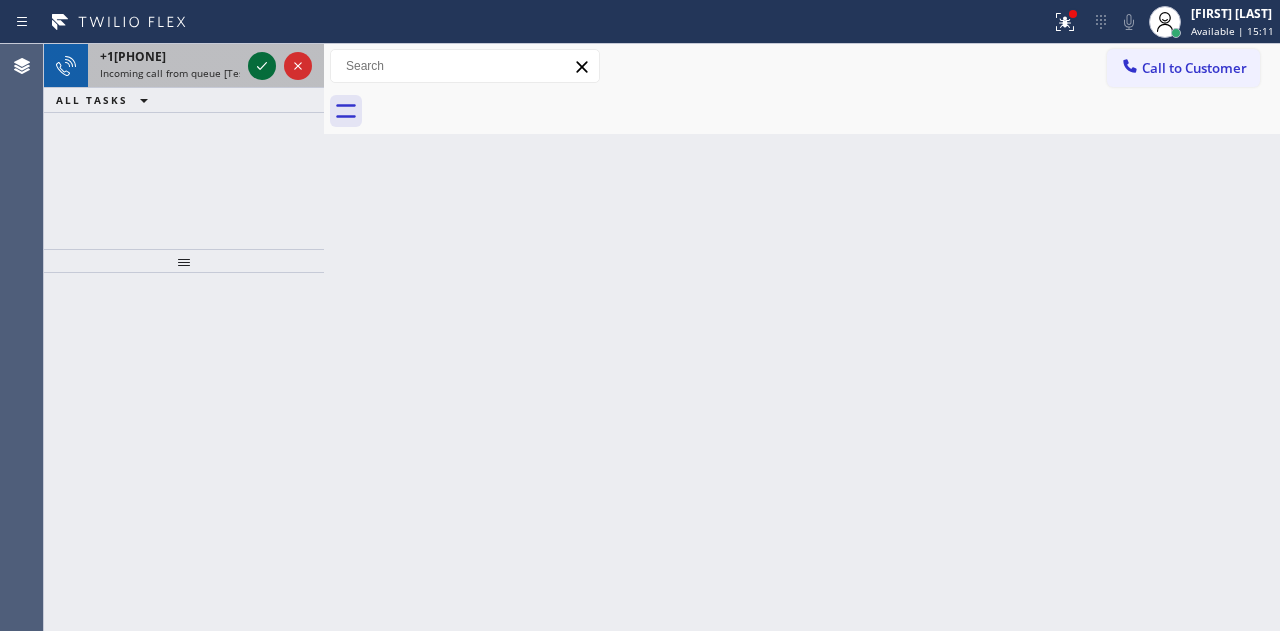 click 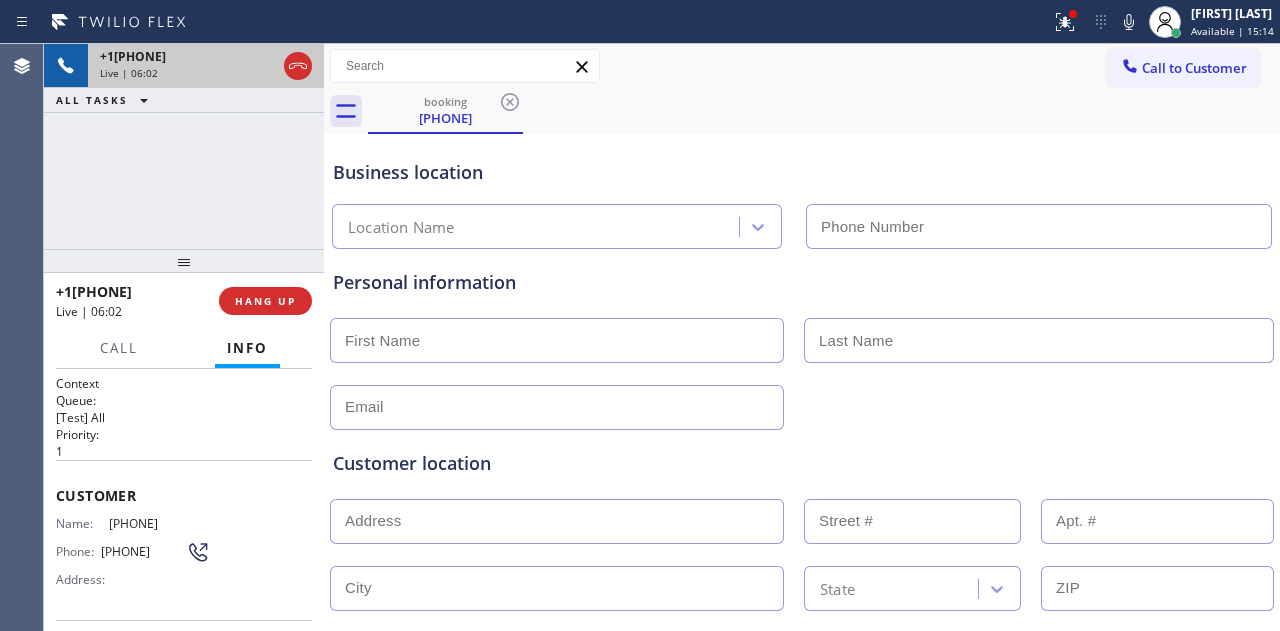 type on "[PHONE]" 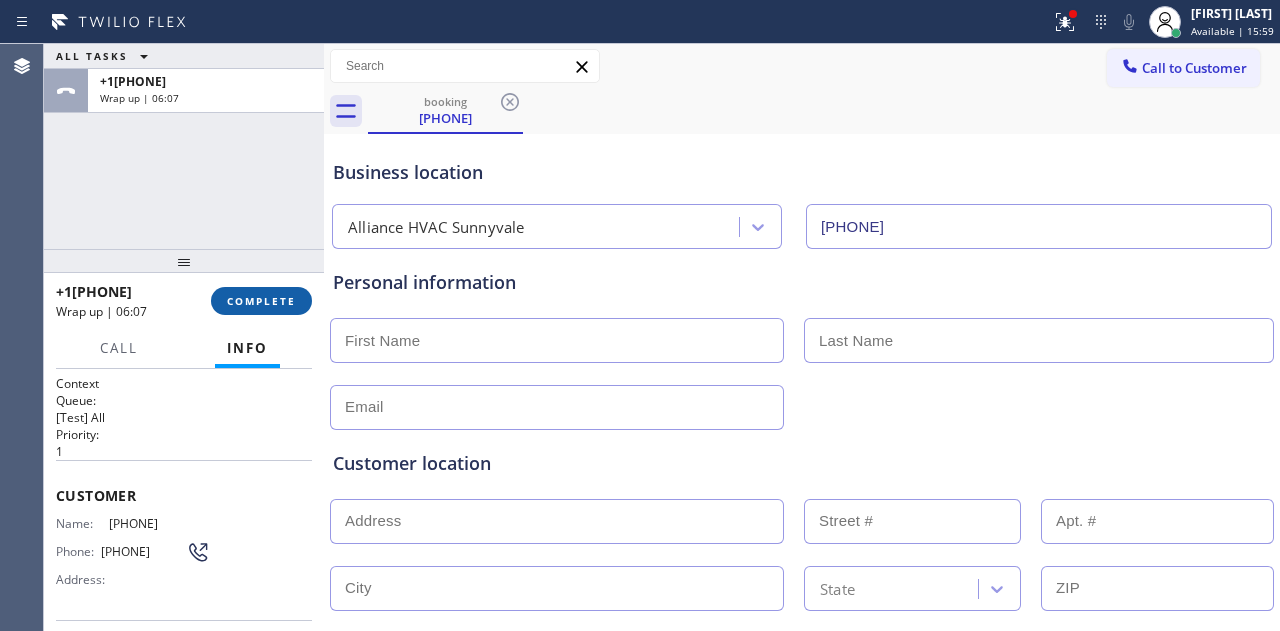click on "COMPLETE" at bounding box center (261, 301) 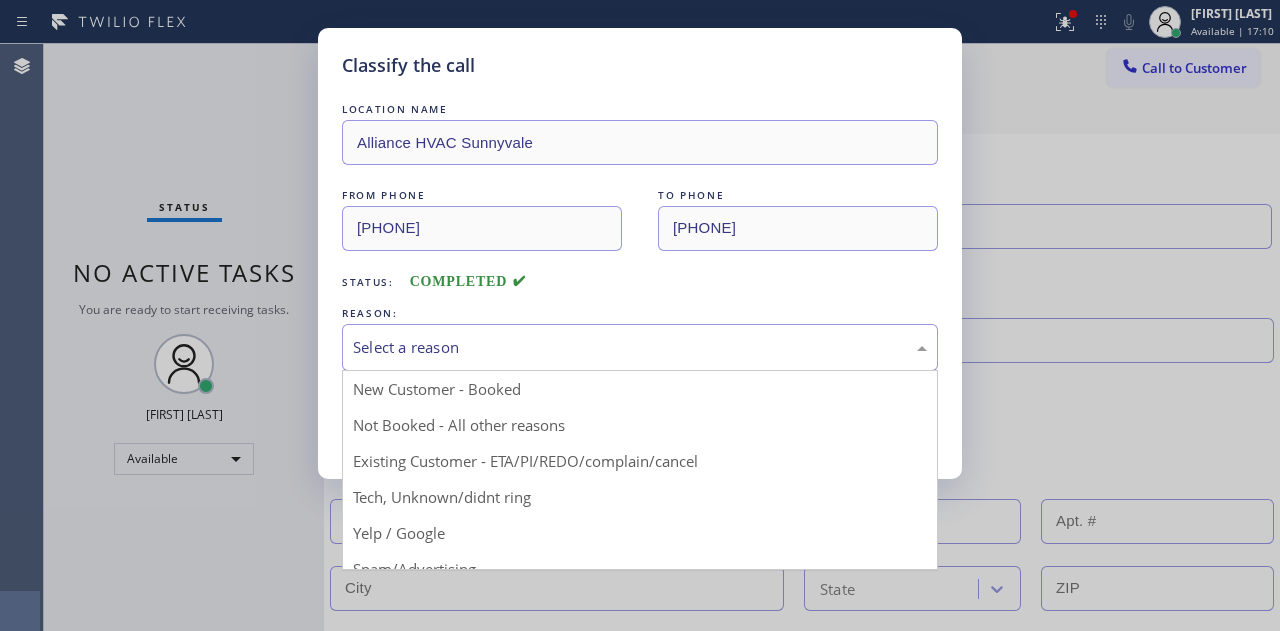 click on "Select a reason" at bounding box center (640, 347) 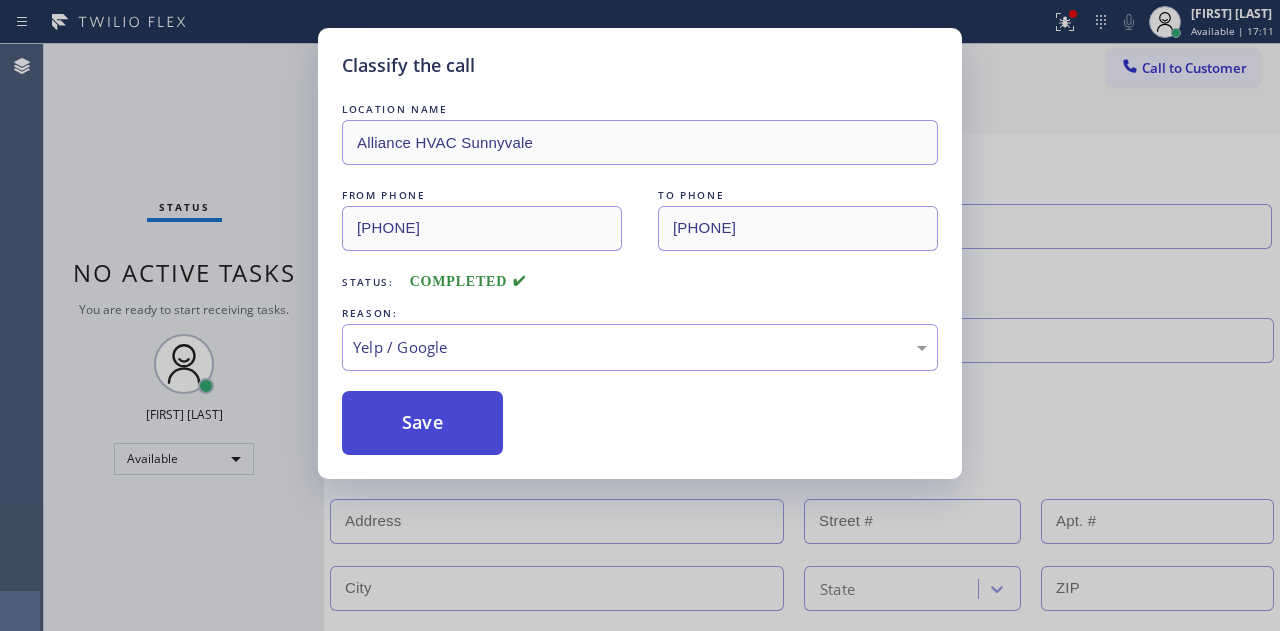 click on "Save" at bounding box center [422, 423] 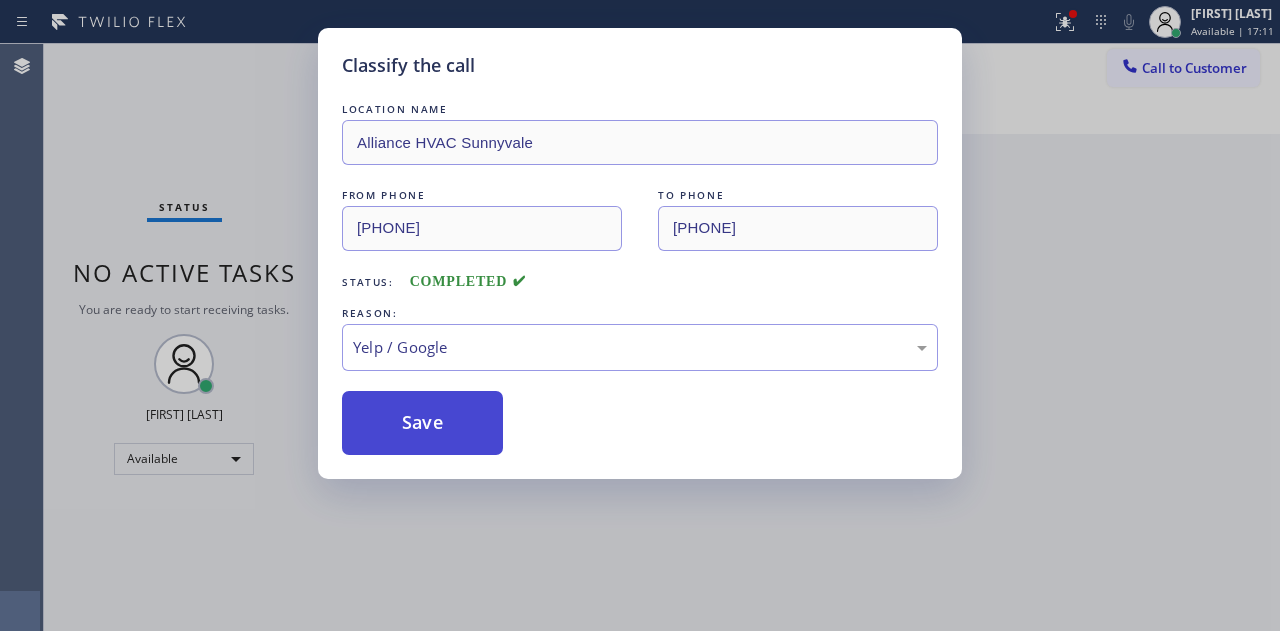 click on "Save" at bounding box center (422, 423) 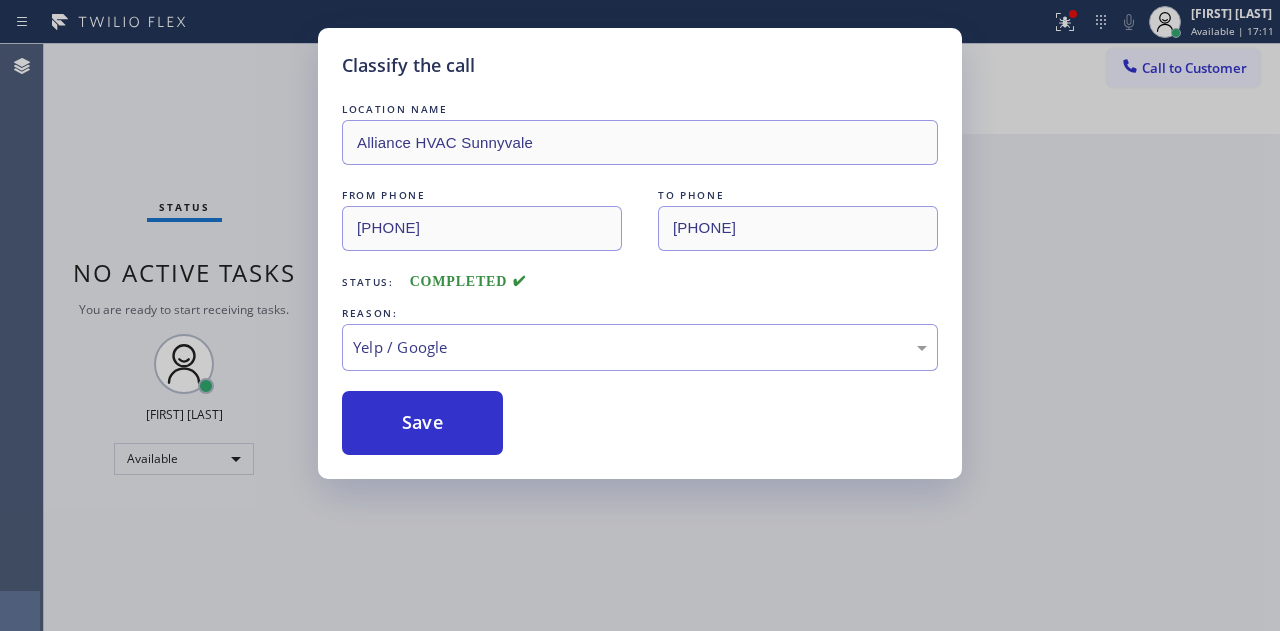 click on "Classify the call LOCATION NAME Alliance HVAC Sunnyvale FROM PHONE +1[PHONE] TO PHONE +1[PHONE] Status: COMPLETED REASON: Yelp / Google Save" at bounding box center [640, 315] 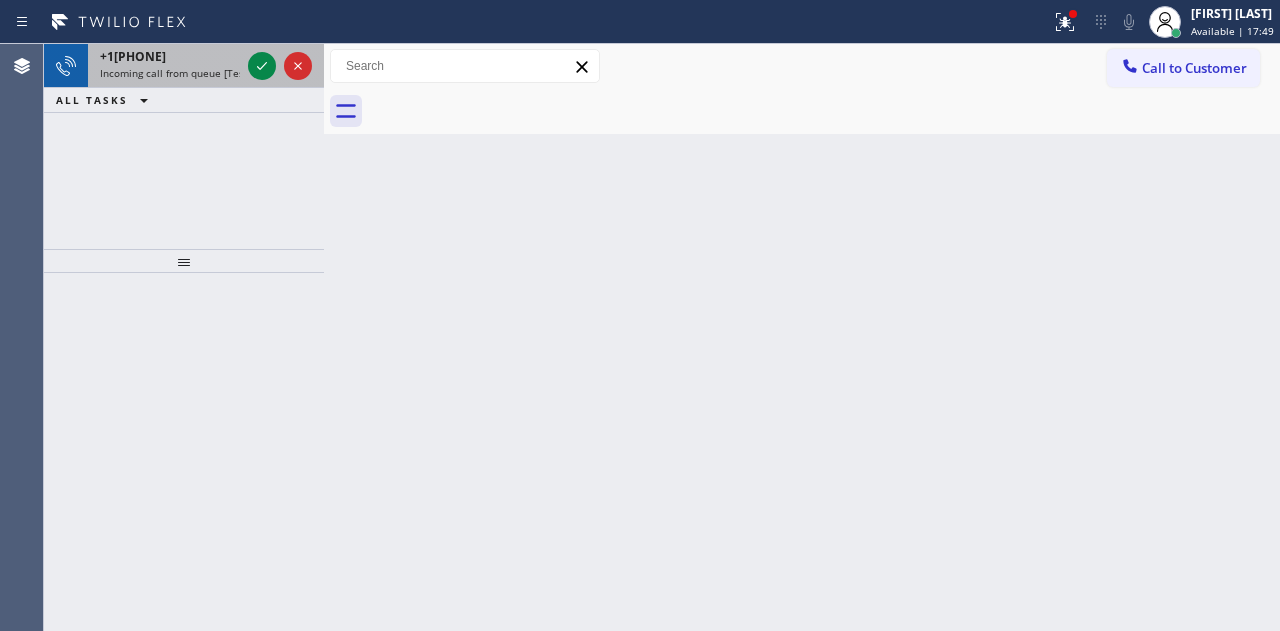 click at bounding box center (280, 66) 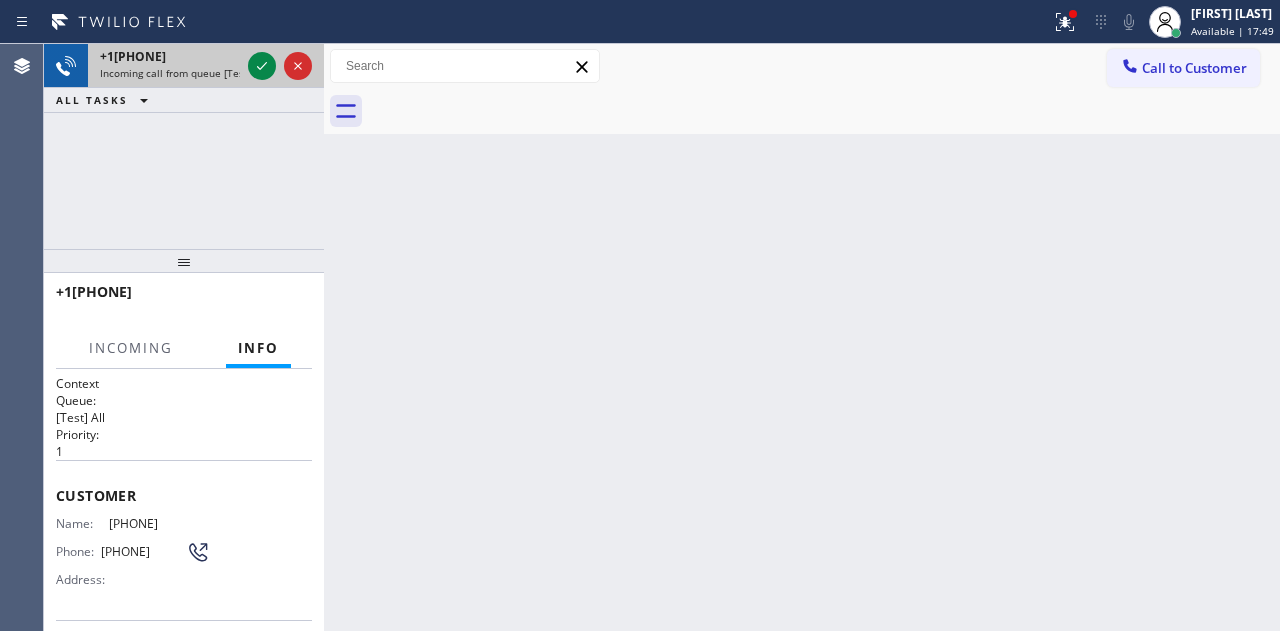 click at bounding box center (280, 66) 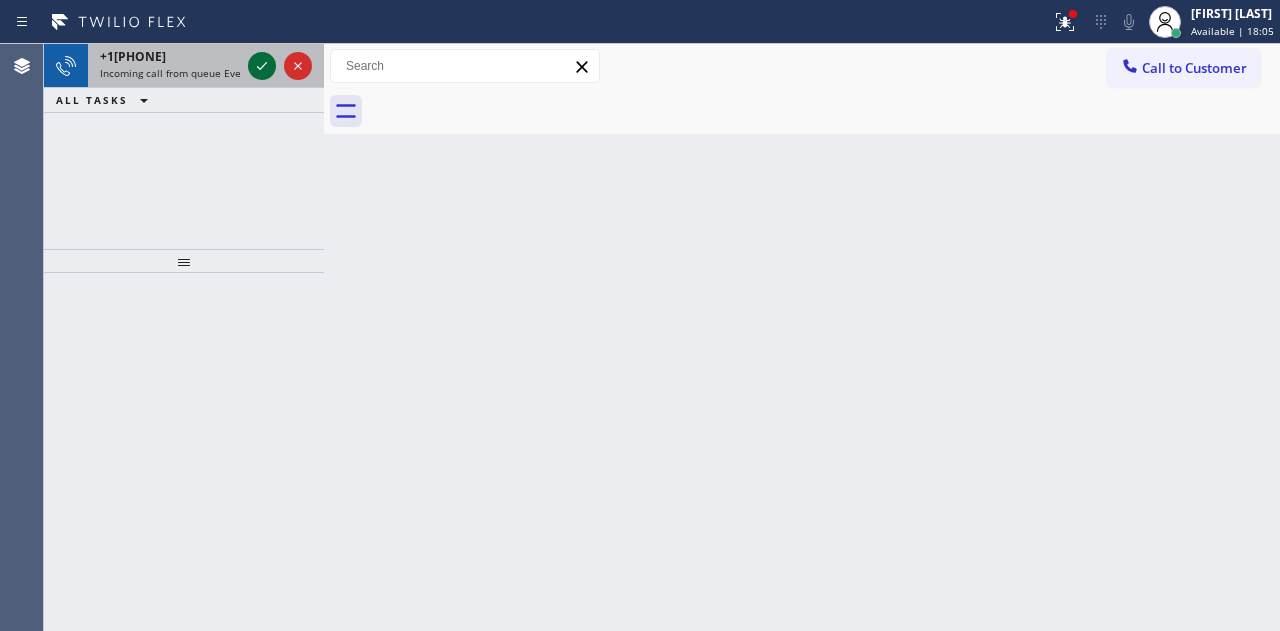 click 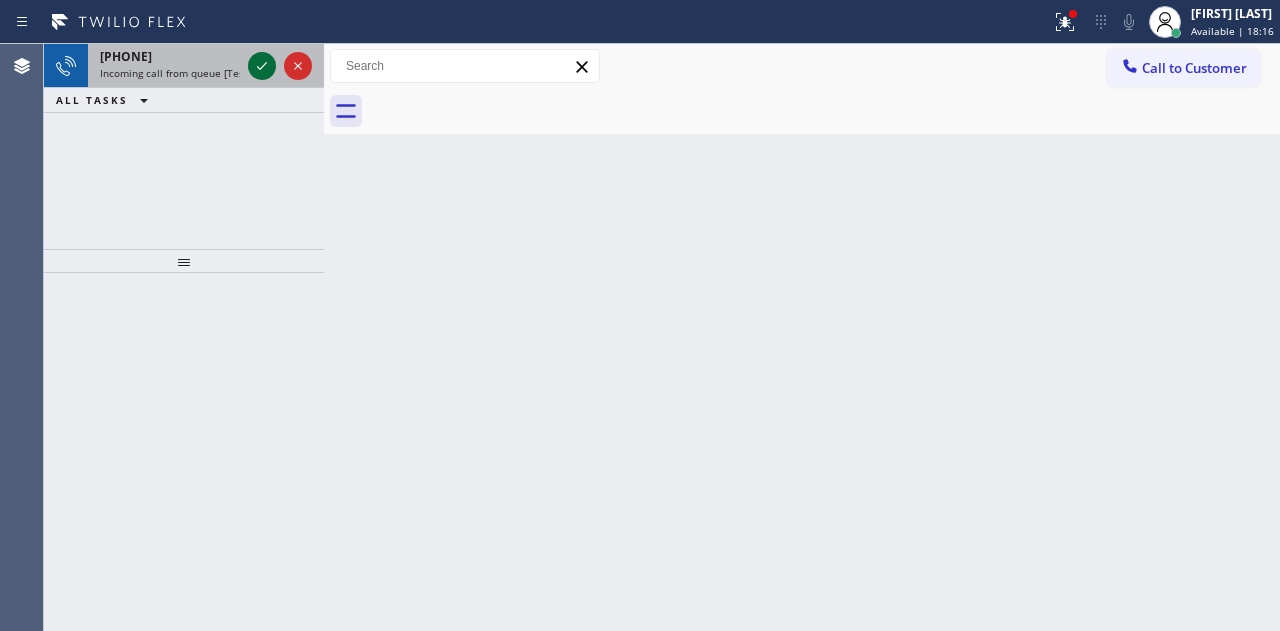 click 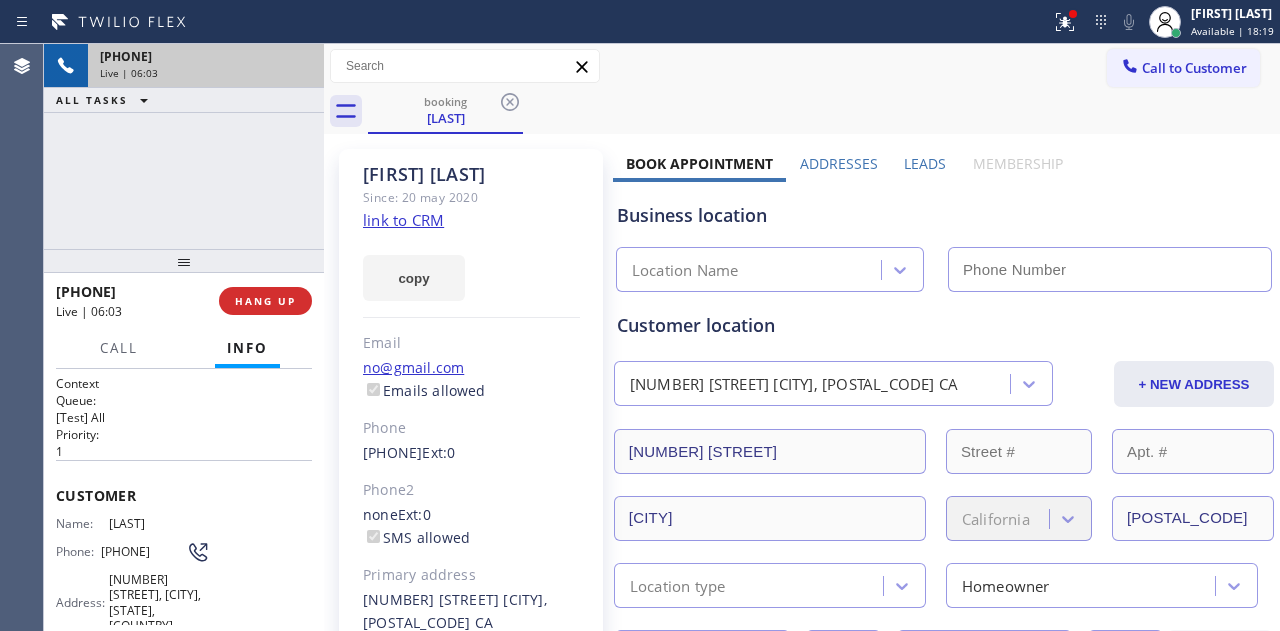 type on "[PHONE]" 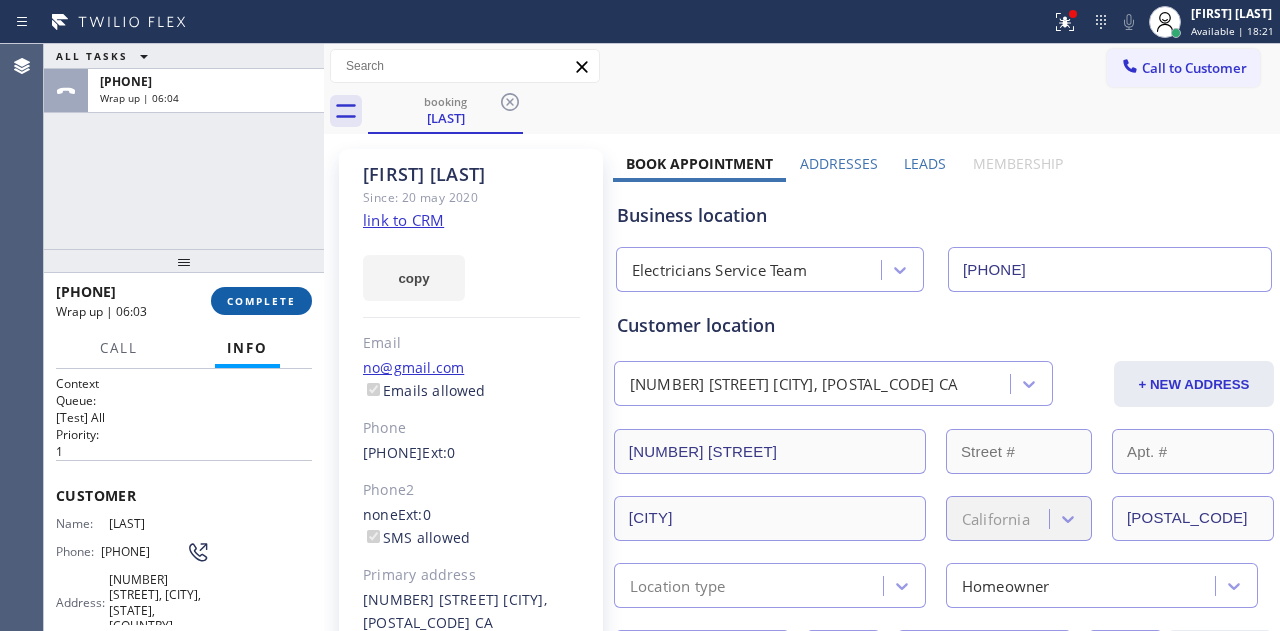 click on "COMPLETE" at bounding box center (261, 301) 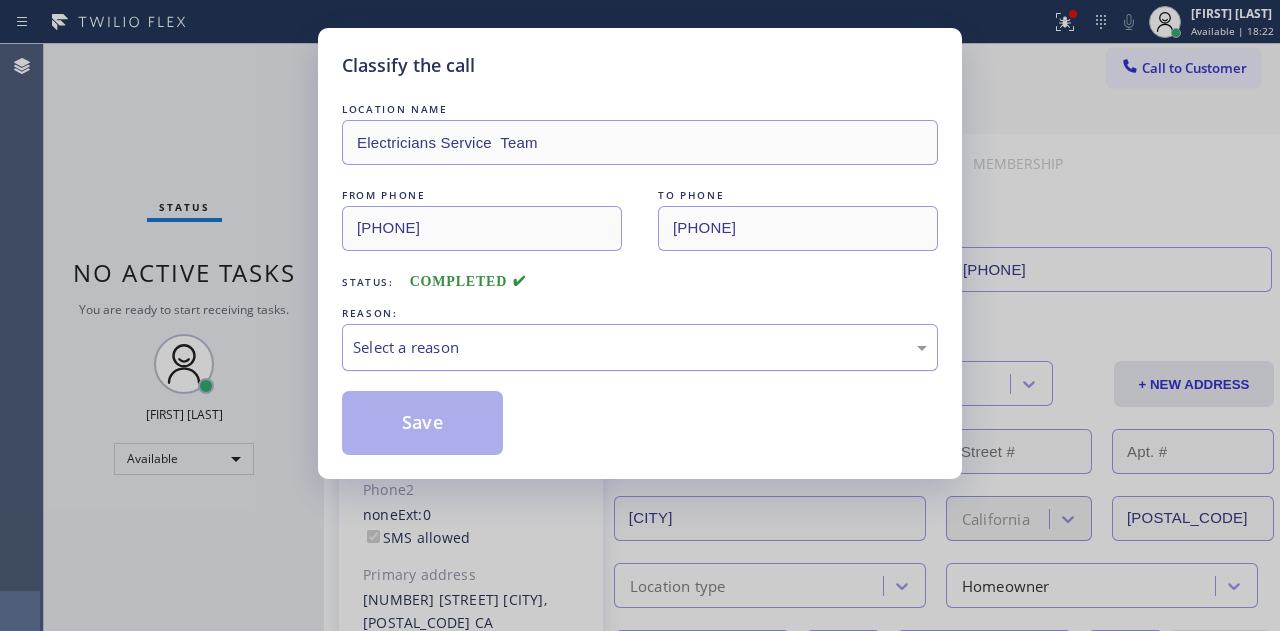 click on "Select a reason" at bounding box center [640, 347] 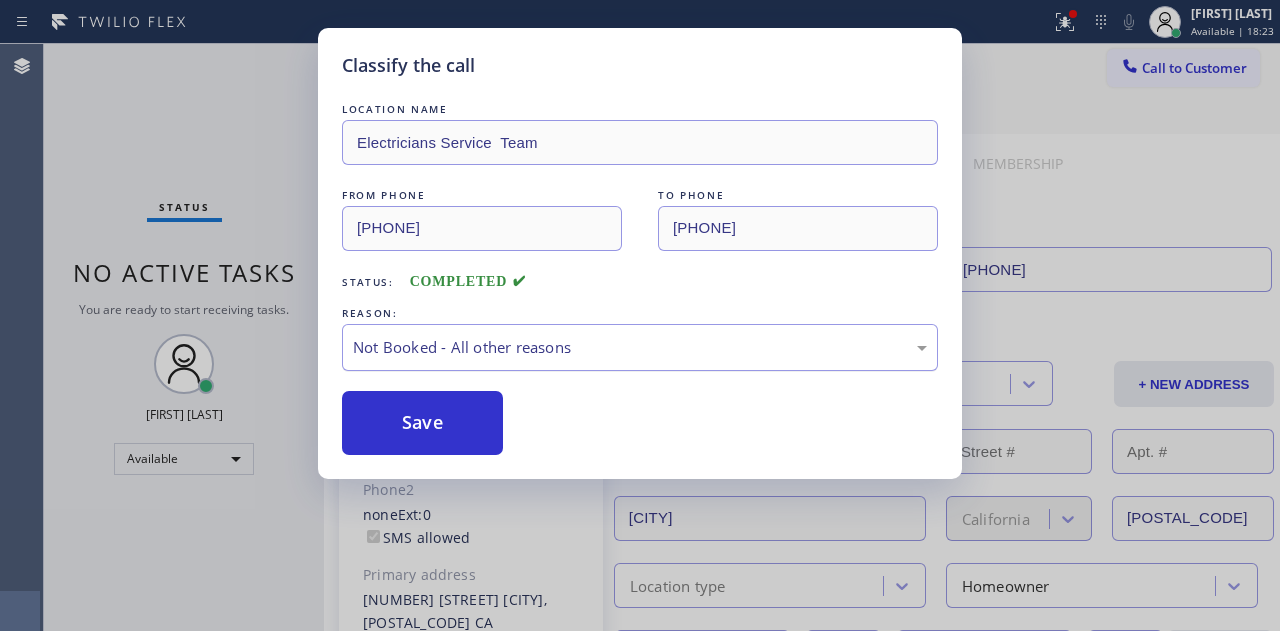 click on "Not Booked - All other reasons" at bounding box center (640, 347) 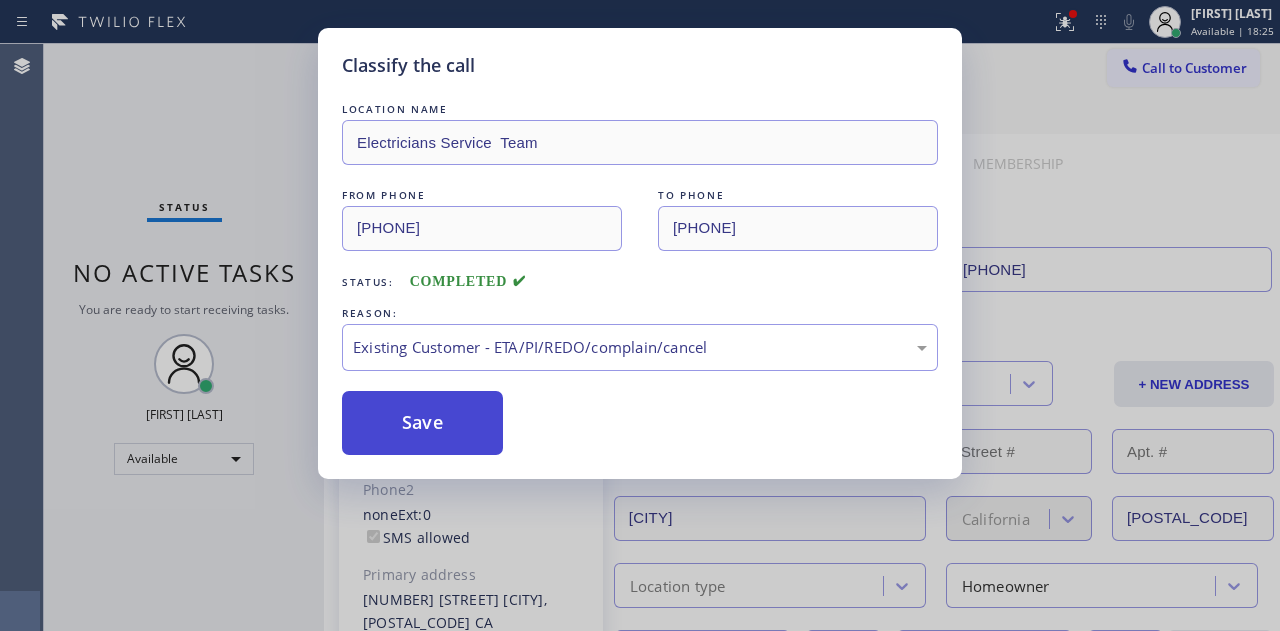 click on "Save" at bounding box center [422, 423] 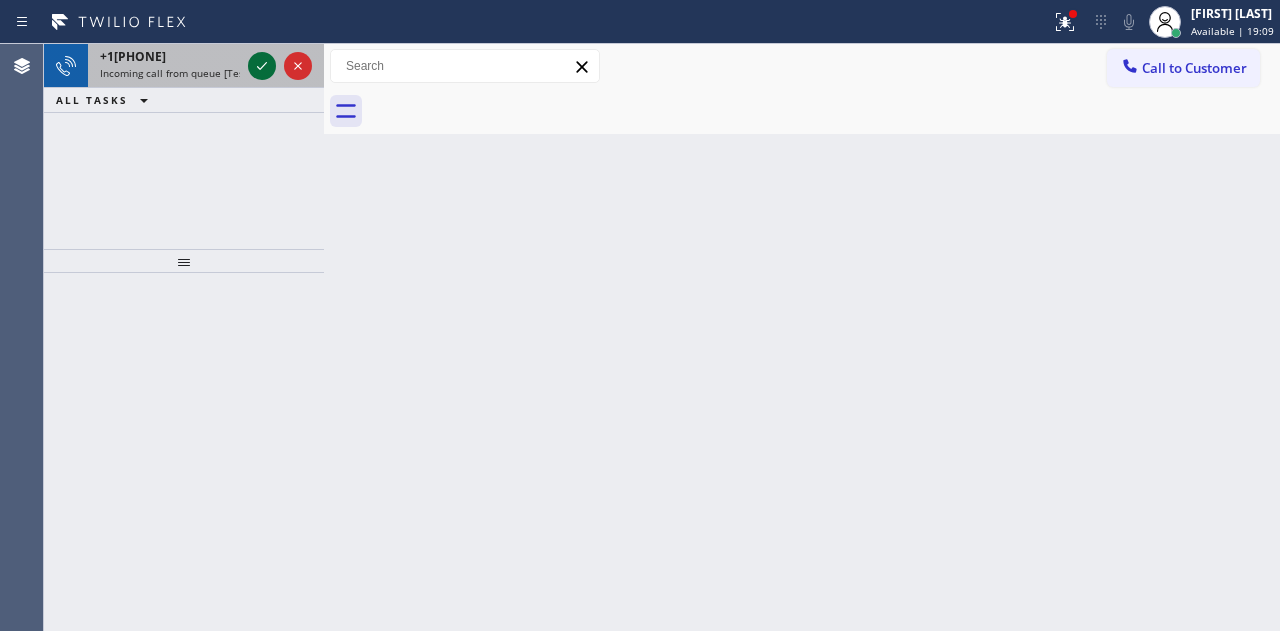 click at bounding box center [262, 66] 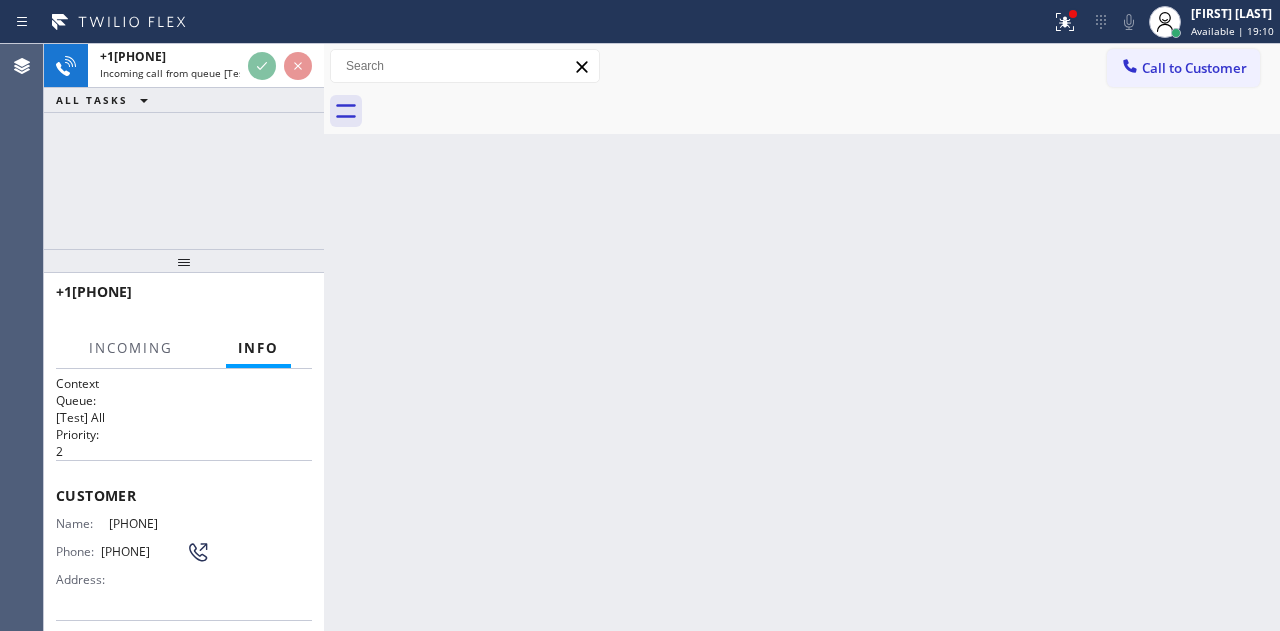 scroll, scrollTop: 300, scrollLeft: 0, axis: vertical 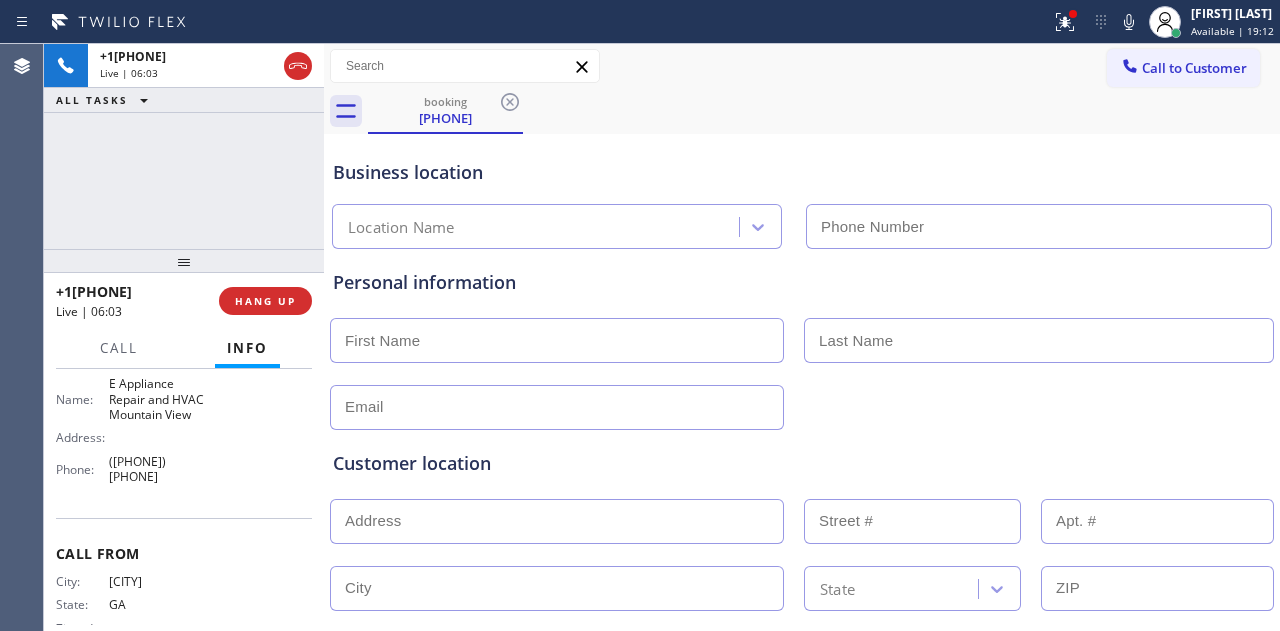 type on "([PHONE]) [PHONE]" 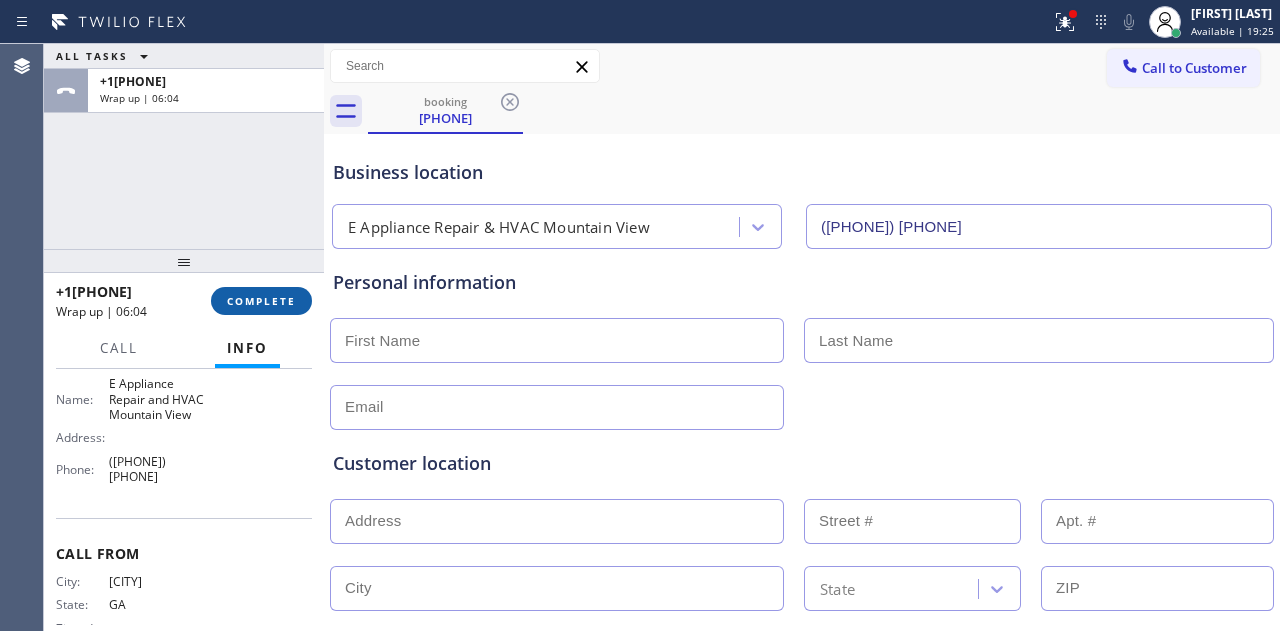 drag, startPoint x: 251, startPoint y: 289, endPoint x: 259, endPoint y: 301, distance: 14.422205 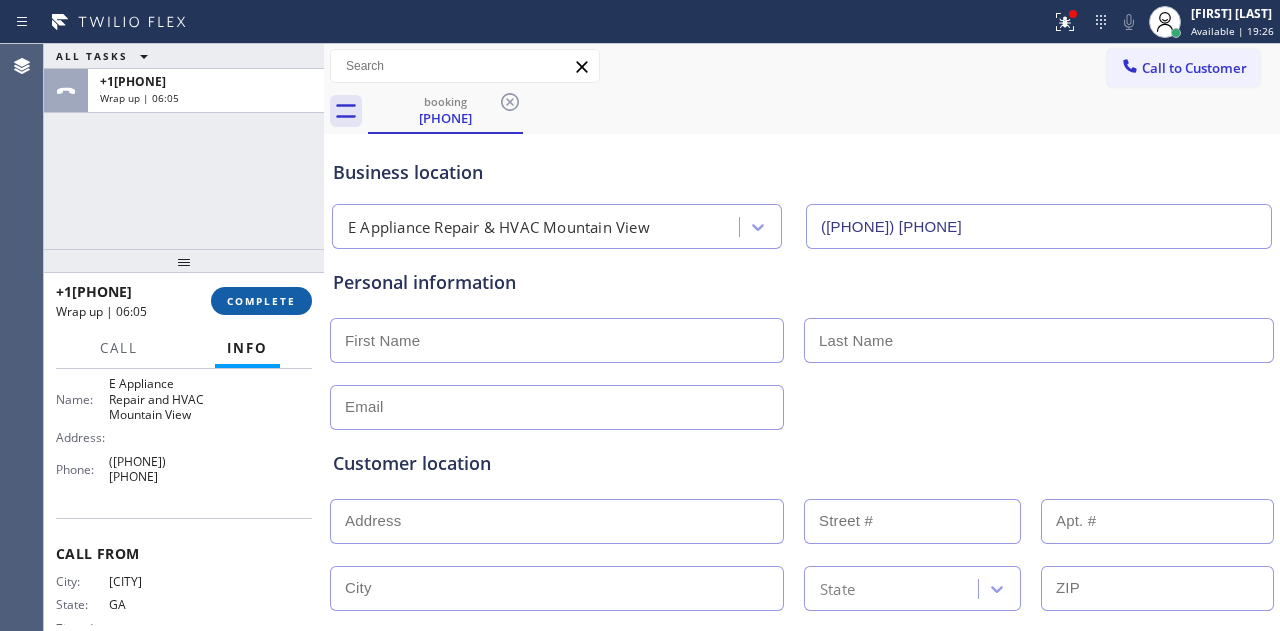 click on "COMPLETE" at bounding box center (261, 301) 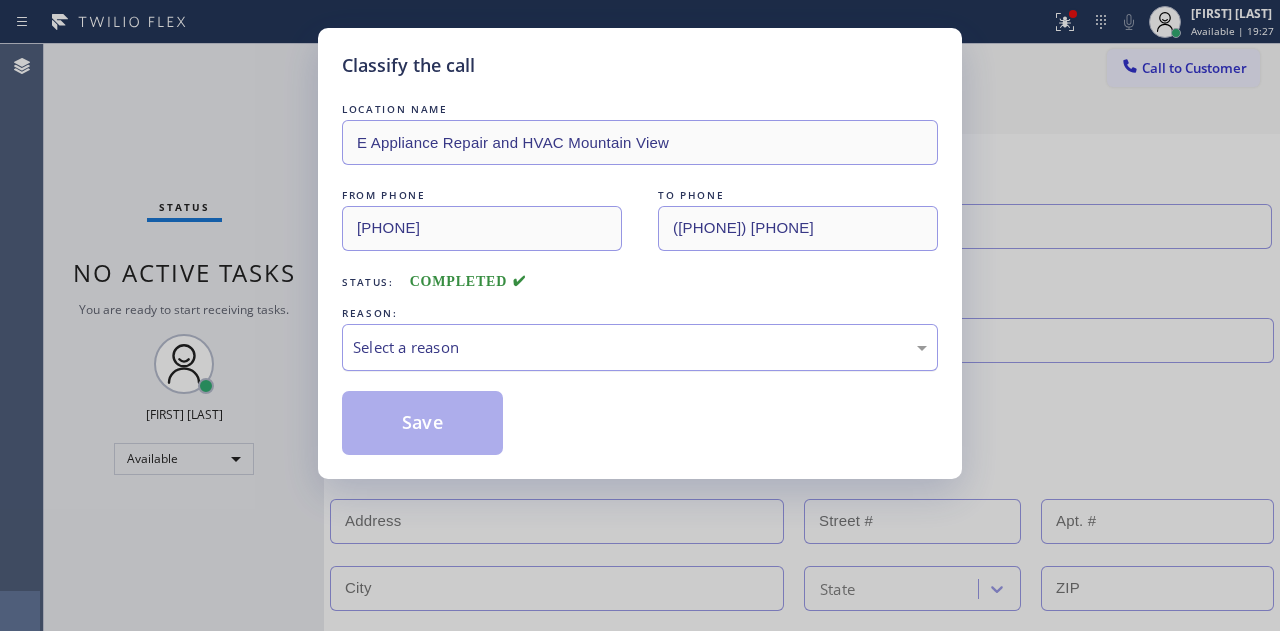 click on "Select a reason" at bounding box center (640, 347) 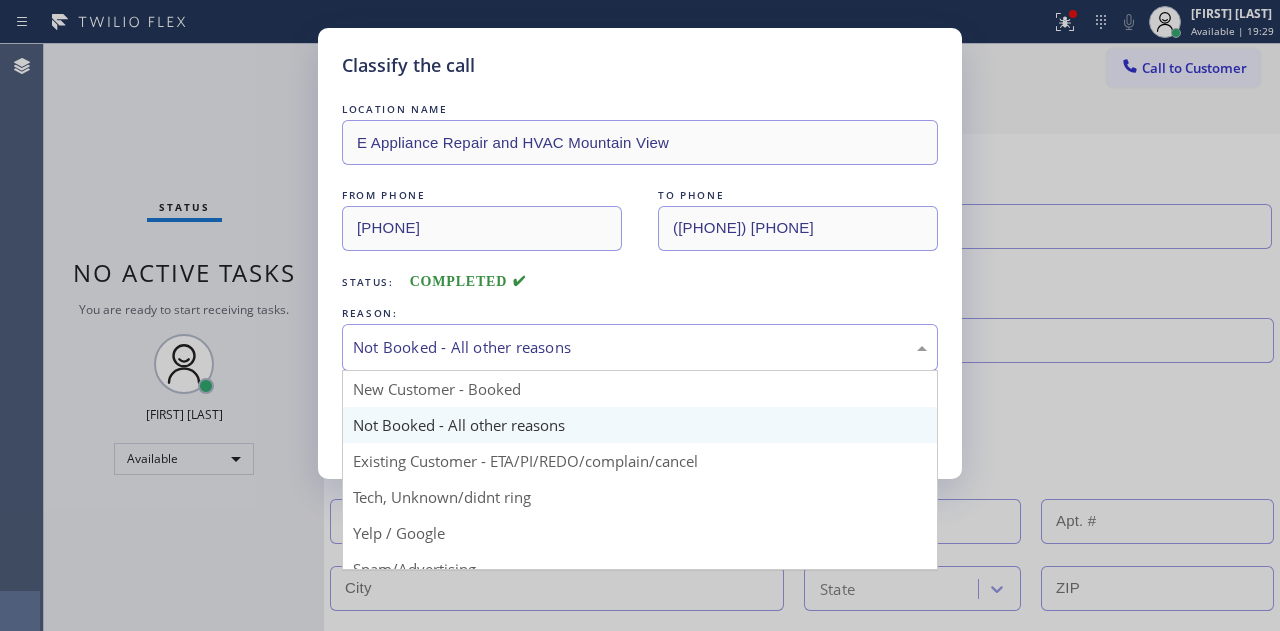 drag, startPoint x: 532, startPoint y: 343, endPoint x: 520, endPoint y: 369, distance: 28.635643 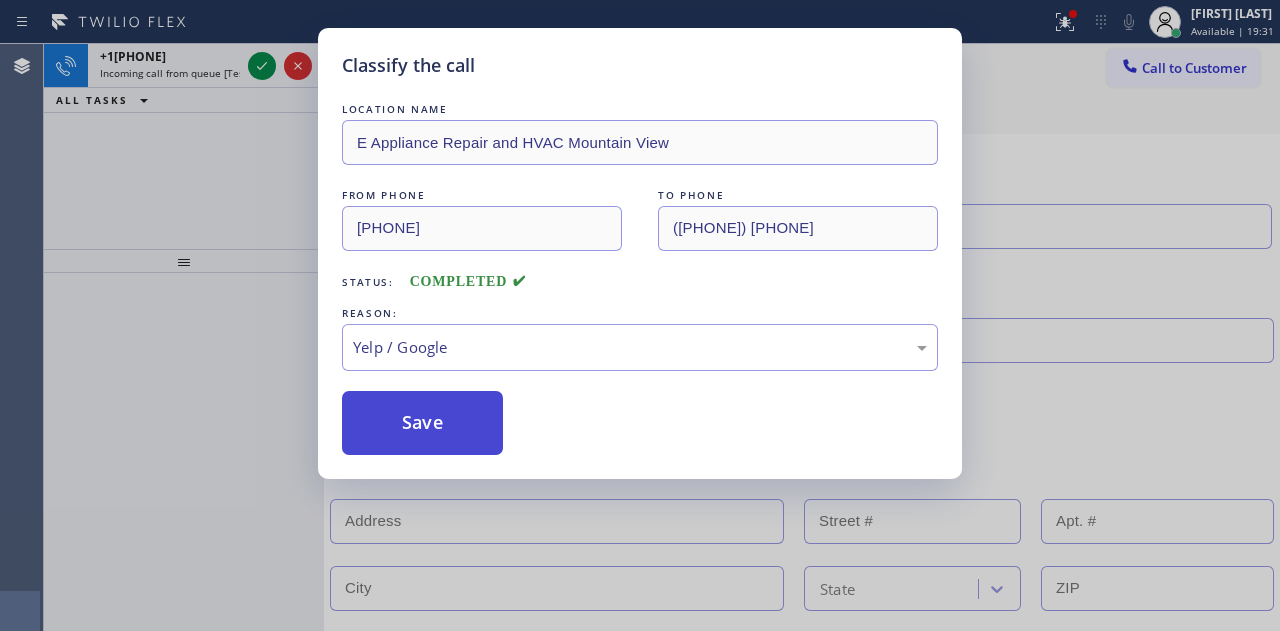 click on "Save" at bounding box center [422, 423] 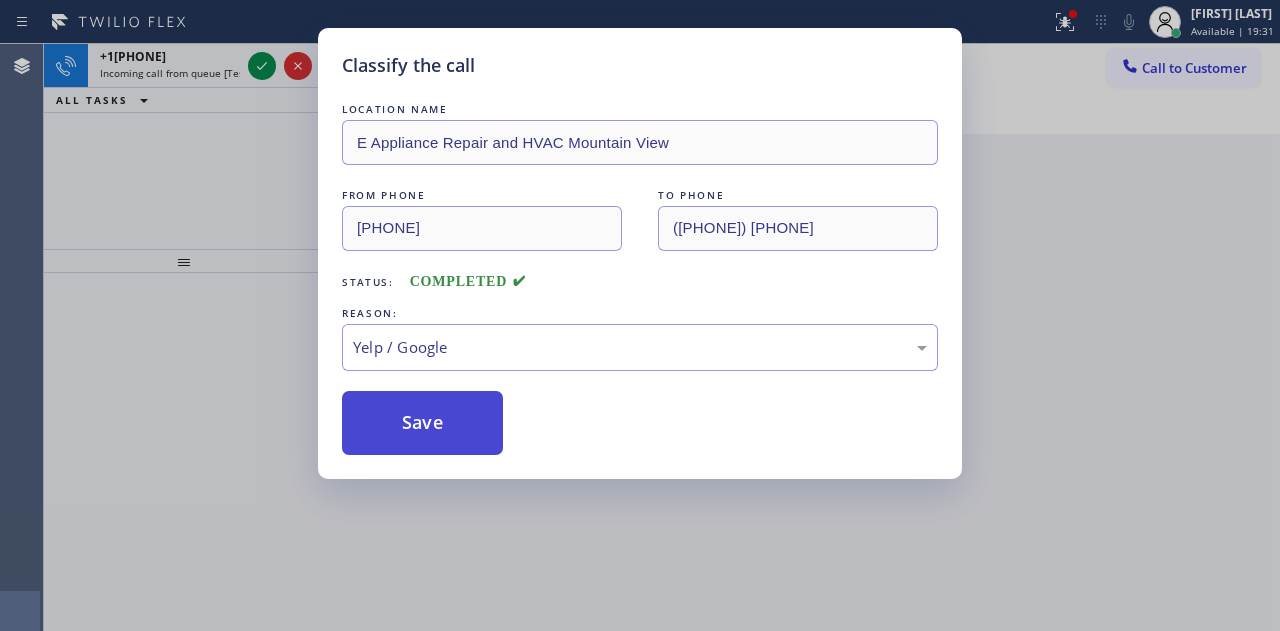 drag, startPoint x: 443, startPoint y: 432, endPoint x: 346, endPoint y: 231, distance: 223.18153 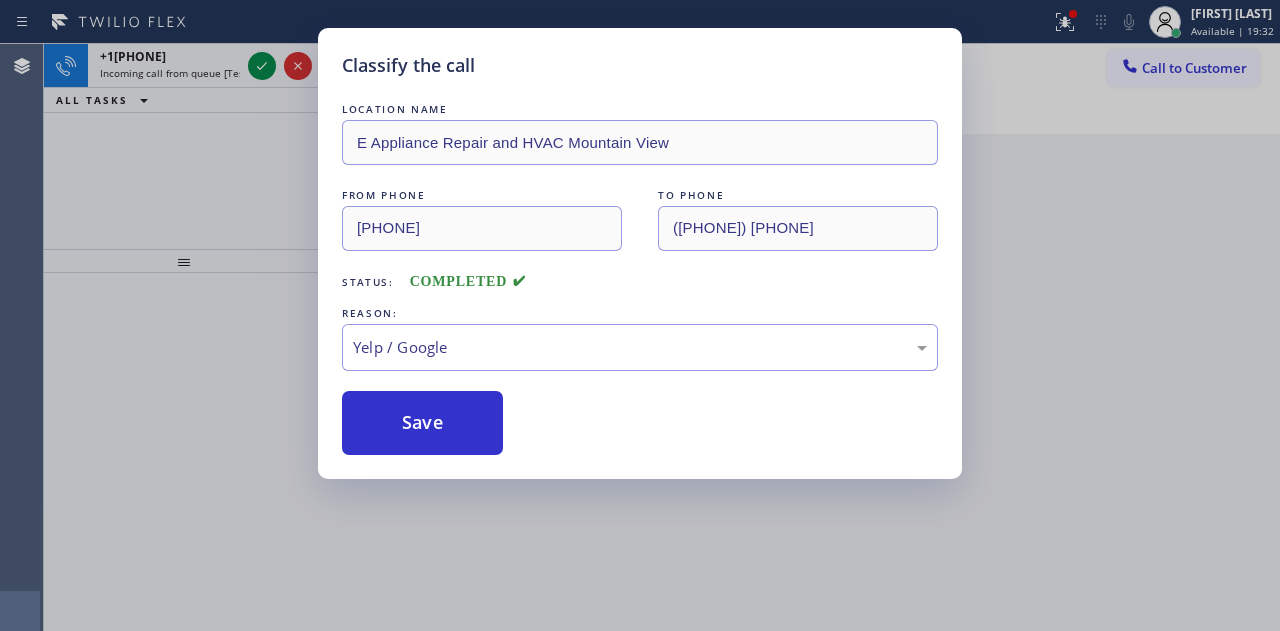 click on "Classify the call LOCATION NAME E Appliance Repair and HVAC Mountain View FROM PHONE +1[PHONE] TO PHONE +1[PHONE] Status: COMPLETED REASON: Yelp / Google Save" at bounding box center [640, 315] 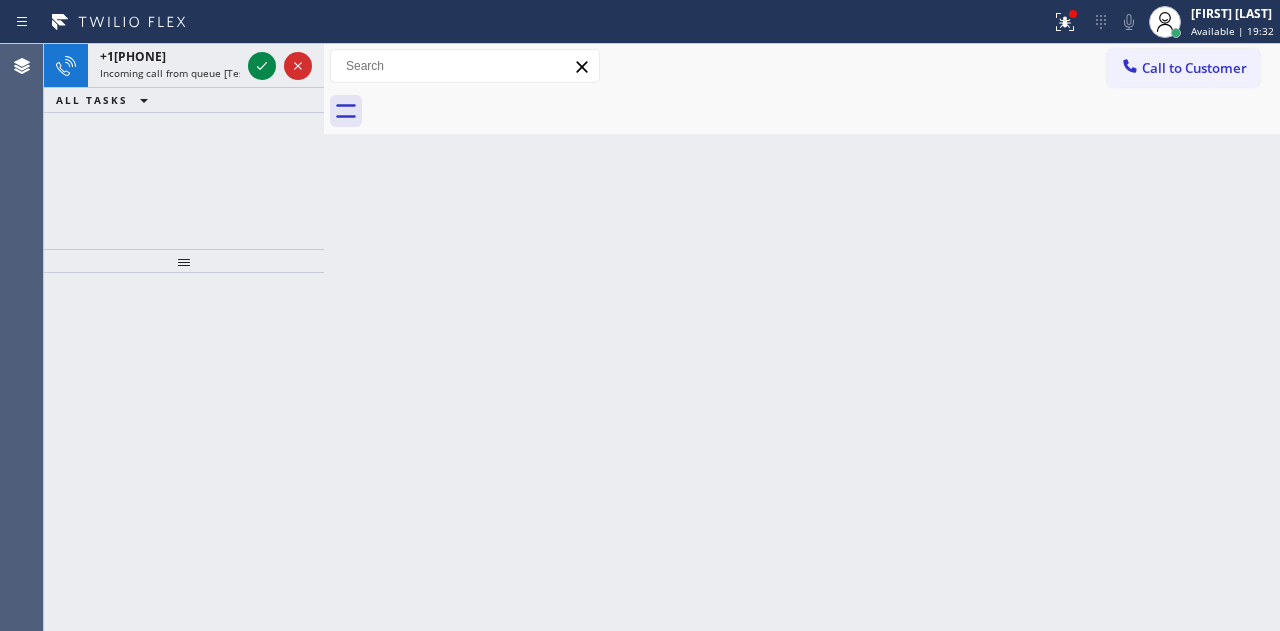 click 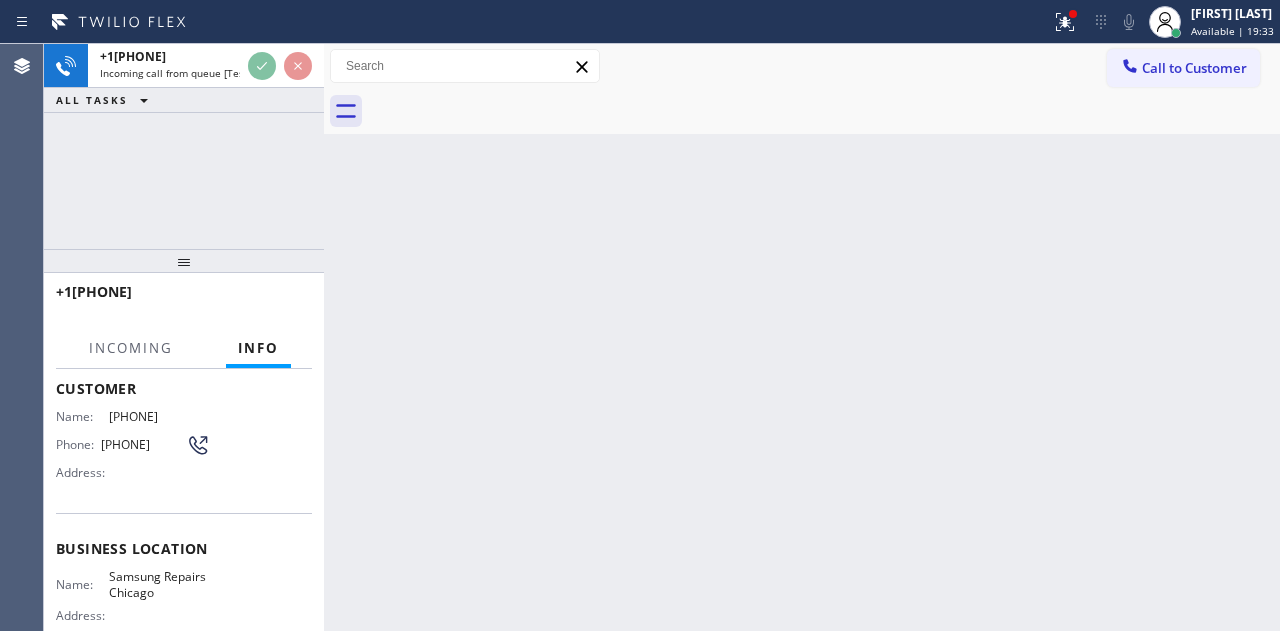scroll, scrollTop: 200, scrollLeft: 0, axis: vertical 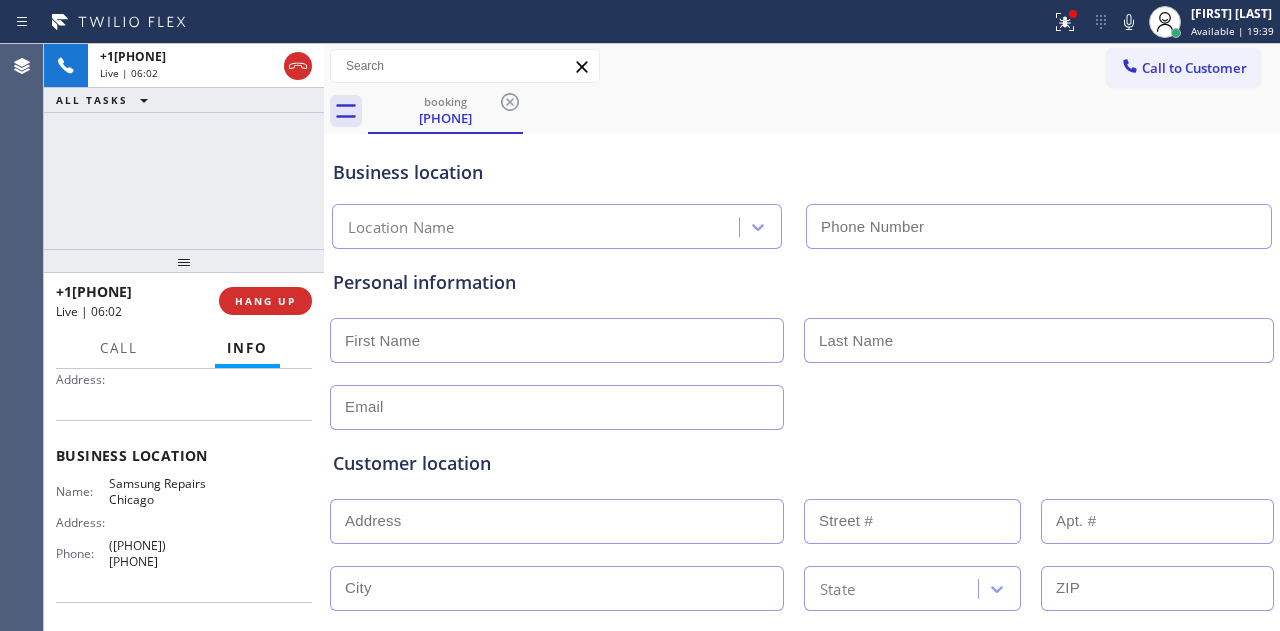 type on "([PHONE]) [PHONE]" 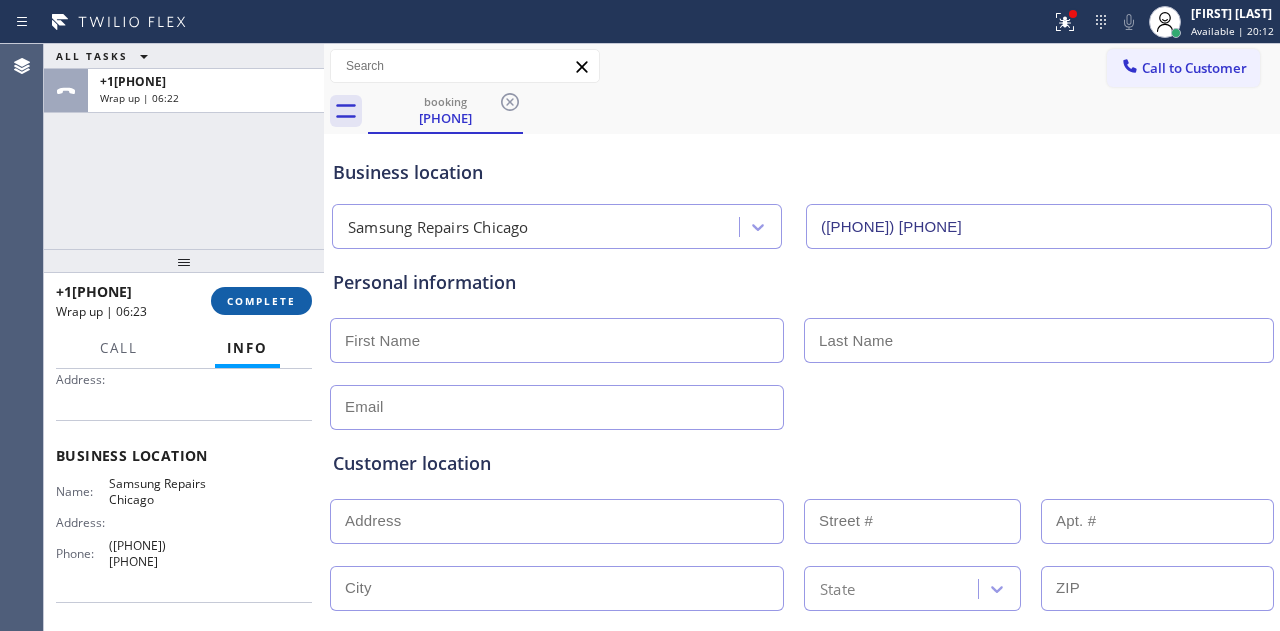 click on "COMPLETE" at bounding box center [261, 301] 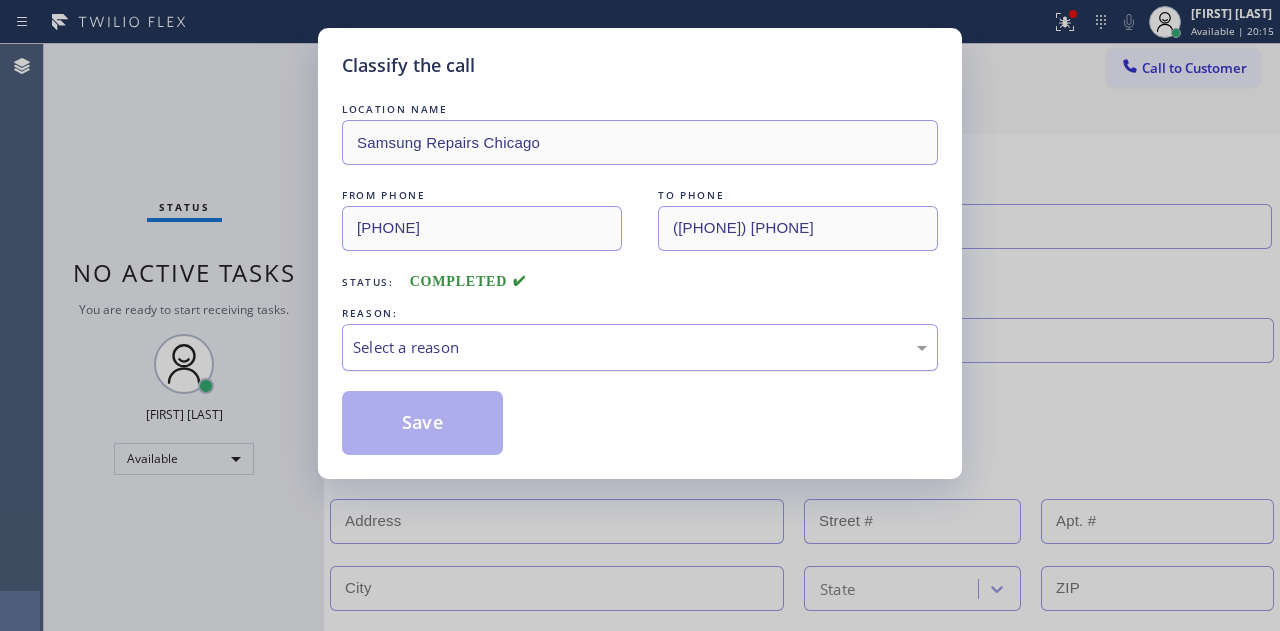click on "Select a reason" at bounding box center [640, 347] 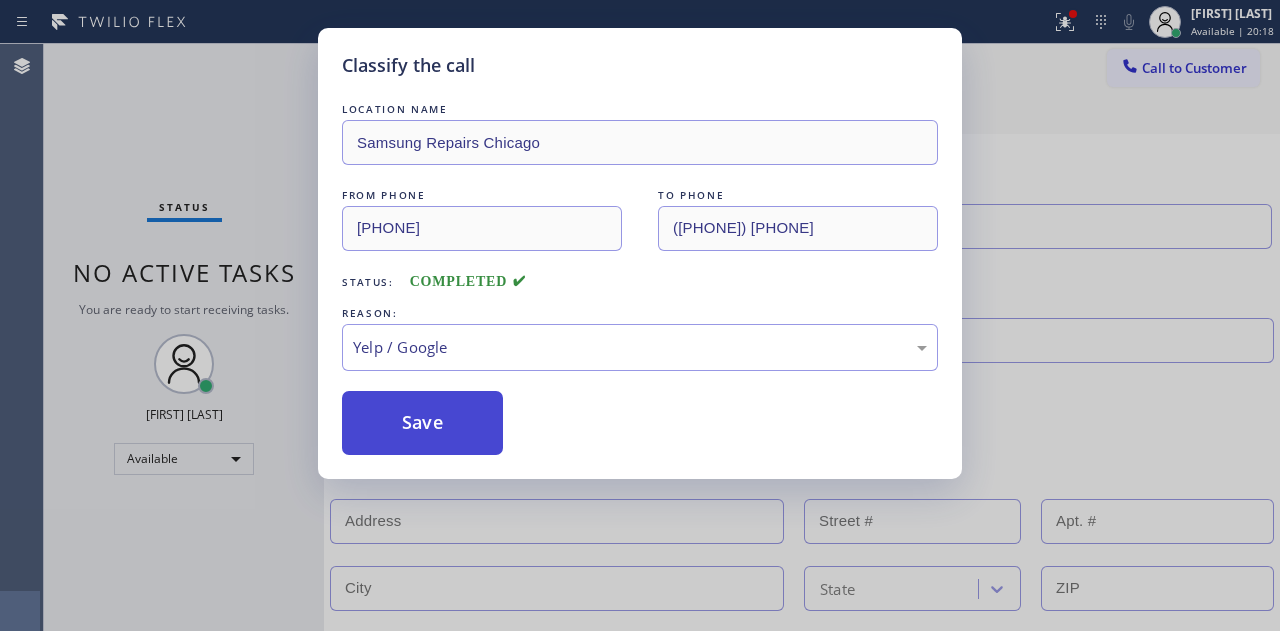 click on "Save" at bounding box center (422, 423) 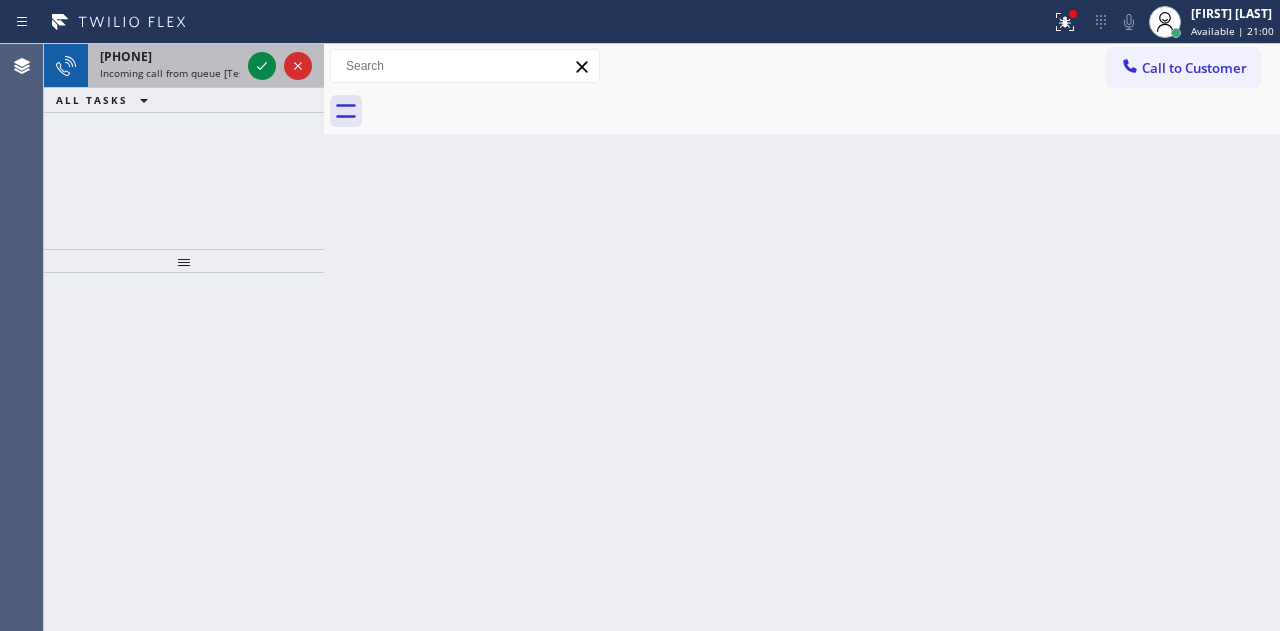 click at bounding box center (280, 66) 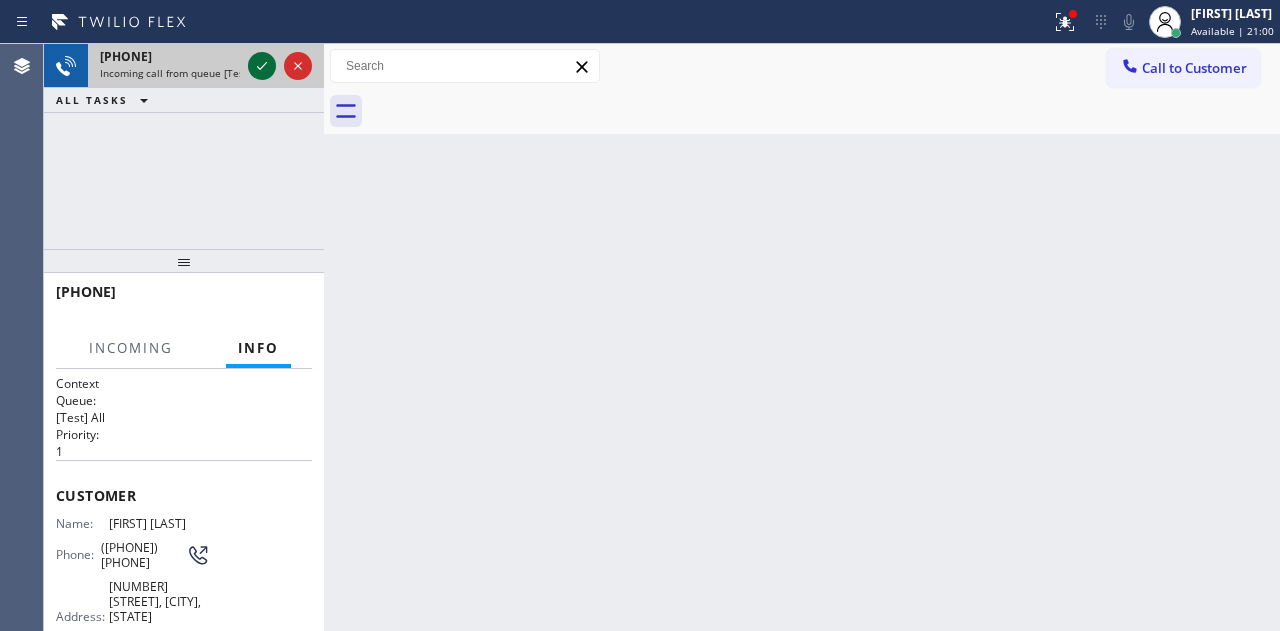 click 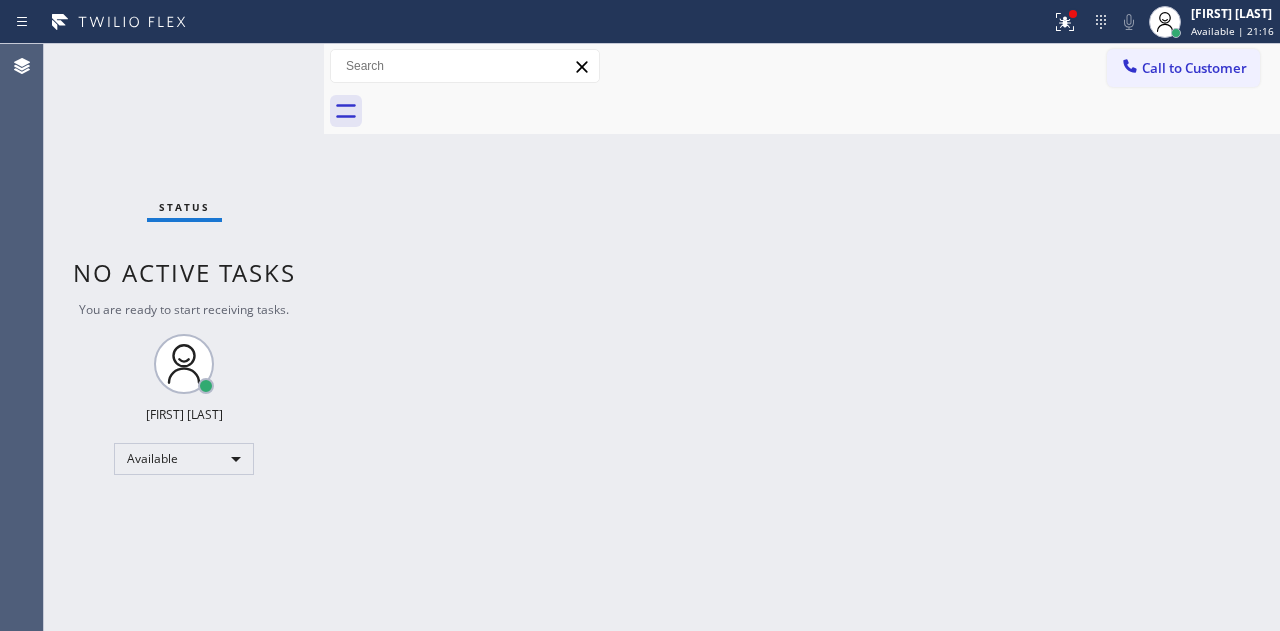click at bounding box center (525, 22) 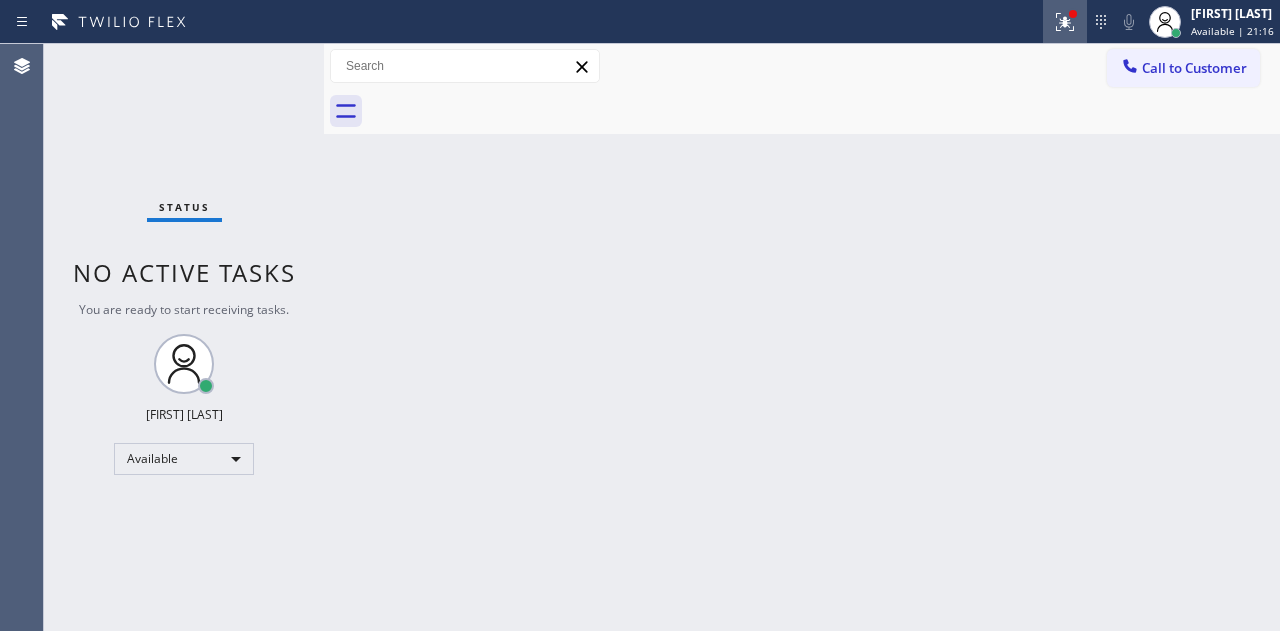 click 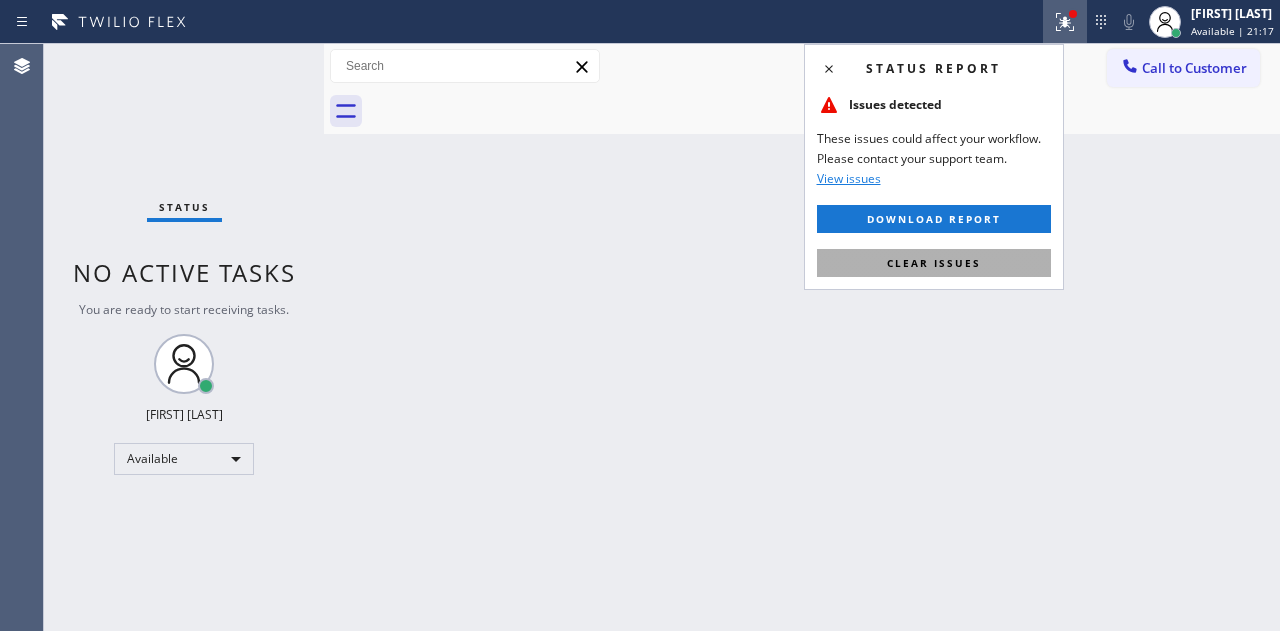click on "Clear issues" at bounding box center (934, 263) 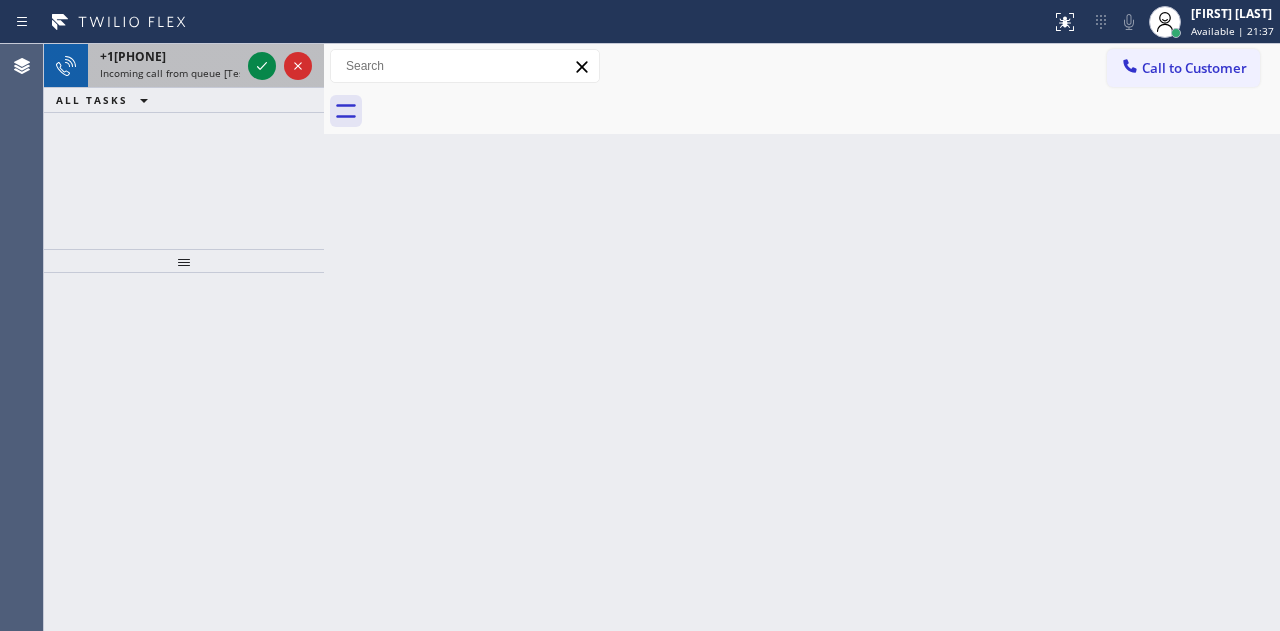 click at bounding box center [280, 66] 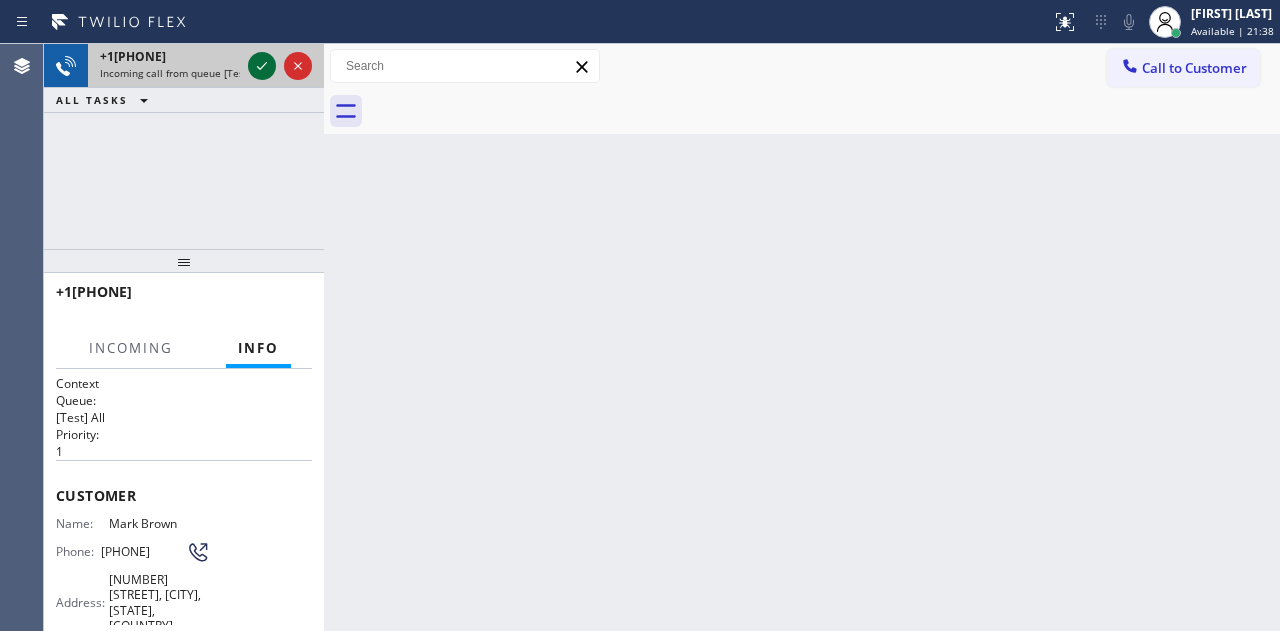 click 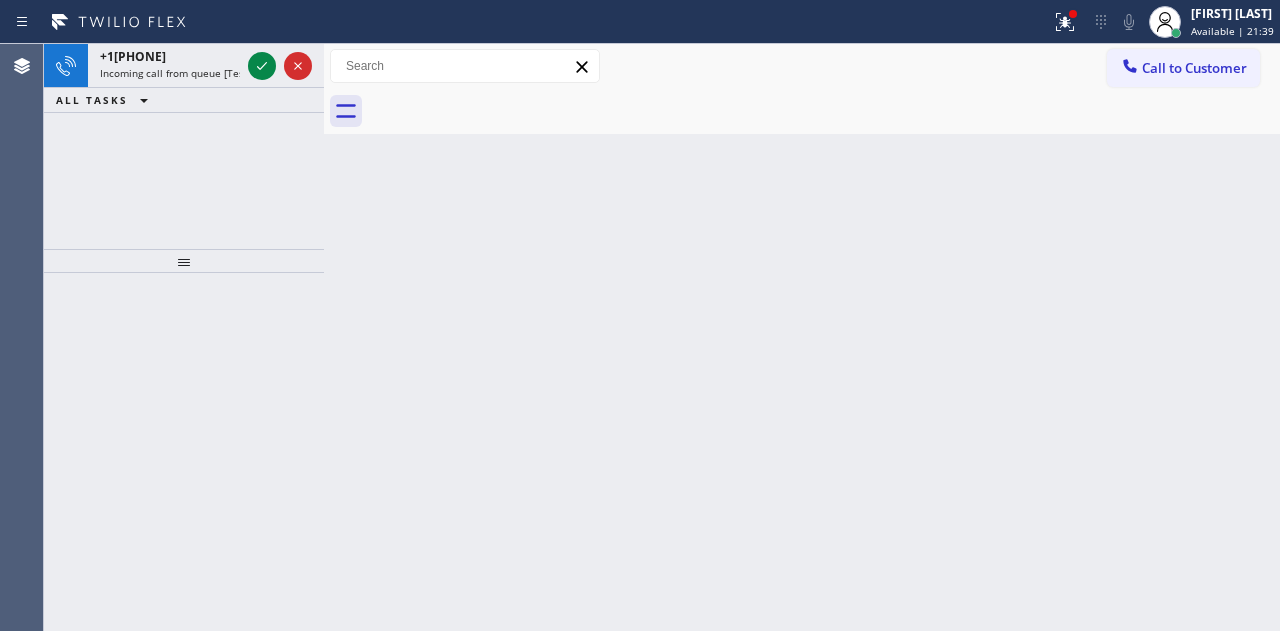 click on "ALL TASKS ALL TASKS ACTIVE TASKS TASKS IN WRAP UP" at bounding box center [184, 100] 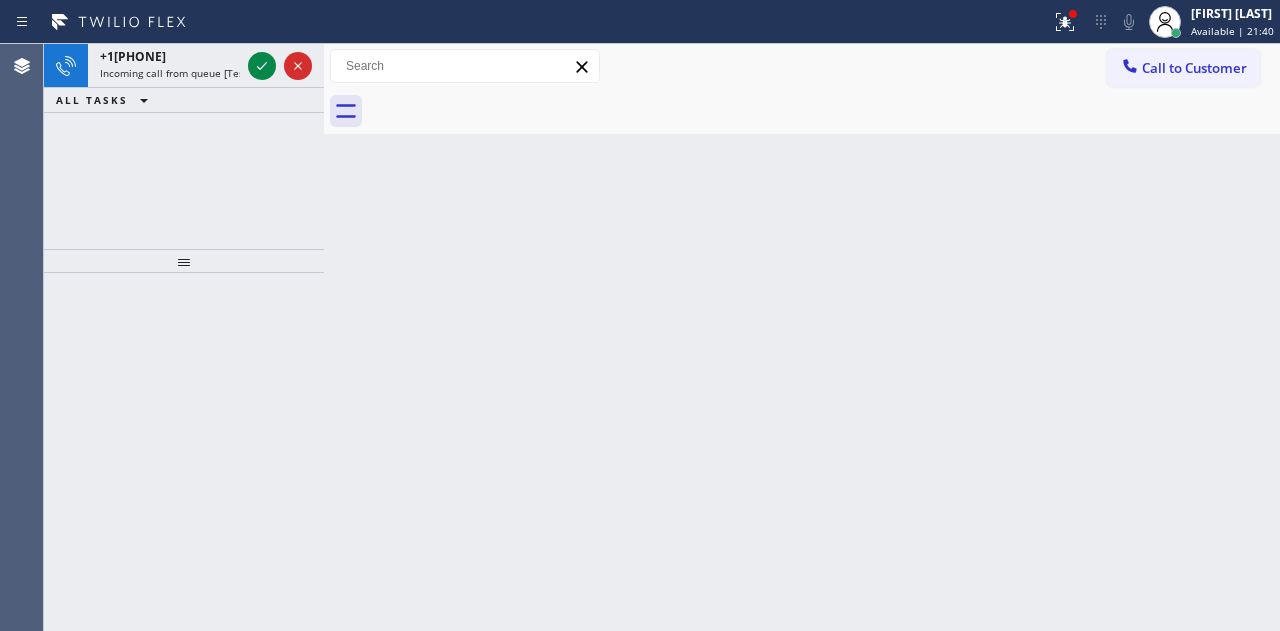 click on "ALL TASKS ALL TASKS ACTIVE TASKS TASKS IN WRAP UP" at bounding box center [184, 100] 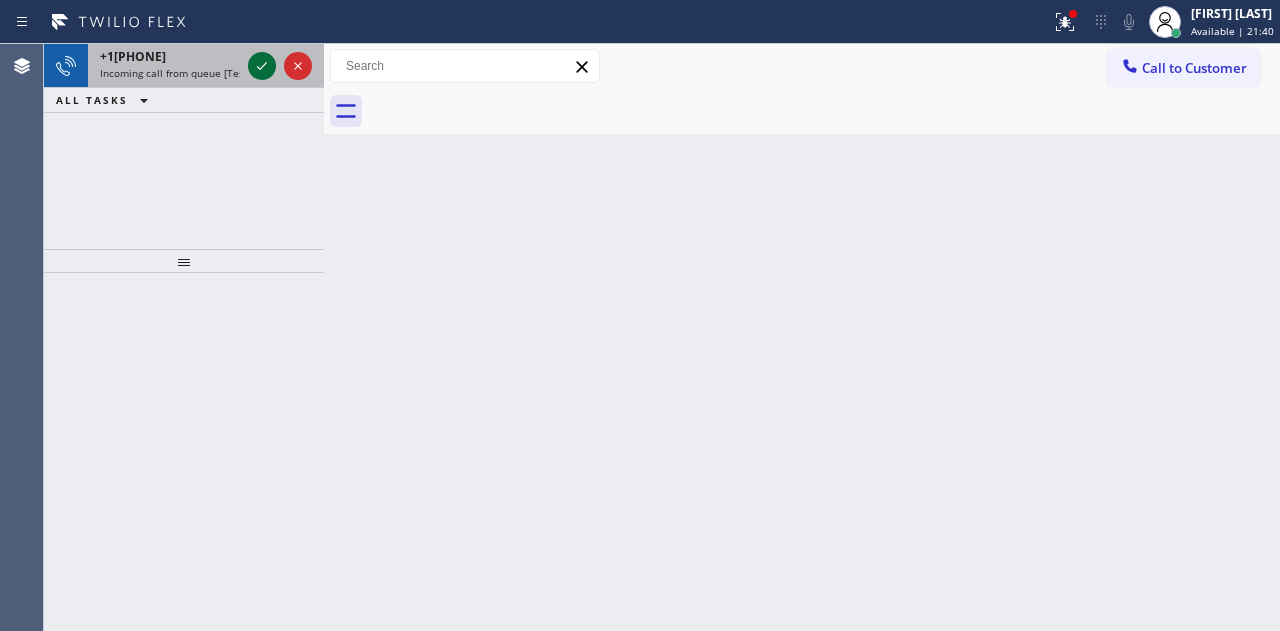 click 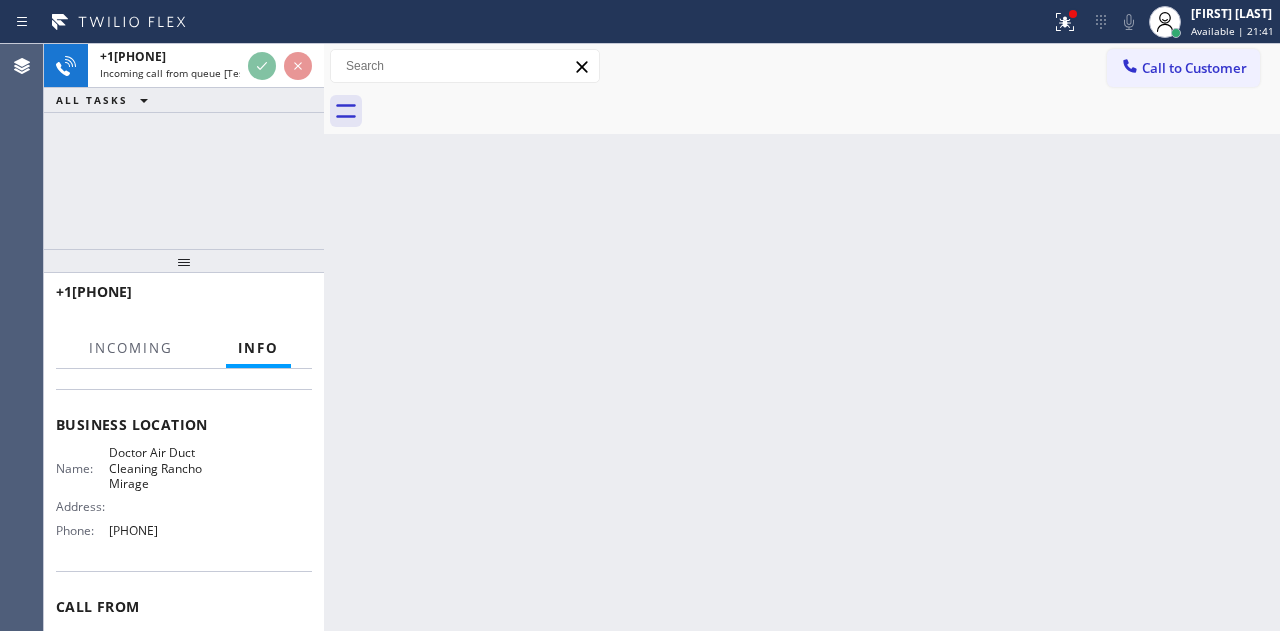 scroll, scrollTop: 300, scrollLeft: 0, axis: vertical 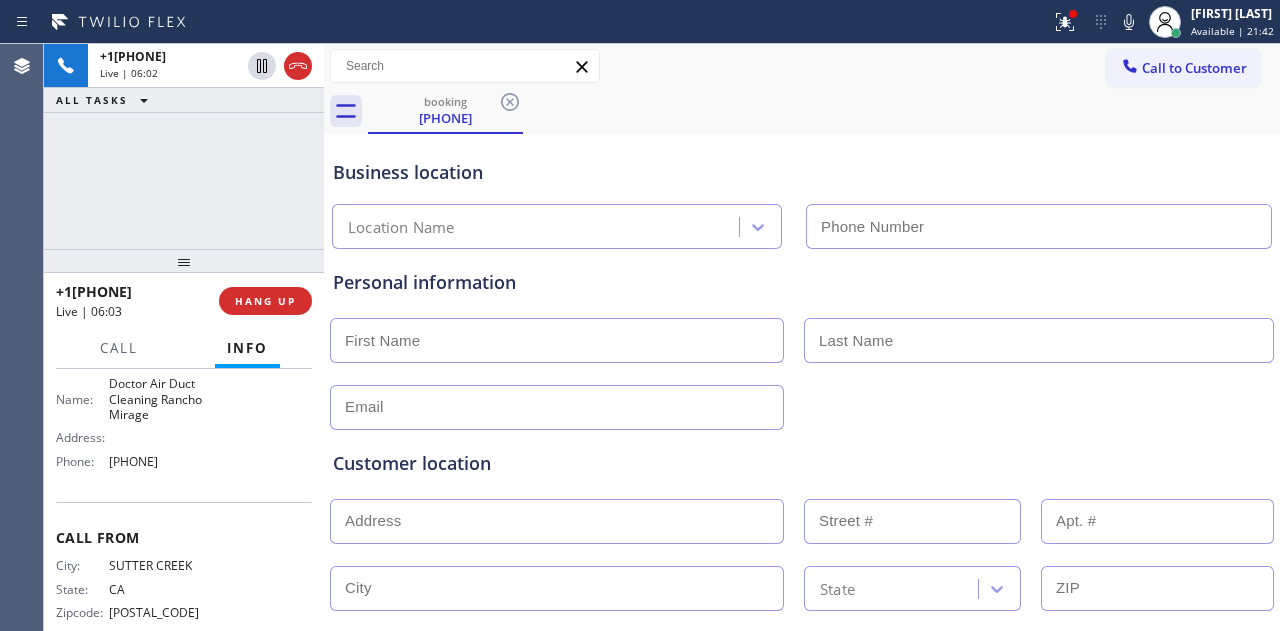 type on "[PHONE]" 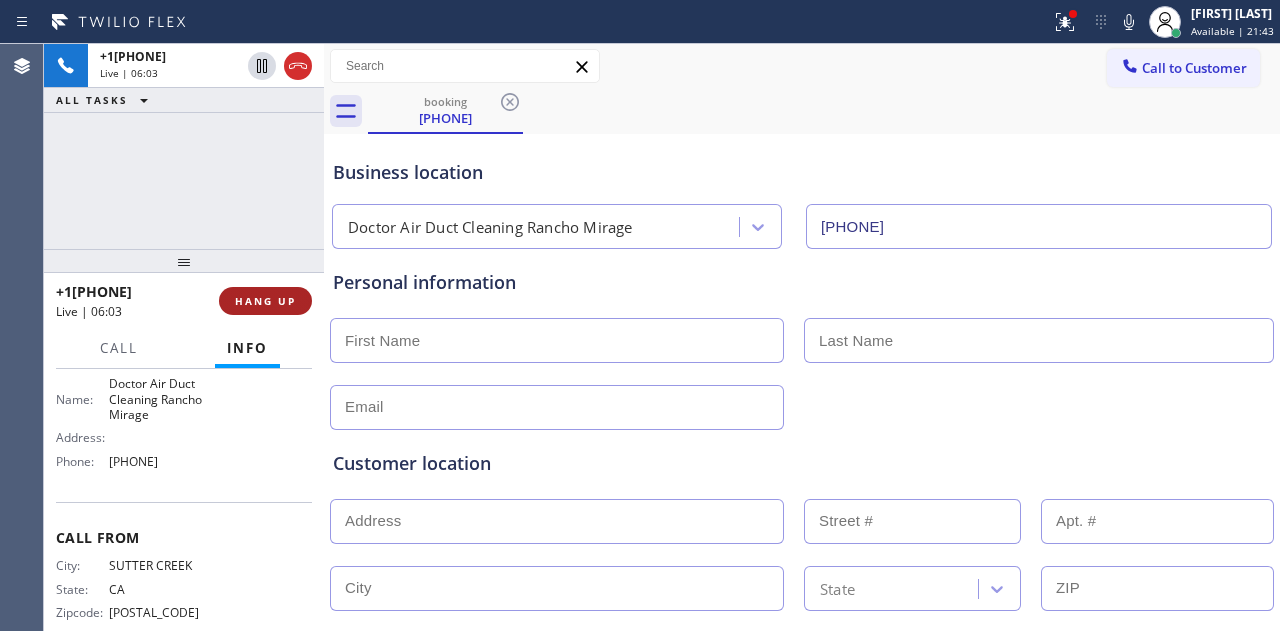 click on "HANG UP" at bounding box center [265, 301] 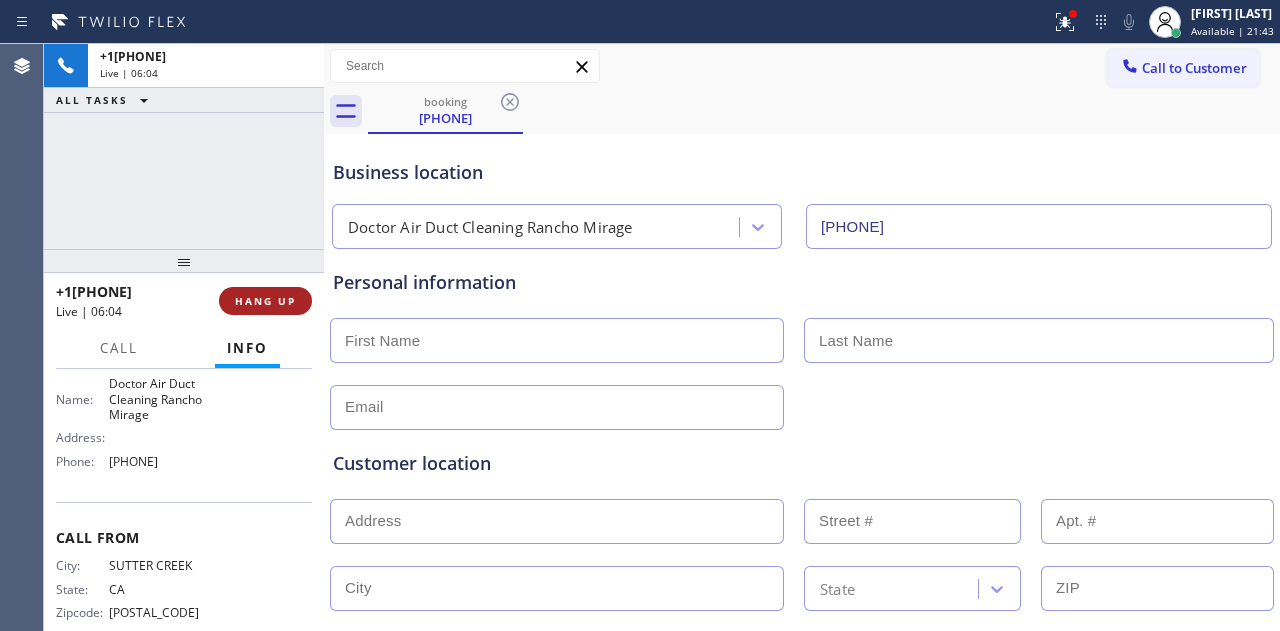 click on "HANG UP" at bounding box center (265, 301) 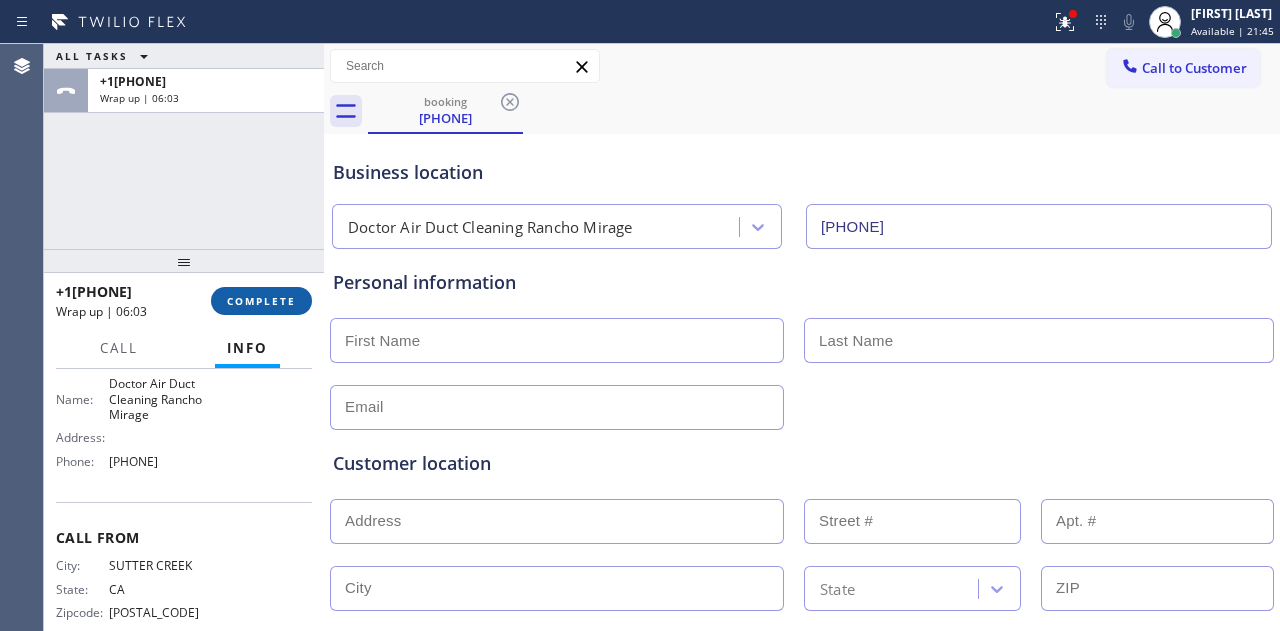click on "COMPLETE" at bounding box center (261, 301) 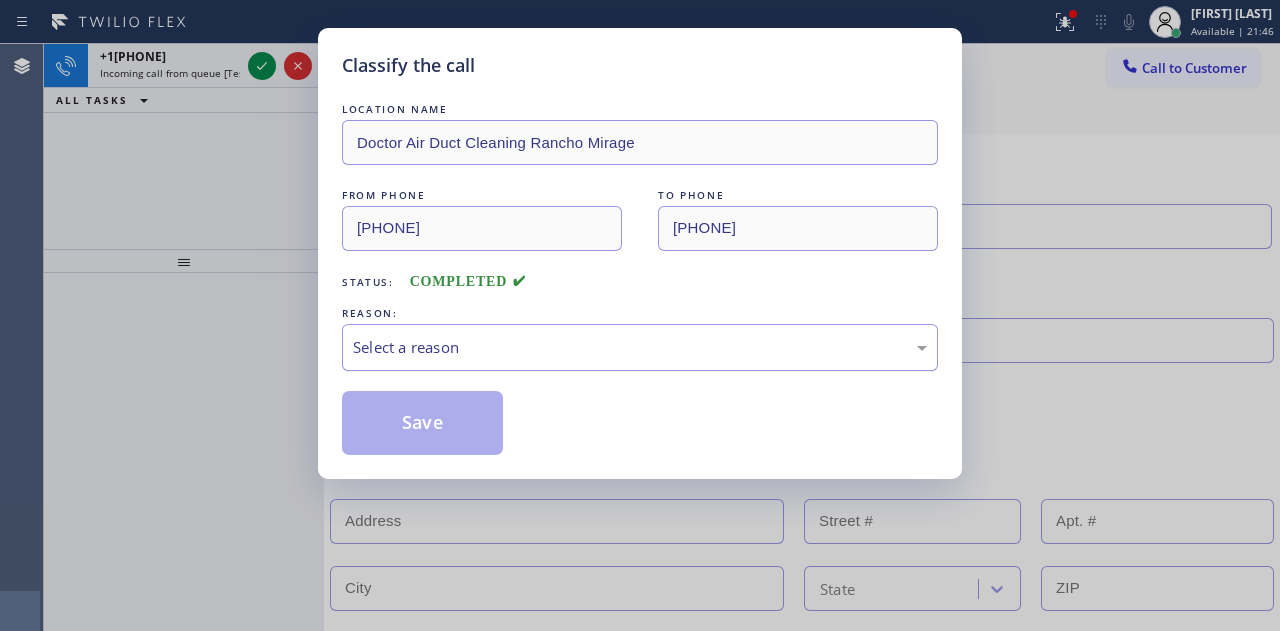 click on "Select a reason" at bounding box center [640, 347] 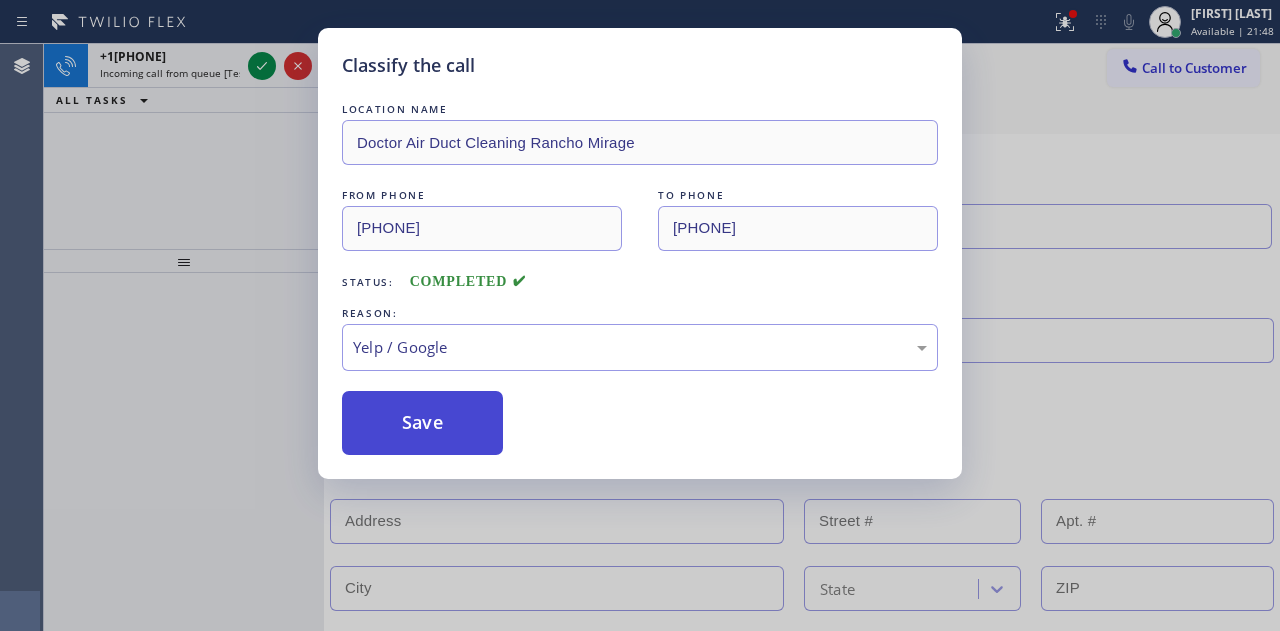 click on "Save" at bounding box center (422, 423) 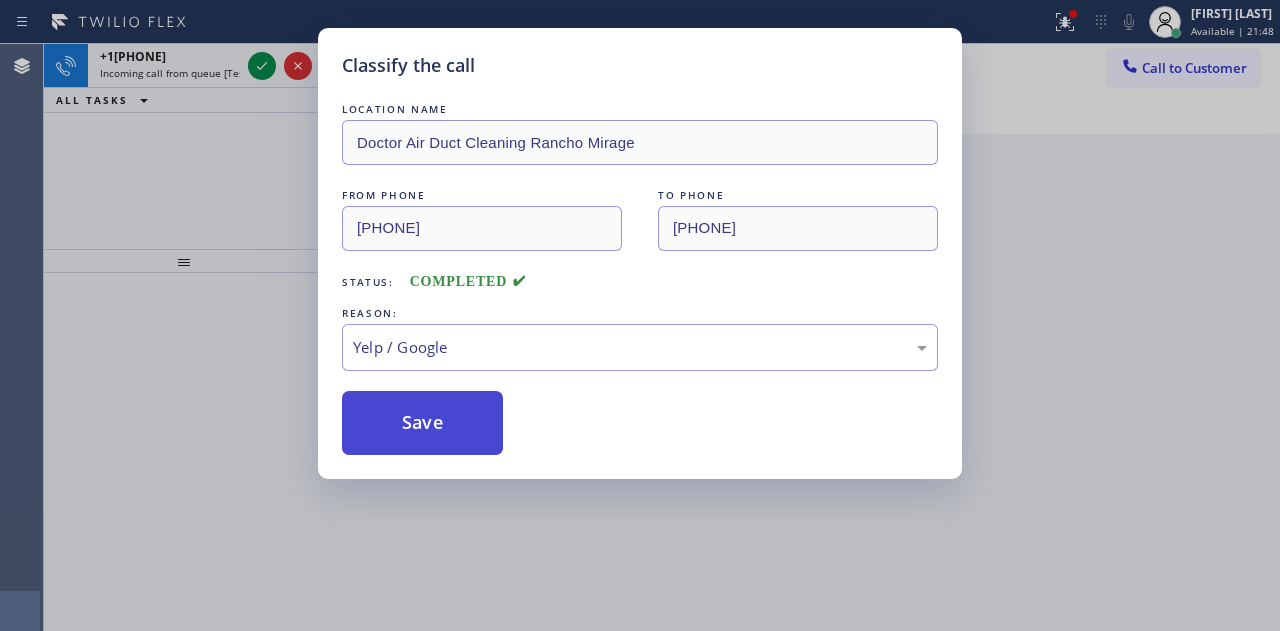 click on "Save" at bounding box center (422, 423) 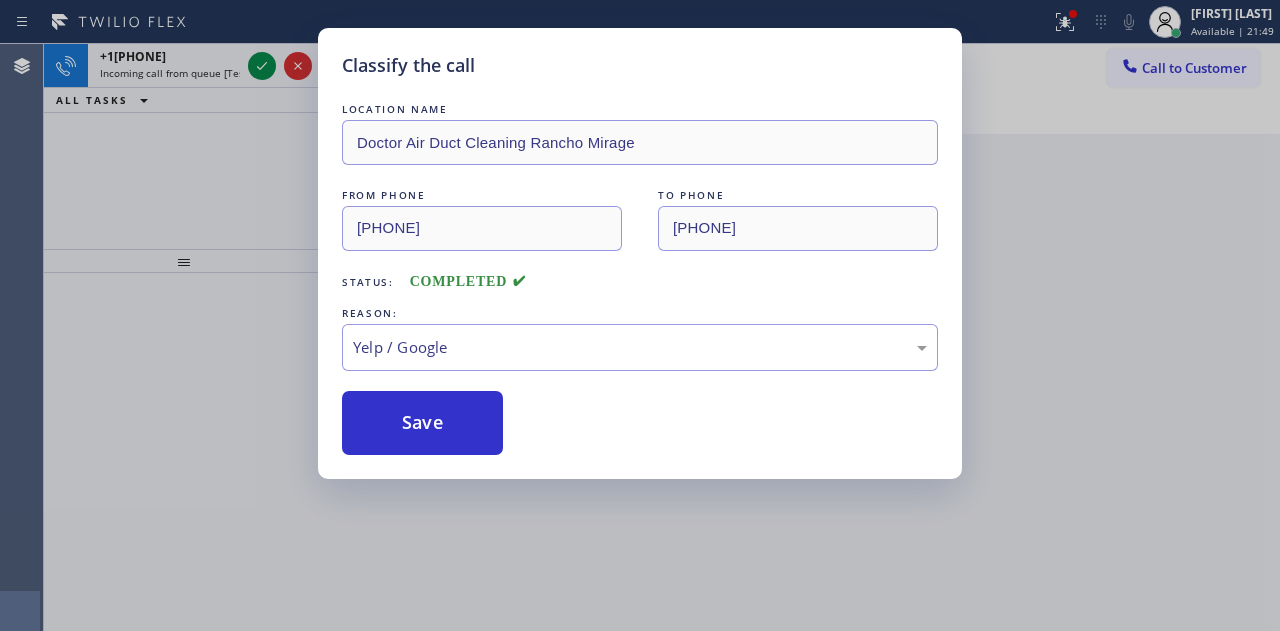 click on "Classify the call LOCATION NAME Doctor Air Duct Cleaning [CITY] FROM PHONE [PHONE] TO PHONE [PHONE] Status: COMPLETED REASON: Yelp / Google Save" at bounding box center (640, 315) 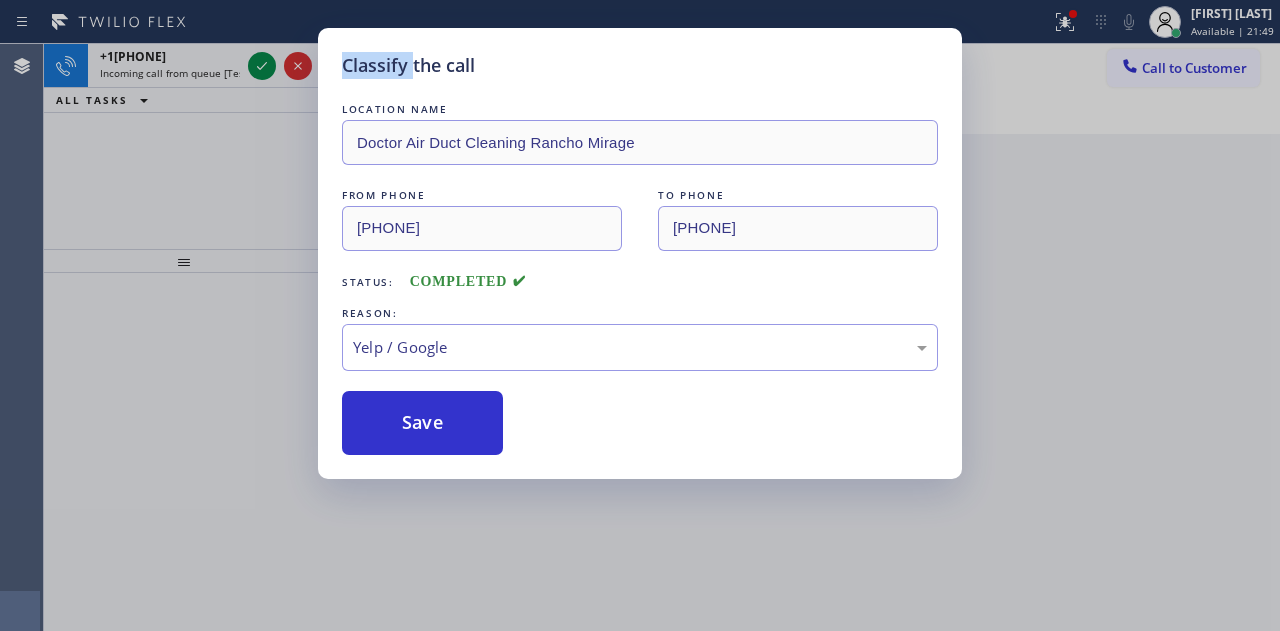 click on "Classify the call LOCATION NAME Doctor Air Duct Cleaning [CITY] FROM PHONE [PHONE] TO PHONE [PHONE] Status: COMPLETED REASON: Yelp / Google Save" at bounding box center (640, 315) 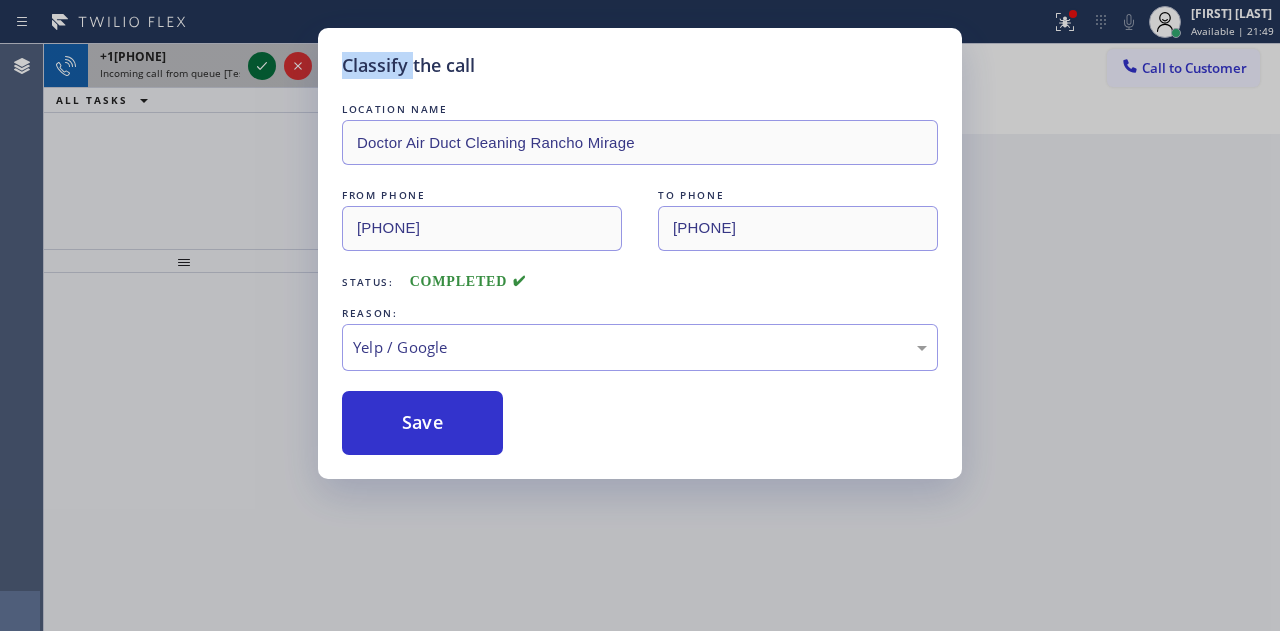click 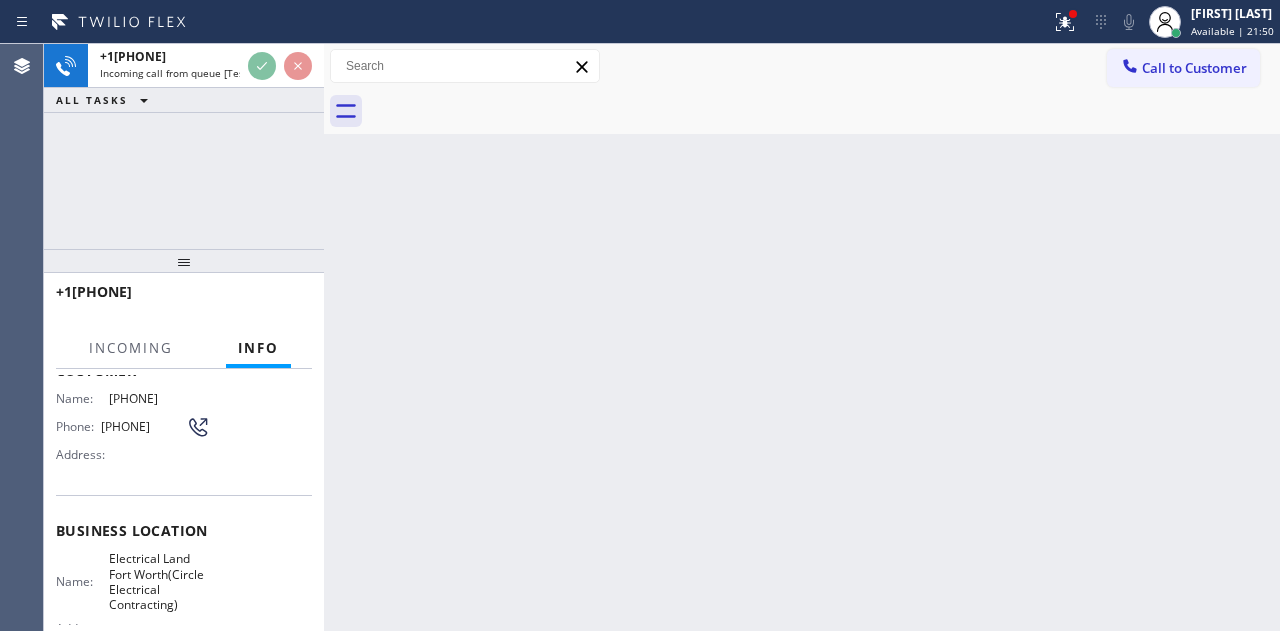 scroll, scrollTop: 200, scrollLeft: 0, axis: vertical 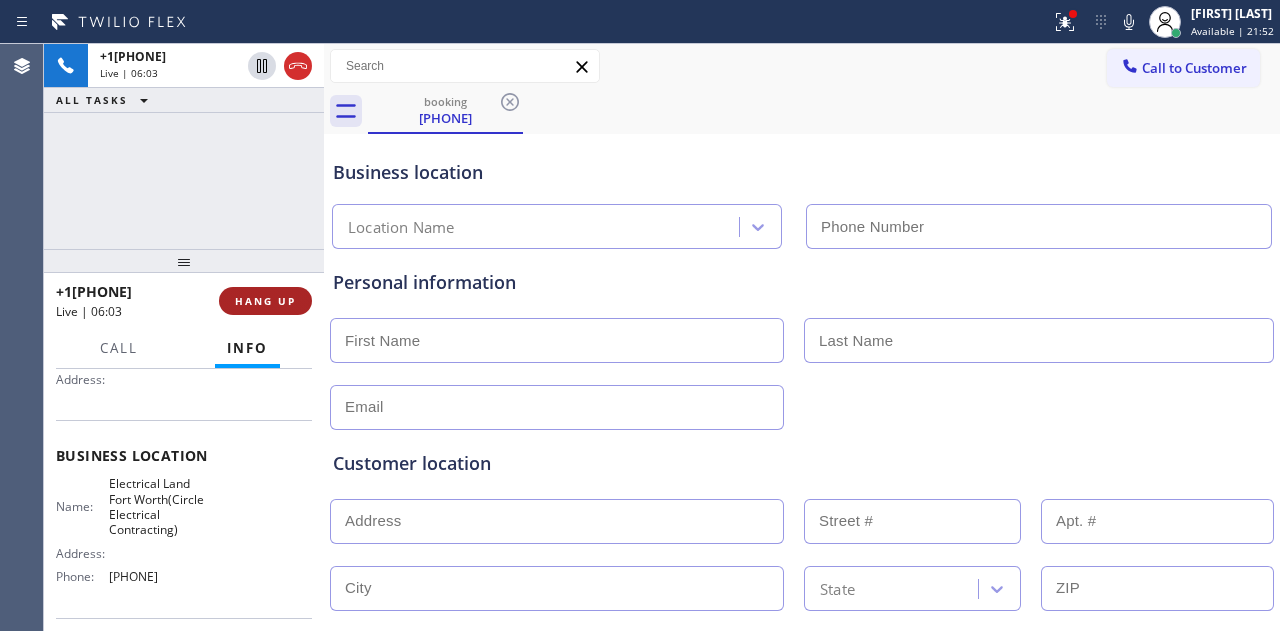type on "[PHONE]" 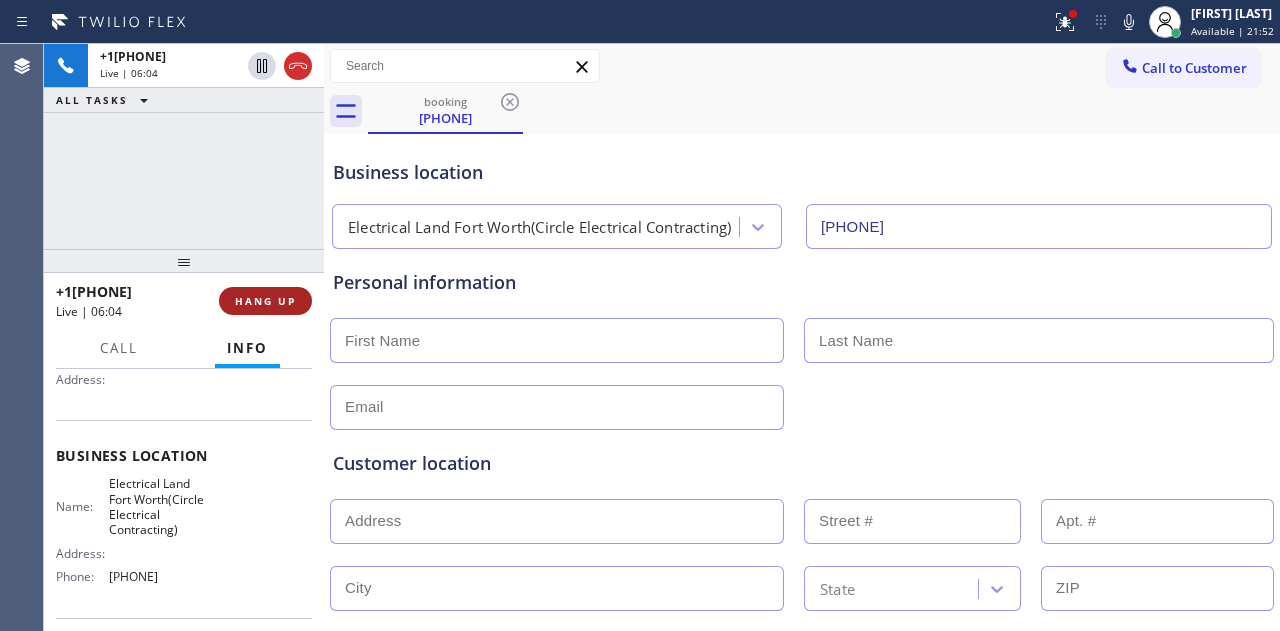click on "HANG UP" at bounding box center (265, 301) 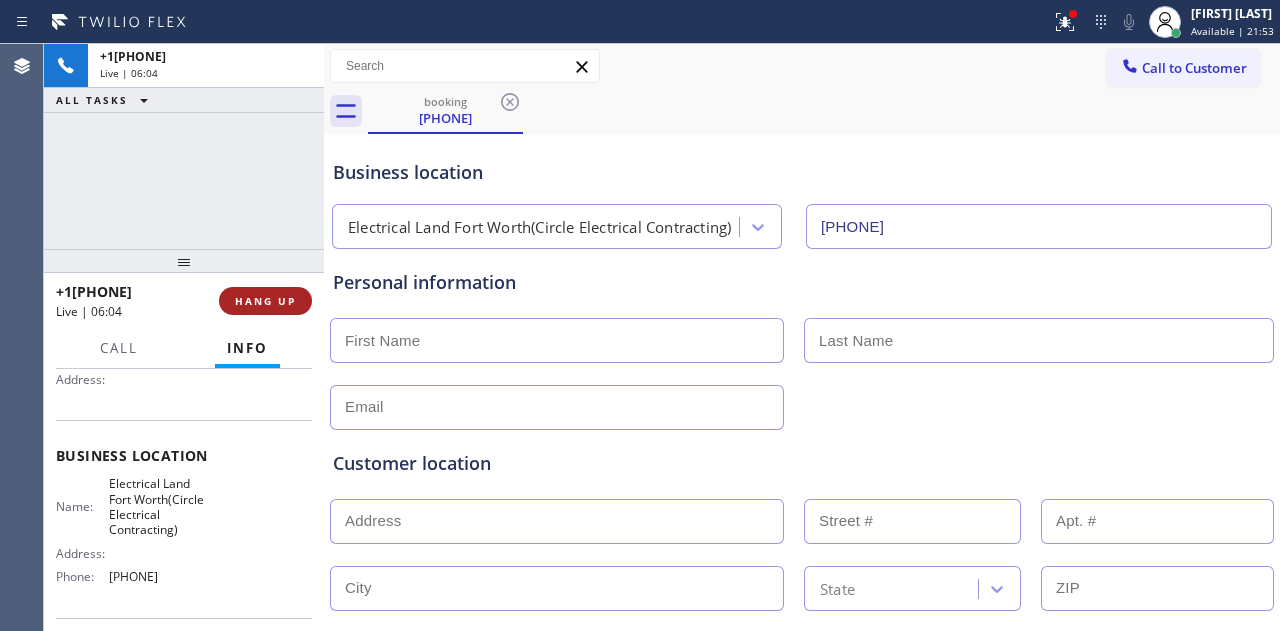 click on "HANG UP" at bounding box center (265, 301) 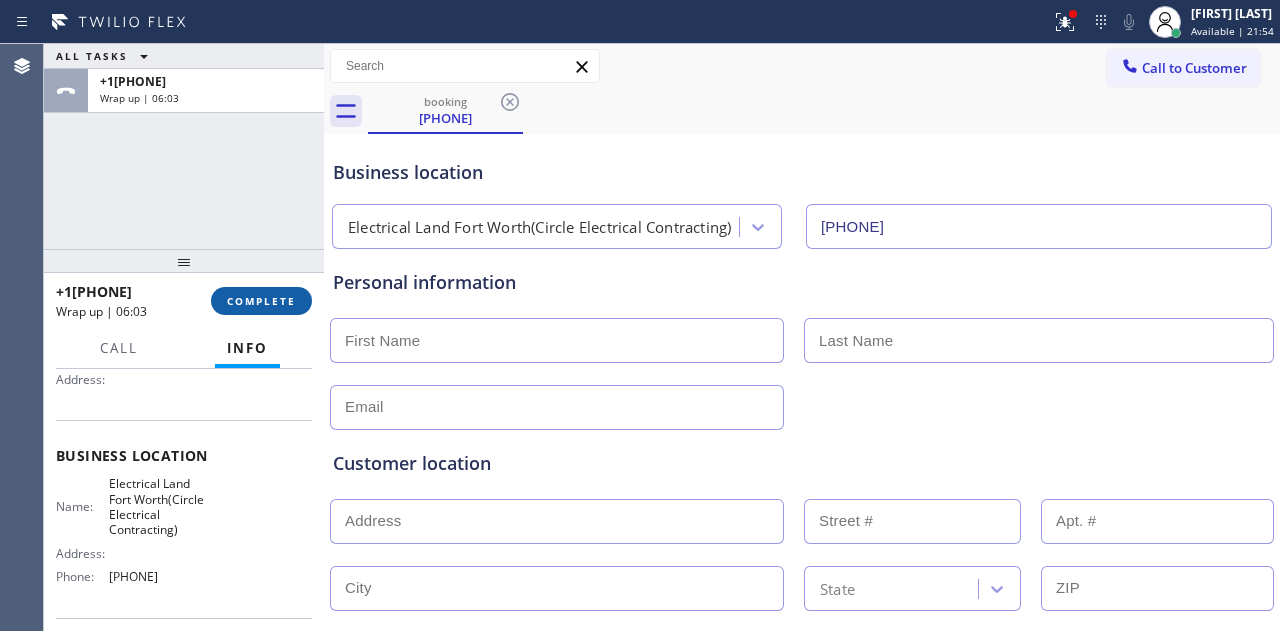 click on "COMPLETE" at bounding box center [261, 301] 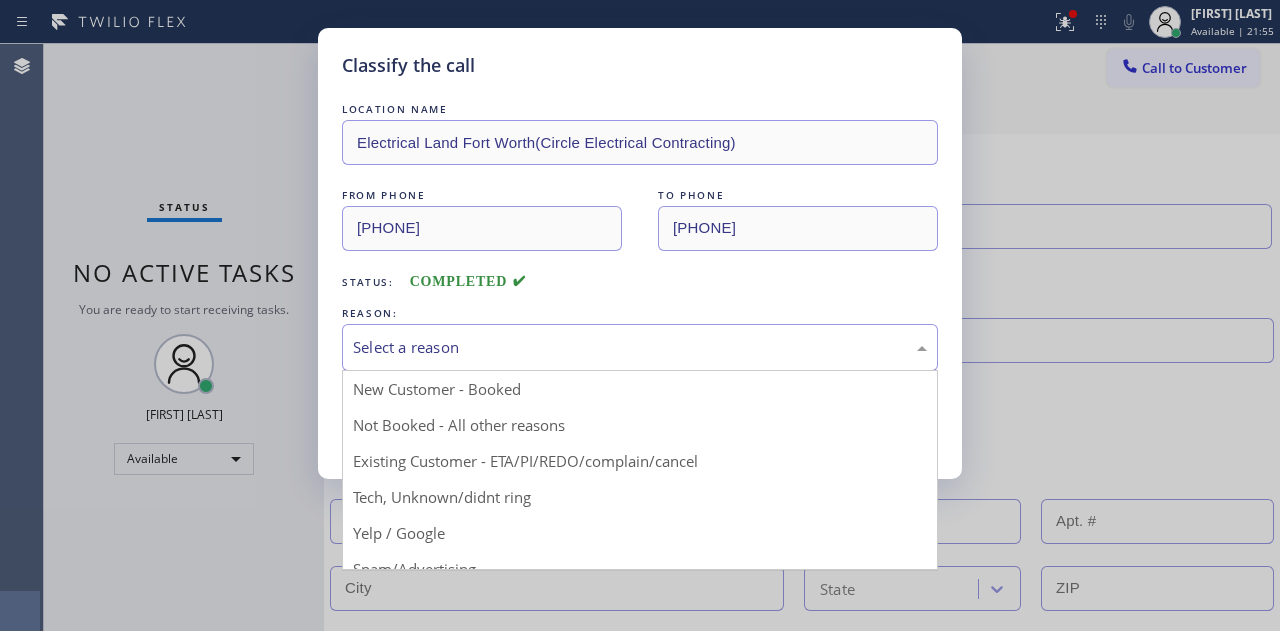 click on "Select a reason" at bounding box center [640, 347] 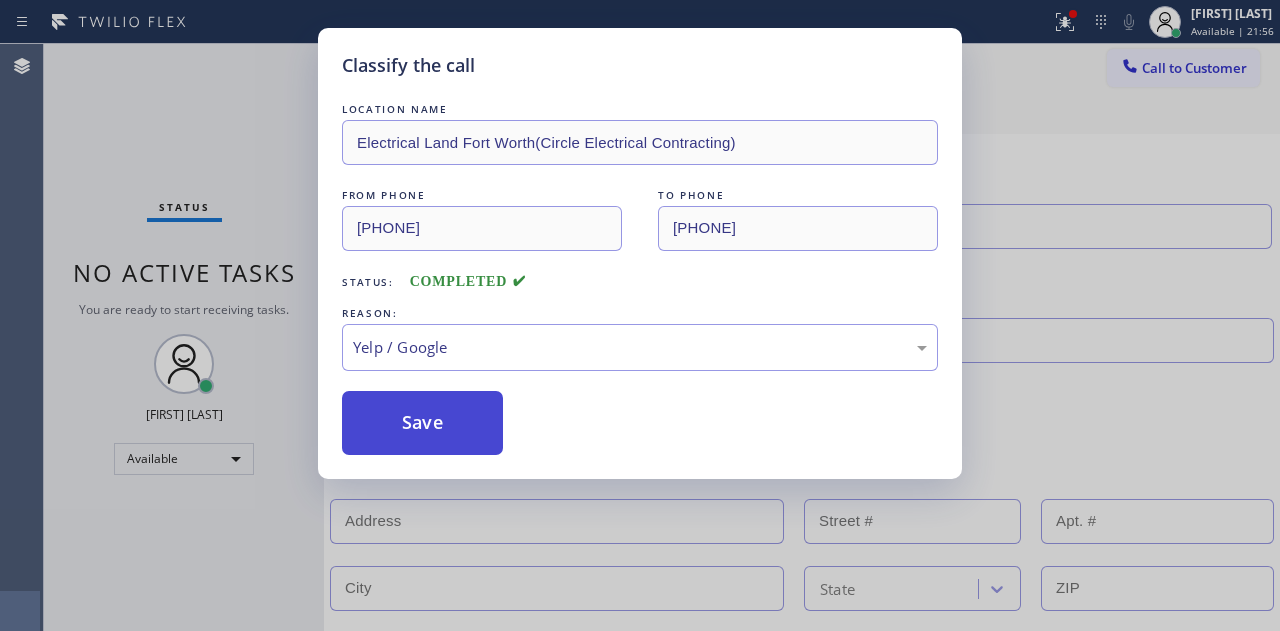 click on "Save" at bounding box center (422, 423) 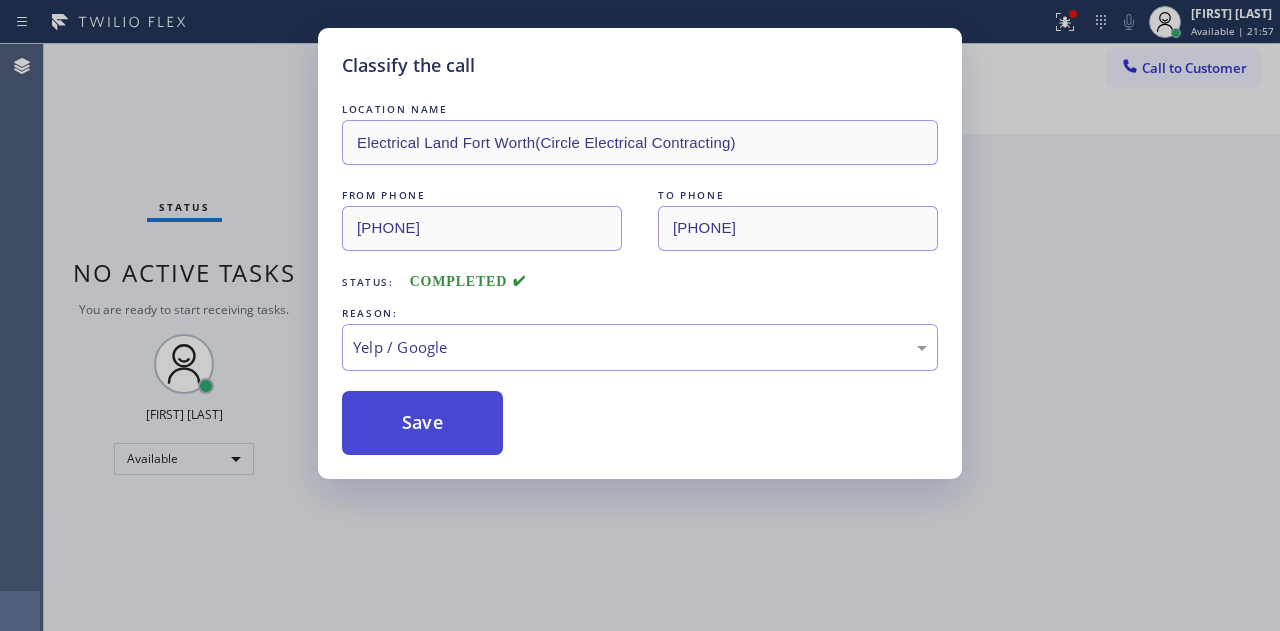 click on "Save" at bounding box center [422, 423] 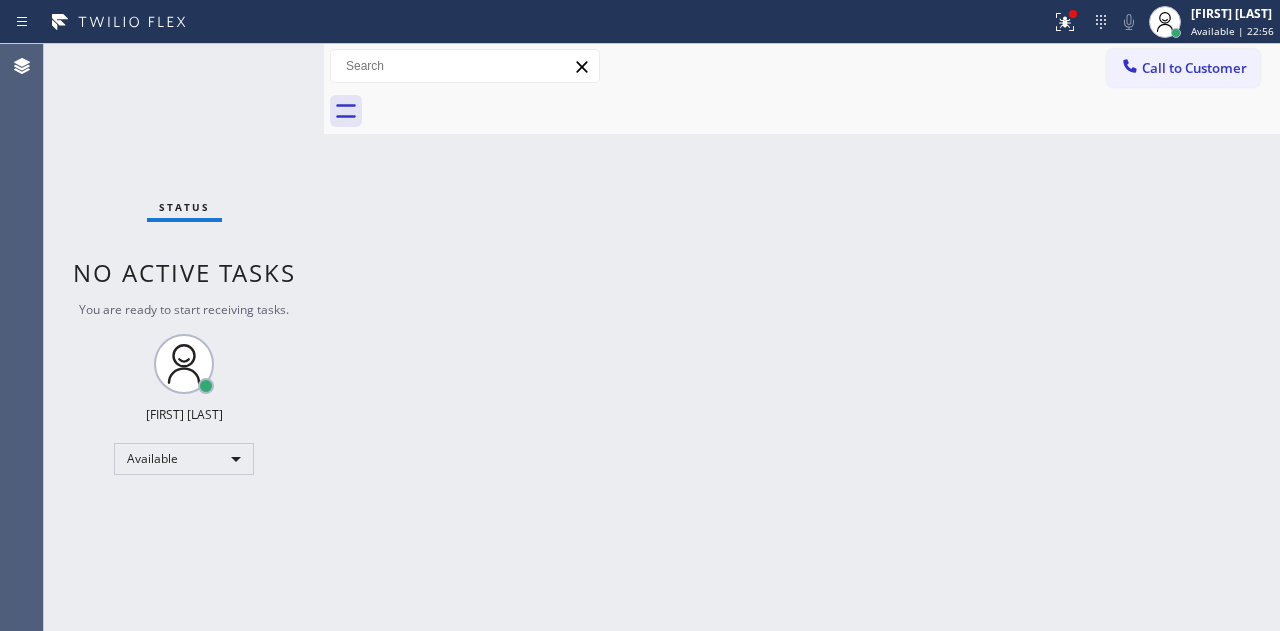 click on "Status   No active tasks     You are ready to start receiving tasks.   [FIRST] [LAST] Available" at bounding box center (184, 337) 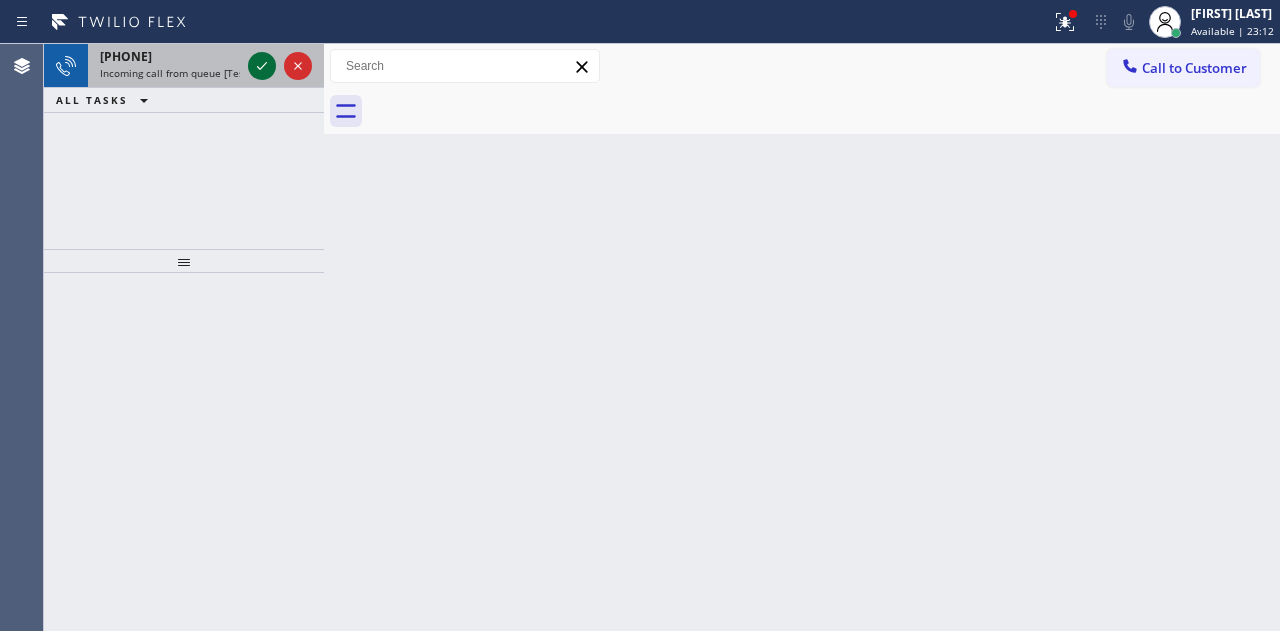 click 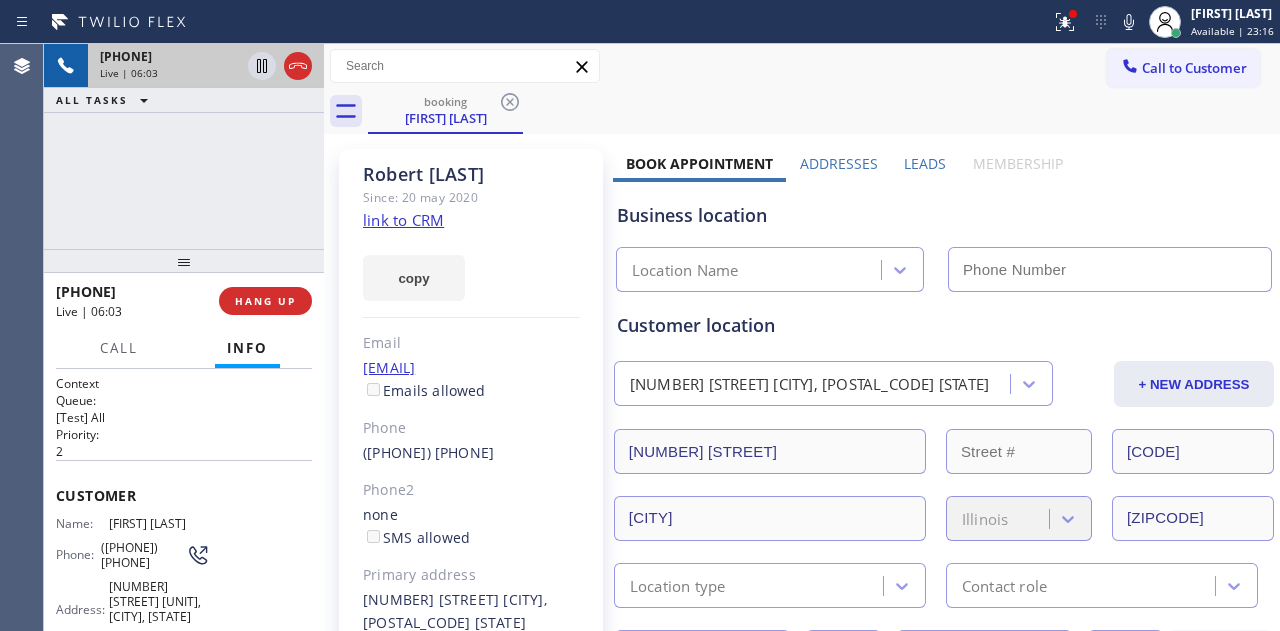 type on "[PHONE]" 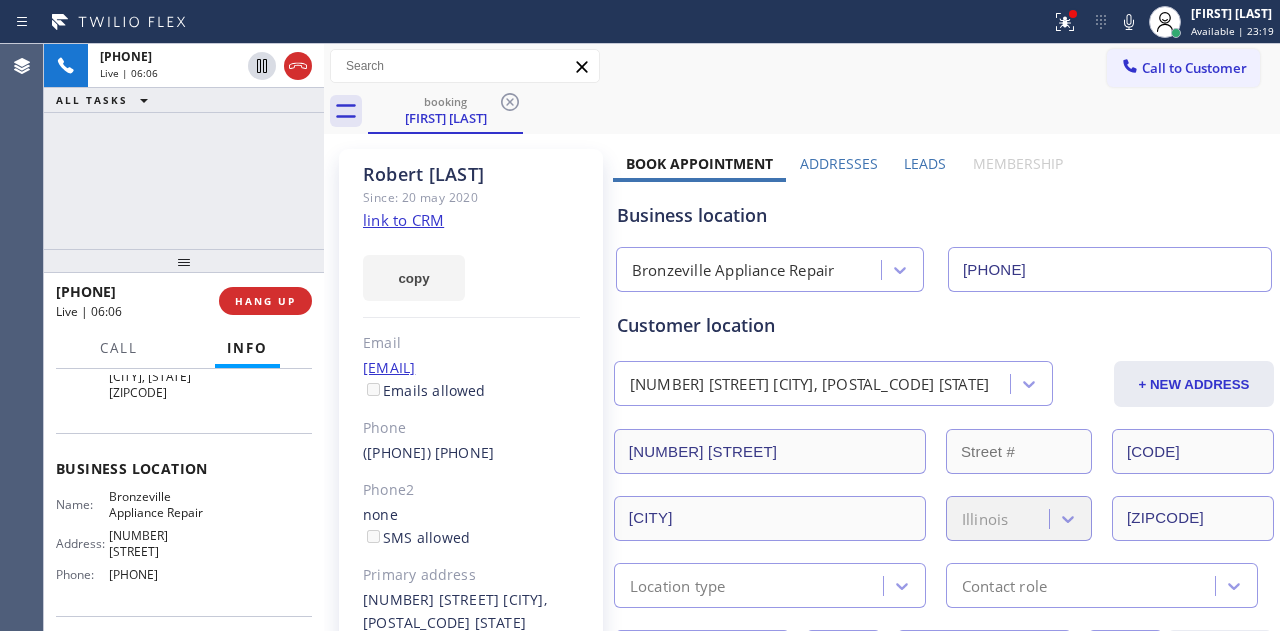 scroll, scrollTop: 300, scrollLeft: 0, axis: vertical 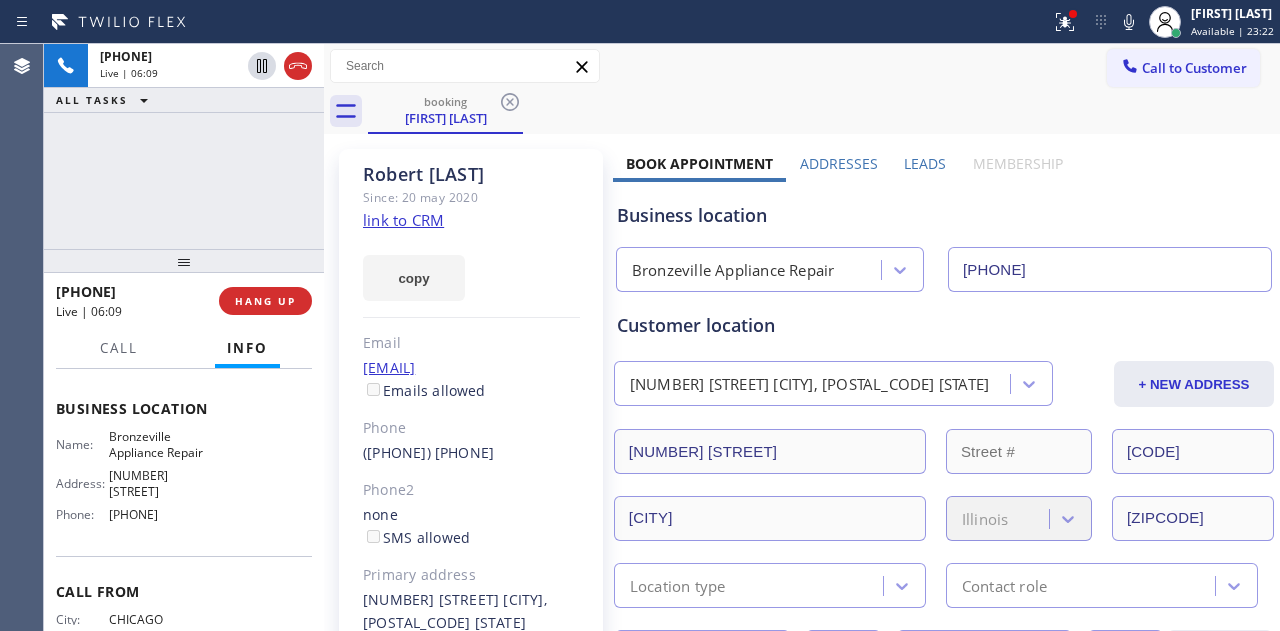 click on "link to CRM" 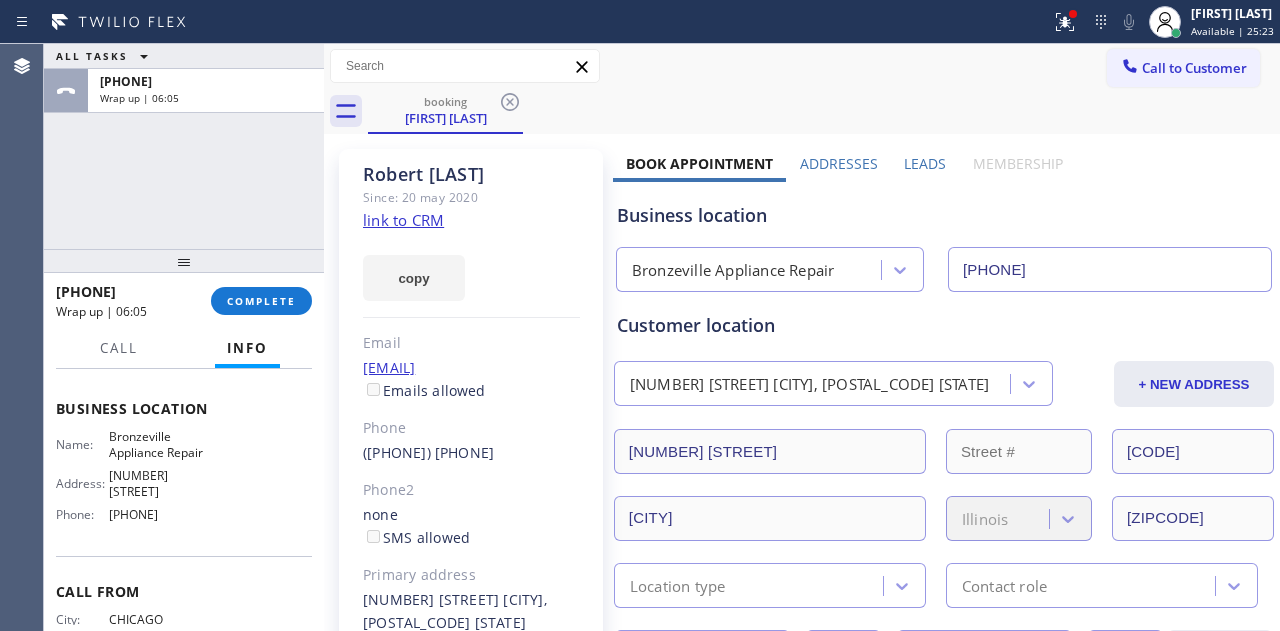 scroll, scrollTop: 700, scrollLeft: 0, axis: vertical 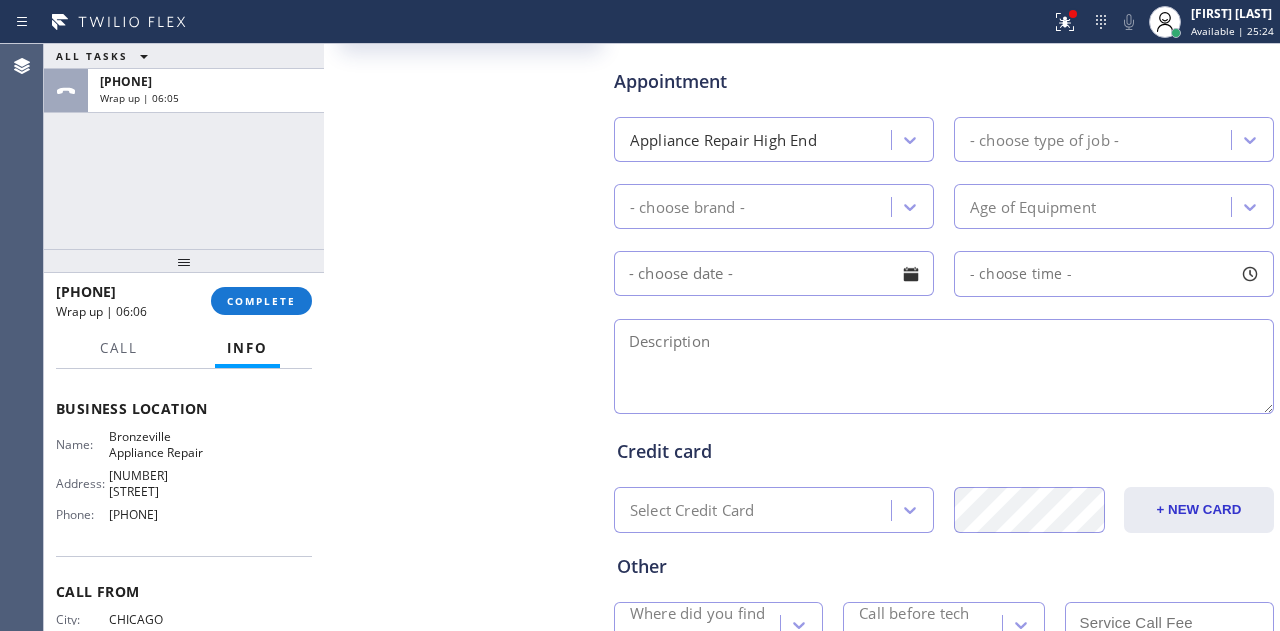 click on "+1[PHONE] Wrap up | [TIME] COMPLETE" at bounding box center [184, 301] 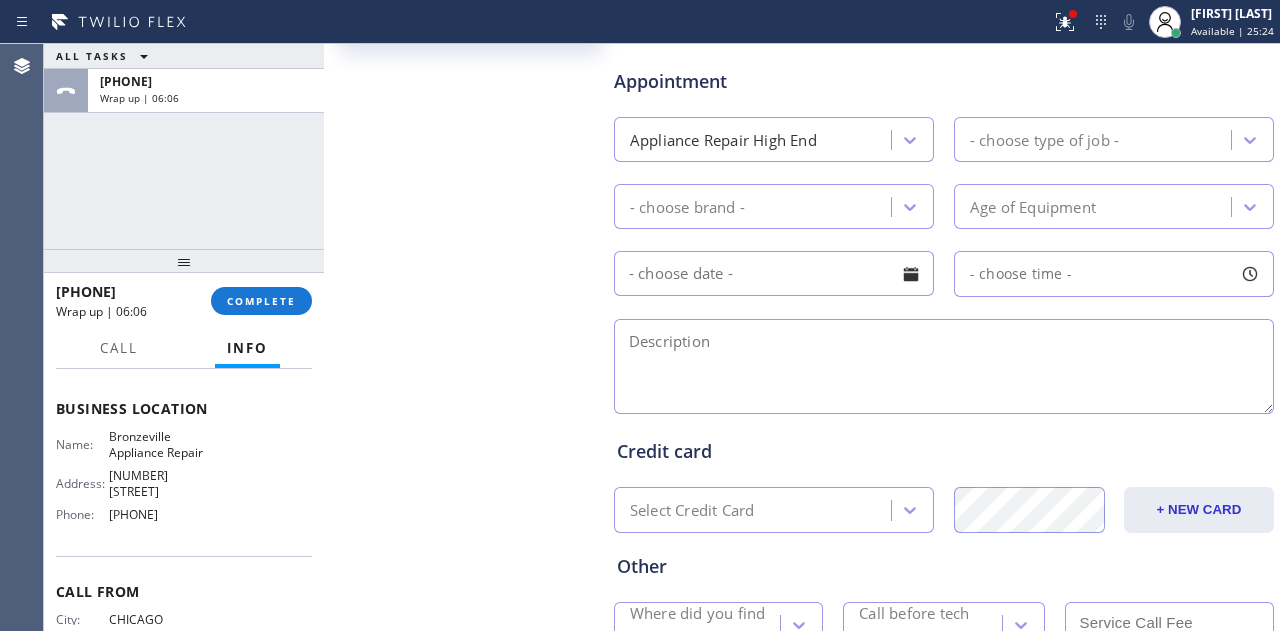 click on "+1[PHONE] Wrap up | [TIME] COMPLETE" at bounding box center (184, 301) 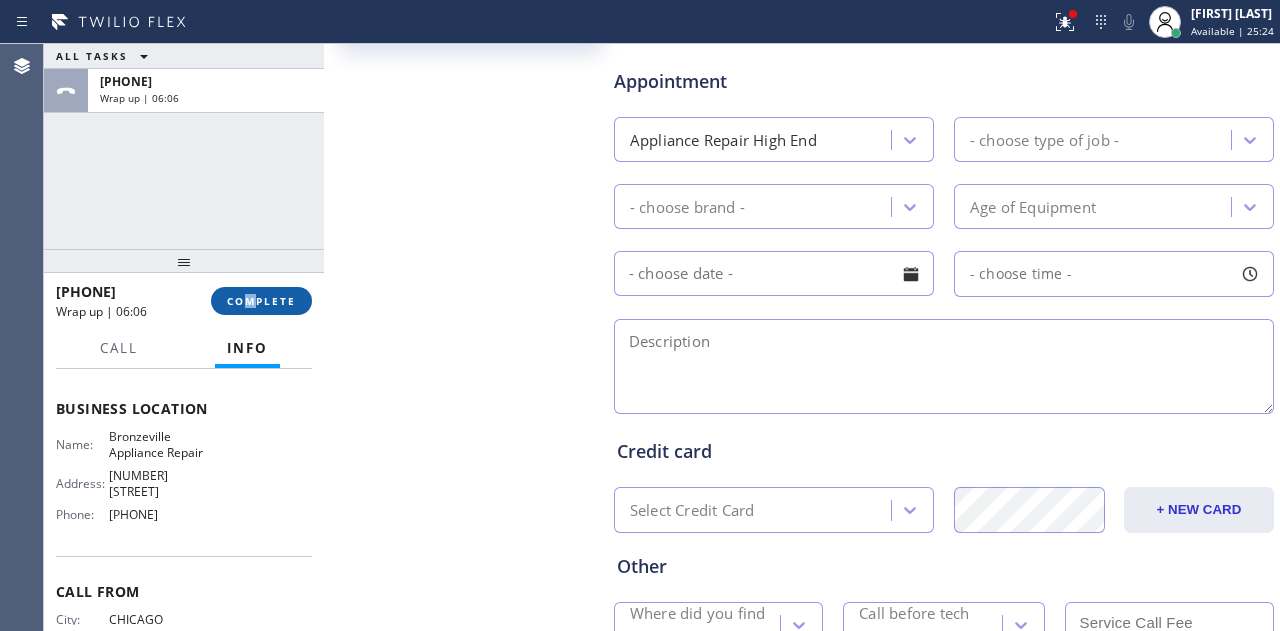 click on "COMPLETE" at bounding box center (261, 301) 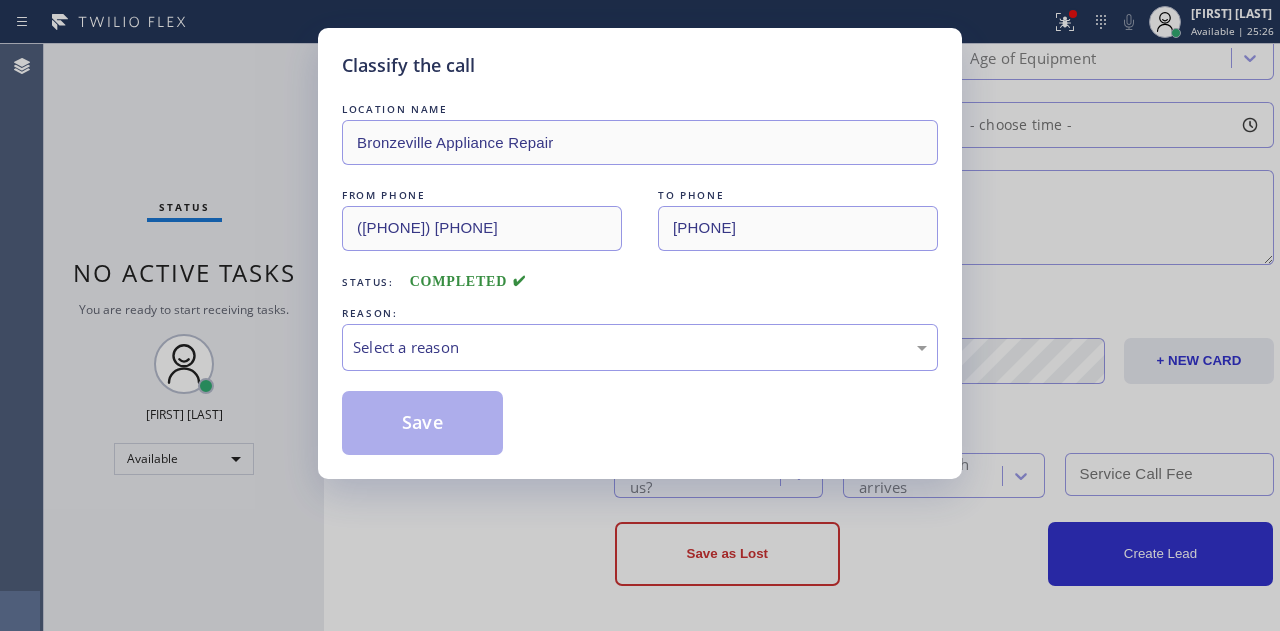 scroll, scrollTop: 855, scrollLeft: 0, axis: vertical 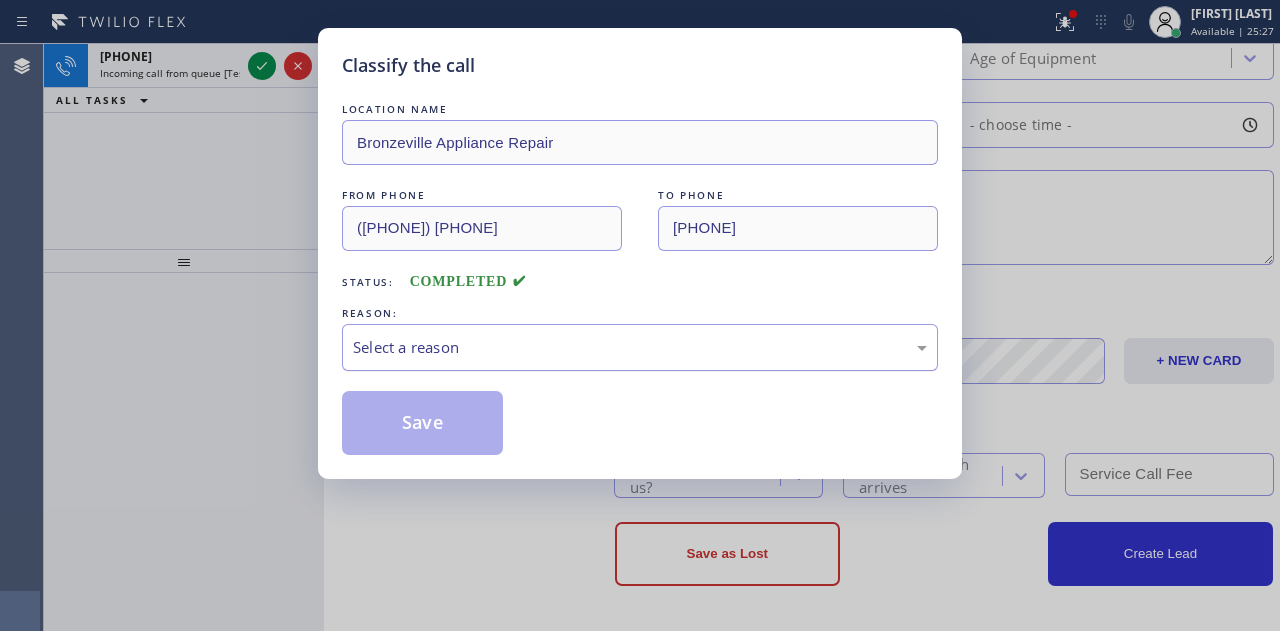 click on "Select a reason" at bounding box center (640, 347) 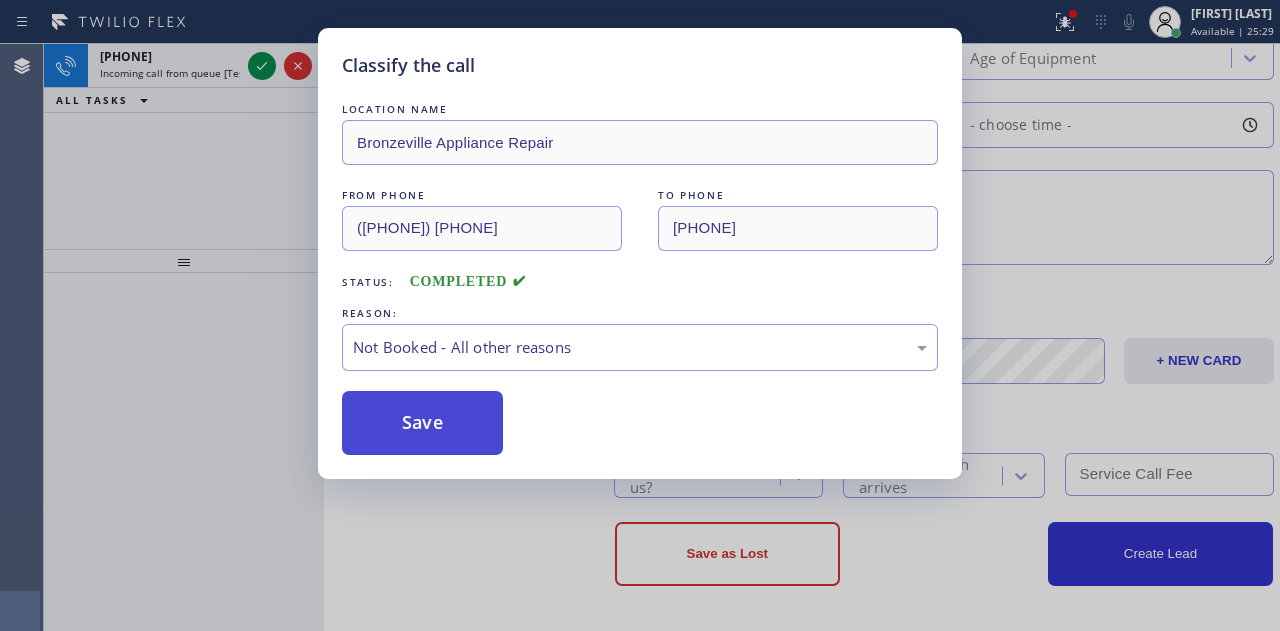 click on "Save" at bounding box center [422, 423] 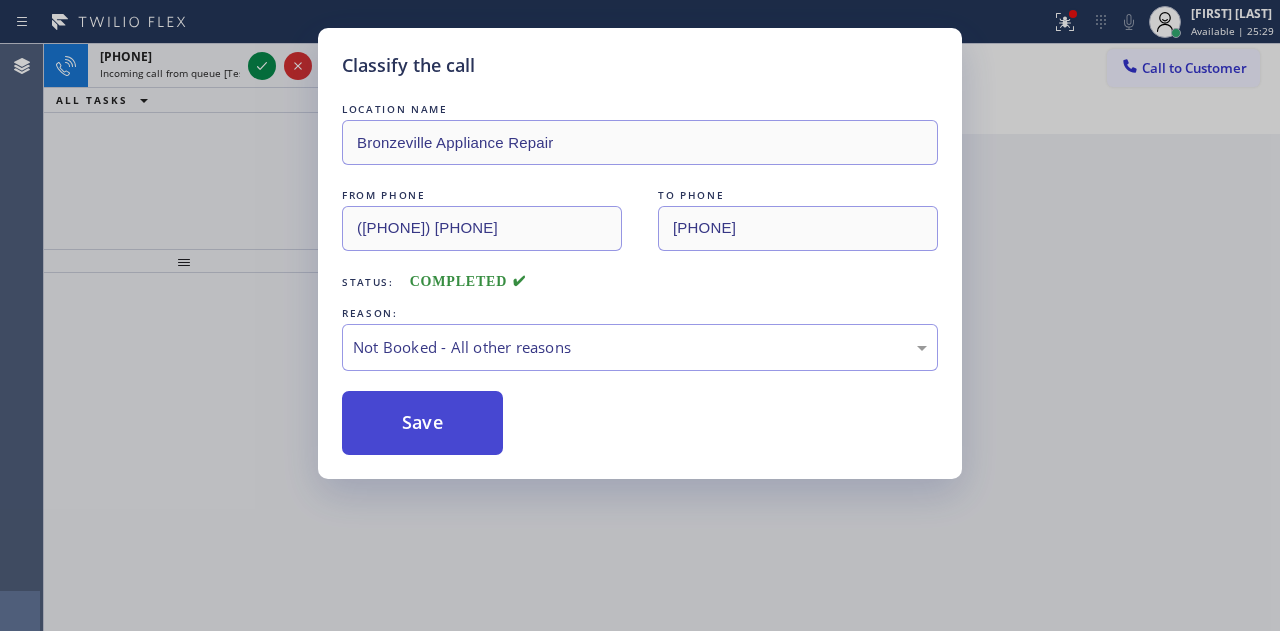 click on "Save" at bounding box center [422, 423] 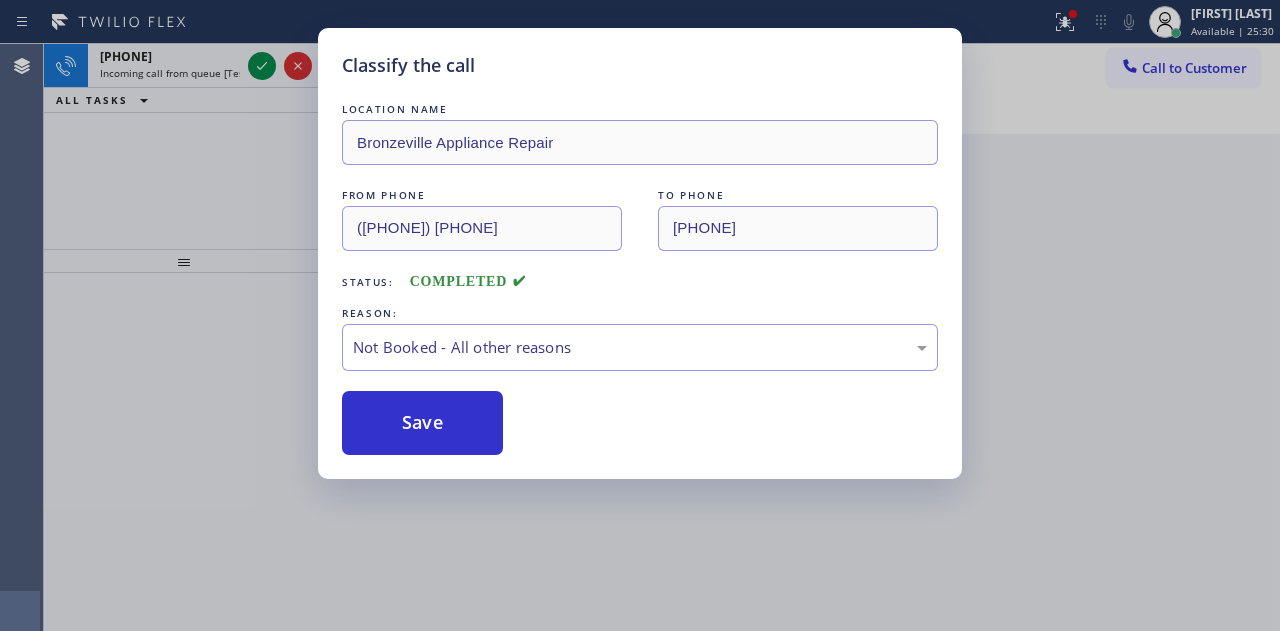 click on "Classify the call LOCATION NAME Bronzeville Appliance Repair FROM PHONE [PHONE] TO PHONE [PHONE] Status: COMPLETED REASON: Not Booked - All other reasons Save" at bounding box center (640, 315) 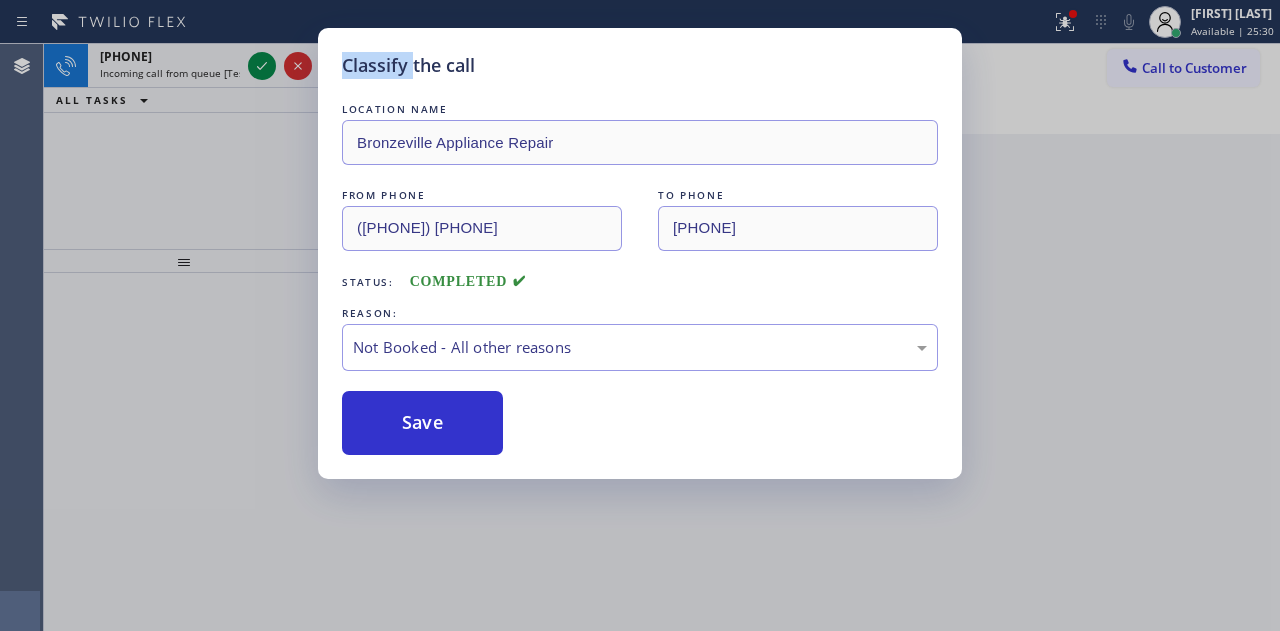click on "Classify the call LOCATION NAME Bronzeville Appliance Repair FROM PHONE [PHONE] TO PHONE [PHONE] Status: COMPLETED REASON: Not Booked - All other reasons Save" at bounding box center [640, 315] 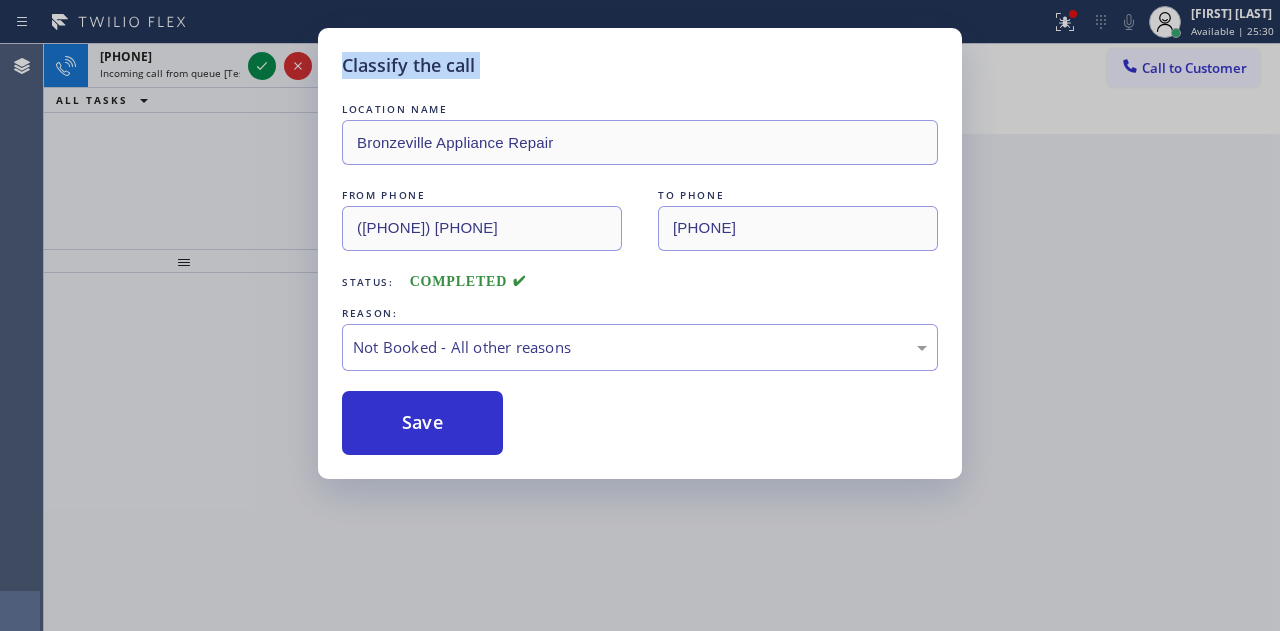 click on "Classify the call LOCATION NAME Advanced Air Duct    Cleaning FROM PHONE [PHONE] TO PHONE [PHONE] Status: COMPLETED REASON: Not Booked - All other reasons Save Classify the call LOCATION NAME Rush Electrical Service FROM PHONE [PHONE] TO PHONE [PHONE] Status: COMPLETED REASON: HouseCallPro / HomeAdvisor / Other platforms  Save Classify the call LOCATION NAME PrimeFlow HVAC FROM PHONE [PHONE] TO PHONE [PHONE] Status: COMPLETED REASON: Not Booked - All other reasons Save Classify the call LOCATION NAME 5 Star Plumbing North Hollywood FROM PHONE [PHONE] TO PHONE [PHONE] Status: COMPLETED REASON: Not Booked - All other reasons Save Classify the call LOCATION NAME Same Day Subzero Repair Brookline FROM PHONE [PHONE] TO PHONE [PHONE] Status: COMPLETED REASON: Yelp / Google  Save Classify the call LOCATION NAME Wolf  and  Sub Zero Professionals Escondido FROM PHONE [PHONE] TO PHONE [PHONE] Status: COMPLETED REASON: Yelp / Google" at bounding box center [662, 337] 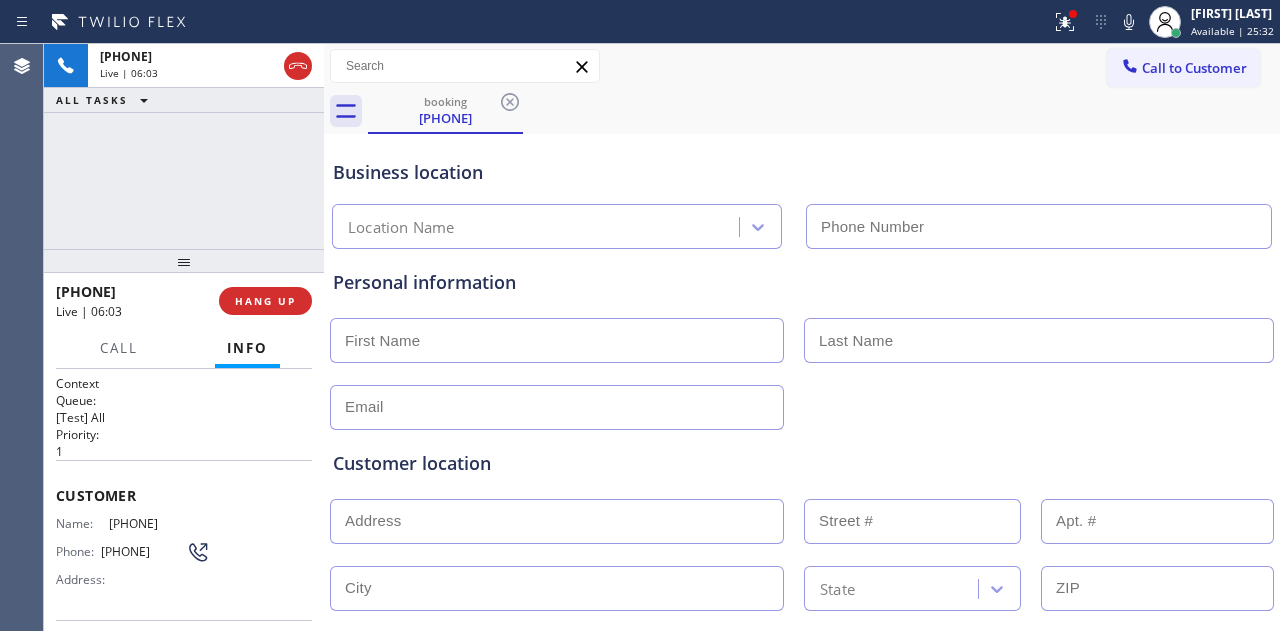 type on "[PHONE]" 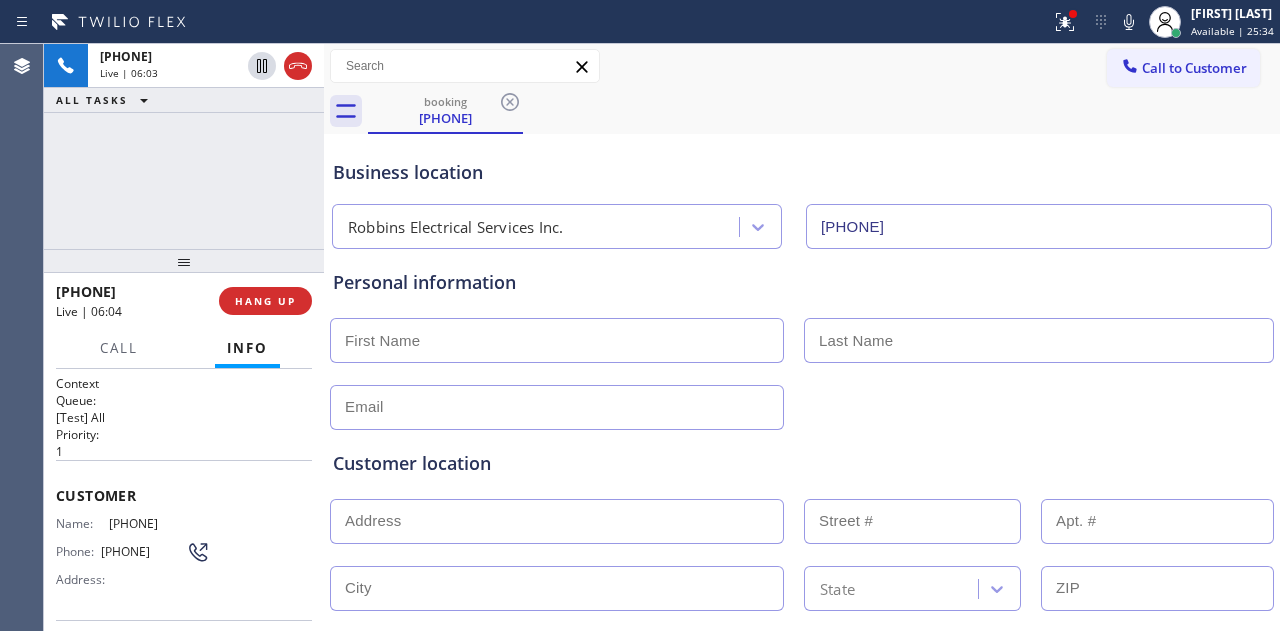 click on "+1[PHONE] Live | [TIME] ALL TASKS ALL TASKS ACTIVE TASKS TASKS IN WRAP UP" at bounding box center [184, 146] 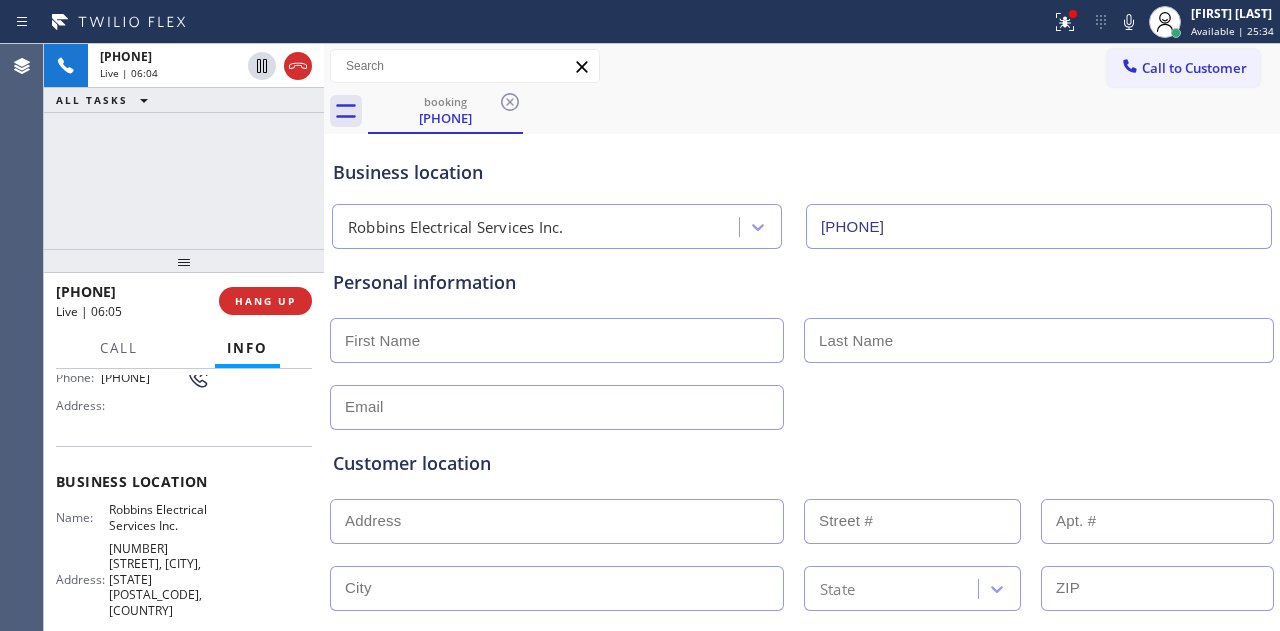 scroll, scrollTop: 200, scrollLeft: 0, axis: vertical 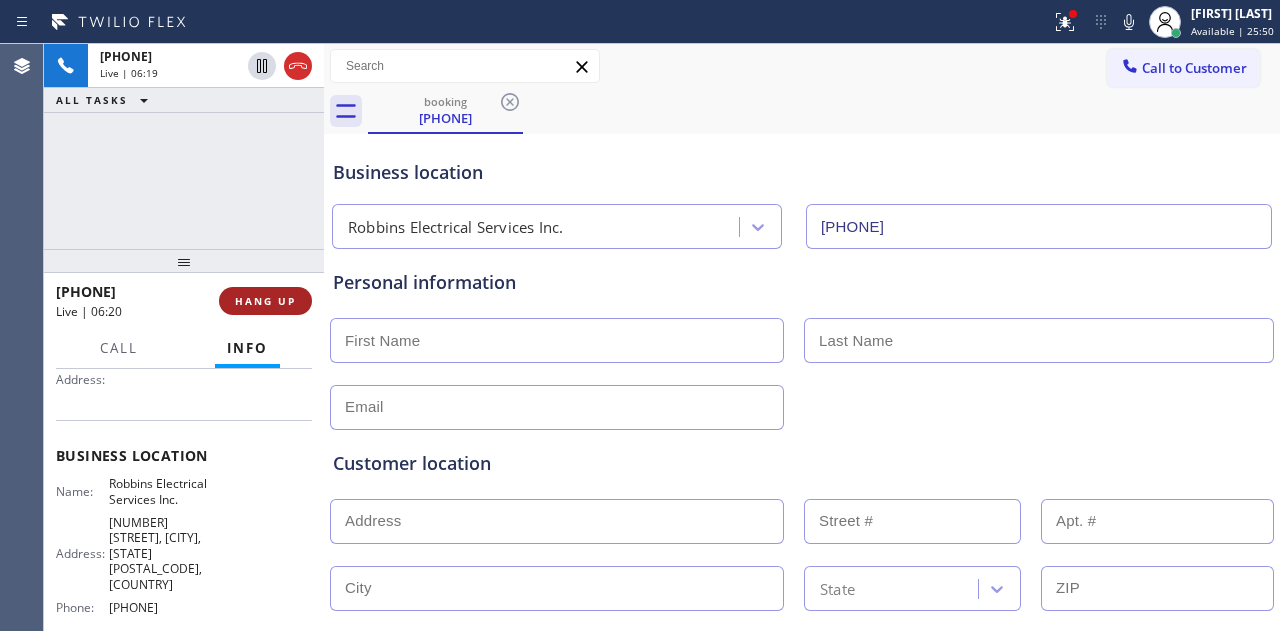 click on "HANG UP" at bounding box center [265, 301] 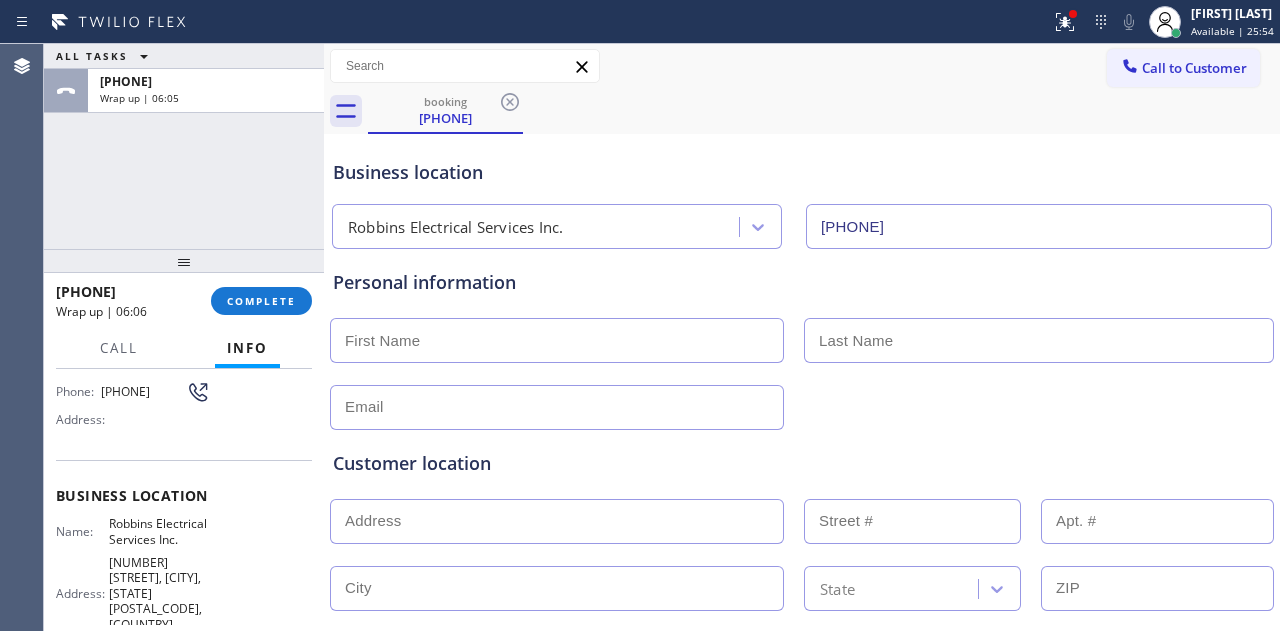 scroll, scrollTop: 0, scrollLeft: 0, axis: both 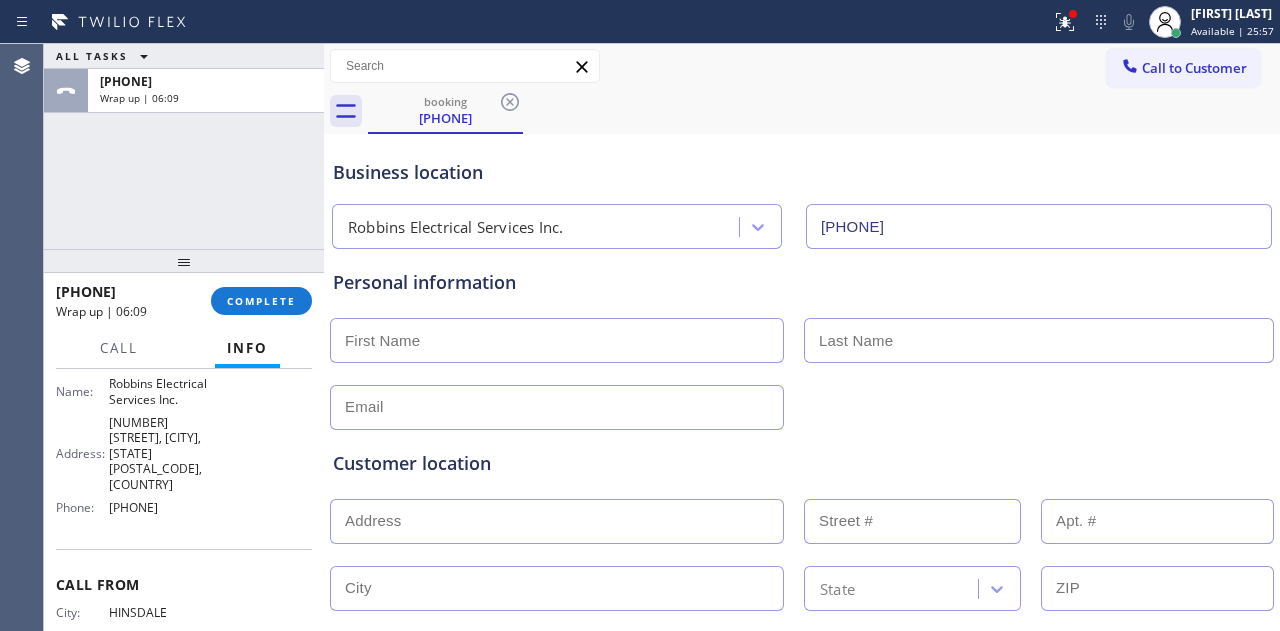 copy on "Customer Name: ([PHONE]) [PHONE] Phone: ([PHONE]) [PHONE] Address: Business location Name: Robbins Electrical Services Inc. Address: [NUMBER] [STREET], [CITY], [STATE] [COUNTRY] Phone: ([PHONE]) [PHONE]" 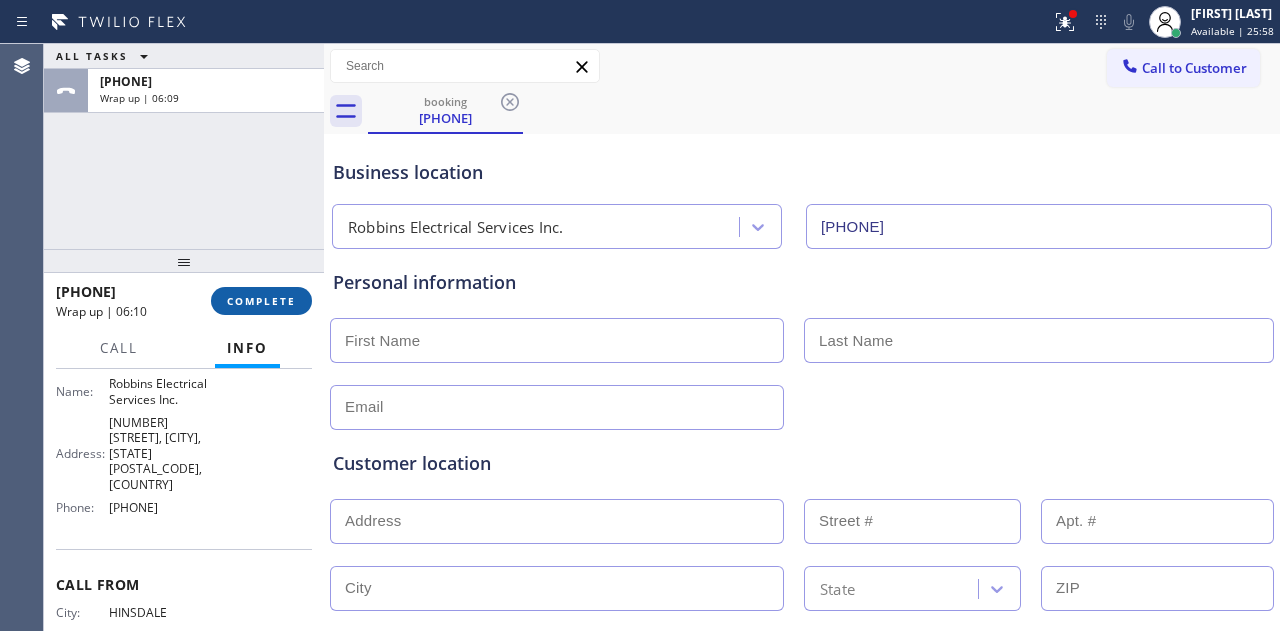 click on "COMPLETE" at bounding box center [261, 301] 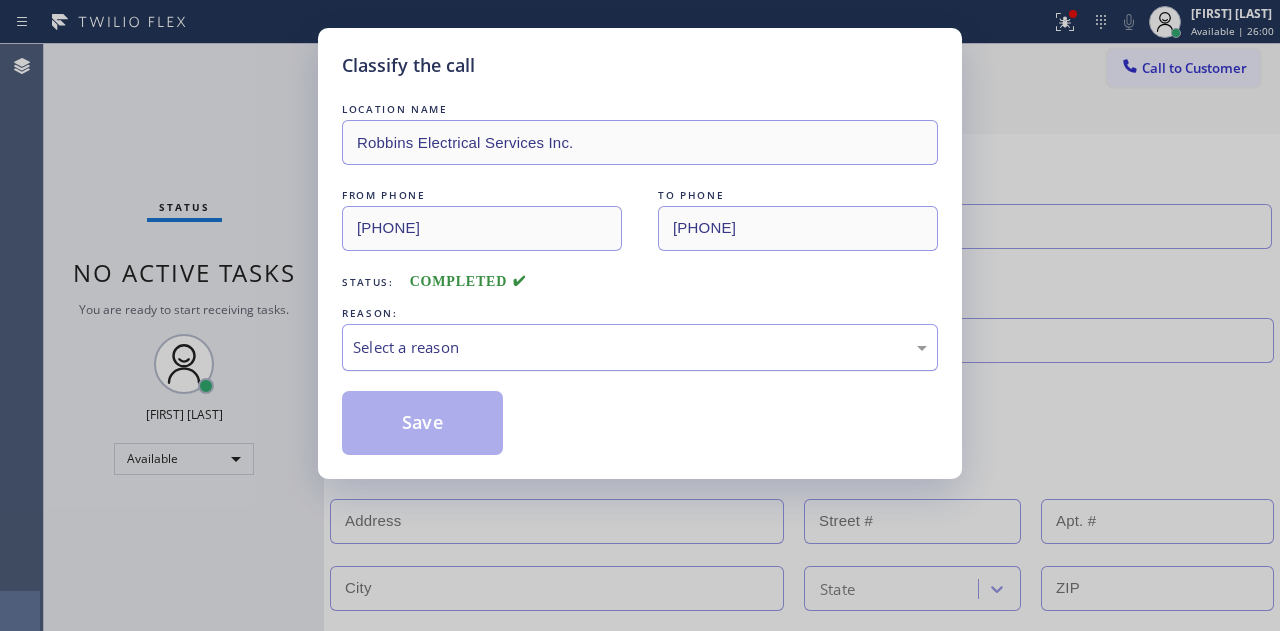 click on "Select a reason" at bounding box center (640, 347) 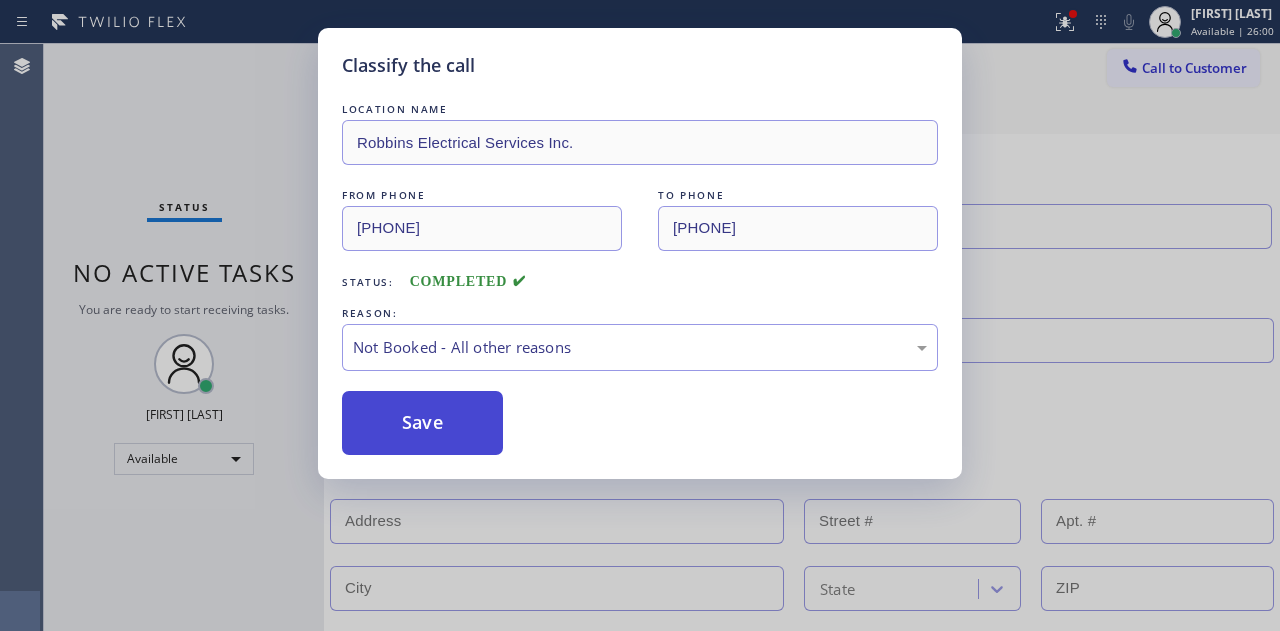 drag, startPoint x: 466, startPoint y: 430, endPoint x: 414, endPoint y: 406, distance: 57.271286 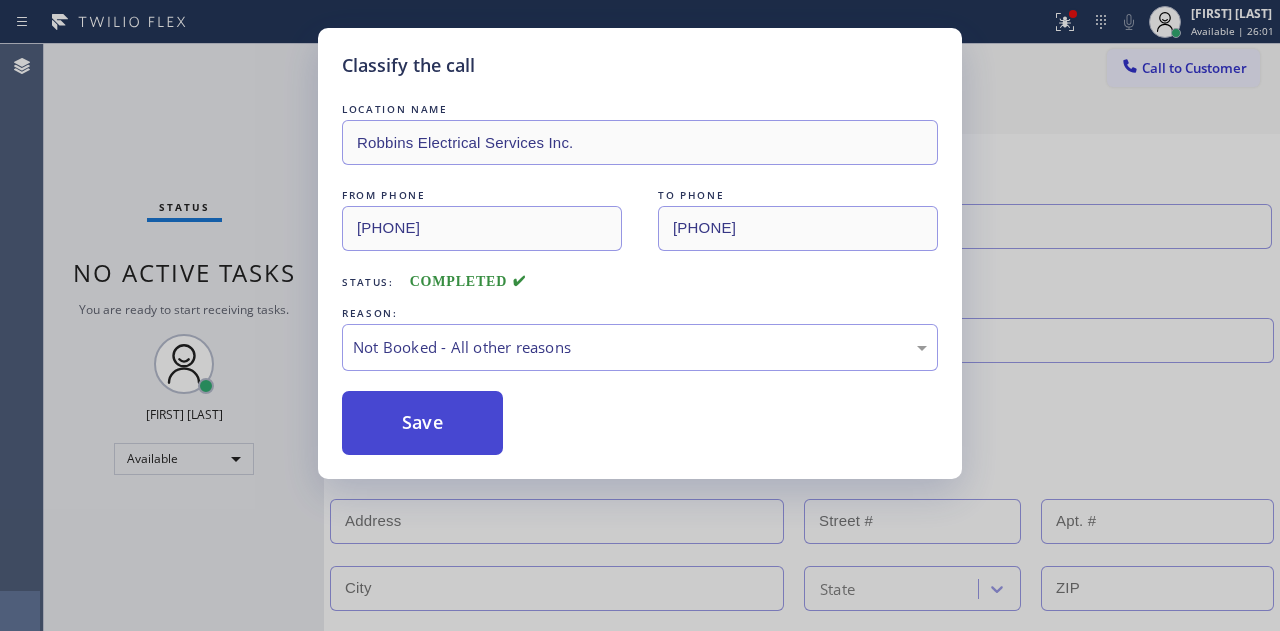 click on "Save" at bounding box center (422, 423) 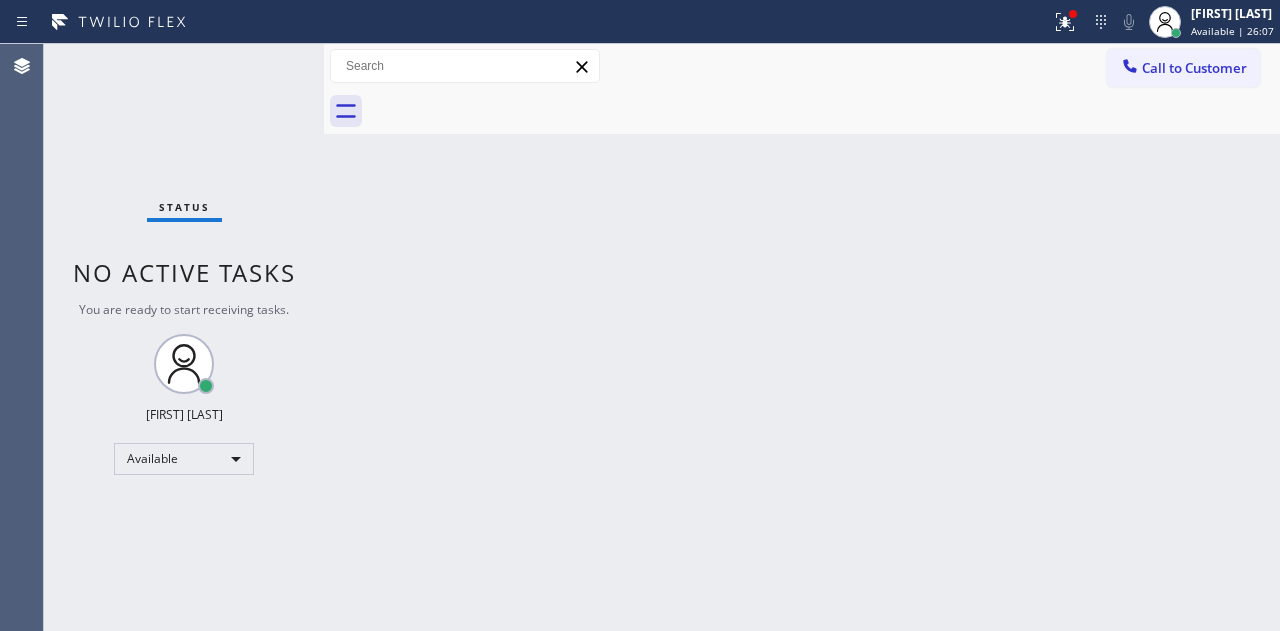 click on "Back to Dashboard Change Sender ID Customers Technicians Select a contact Outbound call Location Search location Your caller id phone number Customer number Call Customer info Name   Phone none Address none Change Sender ID HVAC +1[PHONE] 5 Star Appliance +1[PHONE] Appliance Repair +1[PHONE] Plumbing +1[PHONE] Air Duct Cleaning +1[PHONE]  Electricians +1[PHONE]  Cancel Change Check personal SMS Reset Change No tabs Call to Customer Outbound call Location Subzero Repair Professionals (West Palm Beach, Google Ads) Your caller id phone number [PHONE] Customer number Call Outbound call Technician Search Technician Your caller id phone number Your caller id phone number Call" at bounding box center [802, 337] 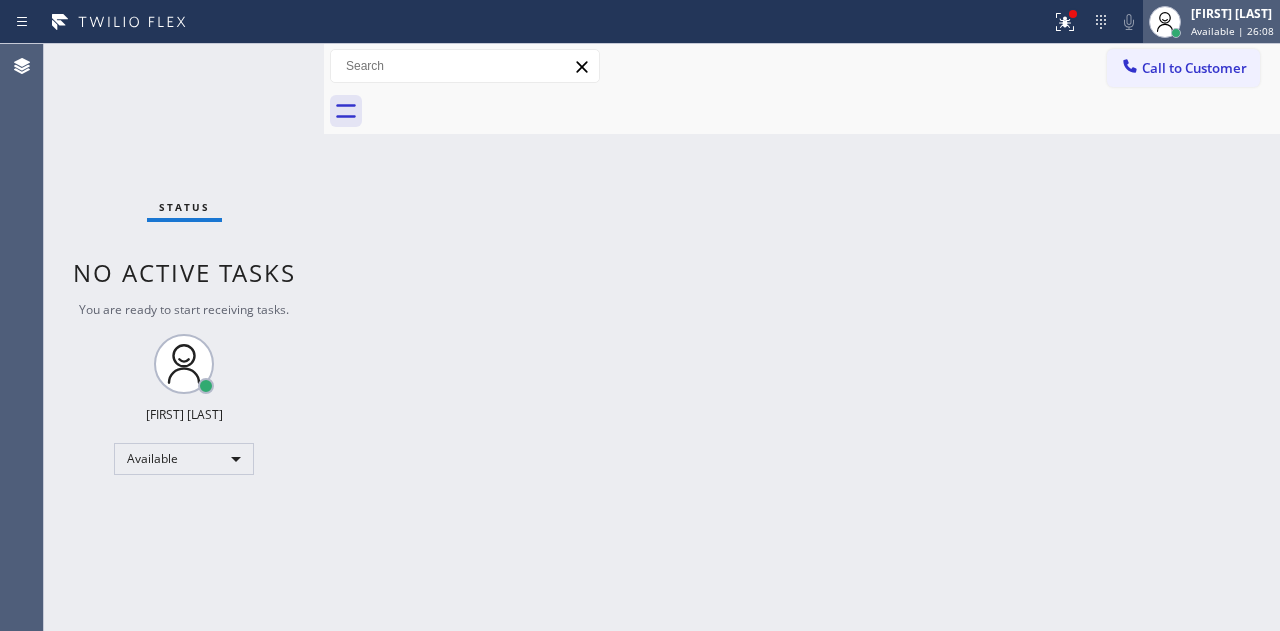 click on "[FIRST] [LAST]" at bounding box center [1232, 13] 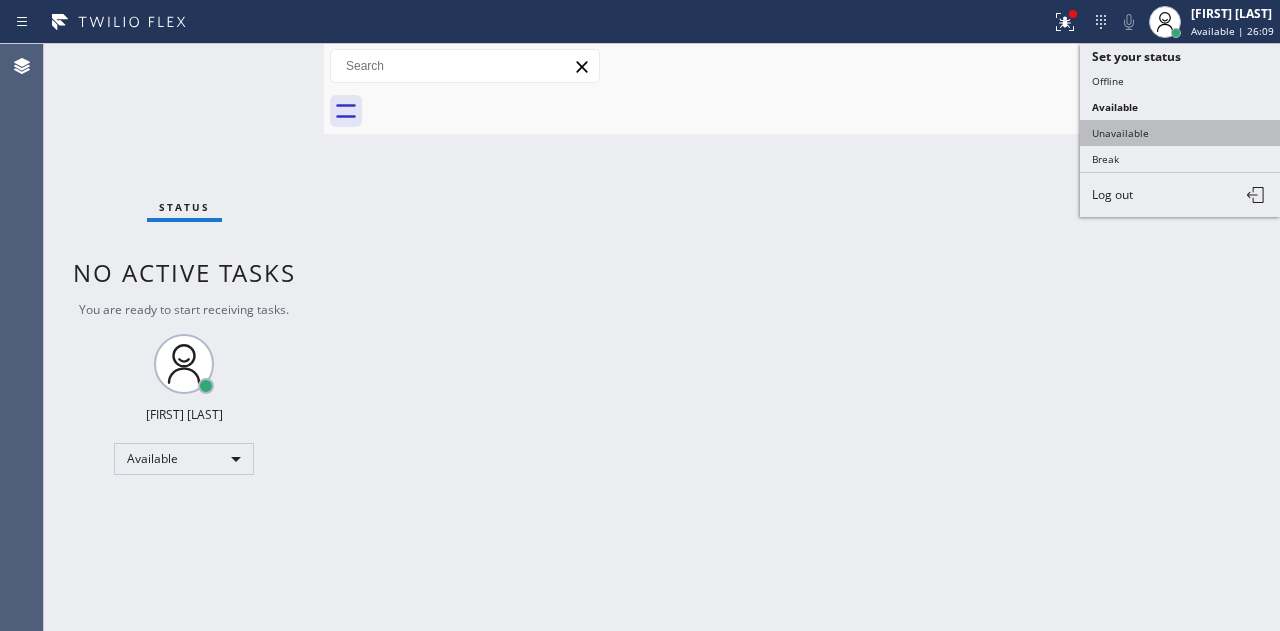 click on "Unavailable" at bounding box center (1180, 133) 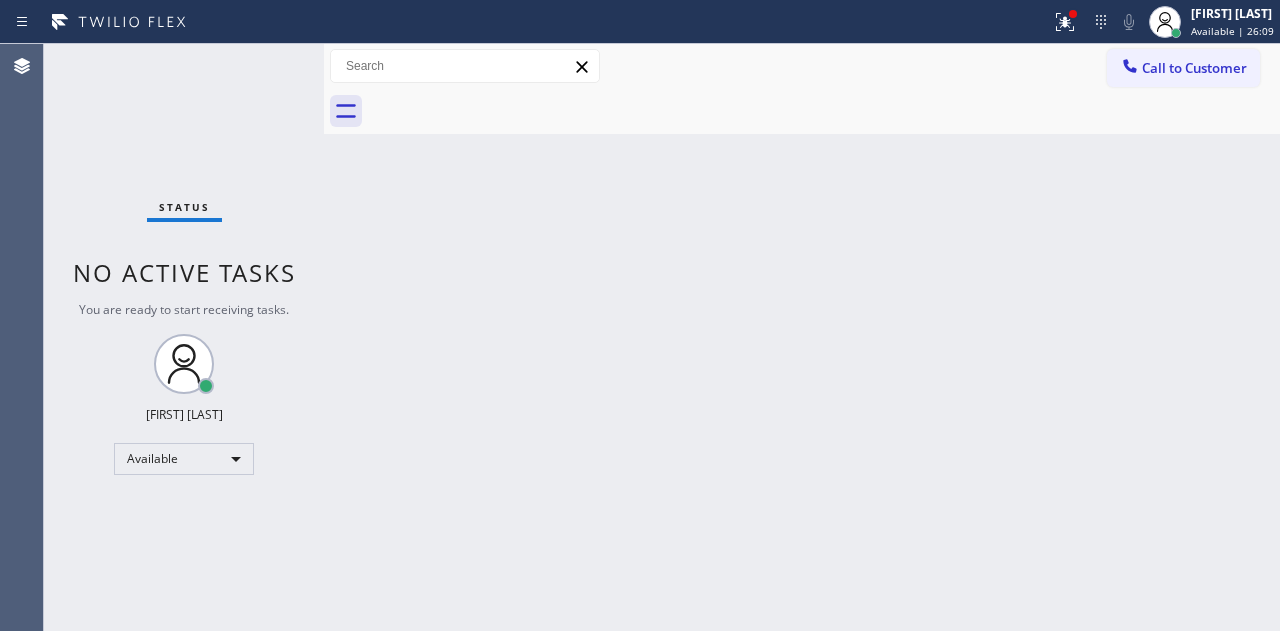 drag, startPoint x: 741, startPoint y: 294, endPoint x: 776, endPoint y: 272, distance: 41.340054 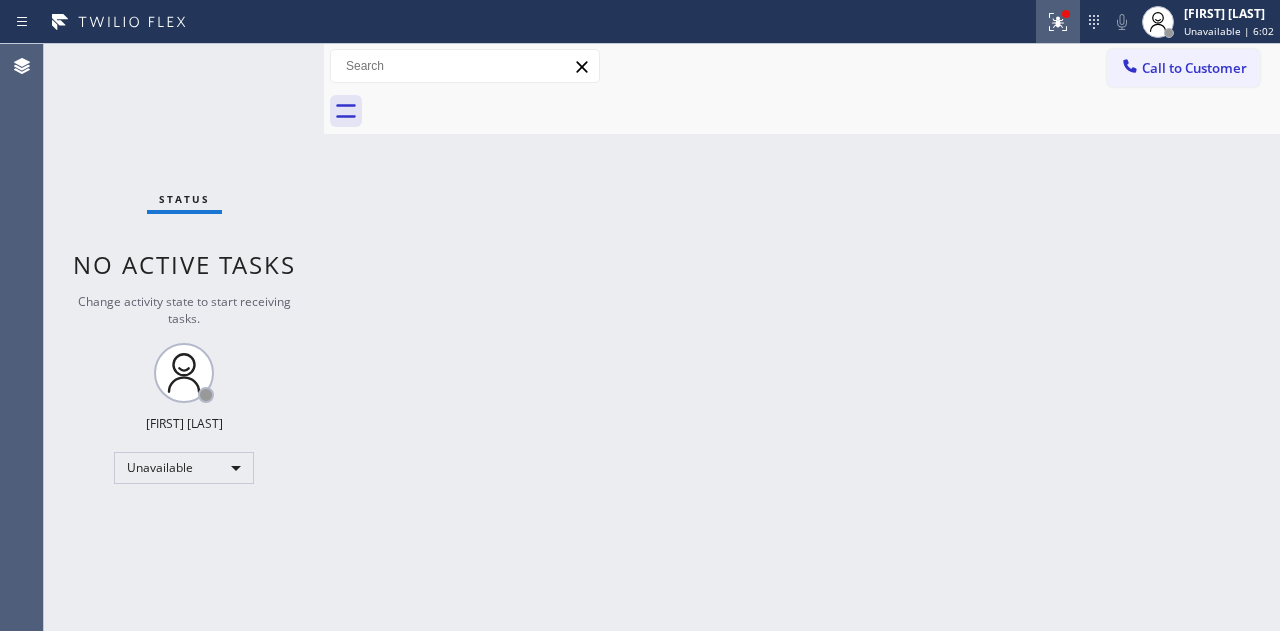 click at bounding box center [1058, 22] 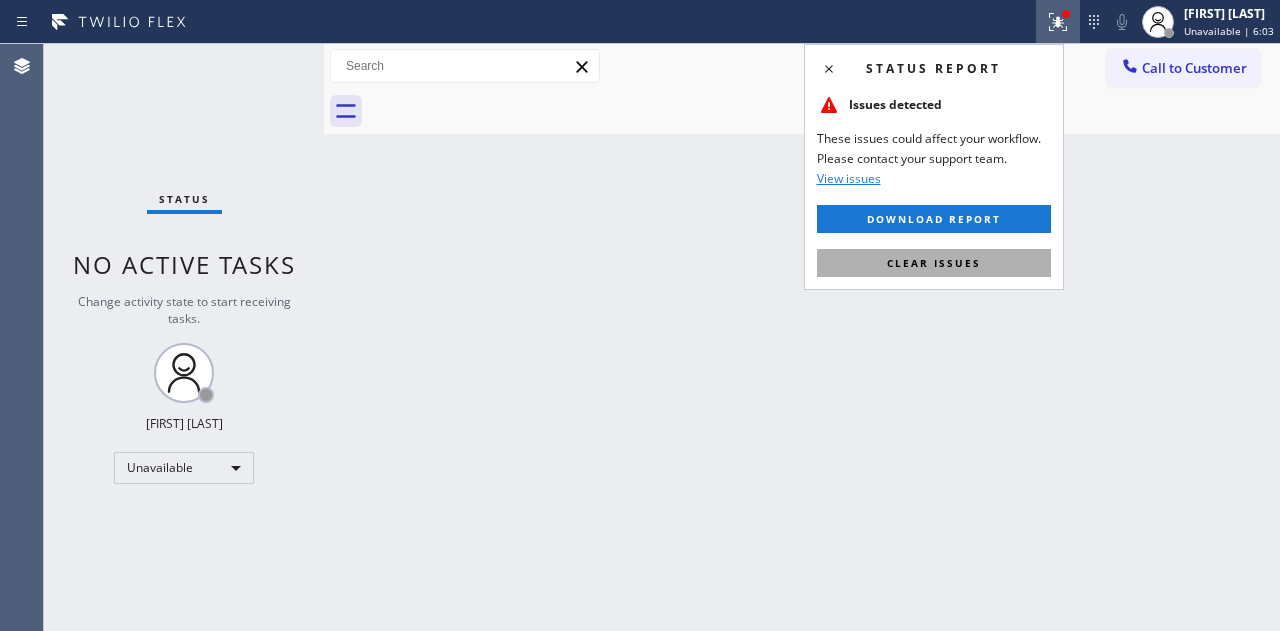 click on "Clear issues" at bounding box center [934, 263] 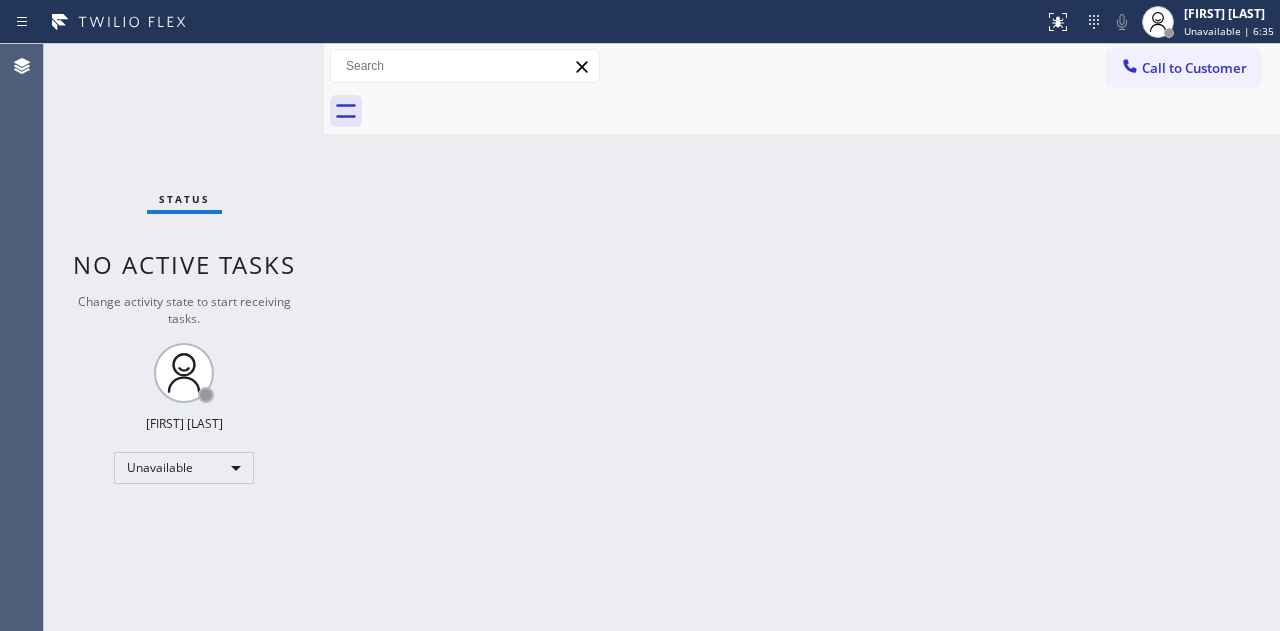 click on "Call to Customer" at bounding box center [1194, 68] 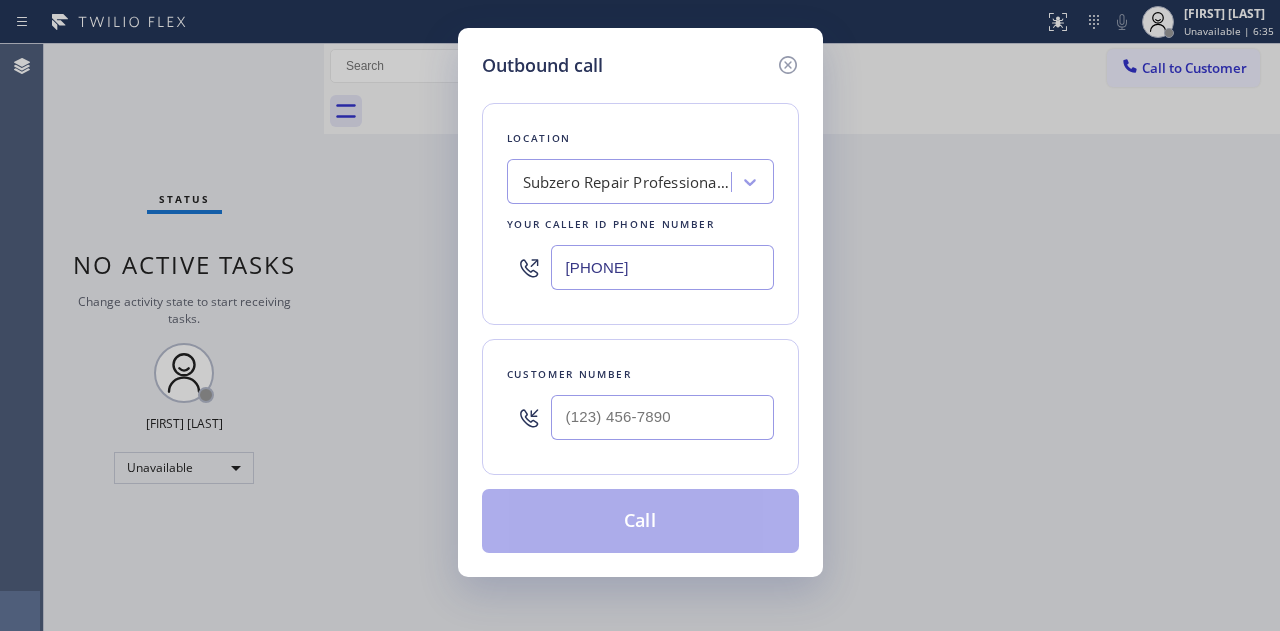 type 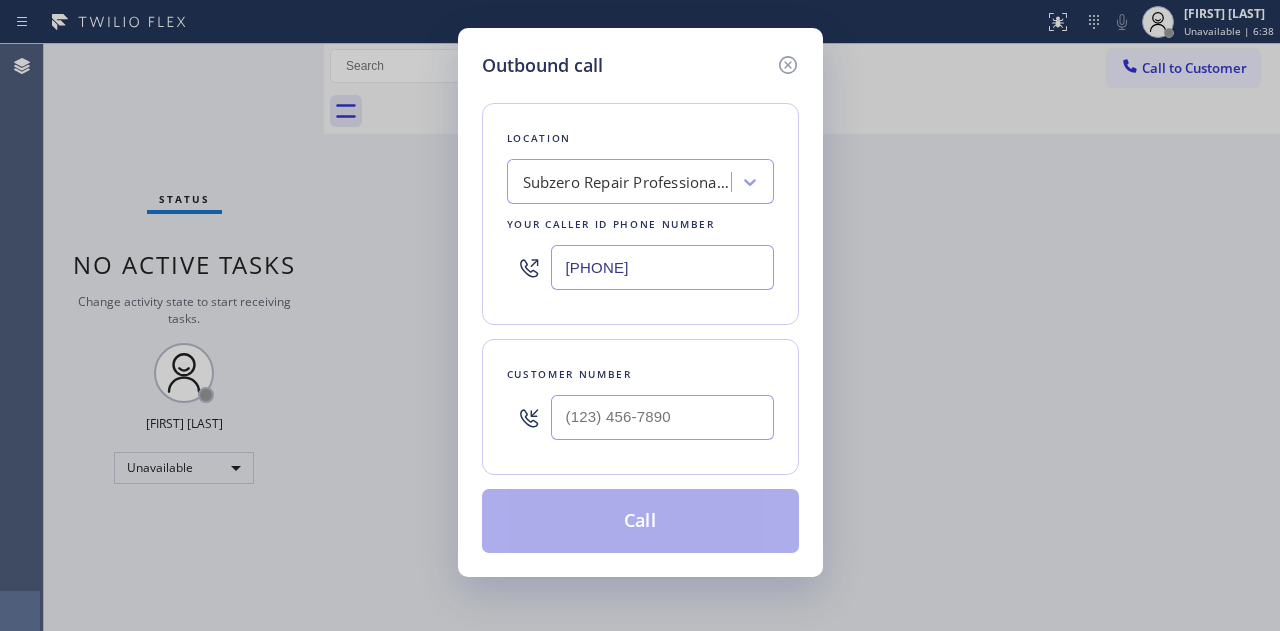 click on "[PHONE]" at bounding box center [662, 267] 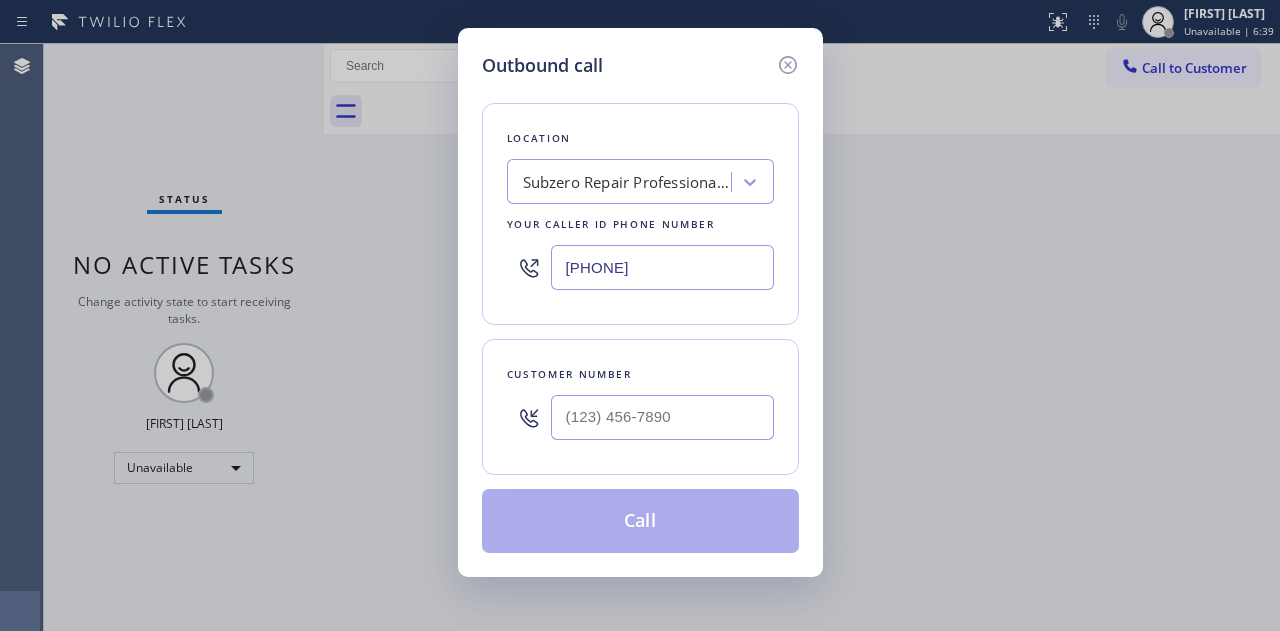 paste on "[ZIPCODE]" 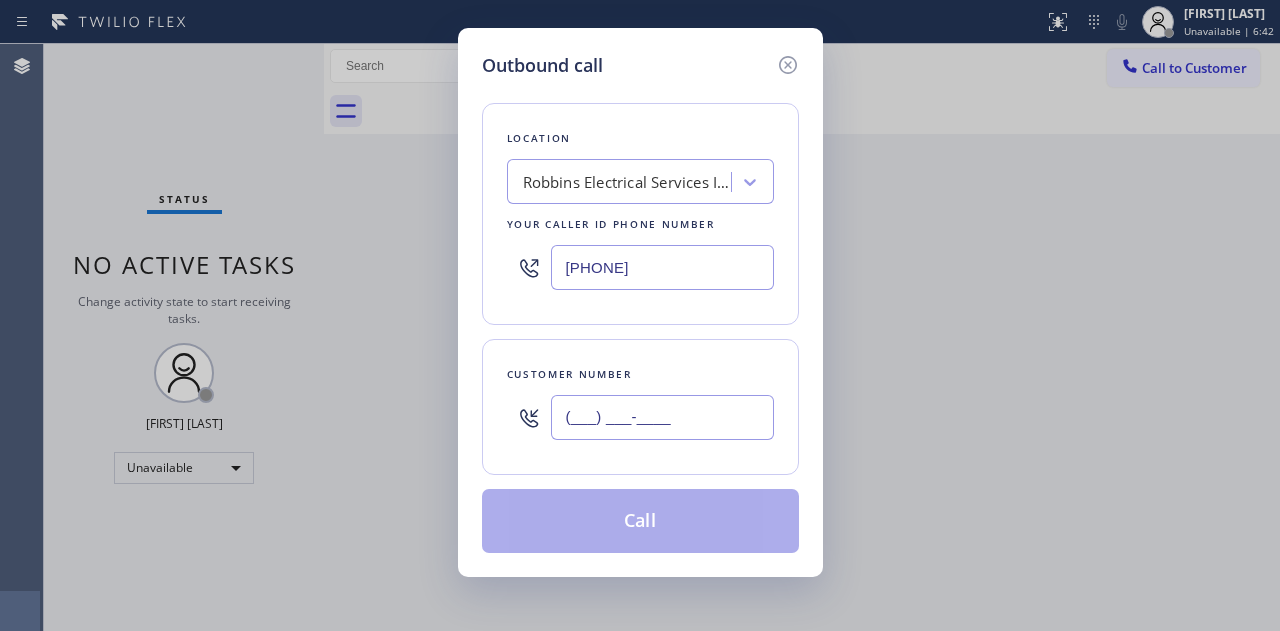 click on "(___) ___-____" at bounding box center (662, 417) 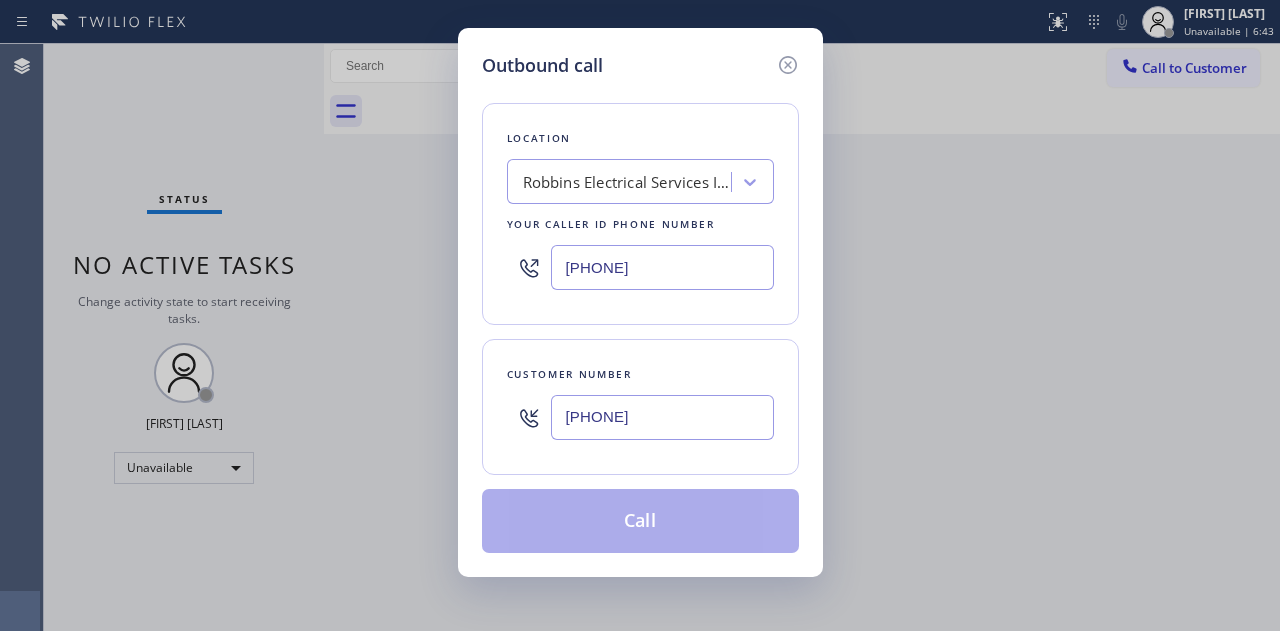 type on "[PHONE]" 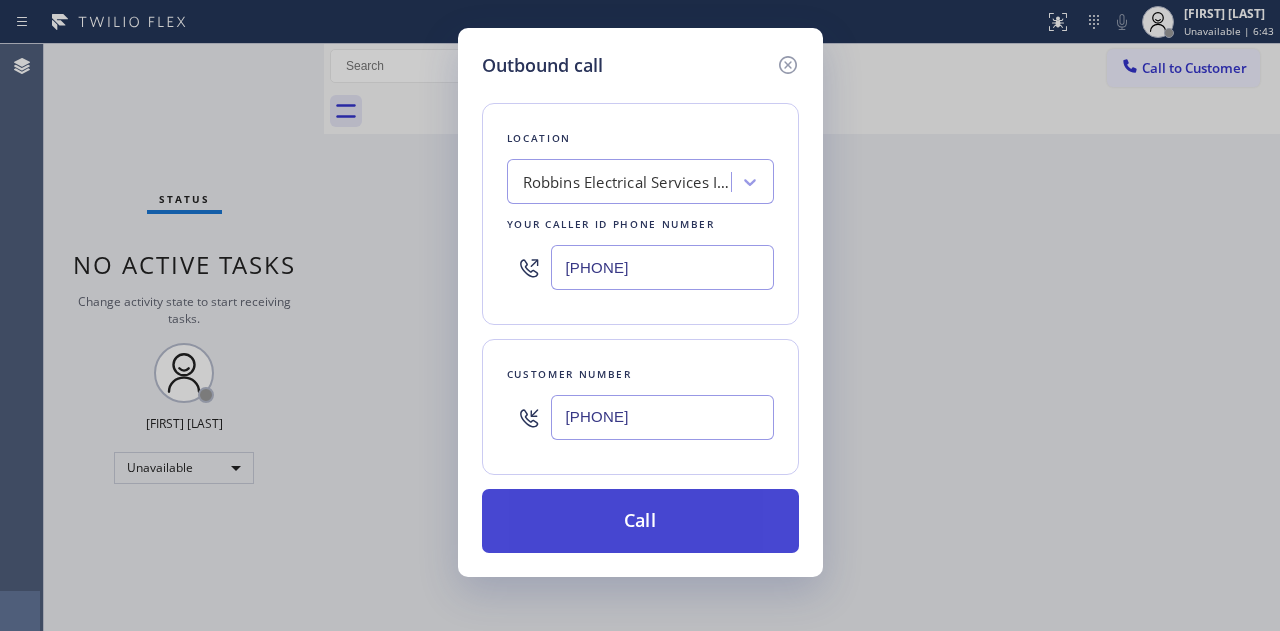 click on "Call" at bounding box center (640, 521) 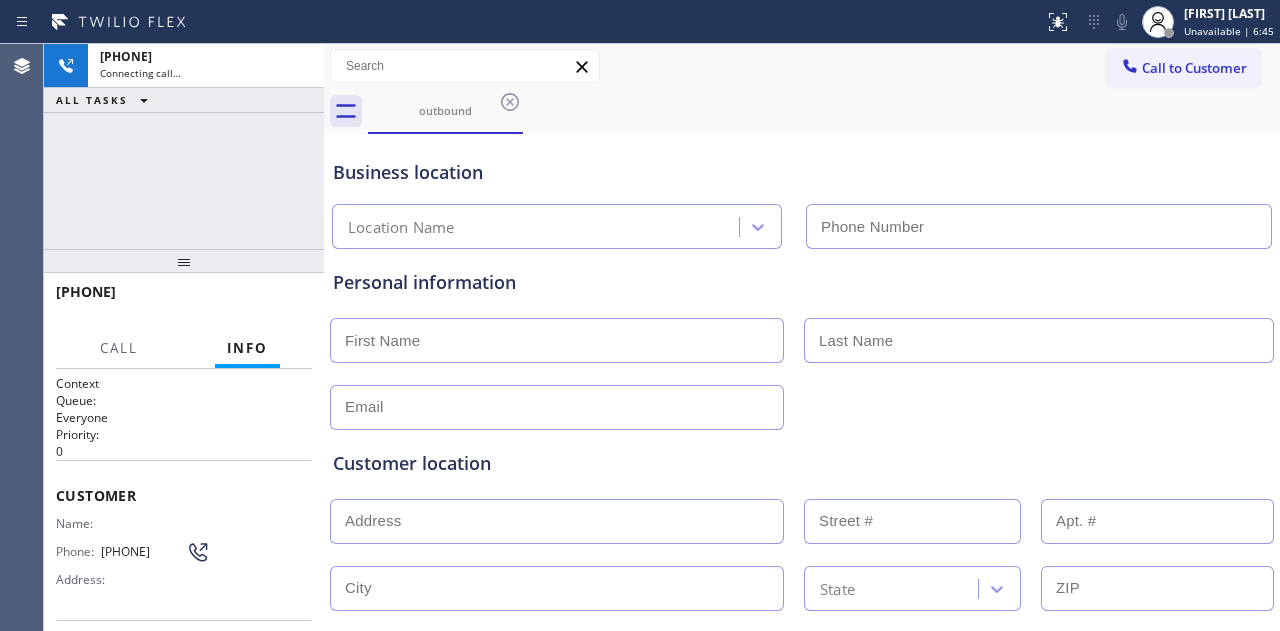 type on "[PHONE]" 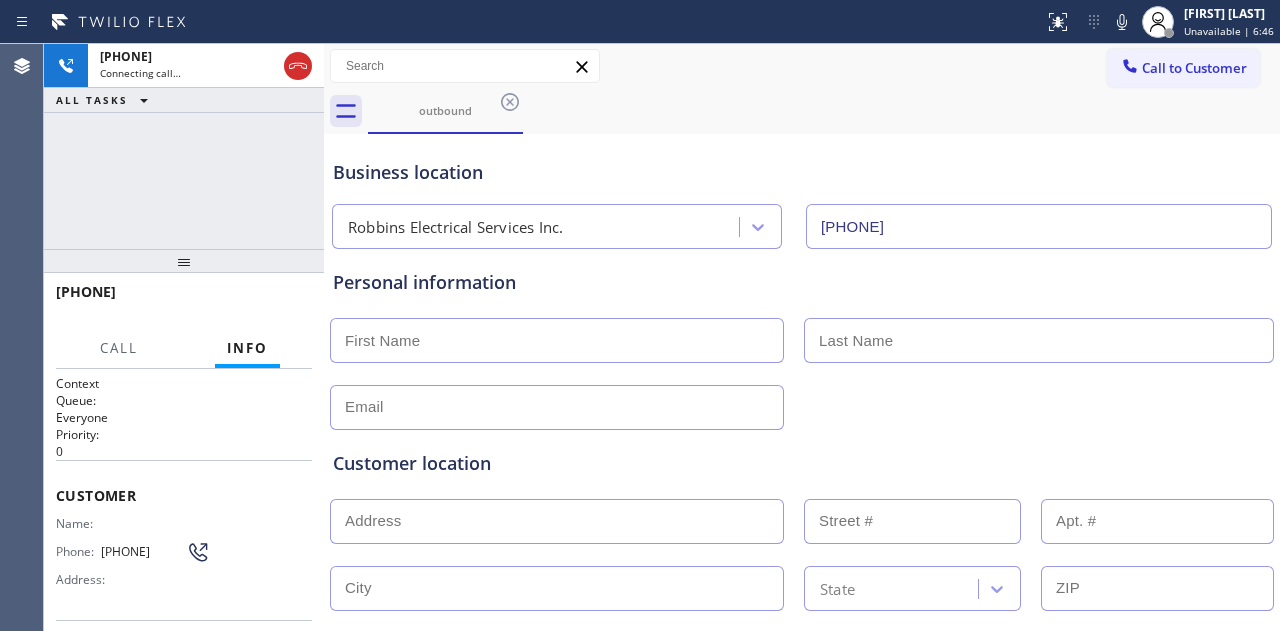 drag, startPoint x: 308, startPoint y: 62, endPoint x: 315, endPoint y: 91, distance: 29.832869 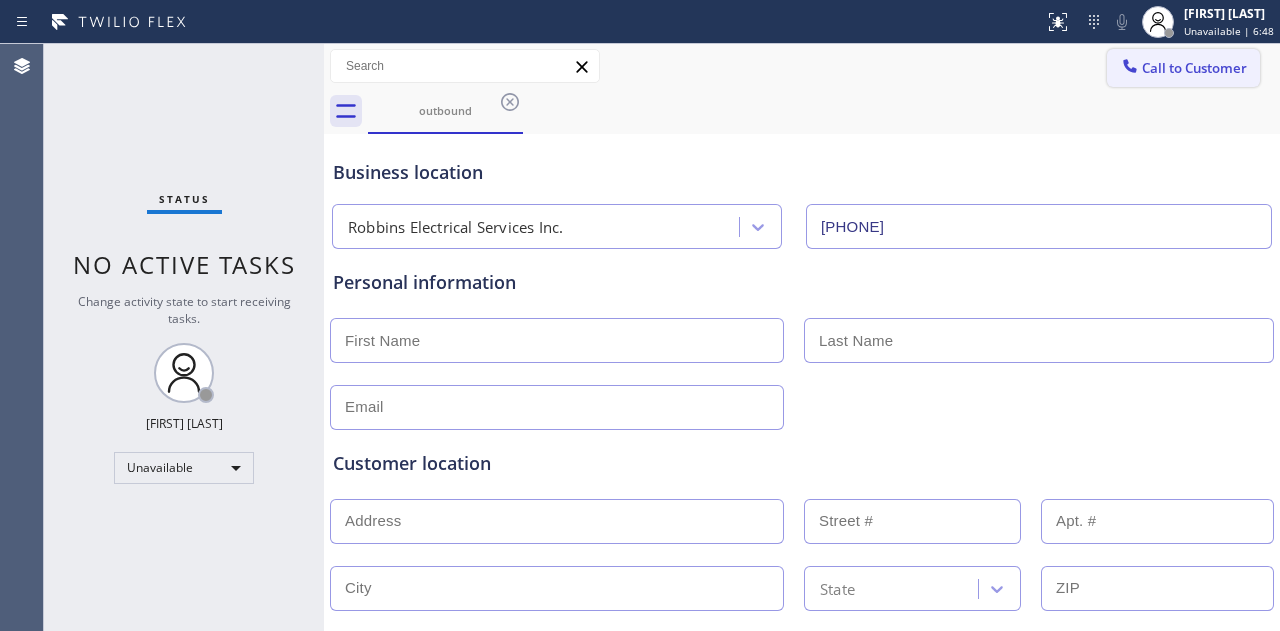 click on "Call to Customer" at bounding box center (1194, 68) 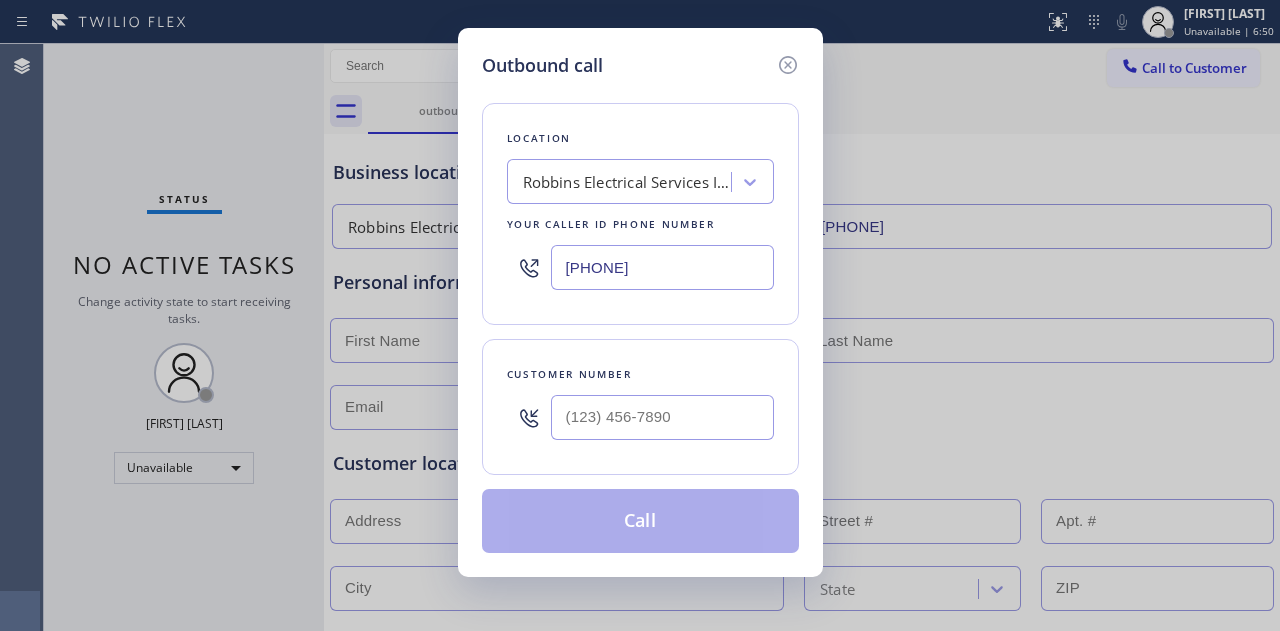 click at bounding box center (529, 417) 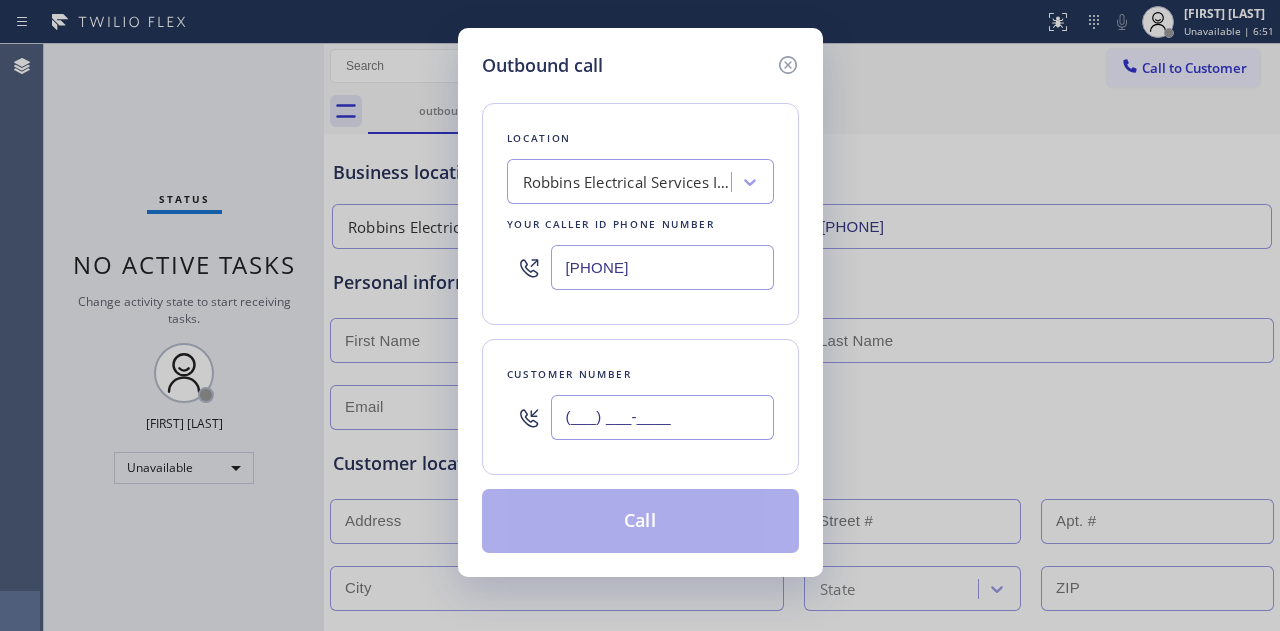click on "(___) ___-____" at bounding box center [662, 417] 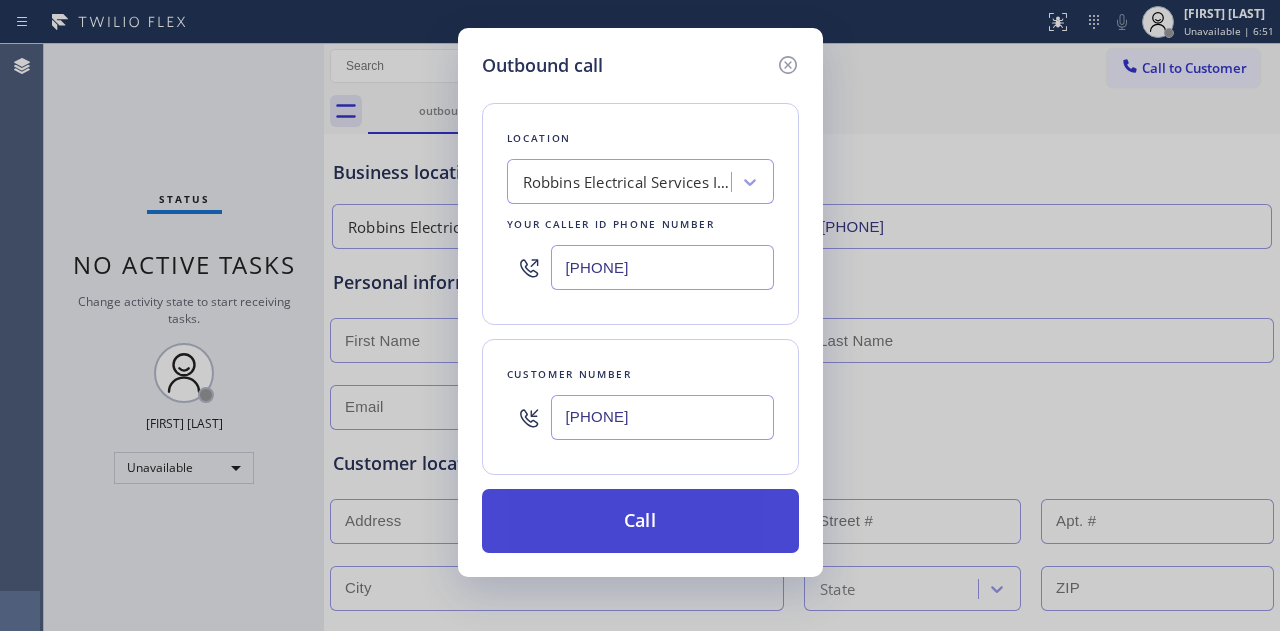 type on "[PHONE]" 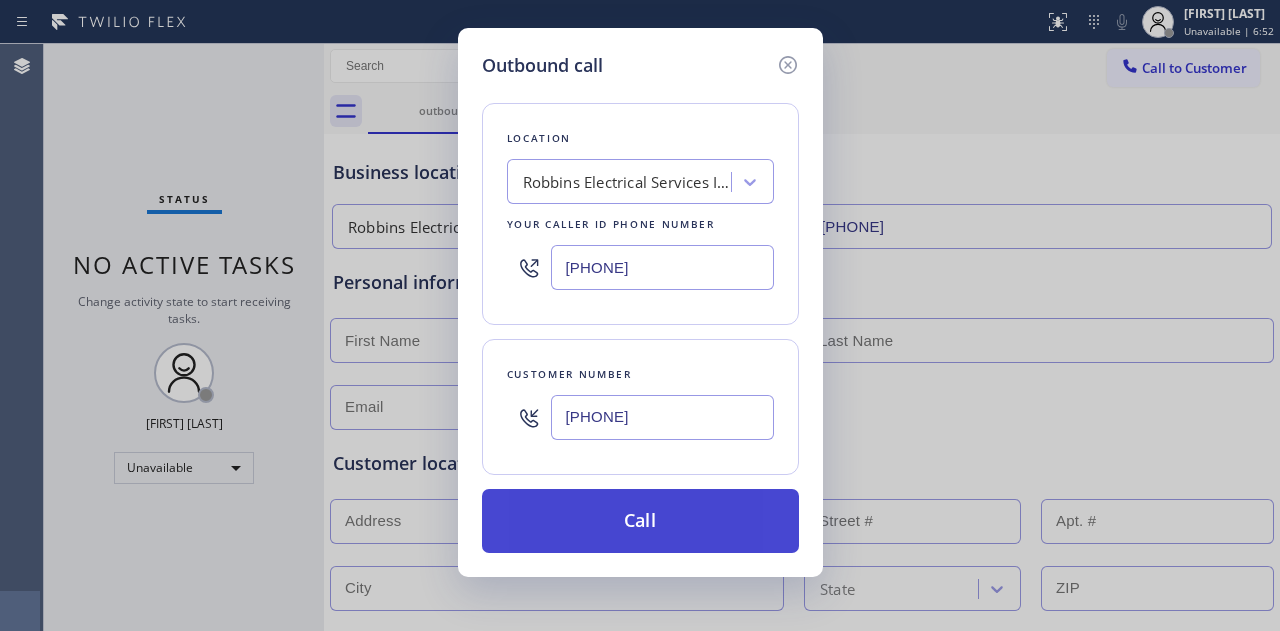 click on "Call" at bounding box center [640, 521] 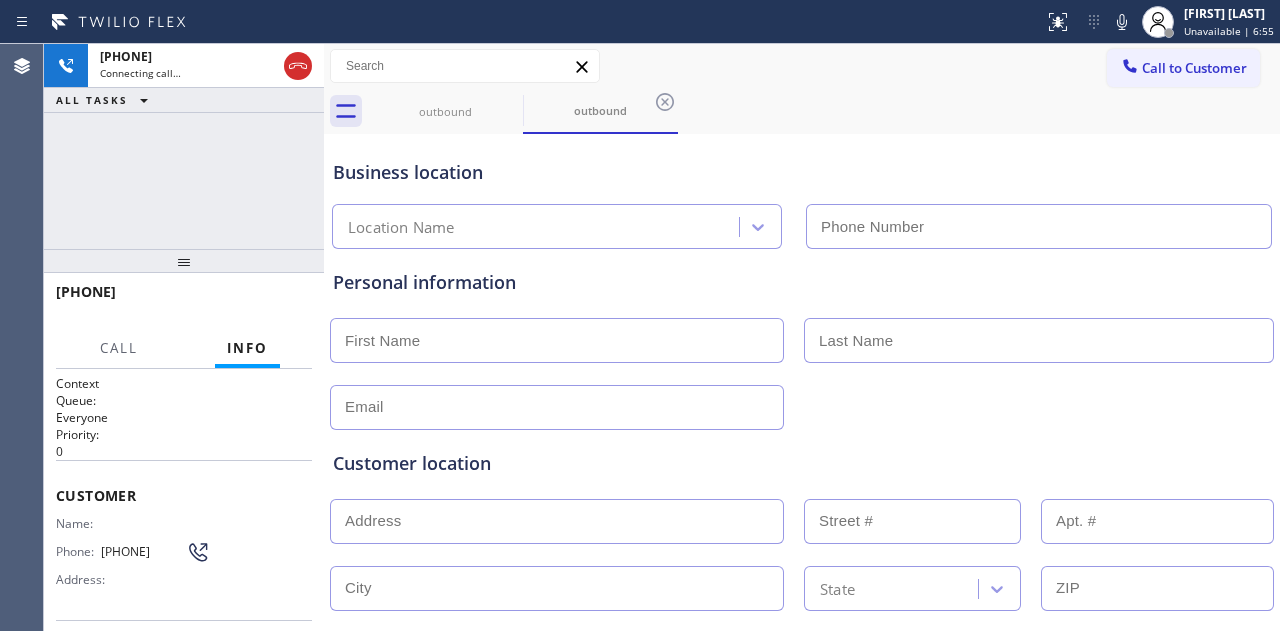 type on "[PHONE]" 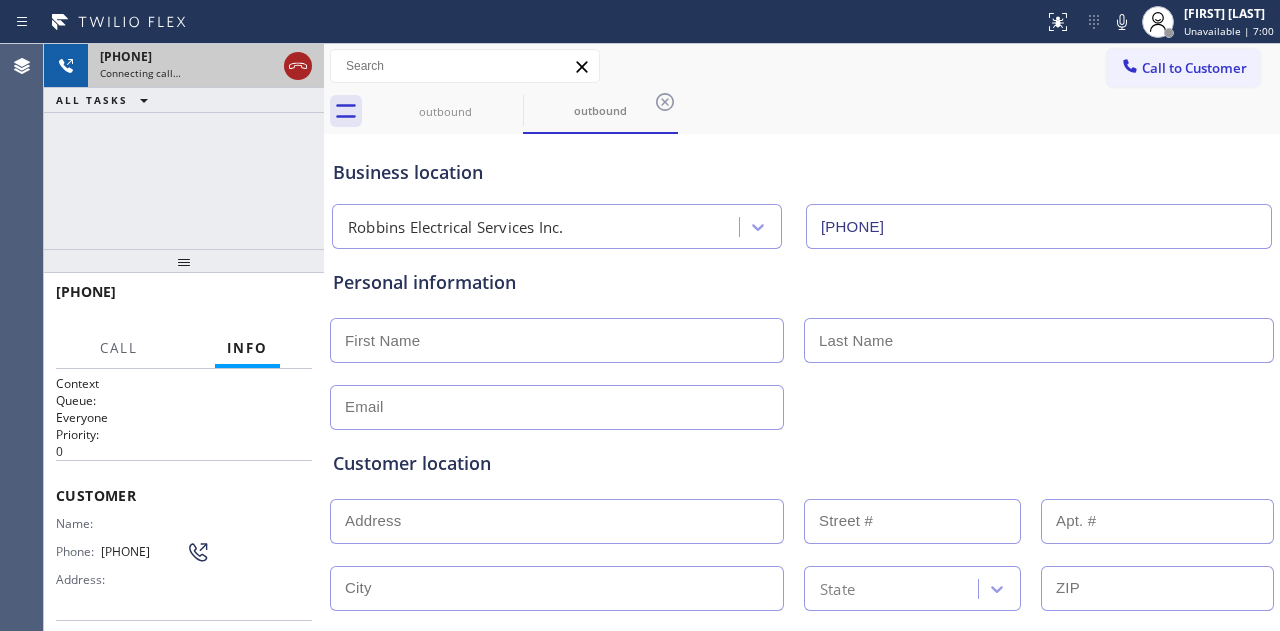 click 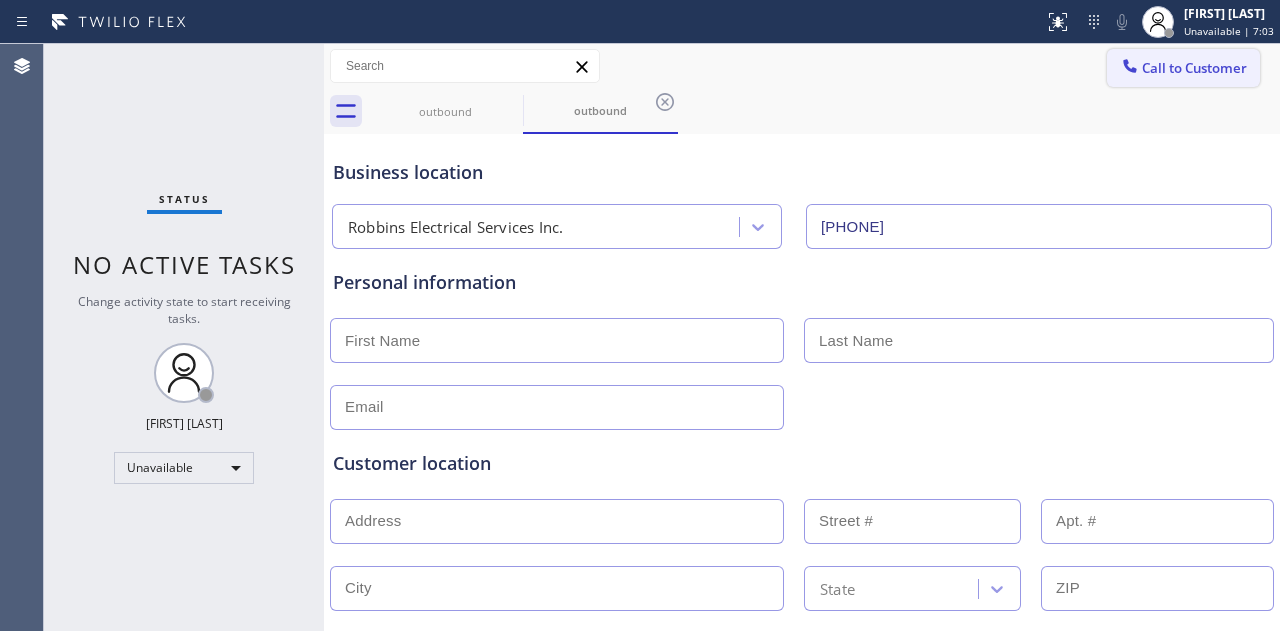 click on "Call to Customer" at bounding box center [1194, 68] 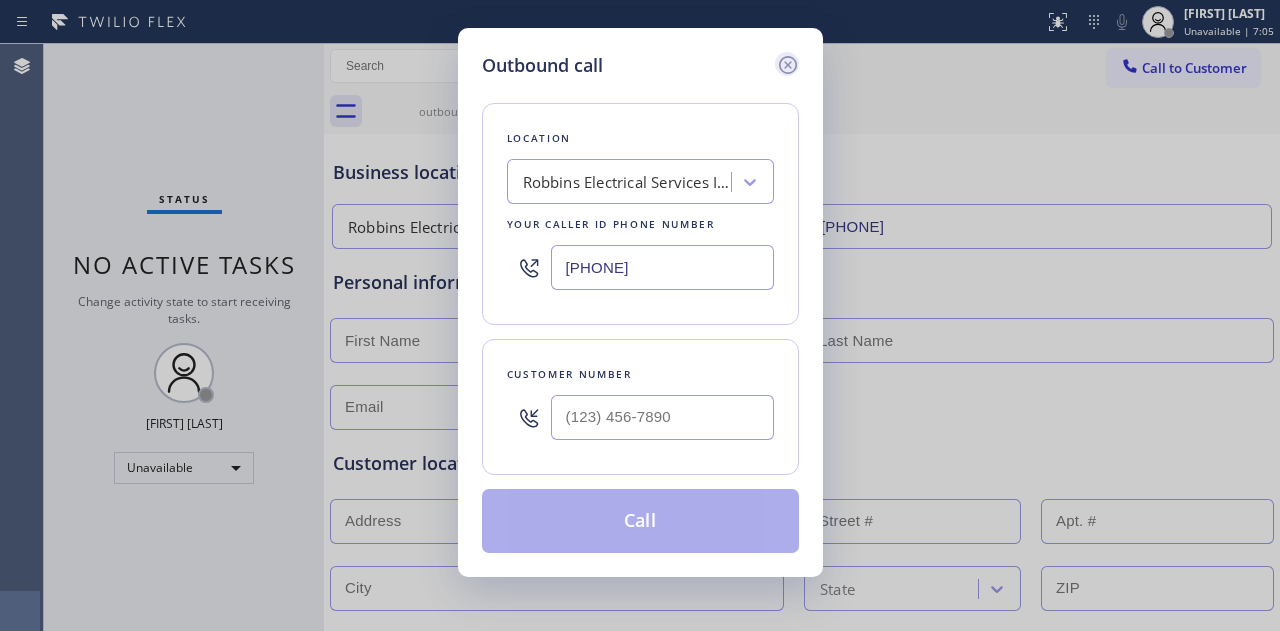 click 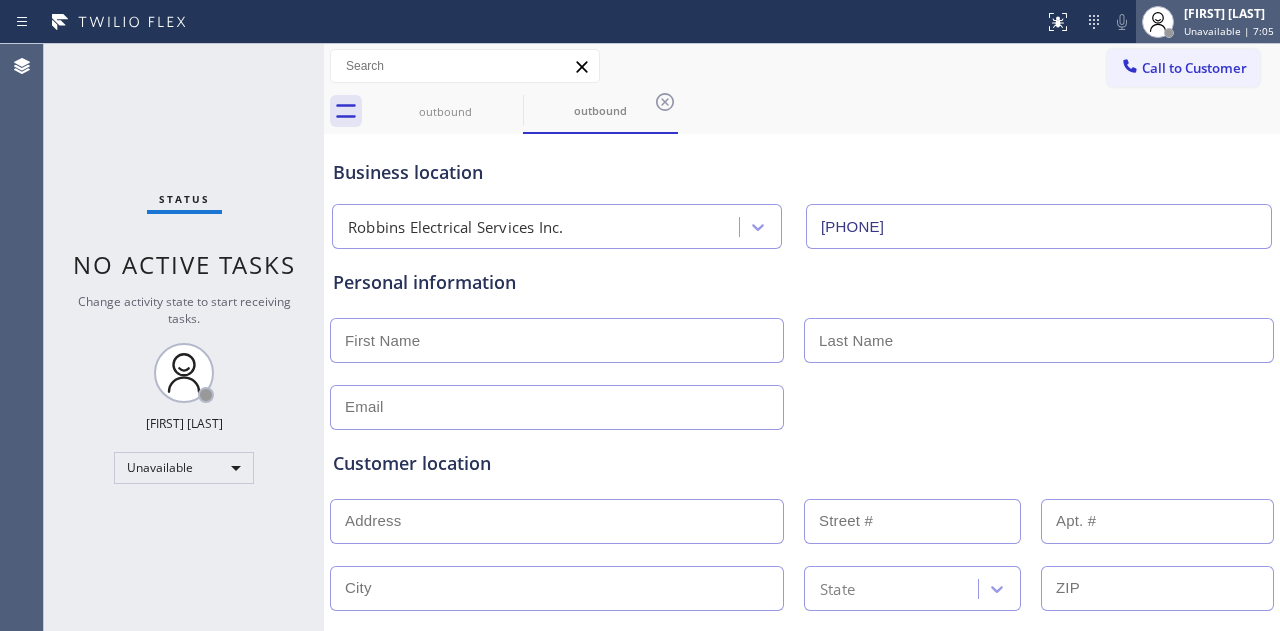 click on "[FIRST] [LAST]" at bounding box center (1229, 13) 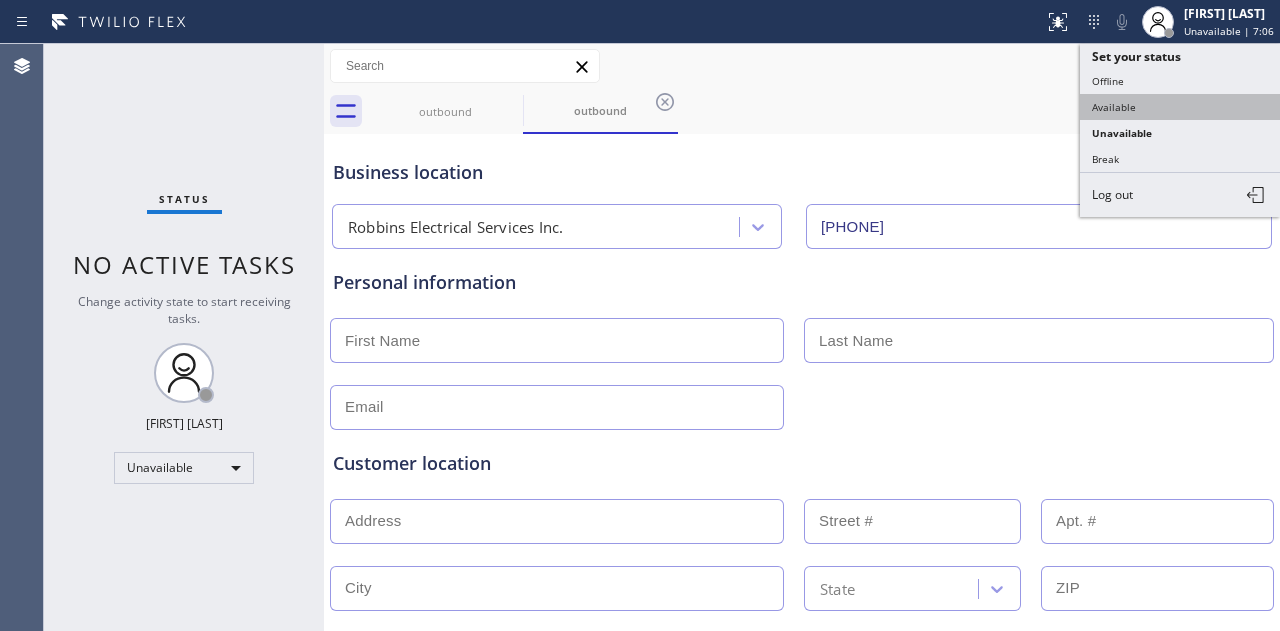 click on "Available" at bounding box center (1180, 107) 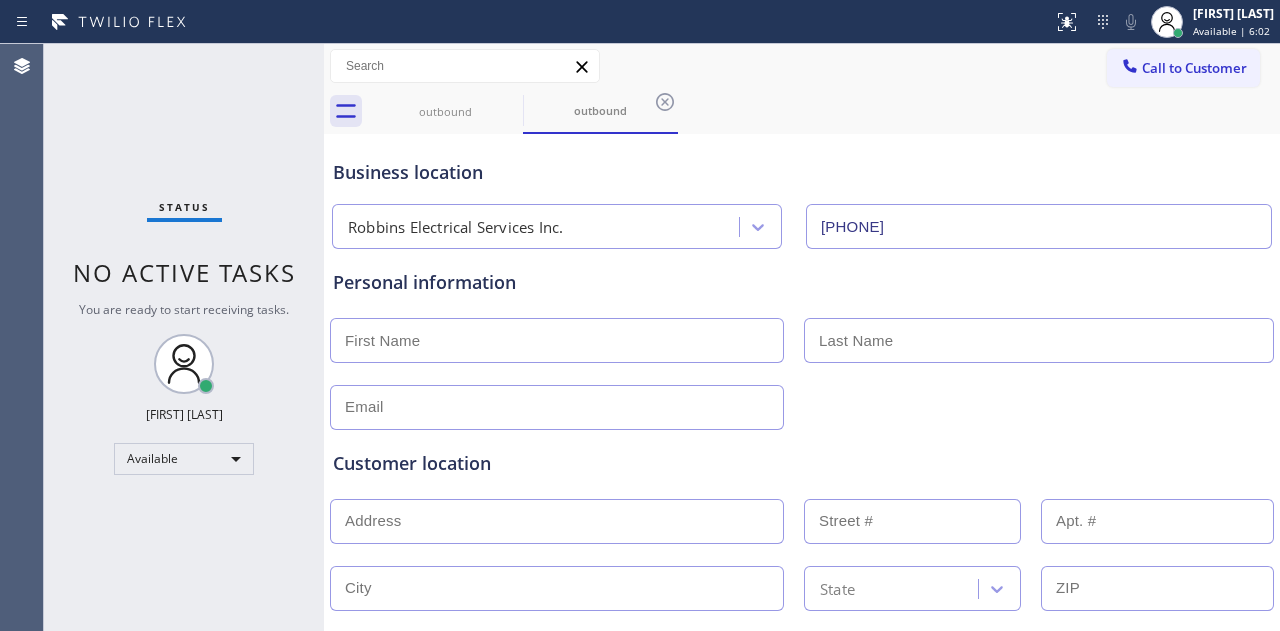 click on "Business location Robbins Electrical Services Inc. [PHONE]" at bounding box center [802, 194] 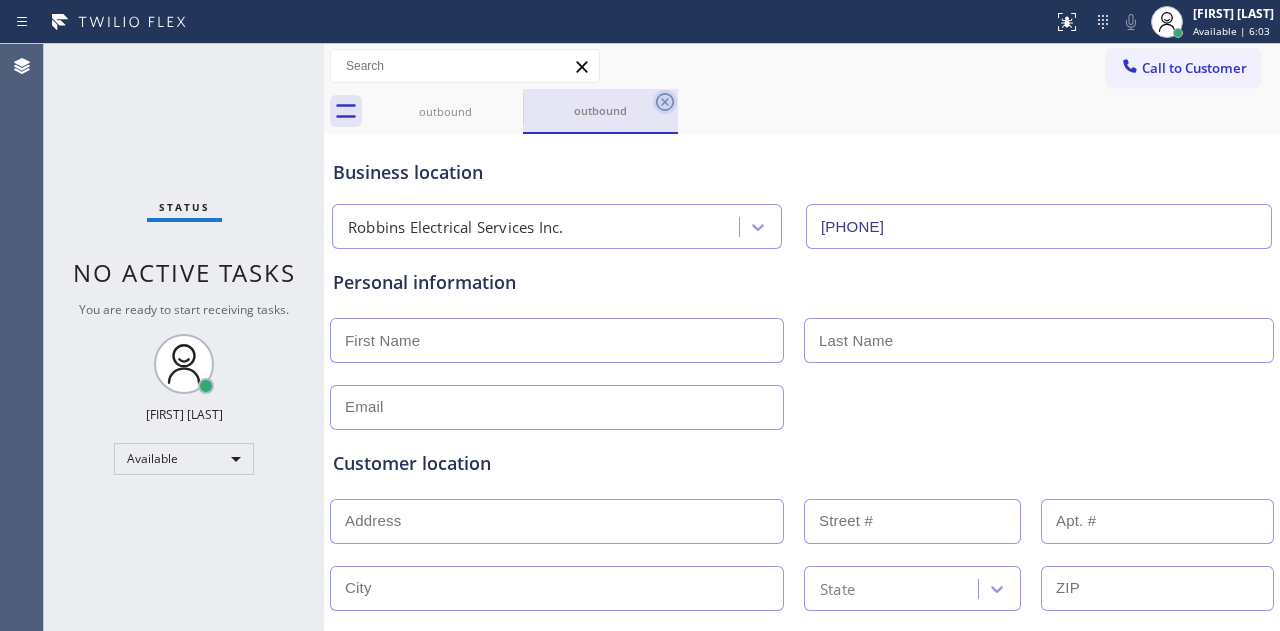 click 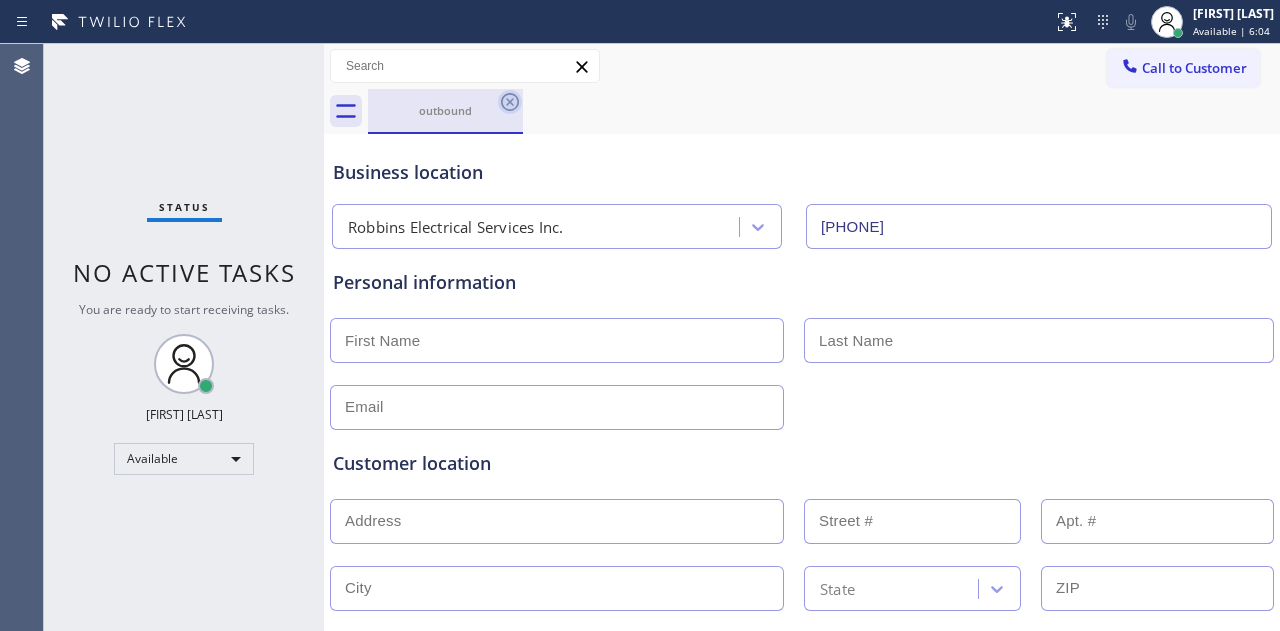 click 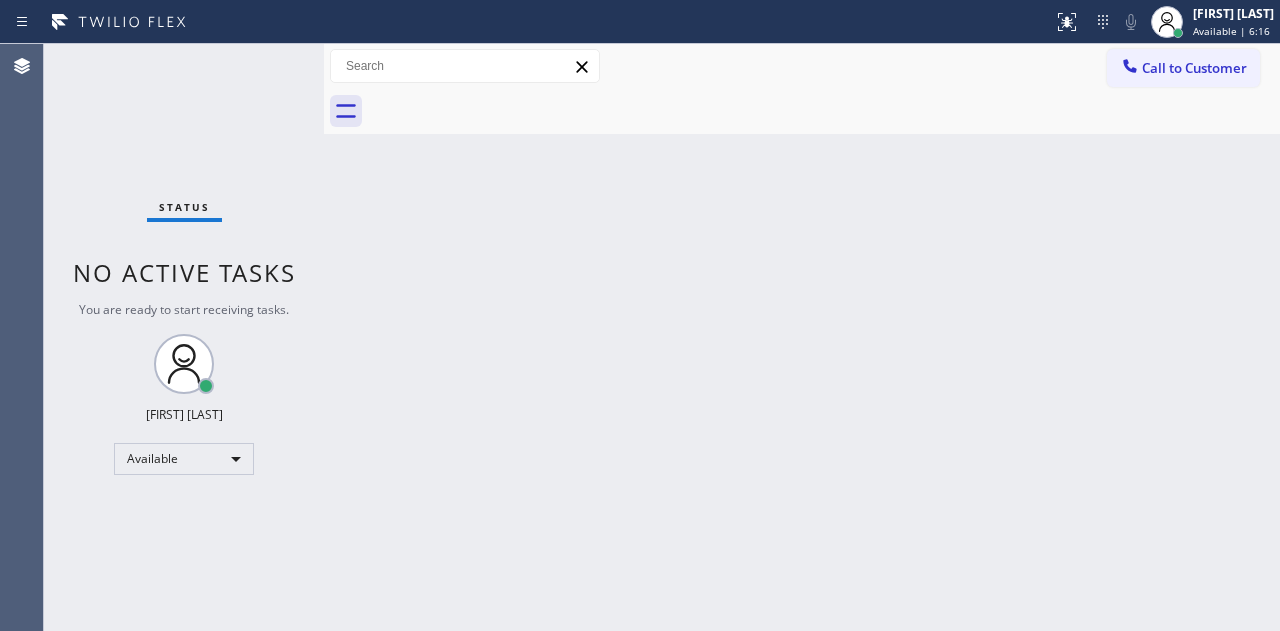 click on "Back to Dashboard Change Sender ID Customers Technicians Select a contact Outbound call Location Search location Your caller id phone number Customer number Call Customer info Name Phone none Address none Change Sender ID HVAC +1[PHONE] 5 Star Appliance +1[PHONE] Appliance Repair +1[PHONE] Plumbing +1[PHONE] Air Duct Cleaning +1[PHONE] Electricians +1[PHONE] Cancel Change Check personal SMS Reset Change No tabs Call to Customer Outbound call Location Robbins Electrical Services Inc. Your caller id phone number +1[PHONE] Customer number Call Outbound call Technician Search Technician Your caller id phone number Your caller id phone number Call" at bounding box center [802, 337] 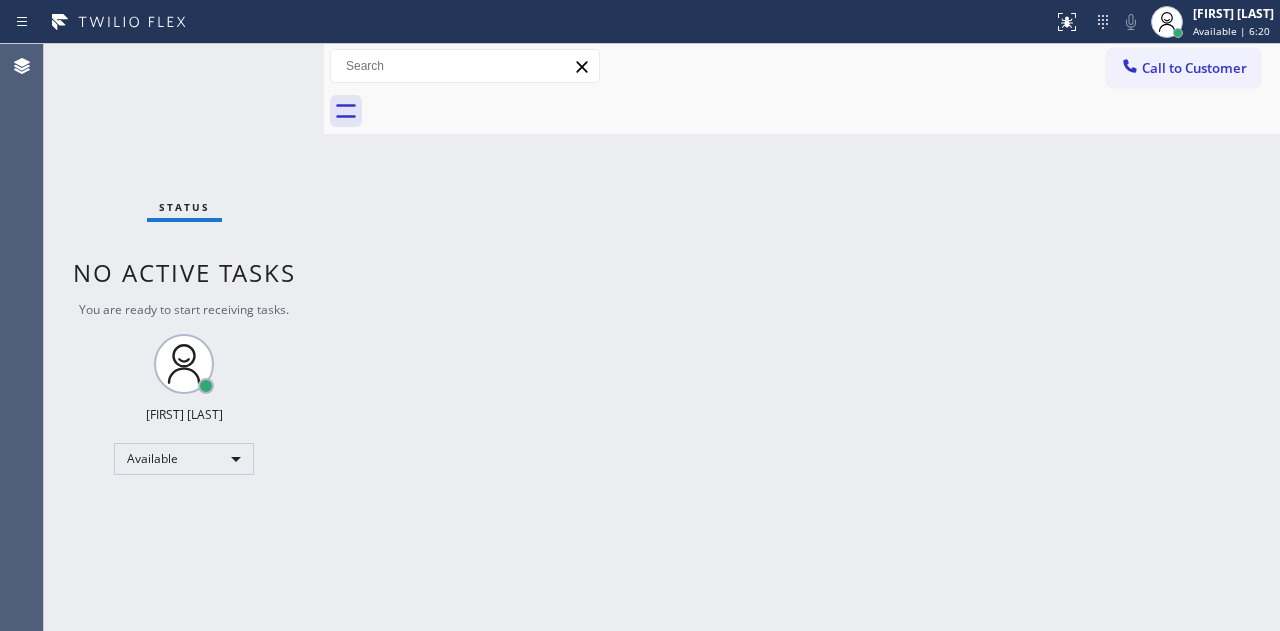 click on "Back to Dashboard Change Sender ID Customers Technicians Select a contact Outbound call Location Search location Your caller id phone number Customer number Call Customer info Name Phone none Address none Change Sender ID HVAC +1[PHONE] 5 Star Appliance +1[PHONE] Appliance Repair +1[PHONE] Plumbing +1[PHONE] Air Duct Cleaning +1[PHONE] Electricians +1[PHONE] Cancel Change Check personal SMS Reset Change No tabs Call to Customer Outbound call Location Robbins Electrical Services Inc. Your caller id phone number +1[PHONE] Customer number Call Outbound call Technician Search Technician Your caller id phone number Your caller id phone number Call" at bounding box center [802, 337] 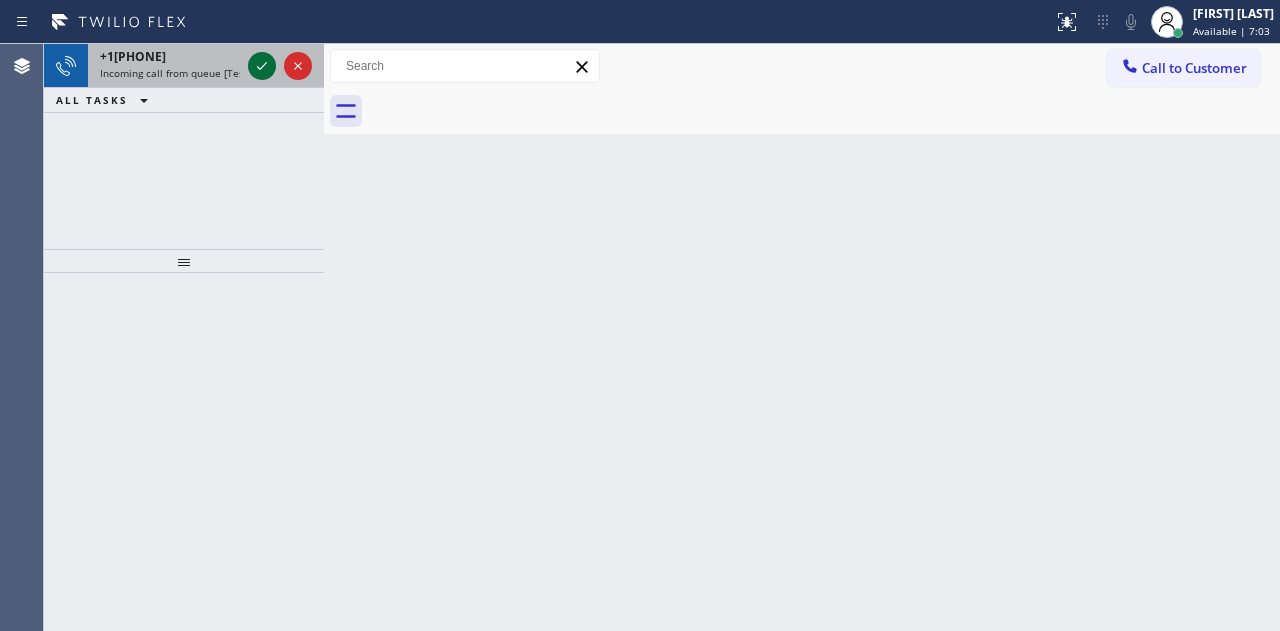 click 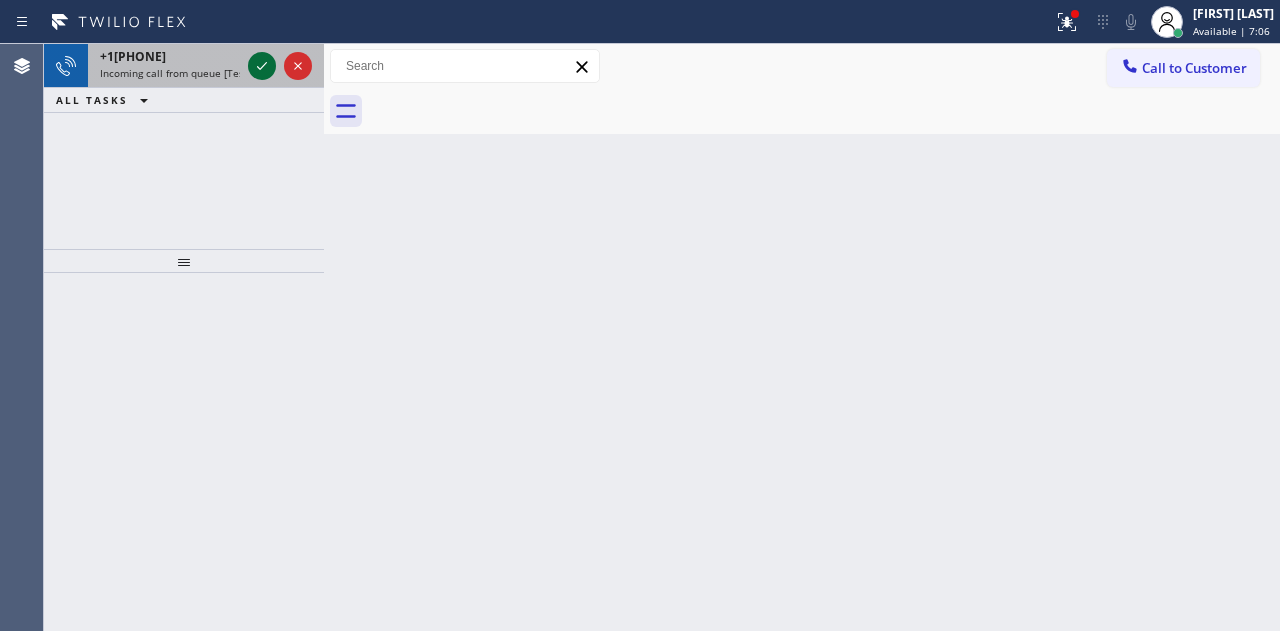 click 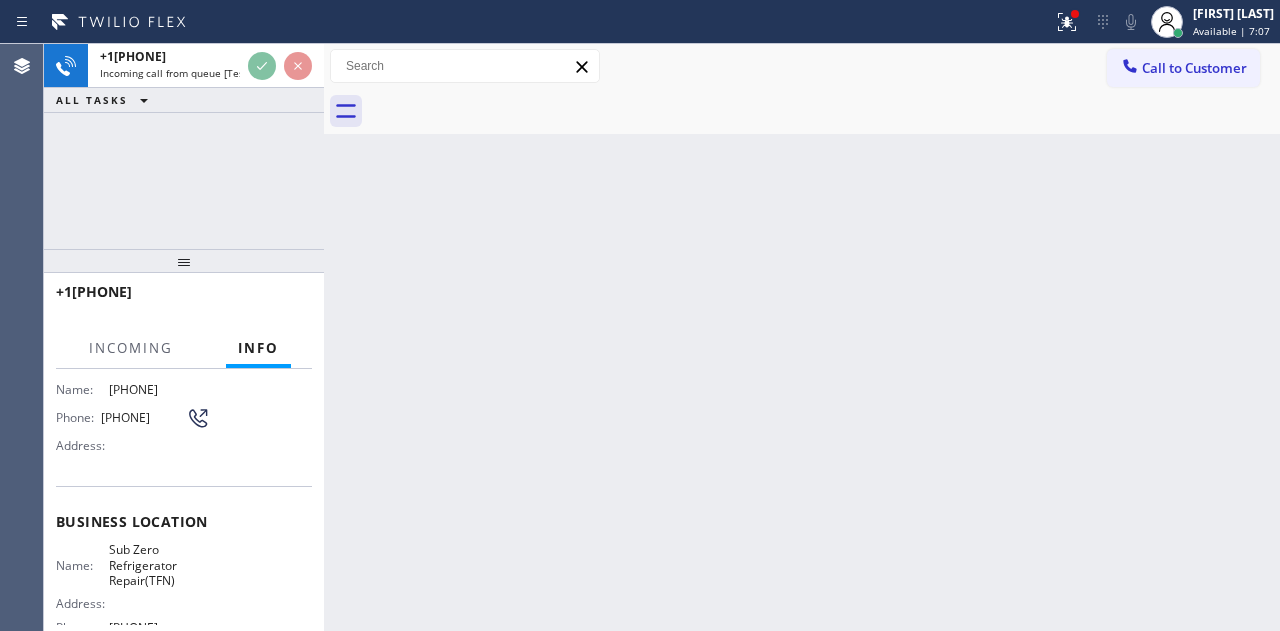 scroll, scrollTop: 300, scrollLeft: 0, axis: vertical 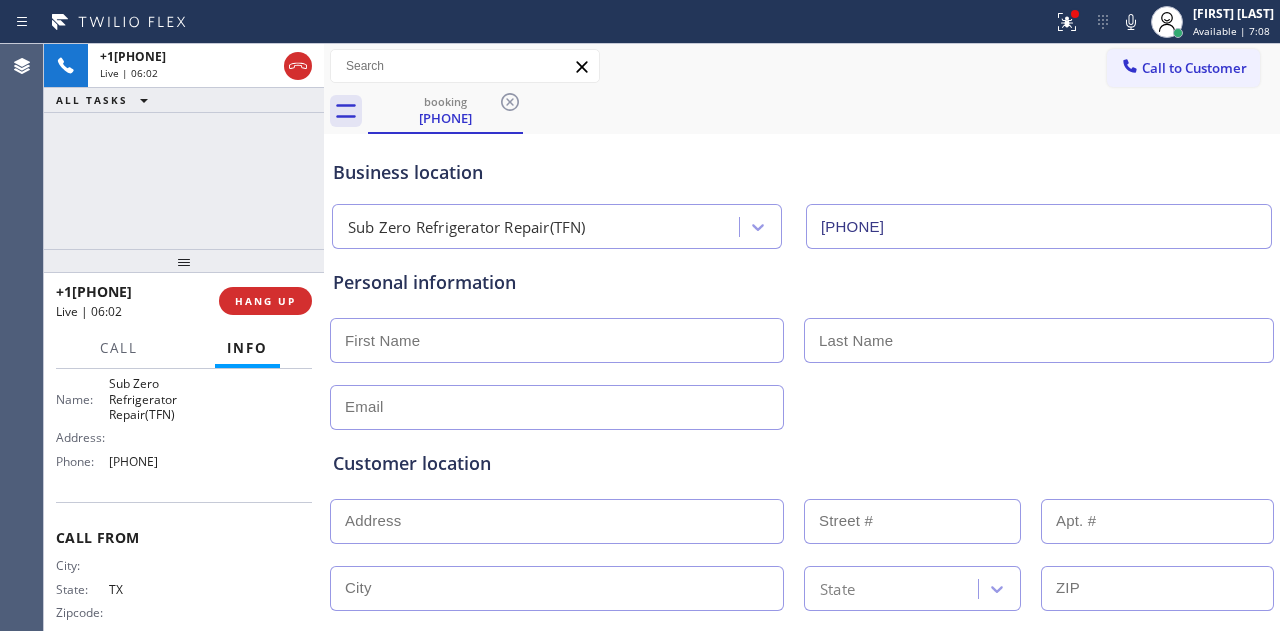 type on "[PHONE]" 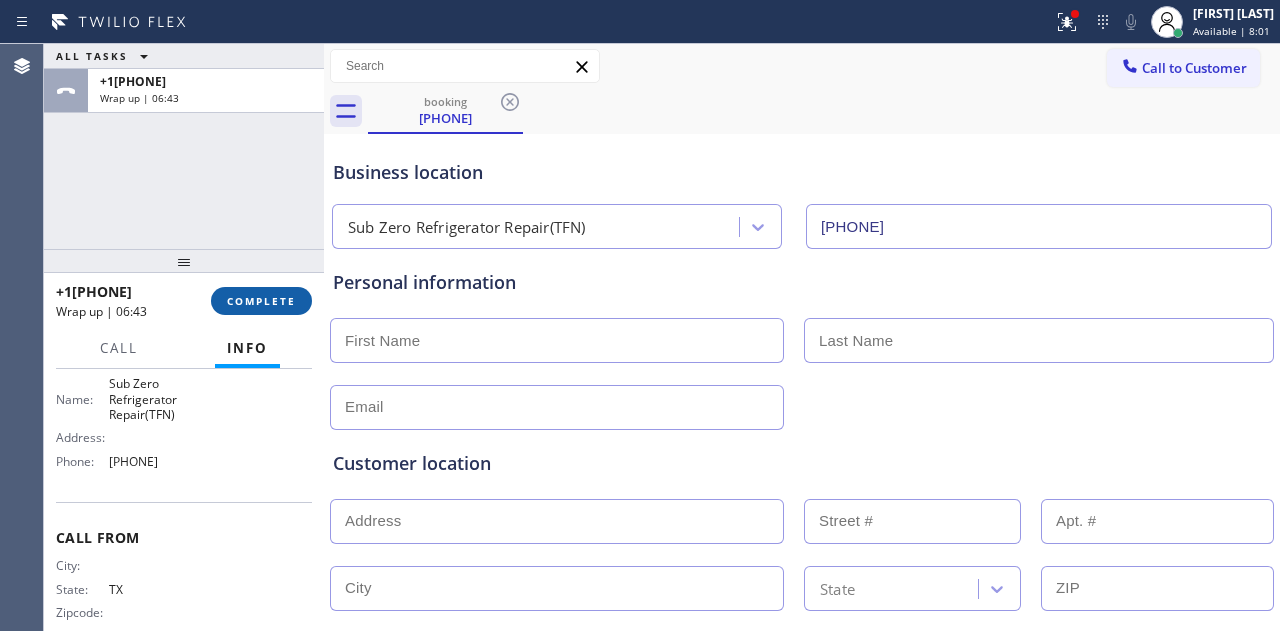 click on "COMPLETE" at bounding box center (261, 301) 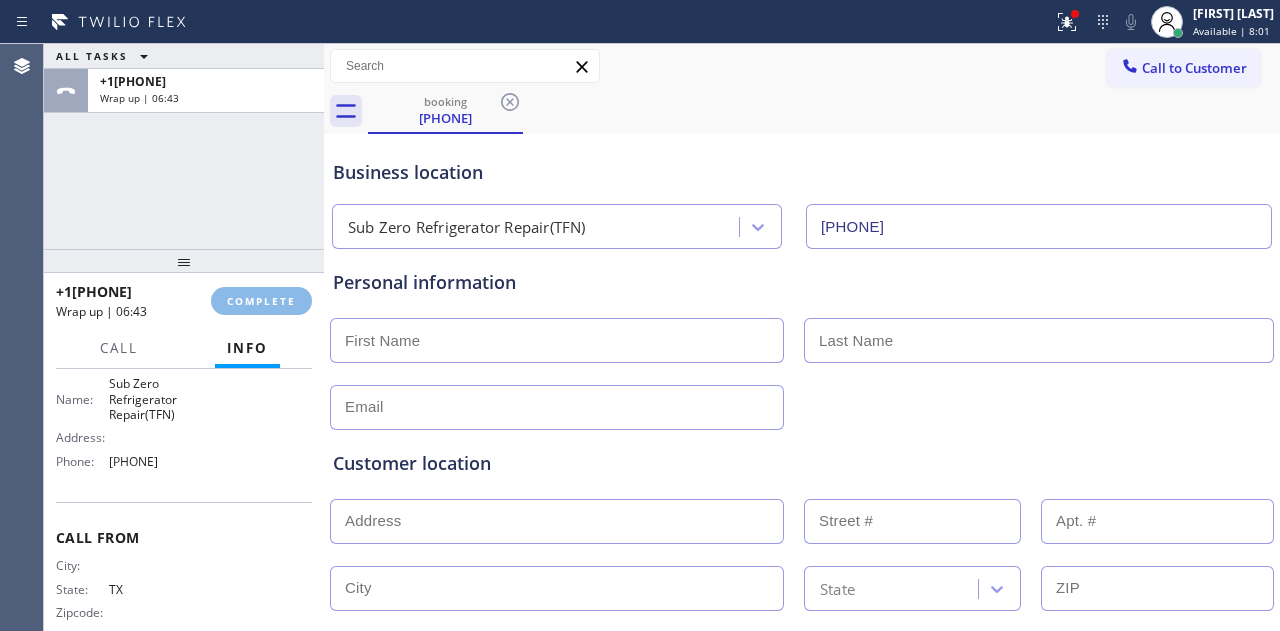 click on "+1[PHONE] Wrap up | [TIME] COMPLETE" at bounding box center (184, 301) 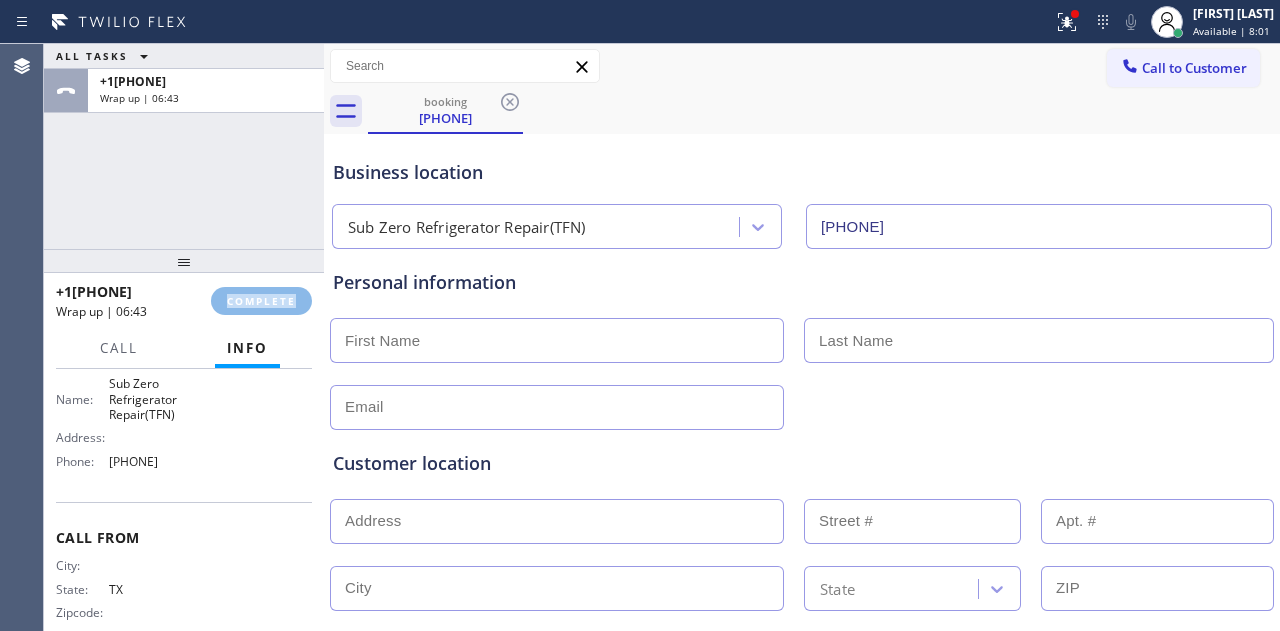 click on "+1[PHONE] Wrap up | [TIME] COMPLETE" at bounding box center [184, 301] 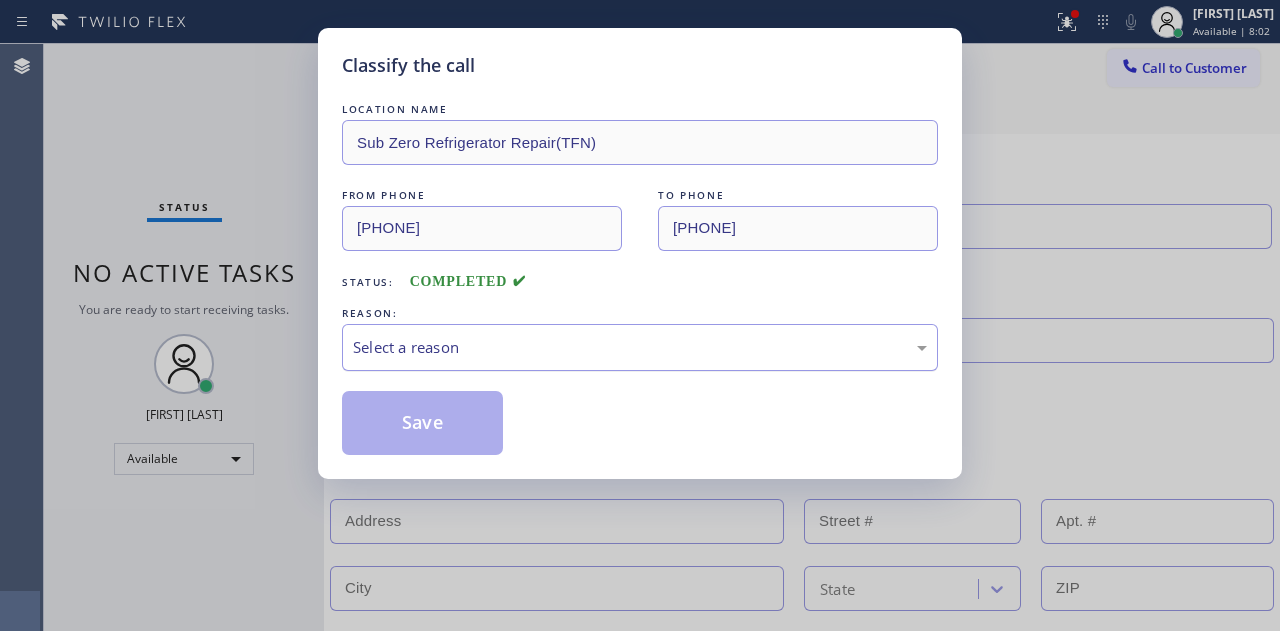 click on "Select a reason" at bounding box center (640, 347) 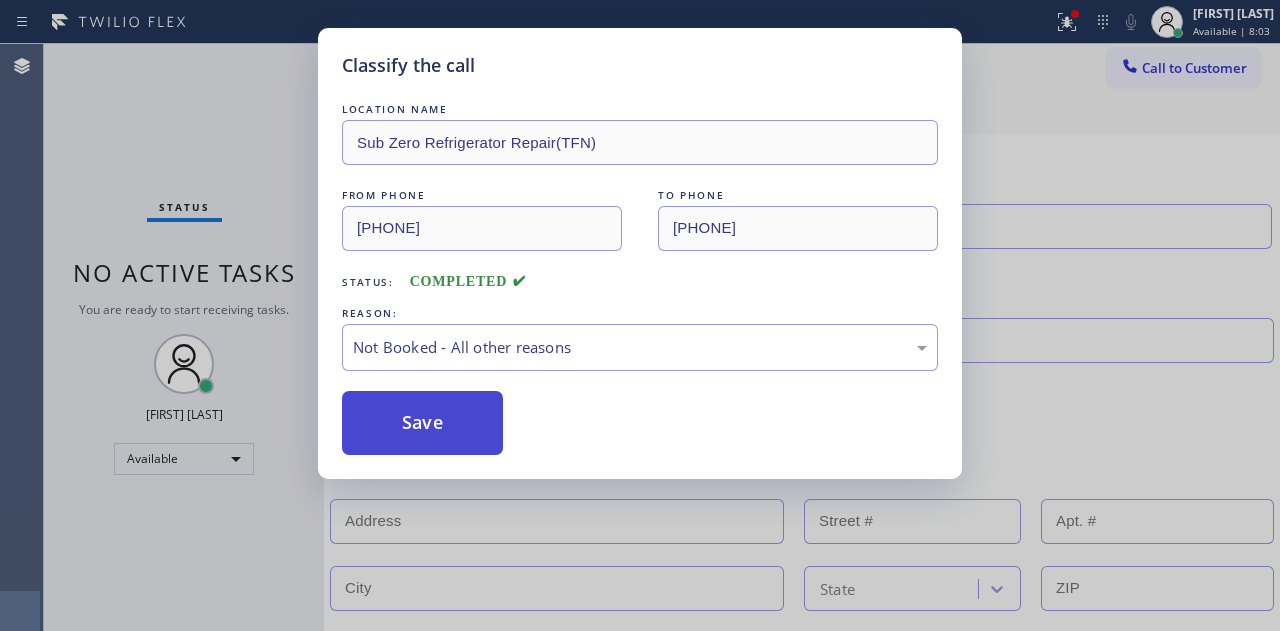 click on "Save" at bounding box center [422, 423] 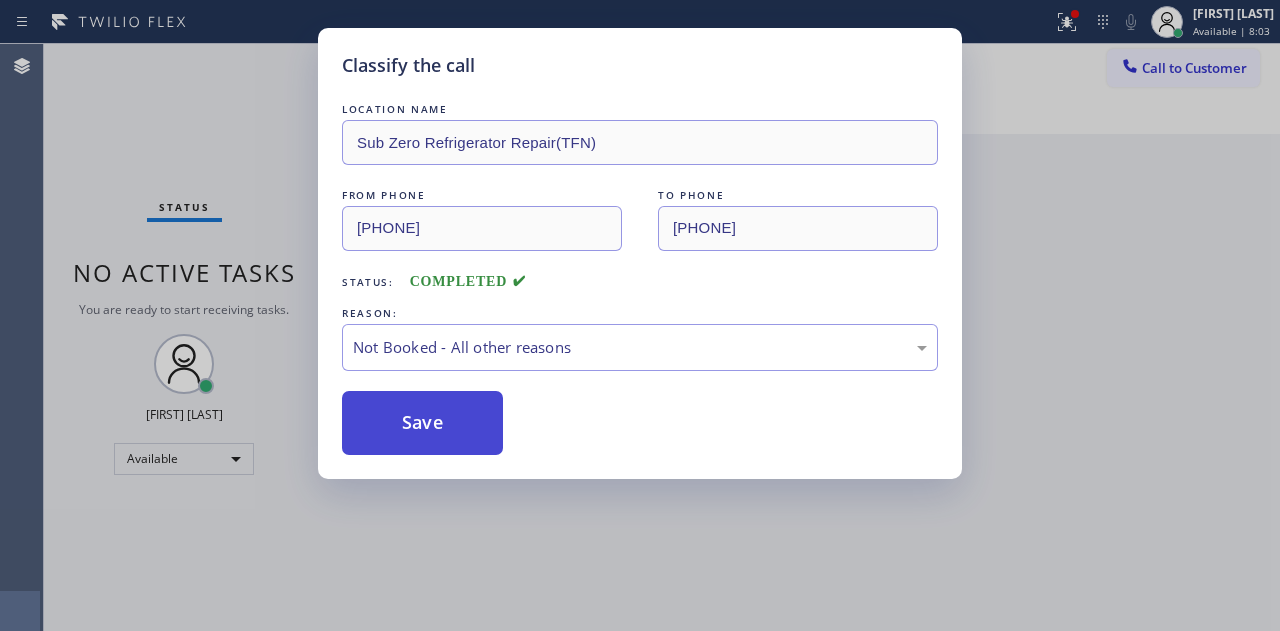 click on "Save" at bounding box center [422, 423] 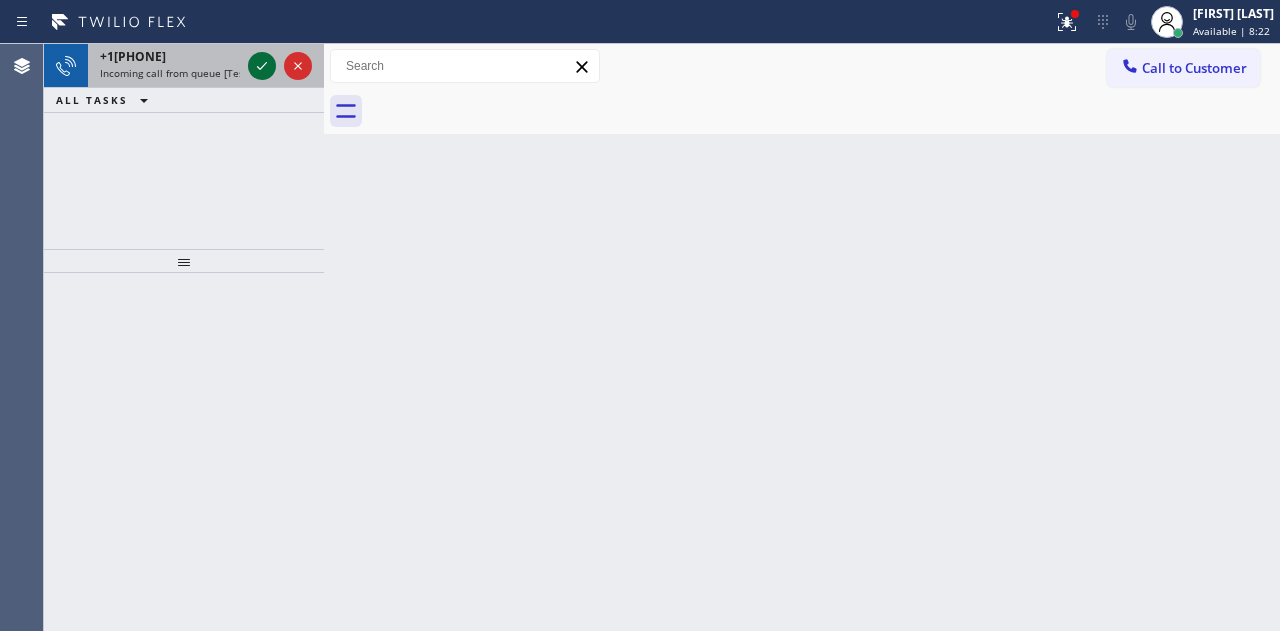 click 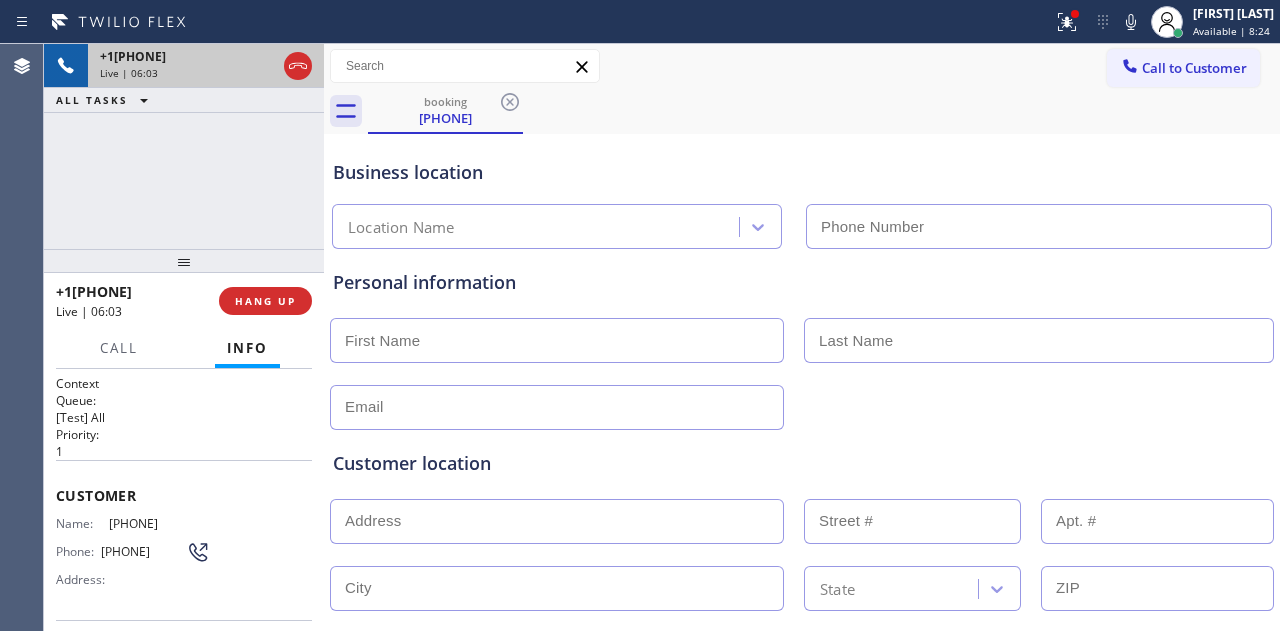 type on "([PHONE]) [PHONE]" 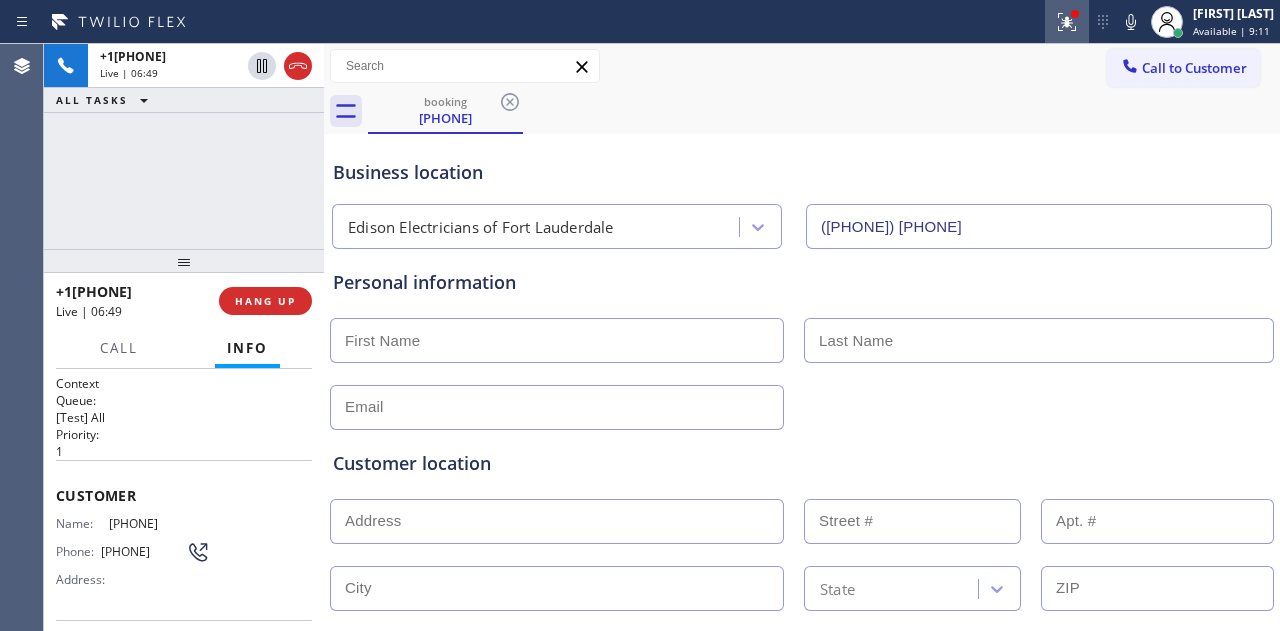 click at bounding box center [1067, 22] 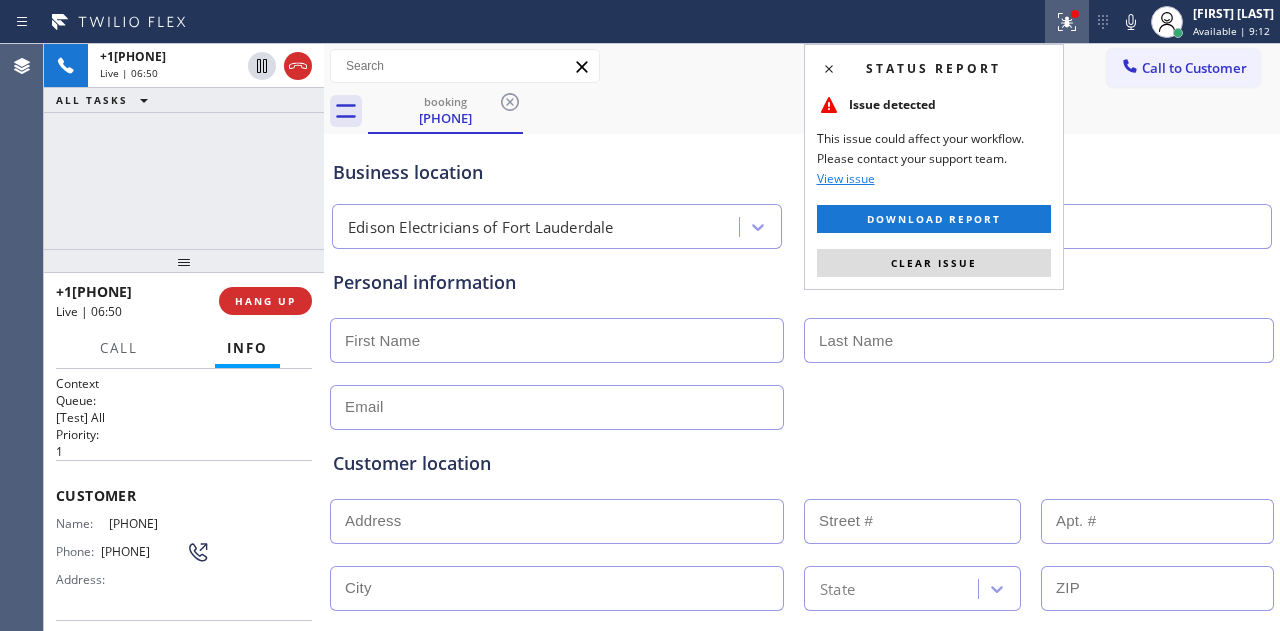 click on "Status report Issue detected This issue could affect your workflow. Please contact your support team. View issue Download report Clear issue" at bounding box center [934, 167] 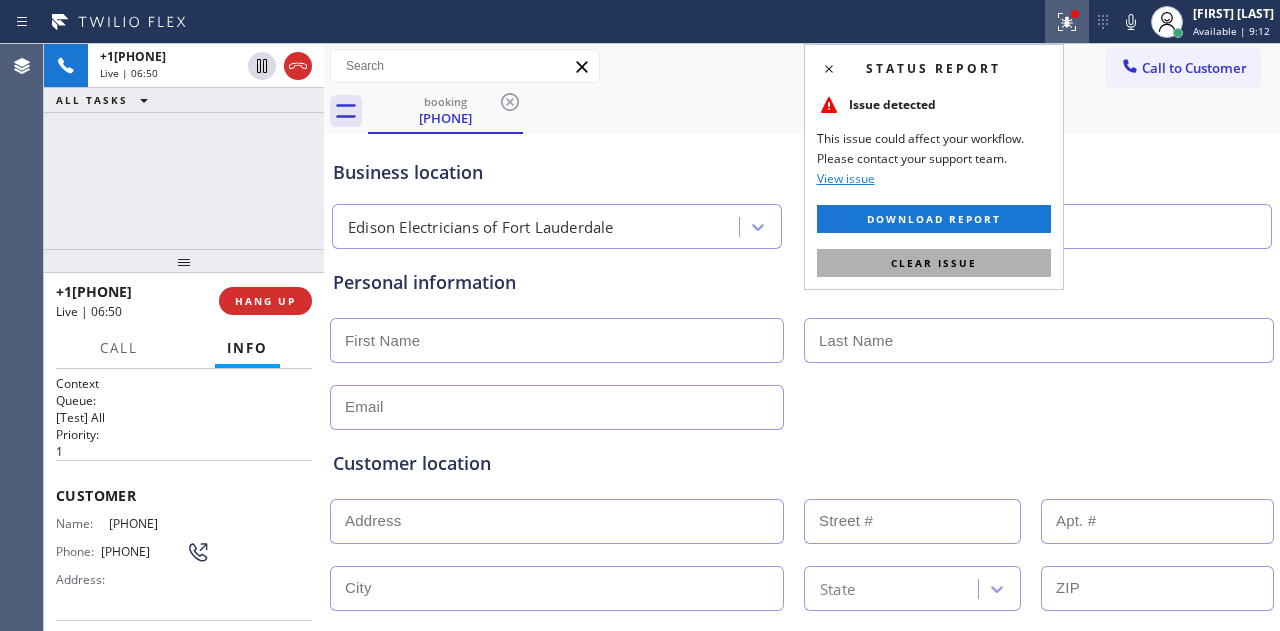 click on "Clear issue" at bounding box center [934, 263] 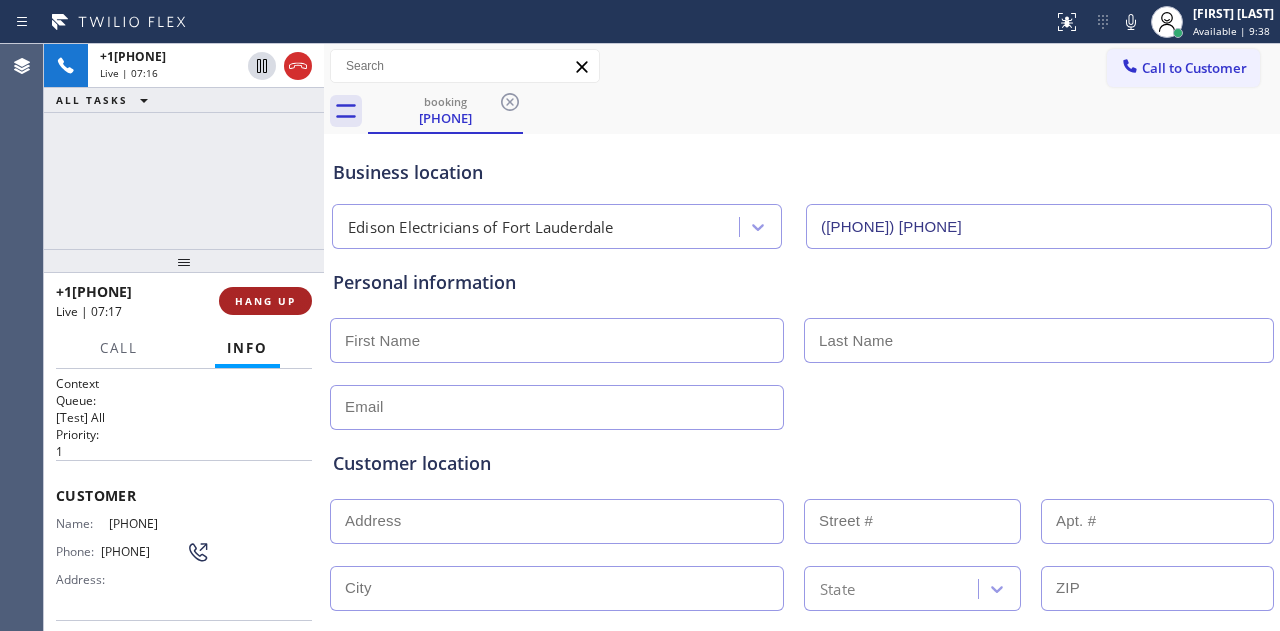 click on "HANG UP" at bounding box center [265, 301] 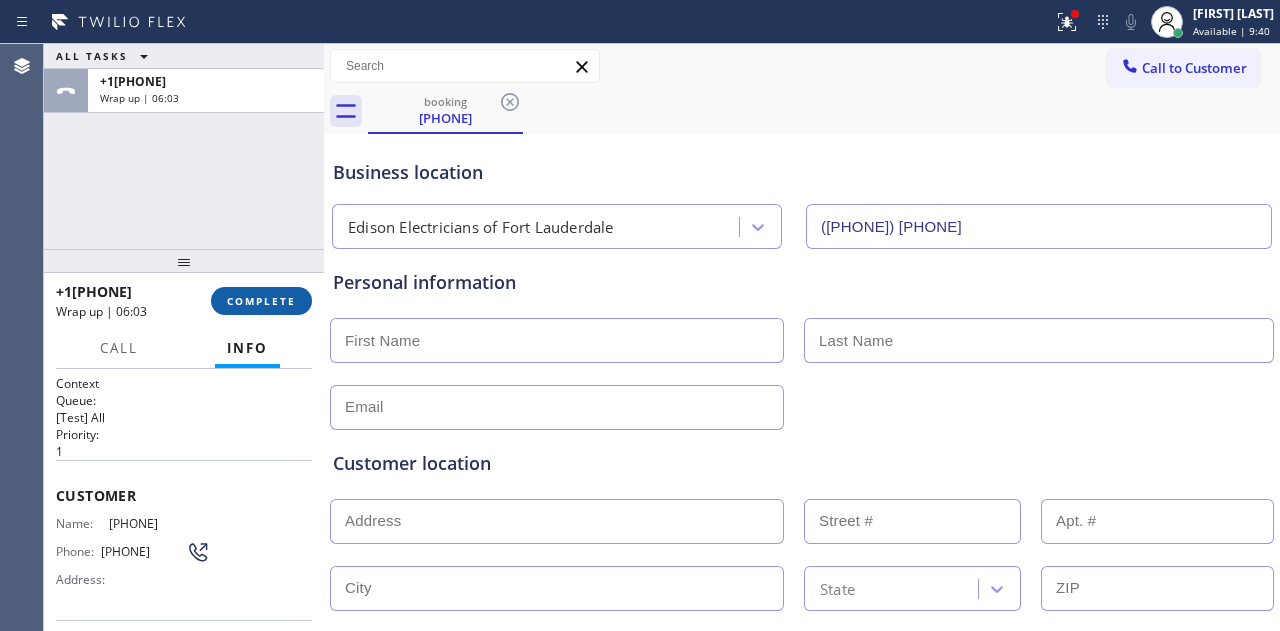 click on "COMPLETE" at bounding box center (261, 301) 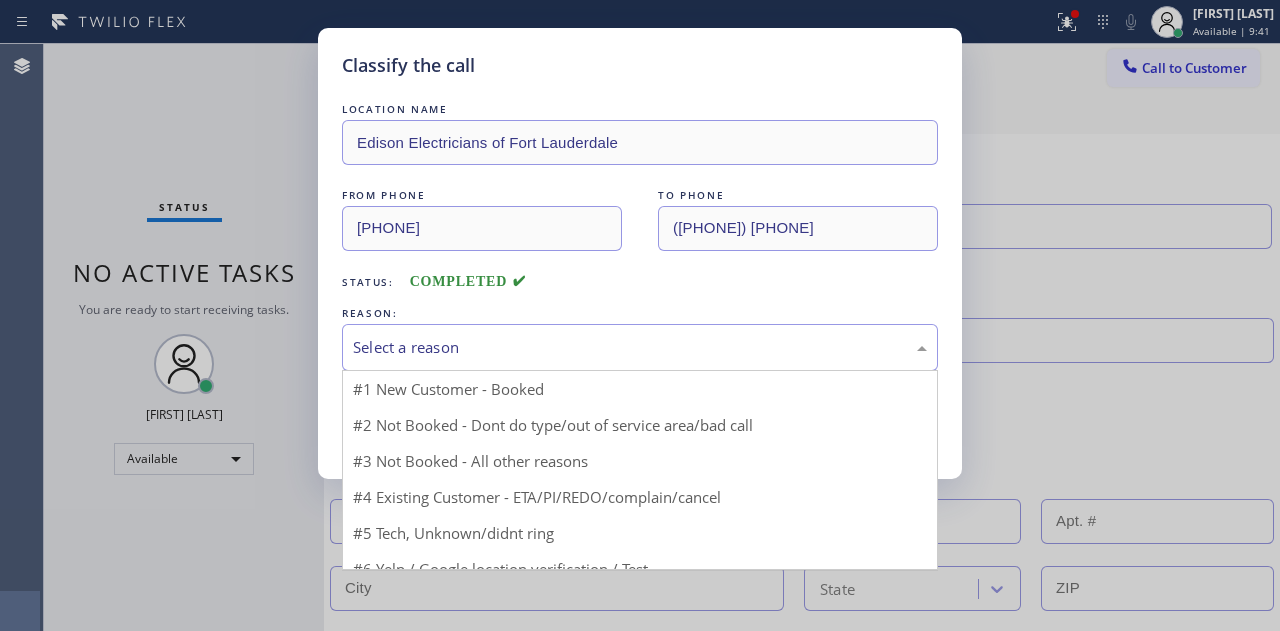 click on "Select a reason" at bounding box center (640, 347) 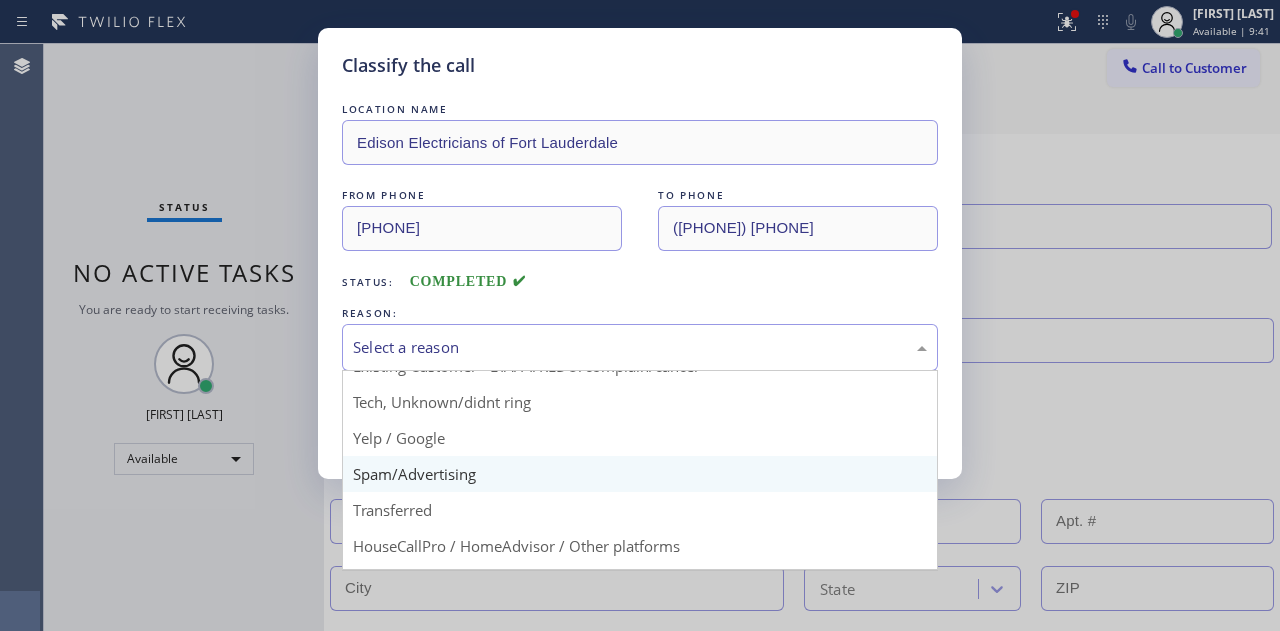 scroll, scrollTop: 130, scrollLeft: 0, axis: vertical 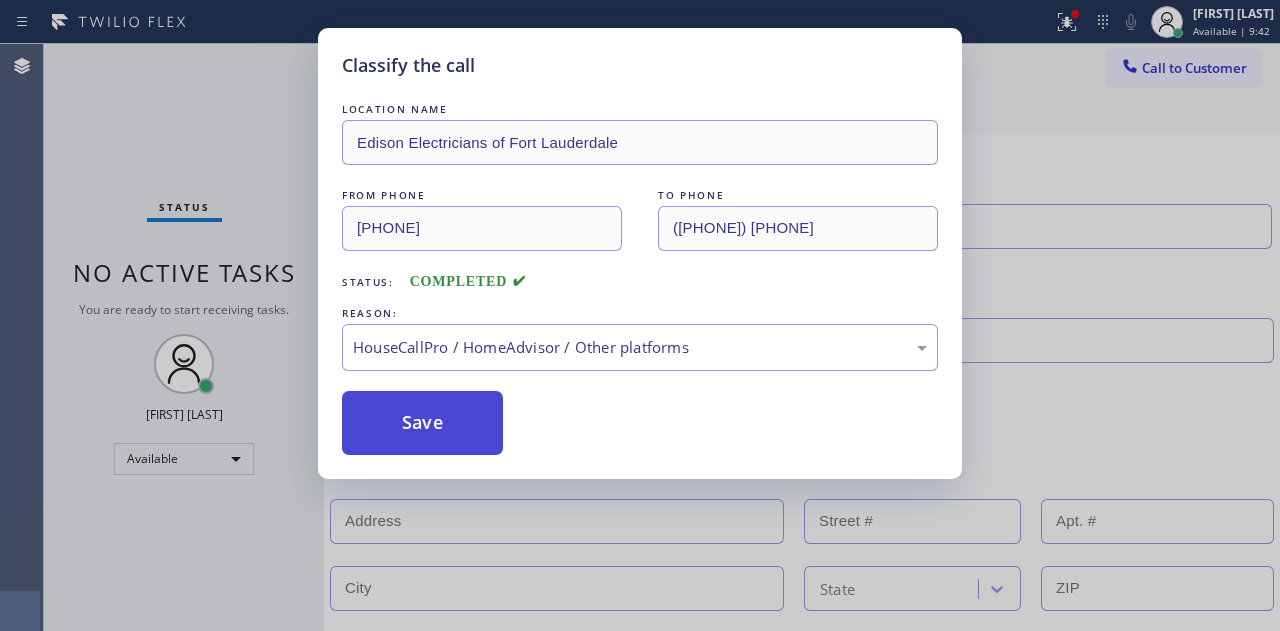 click on "Save" at bounding box center [422, 423] 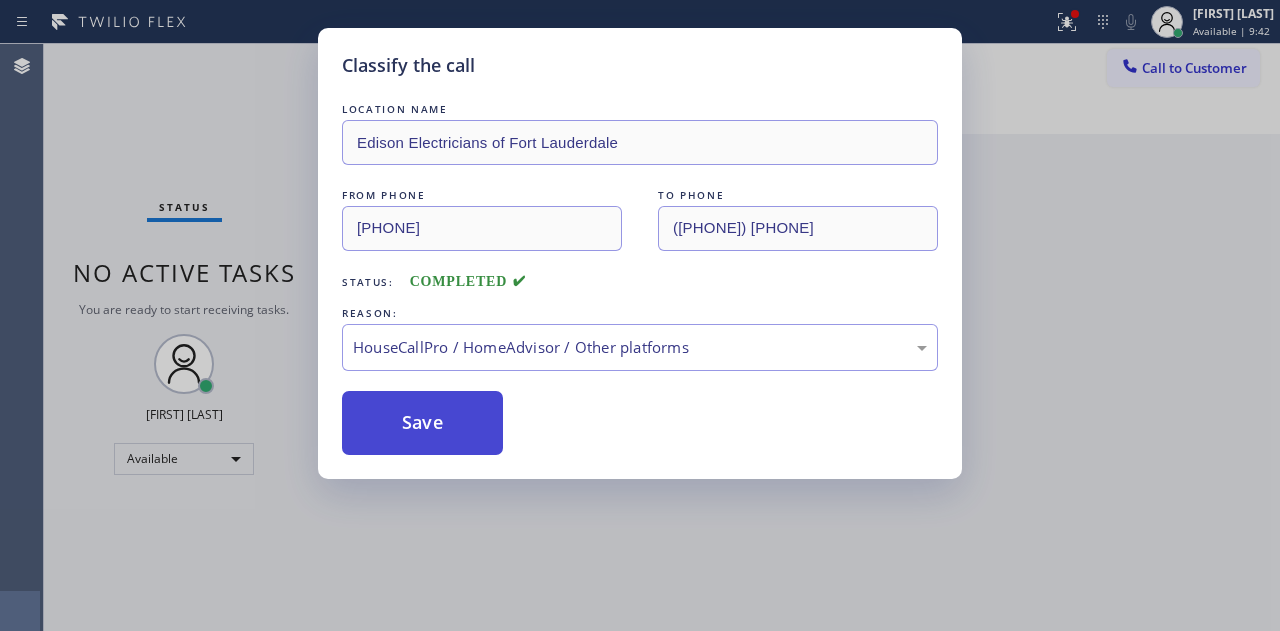 click on "Save" at bounding box center [422, 423] 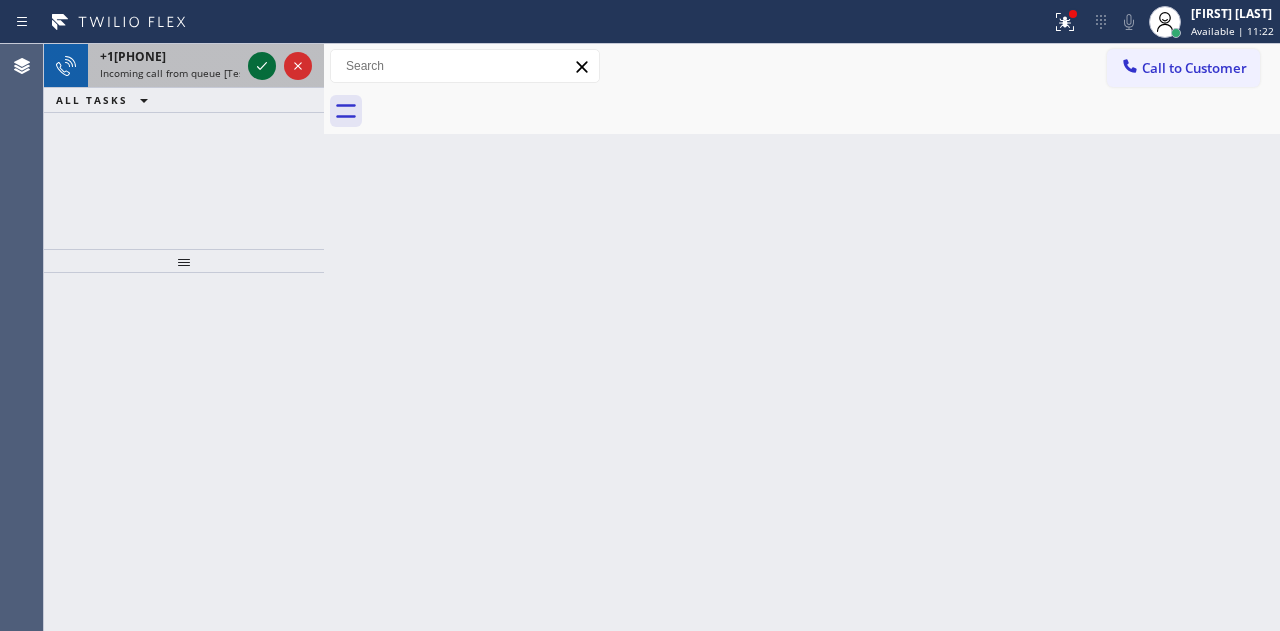 click at bounding box center (262, 66) 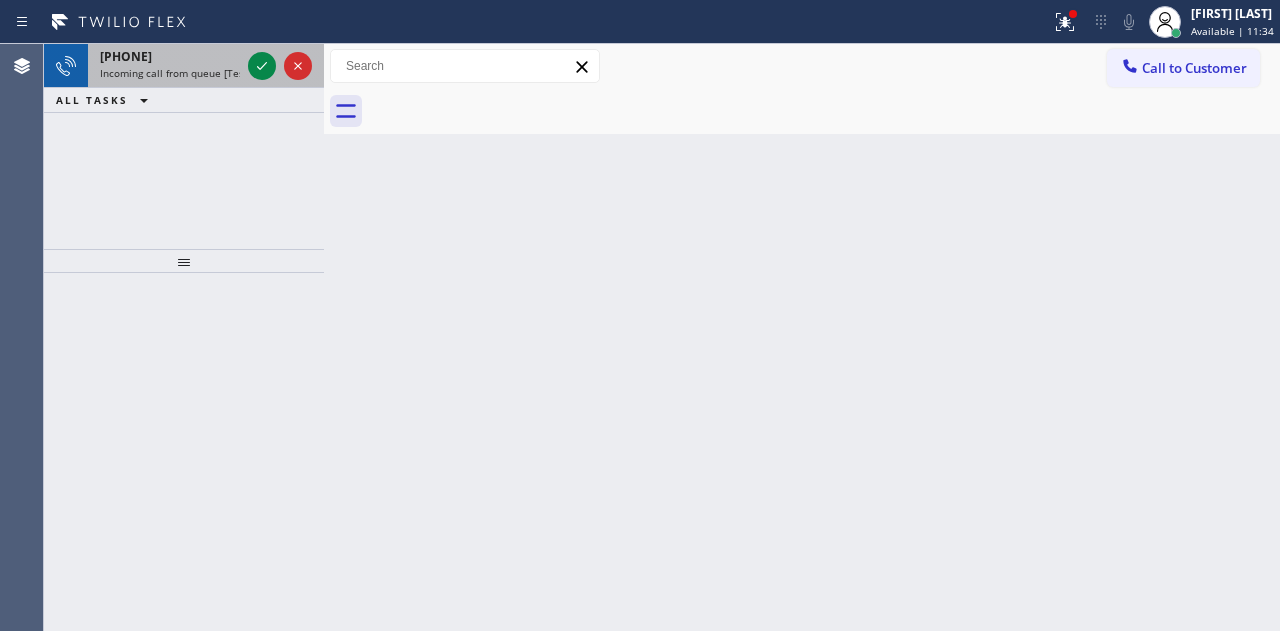 click at bounding box center [280, 66] 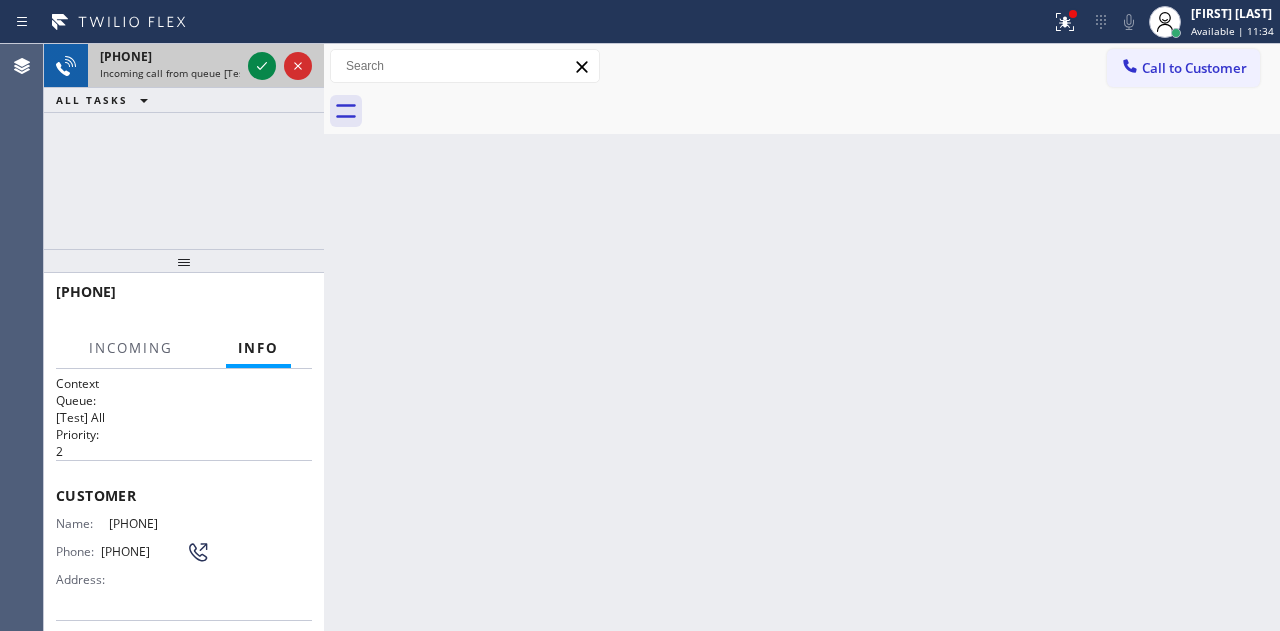 click at bounding box center [280, 66] 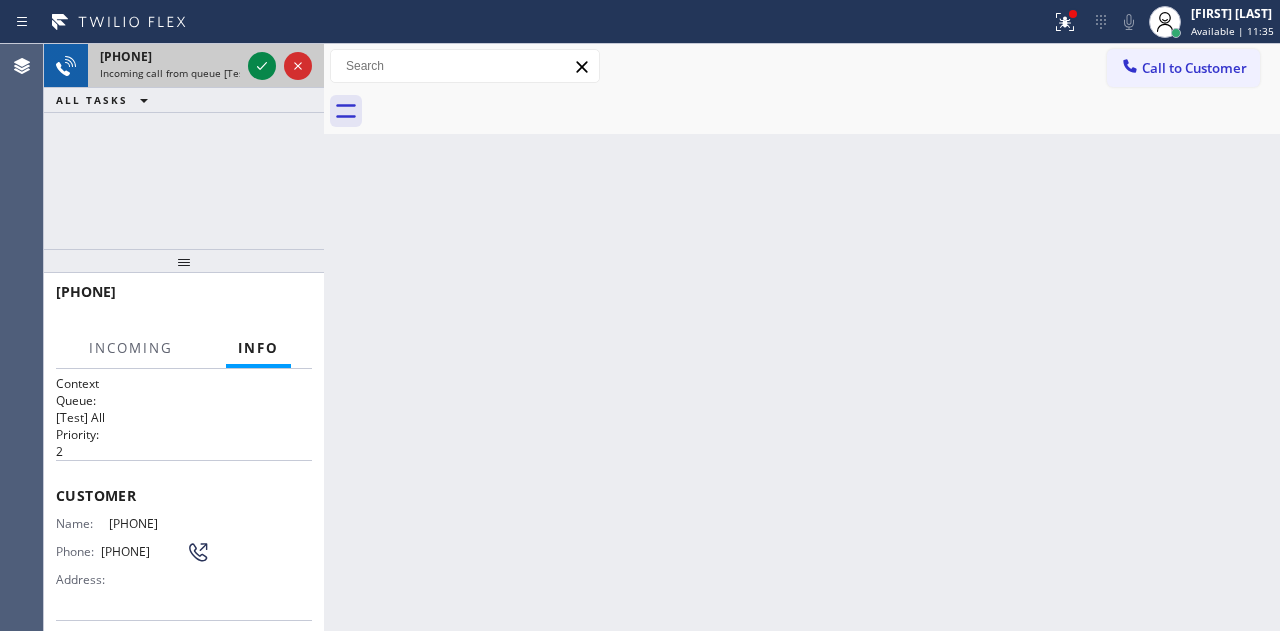 click at bounding box center (280, 66) 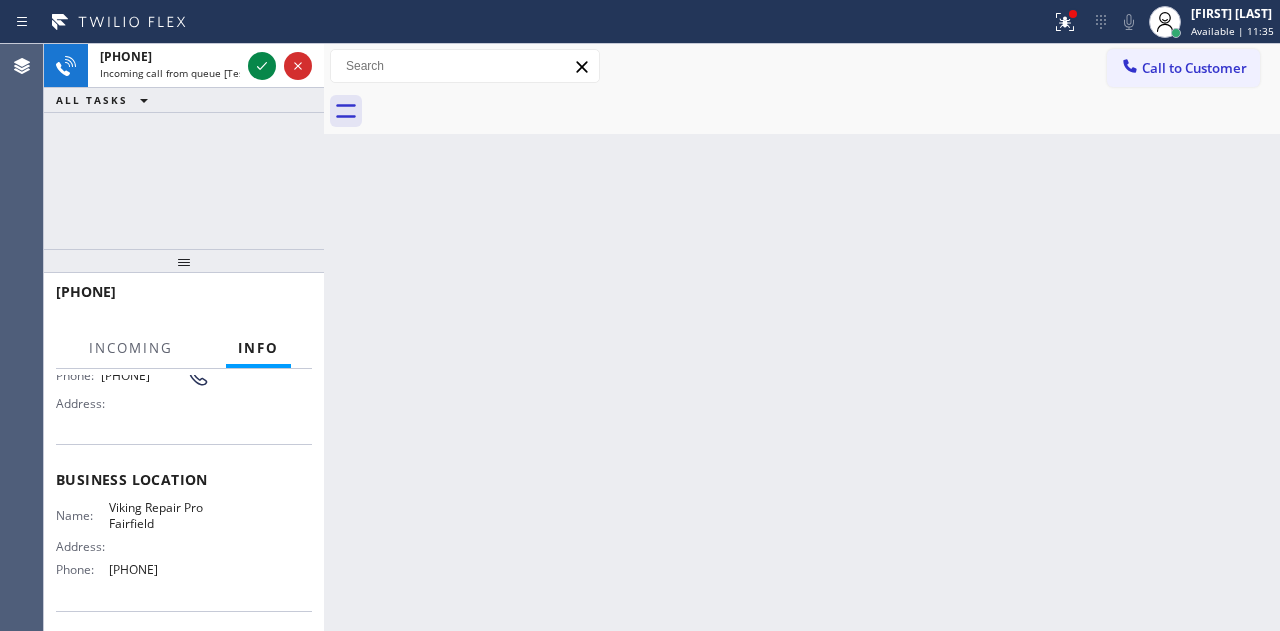 scroll, scrollTop: 300, scrollLeft: 0, axis: vertical 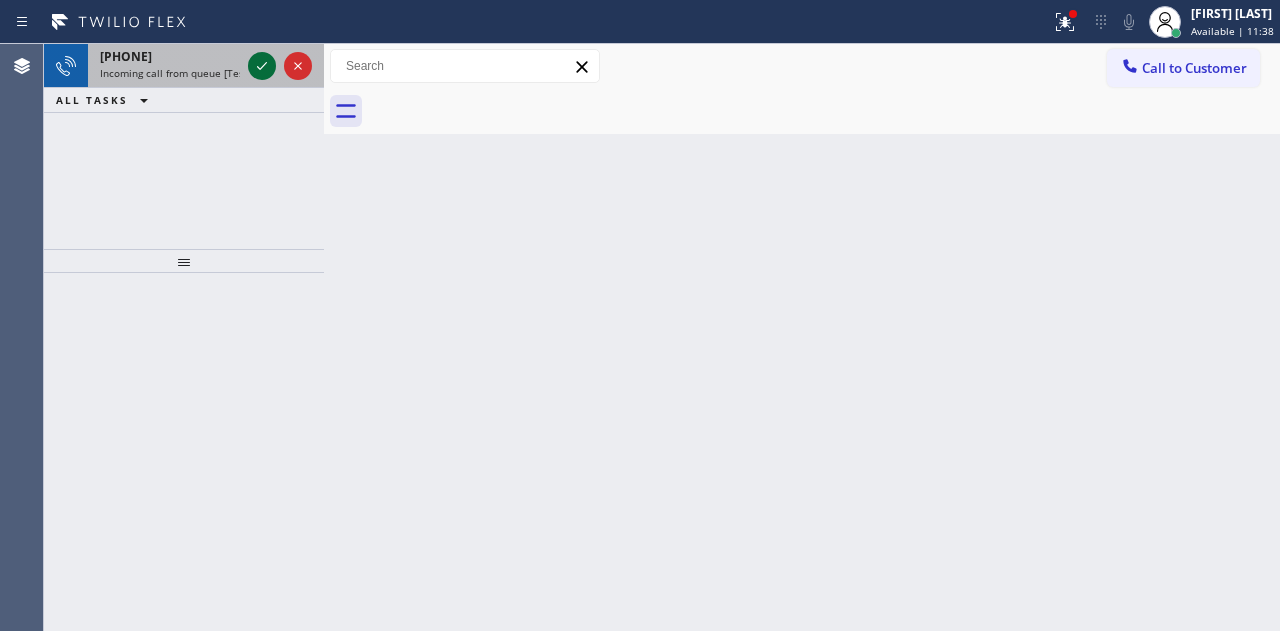 click at bounding box center (262, 66) 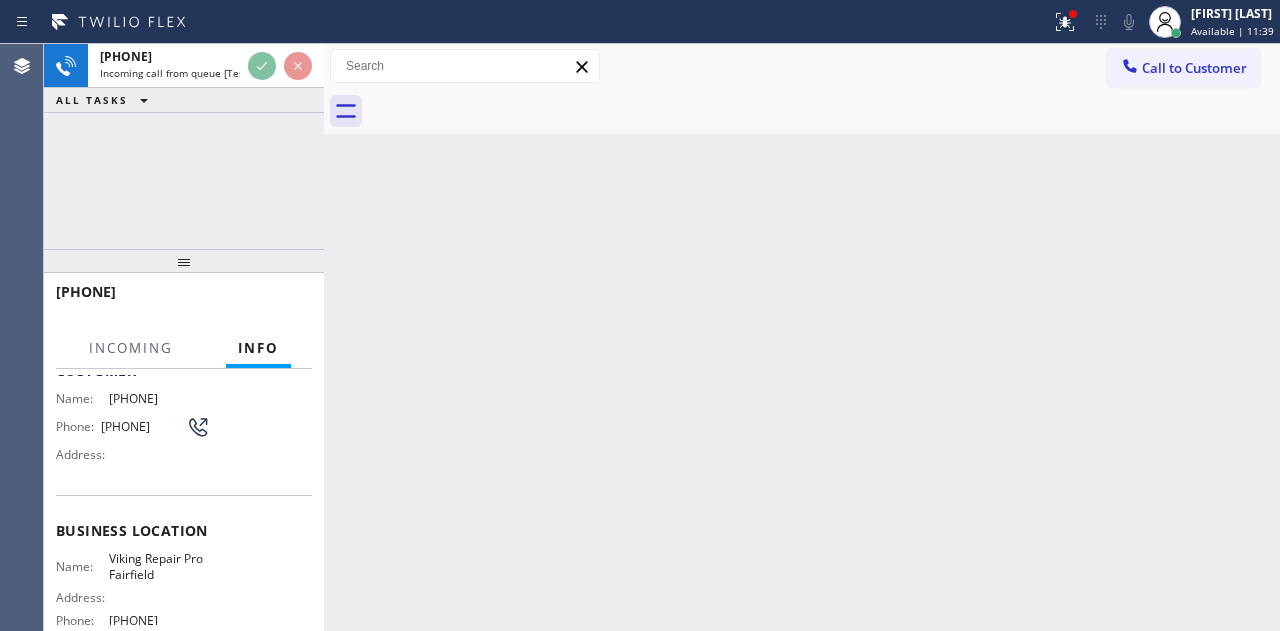 scroll, scrollTop: 200, scrollLeft: 0, axis: vertical 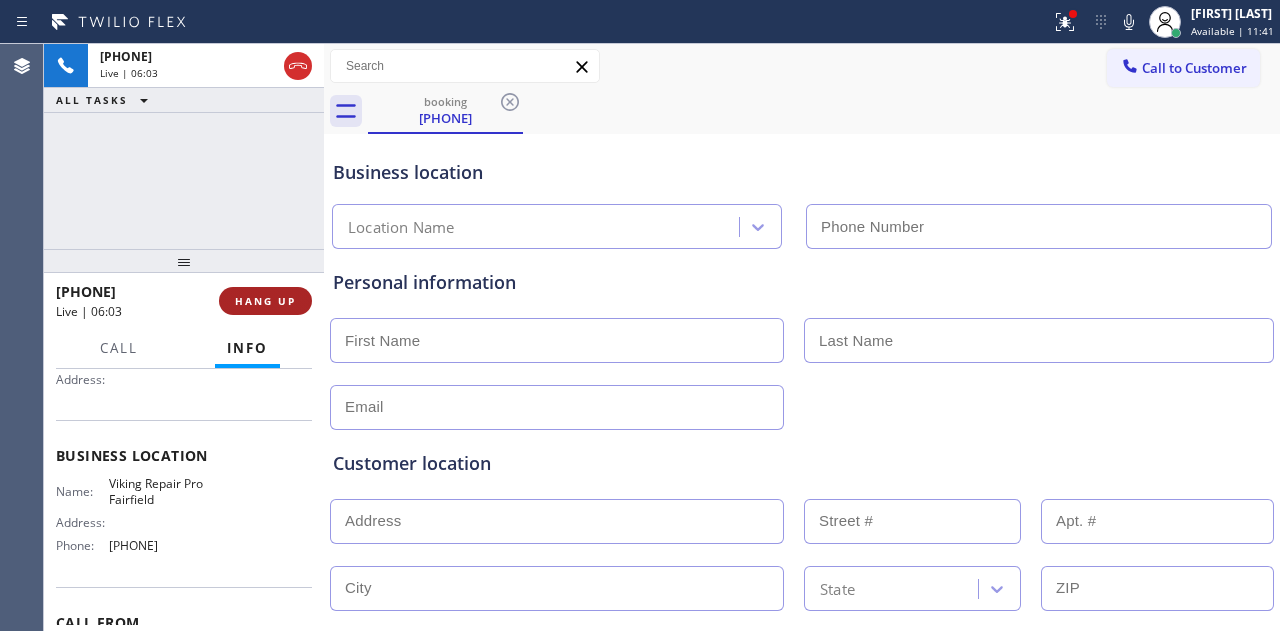 type on "[PHONE]" 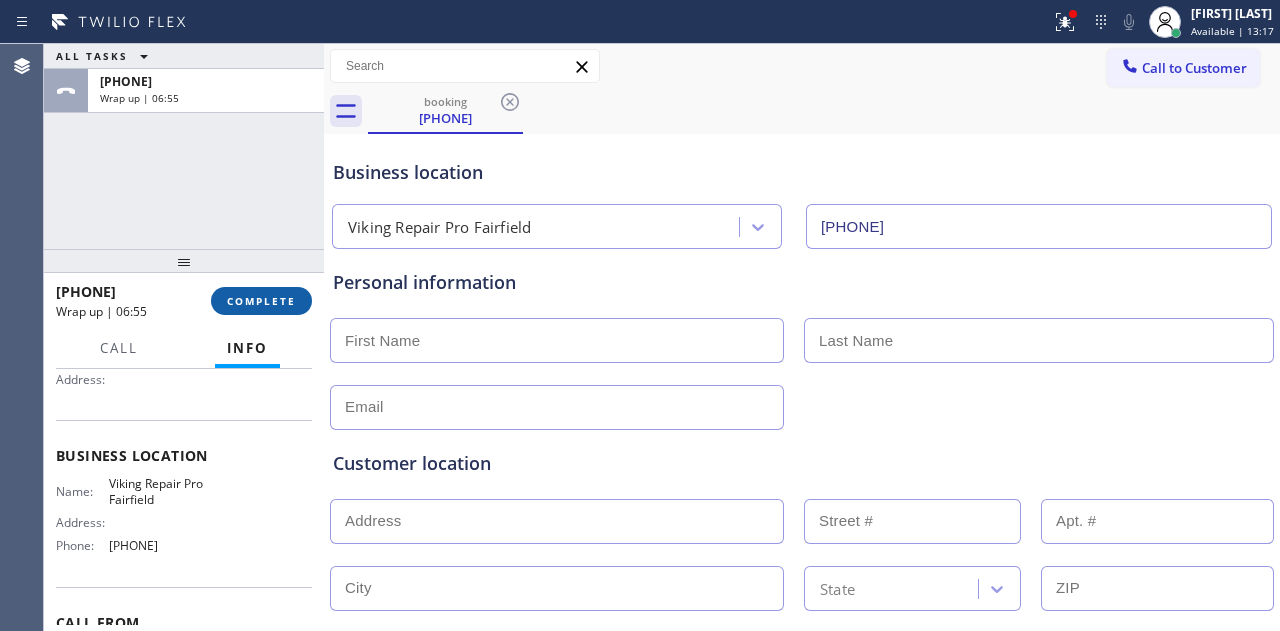 click on "COMPLETE" at bounding box center (261, 301) 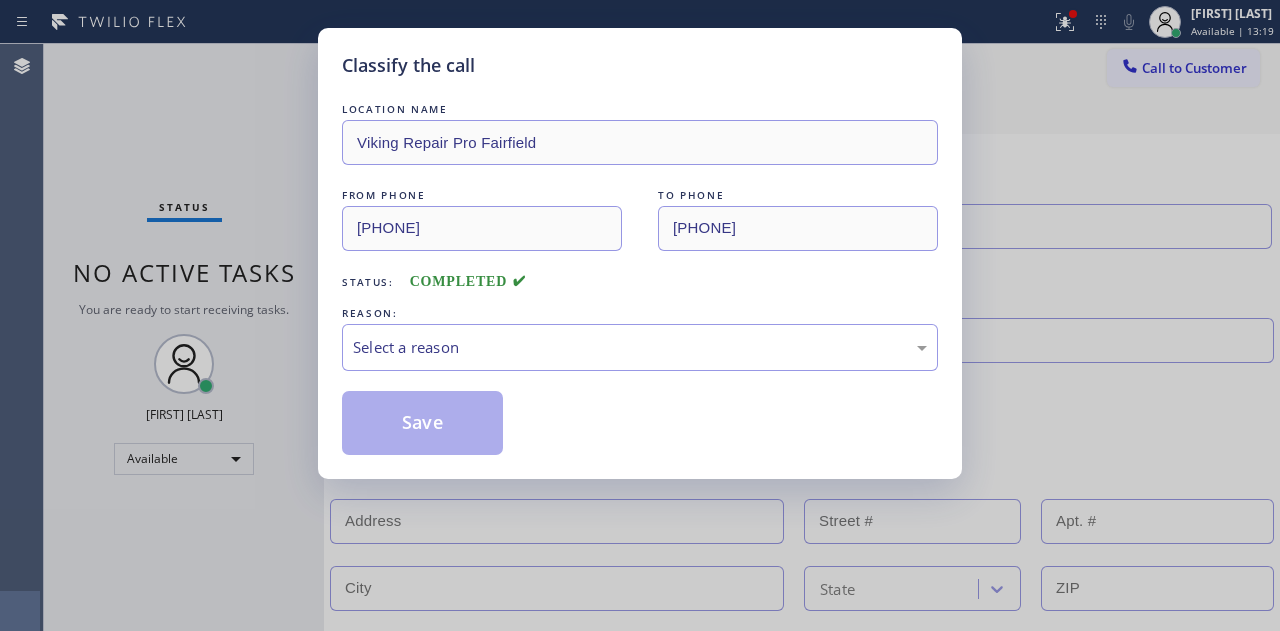 click on "Classify the call LOCATION NAME Viking Repair Pro Fairfield FROM PHONE [PHONE] TO PHONE [PHONE] Status: COMPLETED REASON: Select a reason Save" at bounding box center (640, 315) 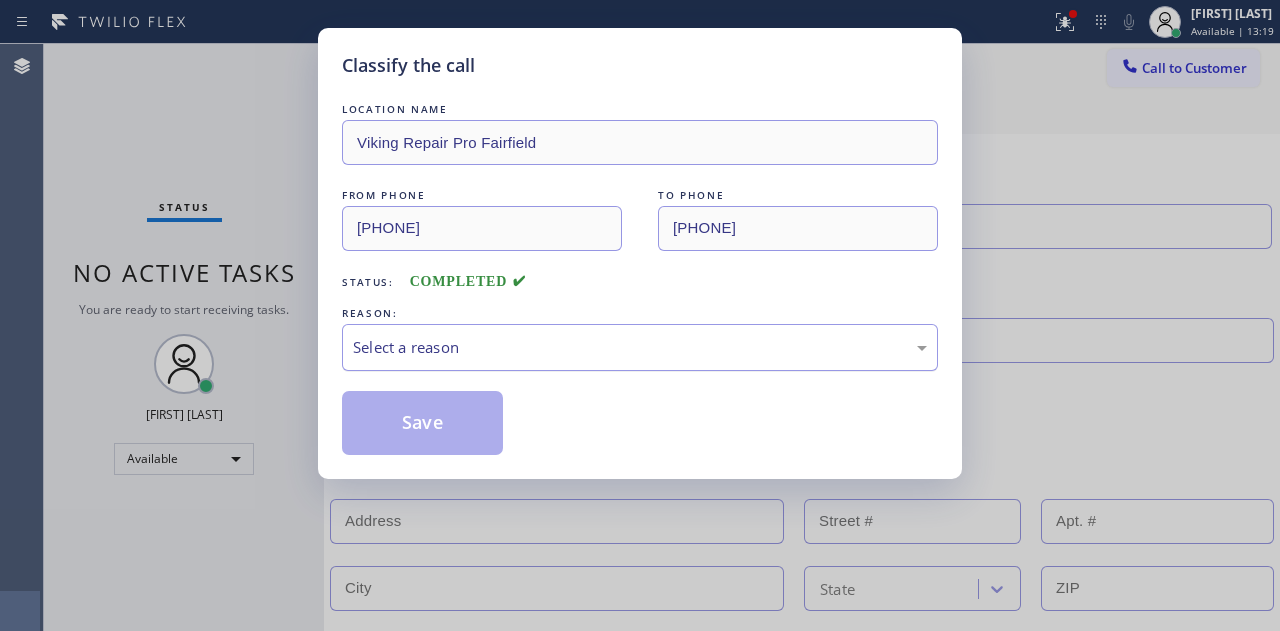 click on "Select a reason" at bounding box center [640, 347] 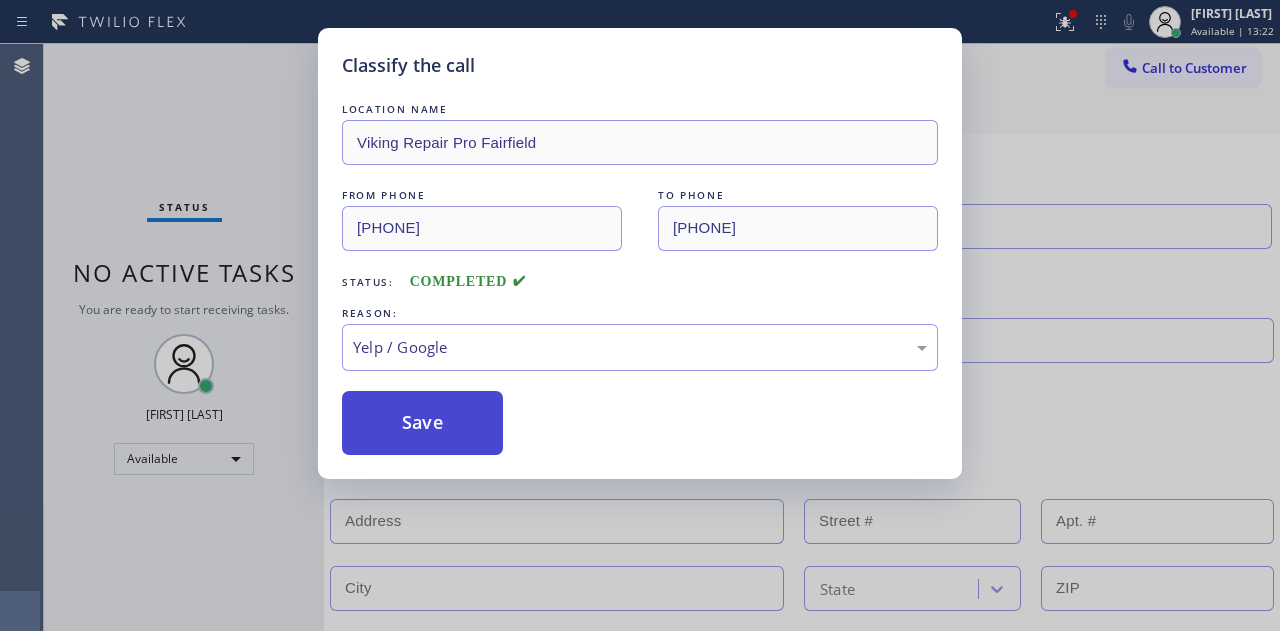 click on "Save" at bounding box center [422, 423] 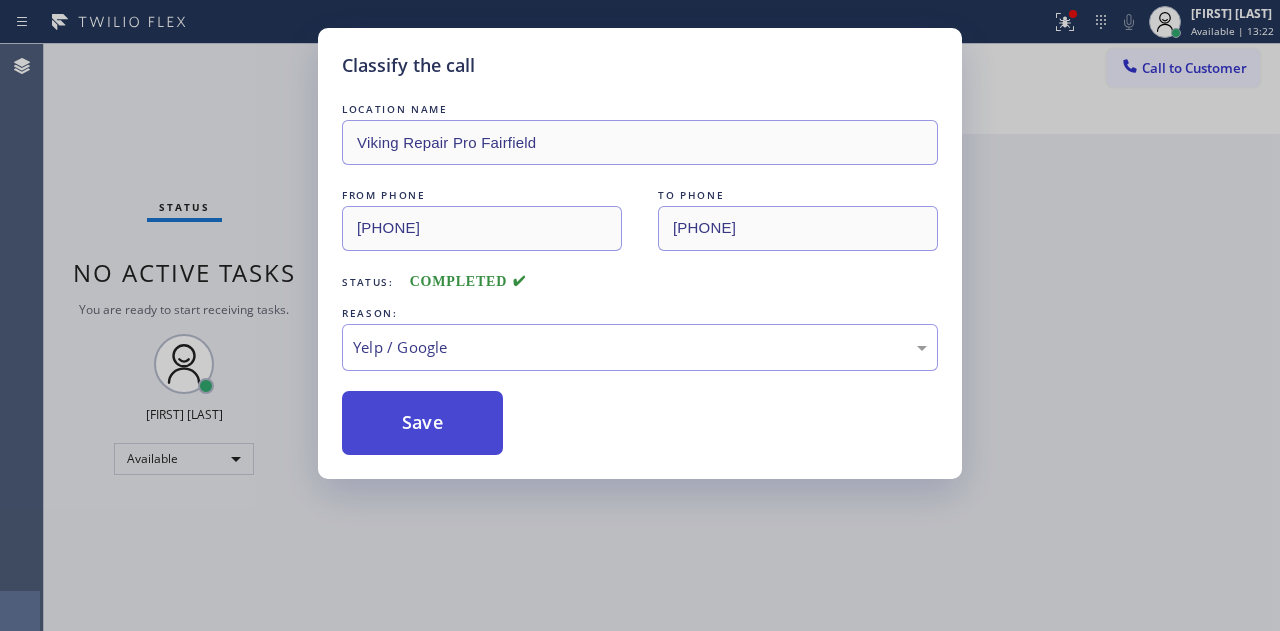 click on "Save" at bounding box center [422, 423] 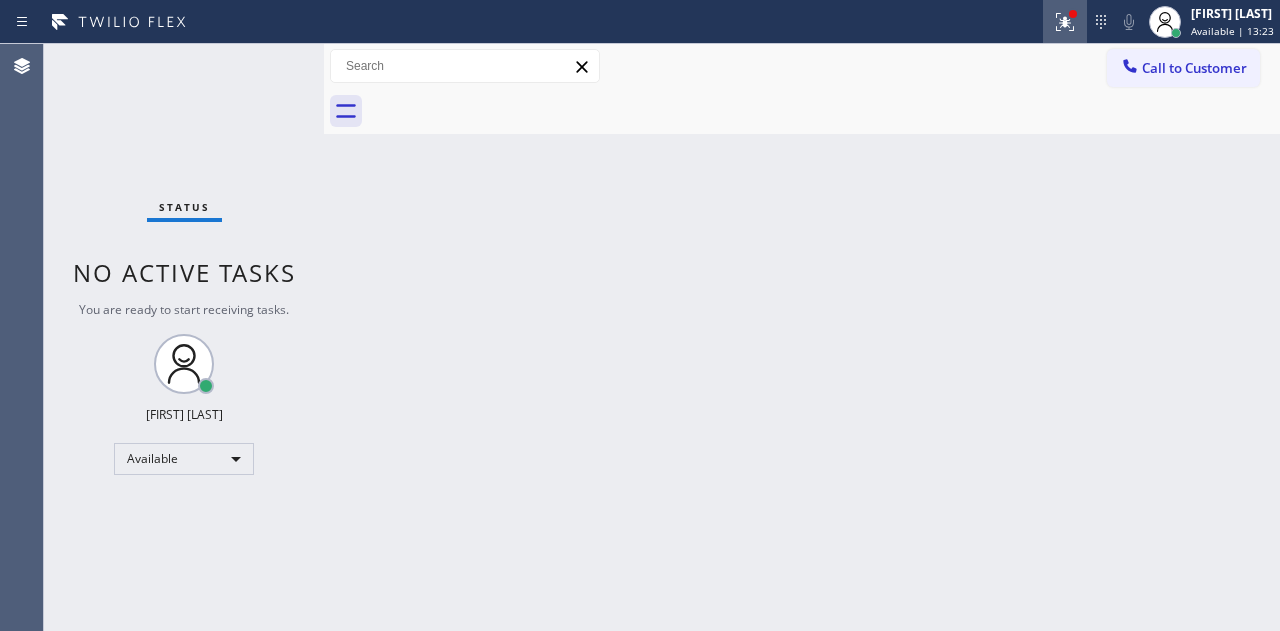 click 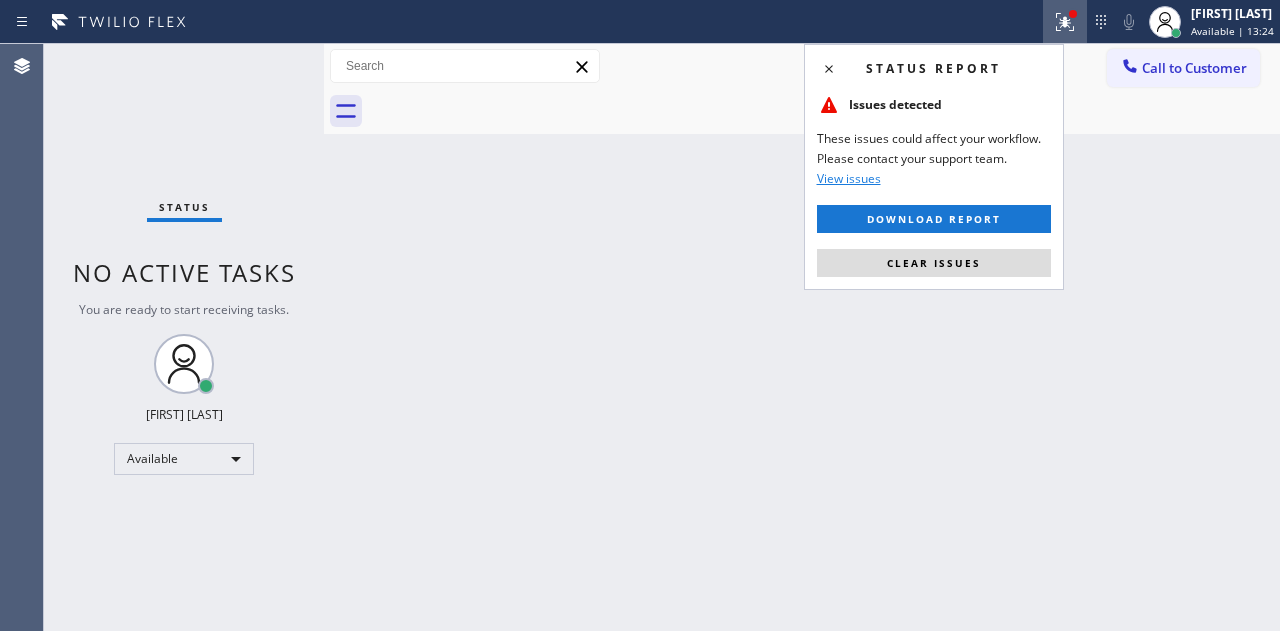 drag, startPoint x: 954, startPoint y: 266, endPoint x: 971, endPoint y: 261, distance: 17.720045 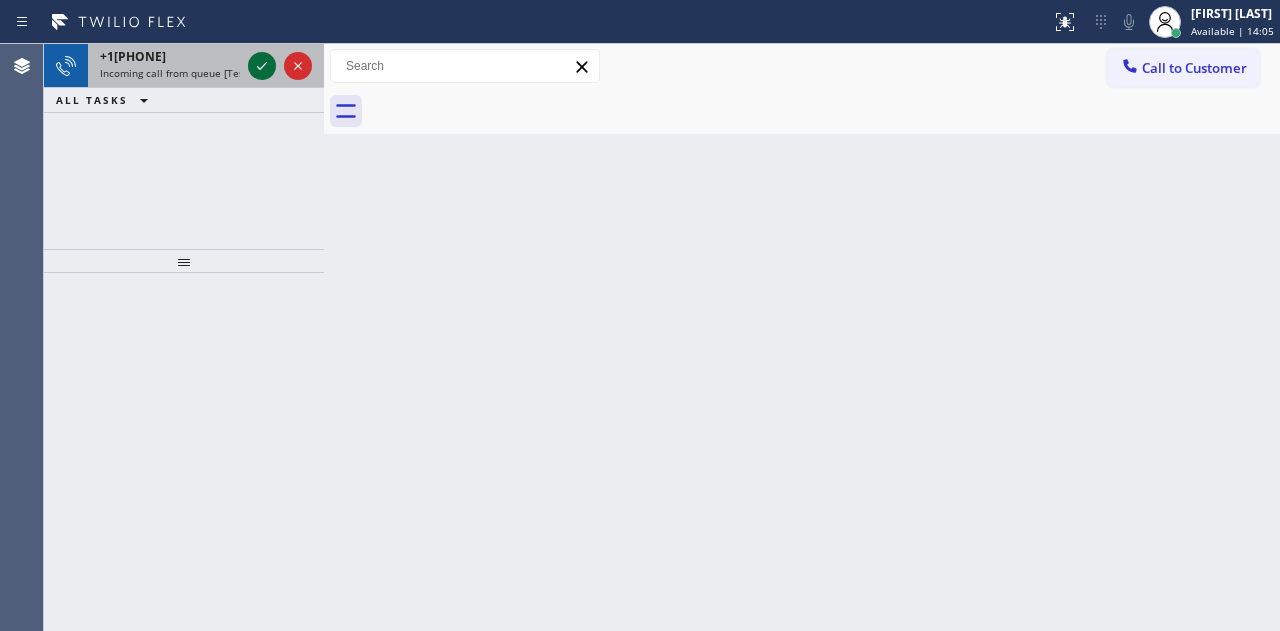 click 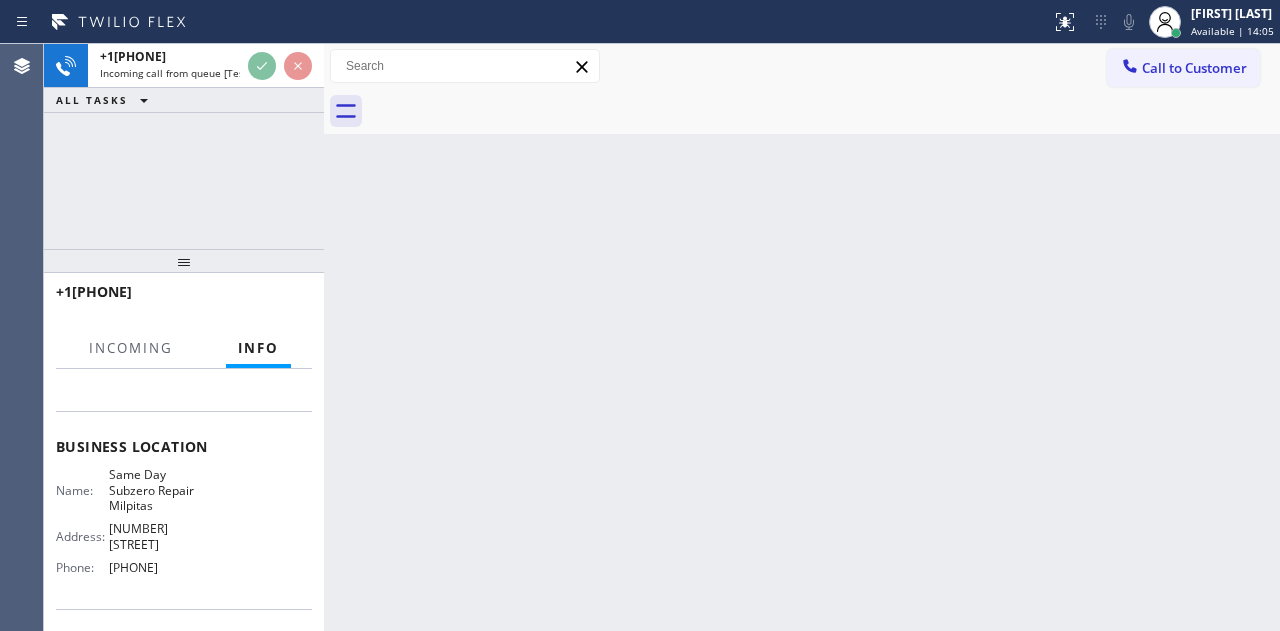 scroll, scrollTop: 348, scrollLeft: 0, axis: vertical 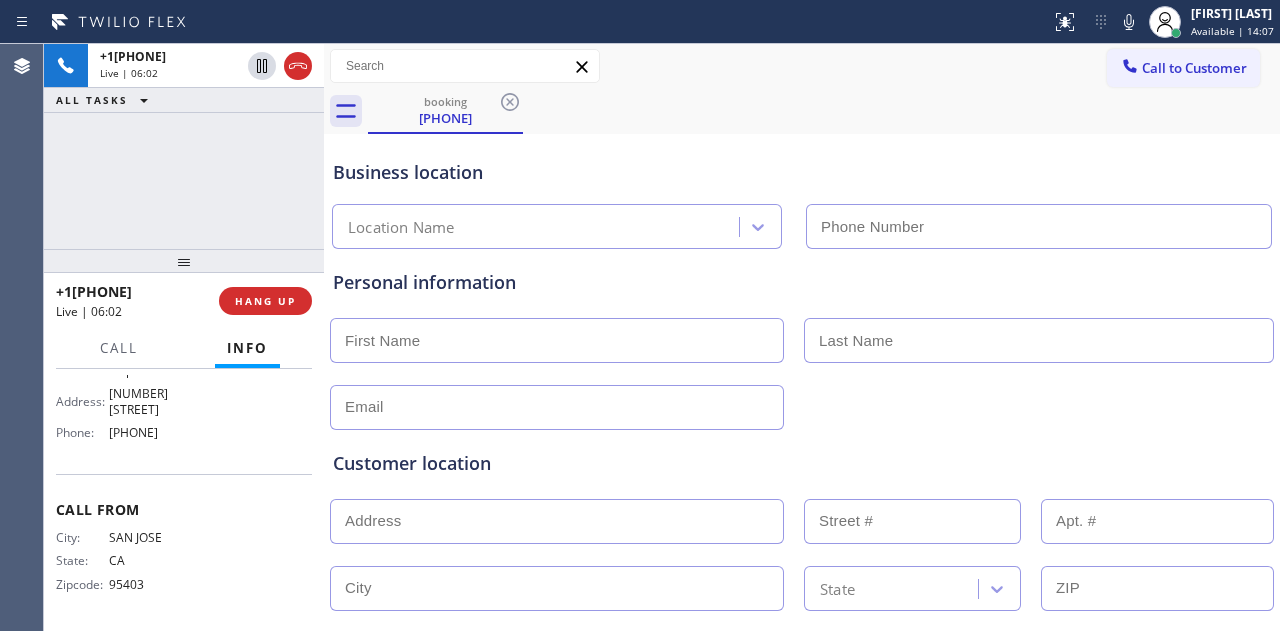 type on "[PHONE]" 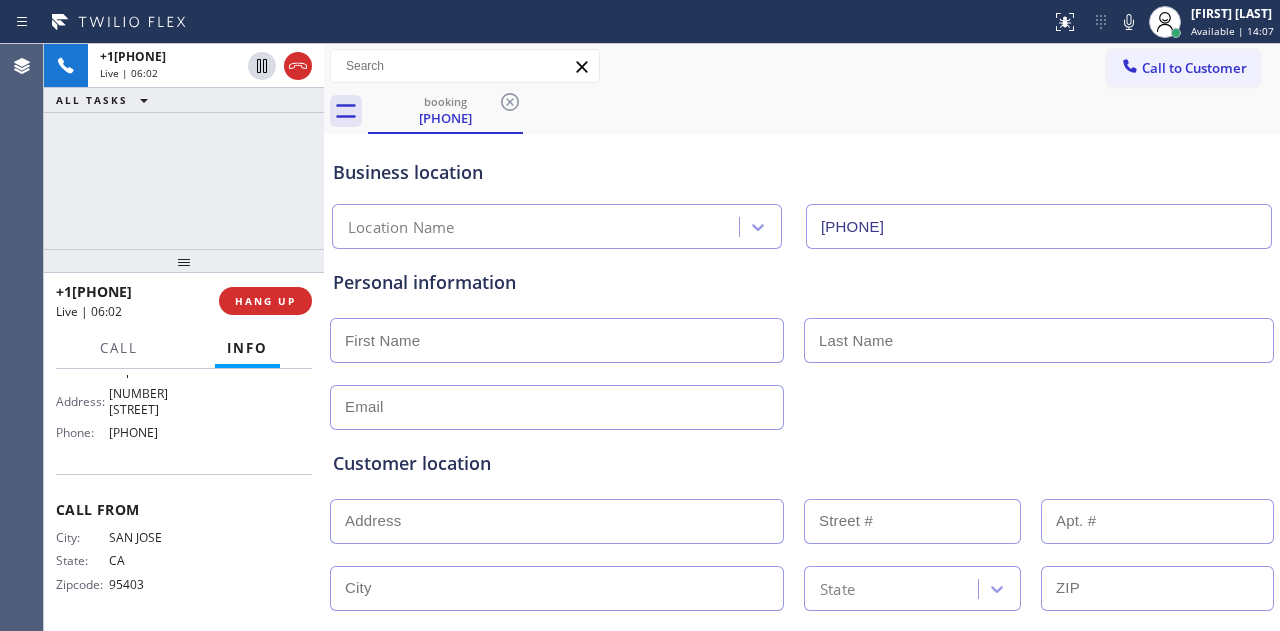 scroll, scrollTop: 248, scrollLeft: 0, axis: vertical 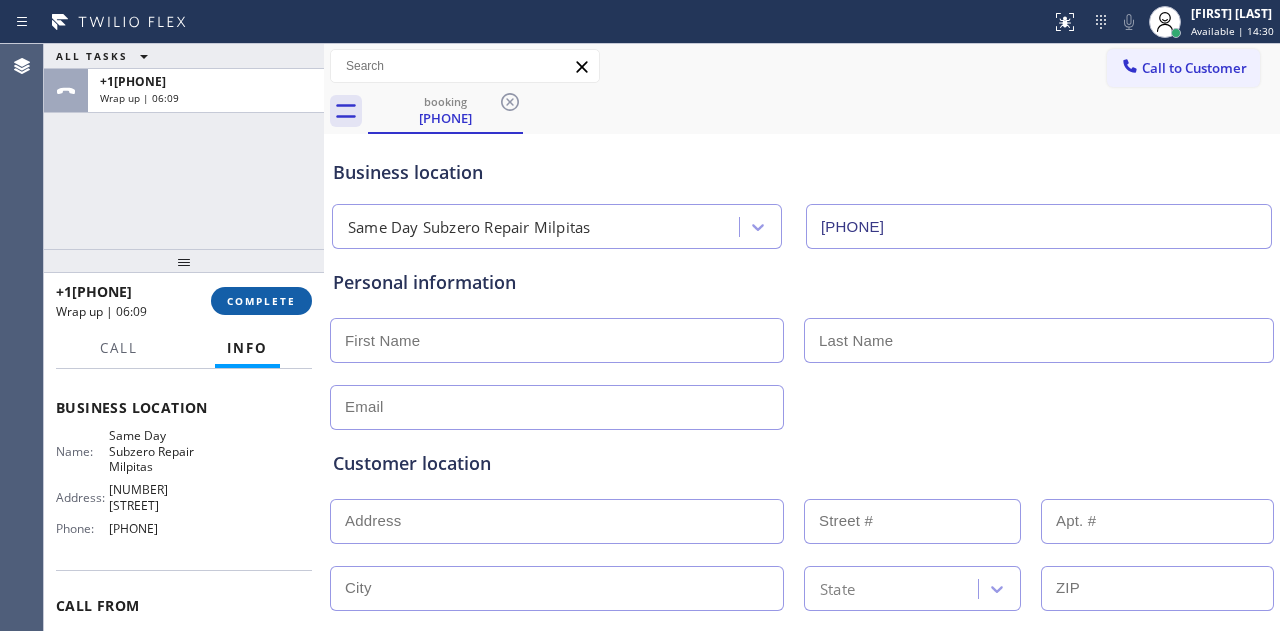 click on "COMPLETE" at bounding box center (261, 301) 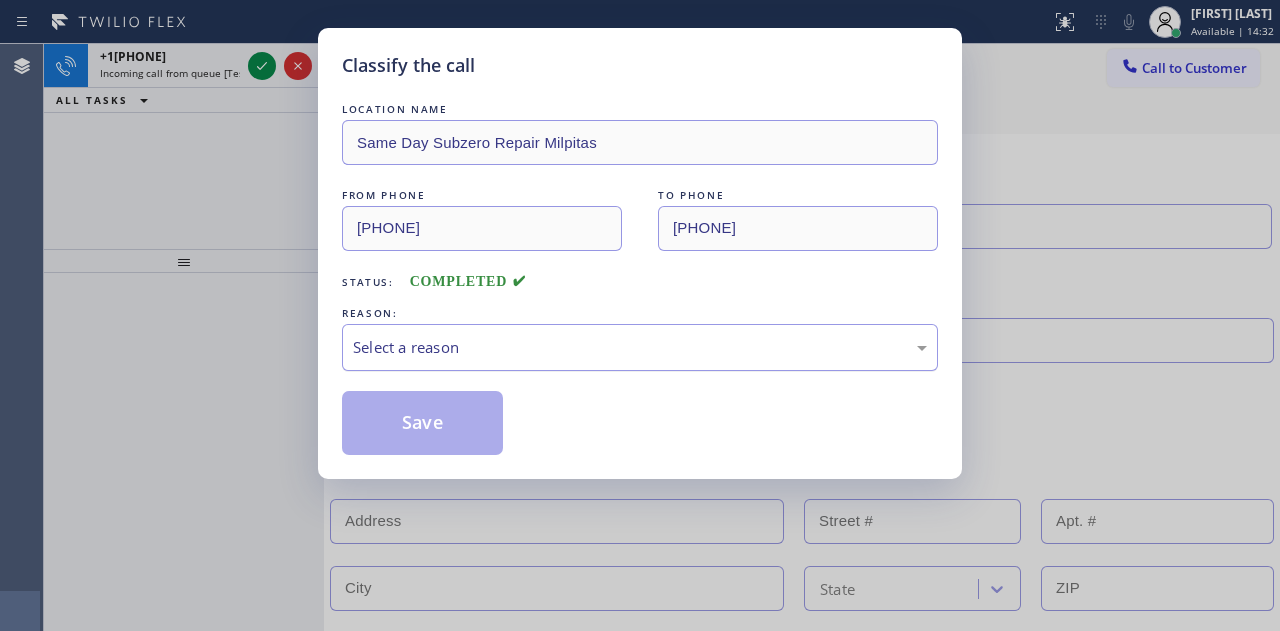 click on "Select a reason" at bounding box center (640, 347) 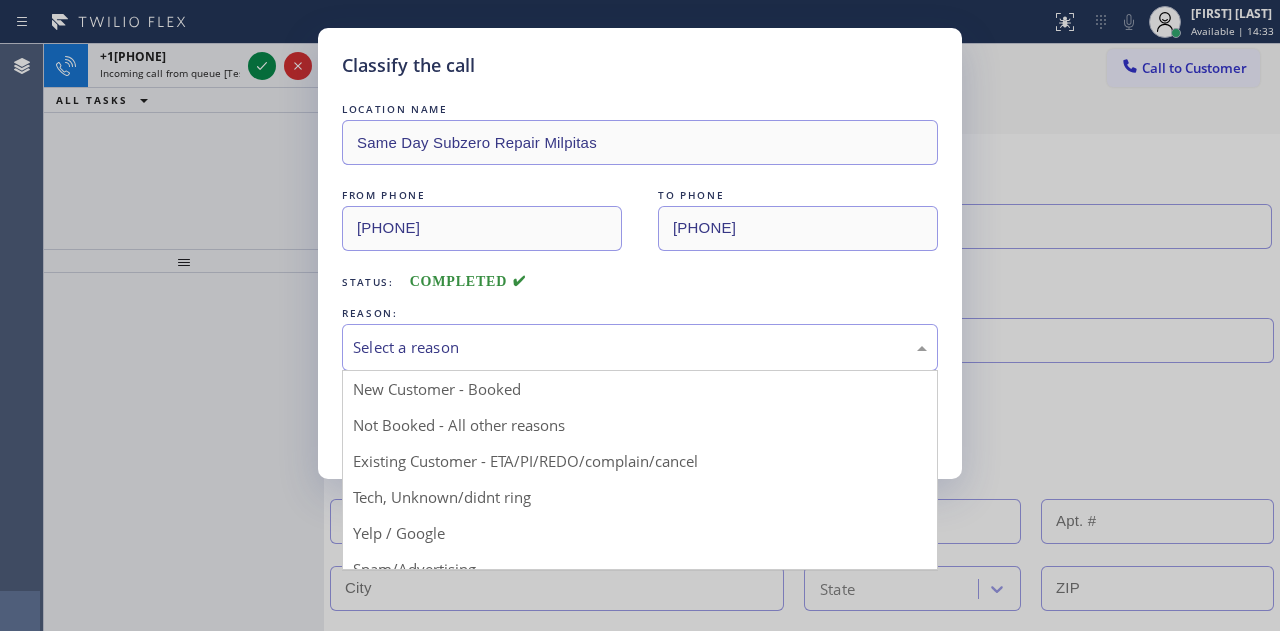 drag, startPoint x: 437, startPoint y: 542, endPoint x: 432, endPoint y: 526, distance: 16.763054 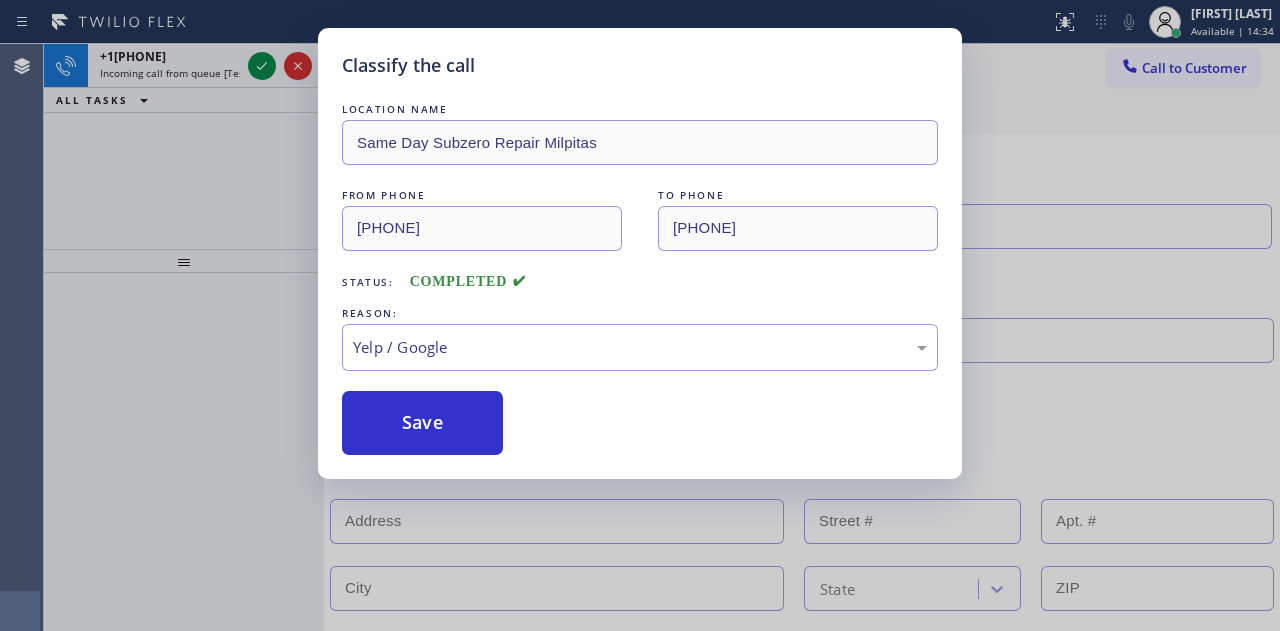 click on "Classify the call LOCATION NAME Same Day Subzero Repair Milpitas FROM PHONE [PHONE] TO PHONE [PHONE] Status: COMPLETED REASON: Yelp / Google  Save" at bounding box center (640, 253) 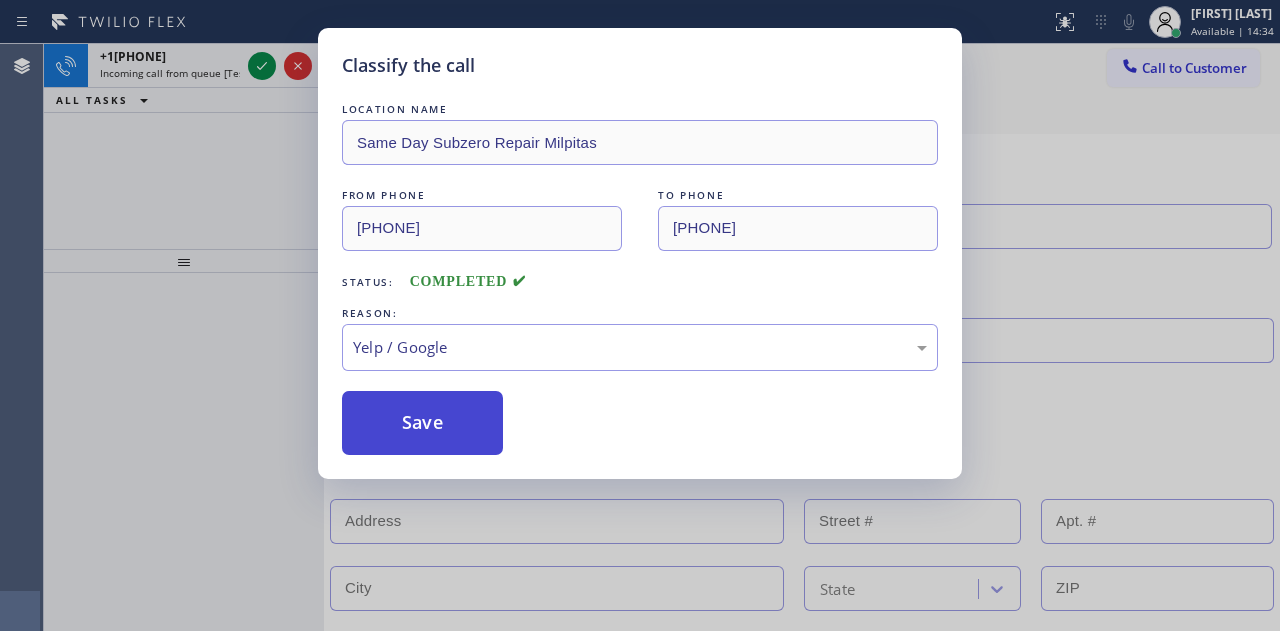 click on "Save" at bounding box center [422, 423] 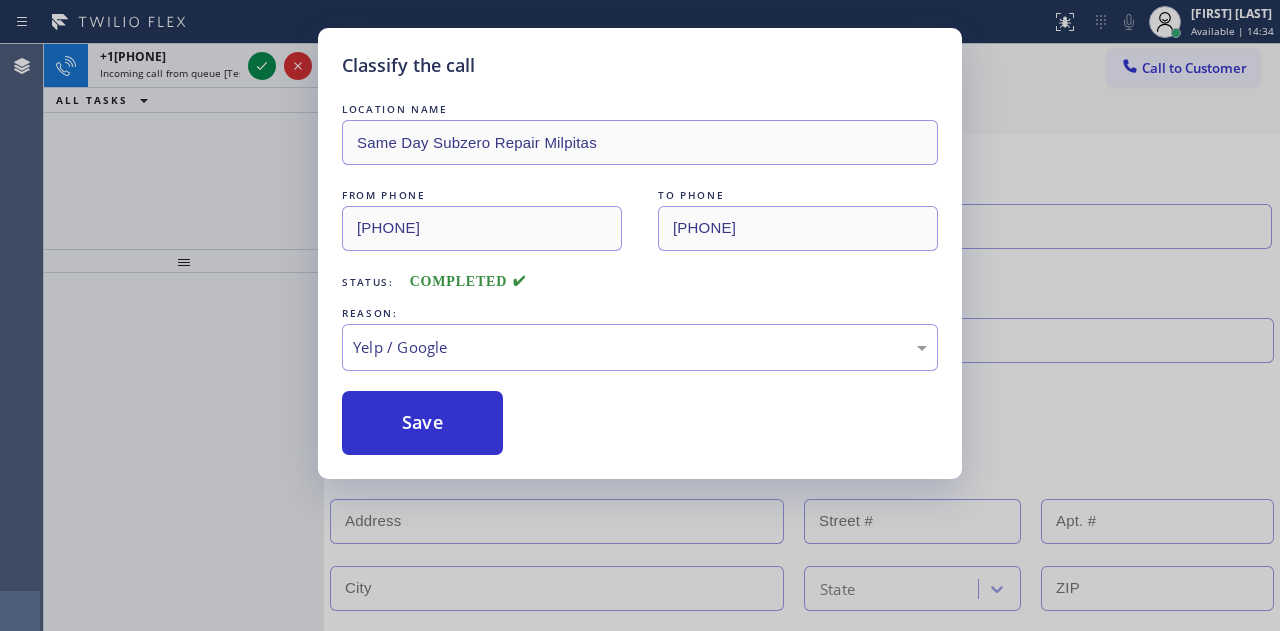 drag, startPoint x: 427, startPoint y: 442, endPoint x: 338, endPoint y: 263, distance: 199.90498 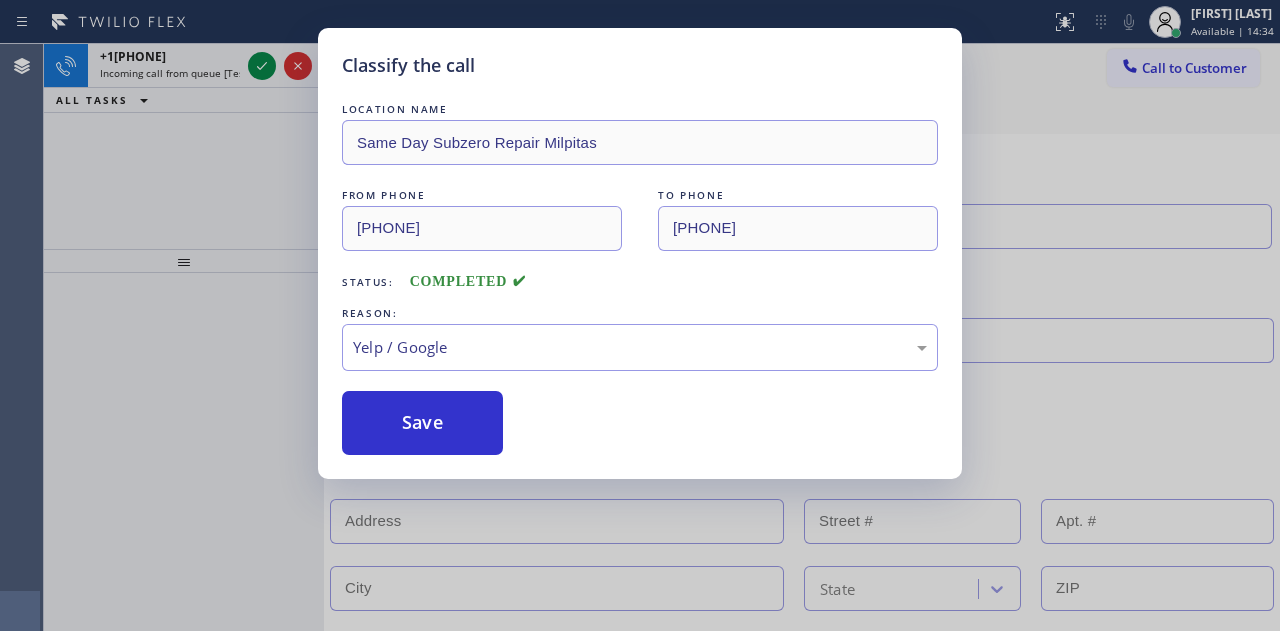 click on "Save" at bounding box center [422, 423] 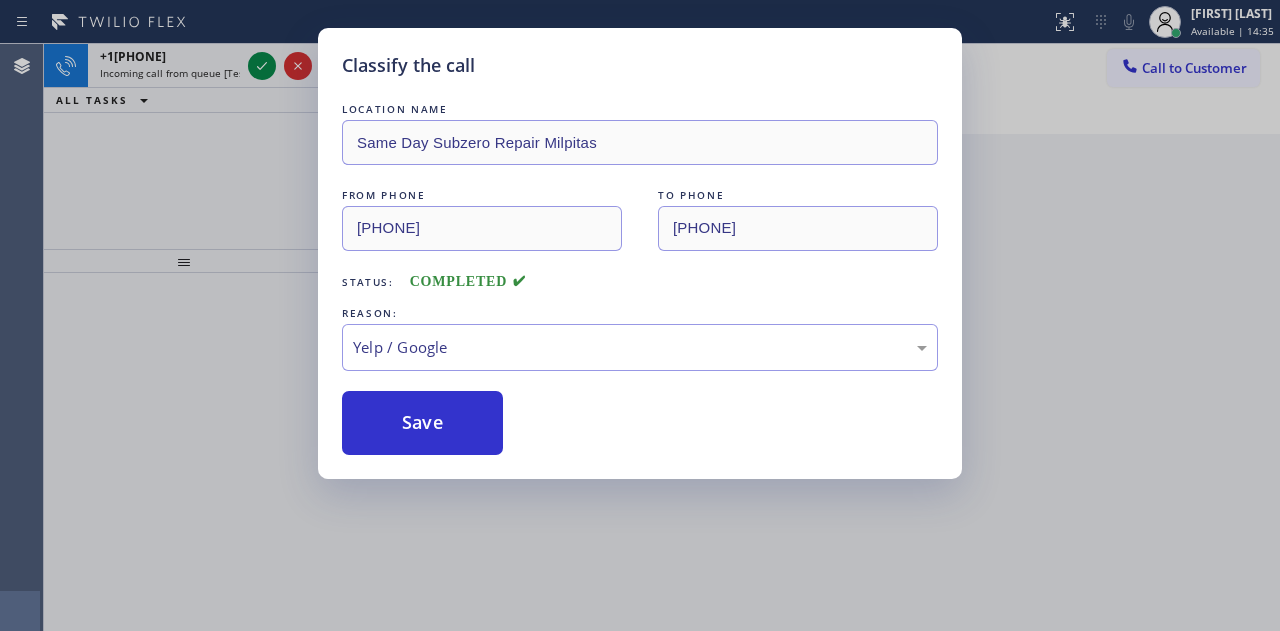 click on "Classify the call LOCATION NAME Same Day Subzero Repair Milpitas FROM PHONE [PHONE] TO PHONE [PHONE] Status: COMPLETED REASON: Yelp / Google  Save" at bounding box center (640, 315) 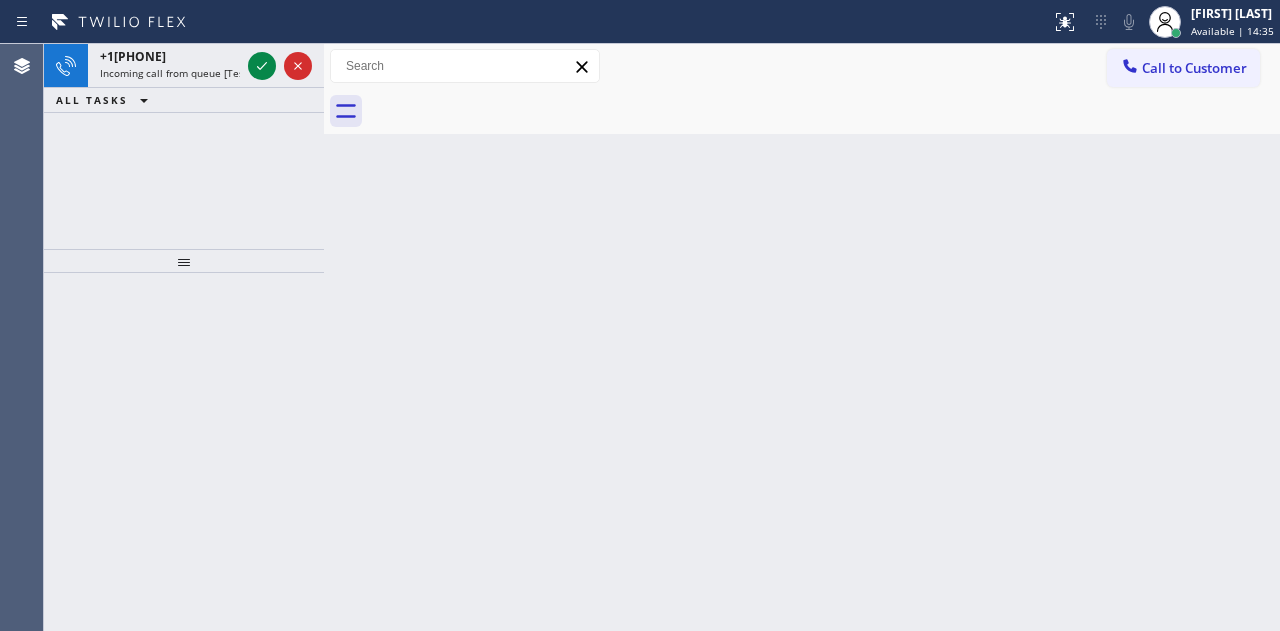 click 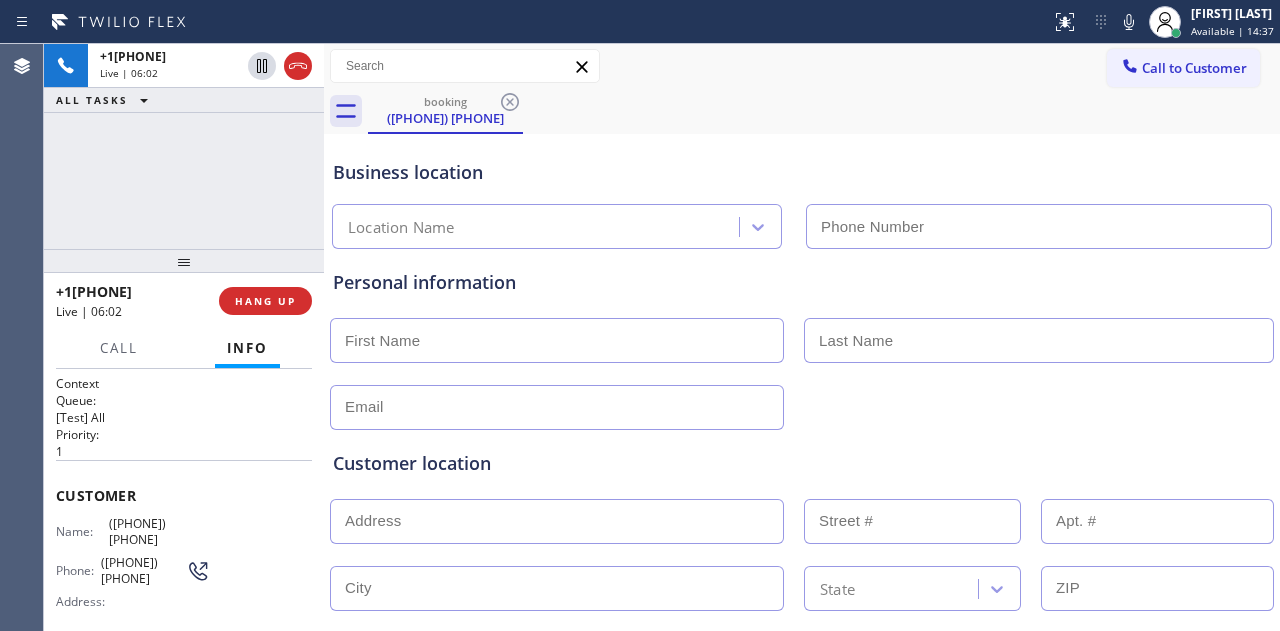 type on "([PHONE]) [PHONE]" 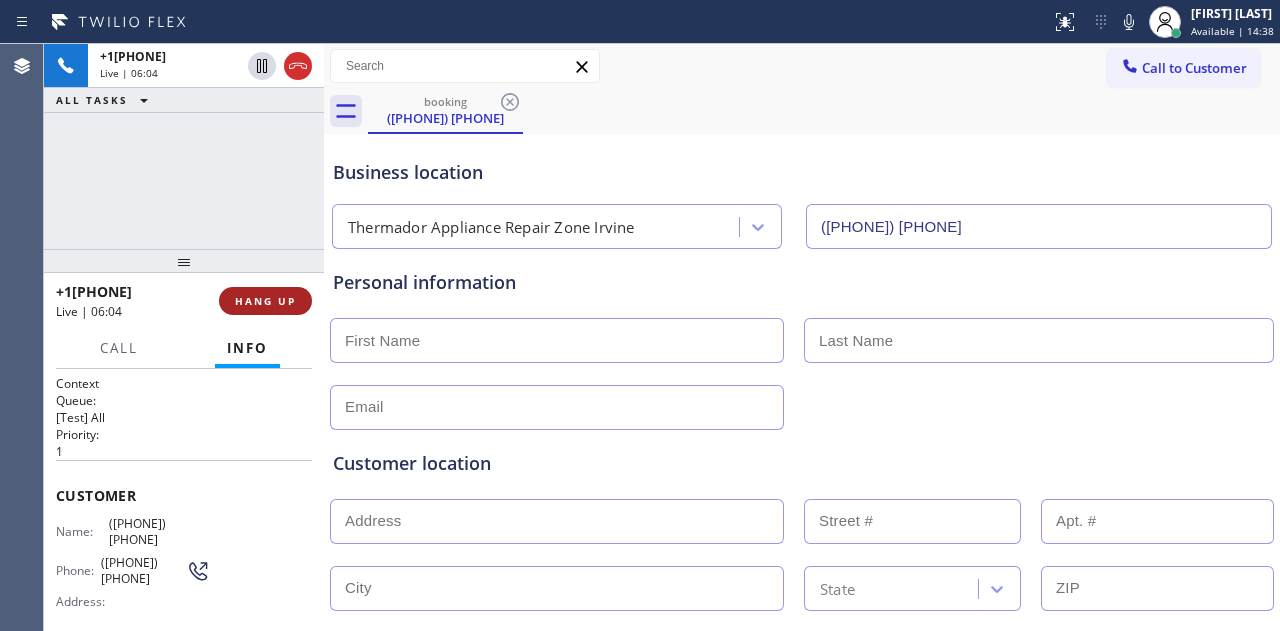 click on "HANG UP" at bounding box center (265, 301) 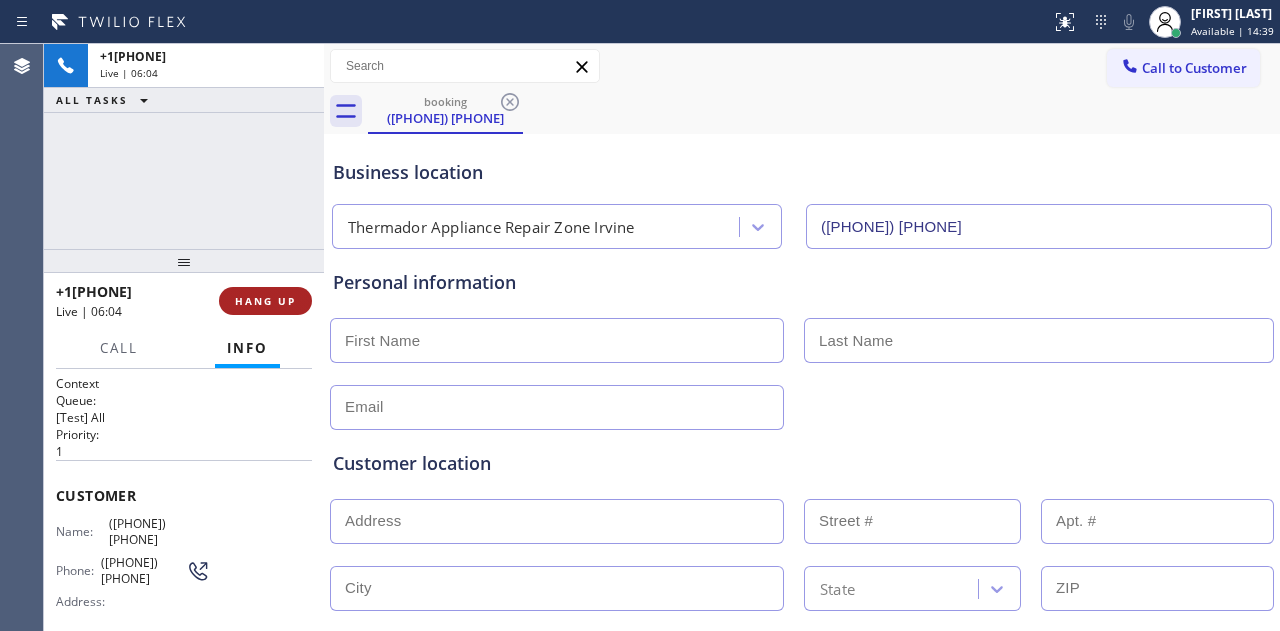 click on "HANG UP" at bounding box center [265, 301] 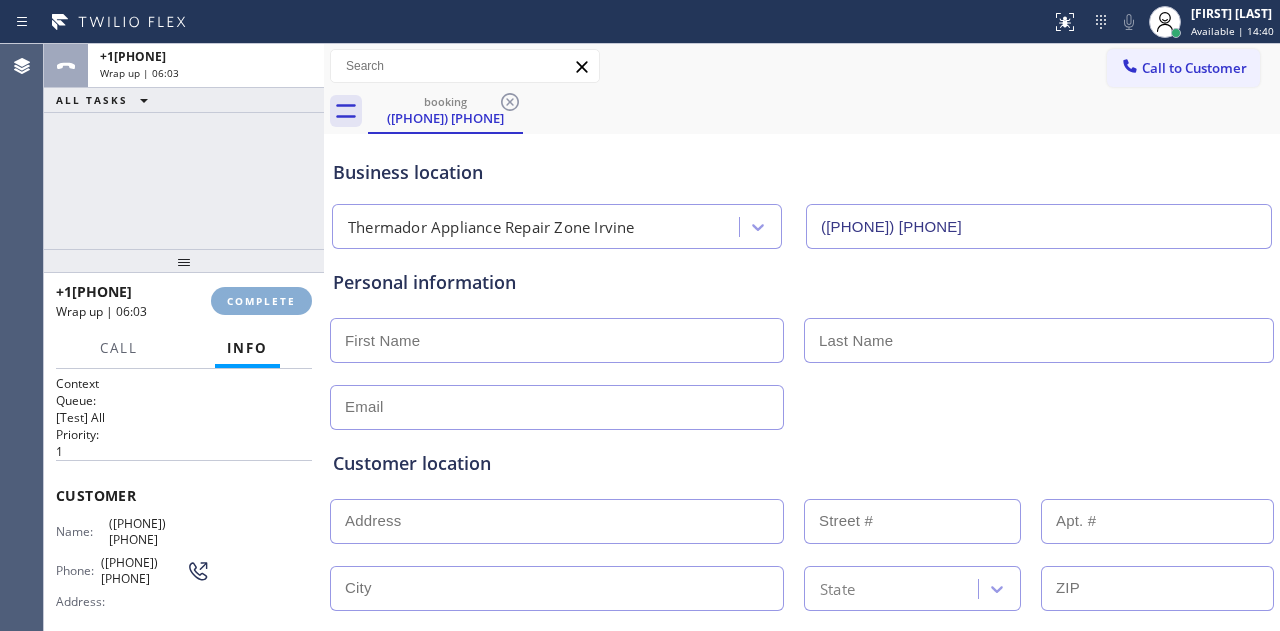 click on "COMPLETE" at bounding box center [261, 301] 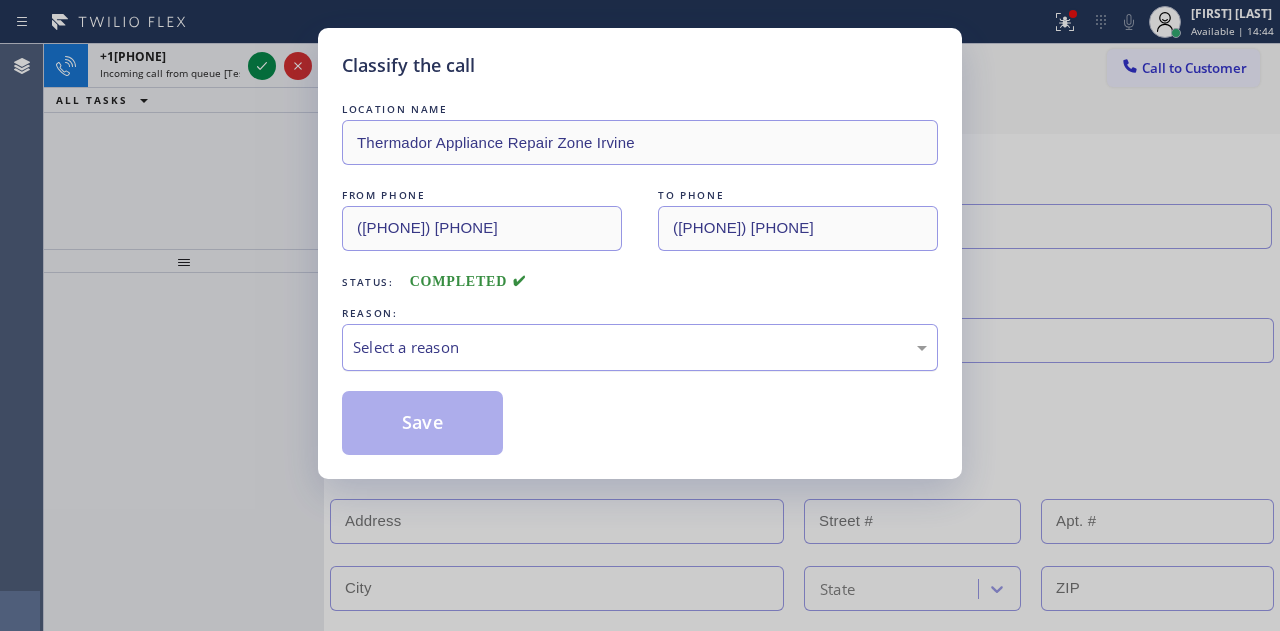 click on "Select a reason" at bounding box center [640, 347] 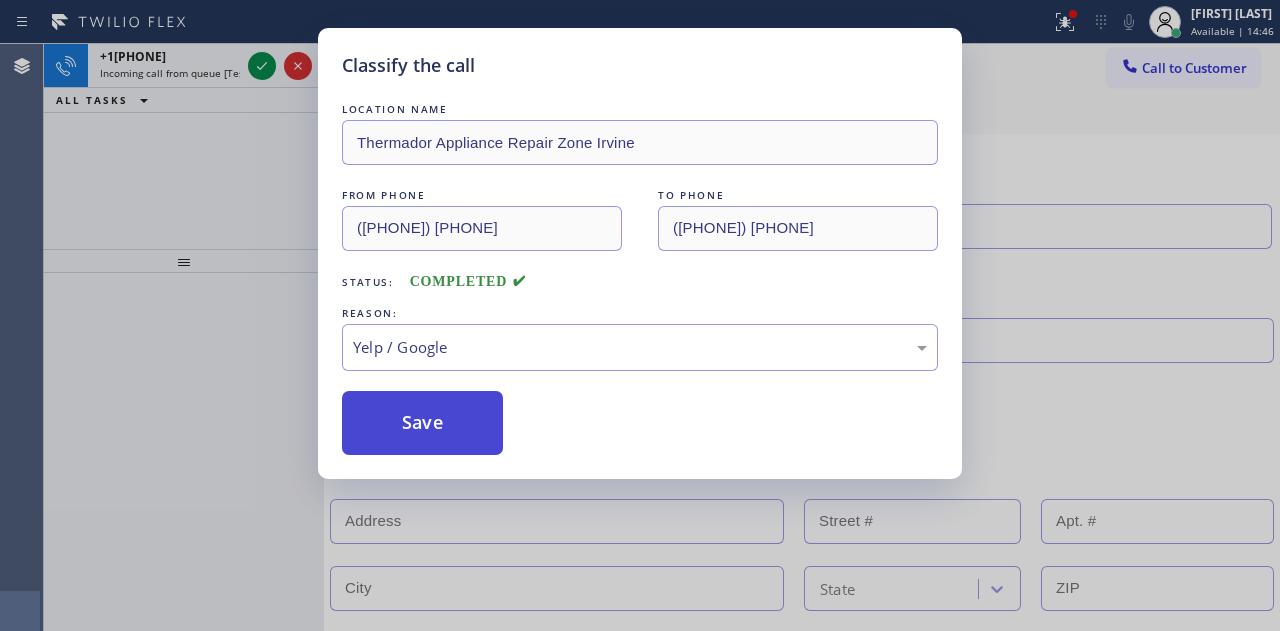 click on "Save" at bounding box center (422, 423) 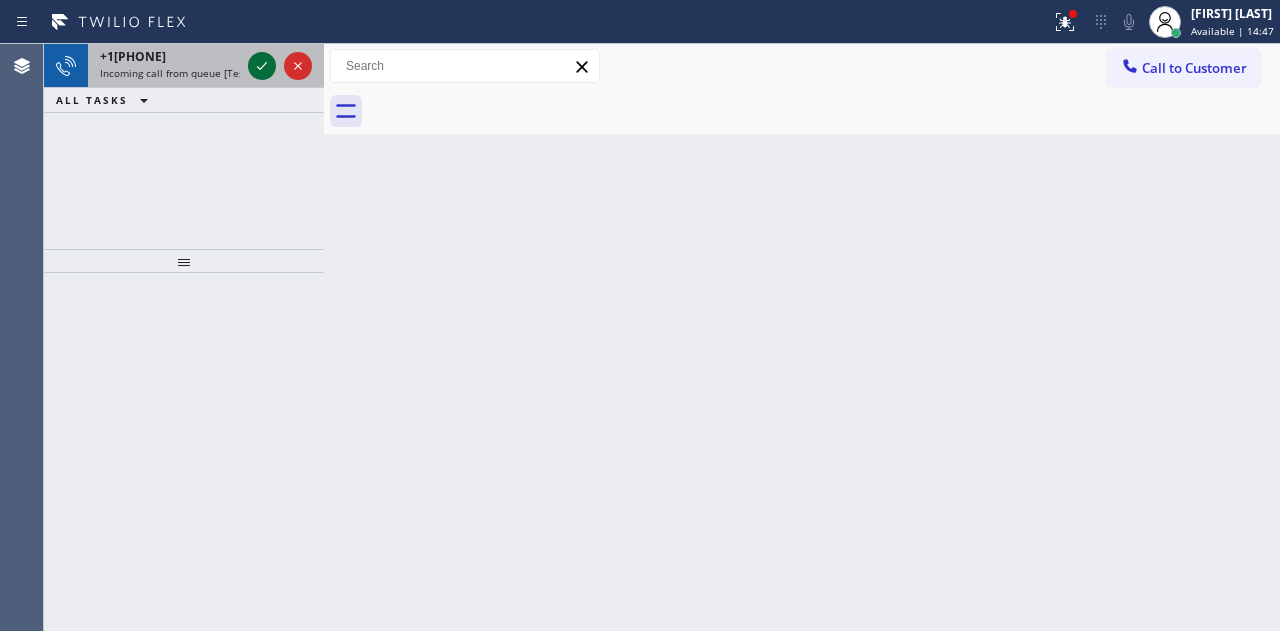 click 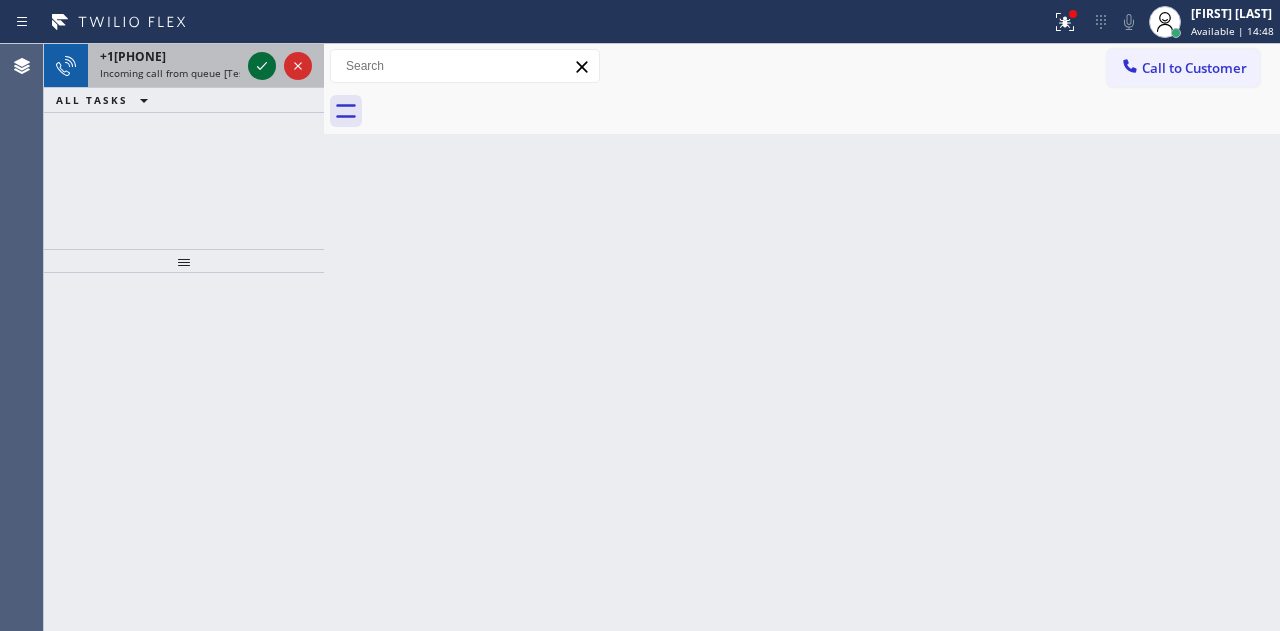 click 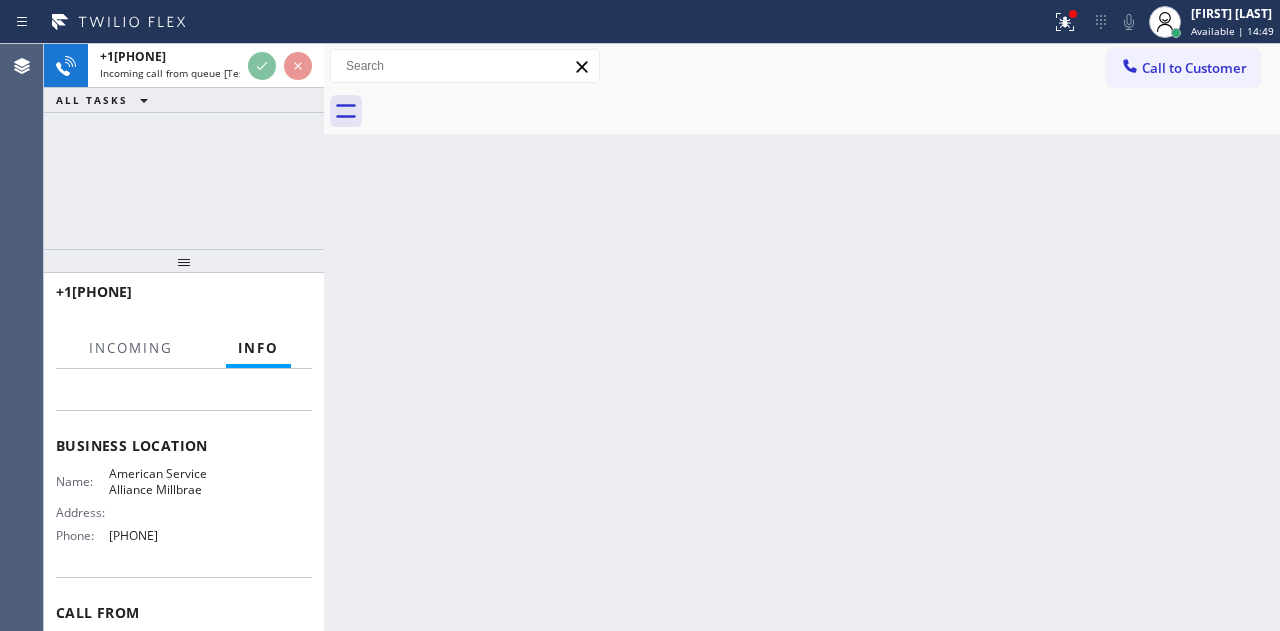 scroll, scrollTop: 300, scrollLeft: 0, axis: vertical 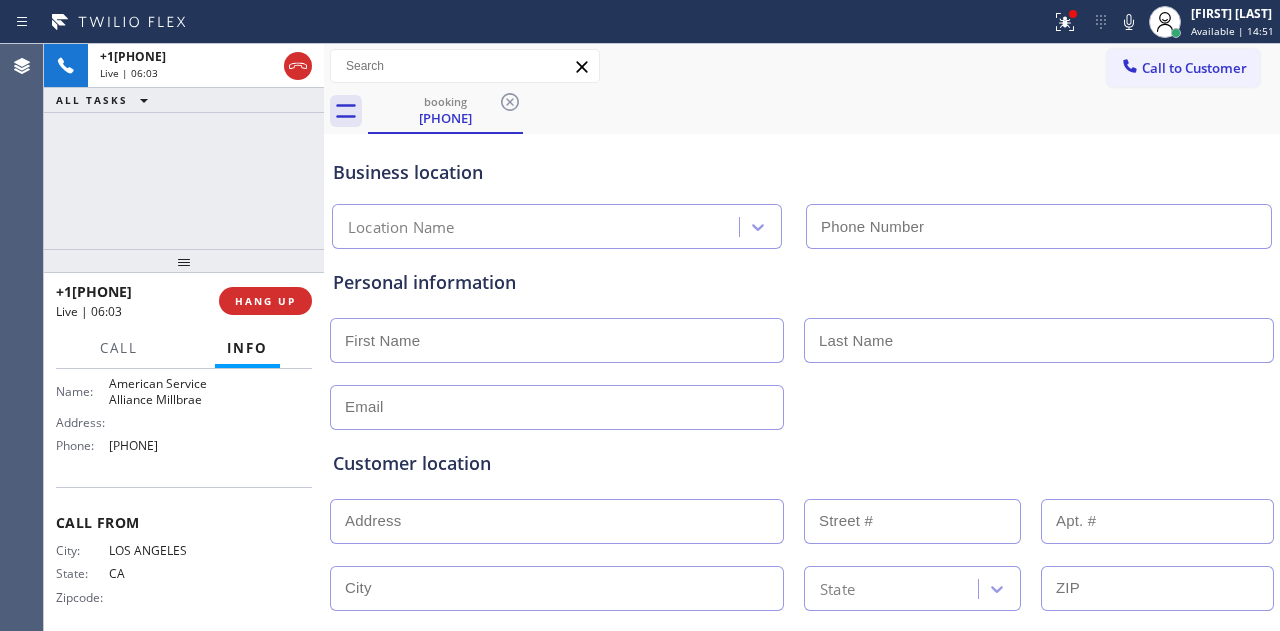 type on "[PHONE]" 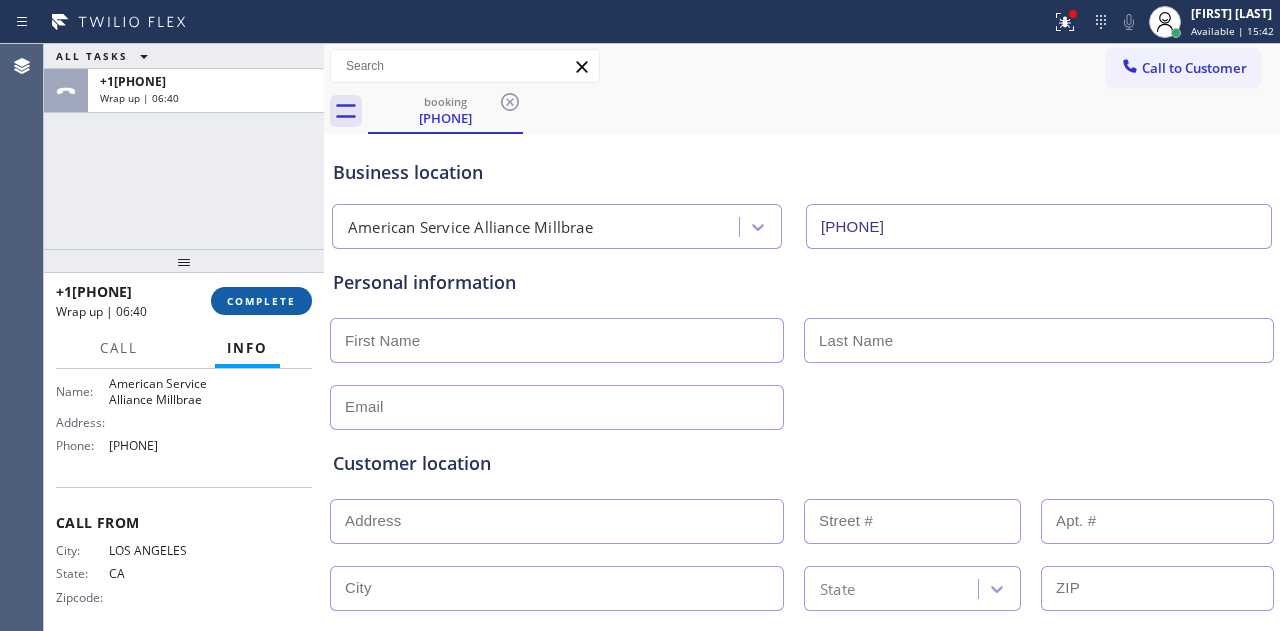 click on "COMPLETE" at bounding box center [261, 301] 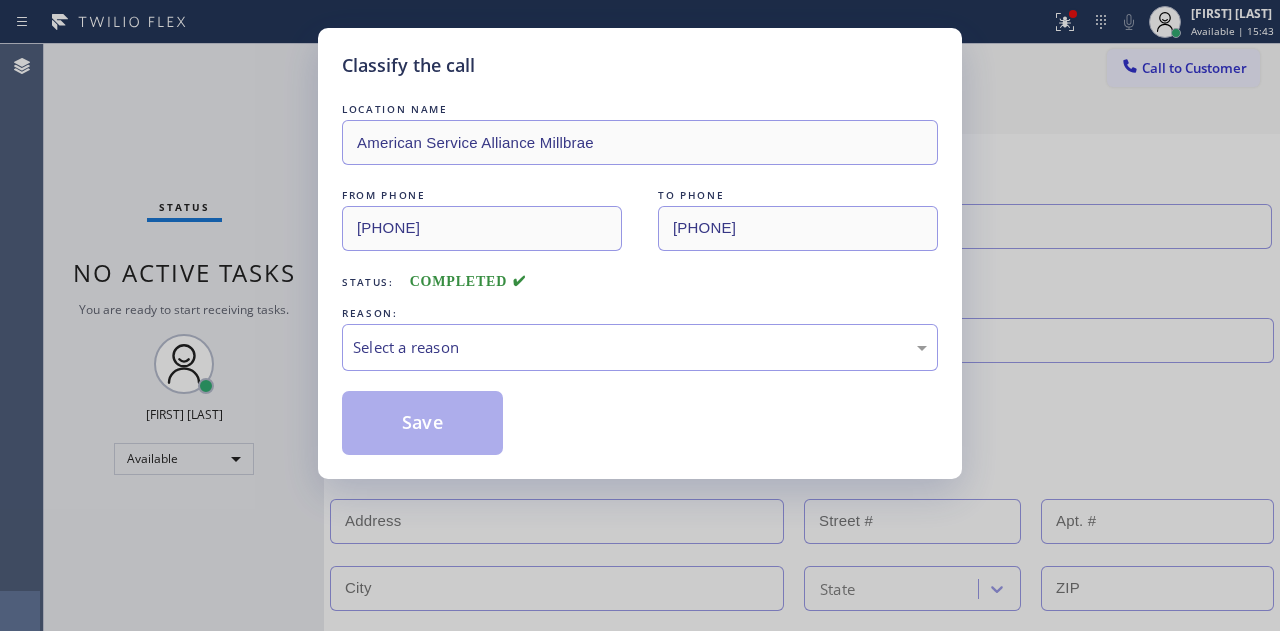 click on "LOCATION NAME American Service Alliance Millbrae FROM PHONE [PHONE] TO PHONE [PHONE] Status: COMPLETED REASON: Select a reason Save" at bounding box center [640, 277] 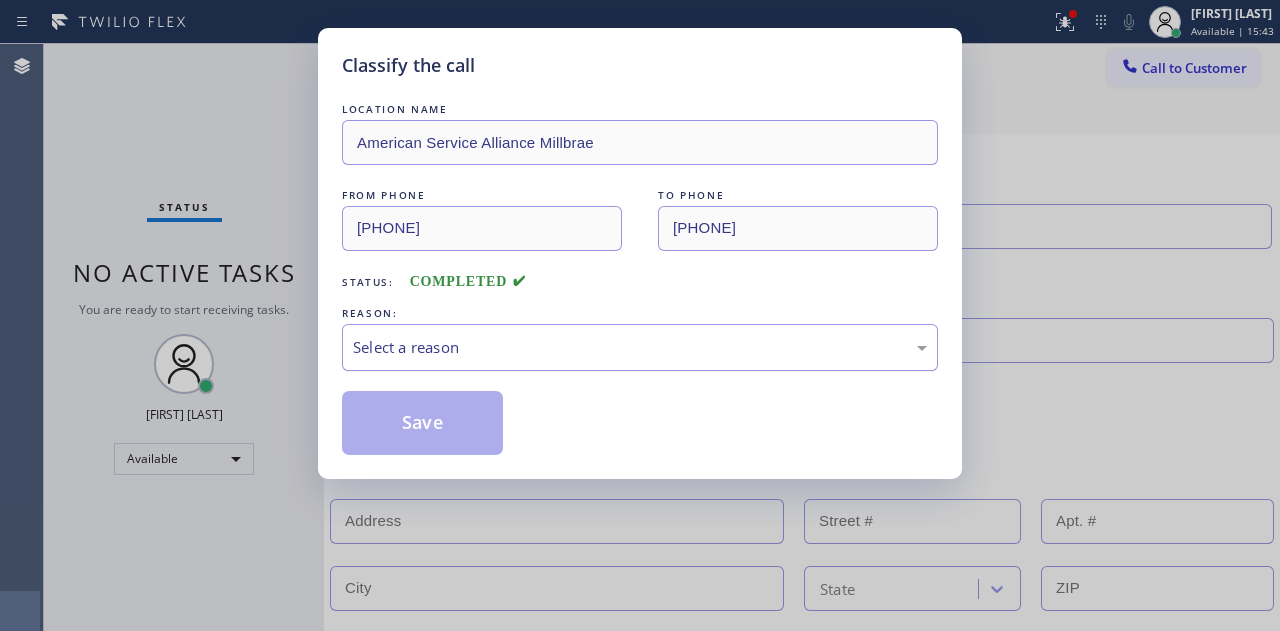 click on "Select a reason" at bounding box center [640, 347] 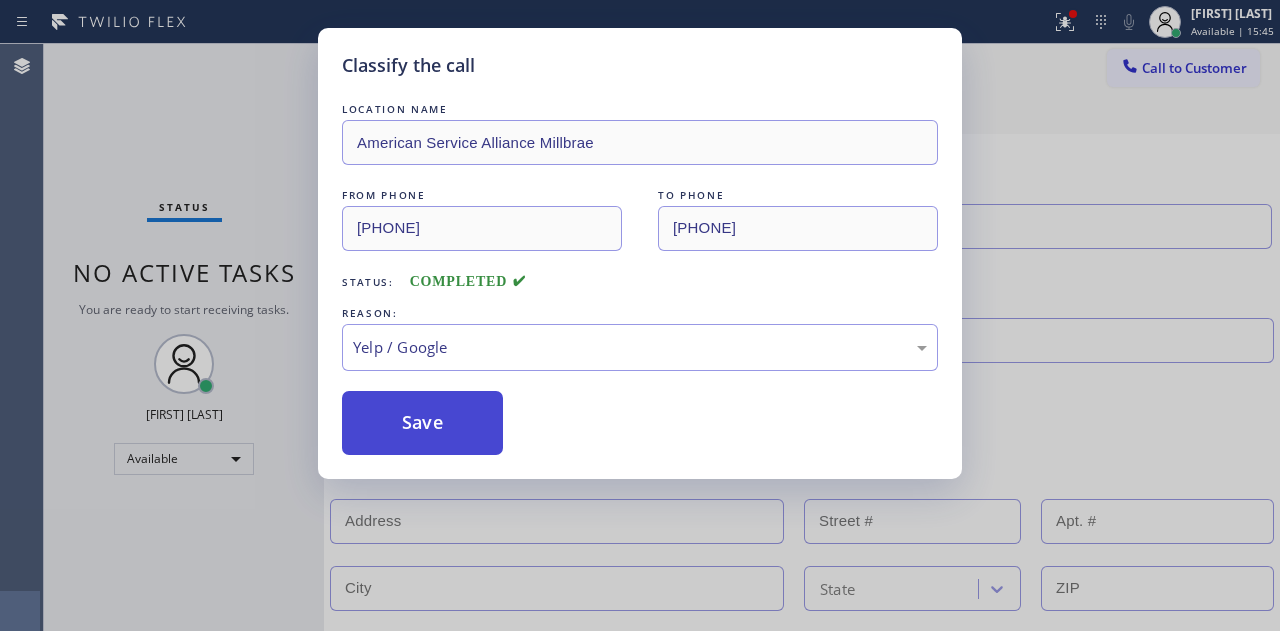 drag, startPoint x: 436, startPoint y: 406, endPoint x: 430, endPoint y: 424, distance: 18.973665 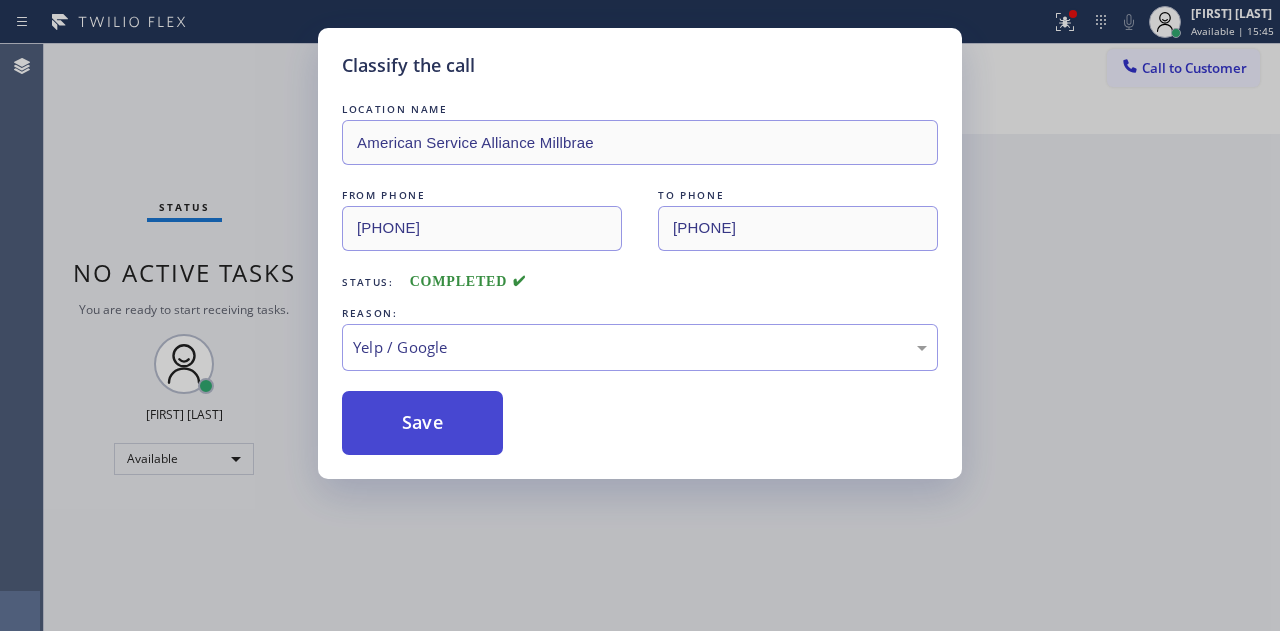 click on "Save" at bounding box center (422, 423) 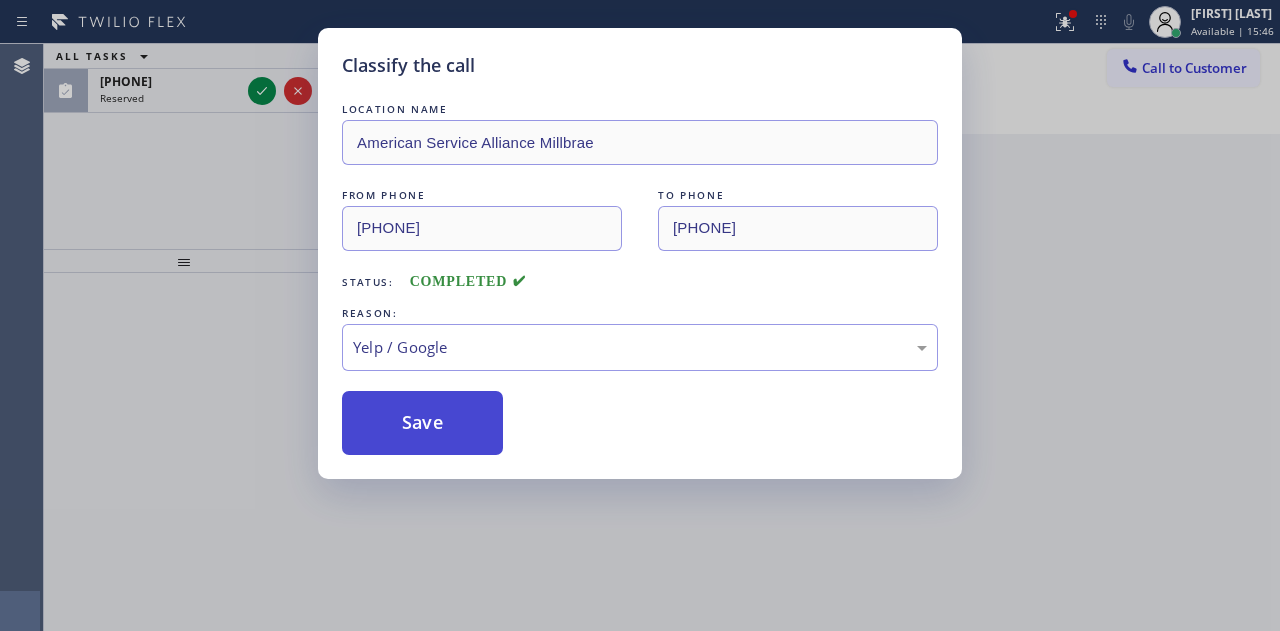 click on "Save" at bounding box center (422, 423) 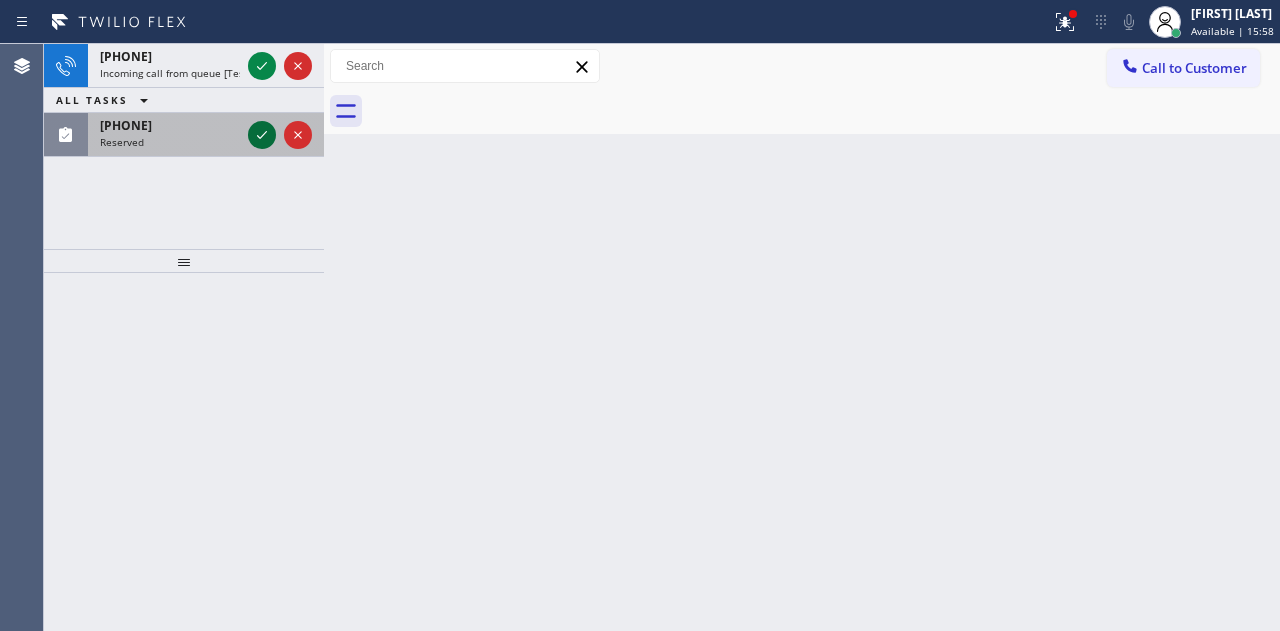 click 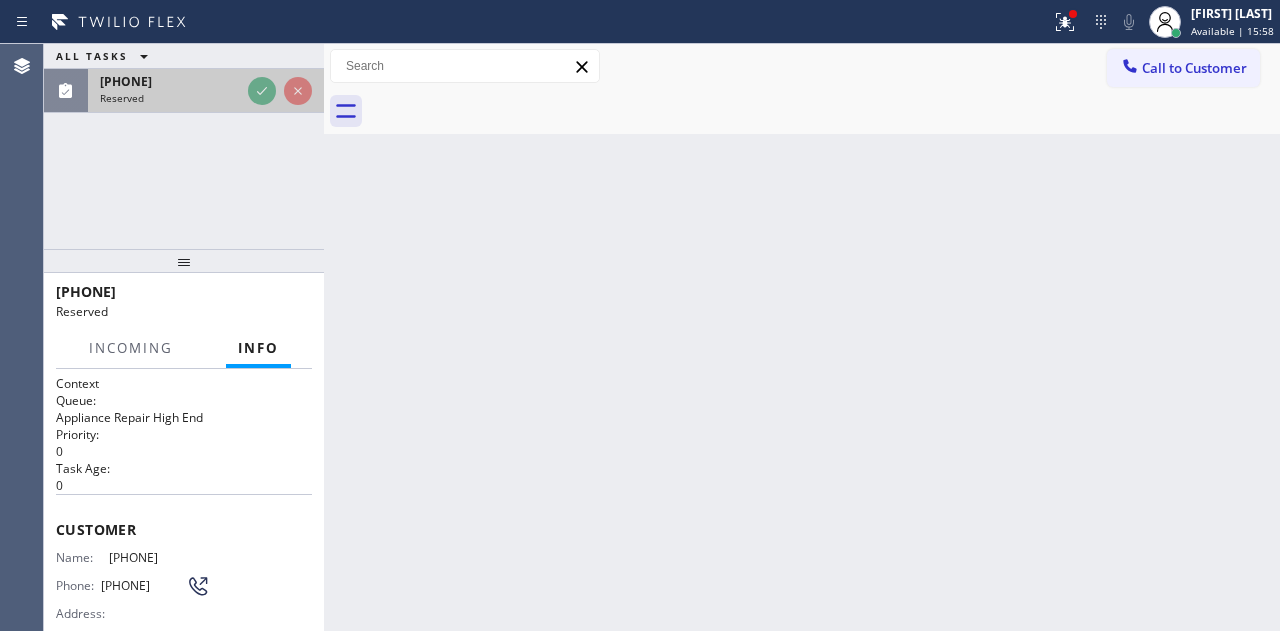 click at bounding box center [280, 91] 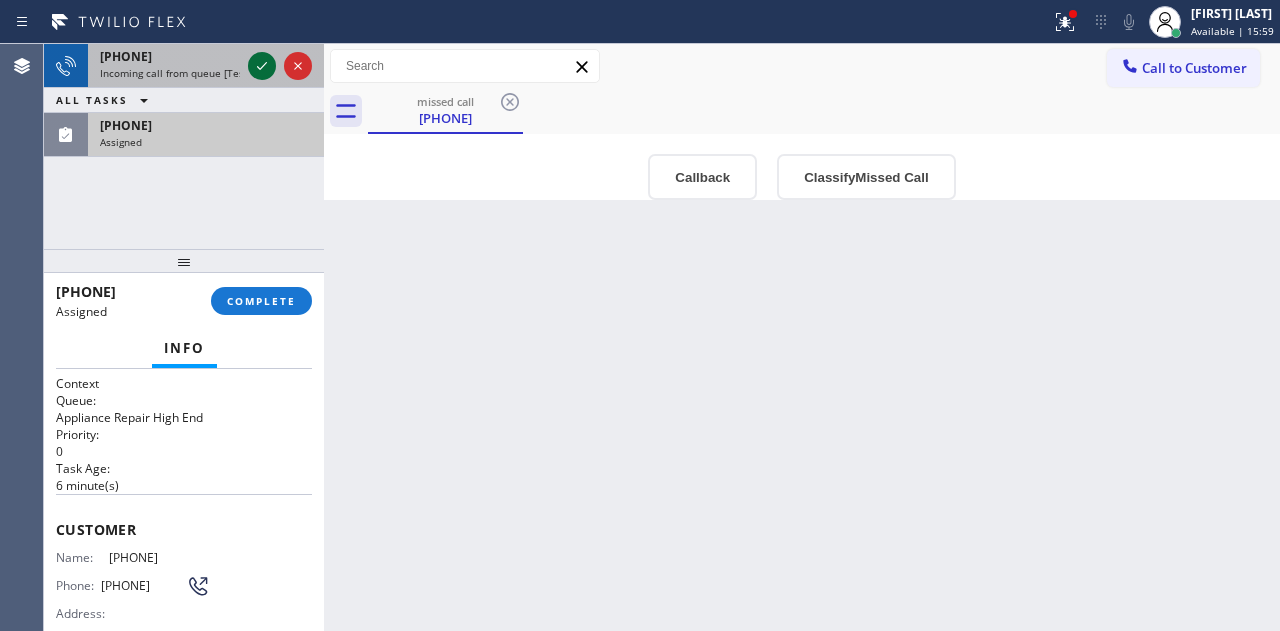 click 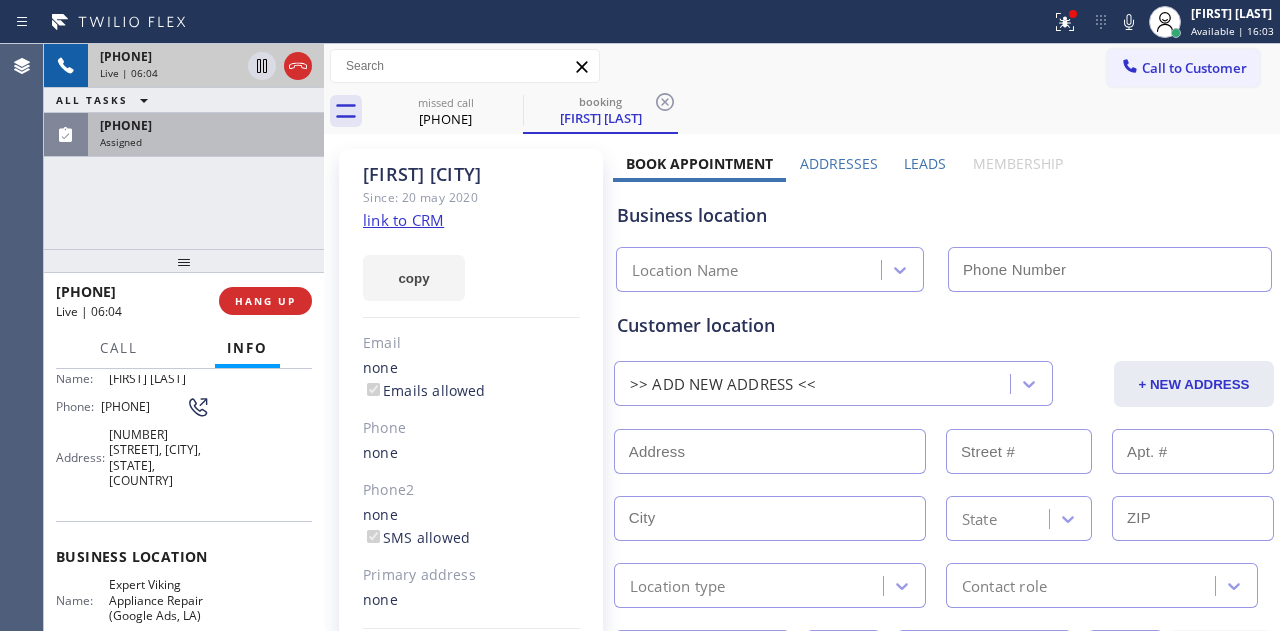 scroll, scrollTop: 200, scrollLeft: 0, axis: vertical 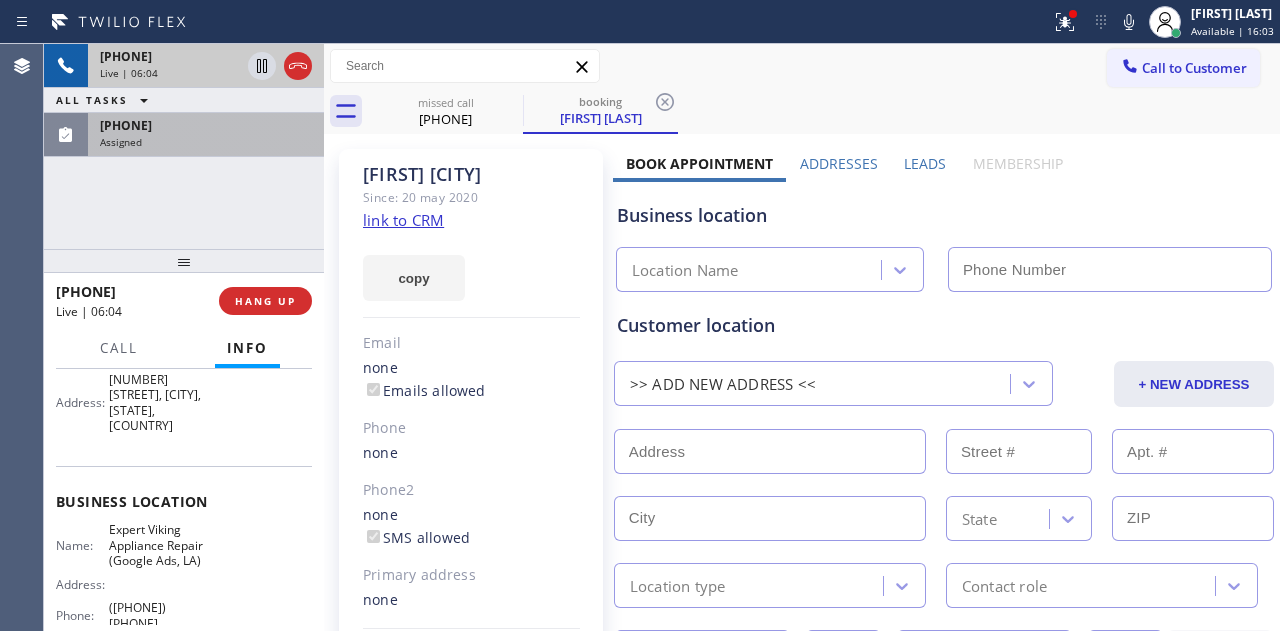type on "([PHONE]) [PHONE]" 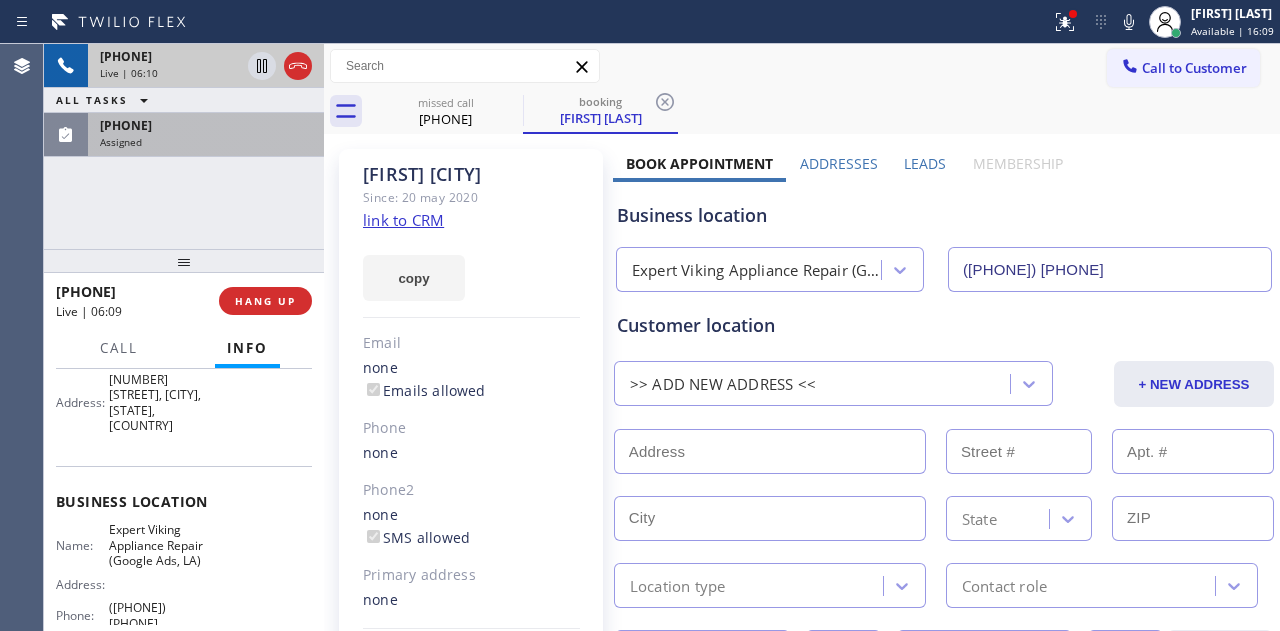 click on "Assigned" at bounding box center [206, 142] 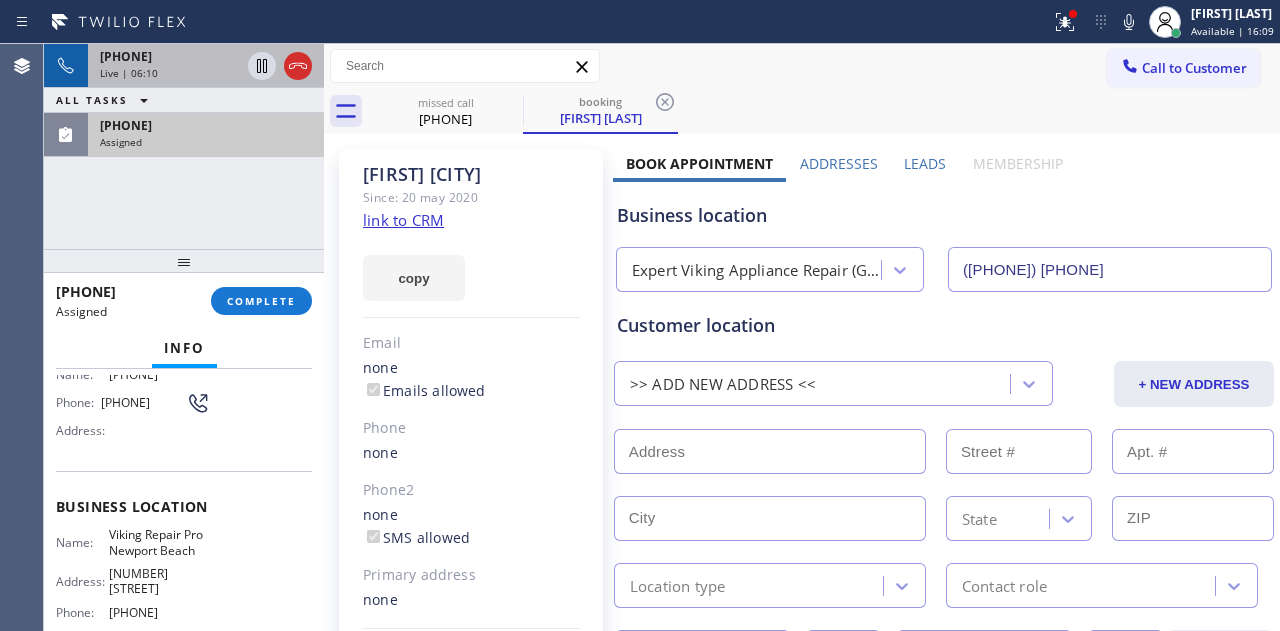 scroll, scrollTop: 233, scrollLeft: 0, axis: vertical 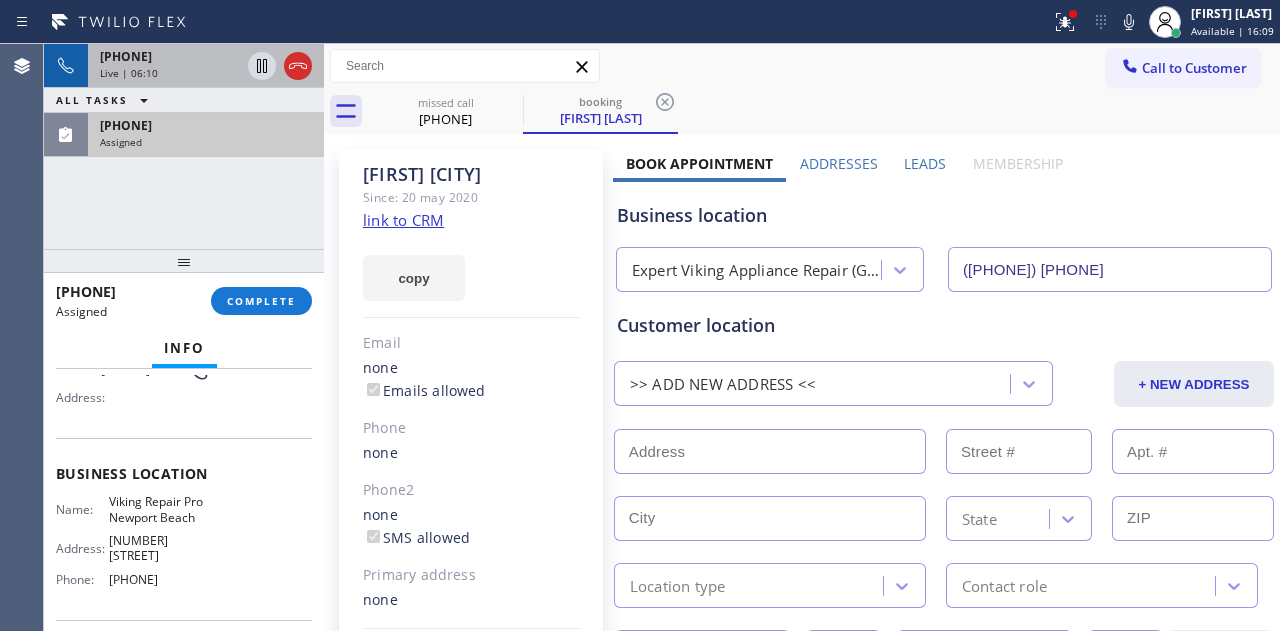 click on "Assigned" at bounding box center [206, 142] 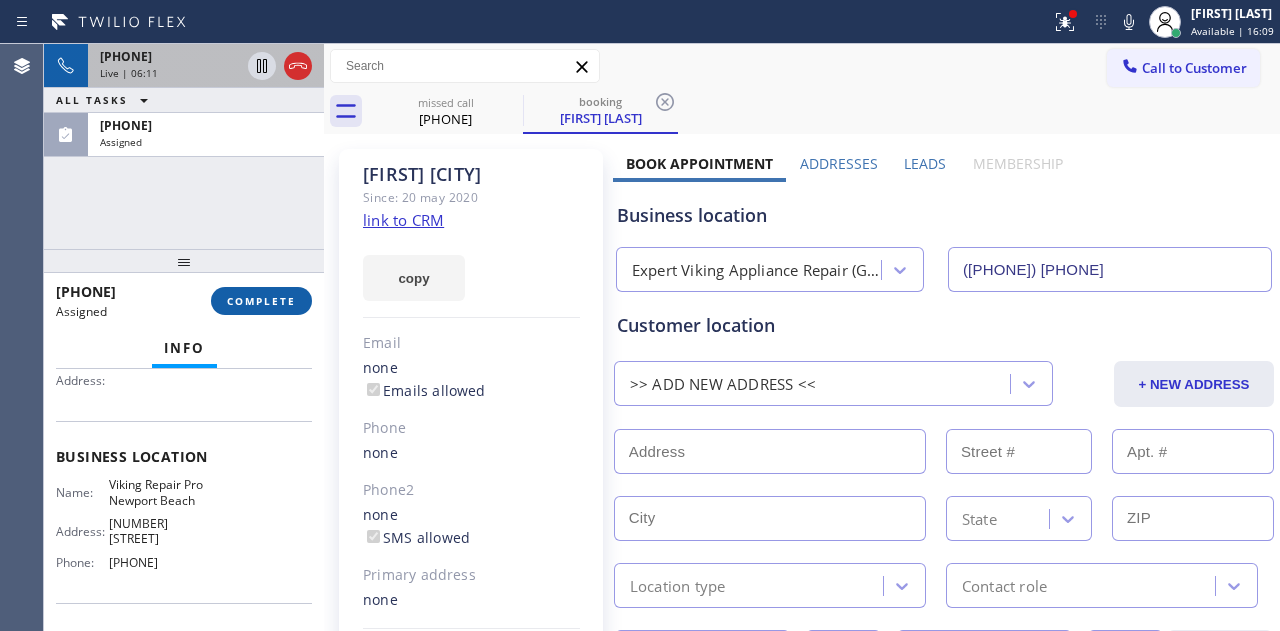 click on "COMPLETE" at bounding box center [261, 301] 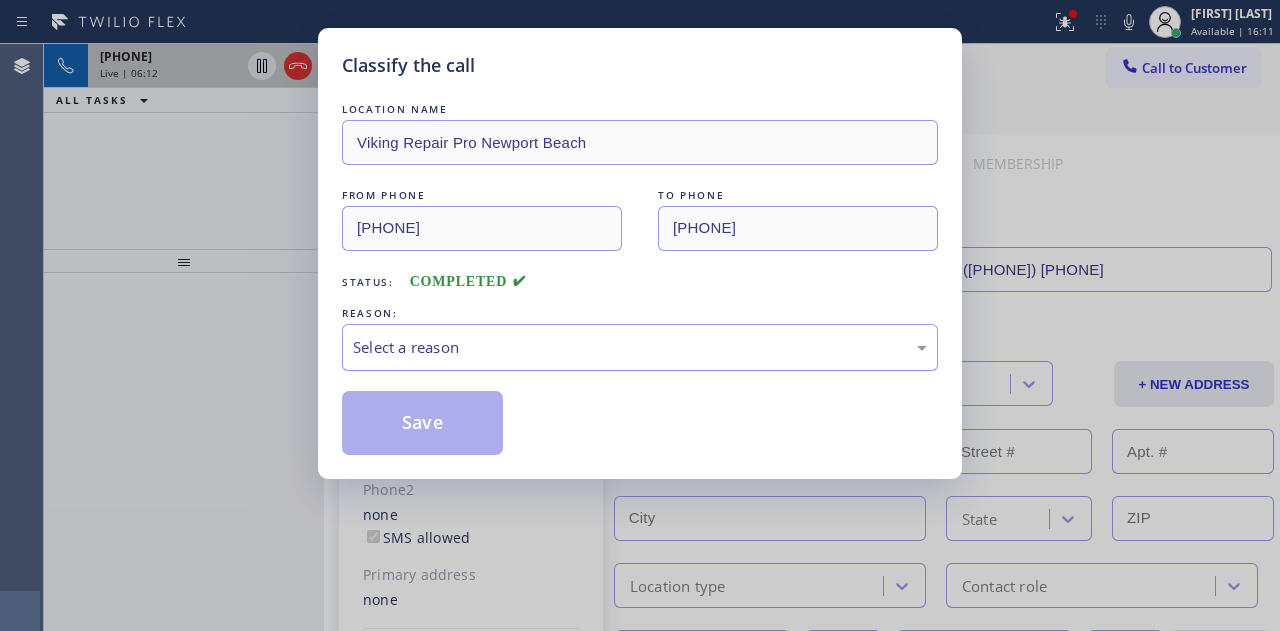 click on "Select a reason" at bounding box center [640, 347] 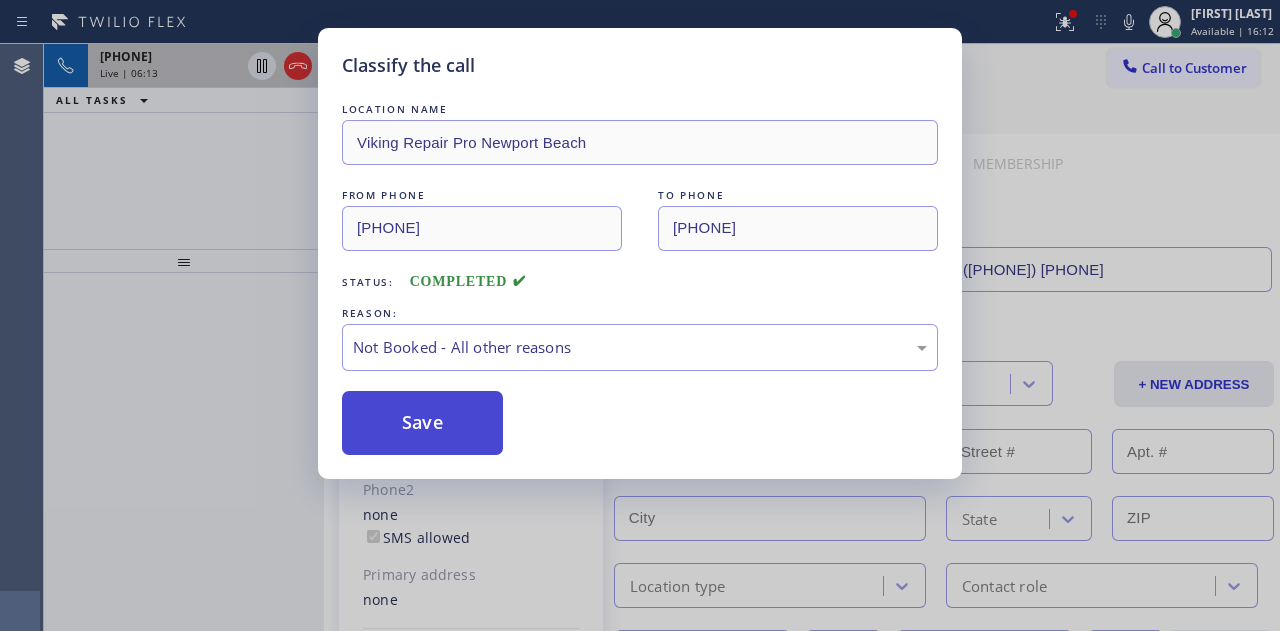 click on "Save" at bounding box center (422, 423) 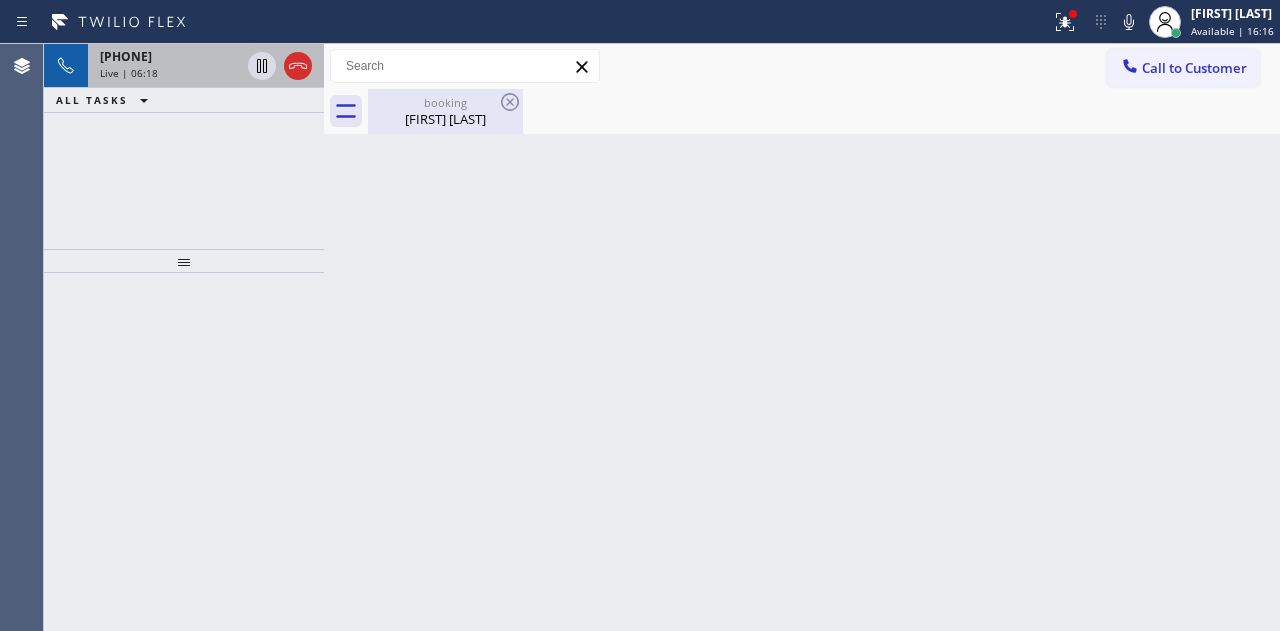 click on "[FIRST] [LAST]" at bounding box center [445, 119] 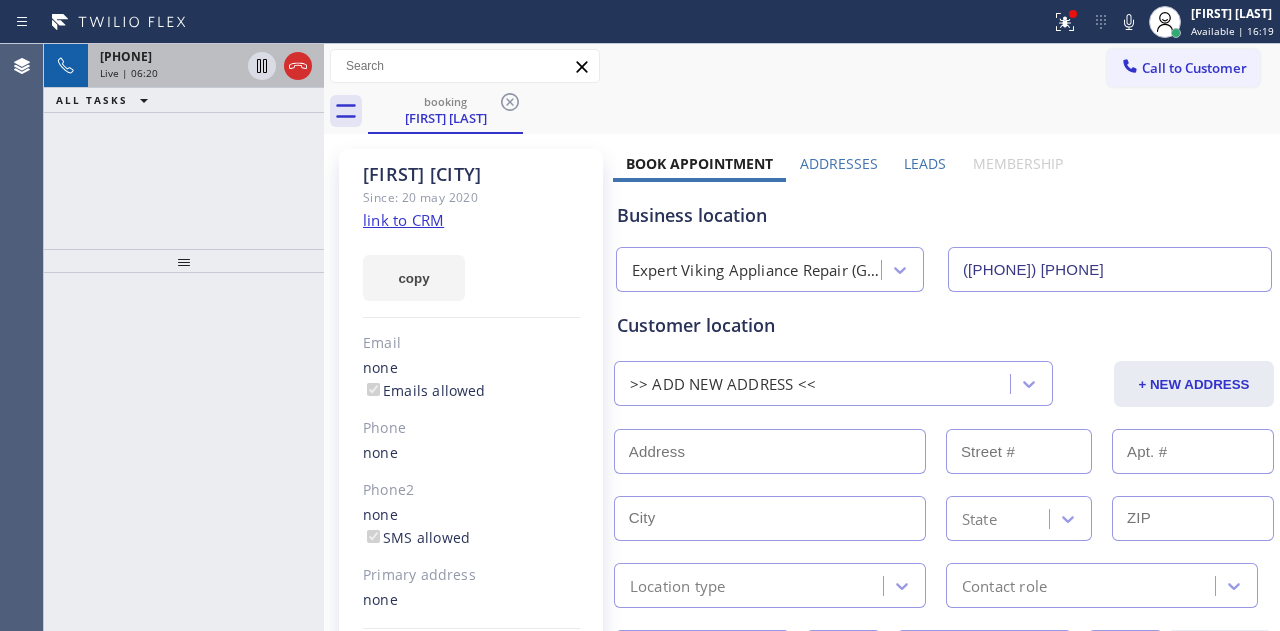 click on "link to CRM" 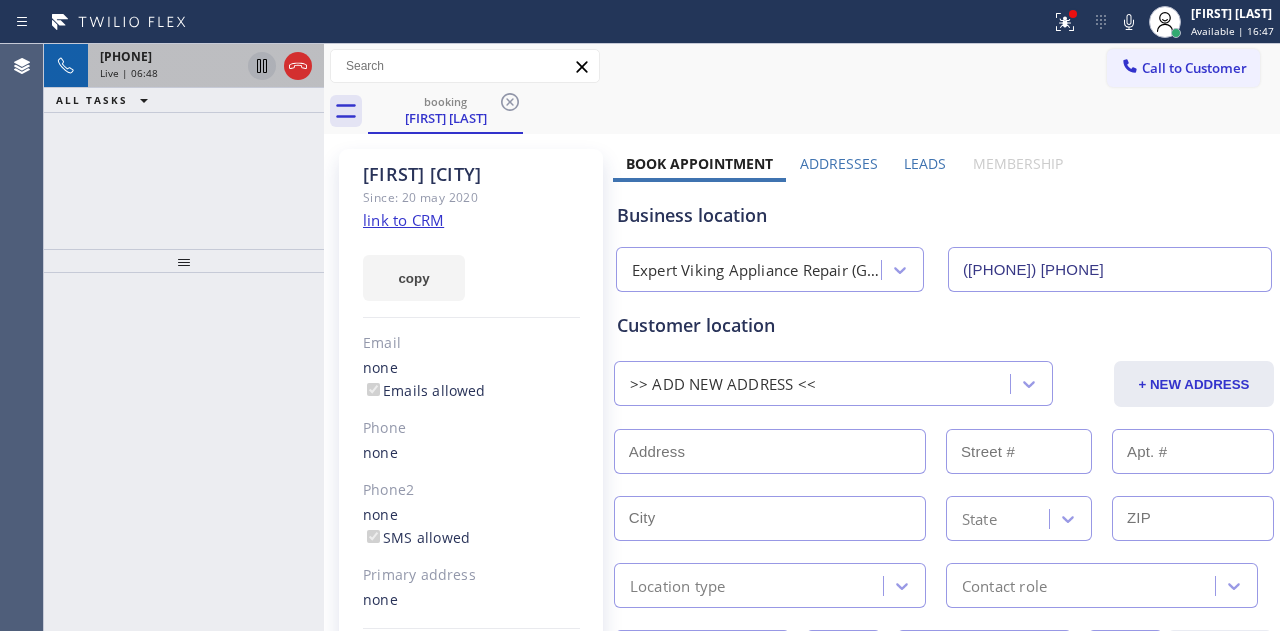 click 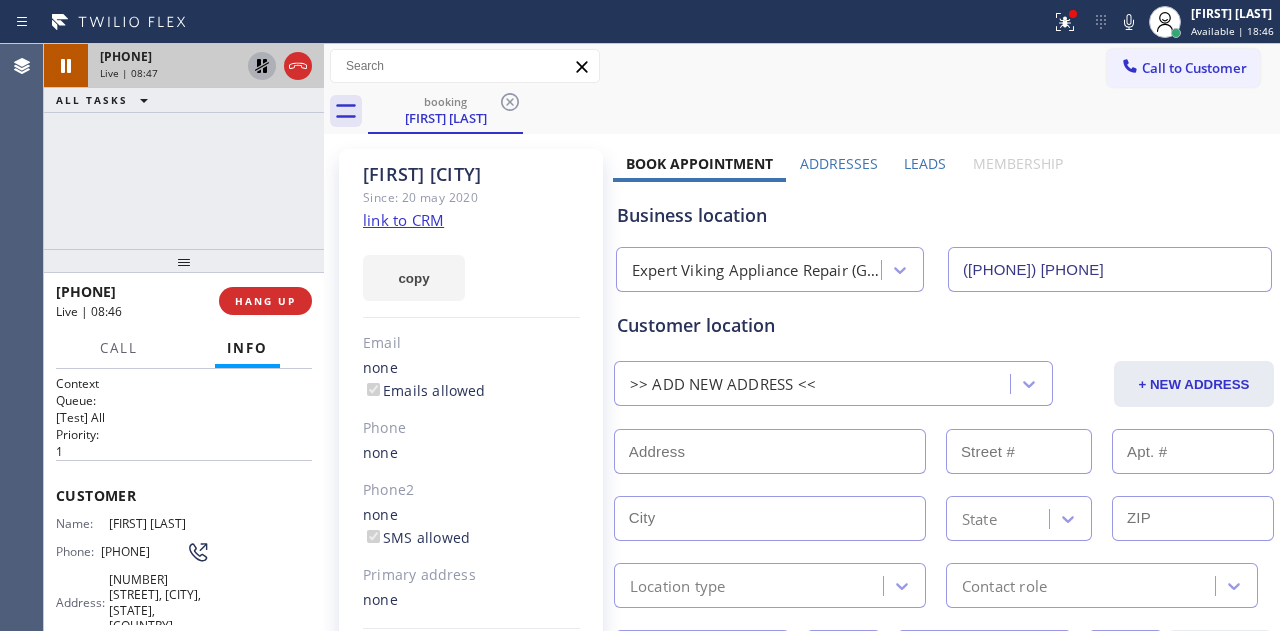 click on "[PHONE] Wrap up | 08:47 ALL TASKS ALL TASKS ACTIVE TASKS TASKS IN WRAP UP" at bounding box center [184, 146] 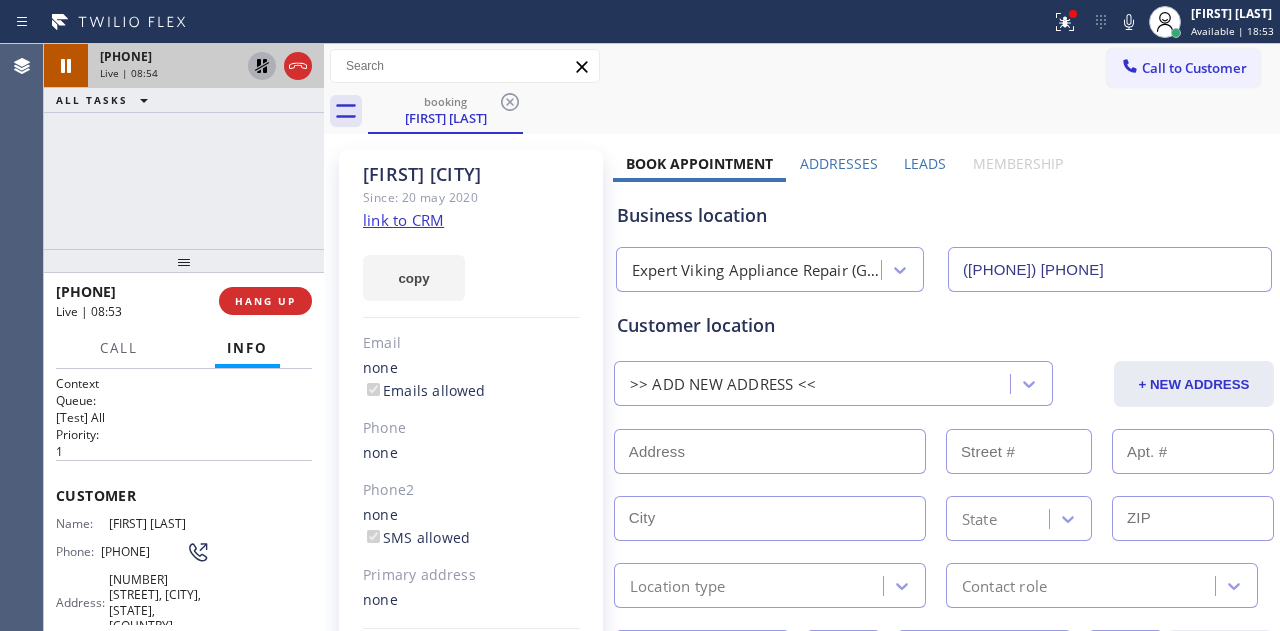 click on "+1[PHONE] Live | [TIME] ALL TASKS ALL TASKS ACTIVE TASKS TASKS IN WRAP UP" at bounding box center [184, 146] 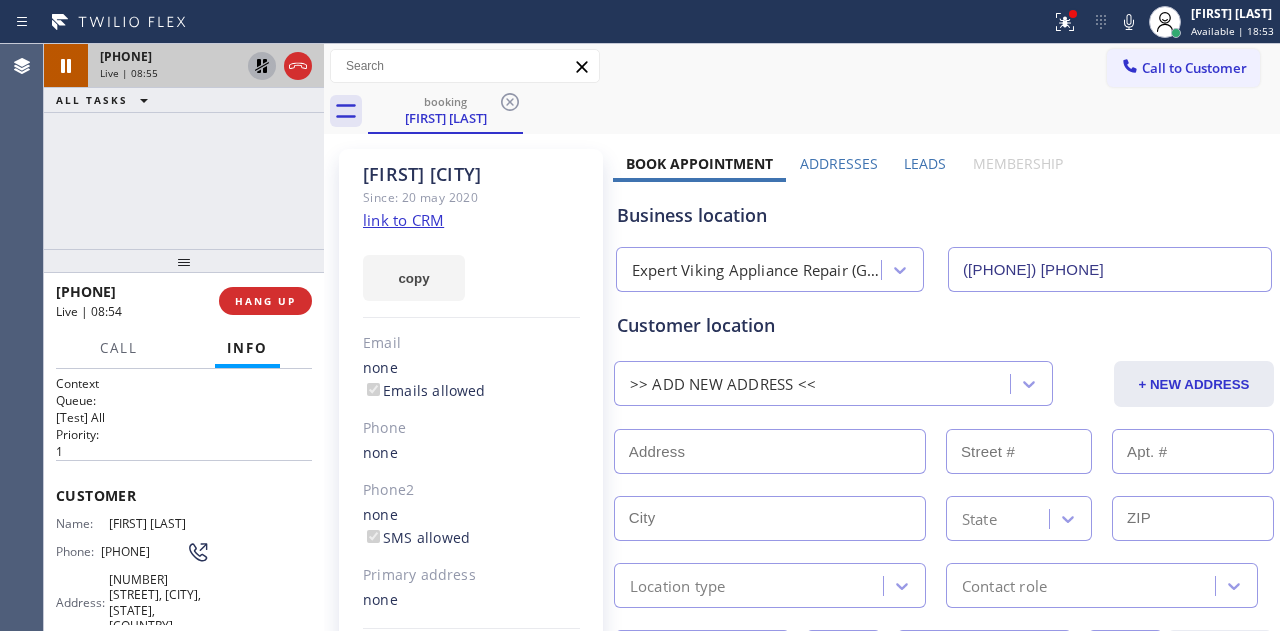 click 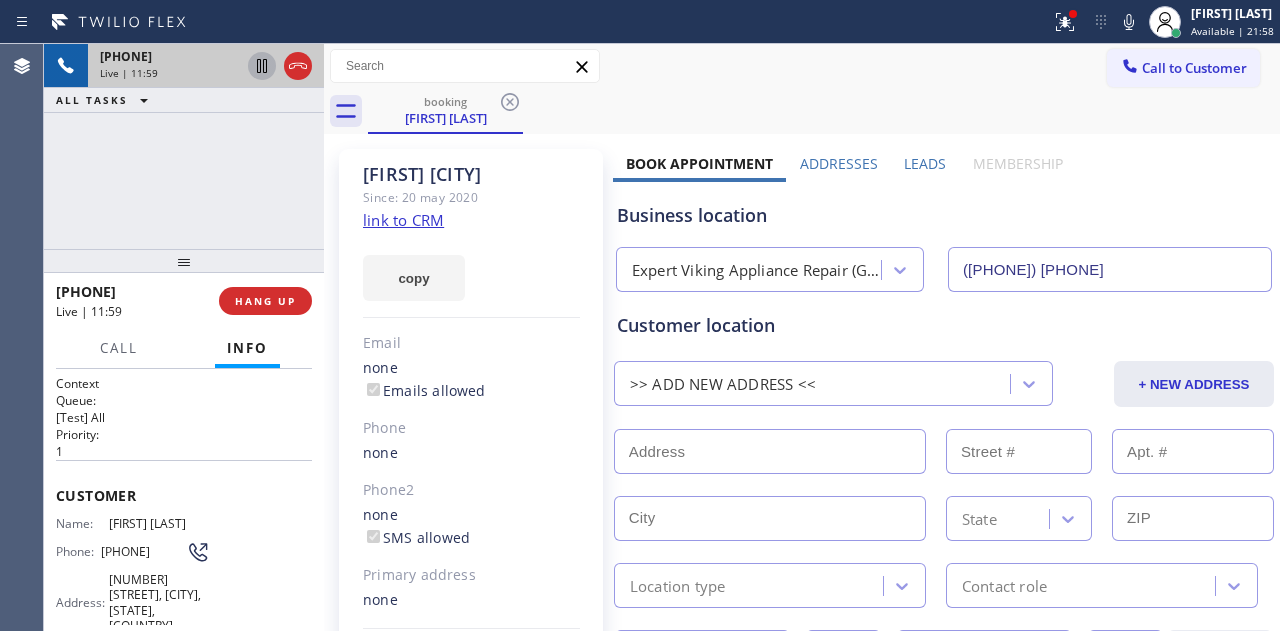 click on "[PHONE] Live | 11:59 ALL TASKS ALL TASKS ACTIVE TASKS TASKS IN WRAP UP" at bounding box center (184, 146) 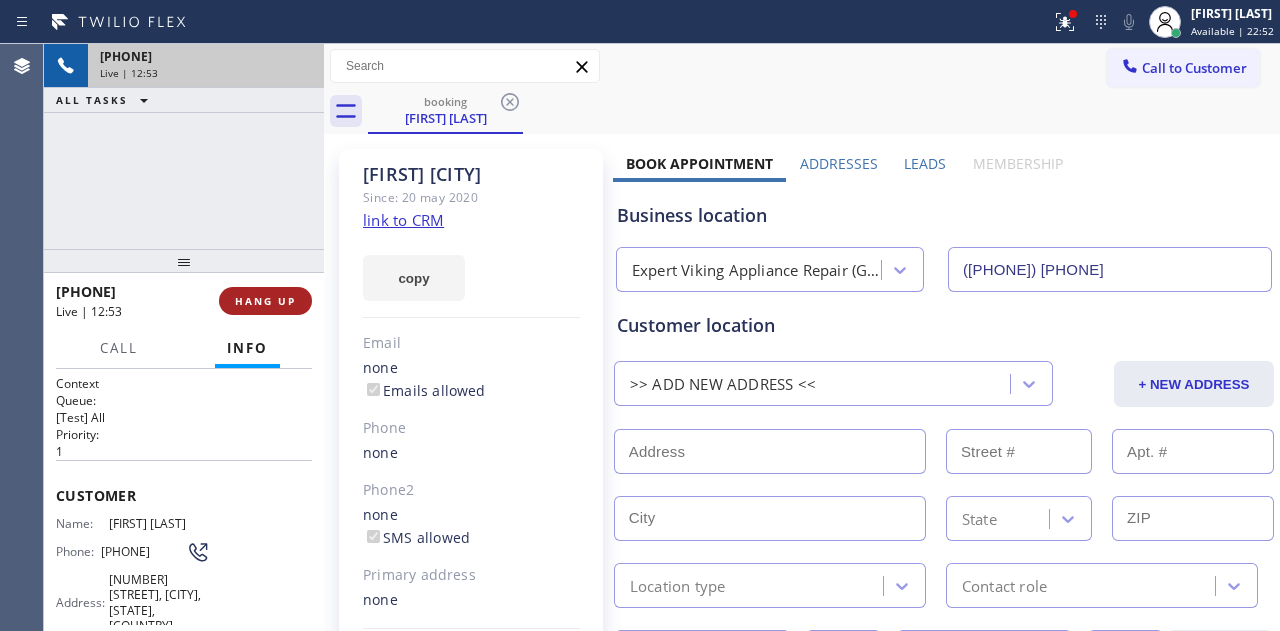 click on "HANG UP" at bounding box center [265, 301] 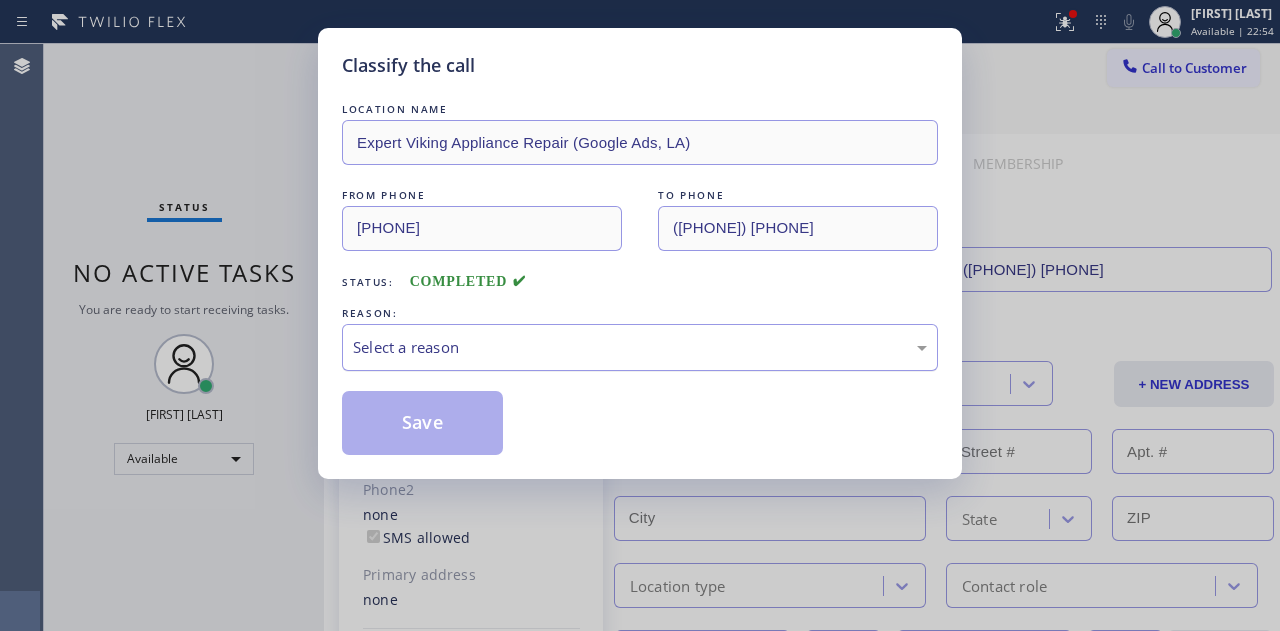 click on "Select a reason" at bounding box center [640, 347] 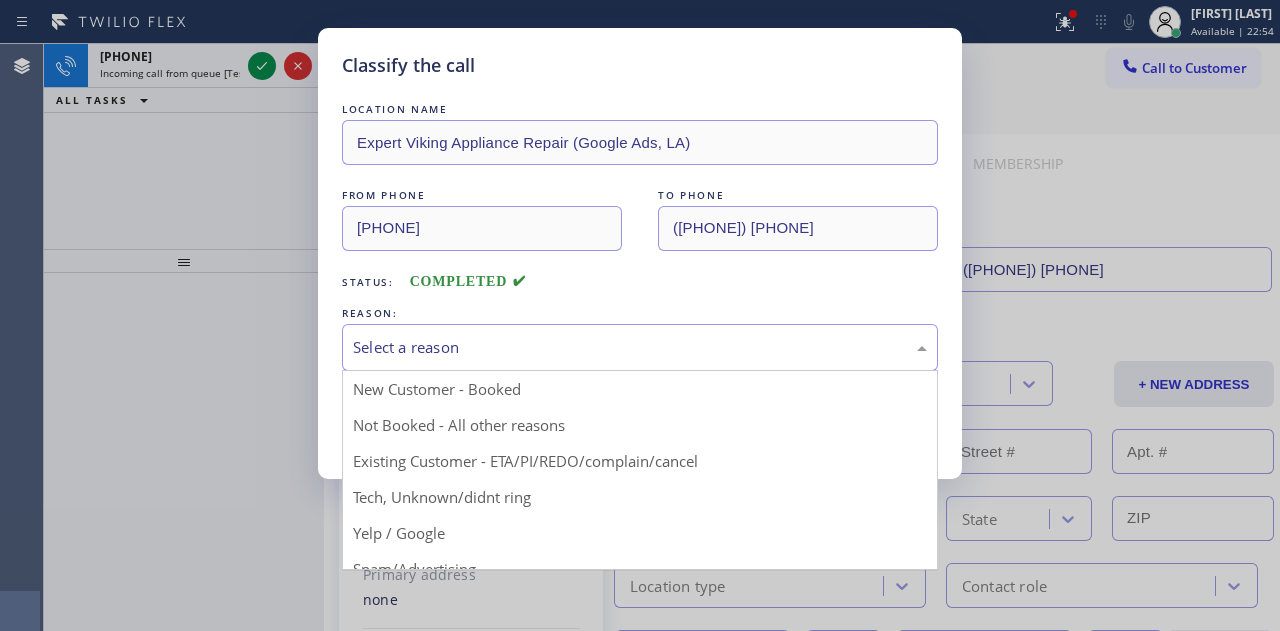 click on "Select a reason" at bounding box center (640, 347) 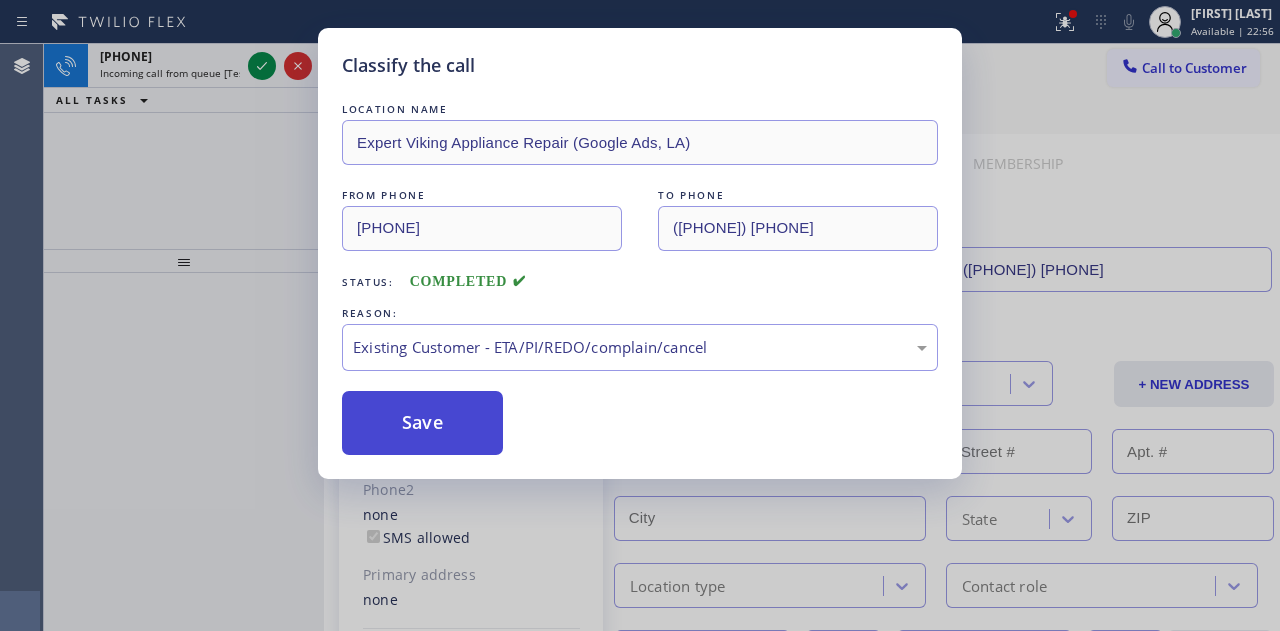 click on "Save" at bounding box center (422, 423) 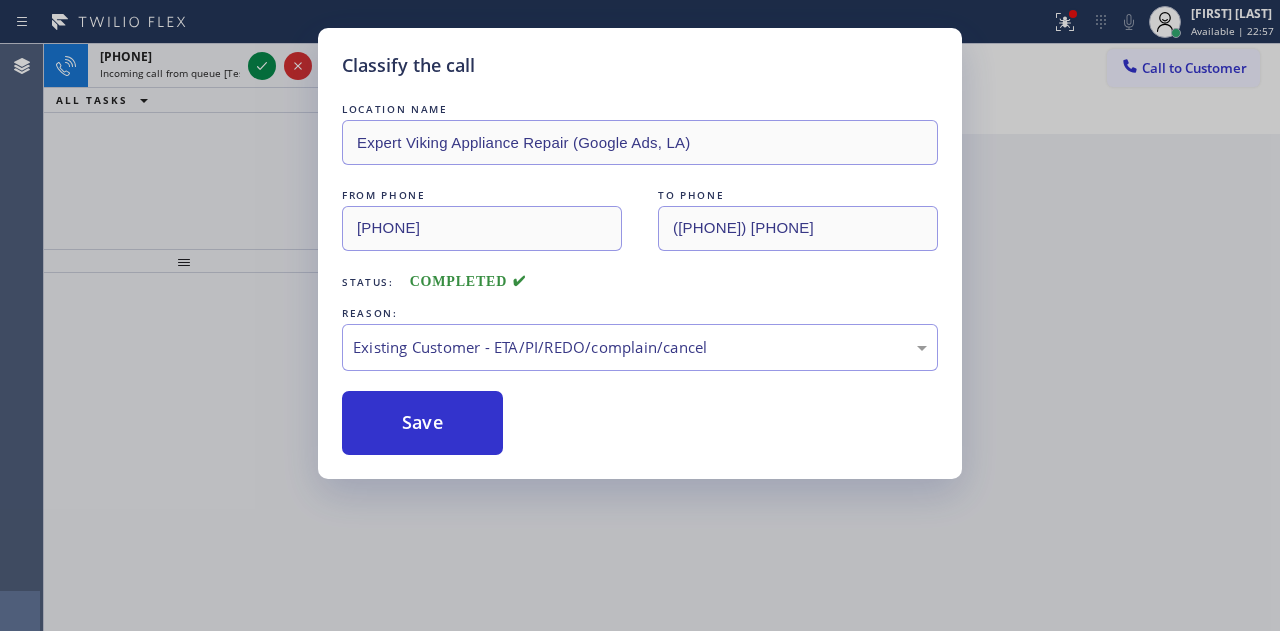 click on "Classify the call LOCATION NAME Expert Viking Appliance Repair (Google Ads, LA) FROM PHONE [PHONE] TO PHONE [PHONE] Status: COMPLETED REASON: Existing Customer - ETA/PI/REDO/complain/cancel Save" at bounding box center [640, 315] 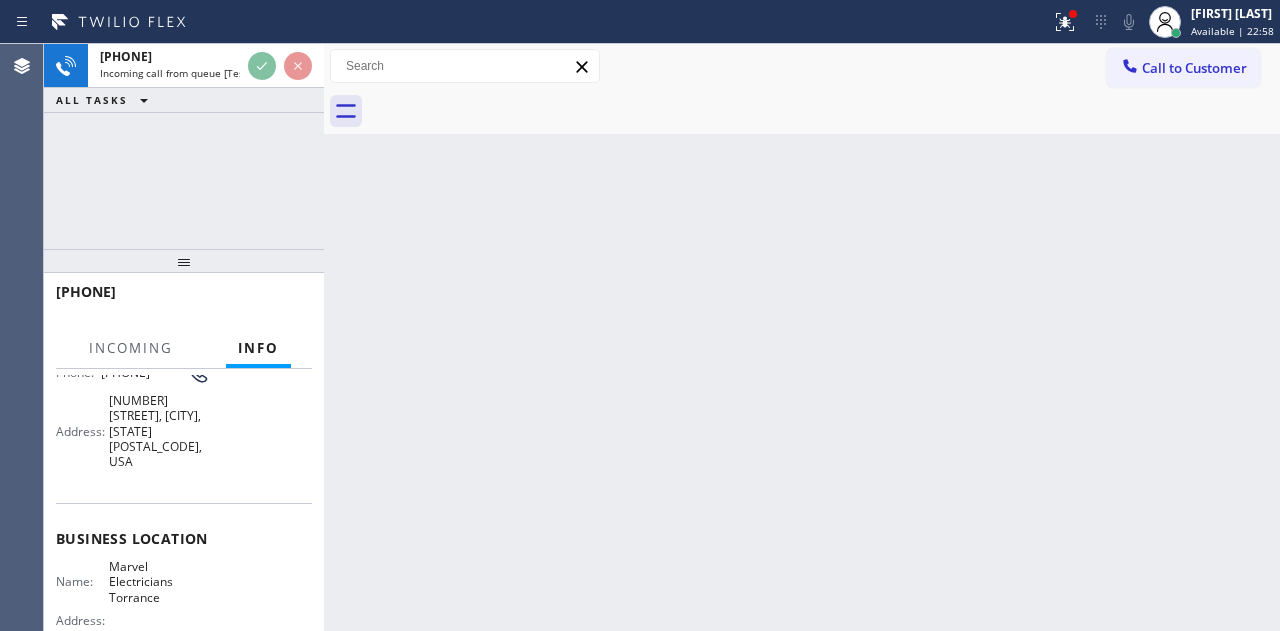 scroll, scrollTop: 300, scrollLeft: 0, axis: vertical 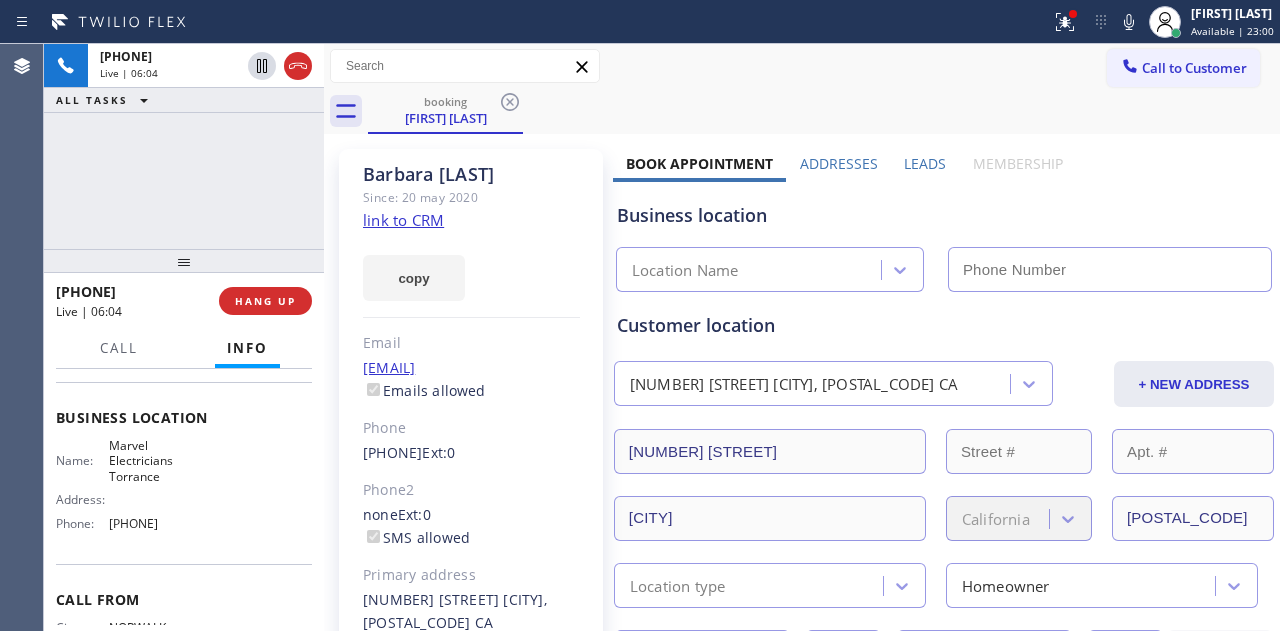 type on "[PHONE]" 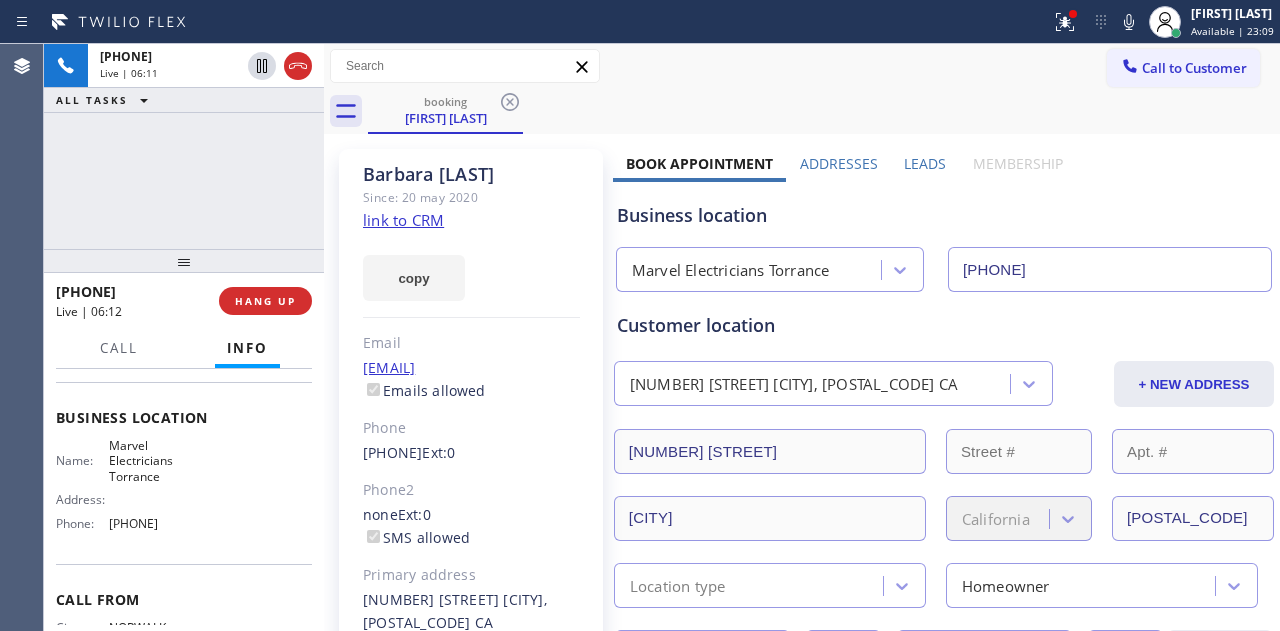 click on "link to CRM" 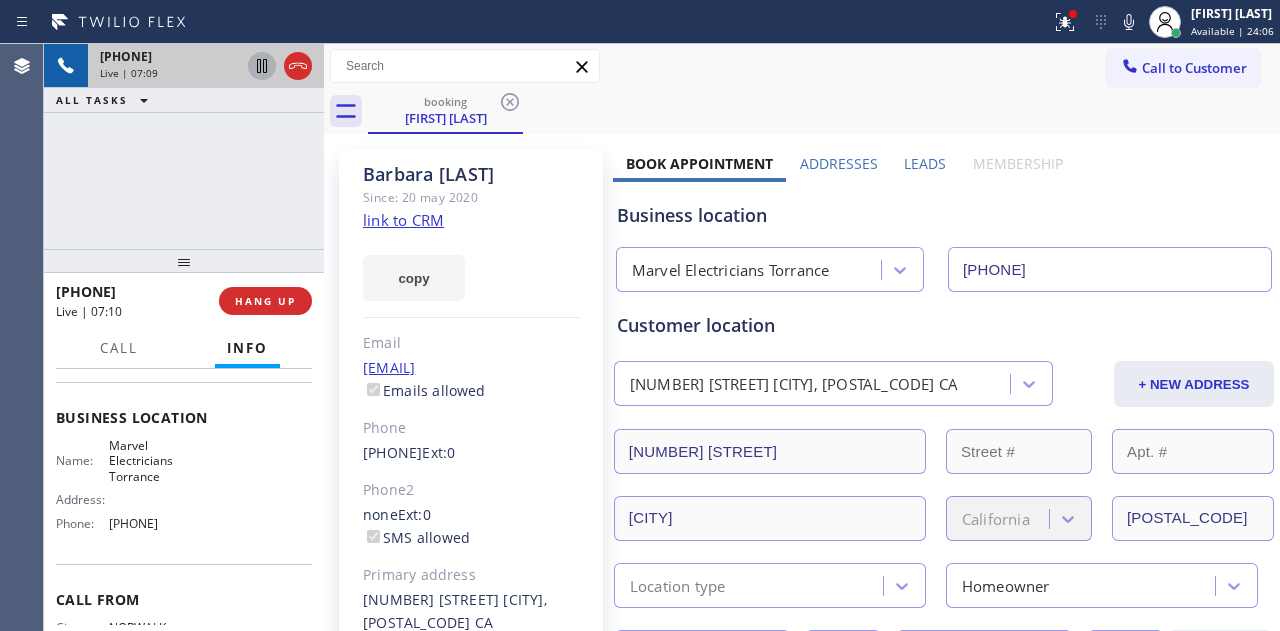 click 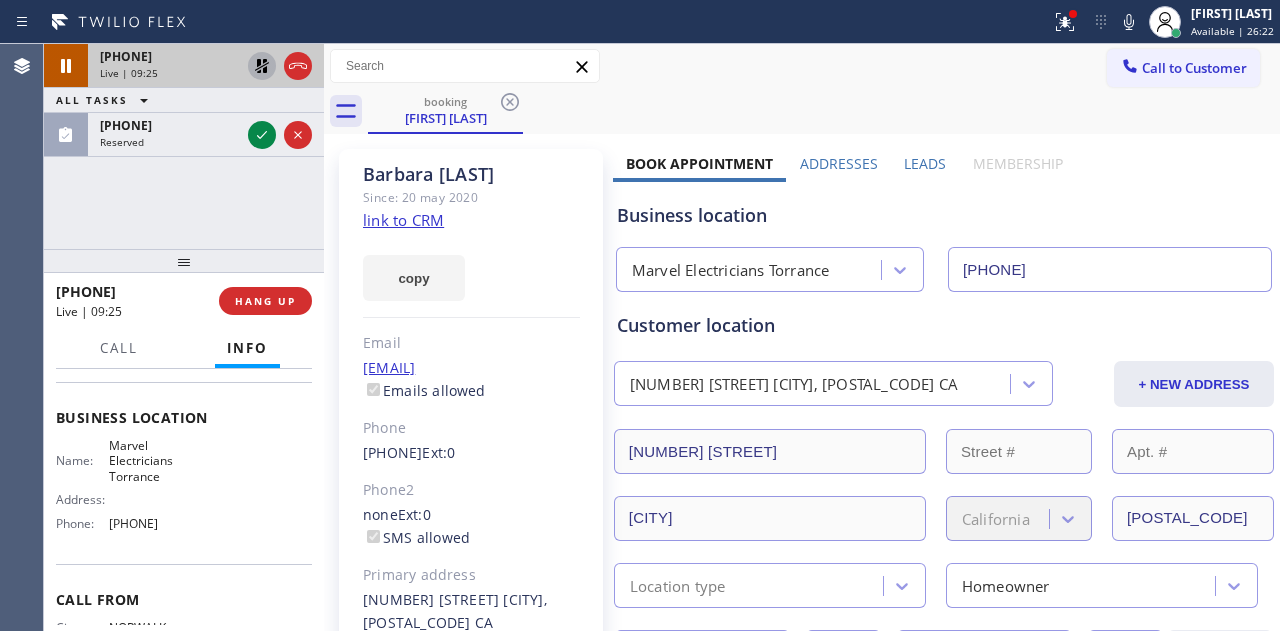 click 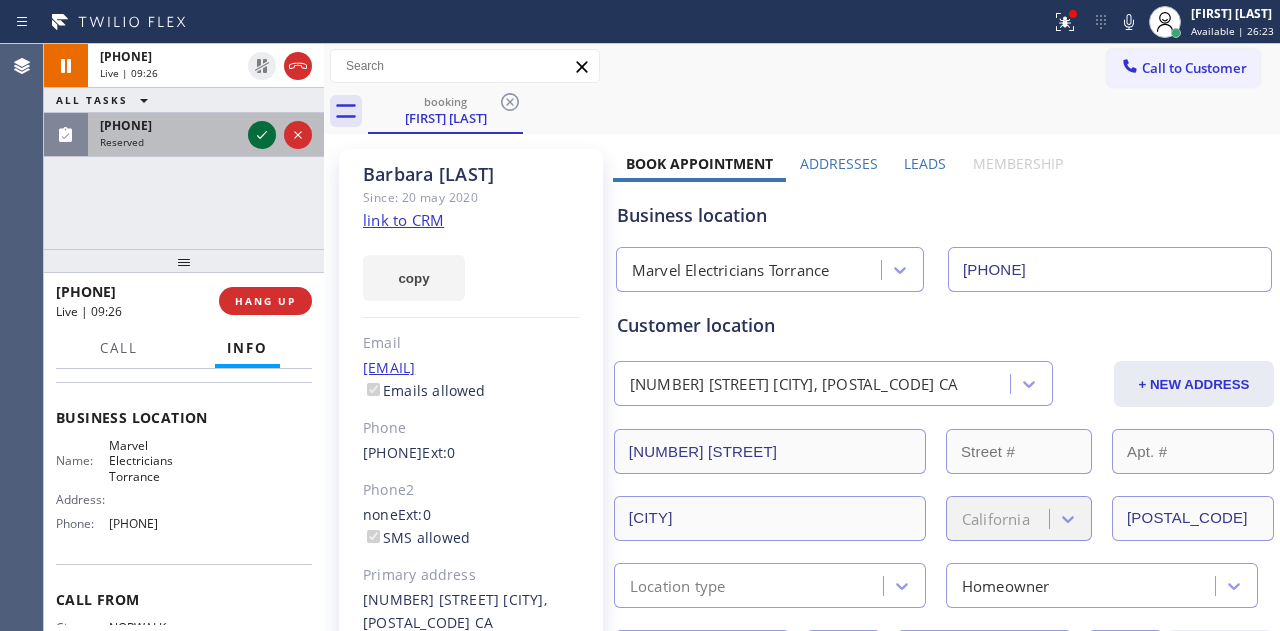 click 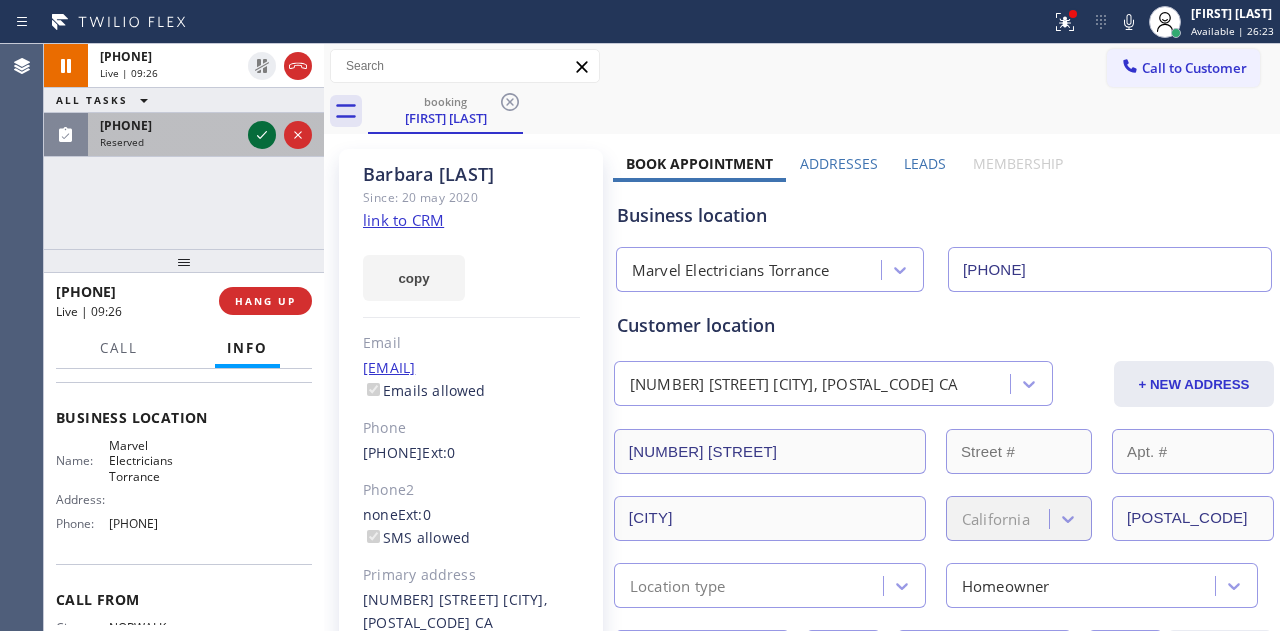 scroll, scrollTop: 286, scrollLeft: 0, axis: vertical 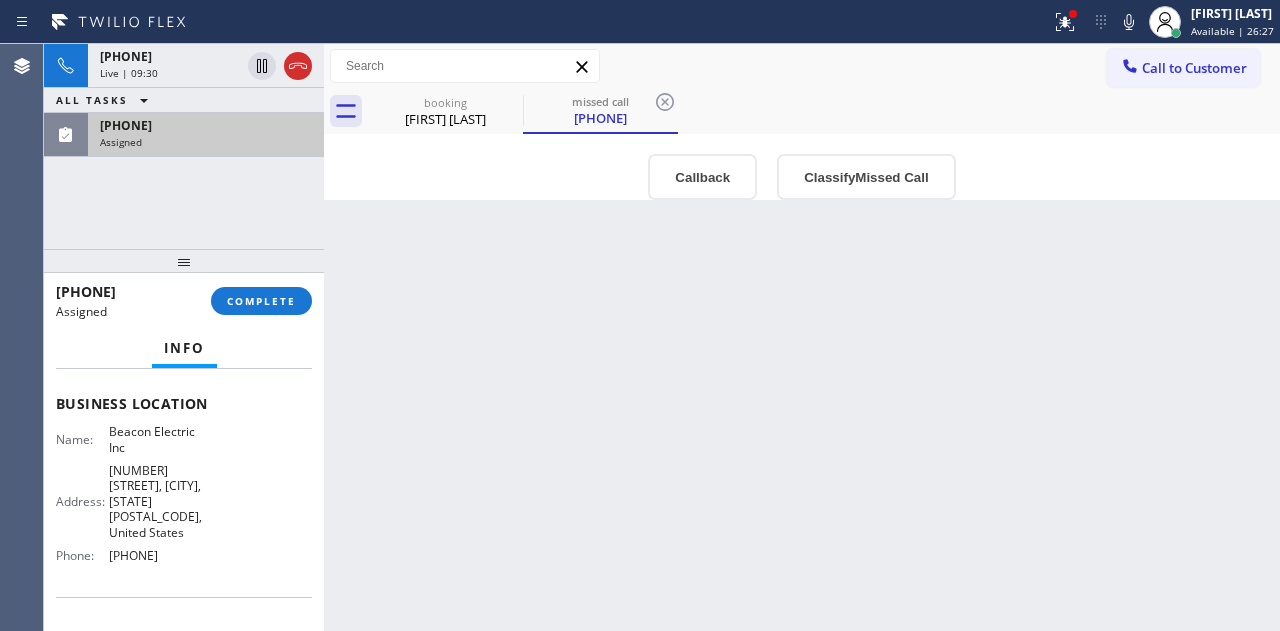 click on "Assigned" at bounding box center [206, 142] 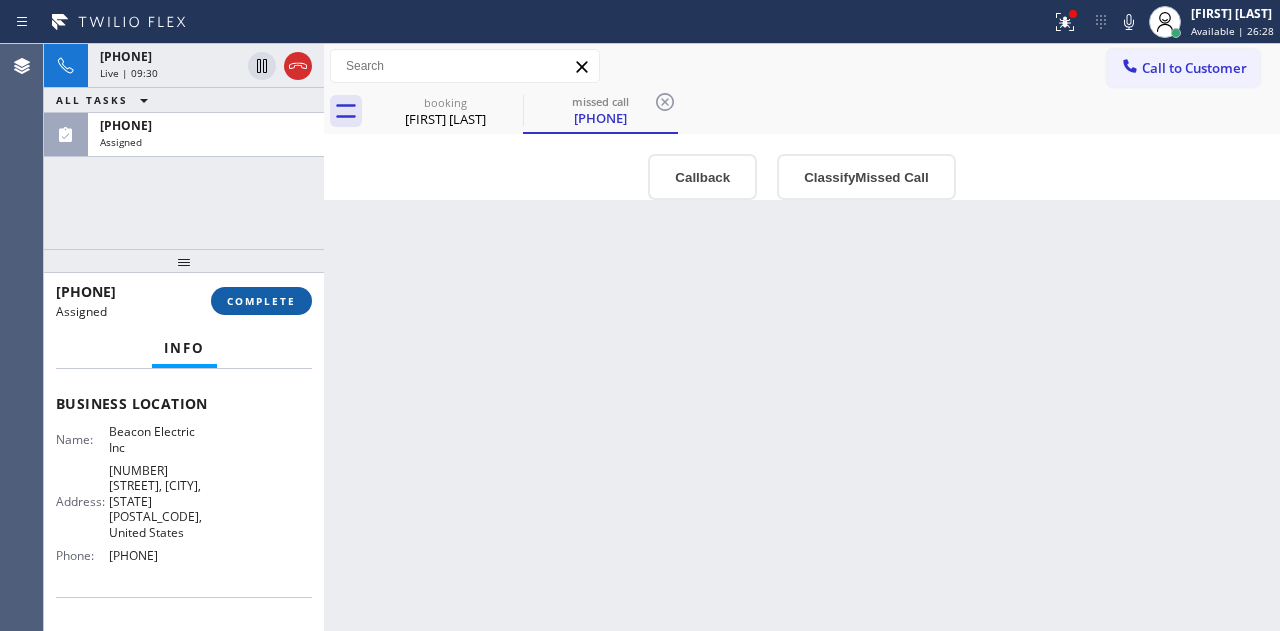 click on "COMPLETE" at bounding box center [261, 301] 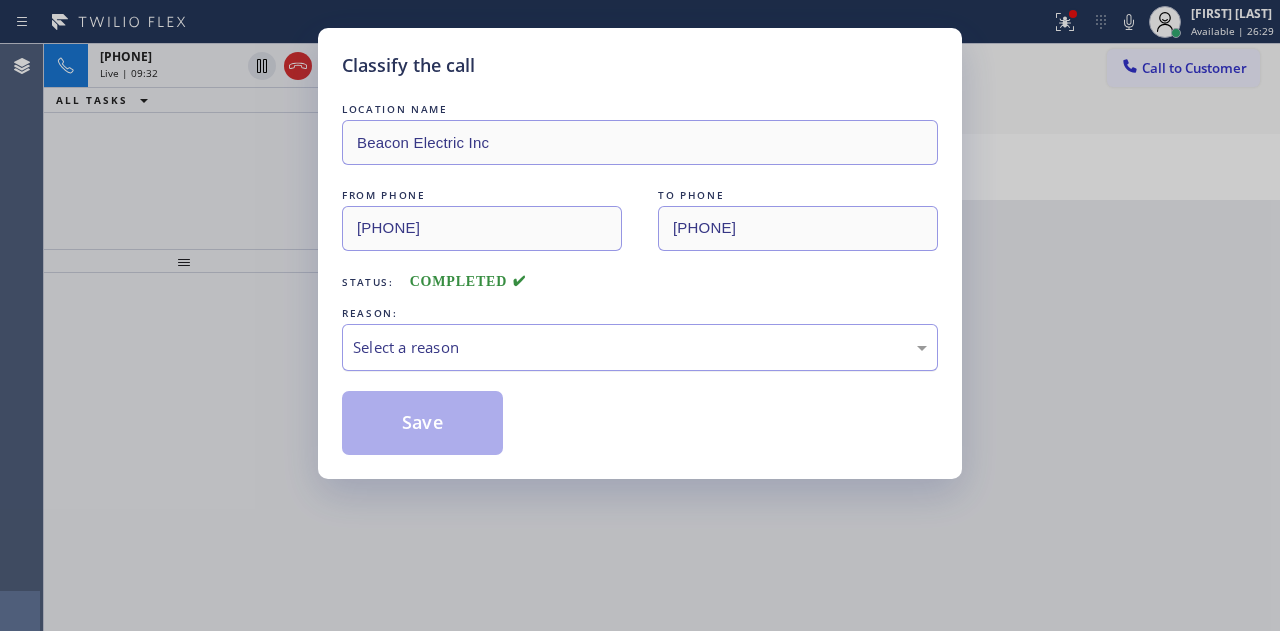 click on "Select a reason" at bounding box center [640, 347] 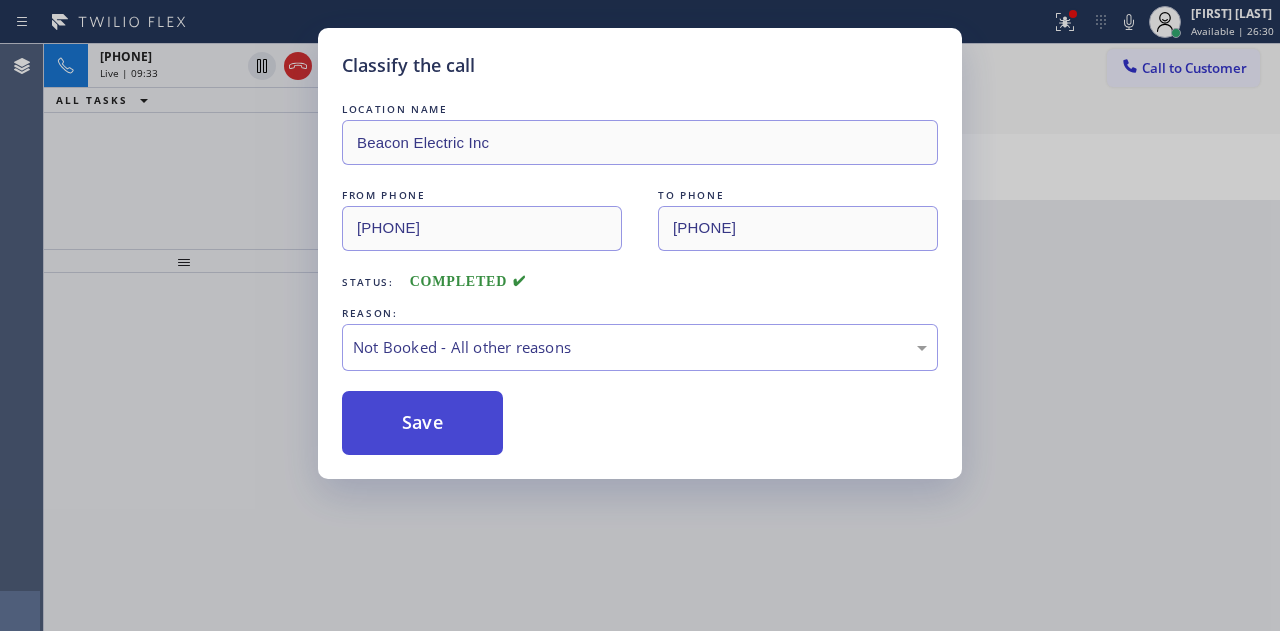 click on "Save" at bounding box center [422, 423] 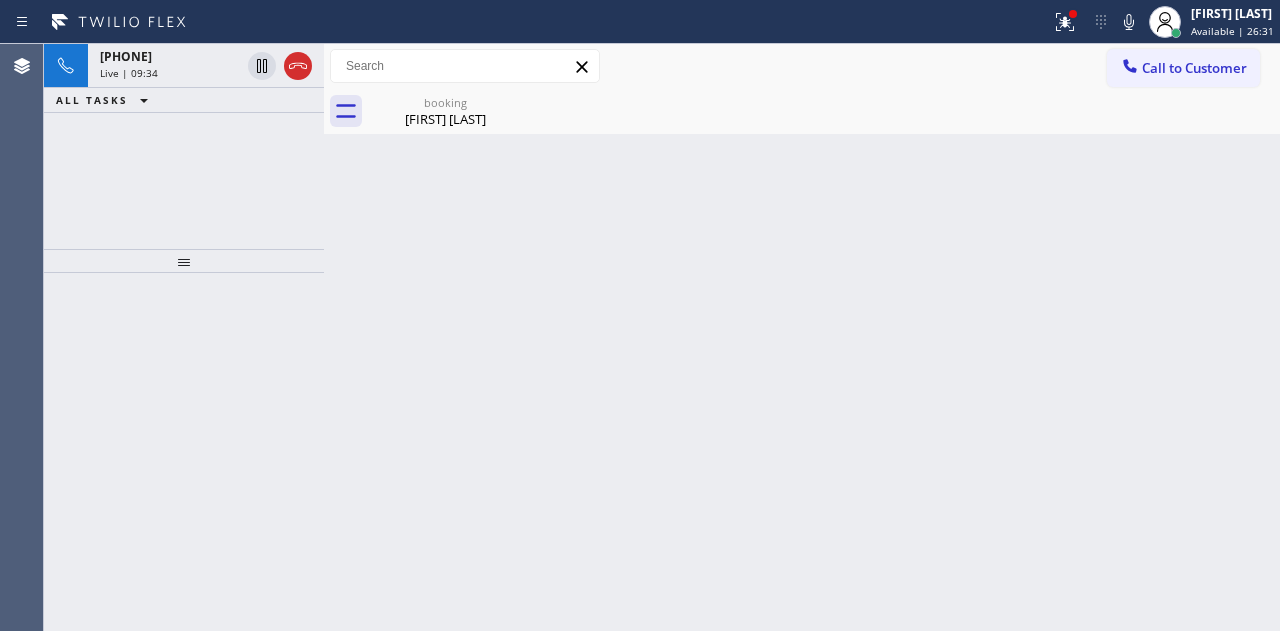 click on "+1[PHONE] Live | [TIME] ALL TASKS ALL TASKS ACTIVE TASKS TASKS IN WRAP UP" at bounding box center [184, 146] 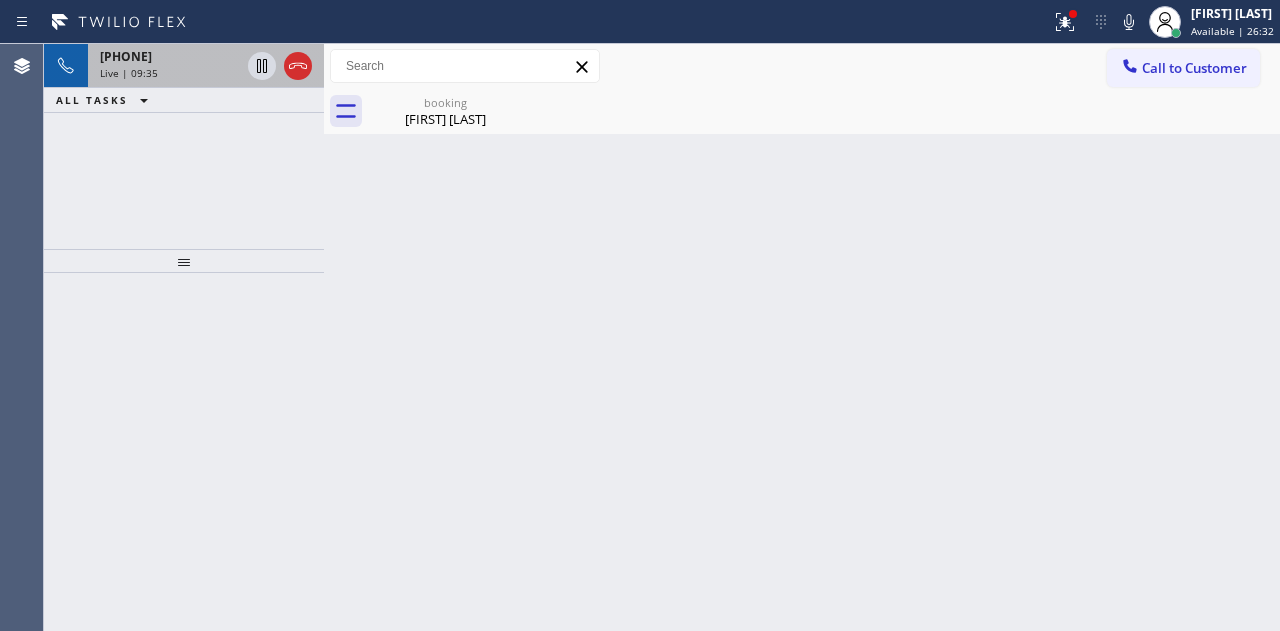 click on "[PHONE]" at bounding box center [170, 56] 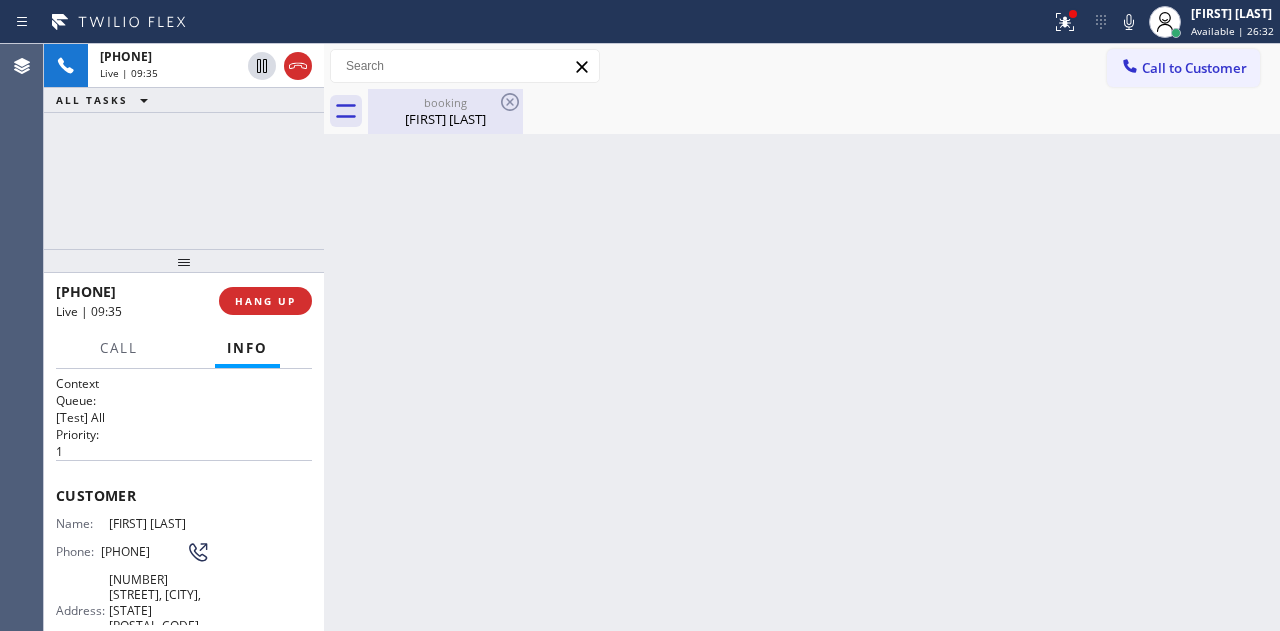 click on "[FIRST] [LAST]" at bounding box center (445, 119) 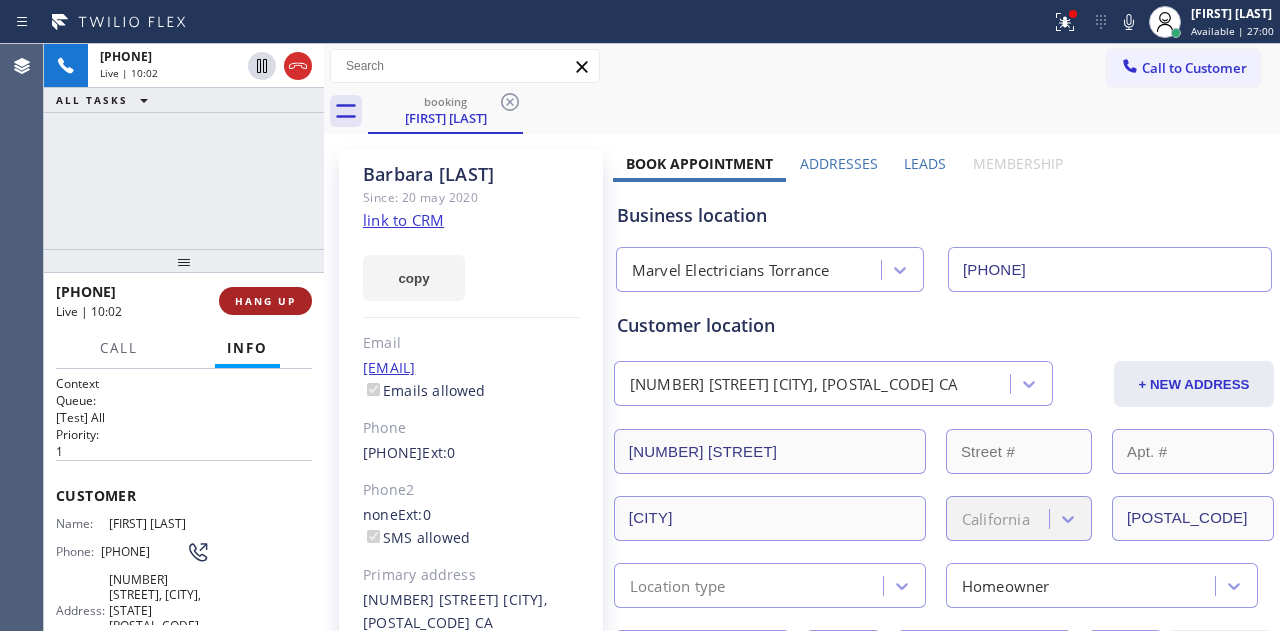 click on "HANG UP" at bounding box center [265, 301] 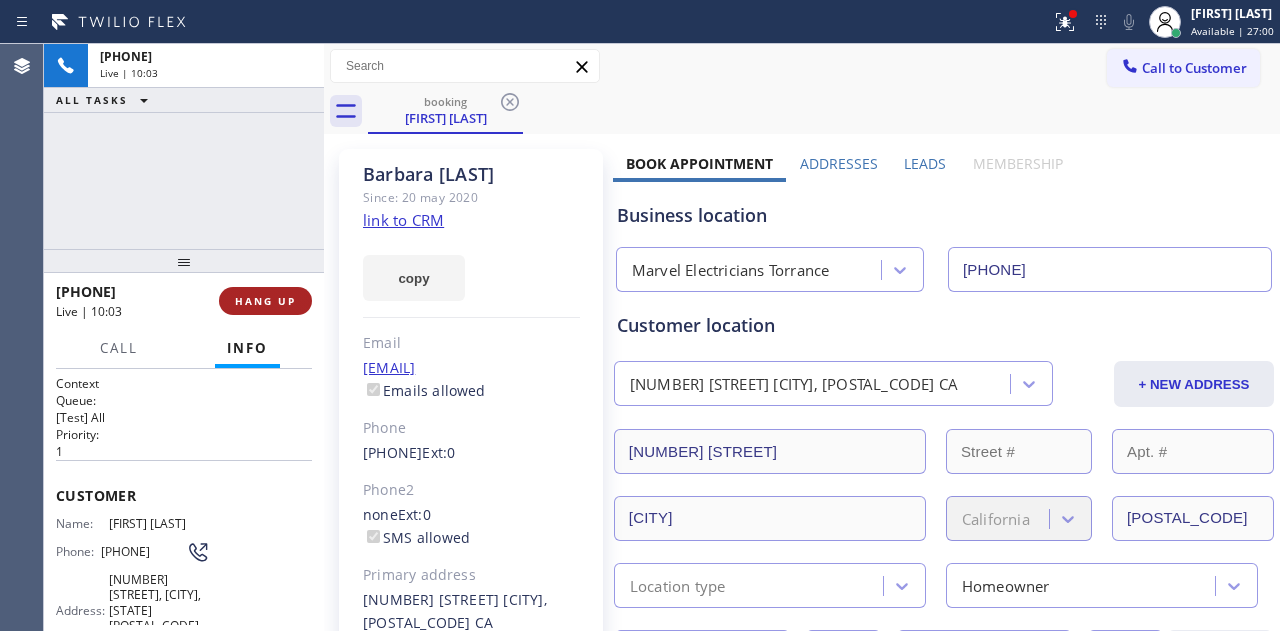 click on "HANG UP" at bounding box center [265, 301] 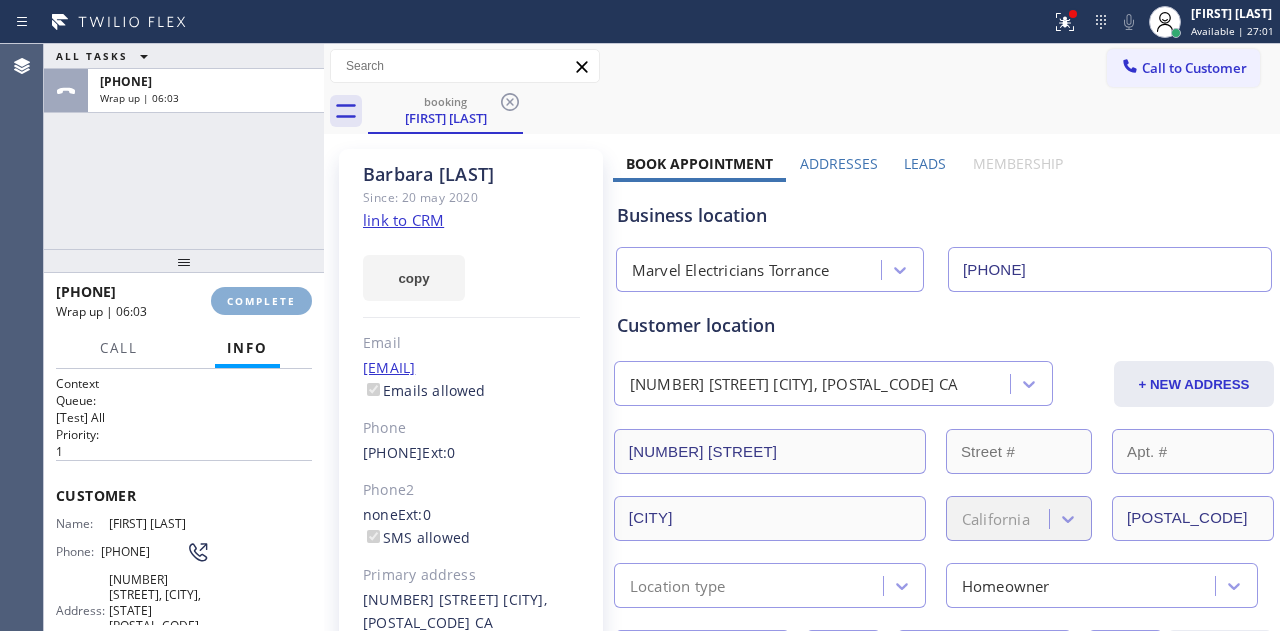 click on "COMPLETE" at bounding box center (261, 301) 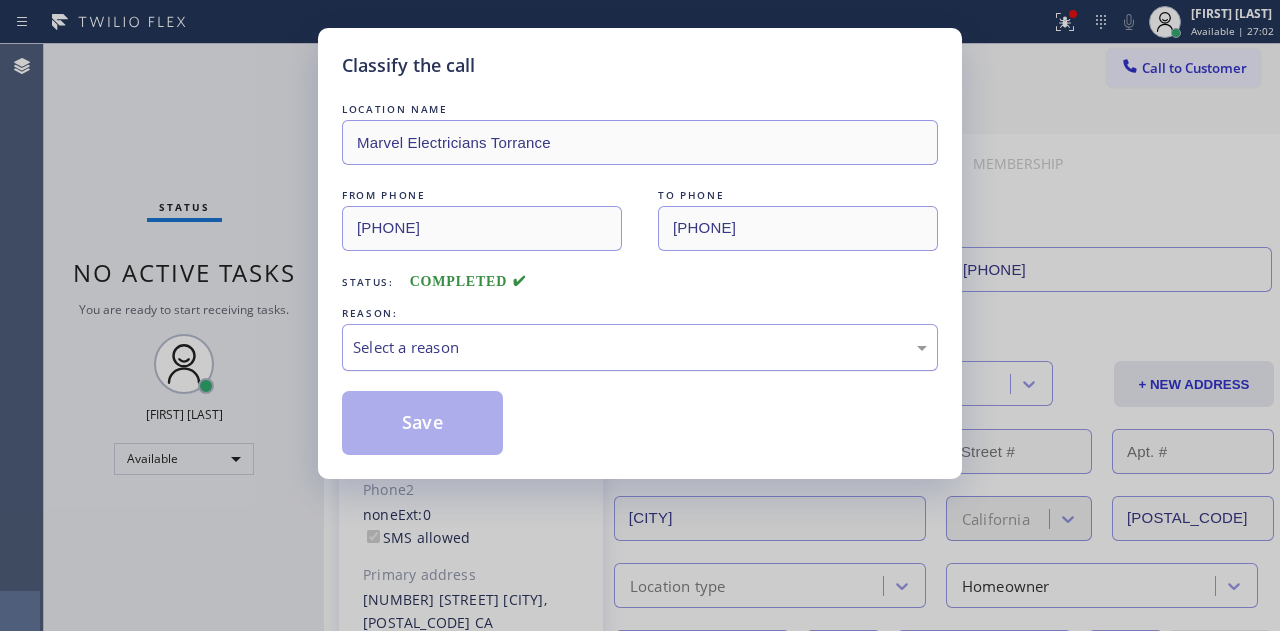 drag, startPoint x: 641, startPoint y: 341, endPoint x: 608, endPoint y: 441, distance: 105.30432 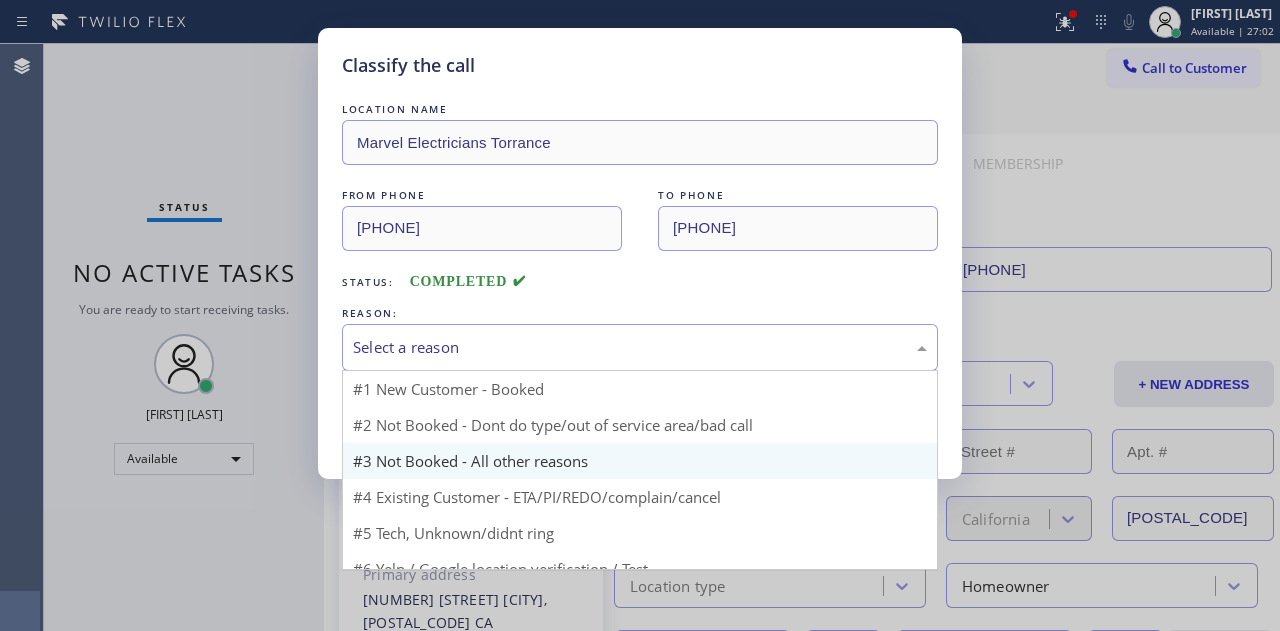 click on "Select a reason" at bounding box center (640, 347) 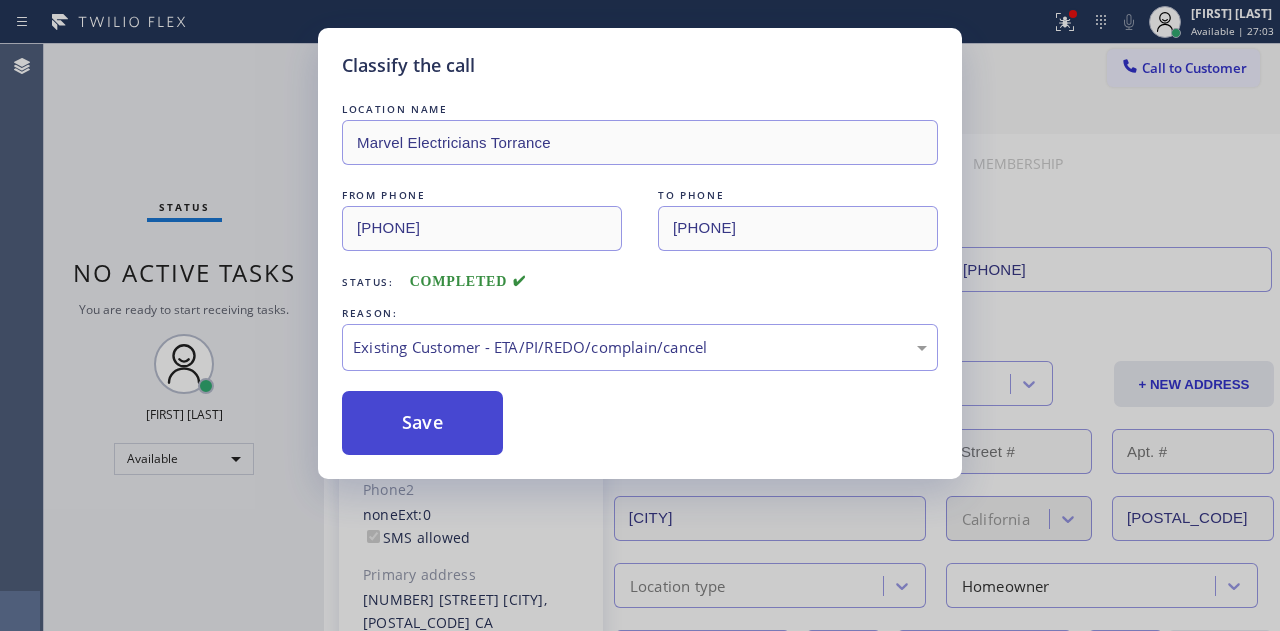 click on "Save" at bounding box center [422, 423] 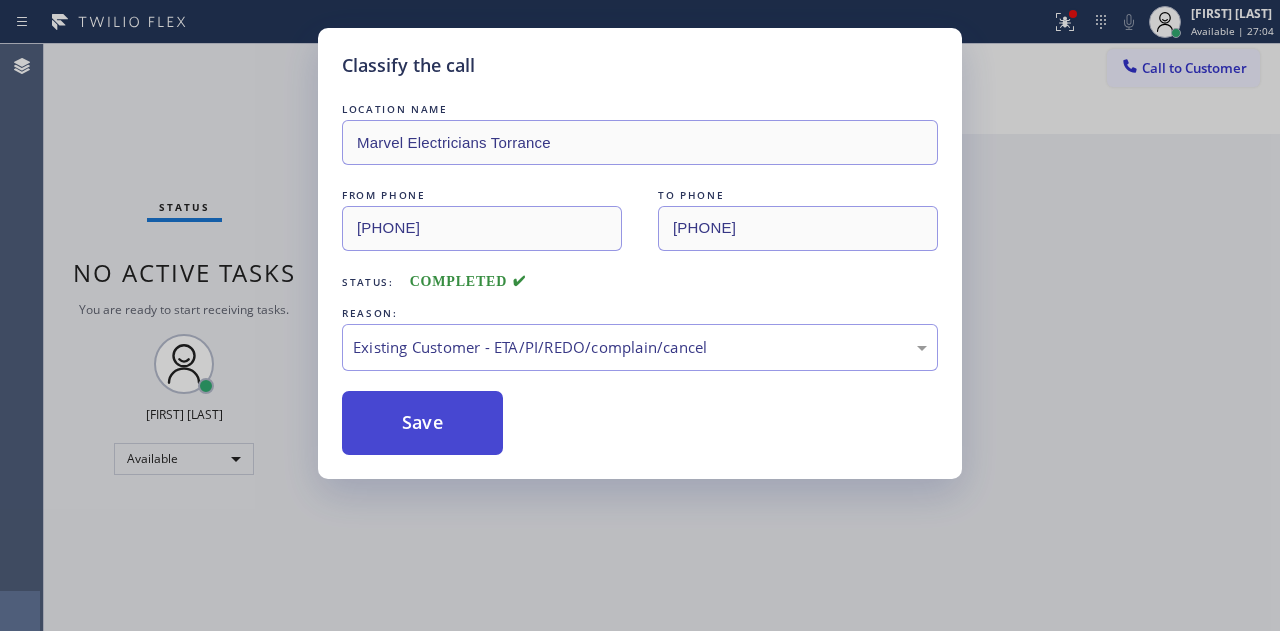 click on "Save" at bounding box center (422, 423) 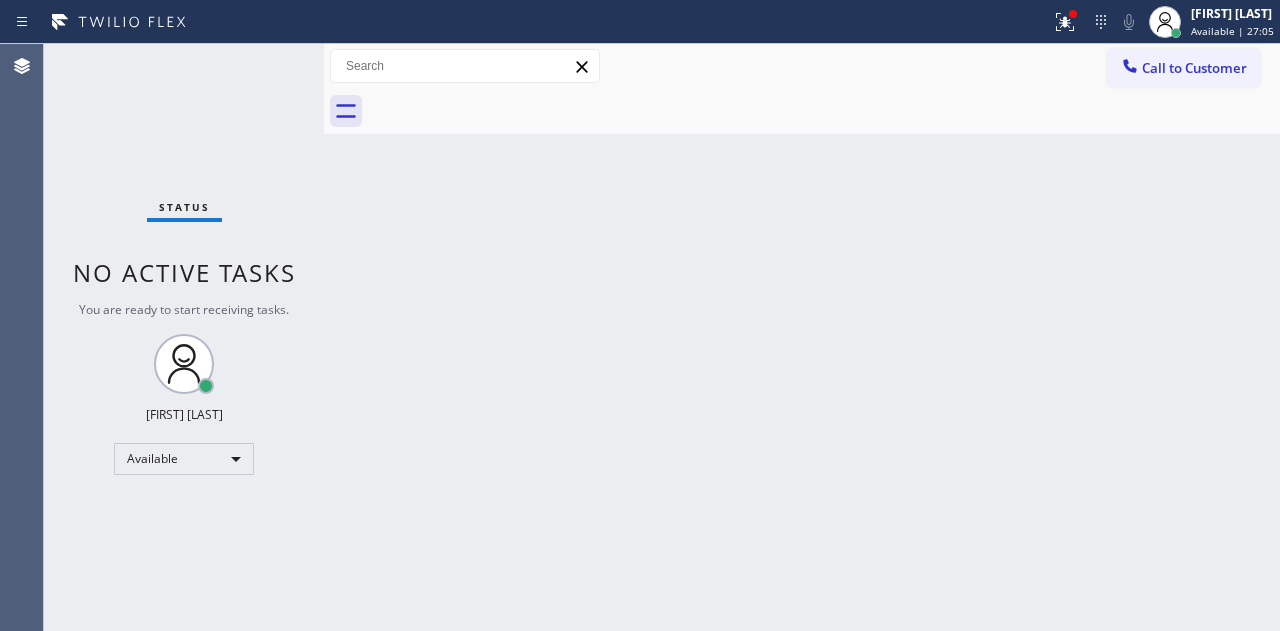 click on "Status   No active tasks     You are ready to start receiving tasks.   [FIRST] [LAST] Available" at bounding box center (184, 337) 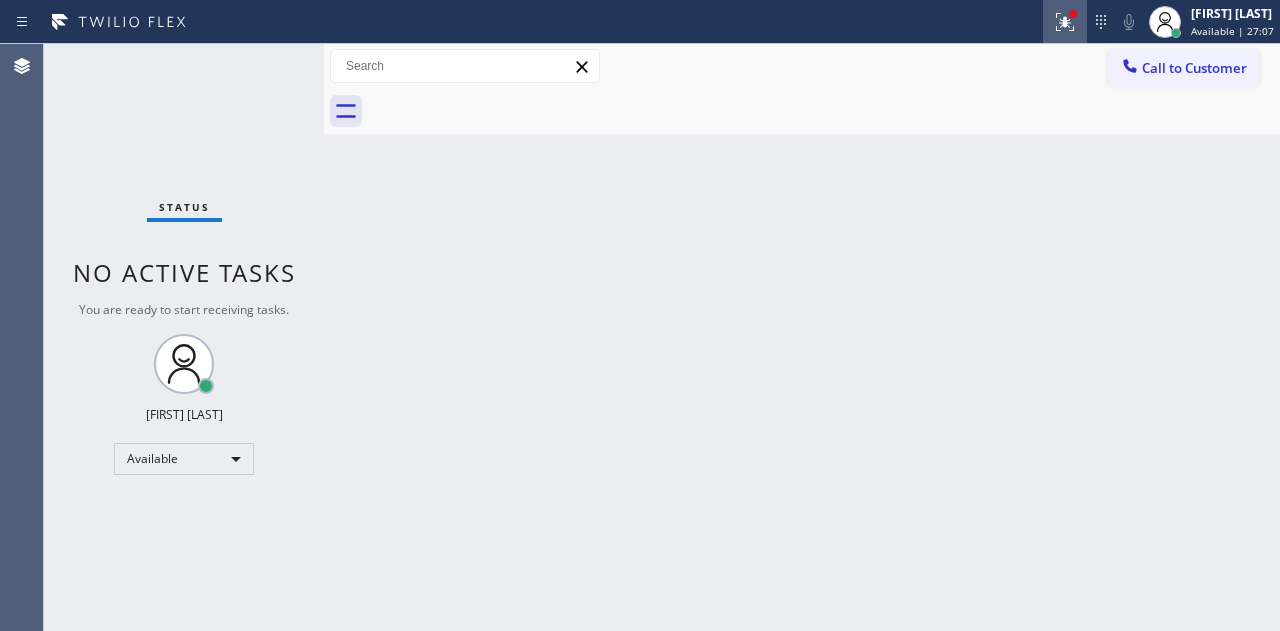 click 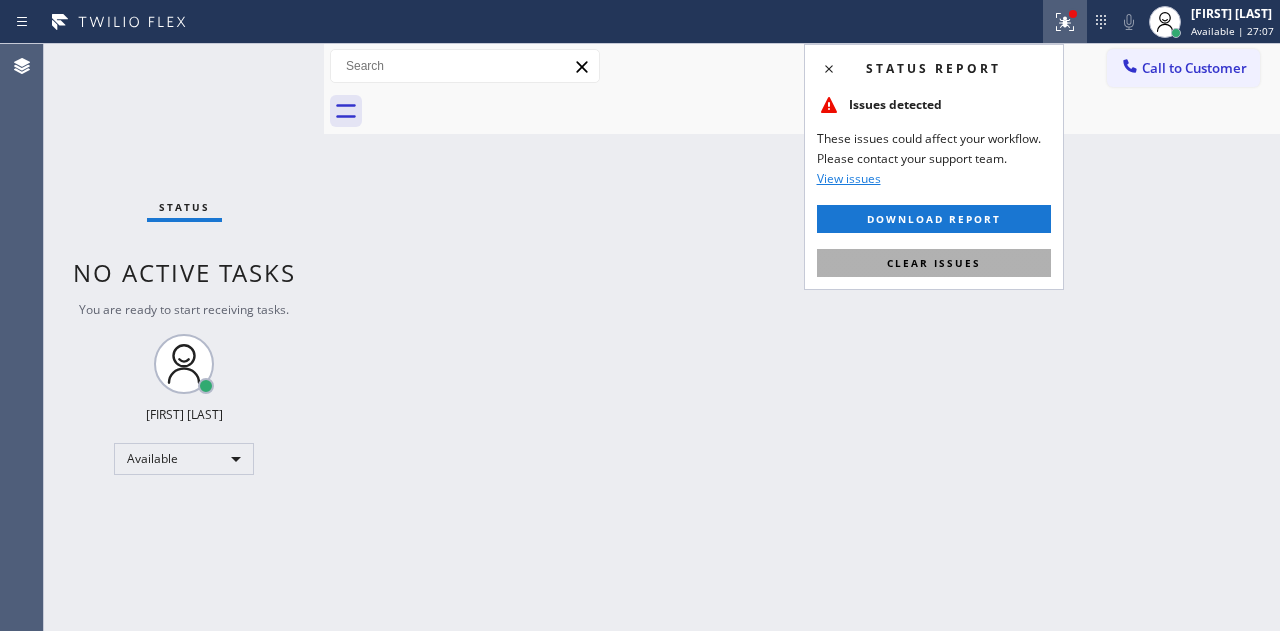 click on "Clear issues" at bounding box center [934, 263] 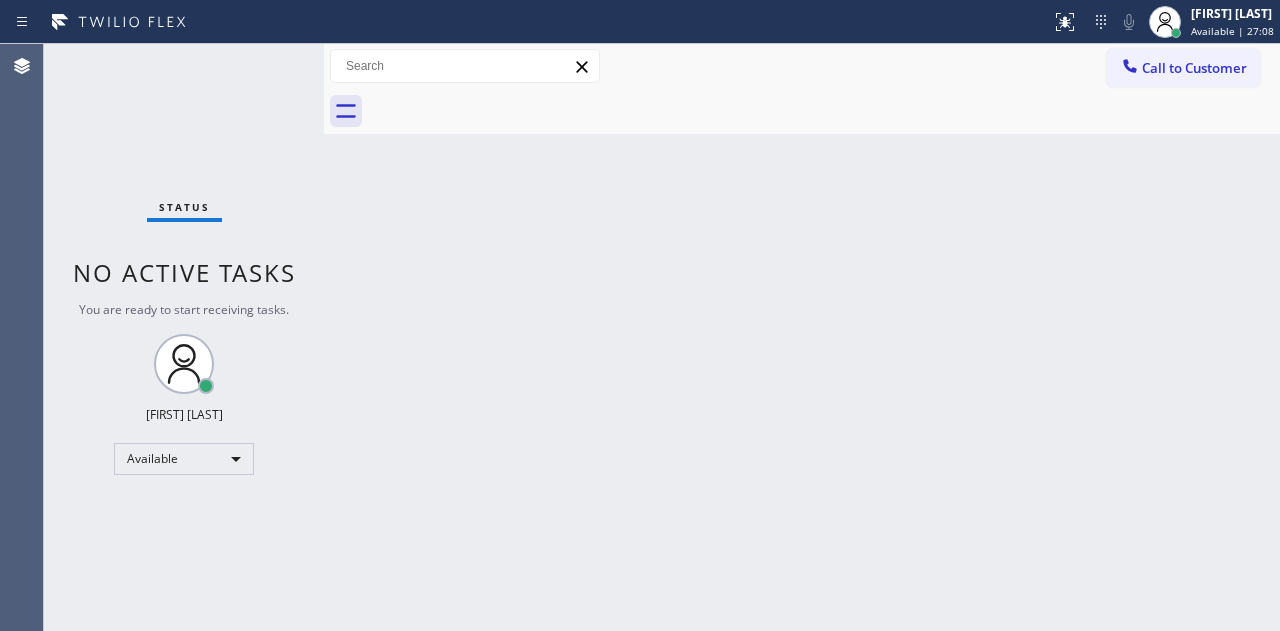 click on "Back to Dashboard Change Sender ID Customers Technicians Select a contact Outbound call Location Search location Your caller id phone number Customer number Call Customer info Name Phone none Address none Change Sender ID HVAC +1[PHONE] 5 Star Appliance +1[PHONE] Appliance Repair +1[PHONE] Plumbing +1[PHONE] Air Duct Cleaning +1[PHONE] Electricians +1[PHONE] Cancel Change Check personal SMS Reset Change No tabs Call to Customer Outbound call Location Robbins Electrical Services Inc. Your caller id phone number +1[PHONE] Customer number Call Outbound call Technician Search Technician Your caller id phone number Your caller id phone number Call" at bounding box center [802, 337] 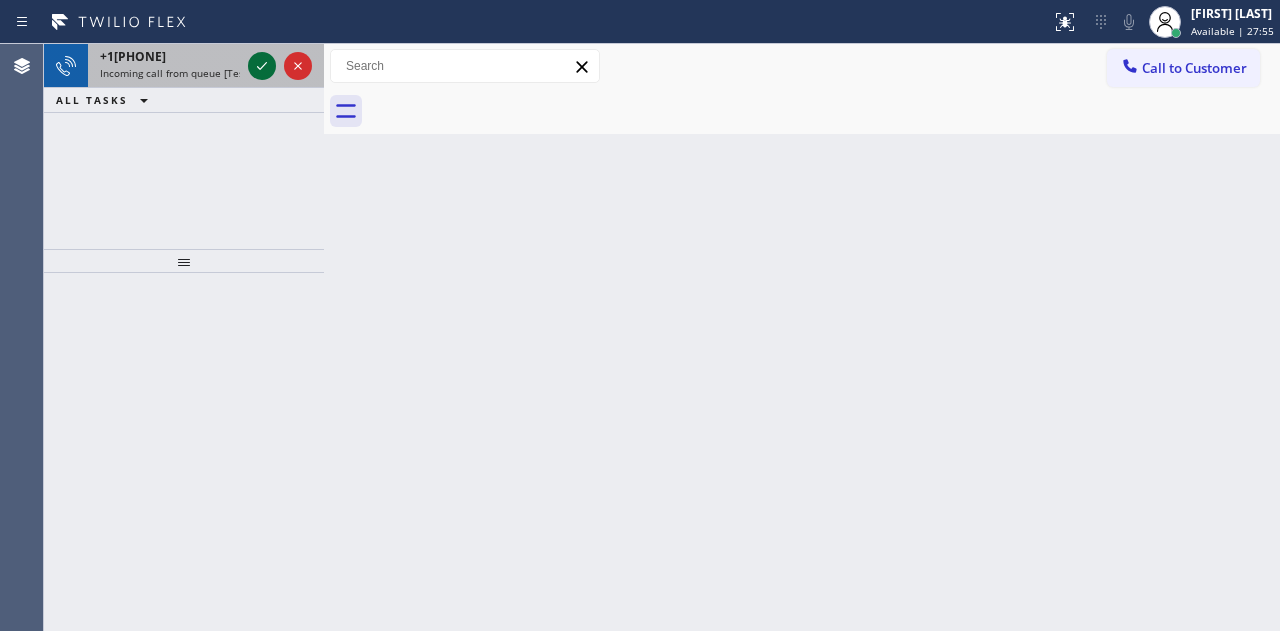 click 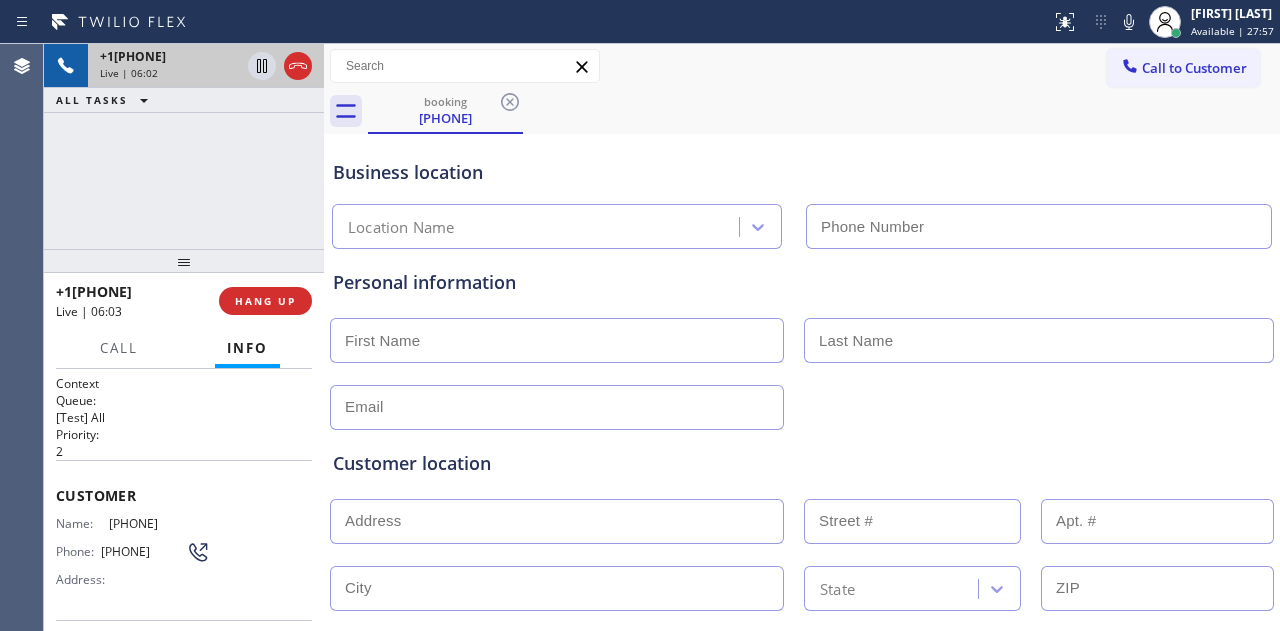 type on "[PHONE]" 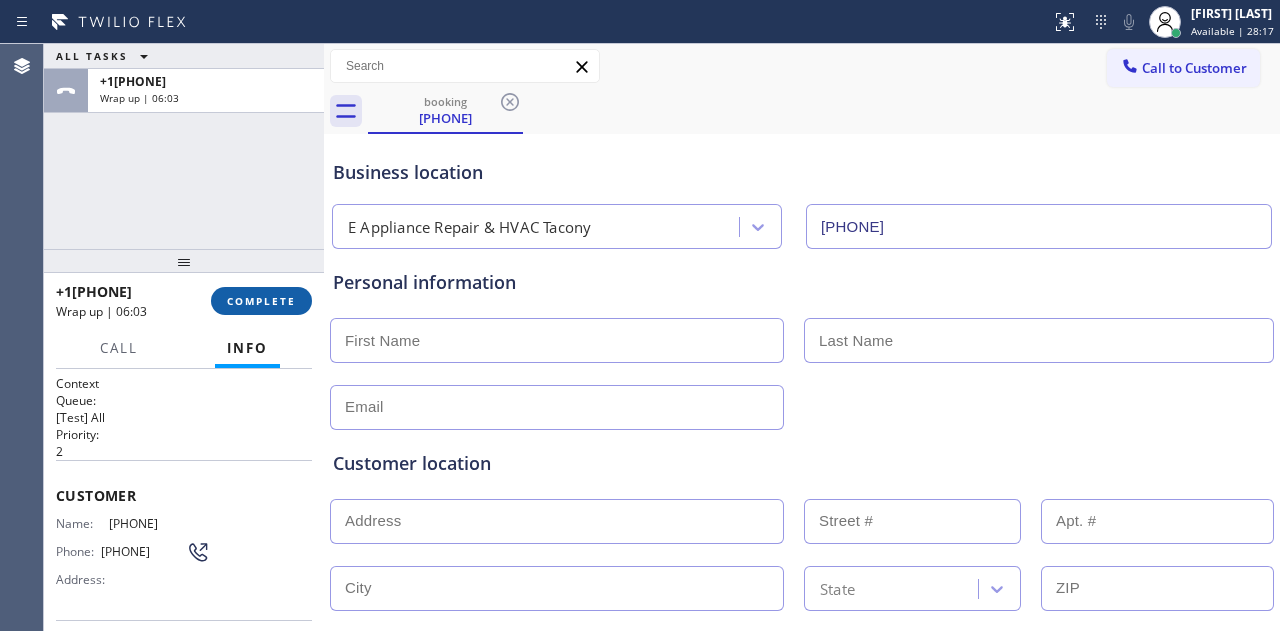 click on "COMPLETE" at bounding box center [261, 301] 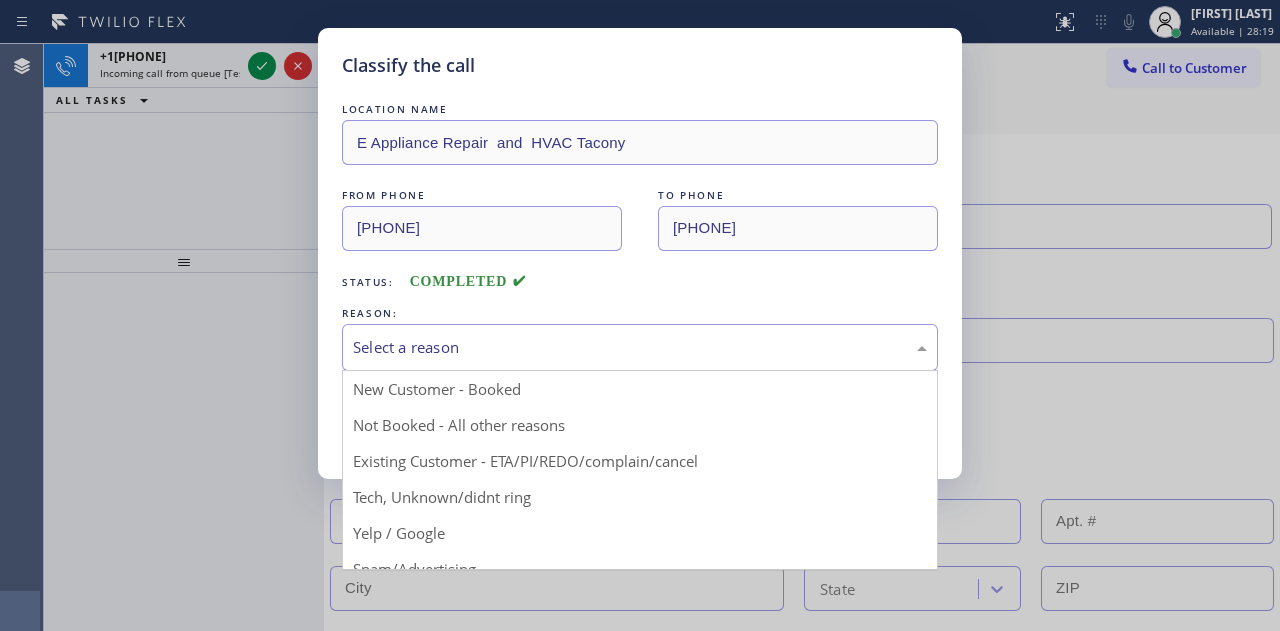 click on "Select a reason" at bounding box center [640, 347] 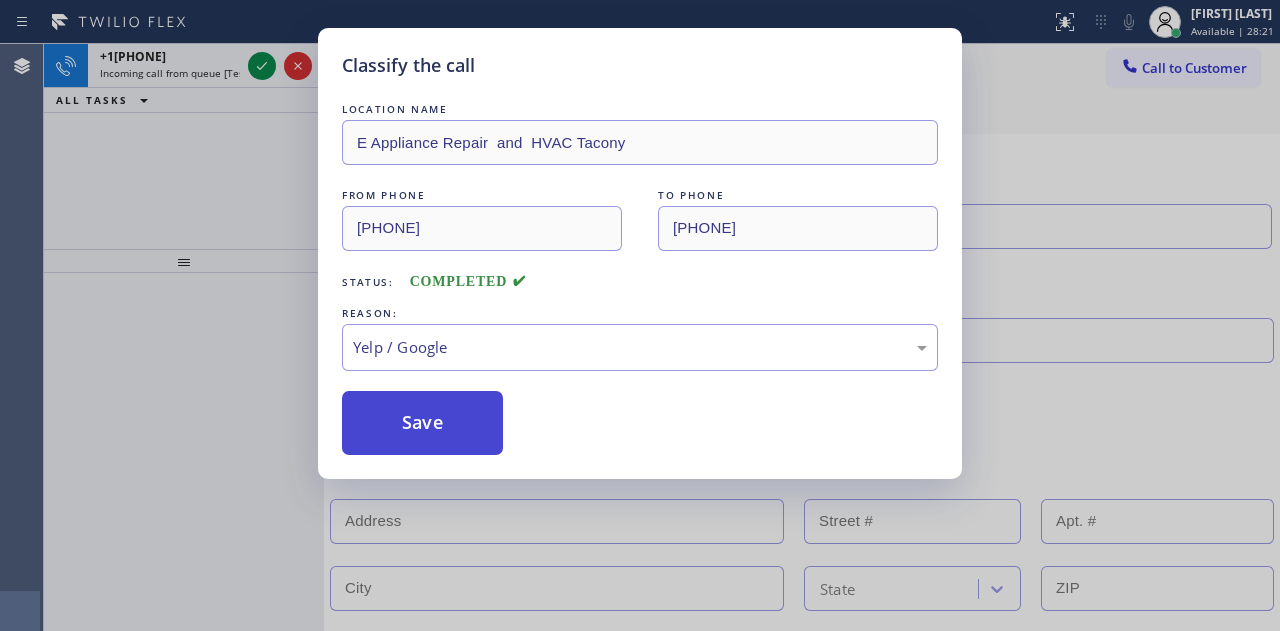click on "Save" at bounding box center (422, 423) 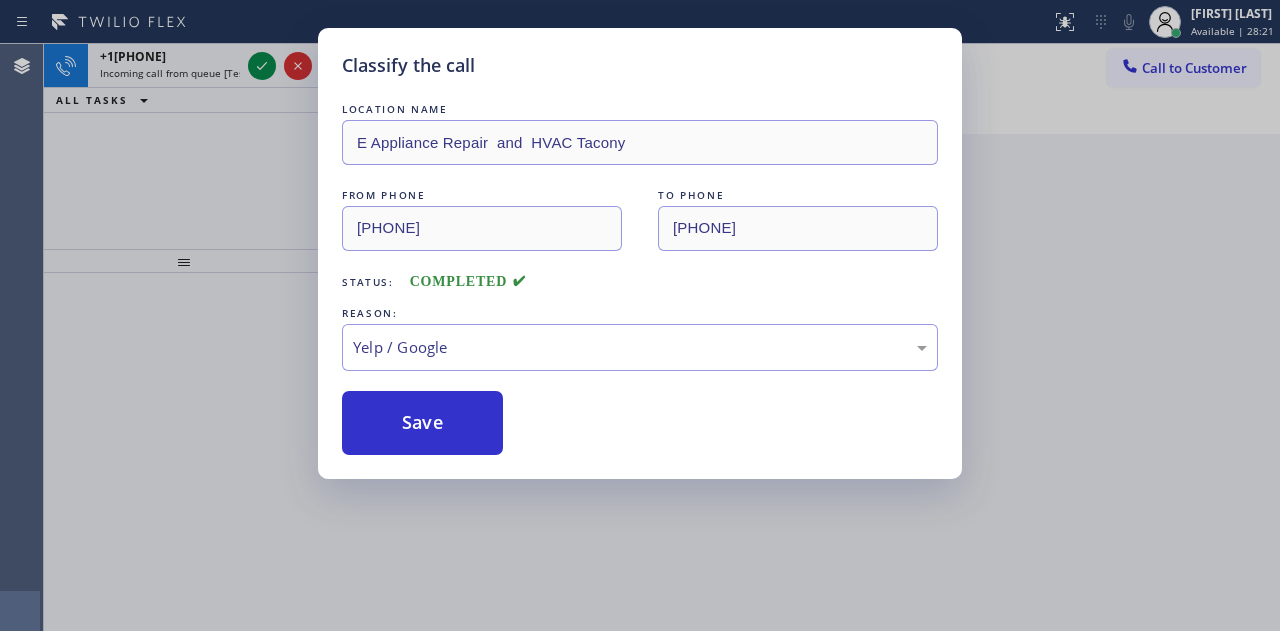 click on "Classify the call LOCATION NAME E Appliance Repair  and  HVAC Tacony FROM PHONE [PHONE] TO PHONE [PHONE] Status: COMPLETED REASON: Yelp / Google  Save" at bounding box center [640, 315] 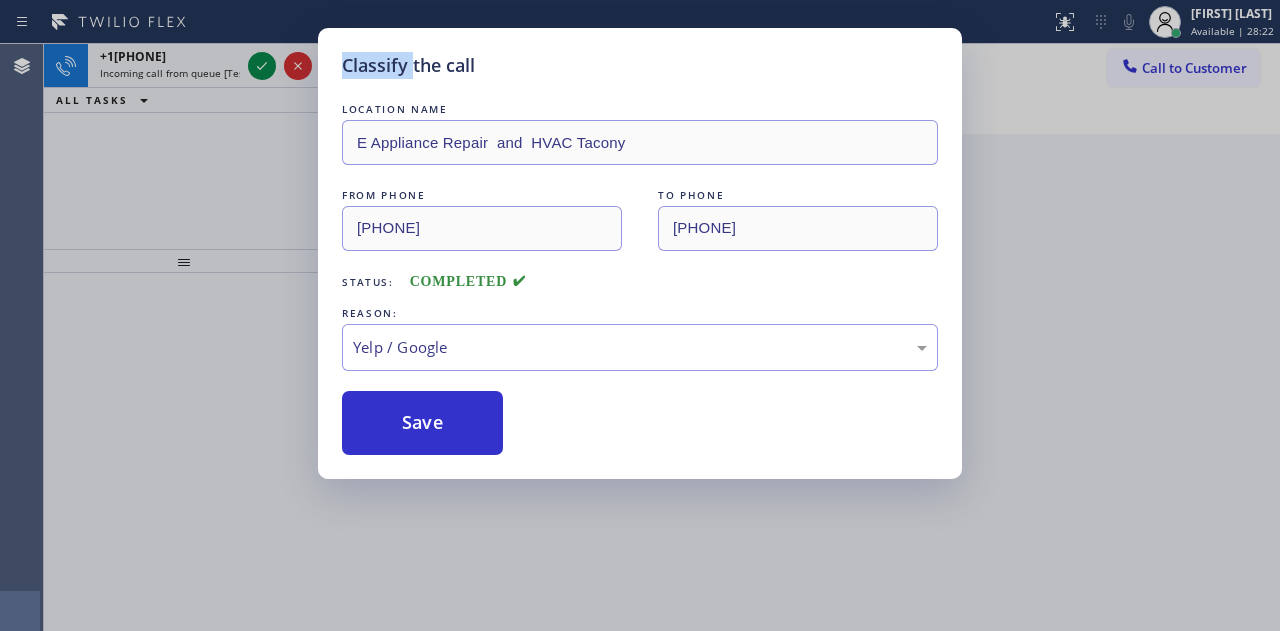 click on "Classify the call LOCATION NAME E Appliance Repair  and  HVAC Tacony FROM PHONE [PHONE] TO PHONE [PHONE] Status: COMPLETED REASON: Yelp / Google  Save" at bounding box center [640, 315] 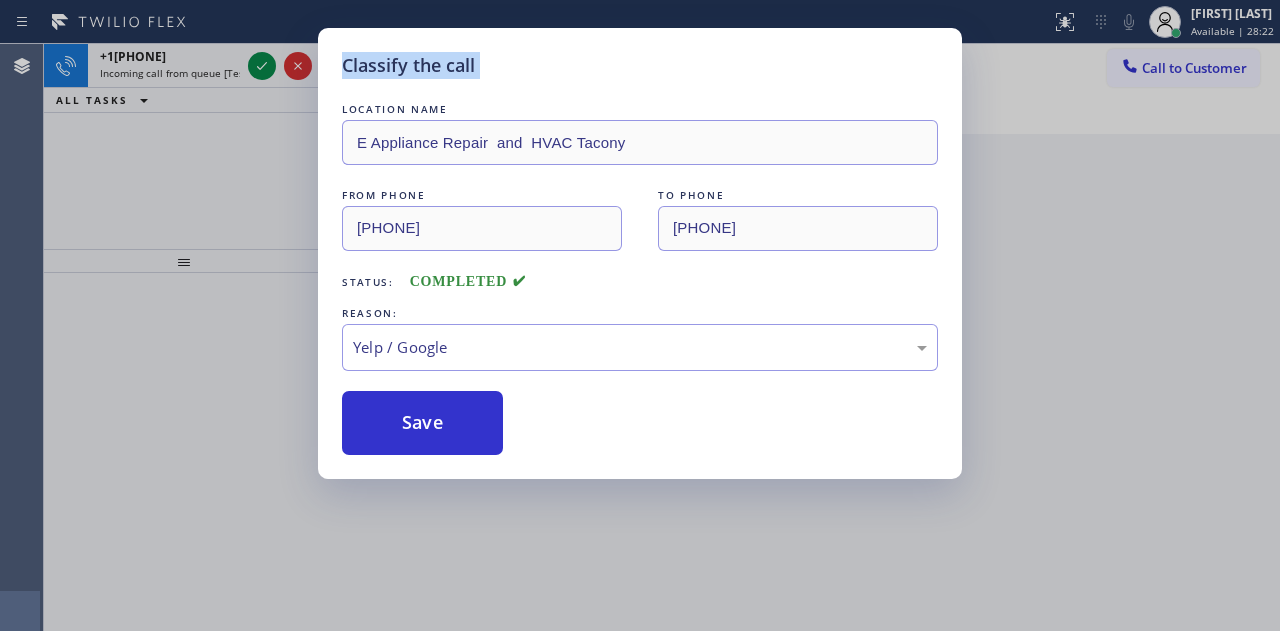 click on "Classify the call LOCATION NAME E Appliance Repair  and  HVAC Tacony FROM PHONE [PHONE] TO PHONE [PHONE] Status: COMPLETED REASON: Yelp / Google  Save" at bounding box center (640, 315) 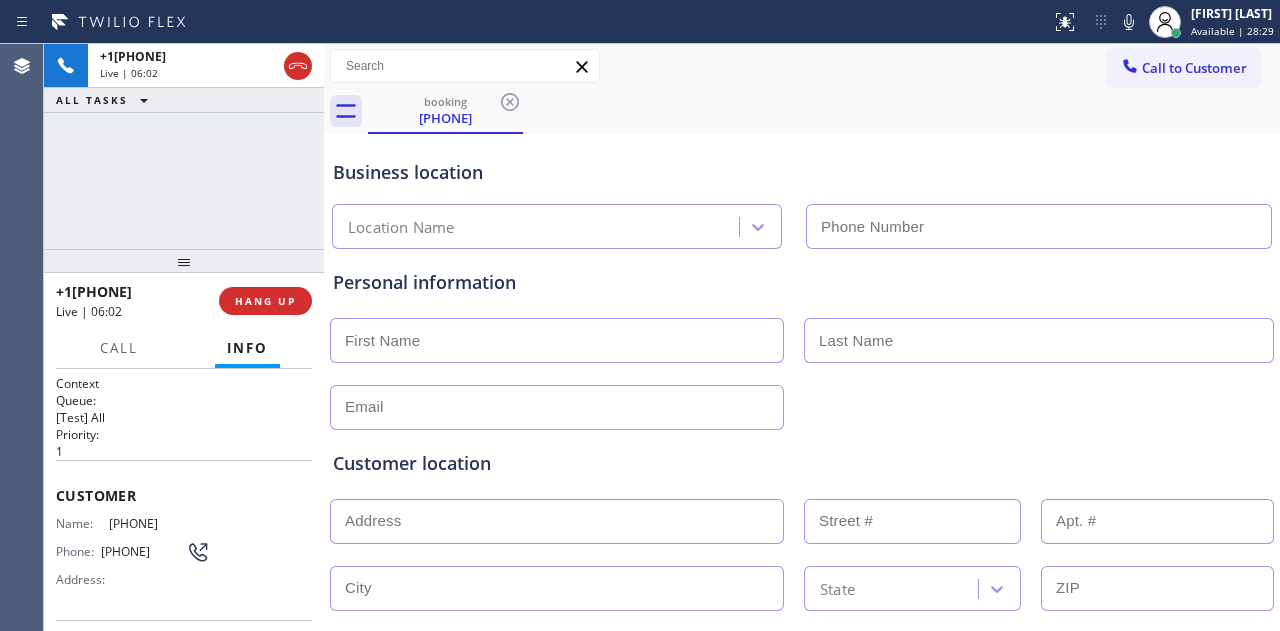 type on "[PHONE]" 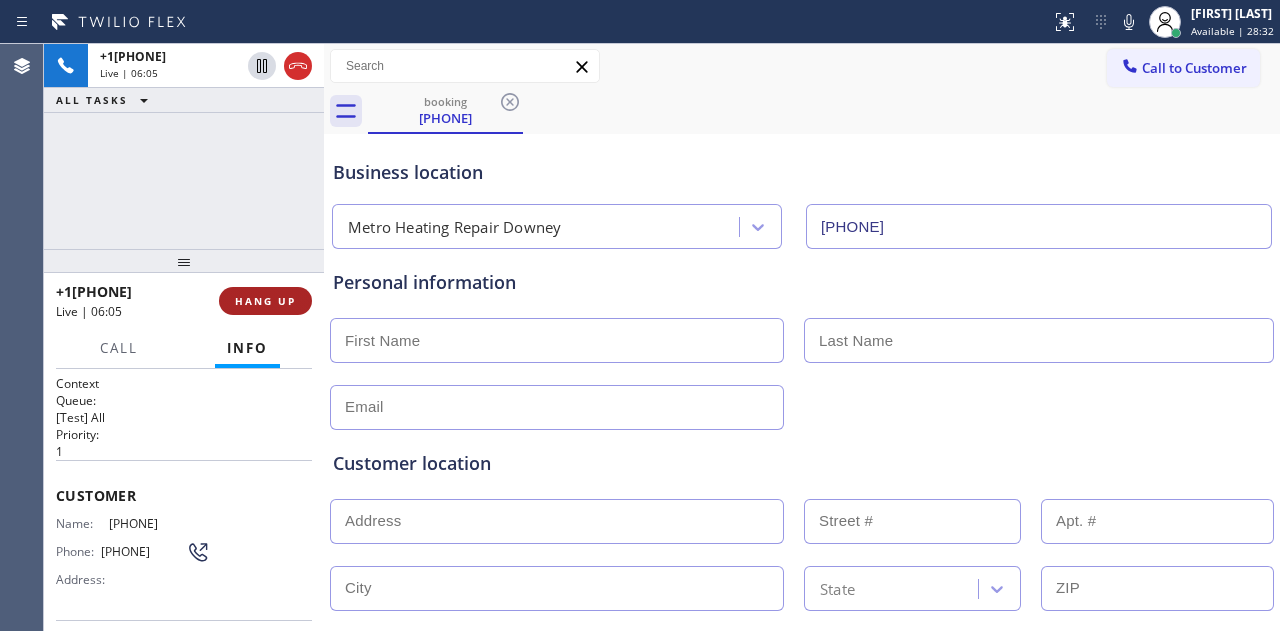 click on "HANG UP" at bounding box center (265, 301) 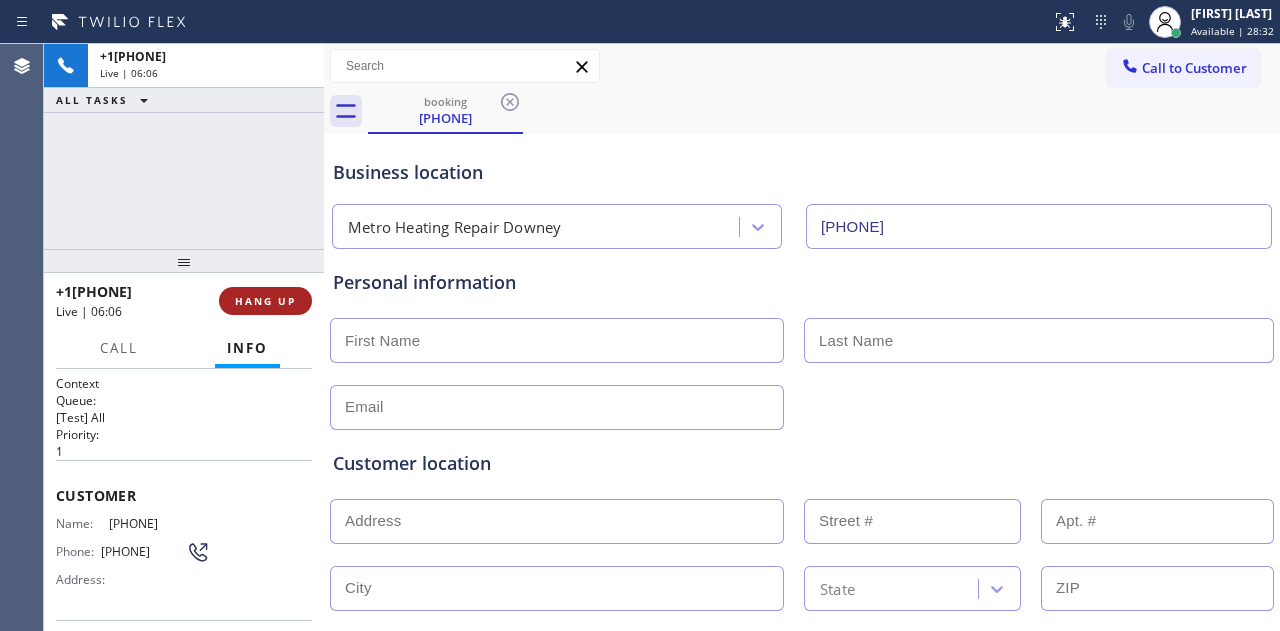 click on "HANG UP" at bounding box center (265, 301) 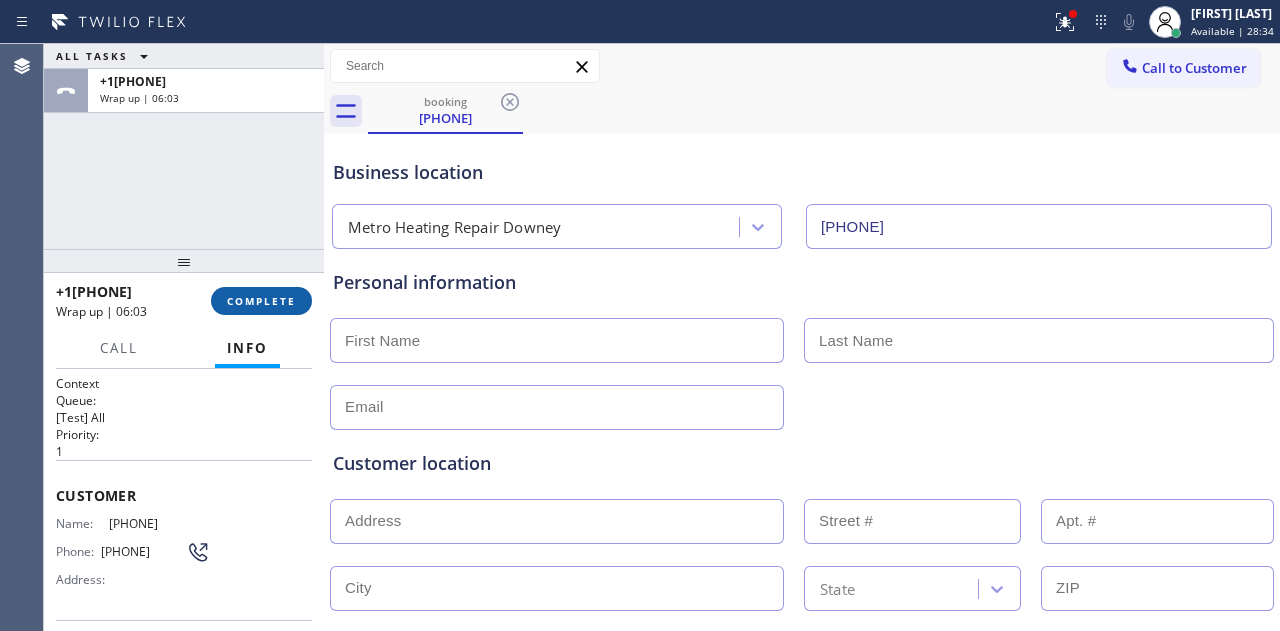 click on "COMPLETE" at bounding box center [261, 301] 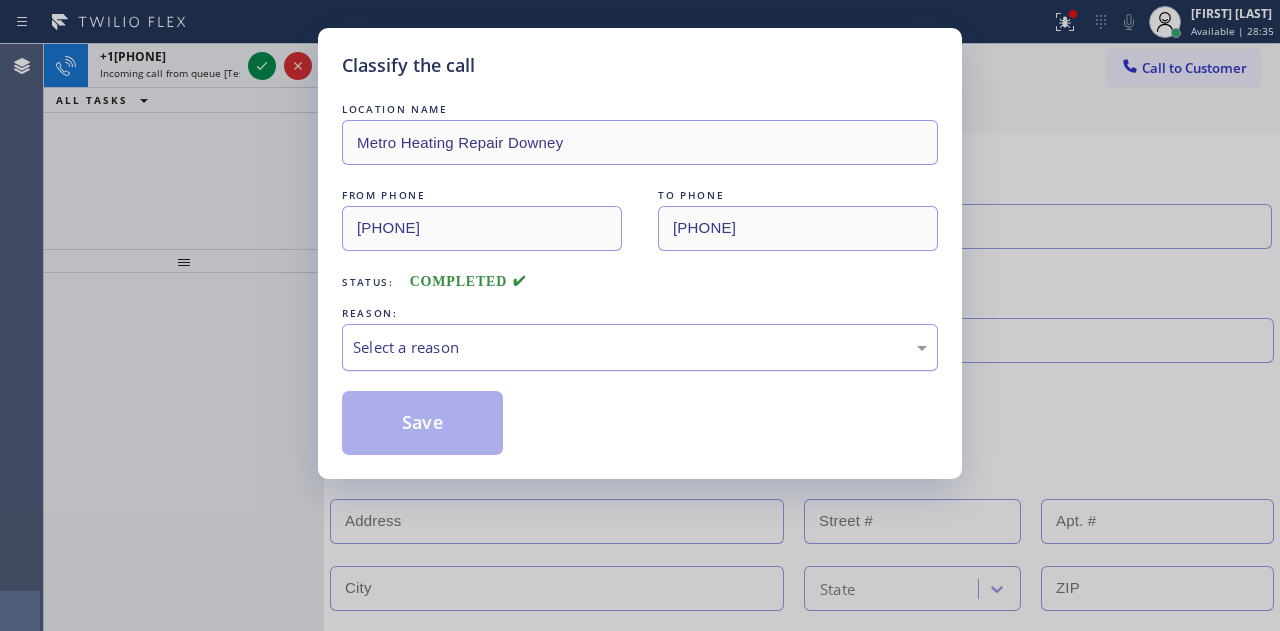 click on "Select a reason" at bounding box center [640, 347] 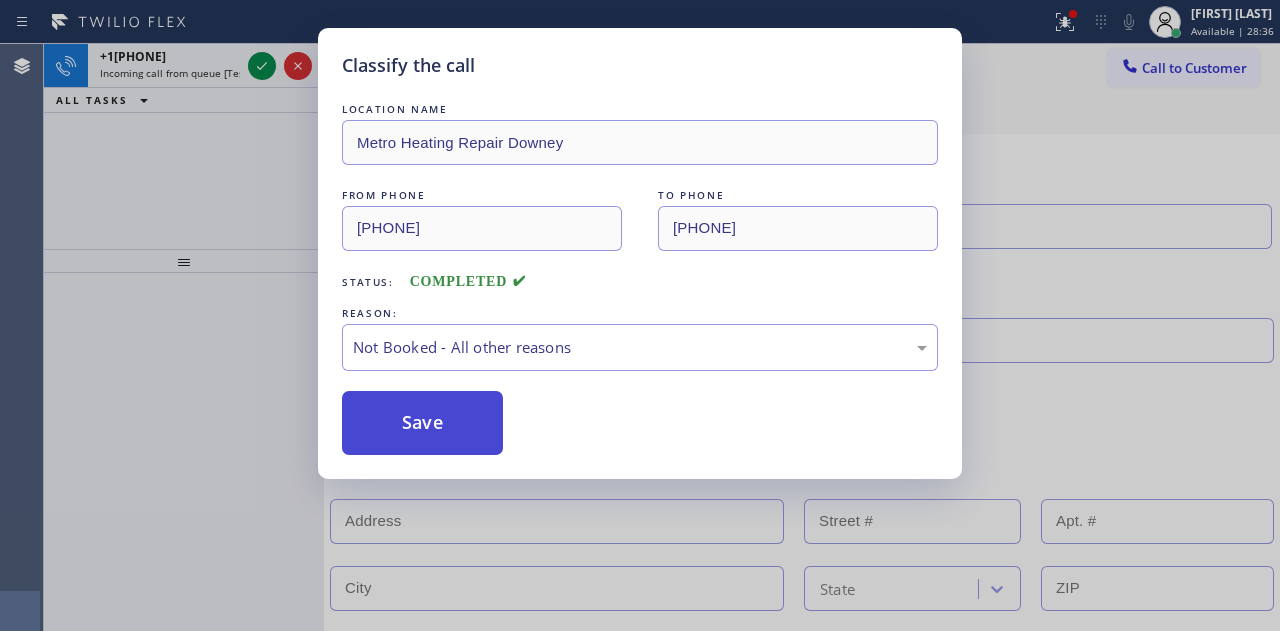 click on "Save" at bounding box center (422, 423) 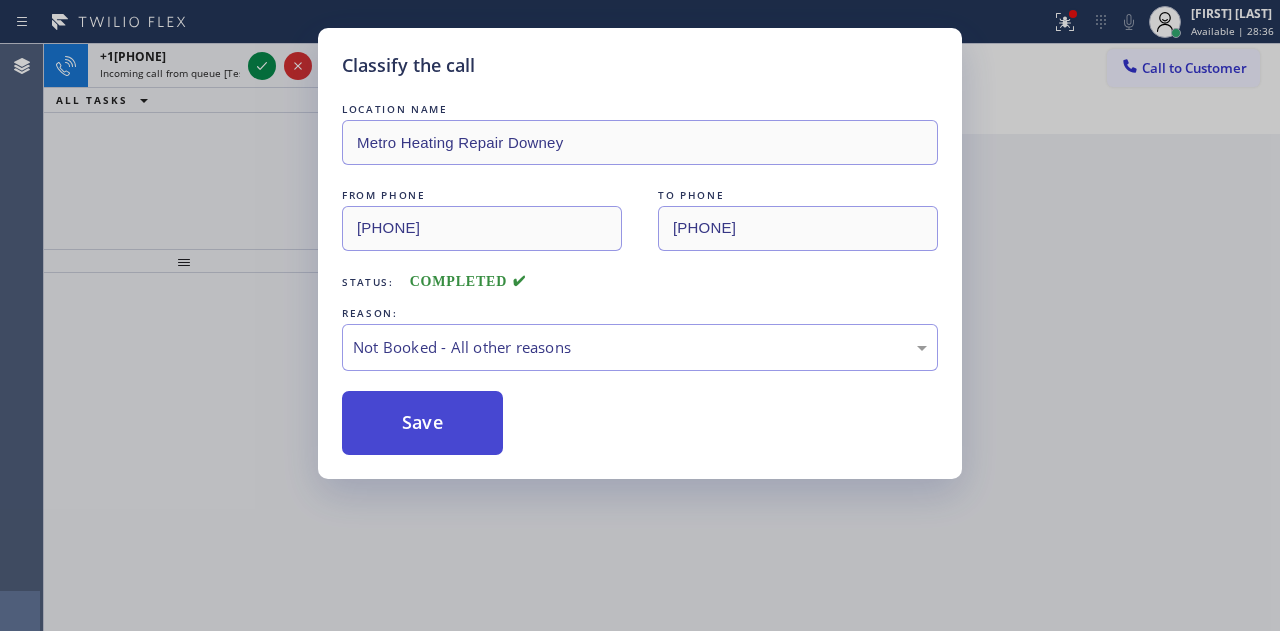 click on "Save" at bounding box center (422, 423) 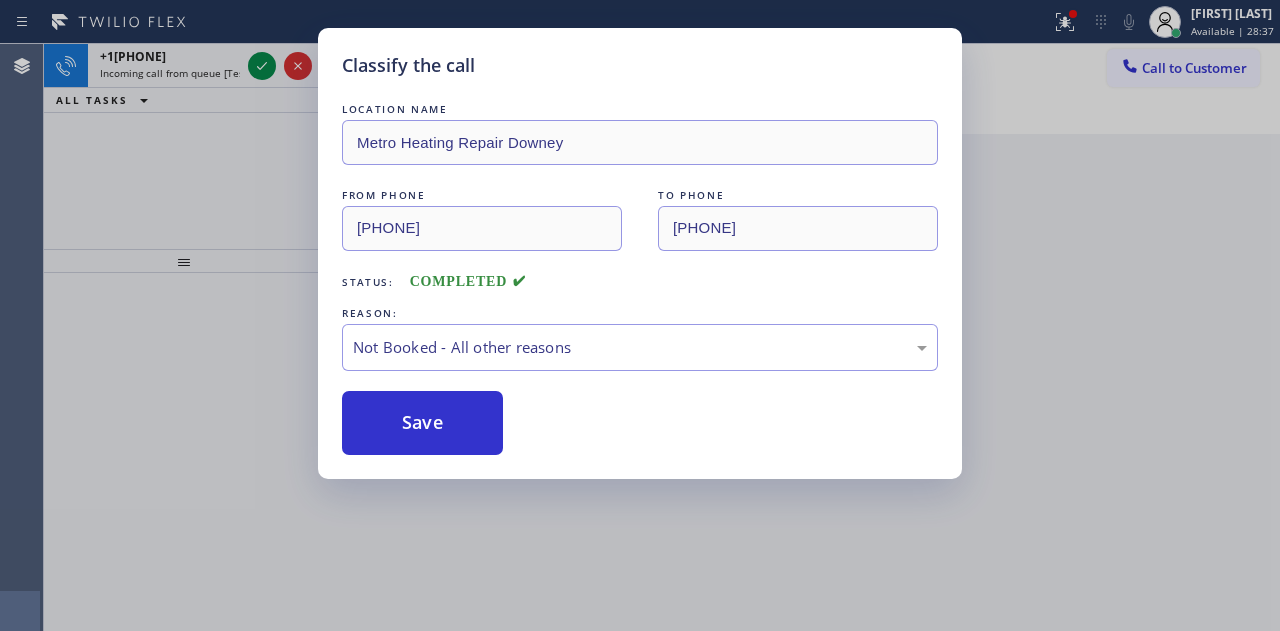click on "Classify the call LOCATION NAME Advanced Air Duct    Cleaning FROM PHONE [PHONE] TO PHONE [PHONE] Status: COMPLETED REASON: Not Booked - All other reasons Save Classify the call LOCATION NAME Rush Electrical Service FROM PHONE [PHONE] TO PHONE [PHONE] Status: COMPLETED REASON: HouseCallPro / HomeAdvisor / Other platforms  Save Classify the call LOCATION NAME PrimeFlow HVAC FROM PHONE [PHONE] TO PHONE [PHONE] Status: COMPLETED REASON: Not Booked - All other reasons Save Classify the call LOCATION NAME 5 Star Plumbing North Hollywood FROM PHONE [PHONE] TO PHONE [PHONE] Status: COMPLETED REASON: Not Booked - All other reasons Save Classify the call LOCATION NAME Same Day Subzero Repair Brookline FROM PHONE [PHONE] TO PHONE [PHONE] Status: COMPLETED REASON: Yelp / Google  Save Classify the call LOCATION NAME Wolf  and  Sub Zero Professionals Escondido FROM PHONE [PHONE] TO PHONE [PHONE] Status: COMPLETED REASON: Yelp / Google" at bounding box center (662, 337) 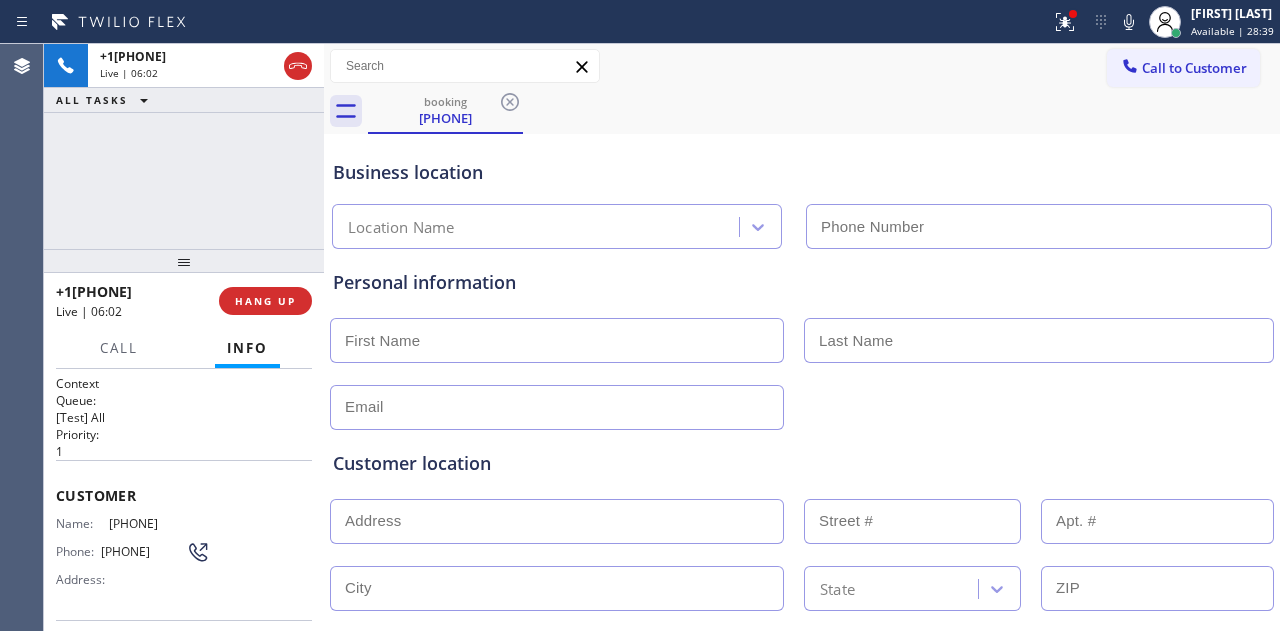 type on "(844) 899-7462" 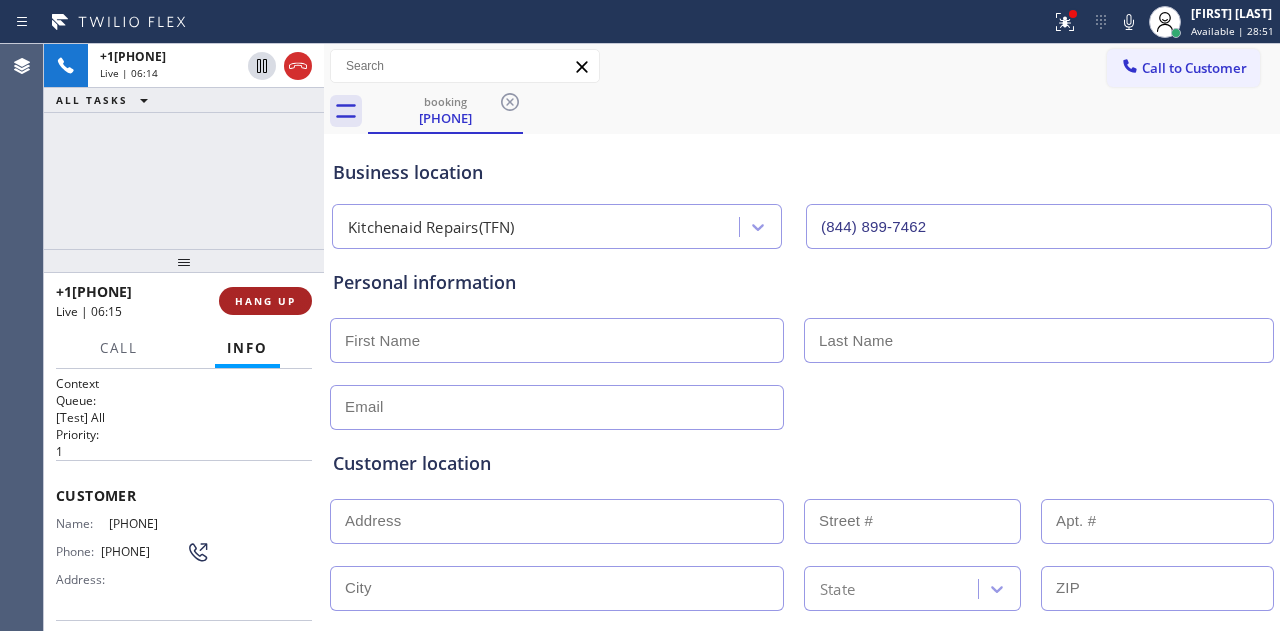 click on "HANG UP" at bounding box center [265, 301] 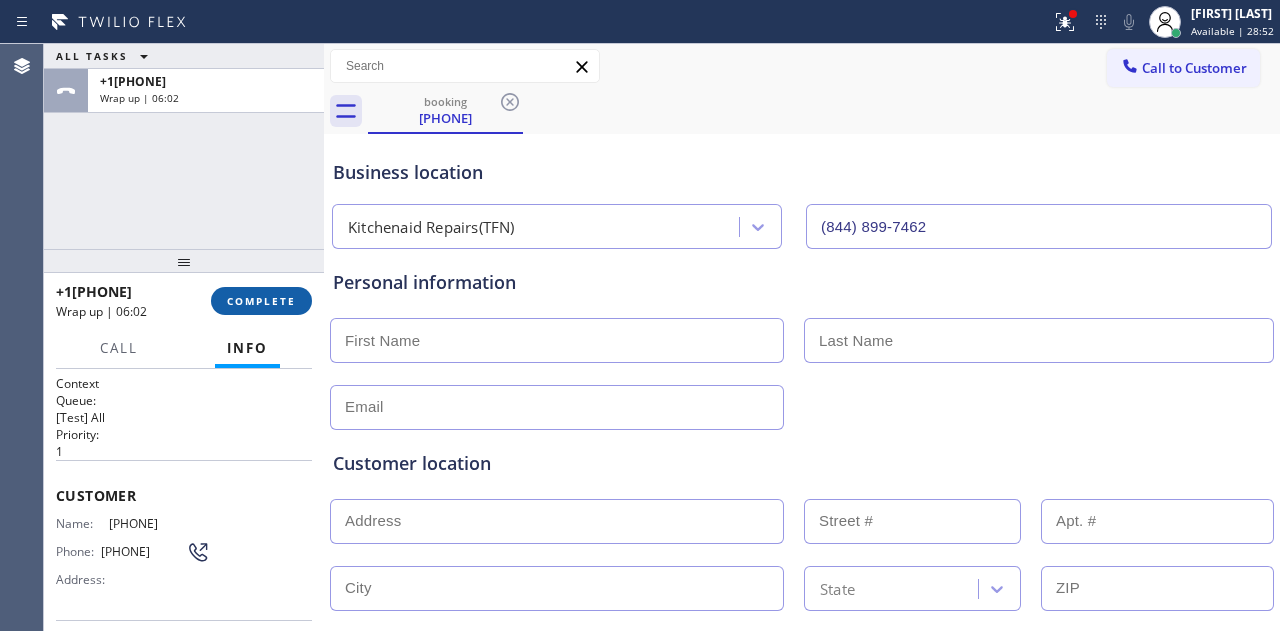 click on "COMPLETE" at bounding box center (261, 301) 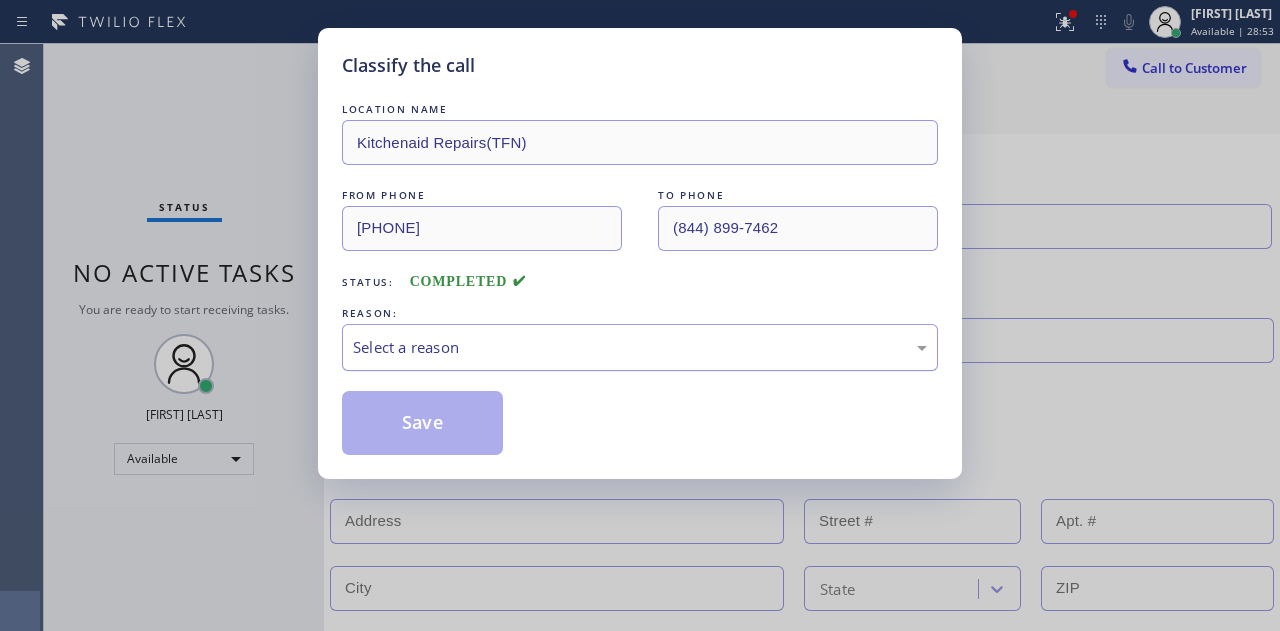 click on "Select a reason" at bounding box center [640, 347] 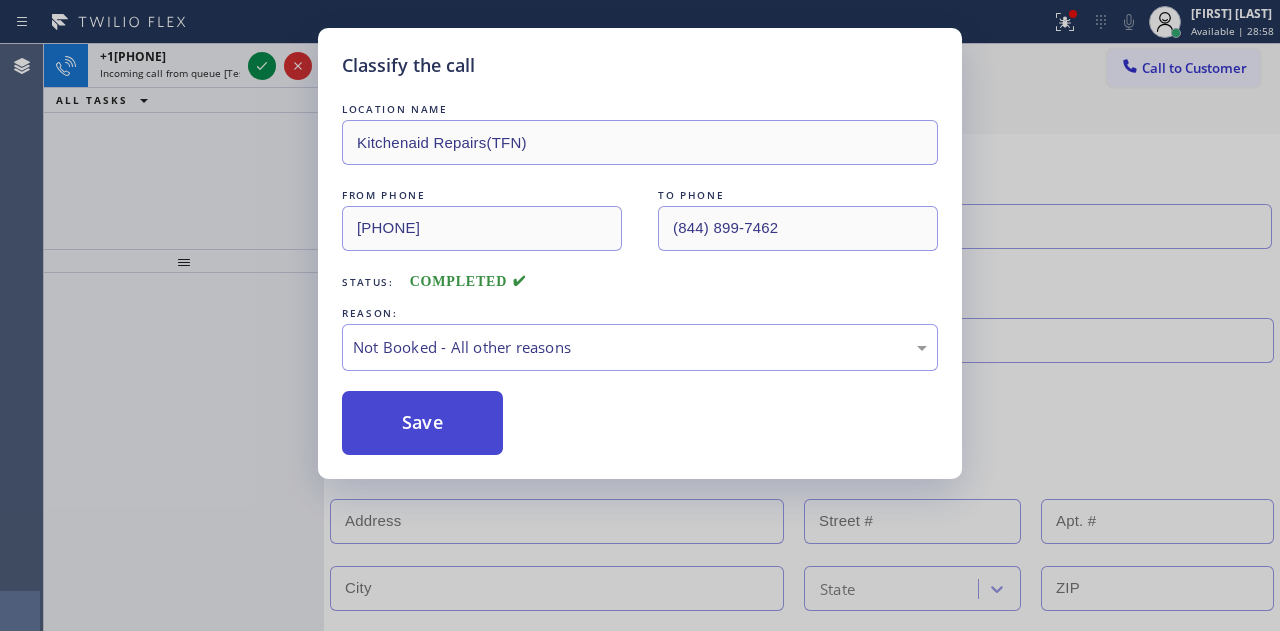 click on "Save" at bounding box center (422, 423) 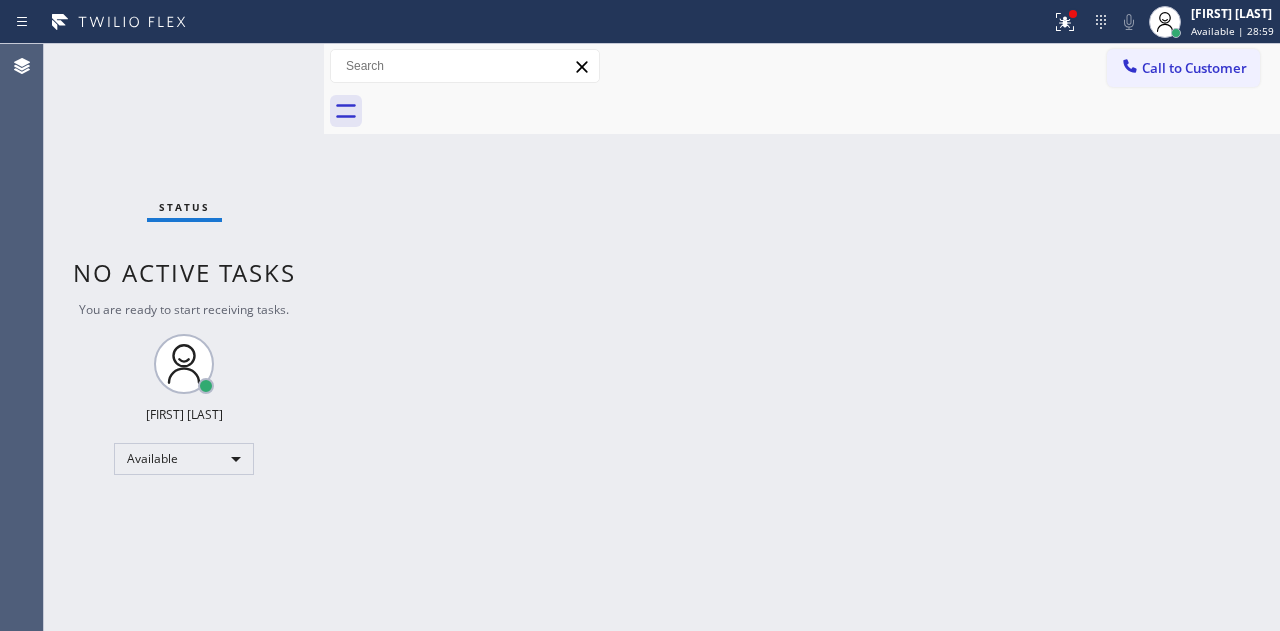 click on "Status   No active tasks     You are ready to start receiving tasks.   [FIRST] [LAST] Available" at bounding box center (184, 337) 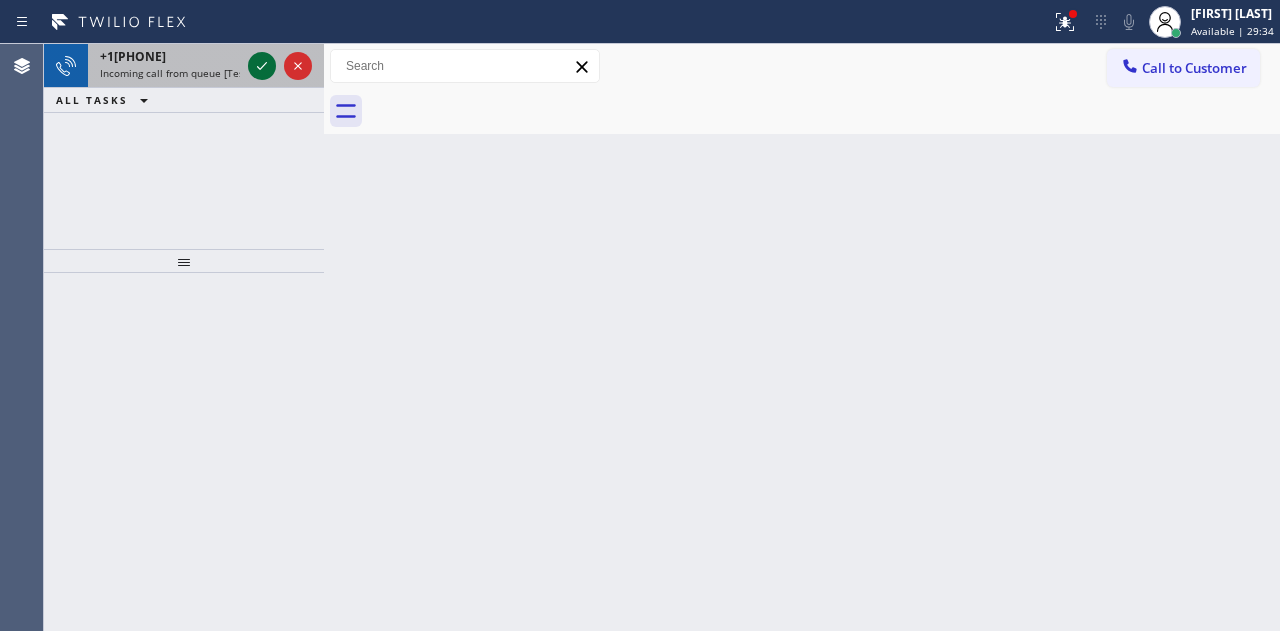 click 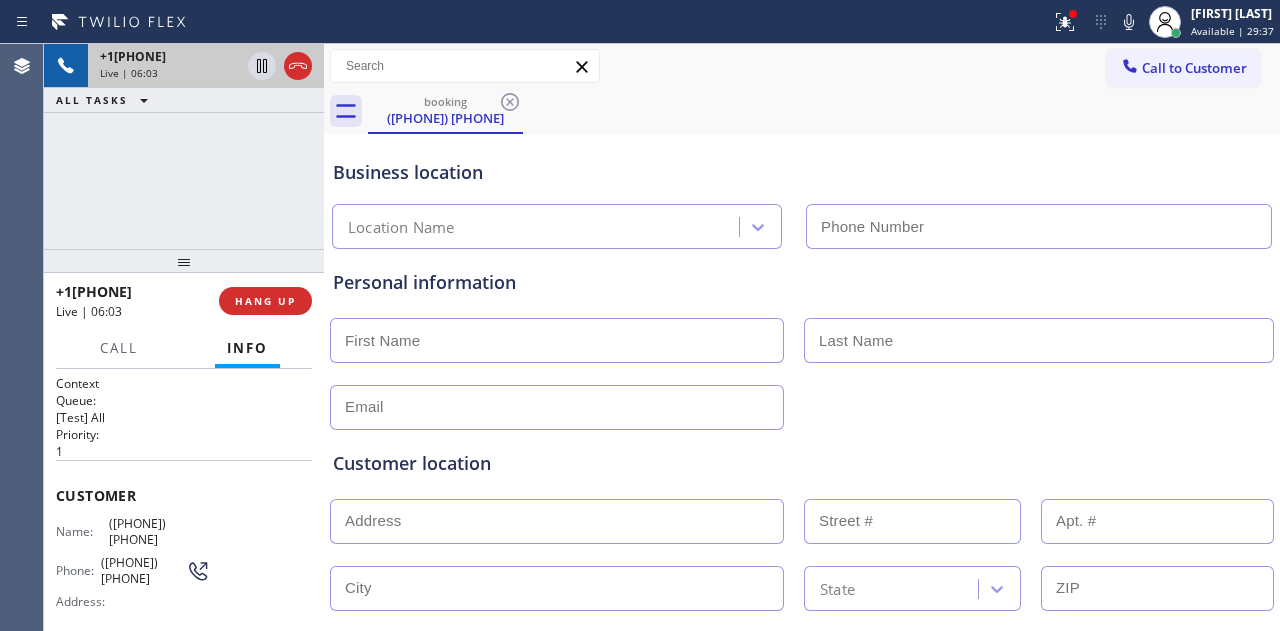 type on "[PHONE]" 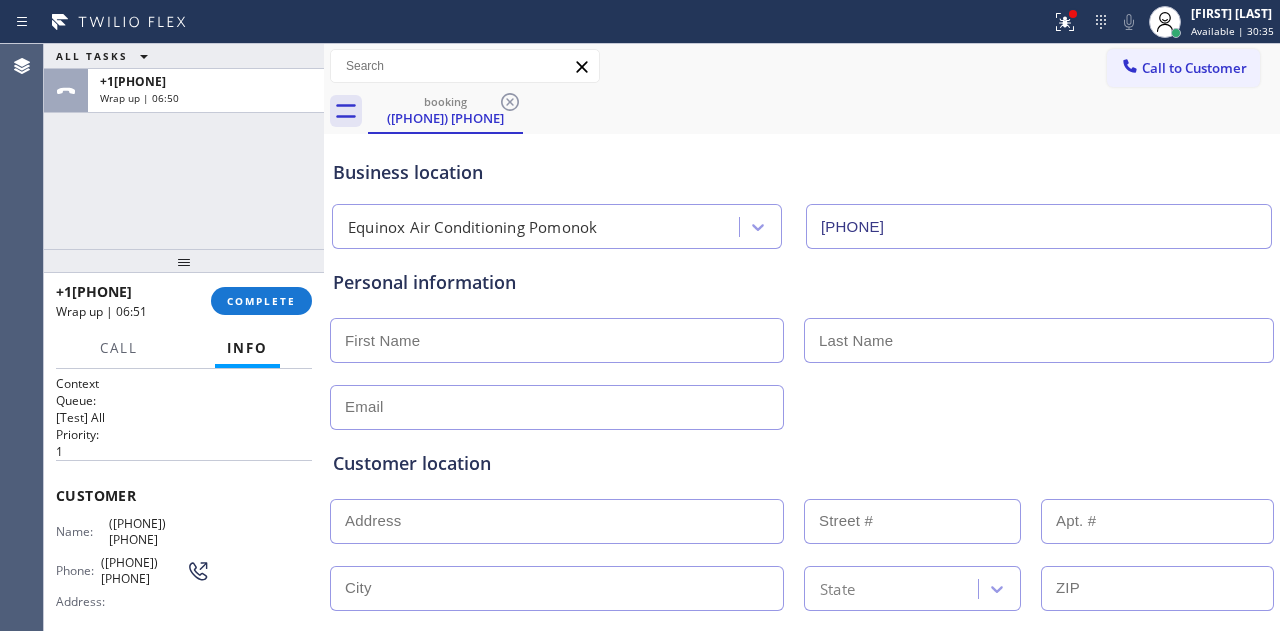 click on "ALL TASKS ALL TASKS ACTIVE TASKS TASKS IN WRAP UP +1[PHONE] Wrap up | [TIME]" at bounding box center [184, 146] 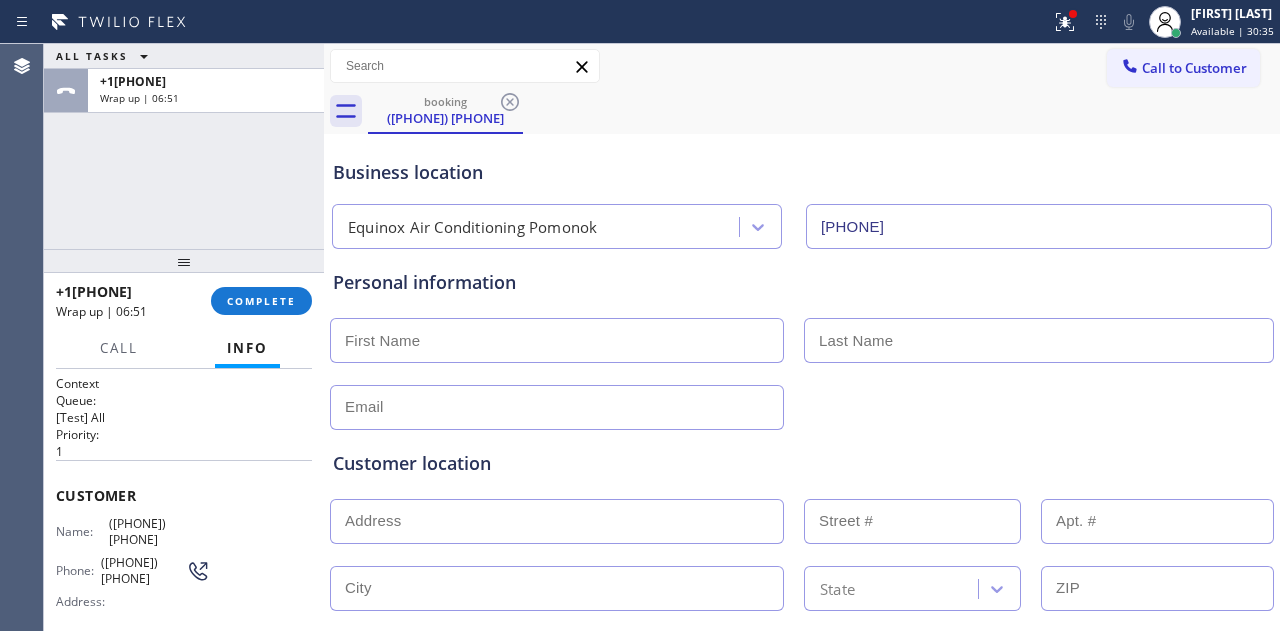 click on "+1[PHONE] Wrap up | [TIME] COMPLETE" at bounding box center [184, 301] 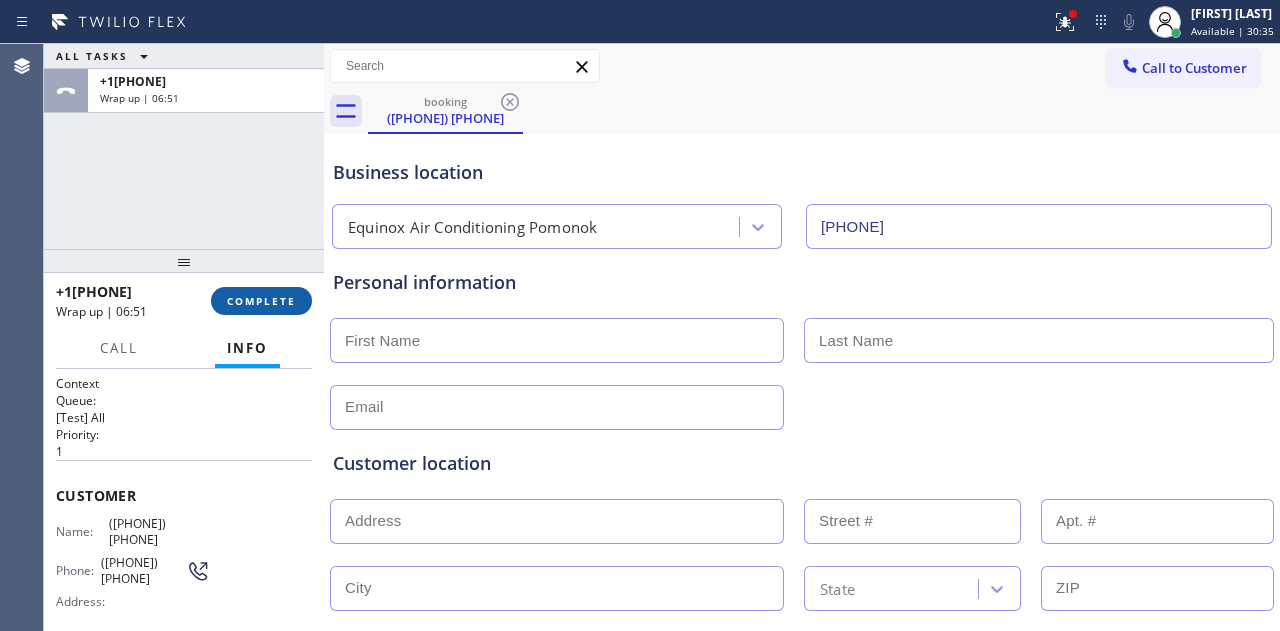 click on "COMPLETE" at bounding box center [261, 301] 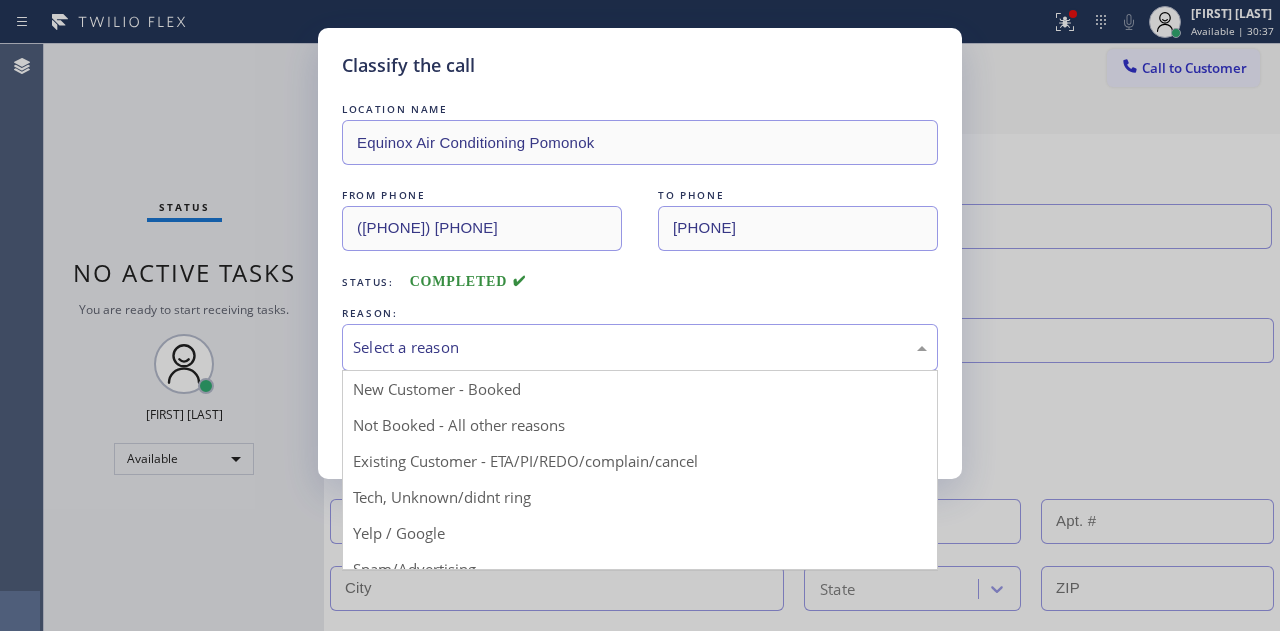 click on "Select a reason" at bounding box center (640, 347) 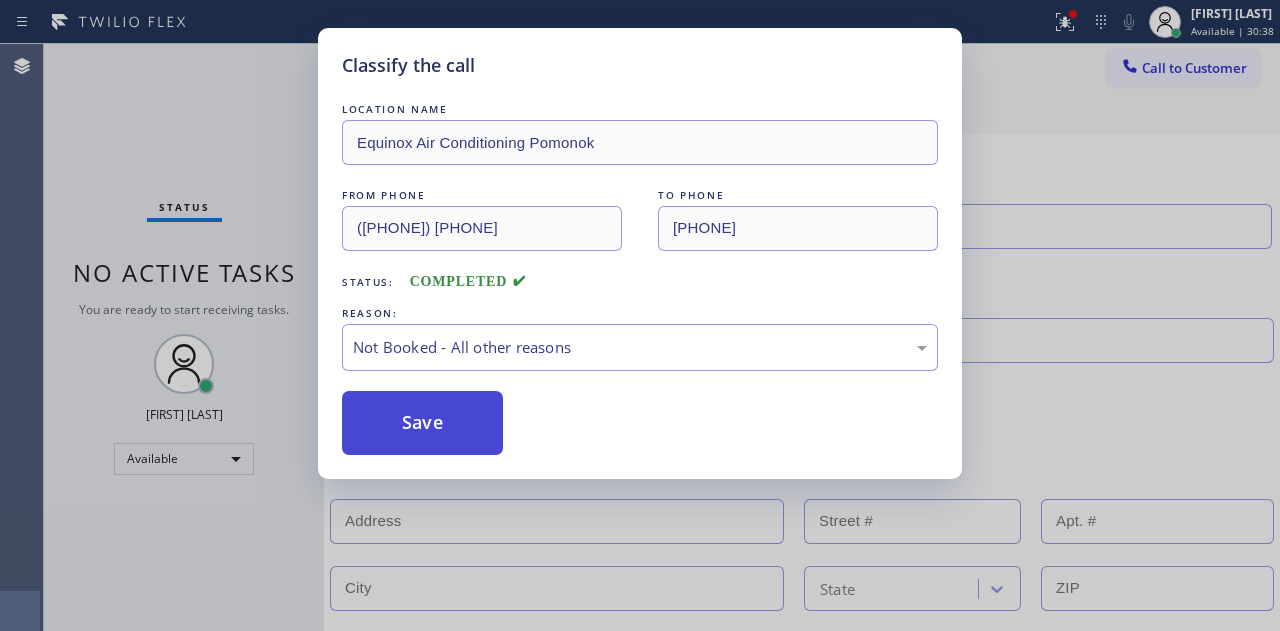click on "Save" at bounding box center (422, 423) 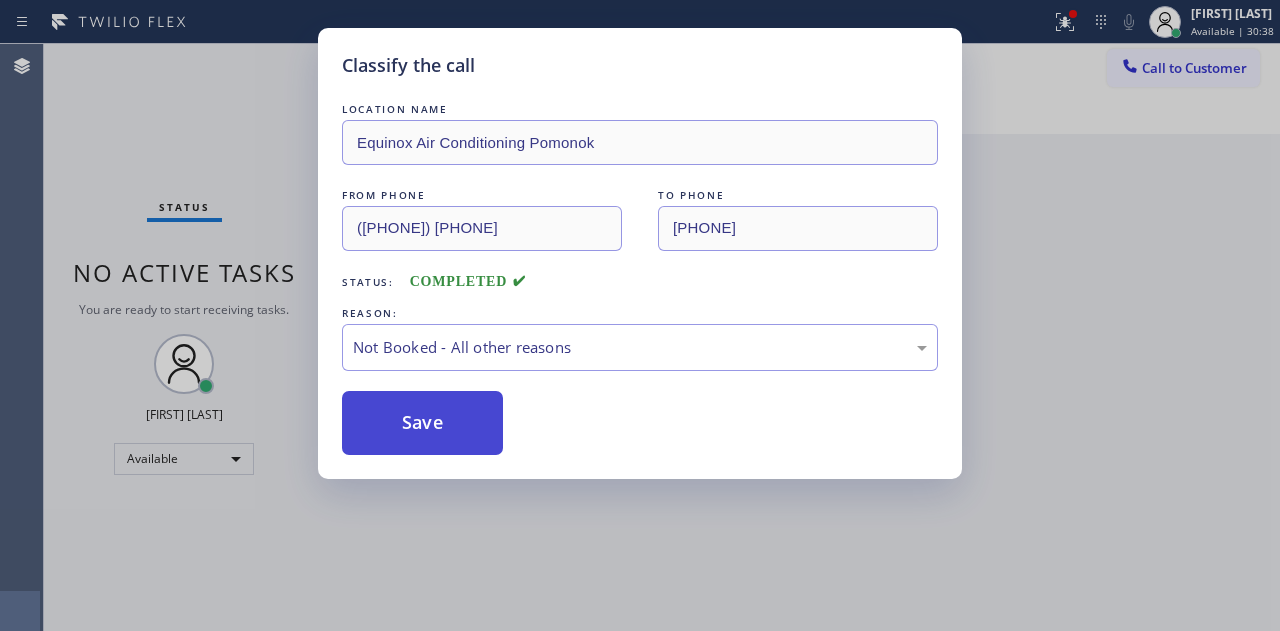 click on "Save" at bounding box center (422, 423) 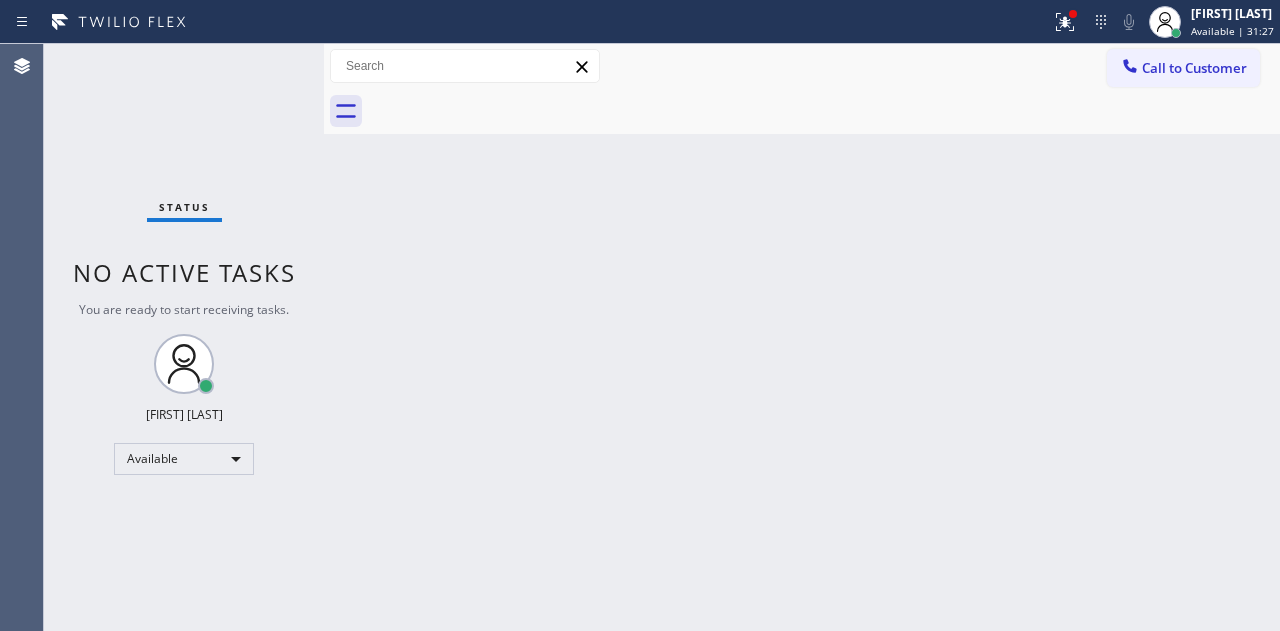 click on "Status   No active tasks     You are ready to start receiving tasks.   [FIRST] [LAST] Available" at bounding box center [184, 337] 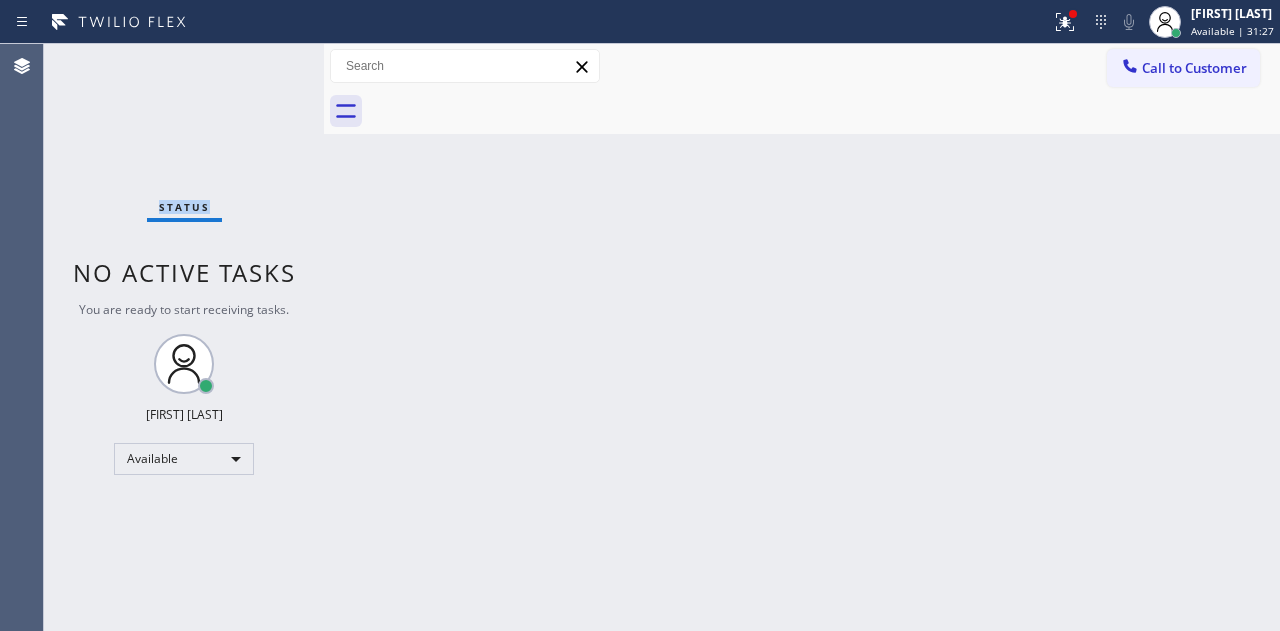 click on "Status   No active tasks     You are ready to start receiving tasks.   [FIRST] [LAST] Available" at bounding box center (184, 337) 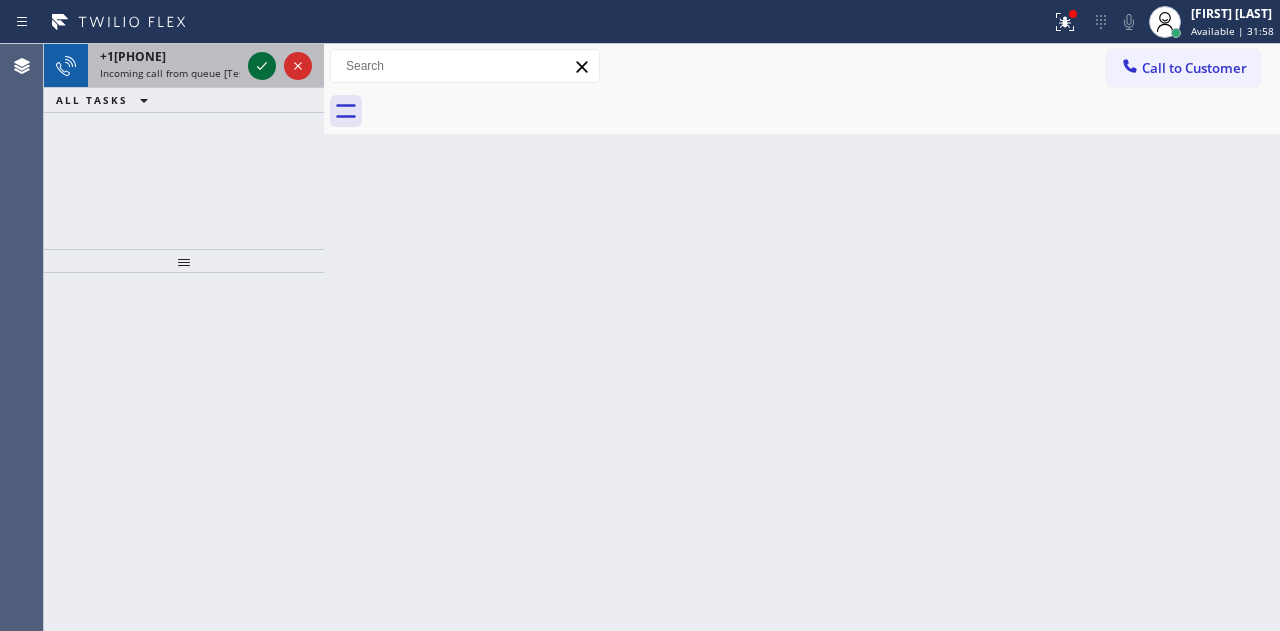 click 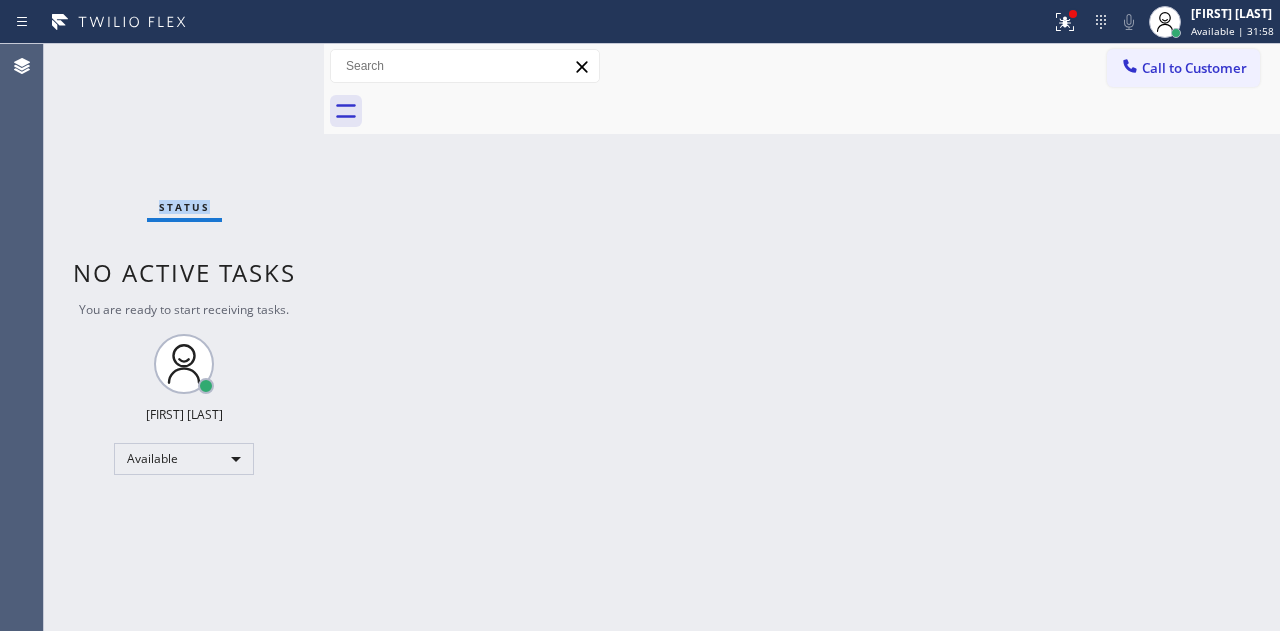 click on "Status   No active tasks     You are ready to start receiving tasks.   [FIRST] [LAST] Available" at bounding box center [184, 337] 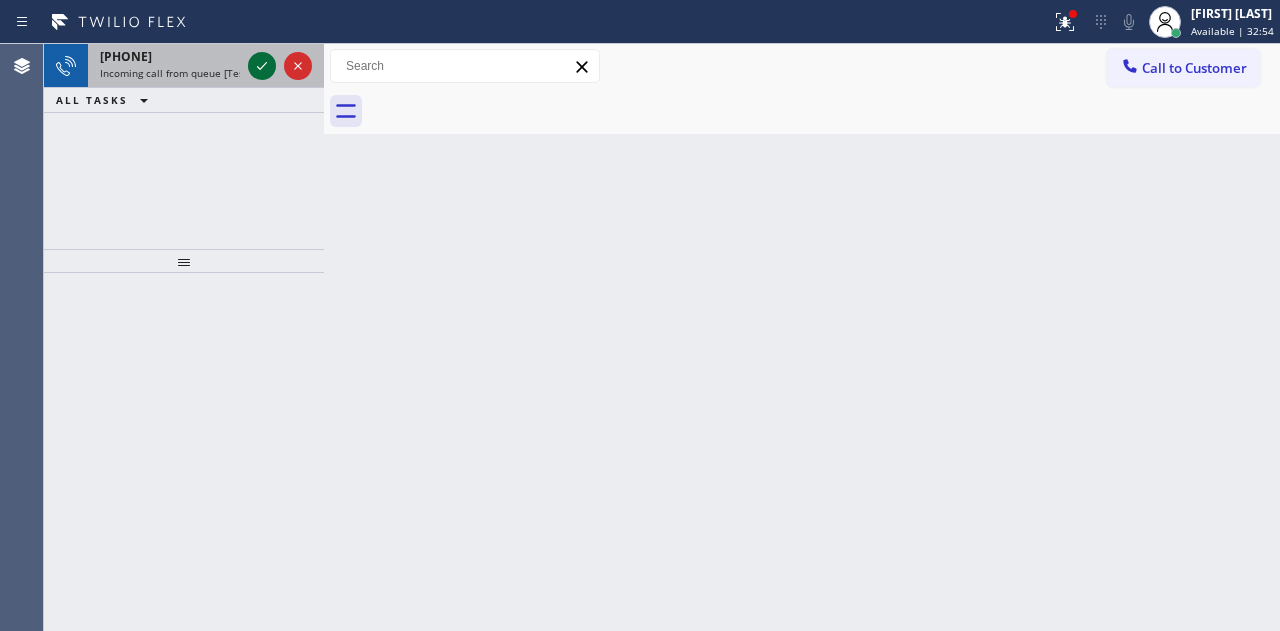 click 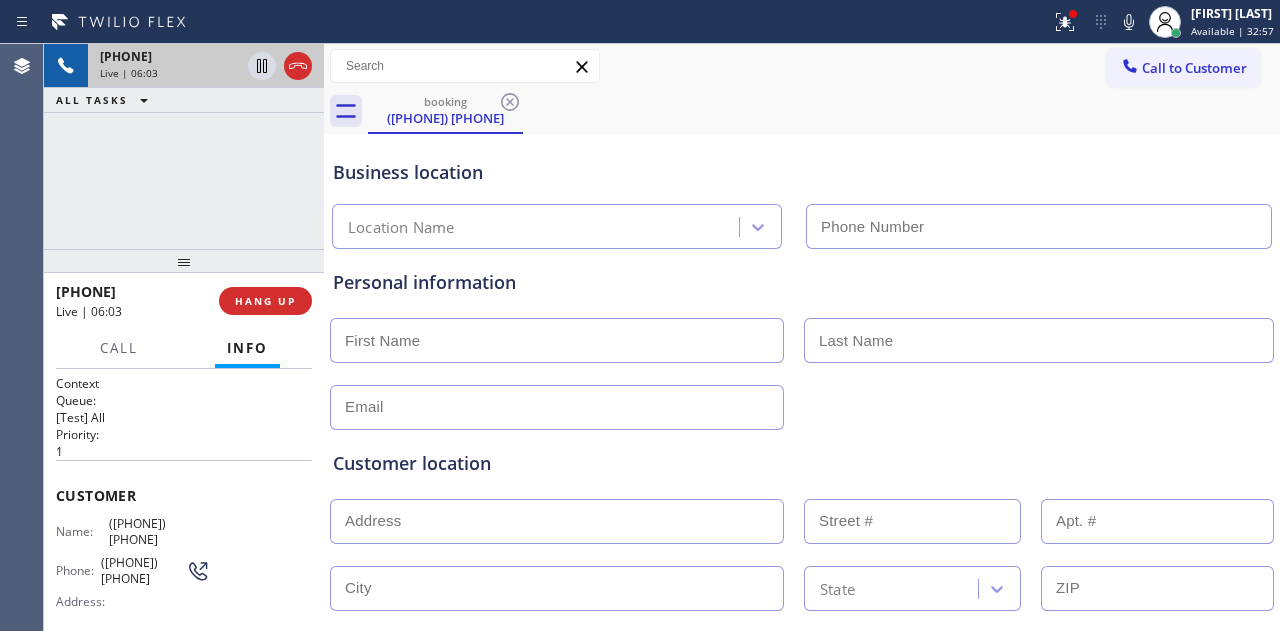 type on "([PHONE]) [PHONE]" 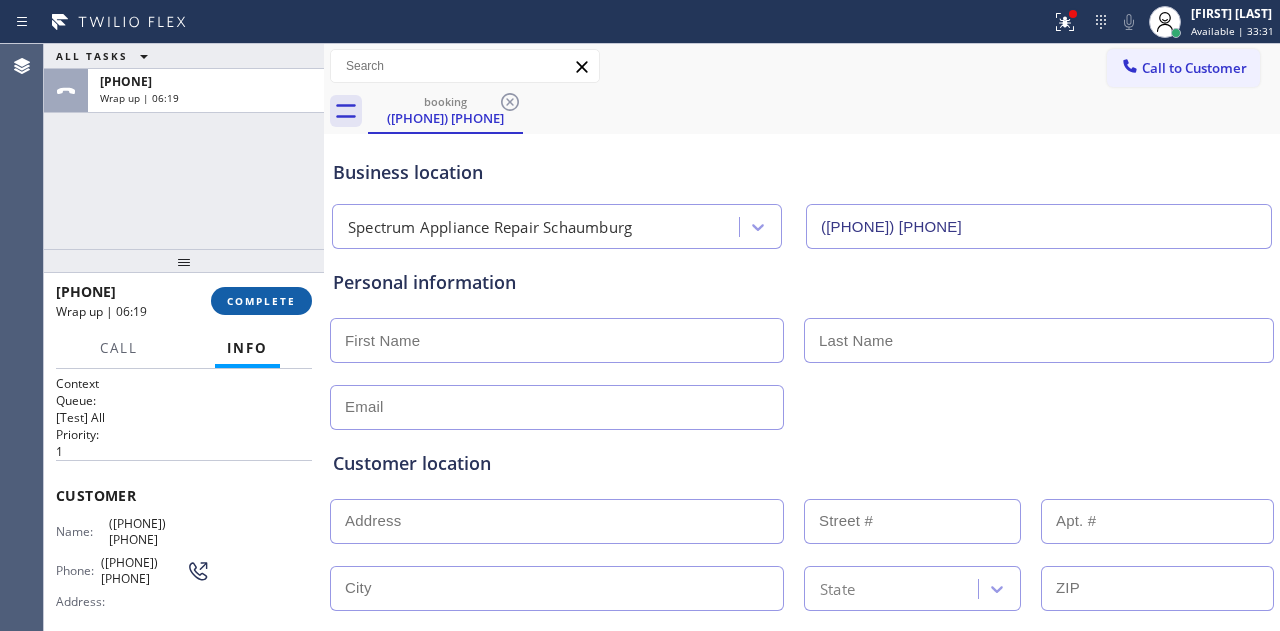 click on "COMPLETE" at bounding box center [261, 301] 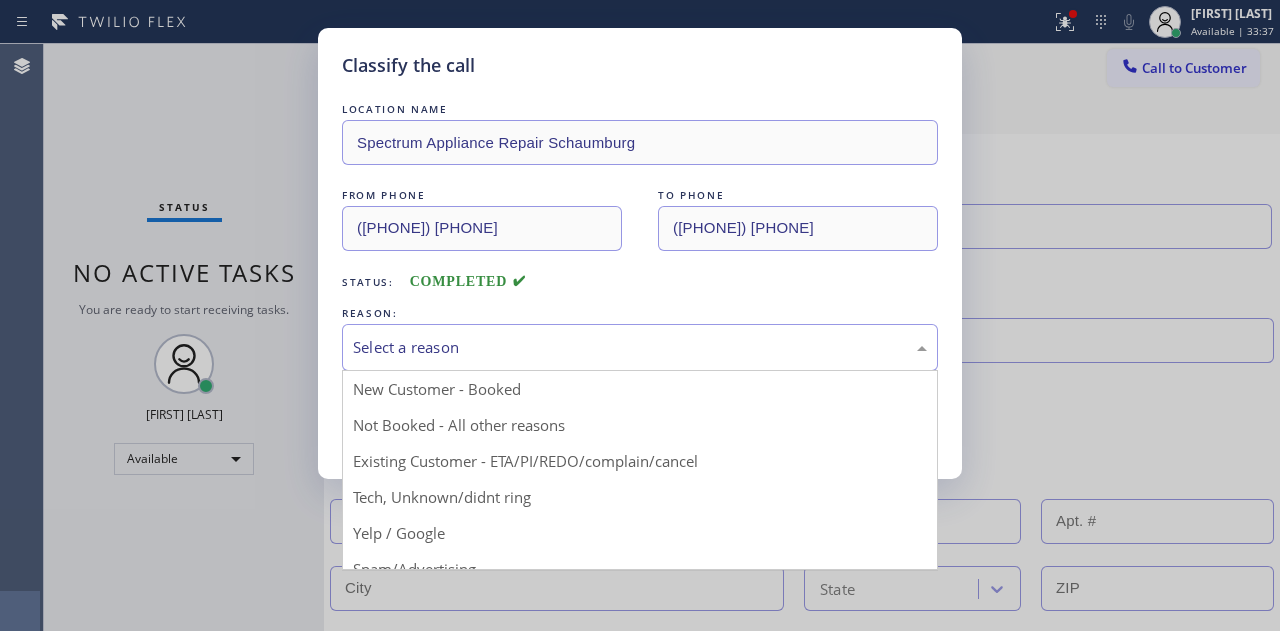 click on "Select a reason" at bounding box center [640, 347] 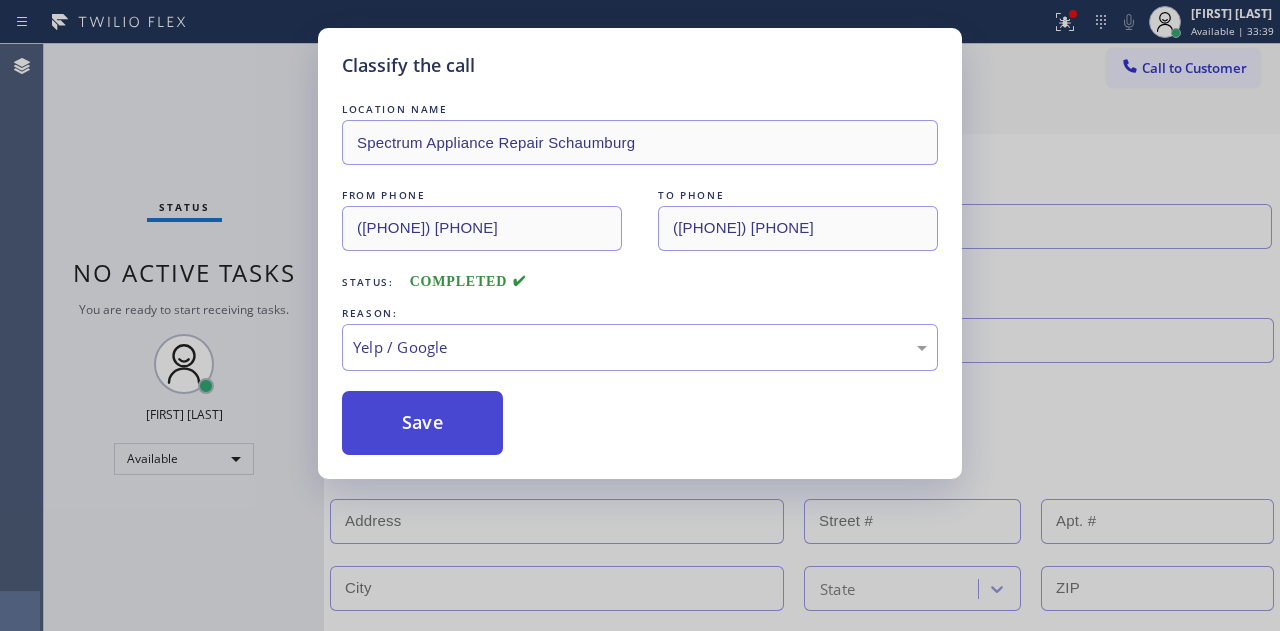 click on "Save" at bounding box center [422, 423] 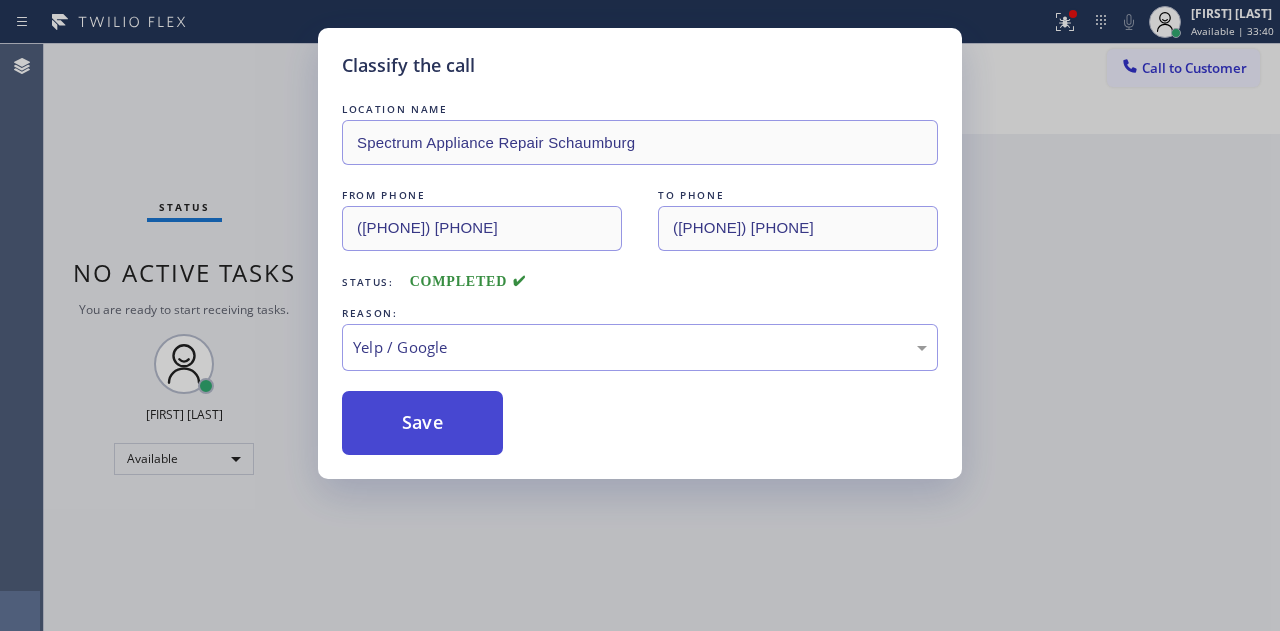 click on "Save" at bounding box center [422, 423] 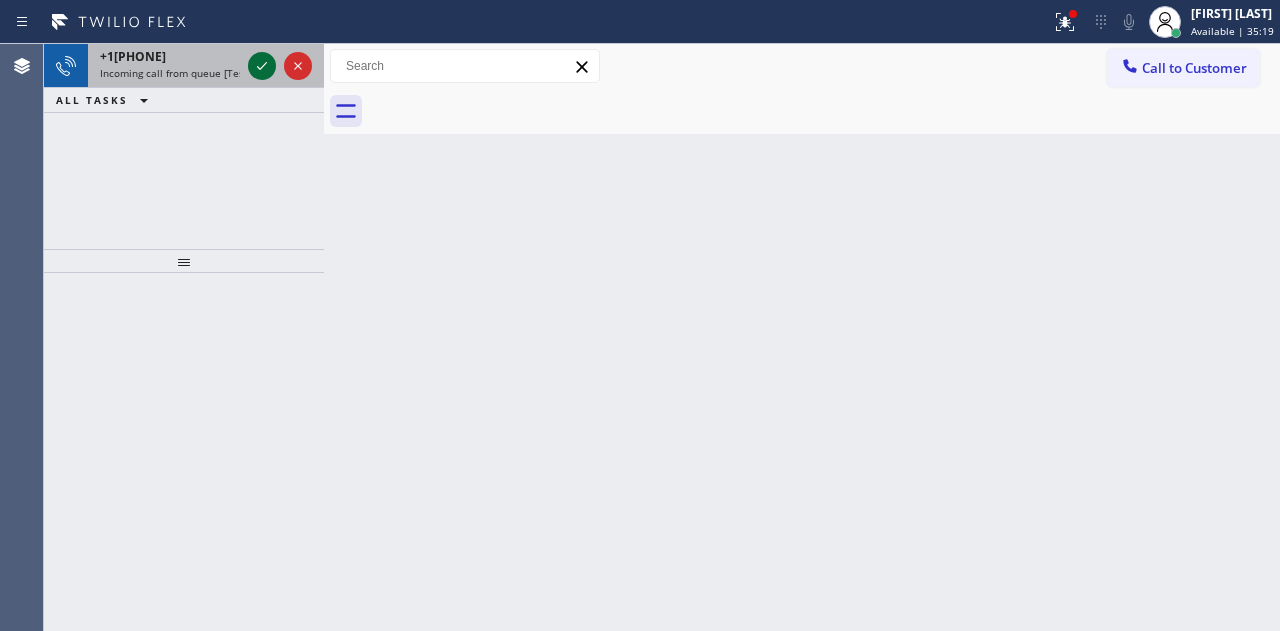 click at bounding box center (262, 66) 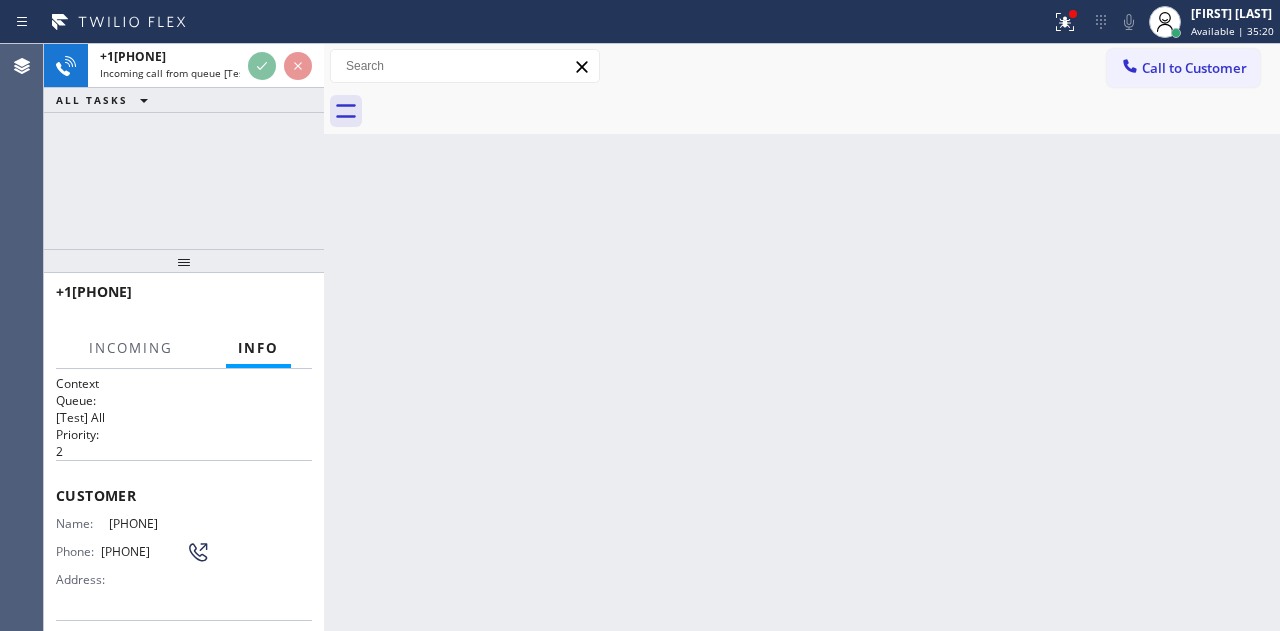scroll, scrollTop: 300, scrollLeft: 0, axis: vertical 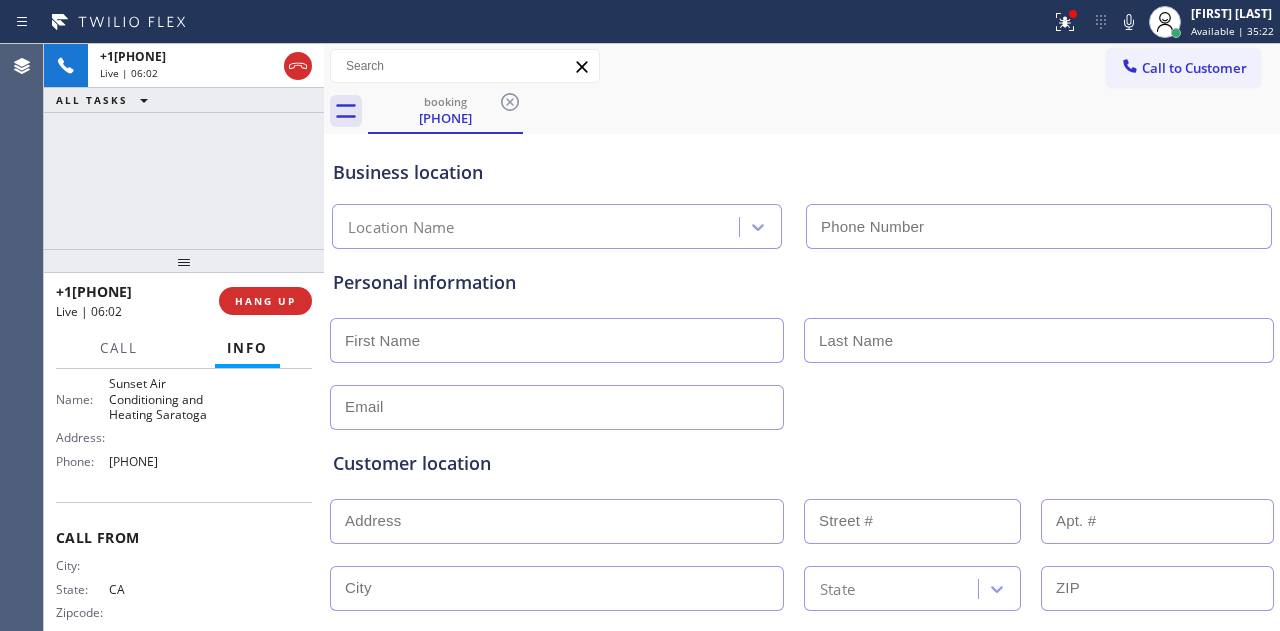 type on "[PHONE]" 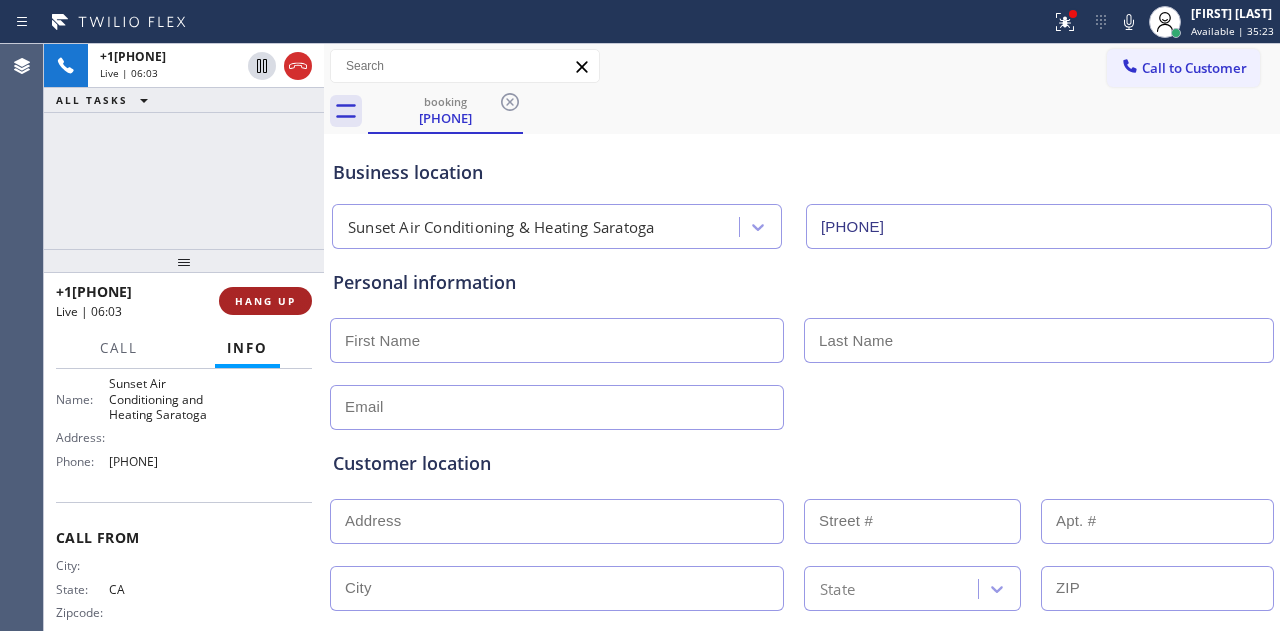 click on "HANG UP" at bounding box center (265, 301) 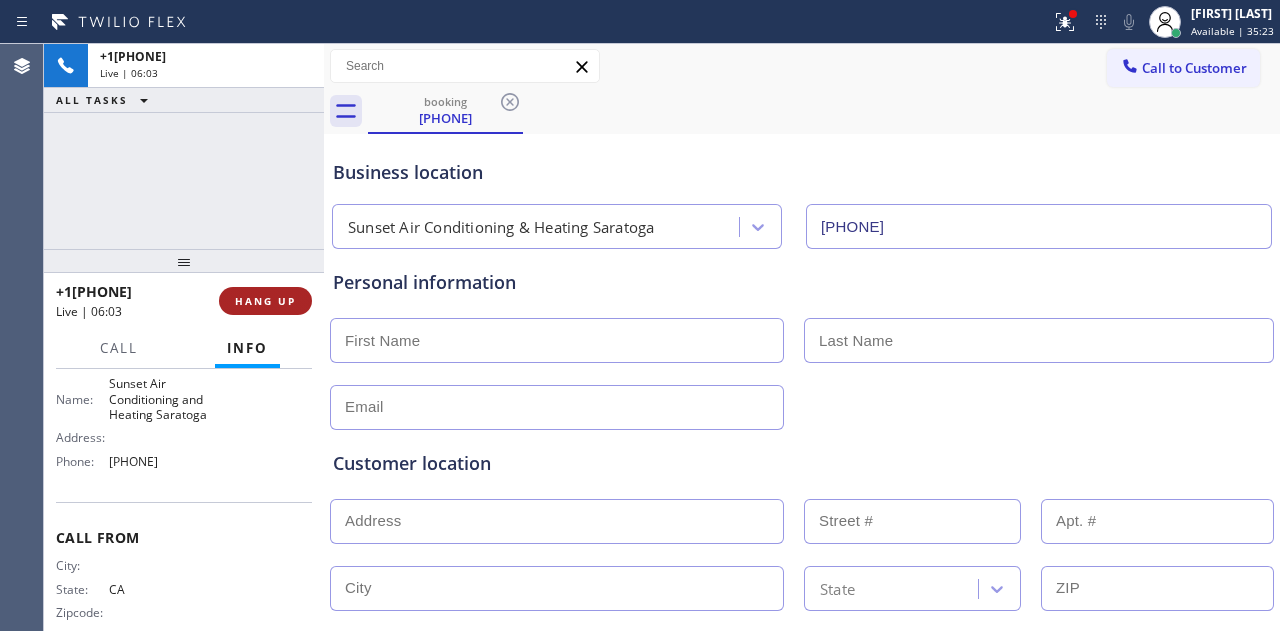 click on "HANG UP" at bounding box center [265, 301] 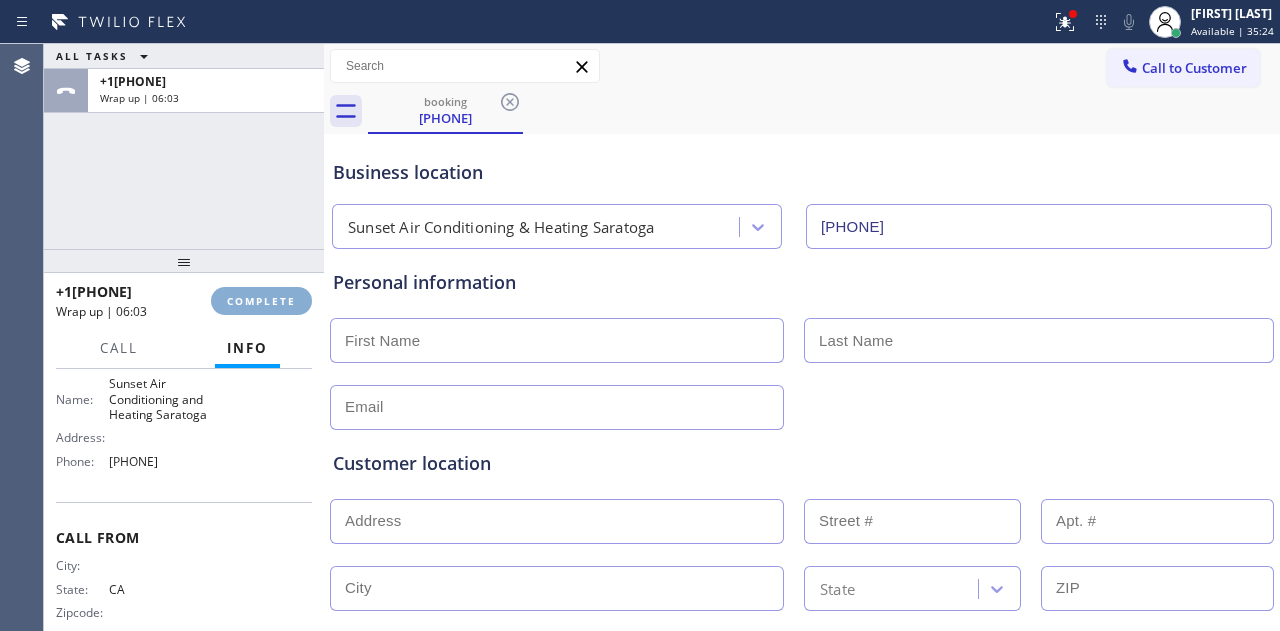 click on "COMPLETE" at bounding box center (261, 301) 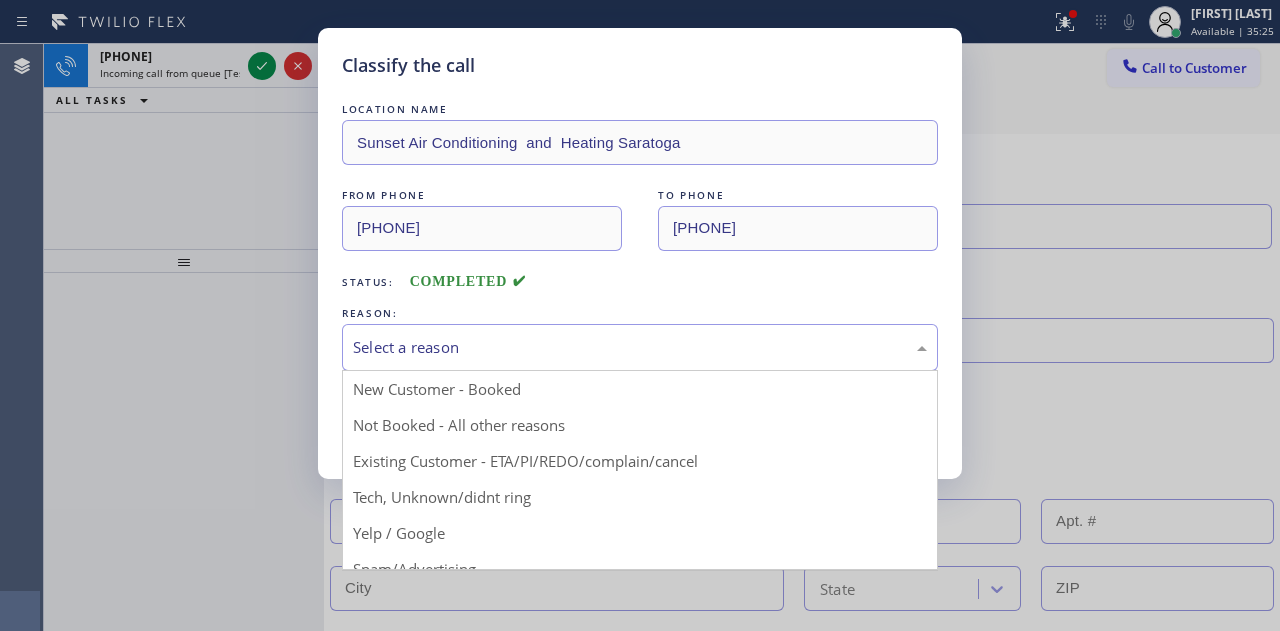 click on "Select a reason" at bounding box center (640, 347) 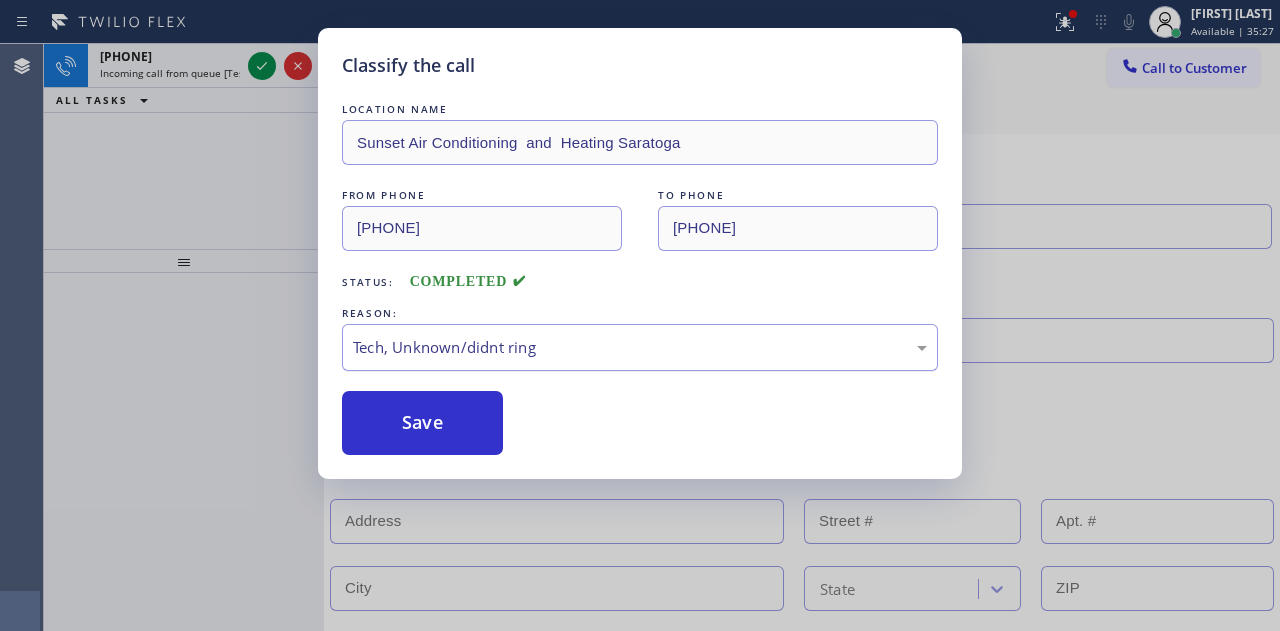 click on "Tech, Unknown/didnt ring" at bounding box center [640, 347] 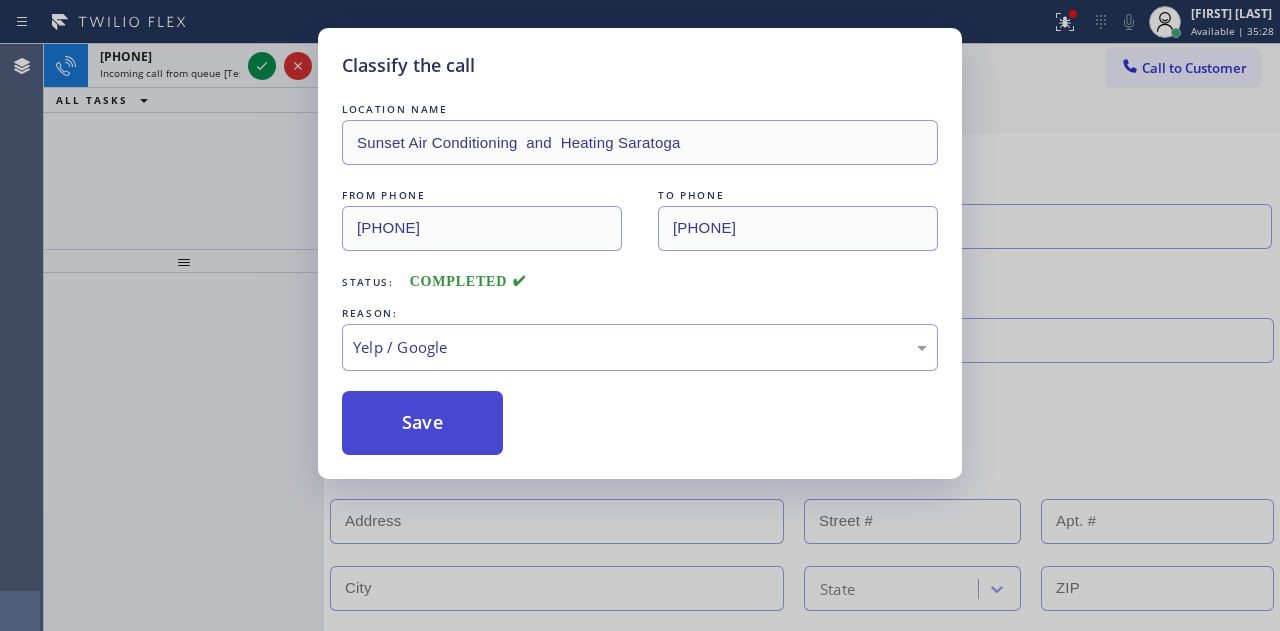 click on "Save" at bounding box center (422, 423) 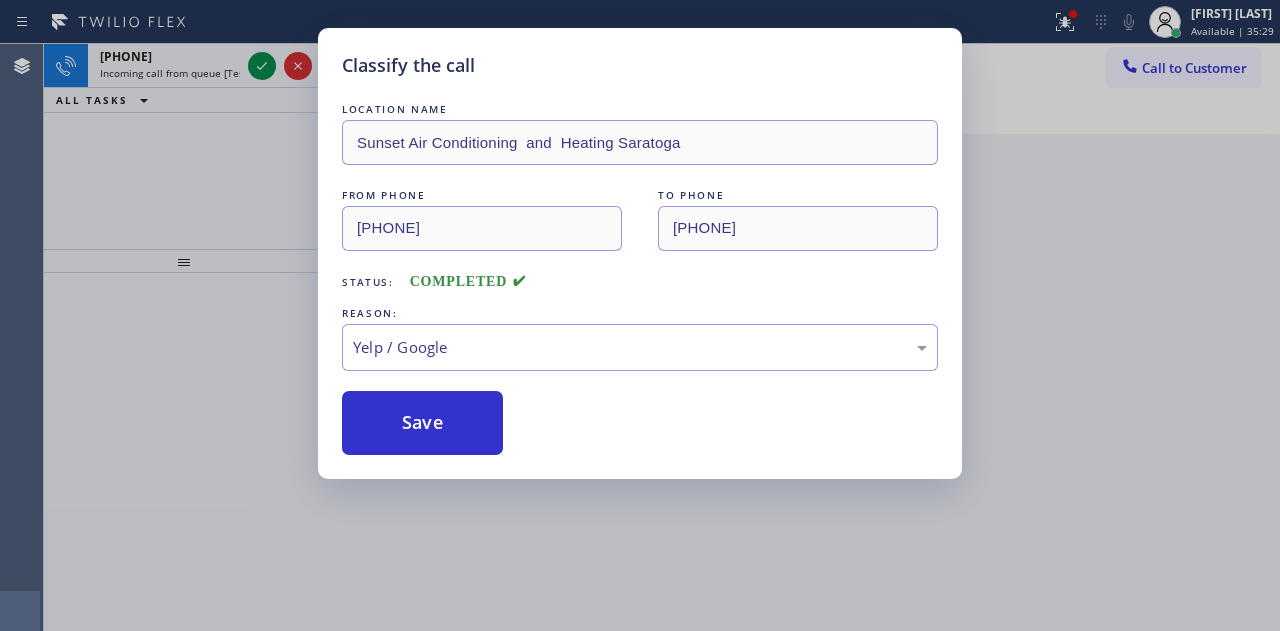 click on "Classify the call LOCATION NAME Sunset Air Conditioning and Heating Saratoga FROM PHONE +1[PHONE] TO PHONE +1[PHONE] Status: COMPLETED REASON: Yelp / Google Save" at bounding box center [640, 315] 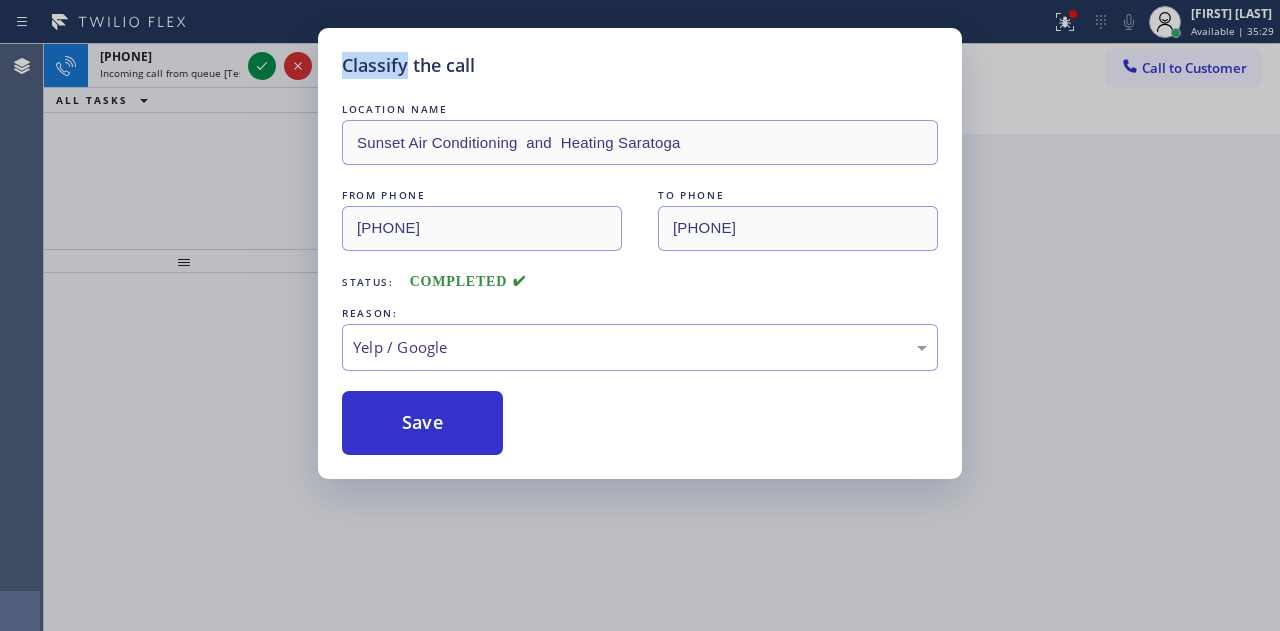 click on "Classify the call LOCATION NAME Sunset Air Conditioning and Heating Saratoga FROM PHONE +1[PHONE] TO PHONE +1[PHONE] Status: COMPLETED REASON: Yelp / Google Save" at bounding box center [640, 315] 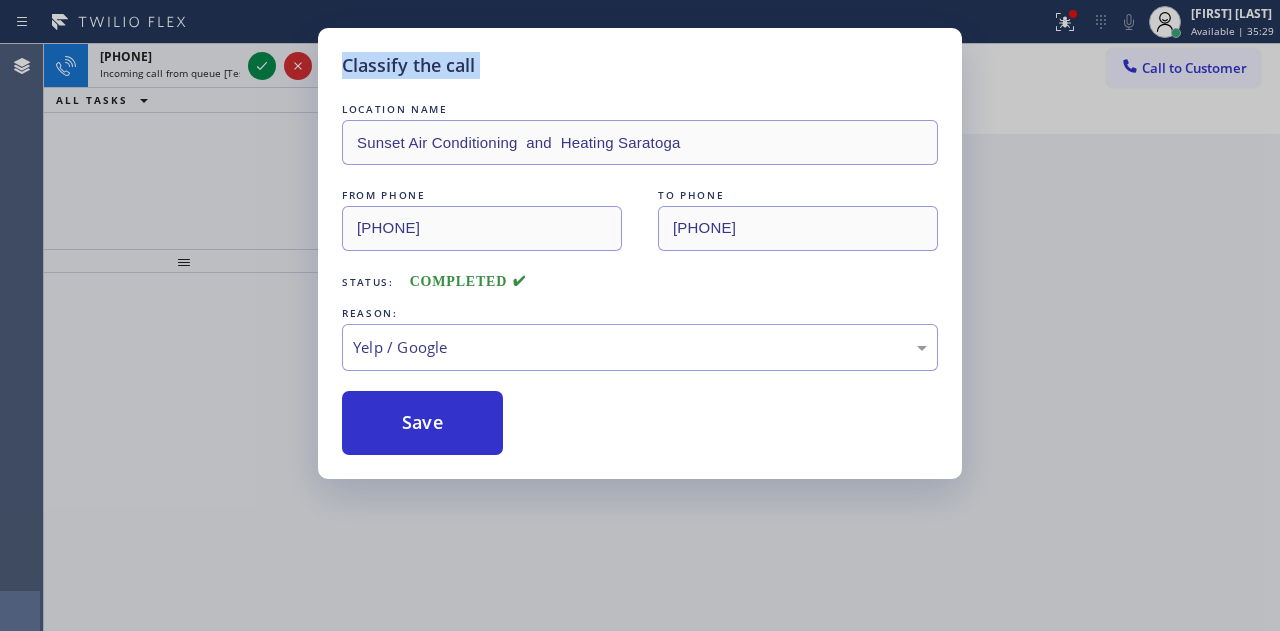 click on "Classify the call LOCATION NAME Sunset Air Conditioning and Heating Saratoga FROM PHONE +1[PHONE] TO PHONE +1[PHONE] Status: COMPLETED REASON: Yelp / Google Save" at bounding box center (640, 315) 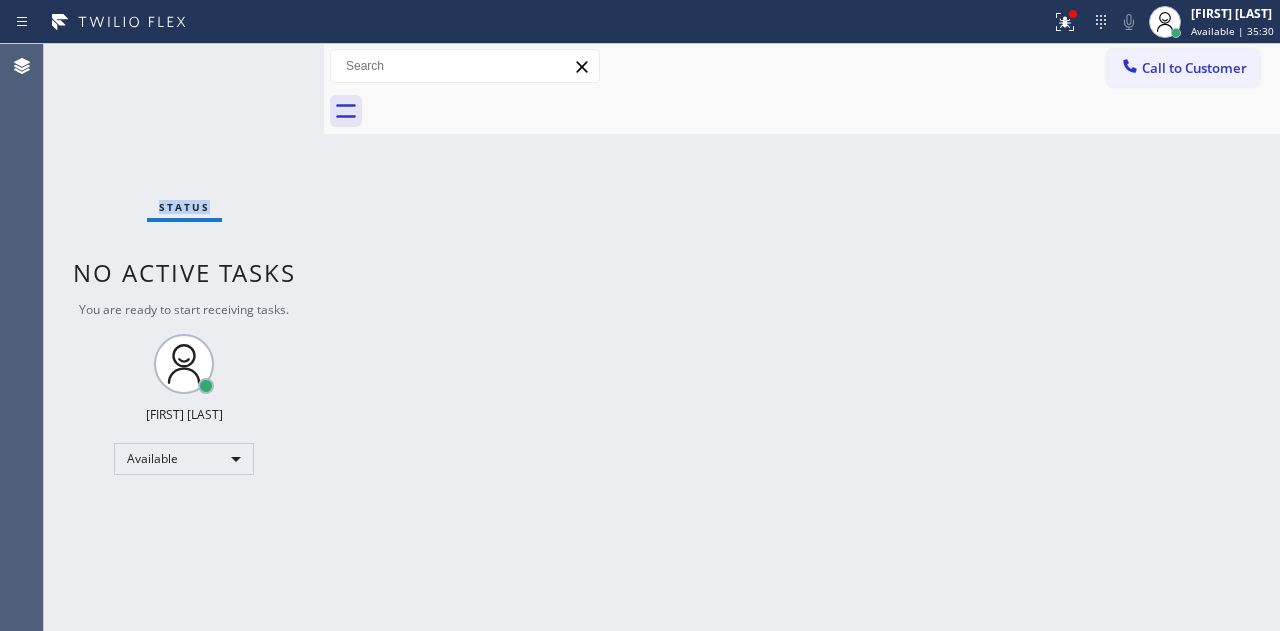 click on "Status   No active tasks     You are ready to start receiving tasks.   [FIRST] [LAST] Available" at bounding box center (184, 337) 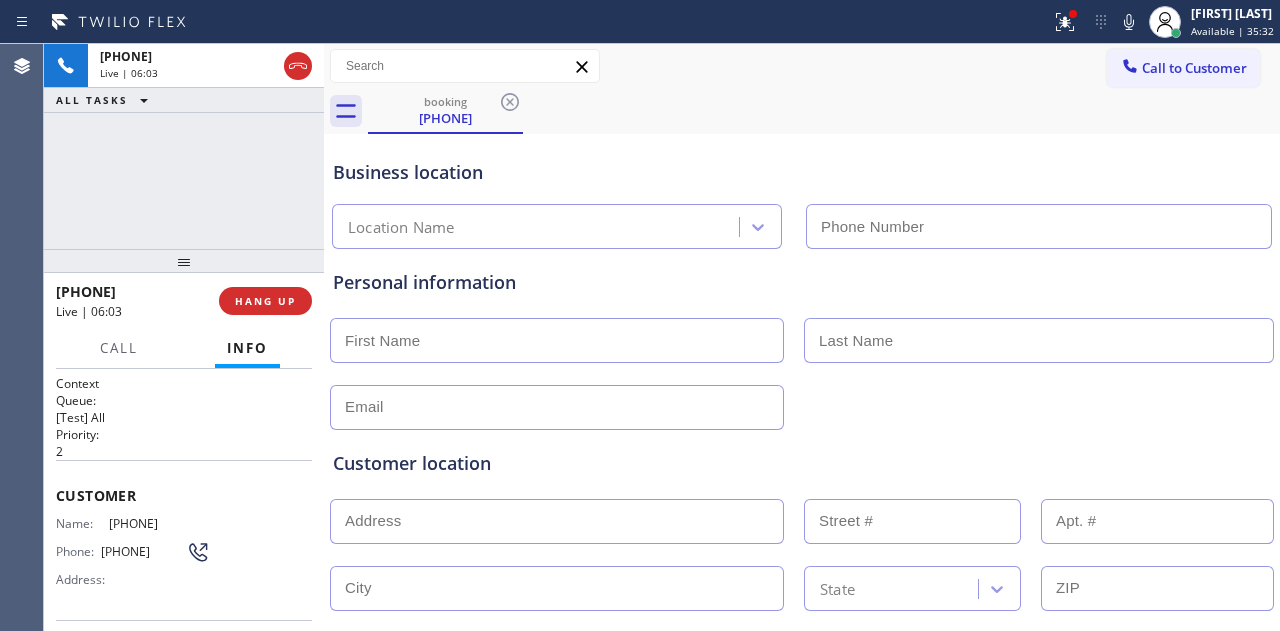type on "[PHONE]" 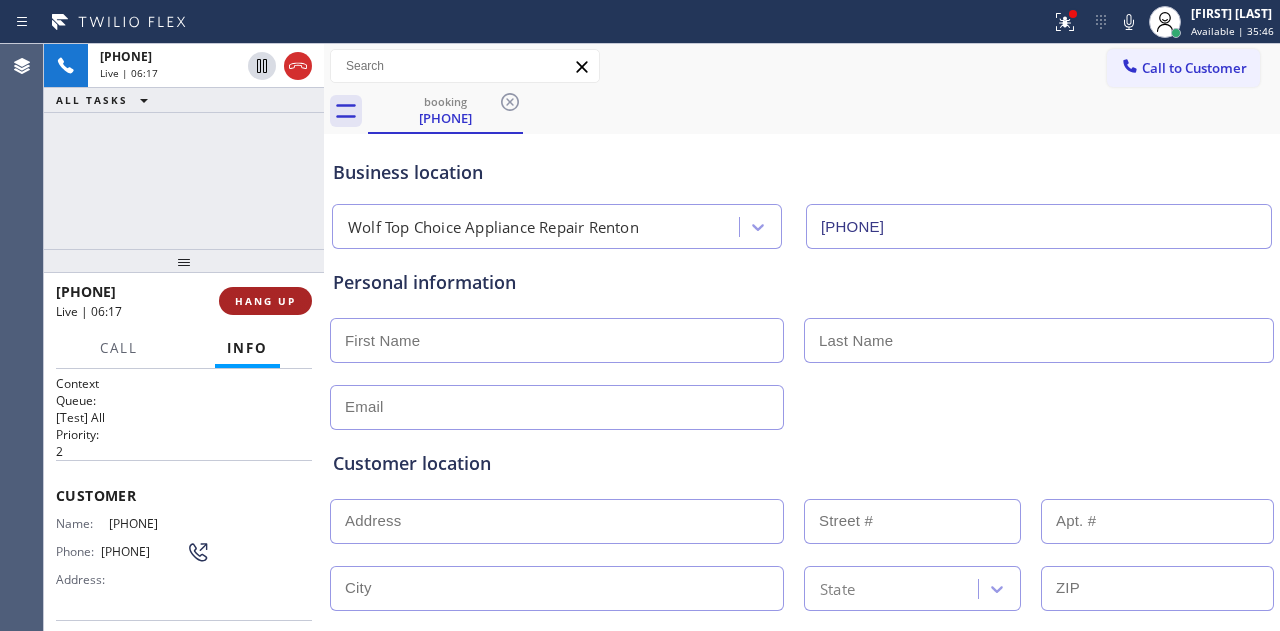click on "HANG UP" at bounding box center (265, 301) 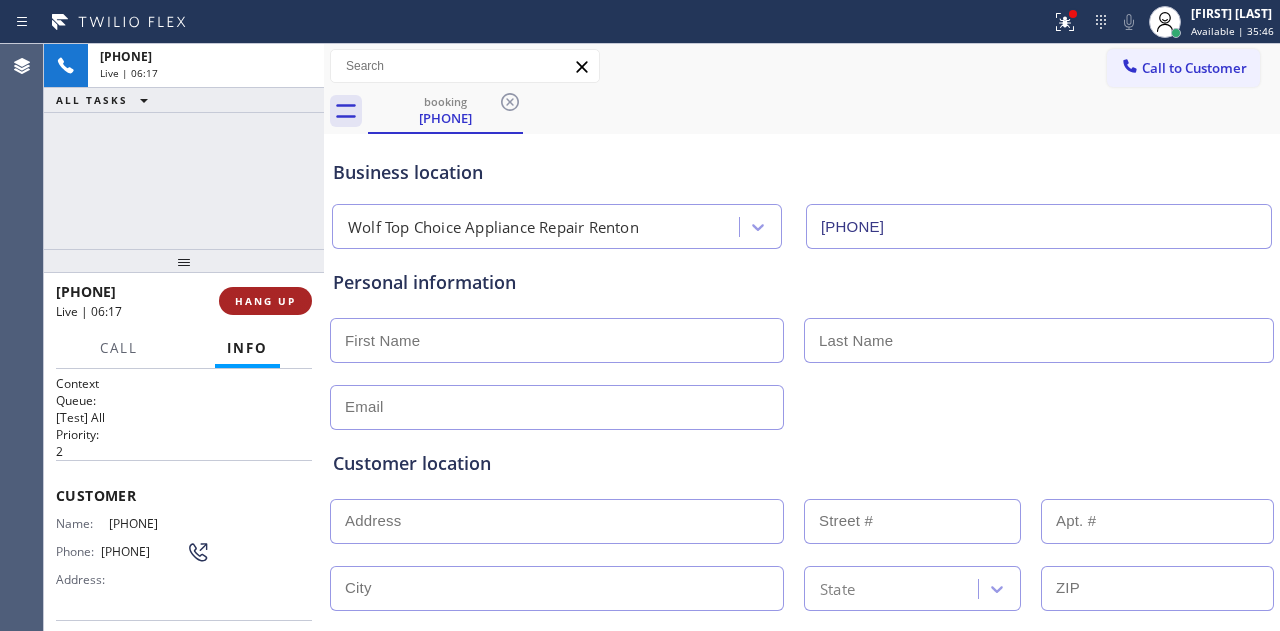 click on "HANG UP" at bounding box center [265, 301] 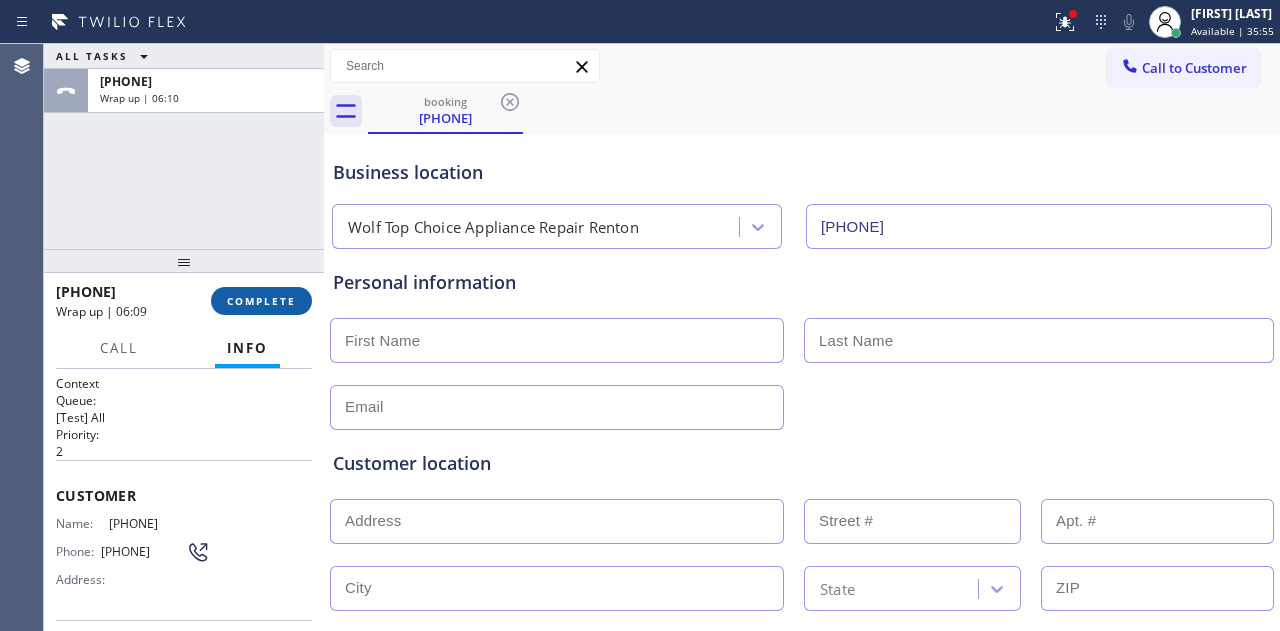 click on "COMPLETE" at bounding box center (261, 301) 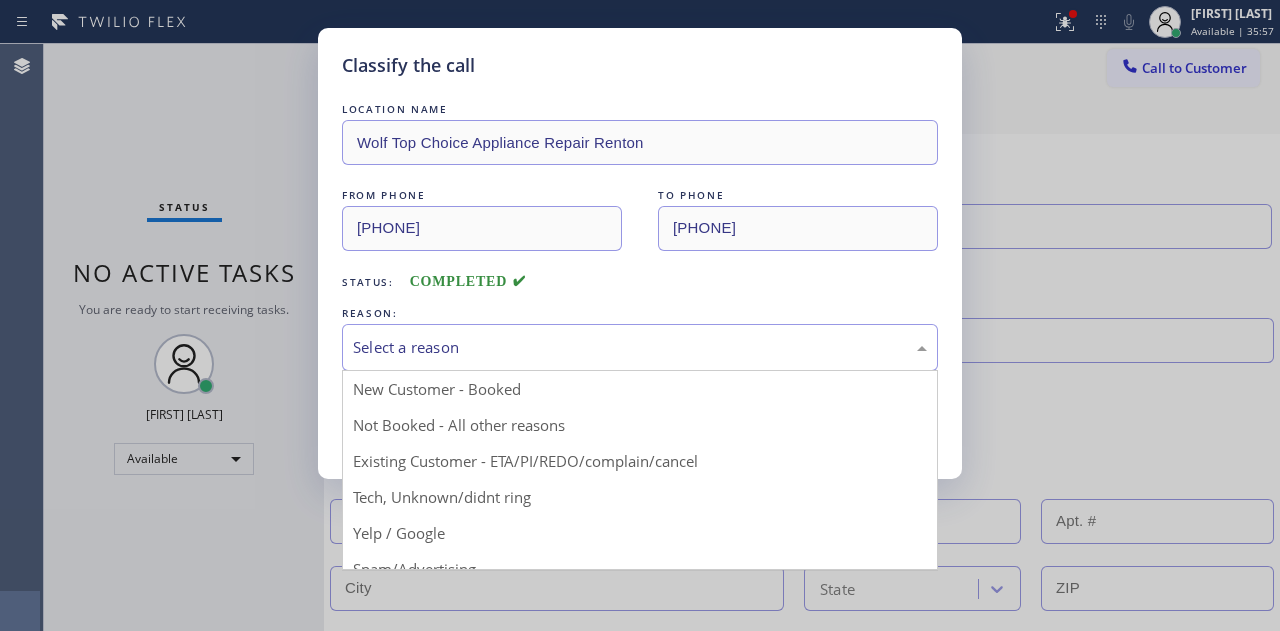 click on "Select a reason" at bounding box center [640, 347] 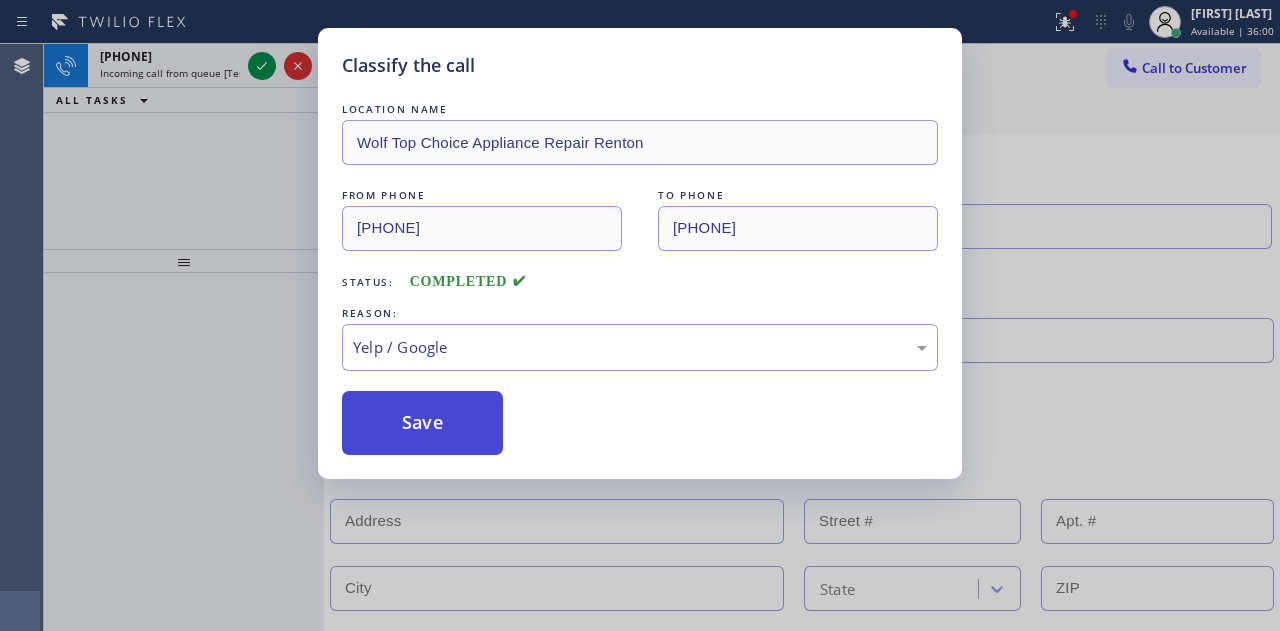 click on "Save" at bounding box center (422, 423) 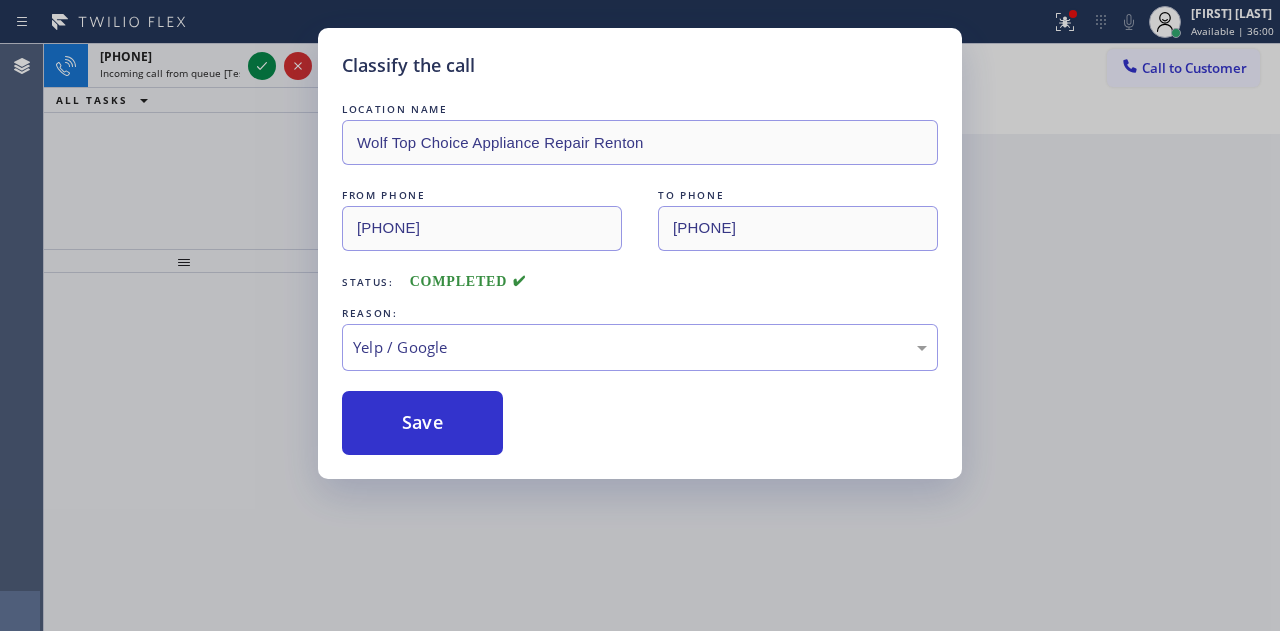 drag, startPoint x: 407, startPoint y: 411, endPoint x: 339, endPoint y: 187, distance: 234.094 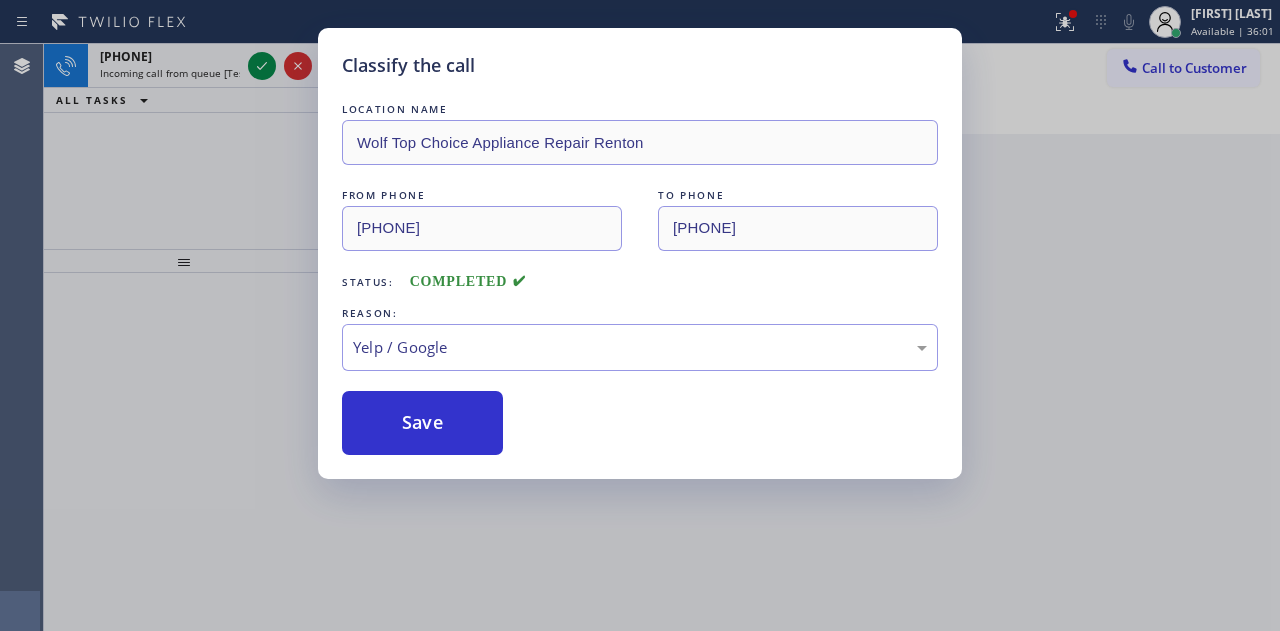 click on "Classify the call LOCATION NAME Wolf Top Choice Appliance Repair Renton FROM PHONE [PHONE] TO PHONE [PHONE] Status: COMPLETED REASON: Yelp / Google  Save" at bounding box center [640, 315] 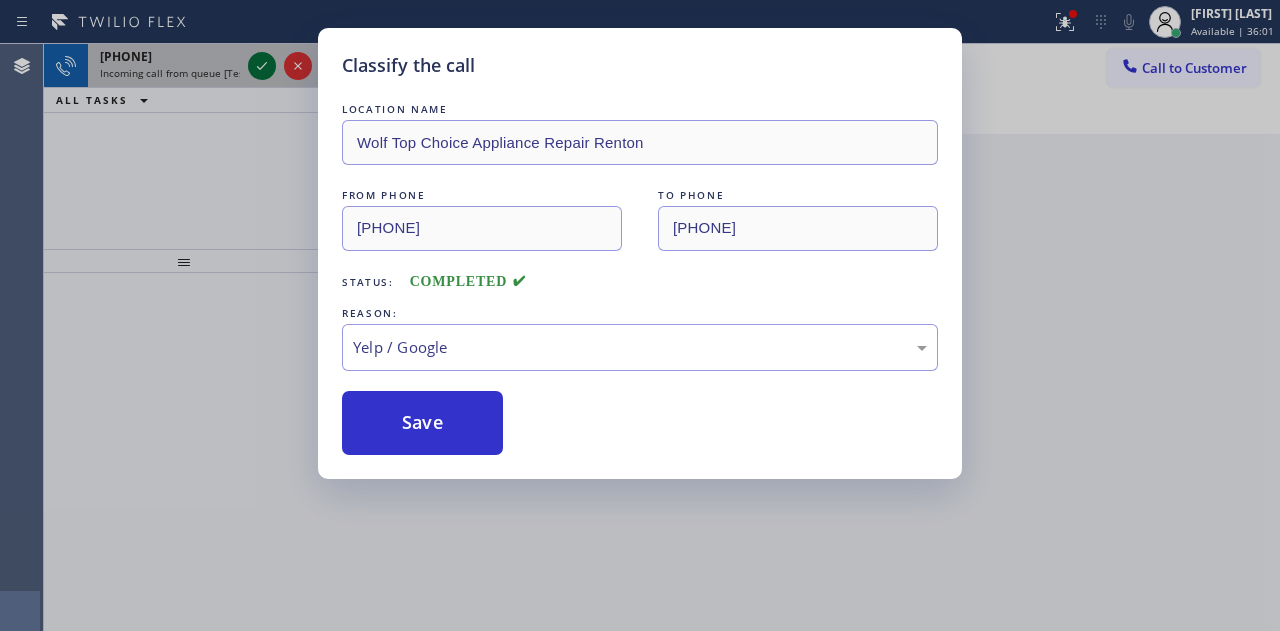 click 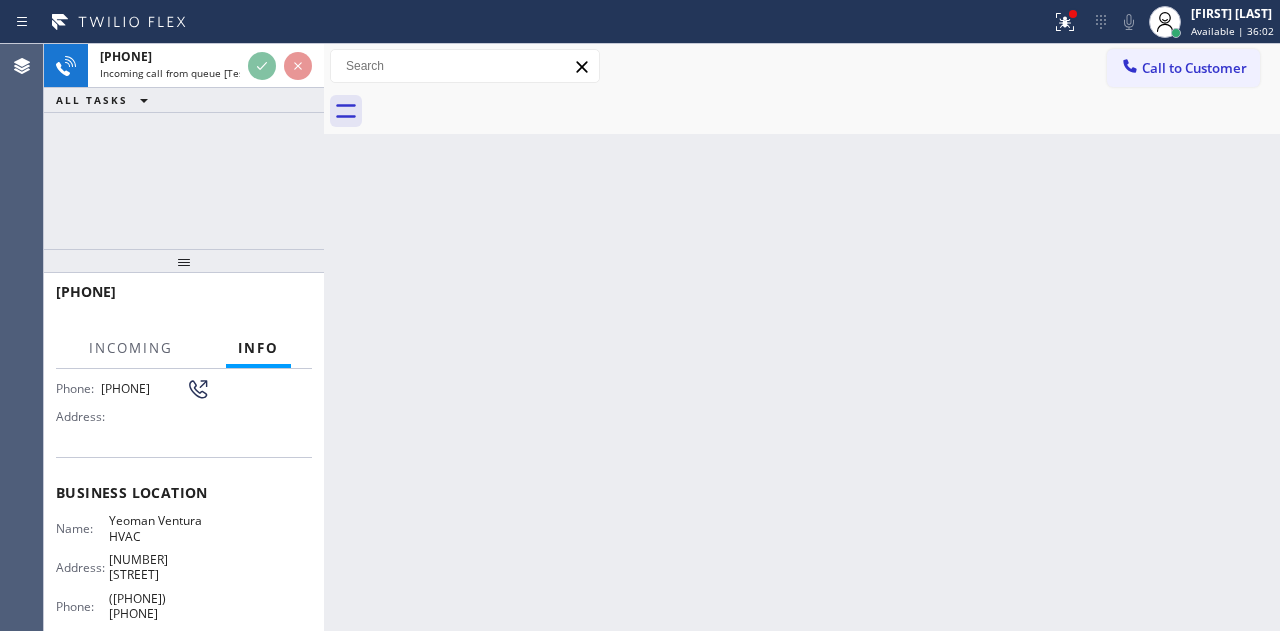 scroll, scrollTop: 200, scrollLeft: 0, axis: vertical 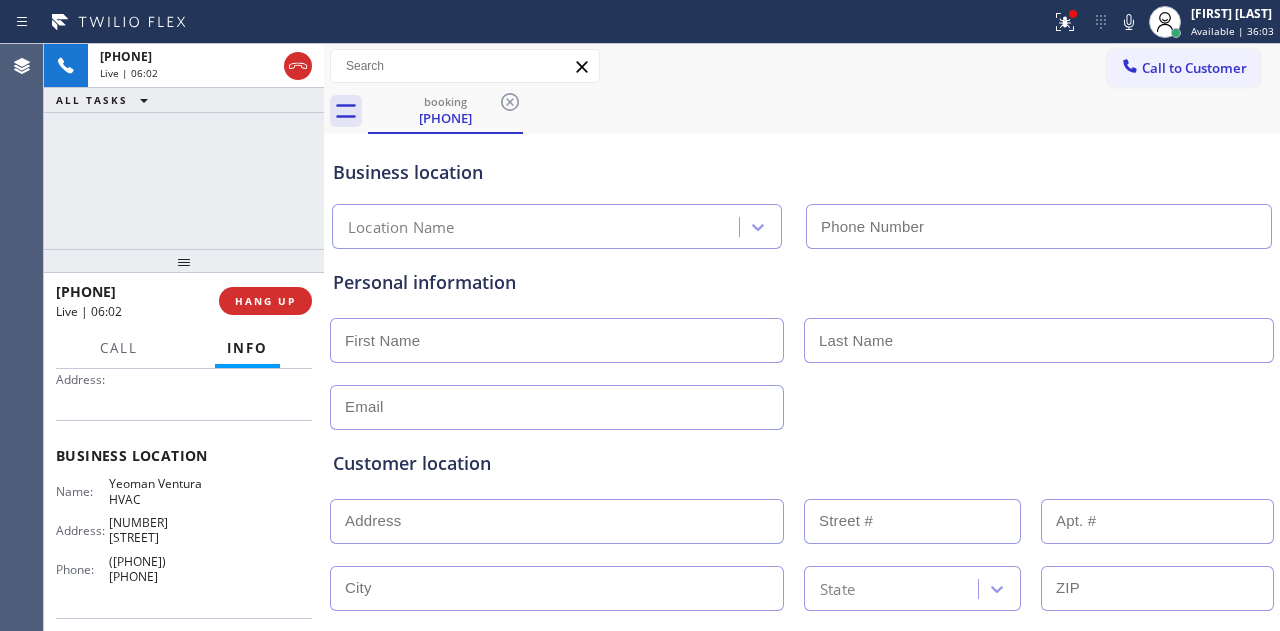 type on "([PHONE]) [PHONE]" 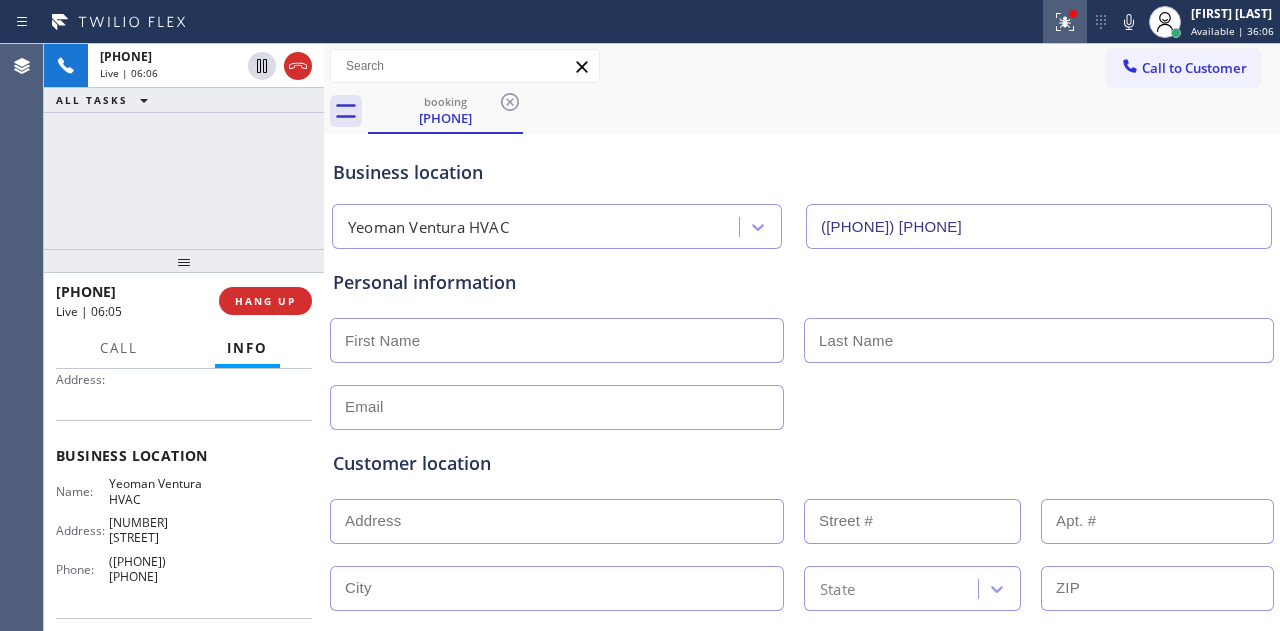 click 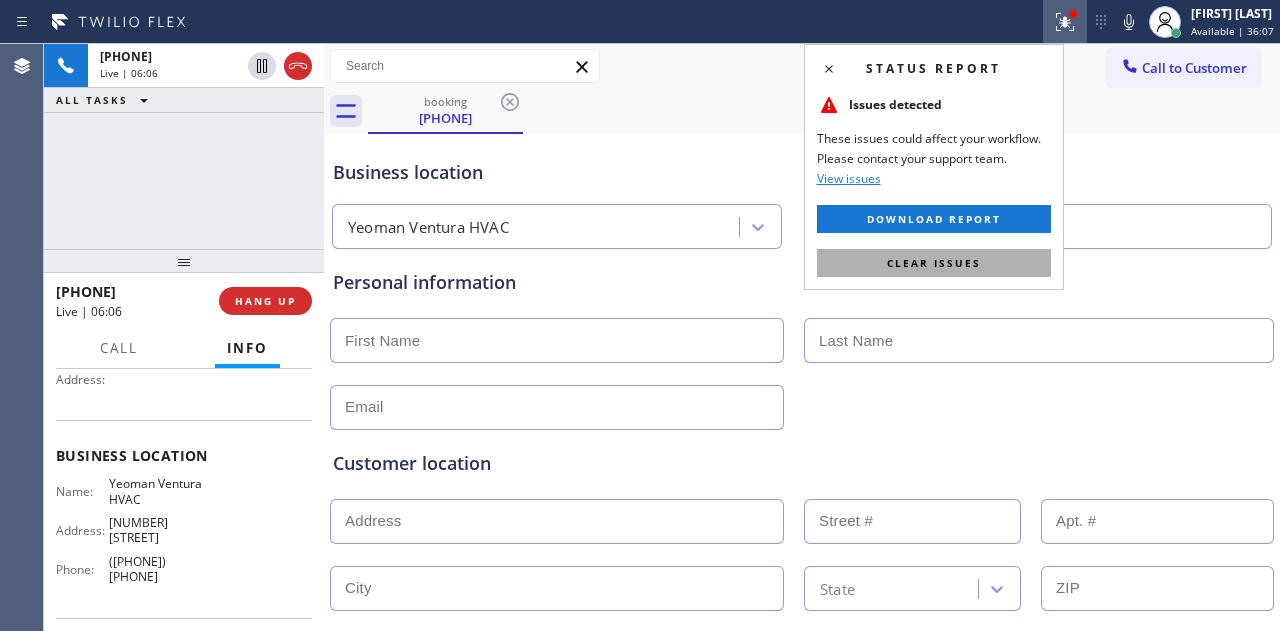 click on "Clear issues" at bounding box center (934, 263) 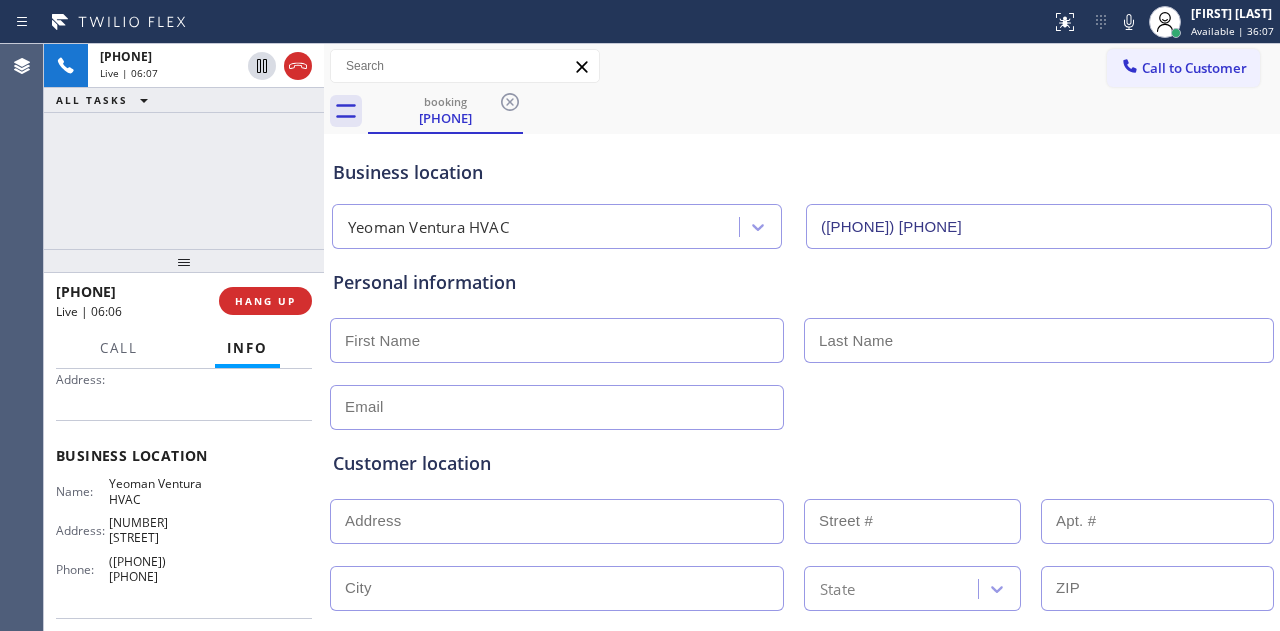 click on "Personal information" at bounding box center [802, 339] 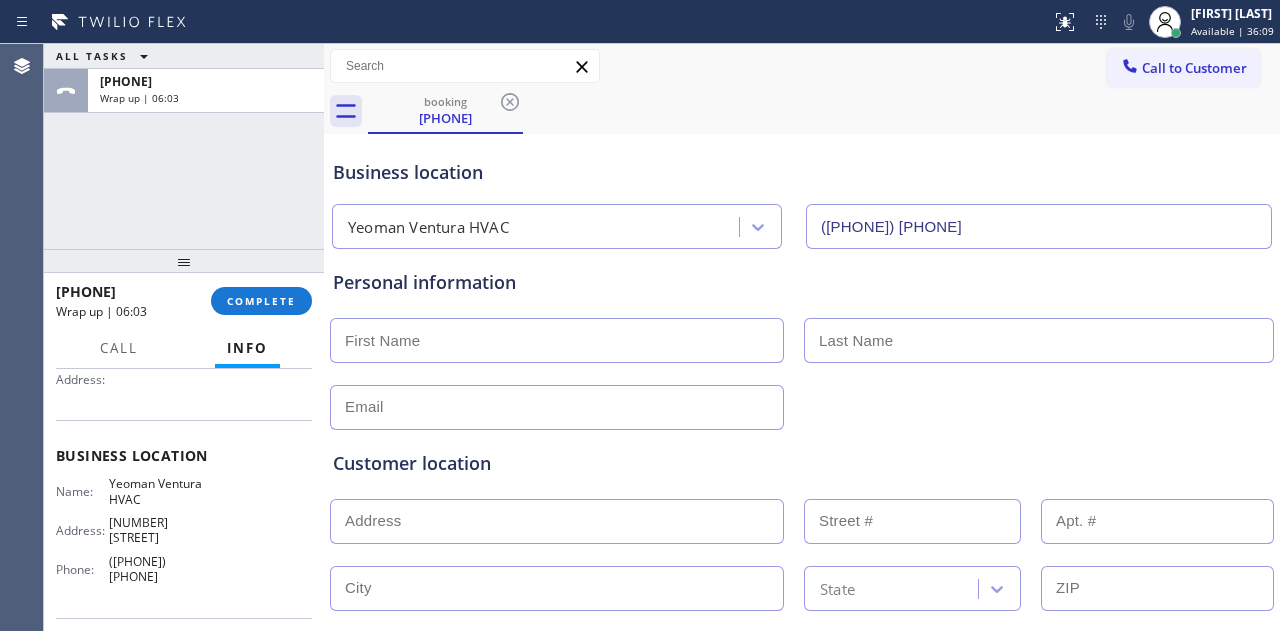 click on "+1[PHONE] Wrap up | [TIME] COMPLETE" at bounding box center (184, 301) 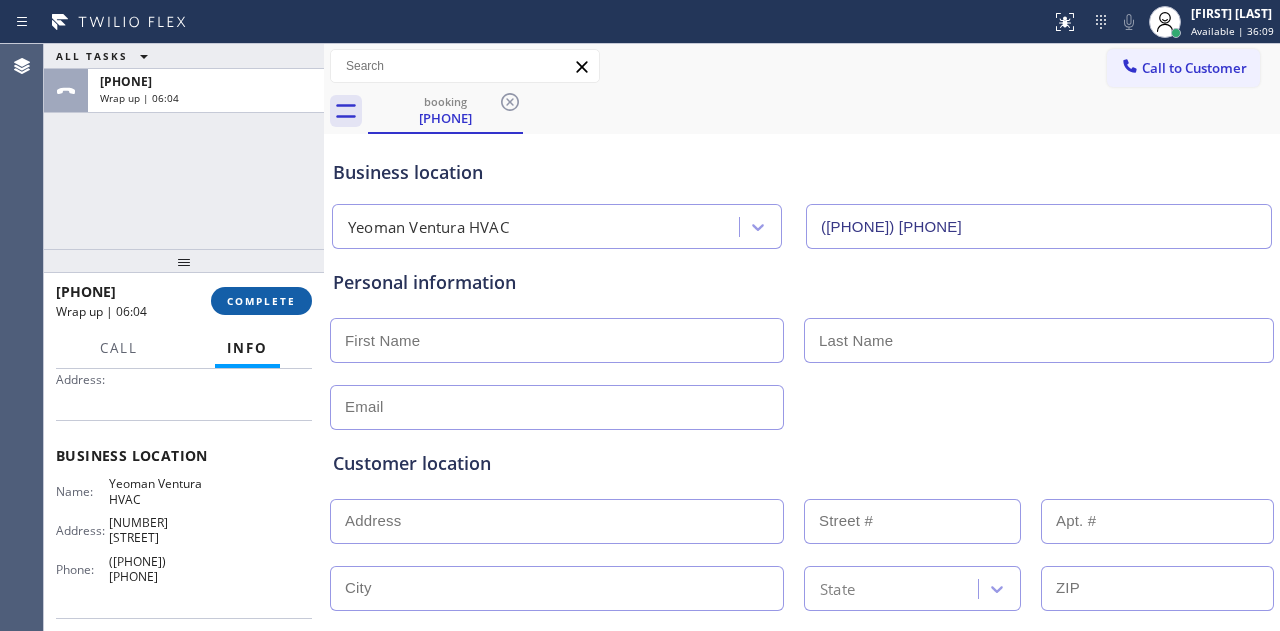 click on "COMPLETE" at bounding box center (261, 301) 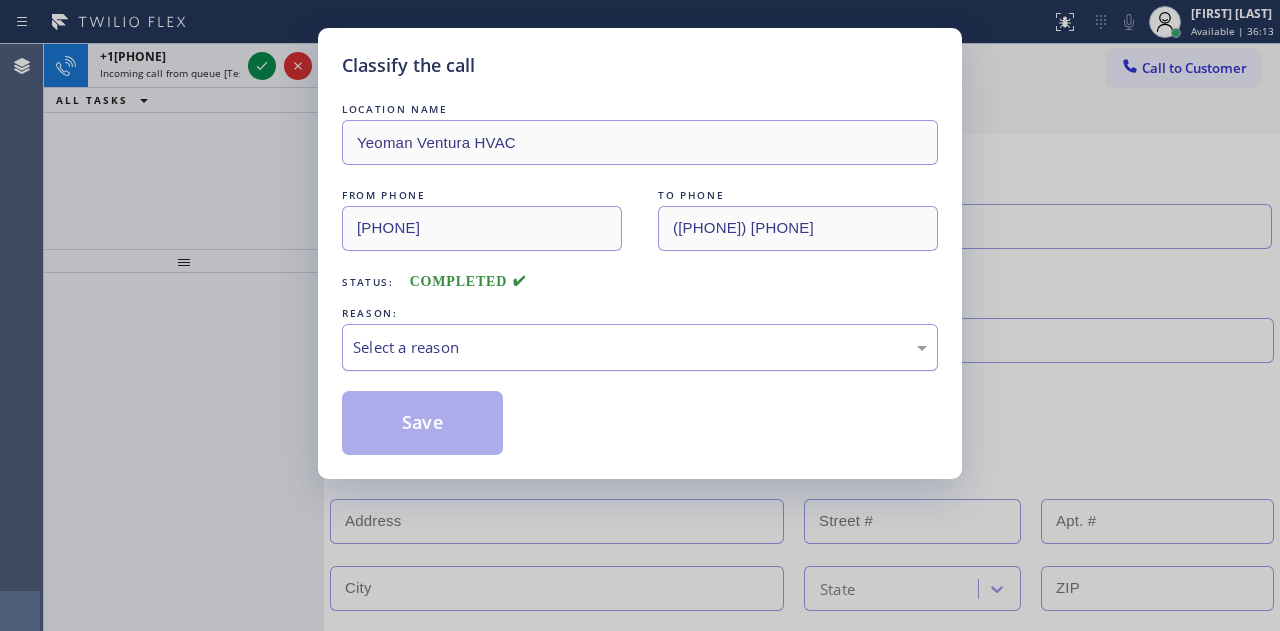 click on "Select a reason" at bounding box center [640, 347] 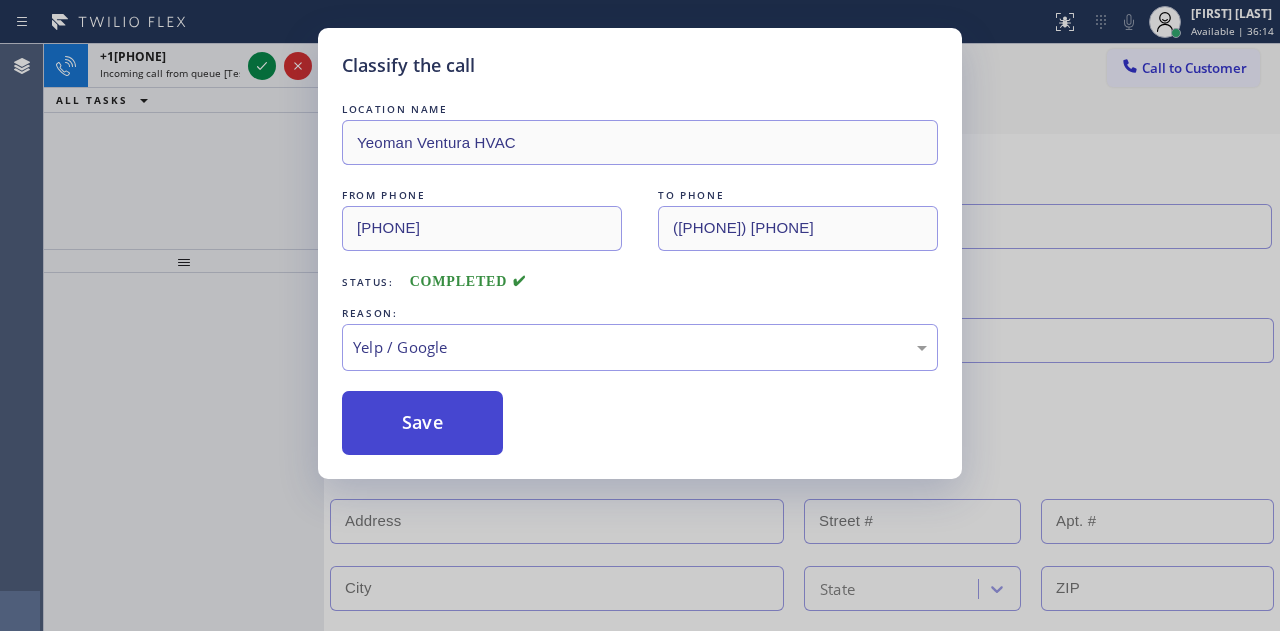click on "Save" at bounding box center (422, 423) 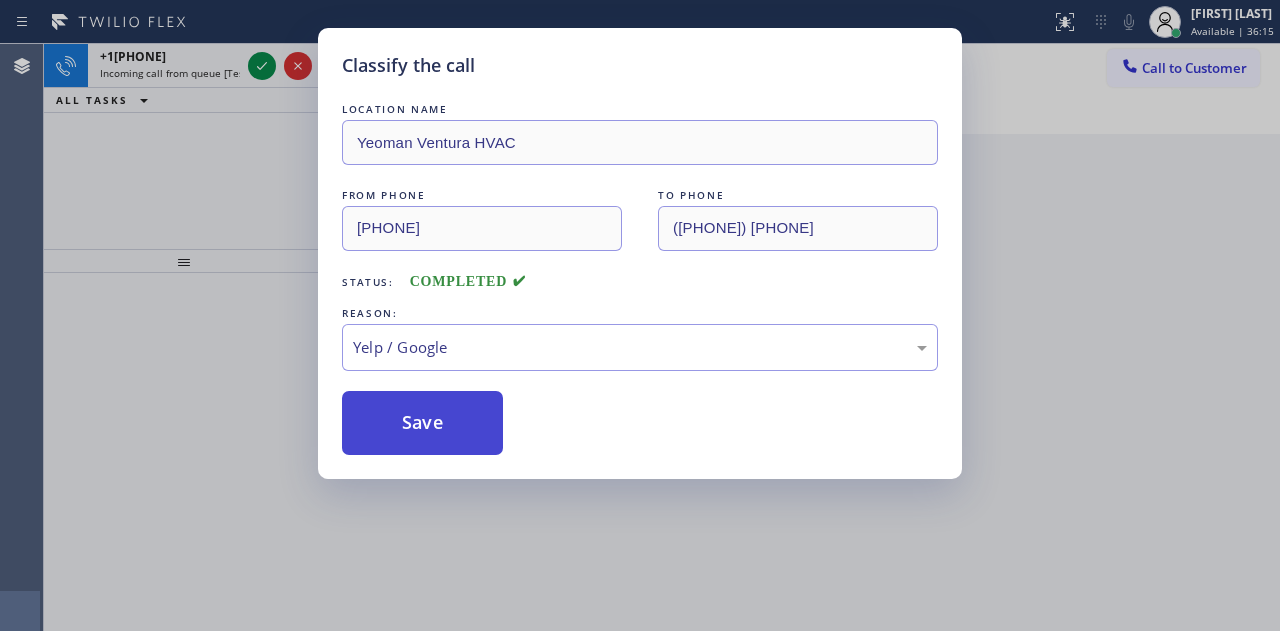 click on "Save" at bounding box center [422, 423] 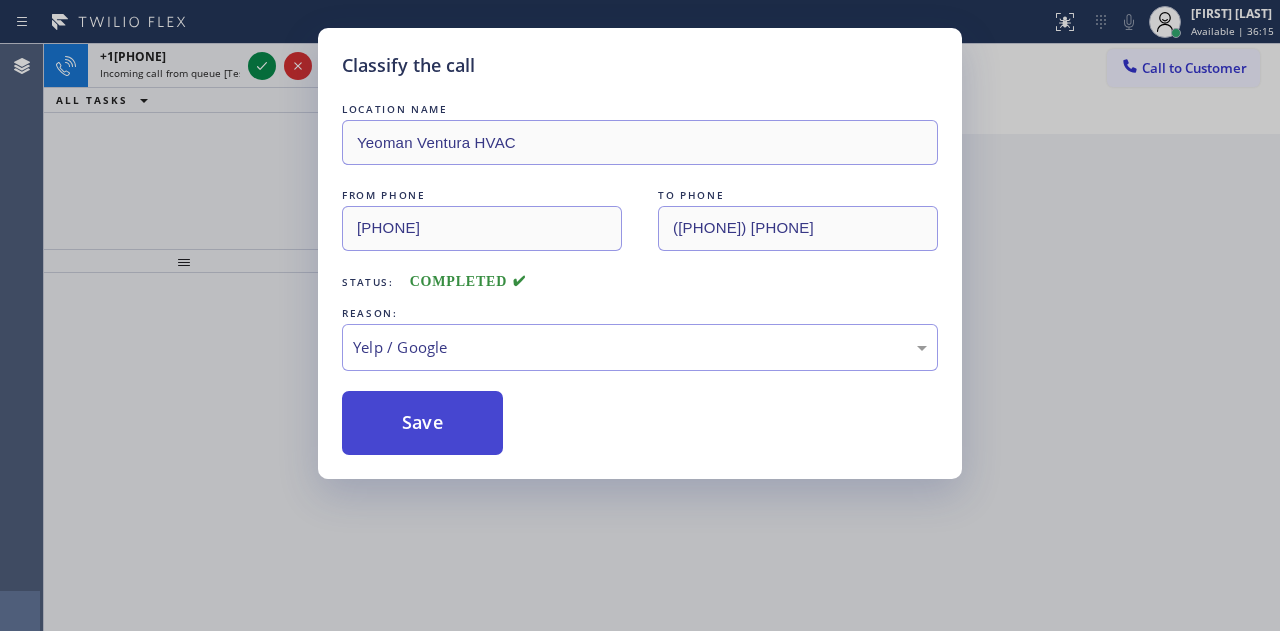 click on "Save" at bounding box center (422, 423) 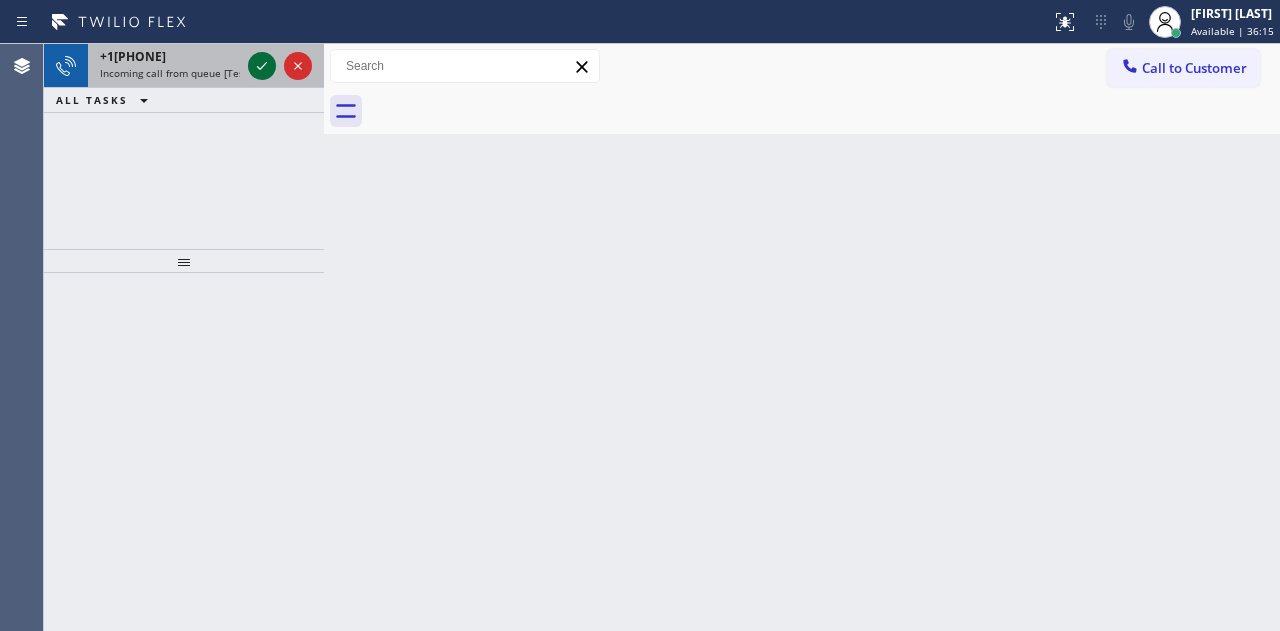 click 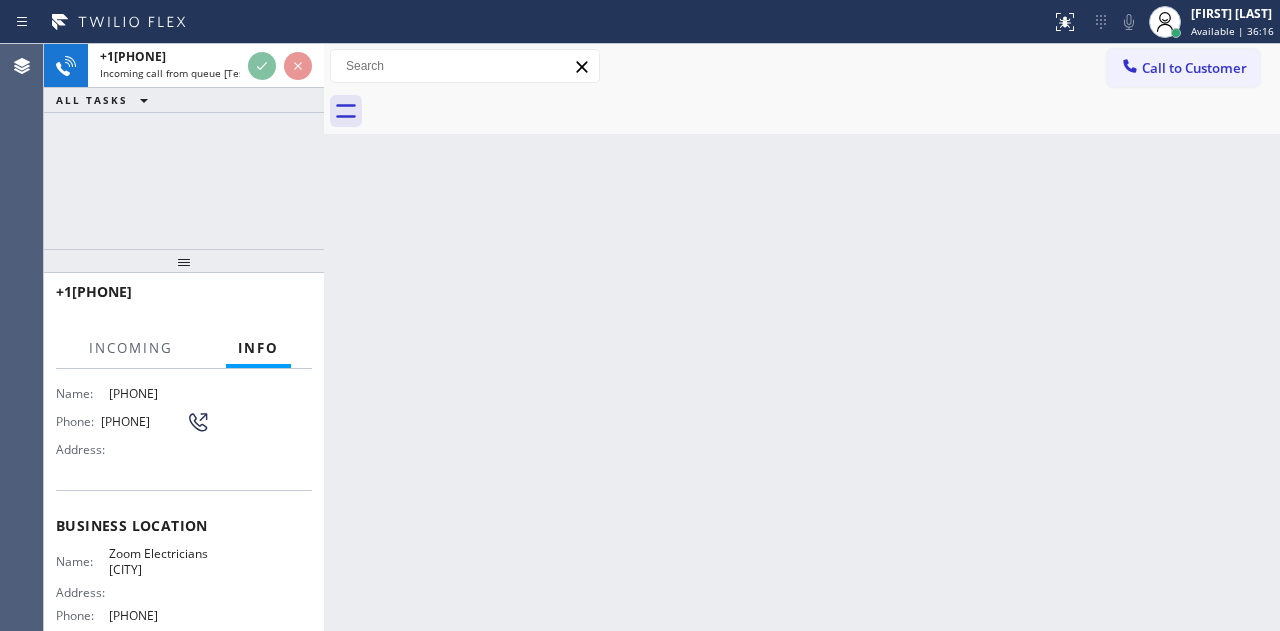 scroll, scrollTop: 300, scrollLeft: 0, axis: vertical 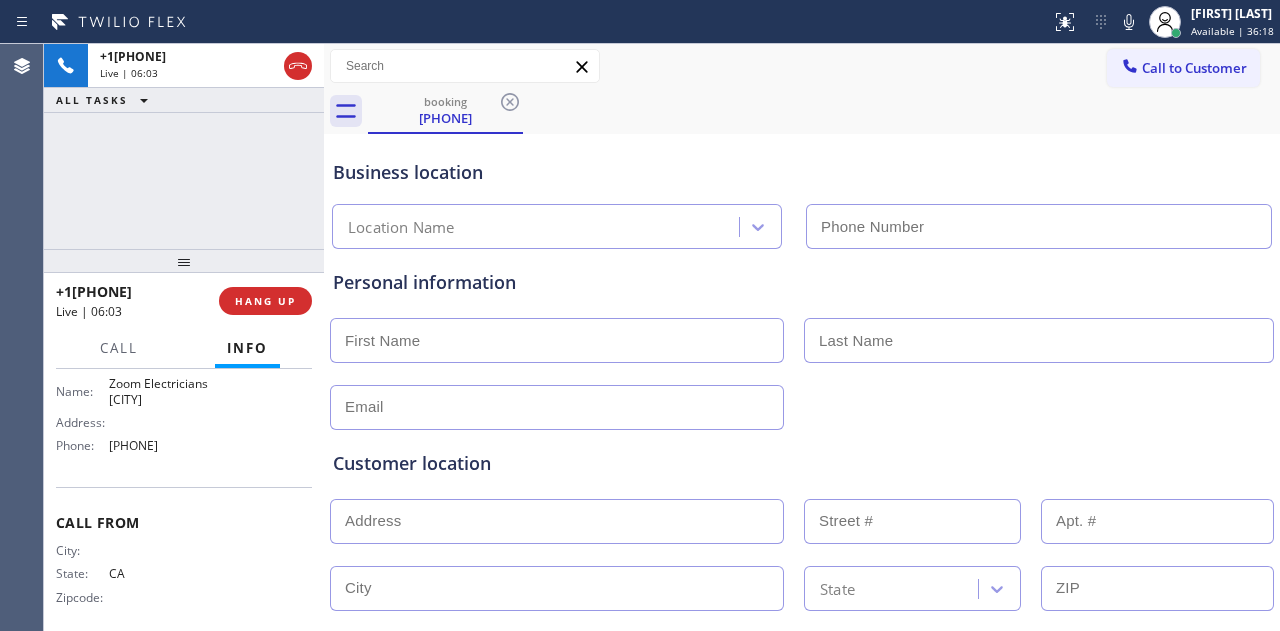 type on "[PHONE]" 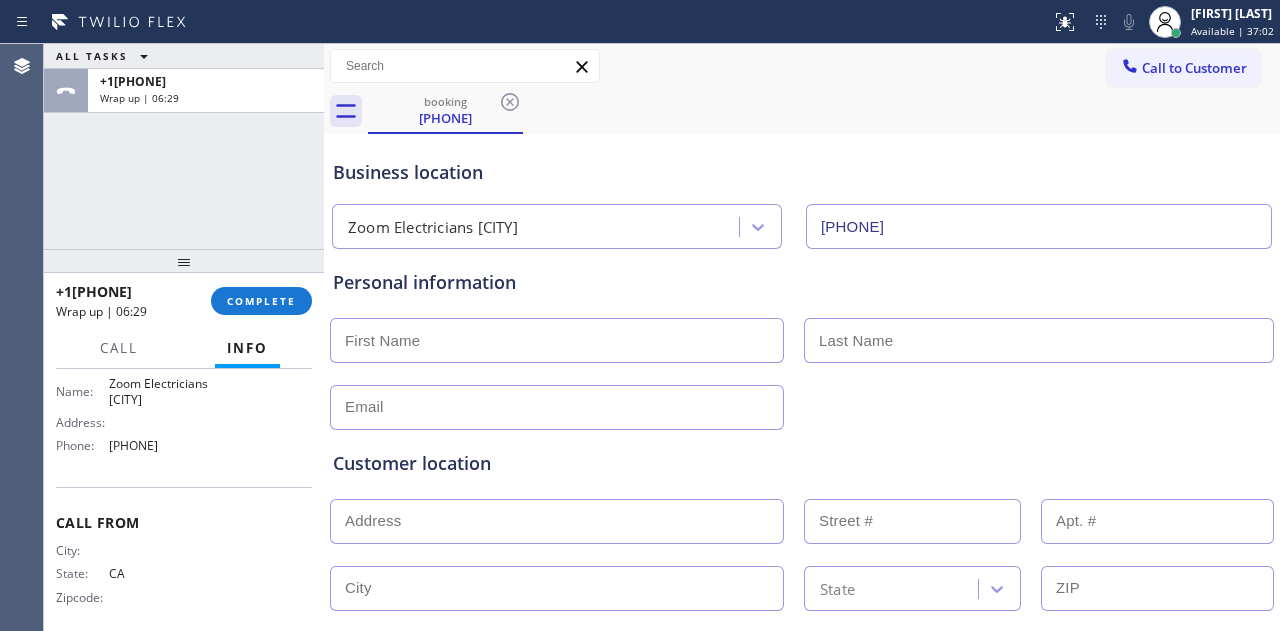 click on "[PHONE] Wrap up | 06:29 COMPLETE" at bounding box center [184, 301] 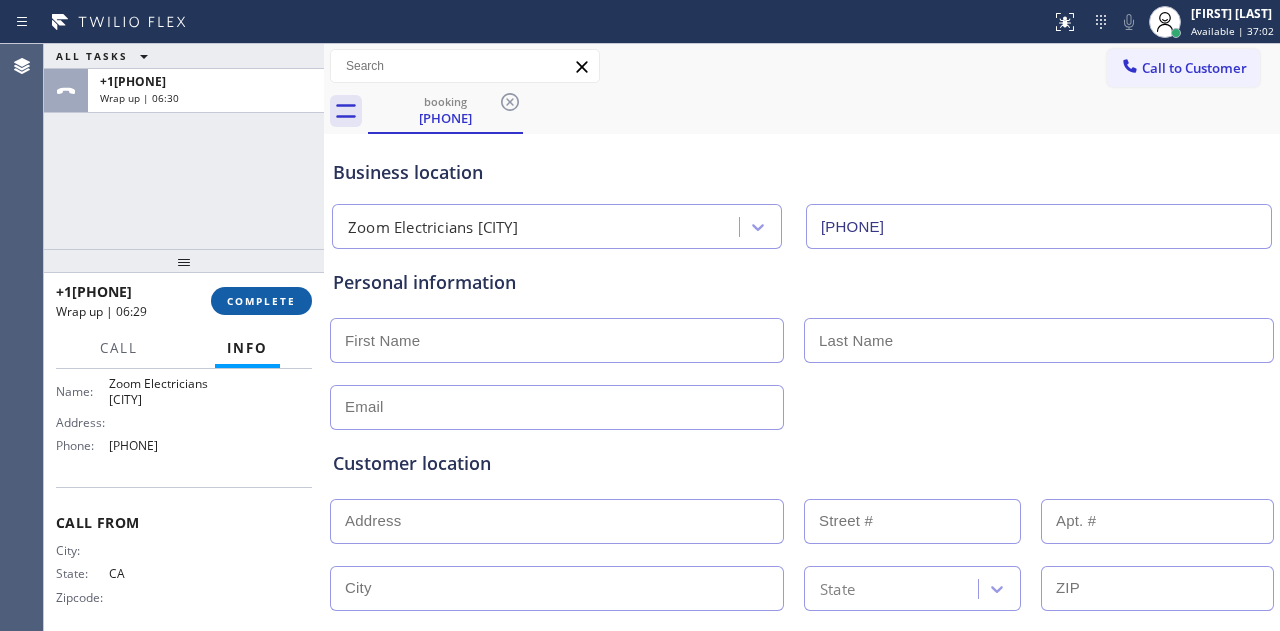 click on "COMPLETE" at bounding box center (261, 301) 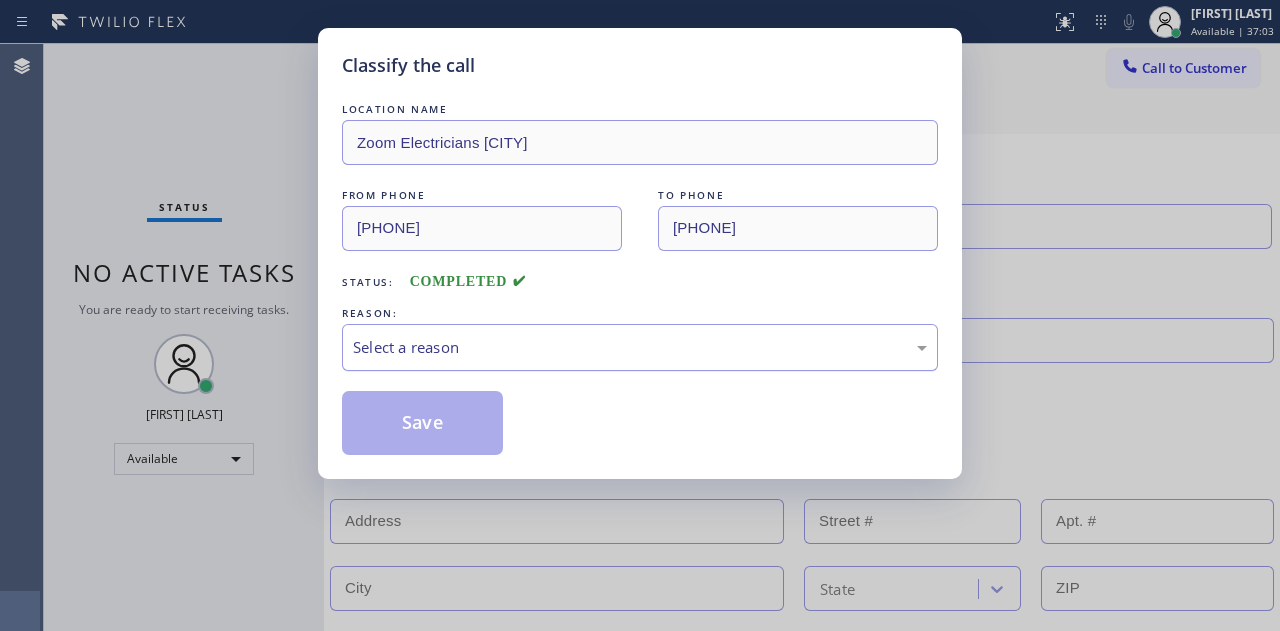 click on "Select a reason" at bounding box center (640, 347) 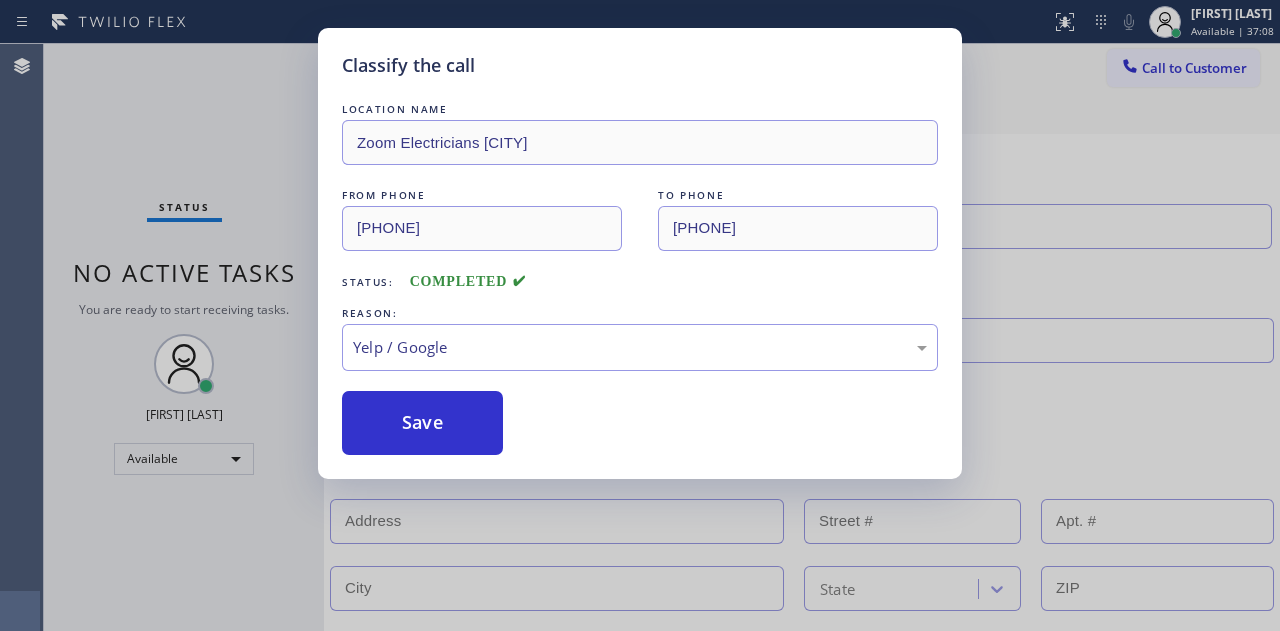 click on "Classify the call LOCATION NAME Zoom Electricians Presidio Heights FROM PHONE [PHONE] TO PHONE [PHONE] Status: COMPLETED REASON: Yelp / Google  Save" at bounding box center (640, 253) 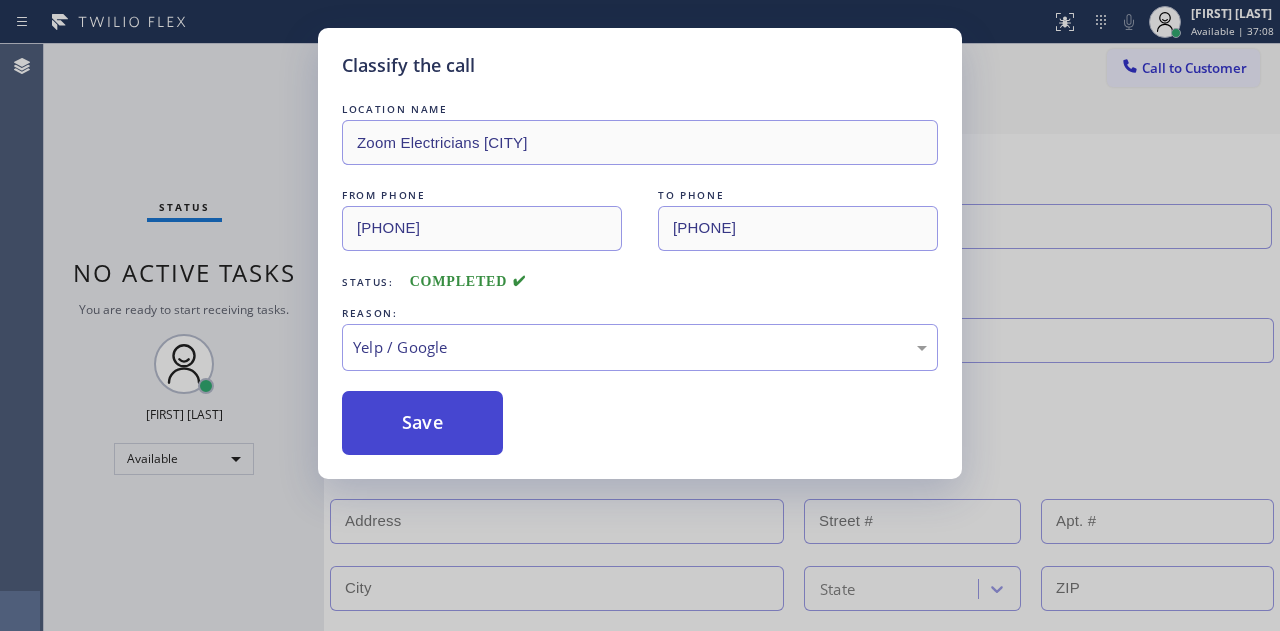 click on "Save" at bounding box center (422, 423) 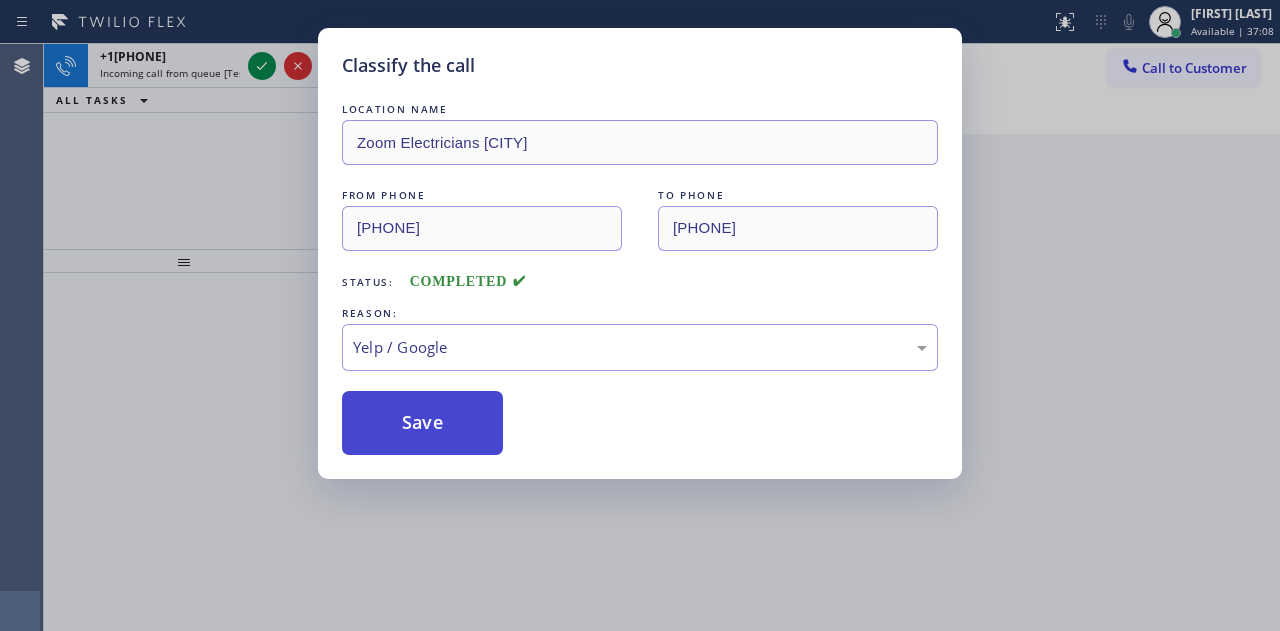 click on "Save" at bounding box center [422, 423] 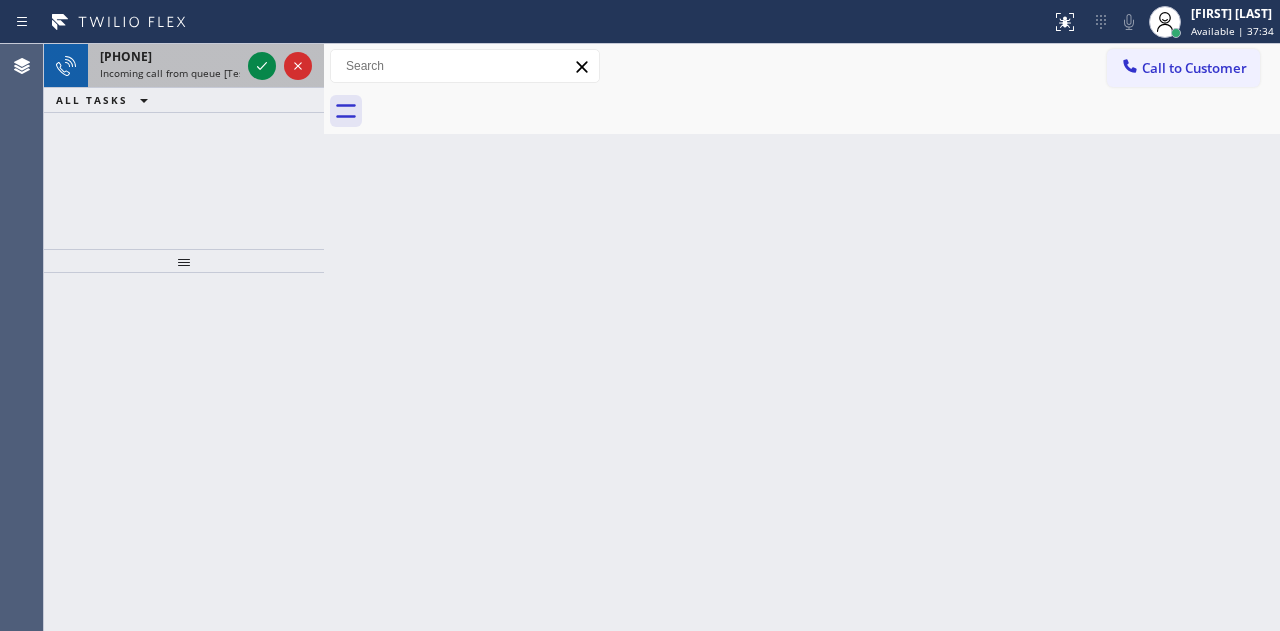 click at bounding box center (280, 66) 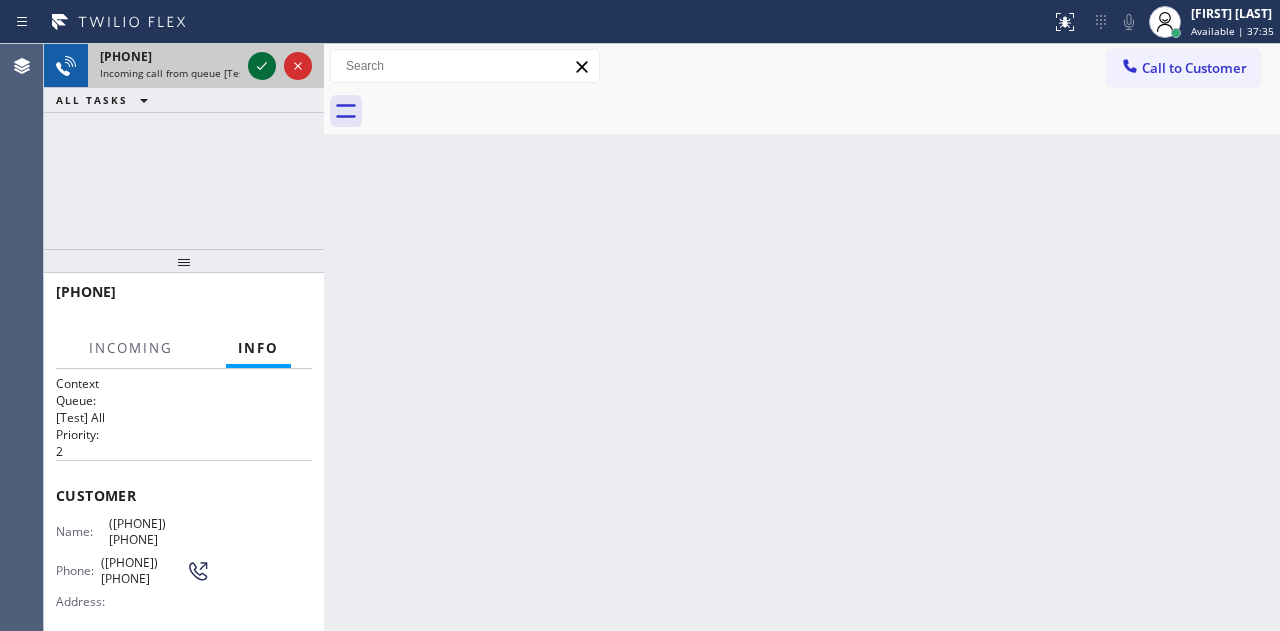 click 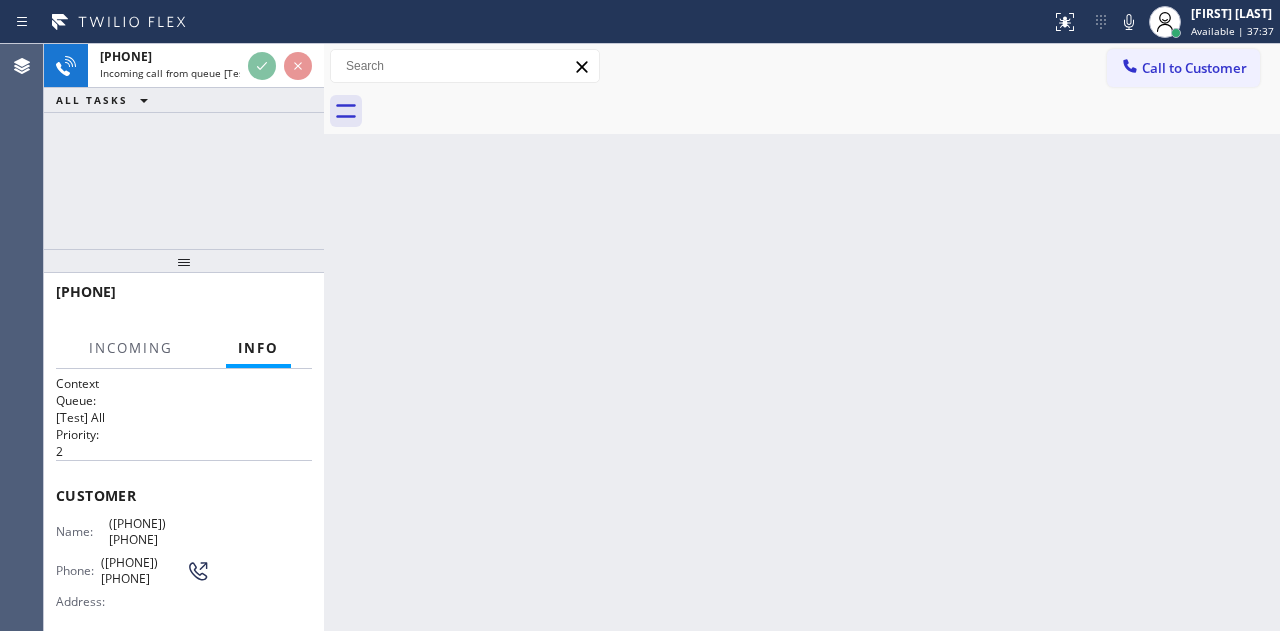 scroll, scrollTop: 300, scrollLeft: 0, axis: vertical 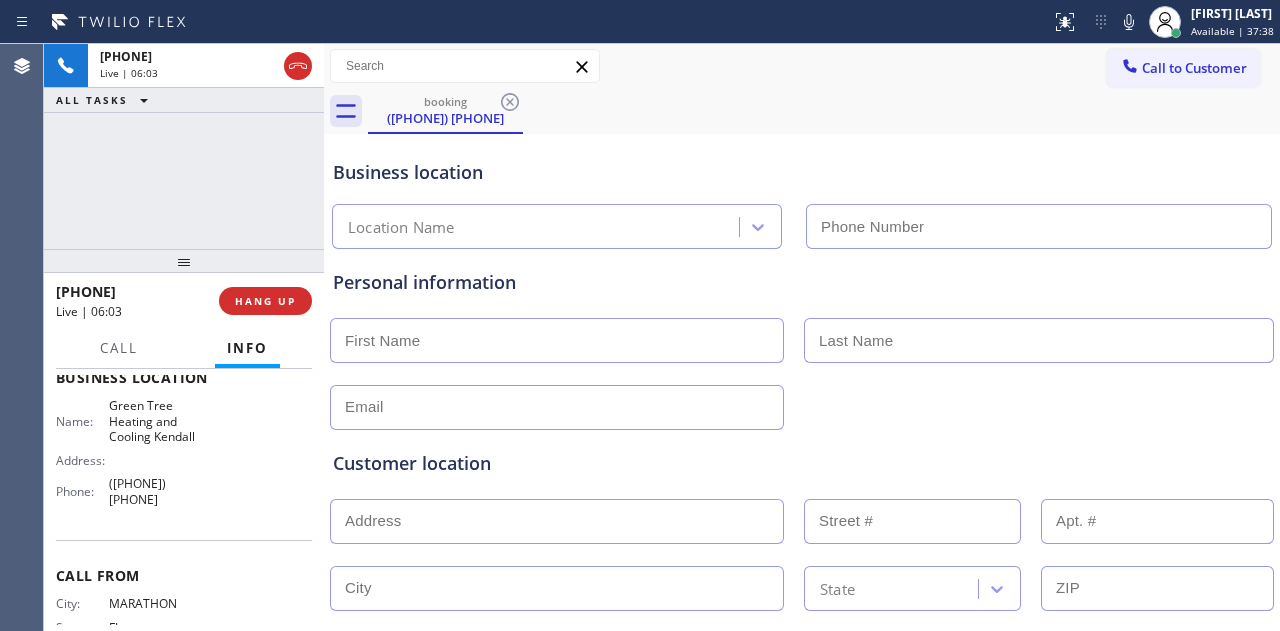 type on "([PHONE]) [PHONE]" 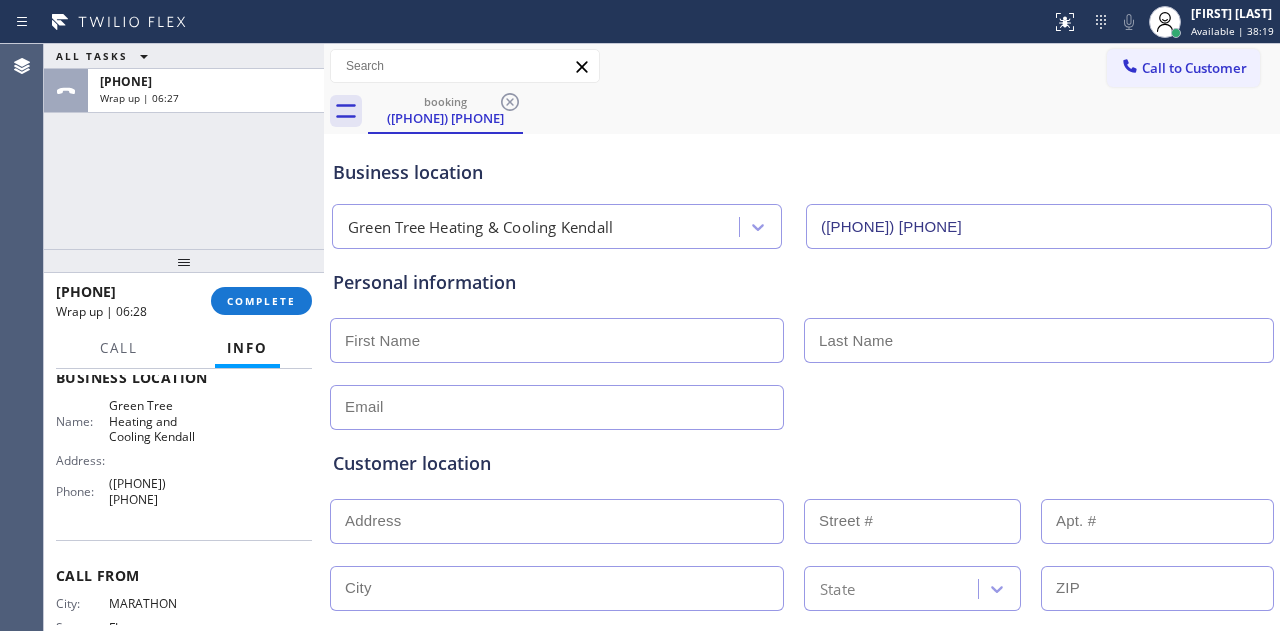click on "+1[PHONE] Wrap up | [TIME] COMPLETE" at bounding box center (184, 301) 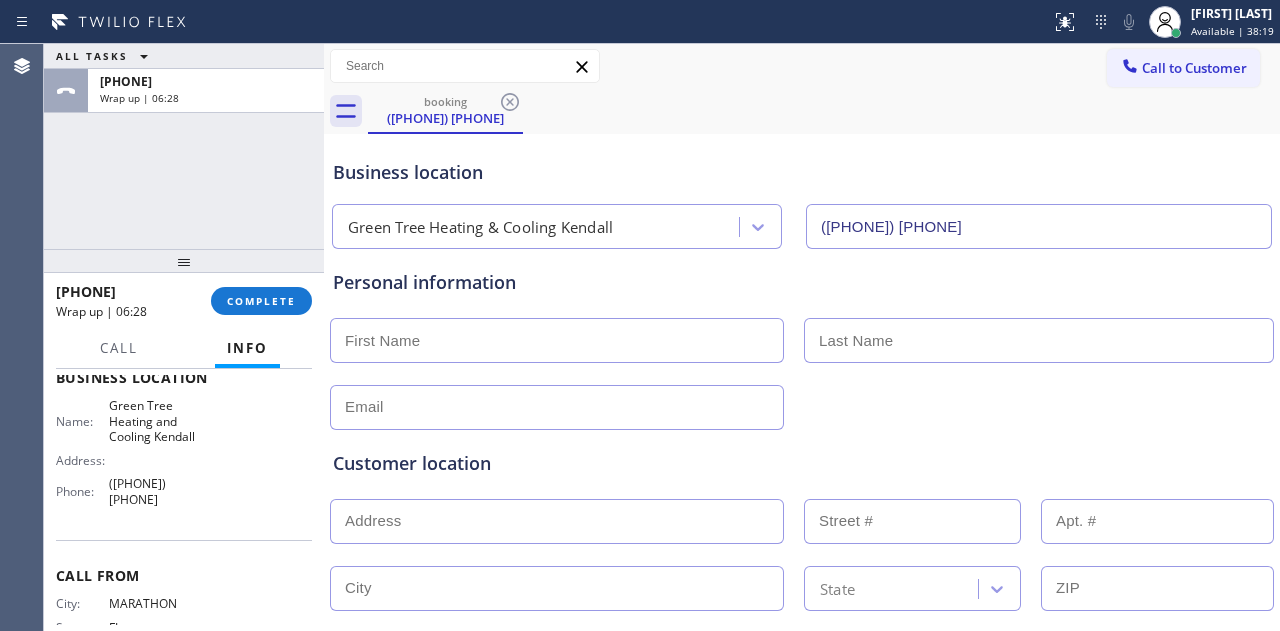 click on "+1[PHONE] Wrap up | [TIME] COMPLETE" at bounding box center [184, 301] 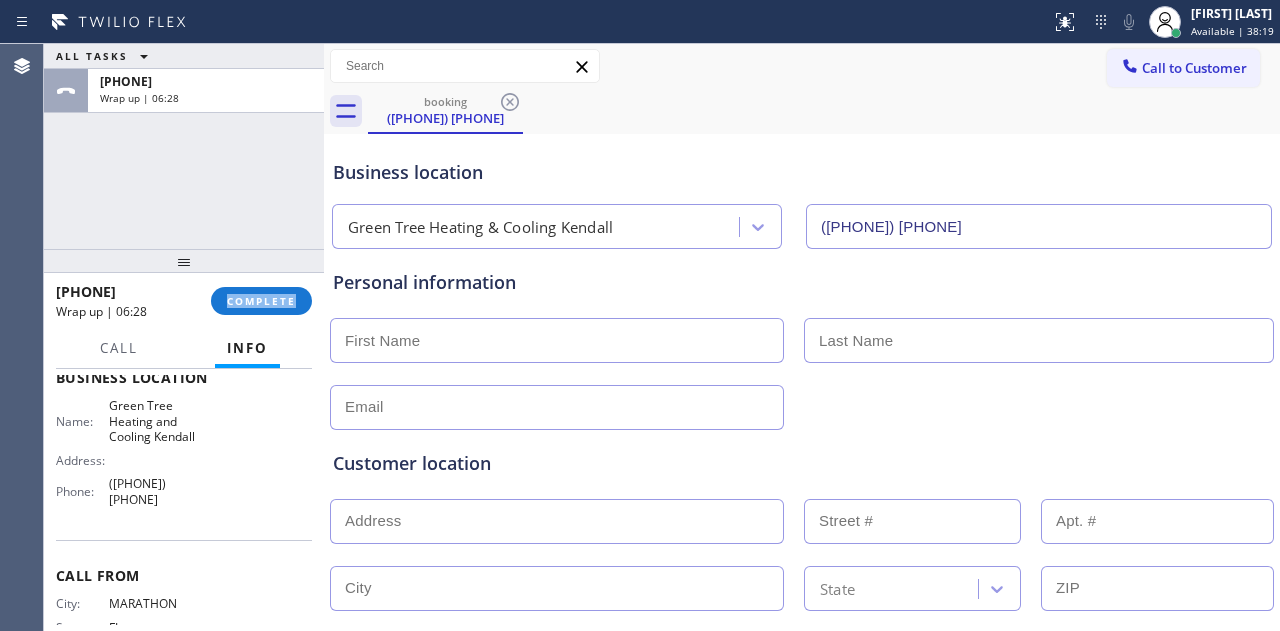 click on "+1[PHONE] Wrap up | [TIME] COMPLETE" at bounding box center (184, 301) 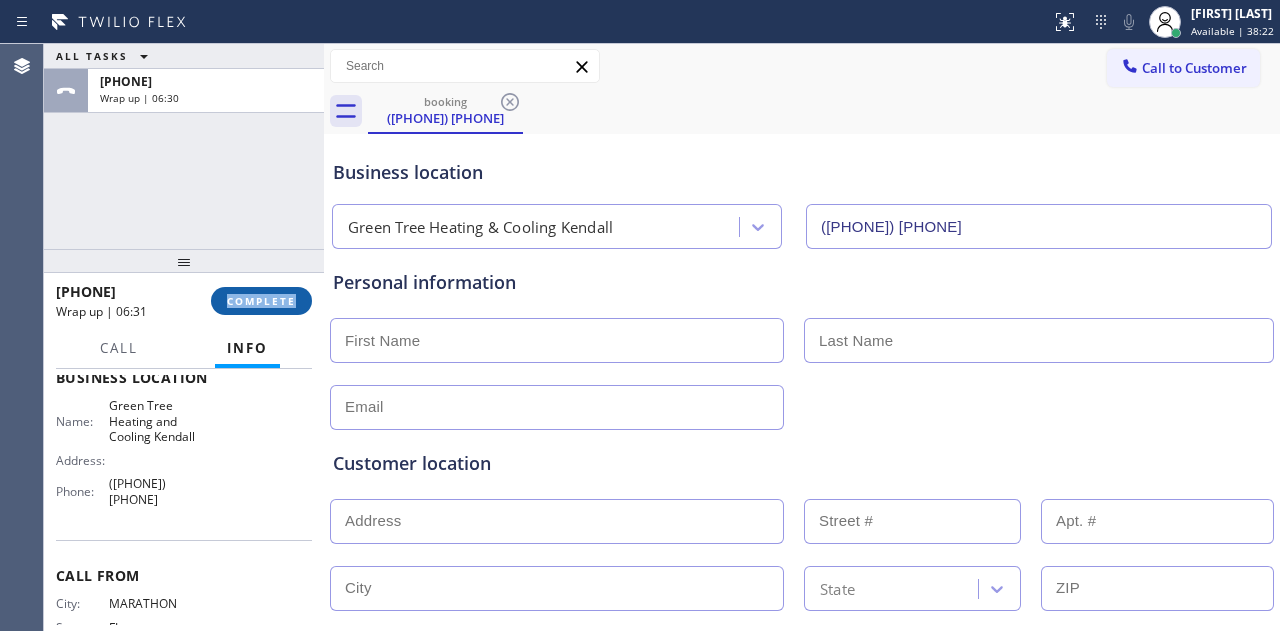 click on "COMPLETE" at bounding box center (261, 301) 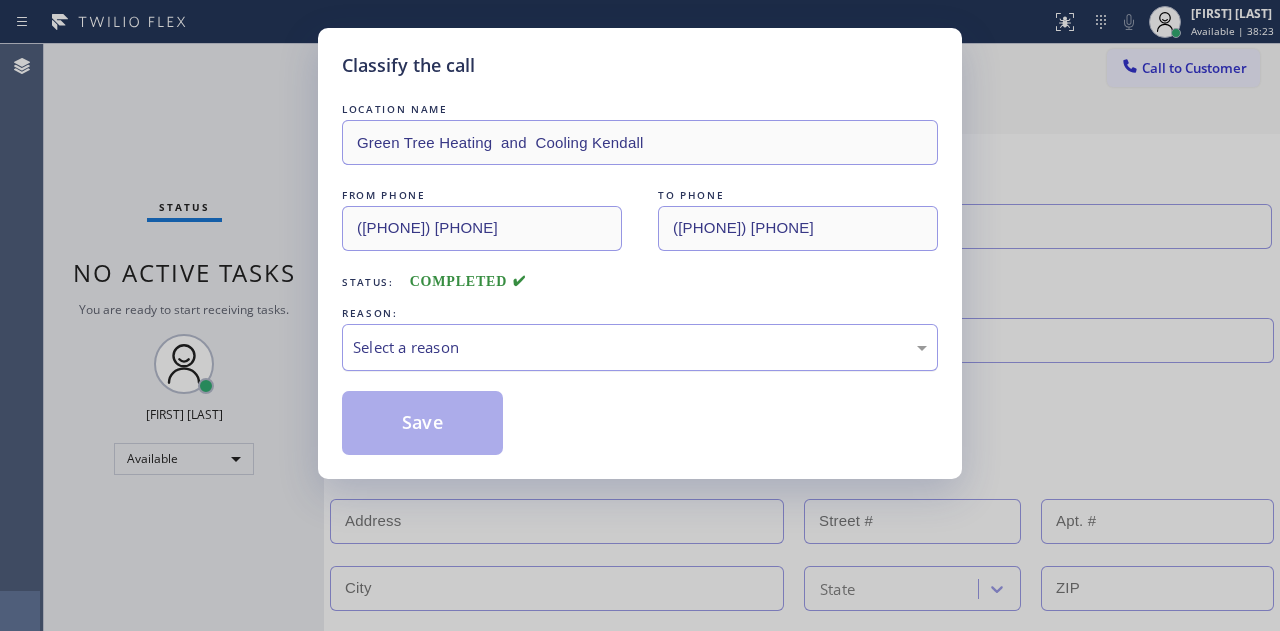 click on "Select a reason" at bounding box center (640, 347) 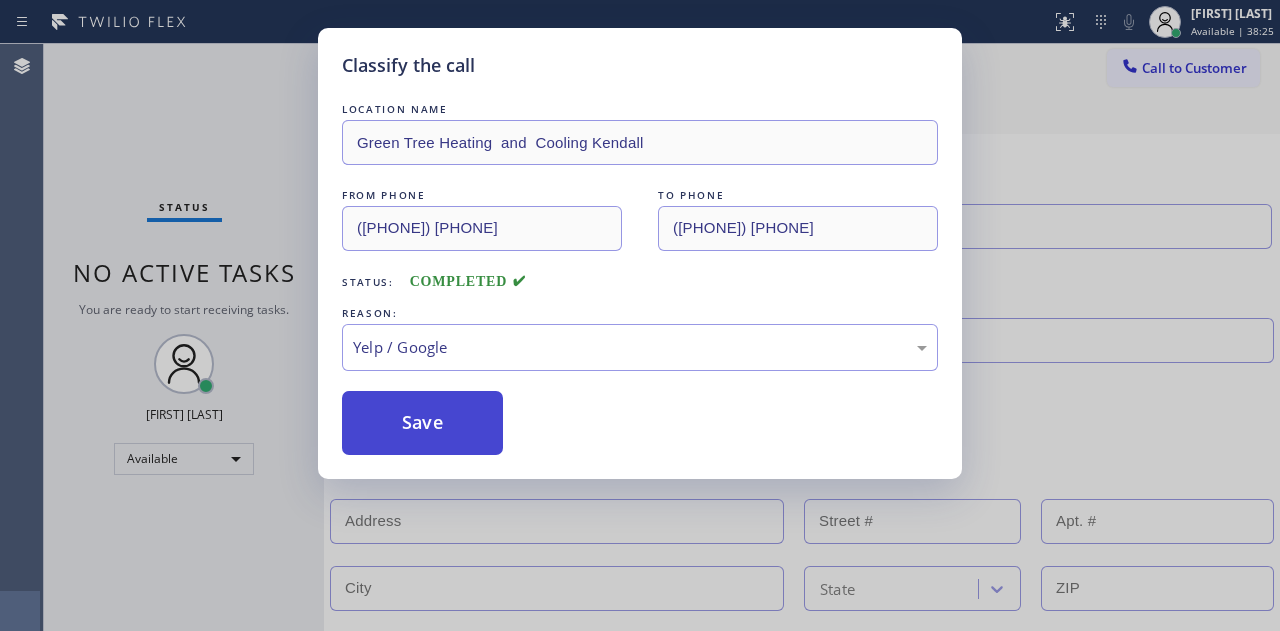 click on "Save" at bounding box center [422, 423] 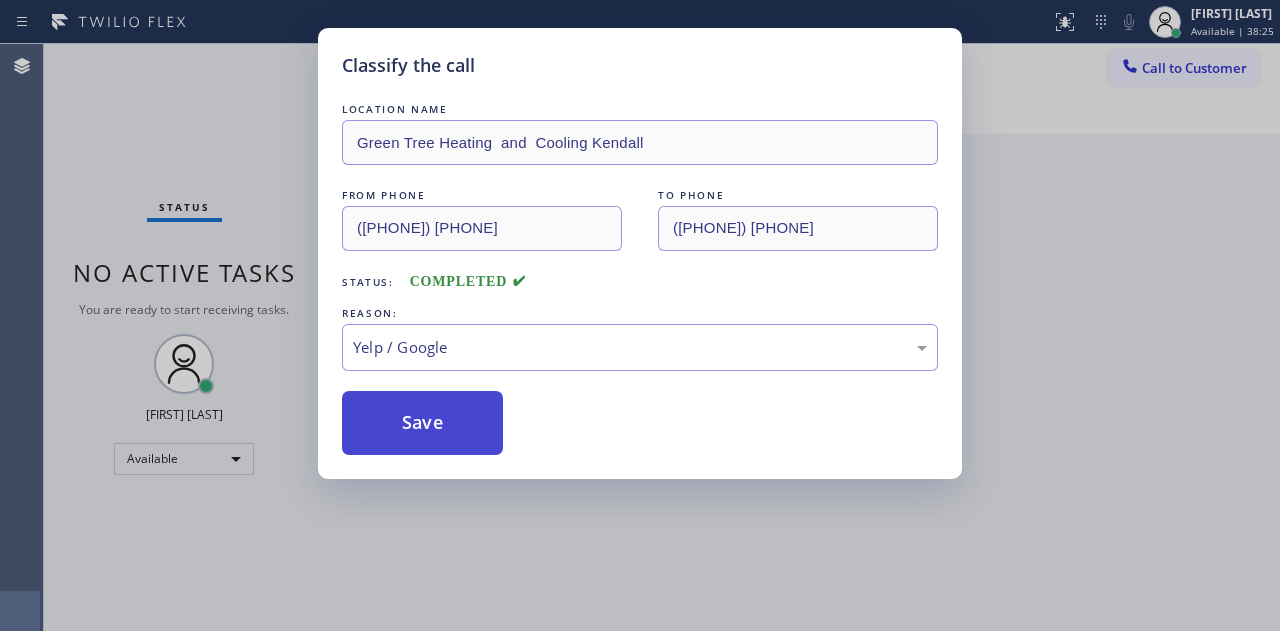 click on "Save" at bounding box center (422, 423) 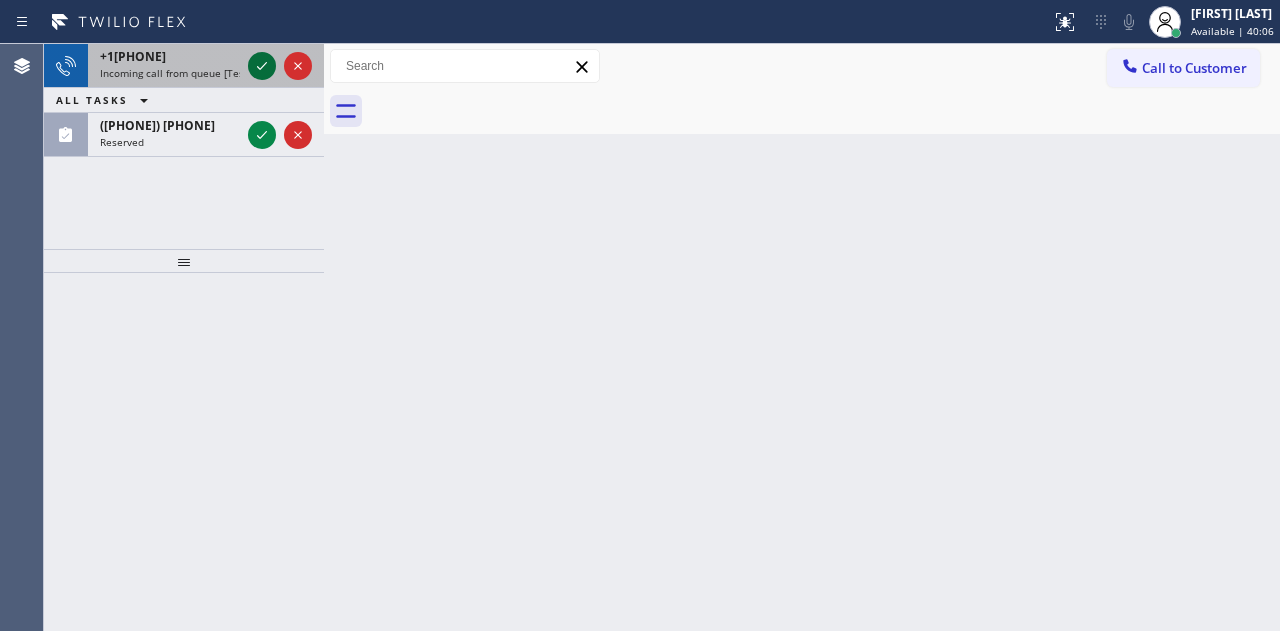click 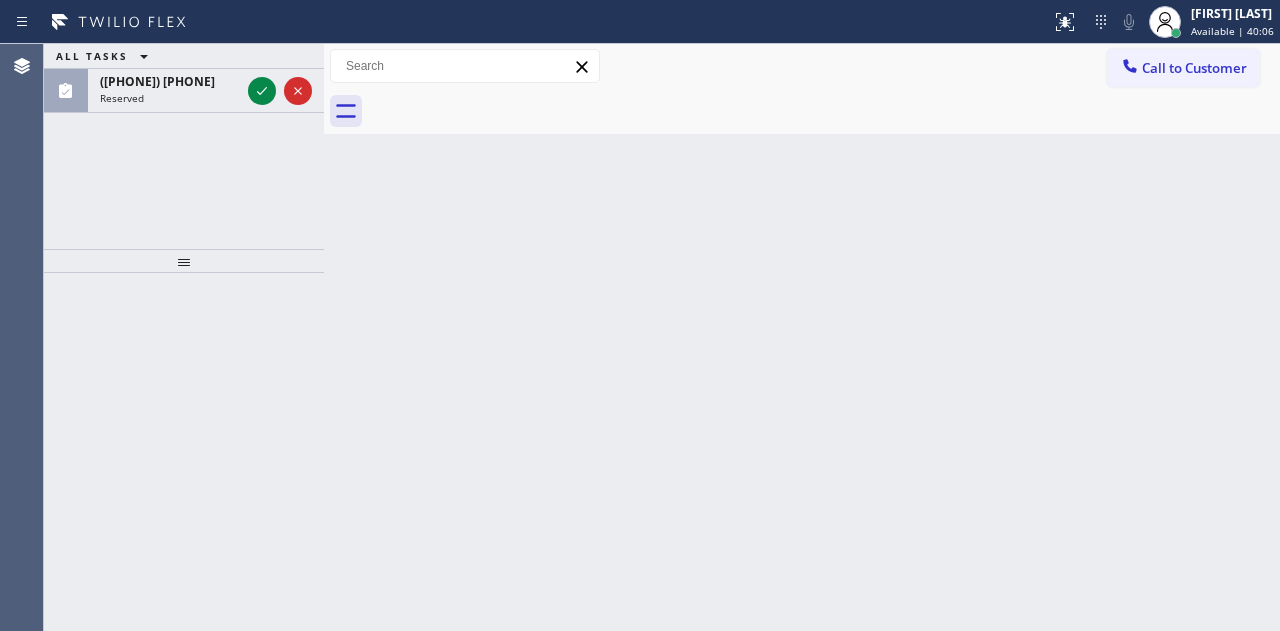 click on "ALL TASKS ALL TASKS ACTIVE TASKS TASKS IN WRAP UP [PHONE] Reserved" at bounding box center [184, 78] 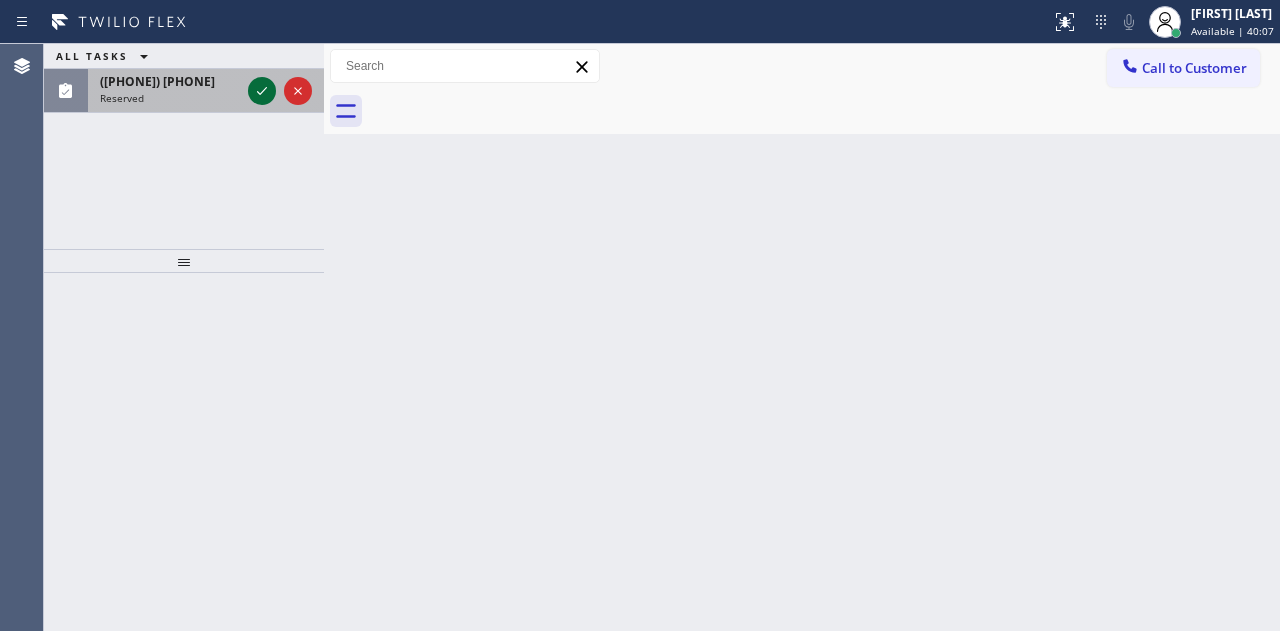 click 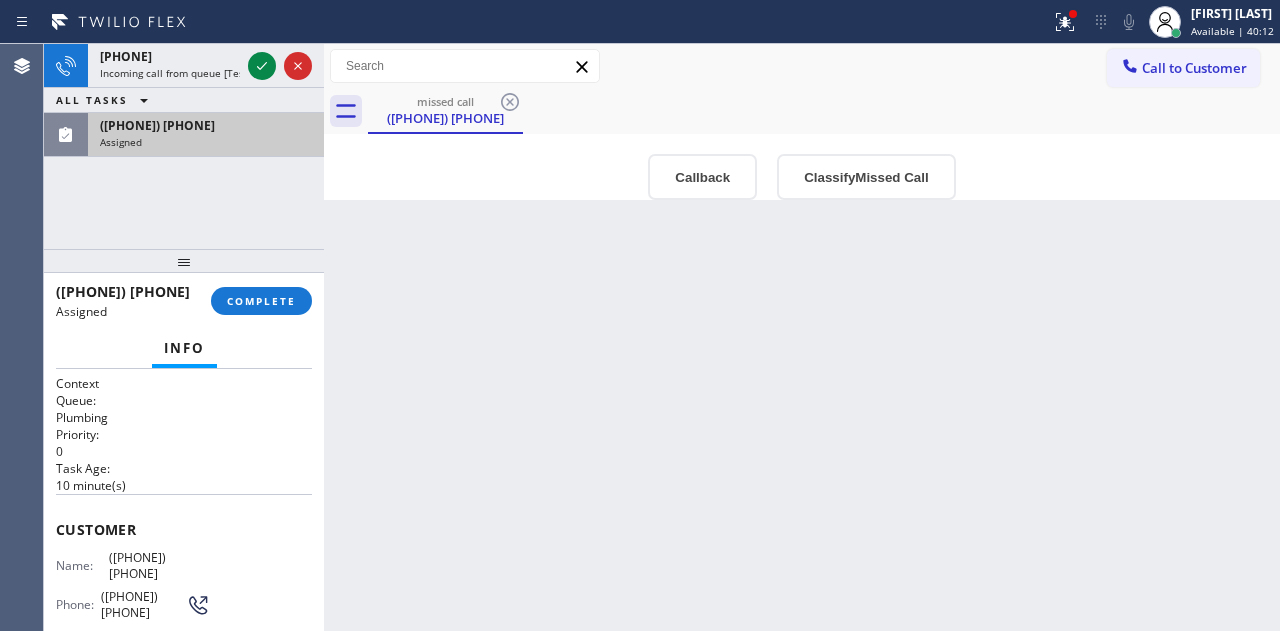 click on "+1[PHONE] Incoming call from queue [Test] All ALL TASKS ALL TASKS ACTIVE TASKS TASKS IN WRAP UP [PHONE] Assigned" at bounding box center (184, 146) 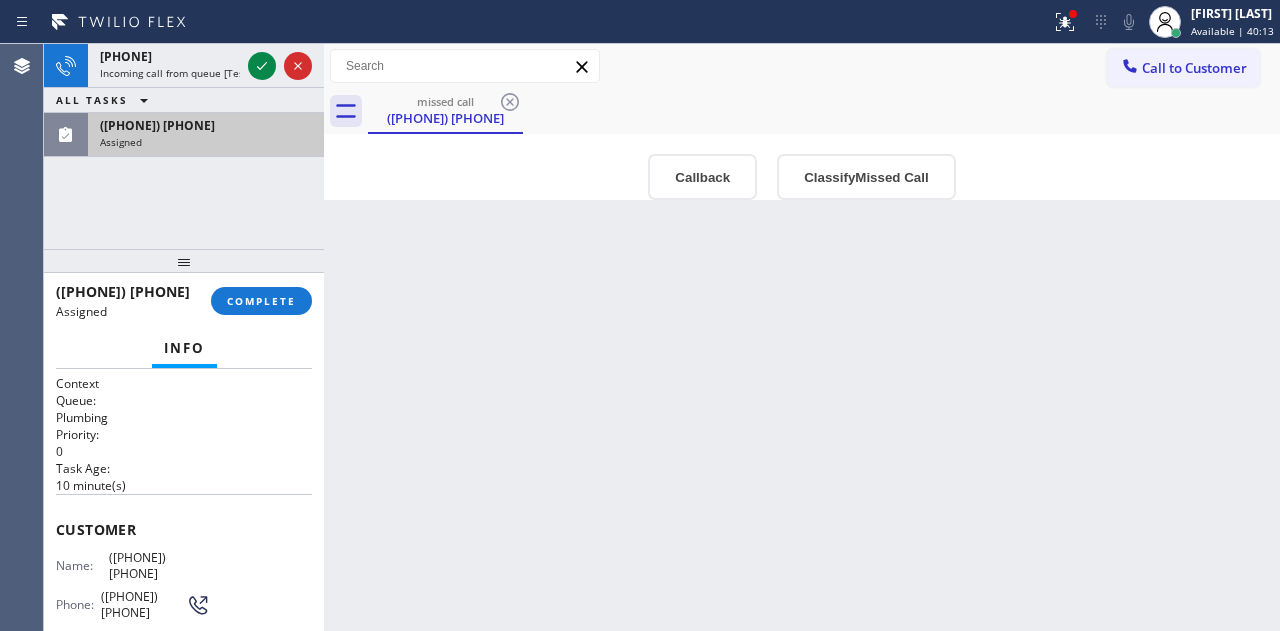 click on "[PHONE] Assigned COMPLETE" at bounding box center (184, 301) 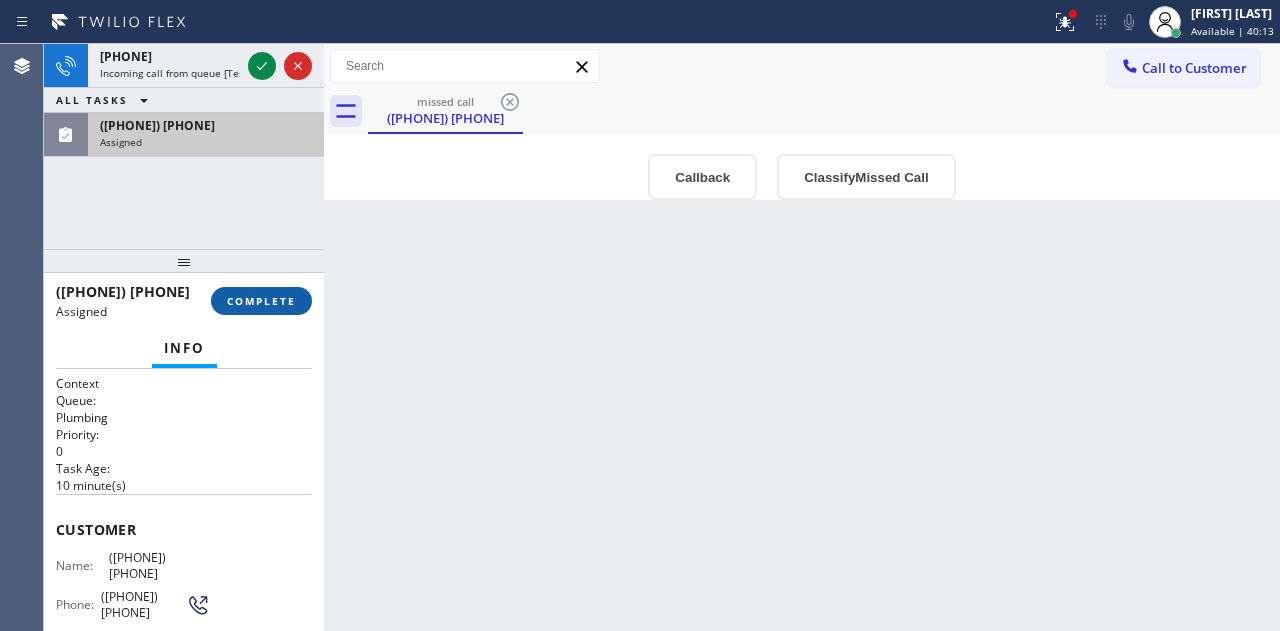 click on "COMPLETE" at bounding box center (261, 301) 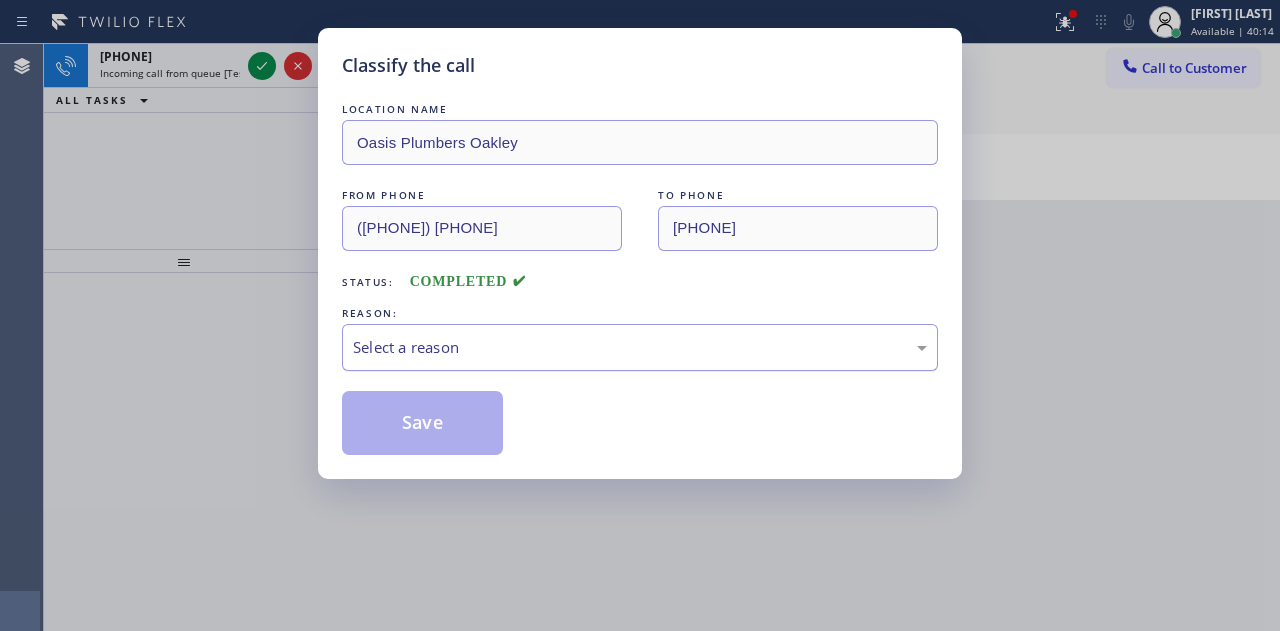 drag, startPoint x: 406, startPoint y: 340, endPoint x: 407, endPoint y: 364, distance: 24.020824 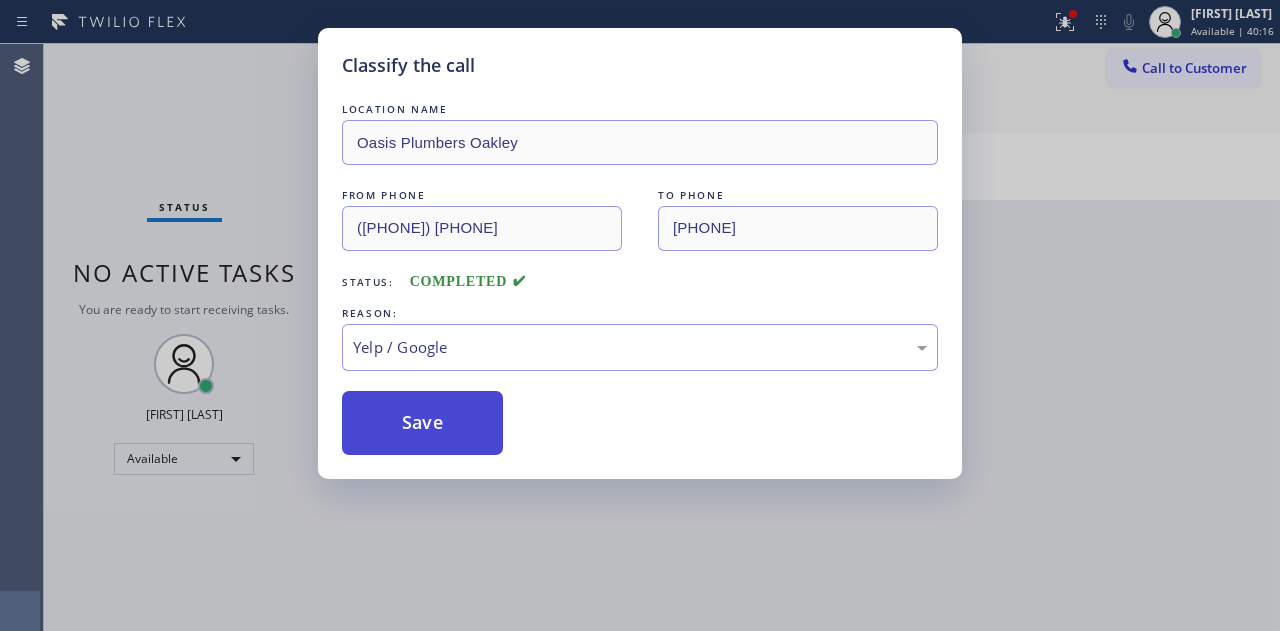 click on "Save" at bounding box center [422, 423] 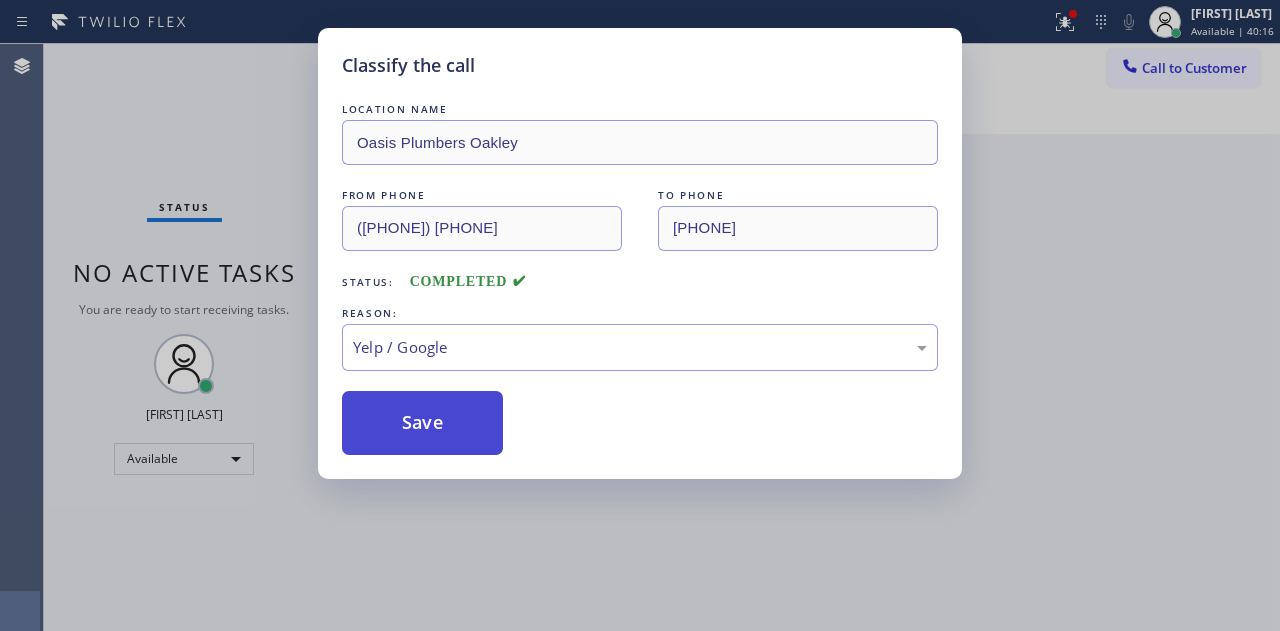 click on "Save" at bounding box center (422, 423) 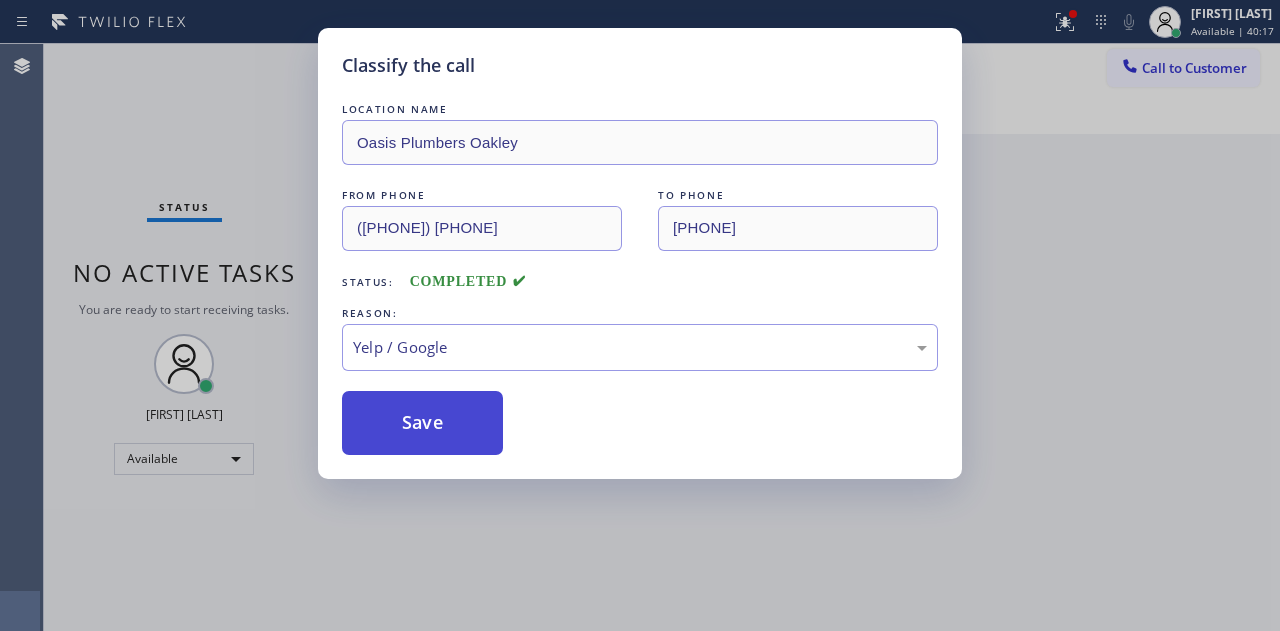 click on "Save" at bounding box center [422, 423] 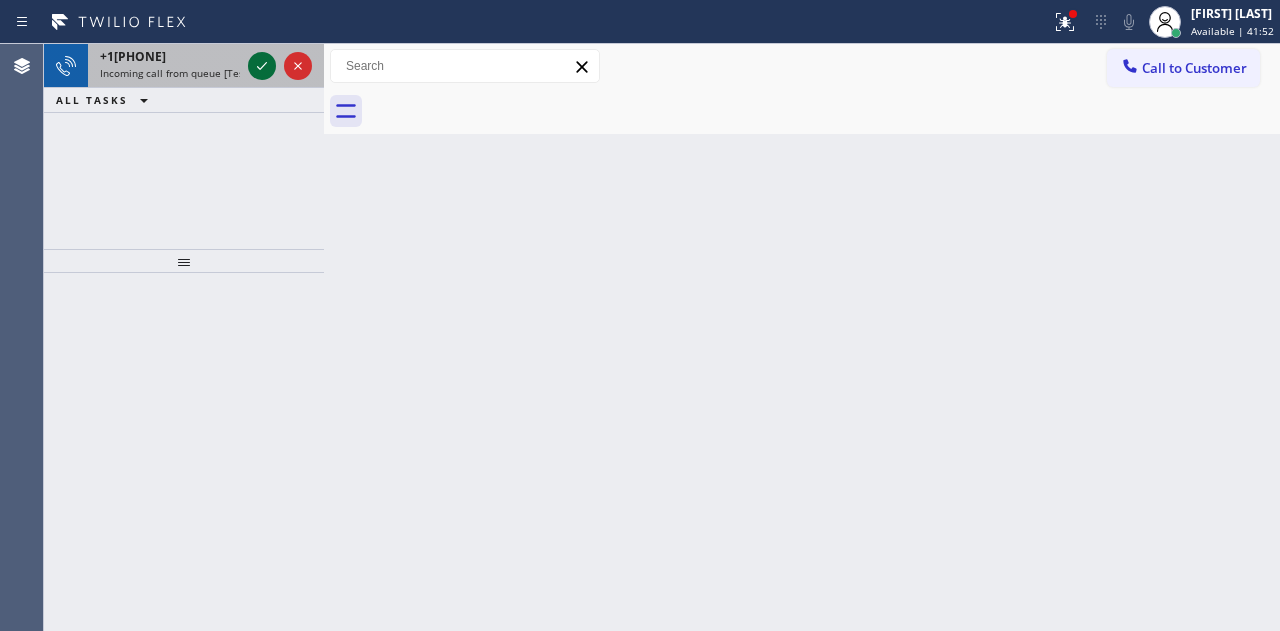 click 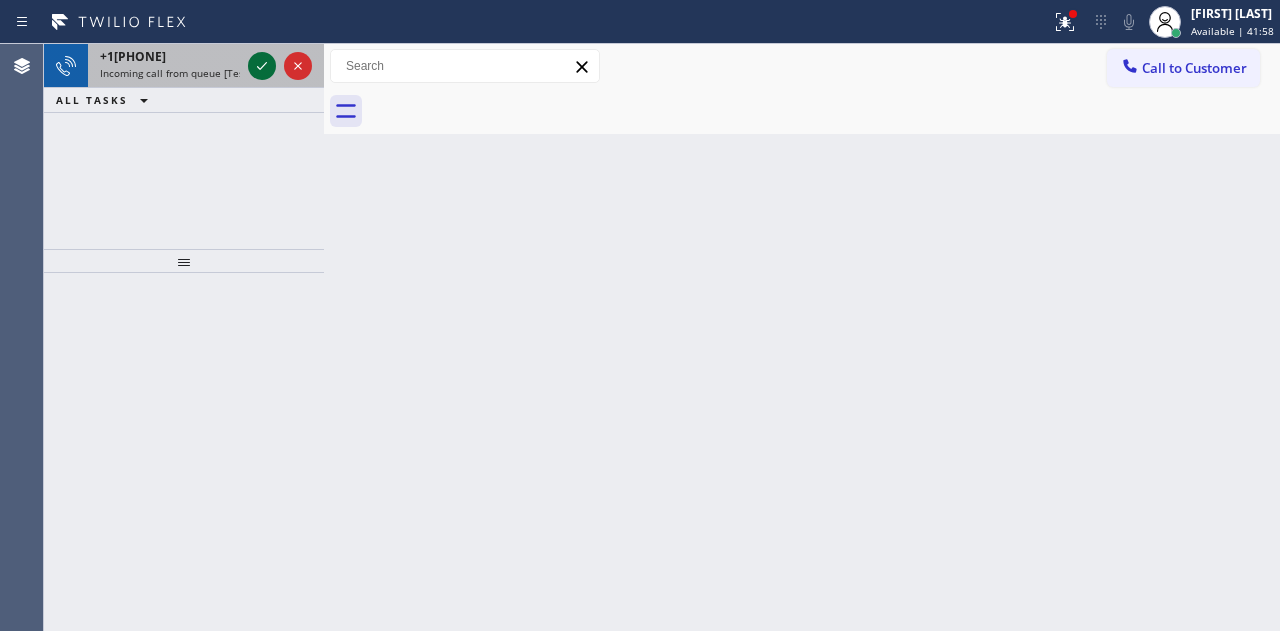 click 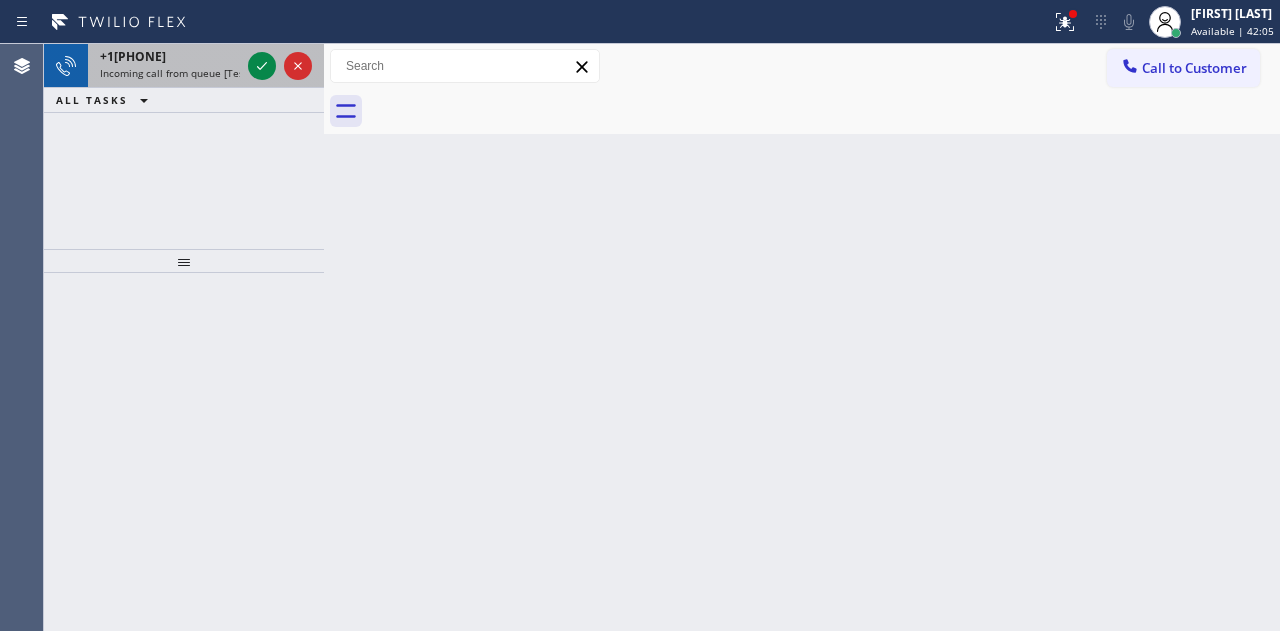 click at bounding box center [280, 66] 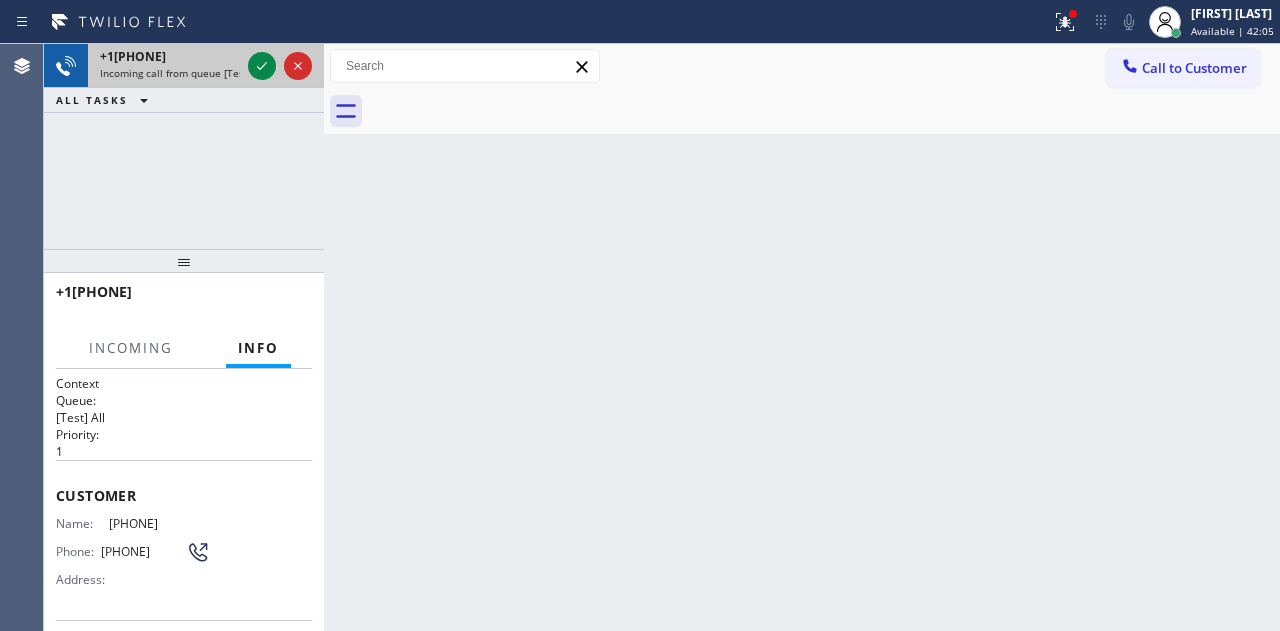 click at bounding box center (280, 66) 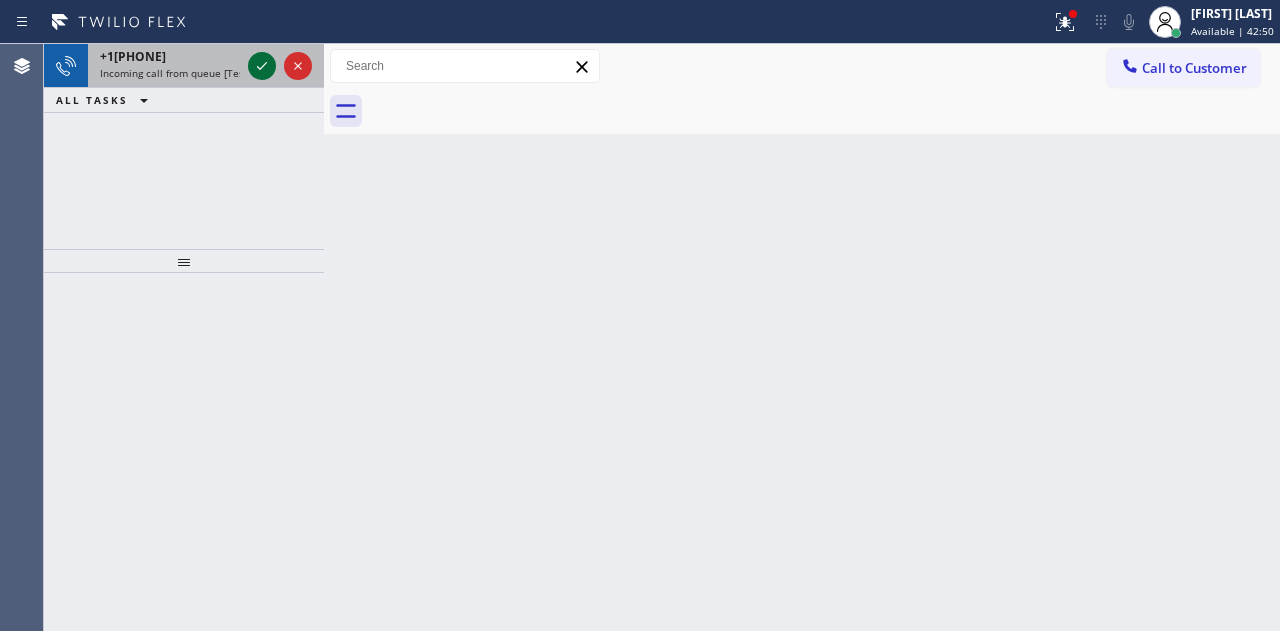 click at bounding box center [262, 66] 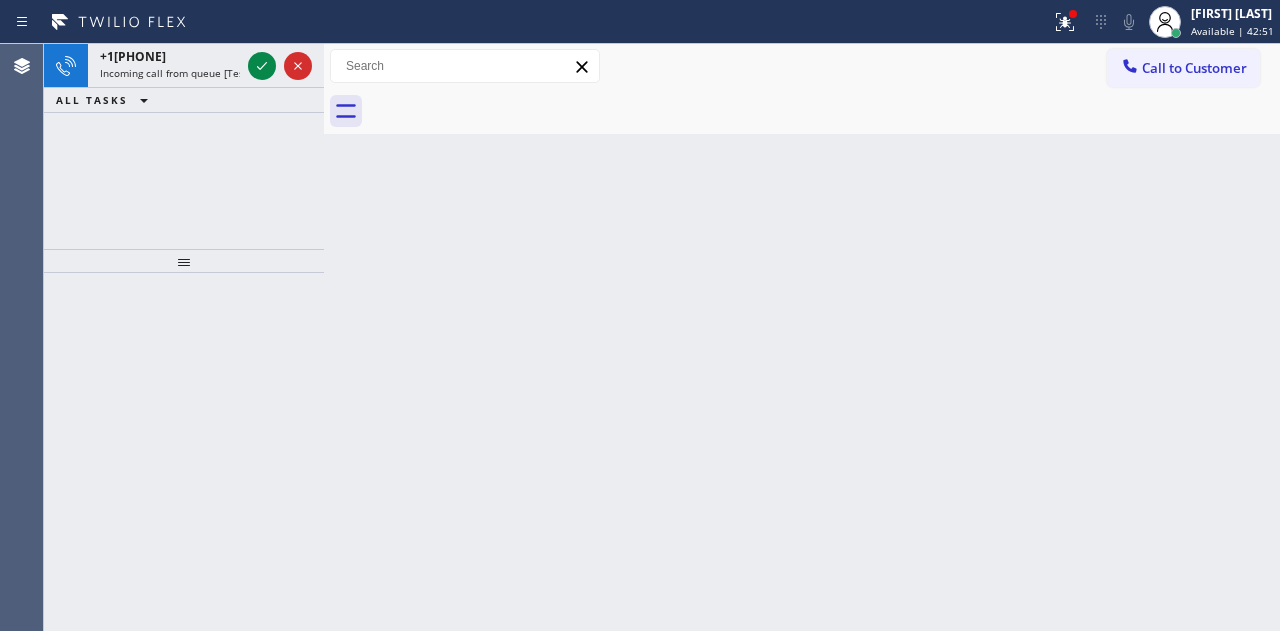 click 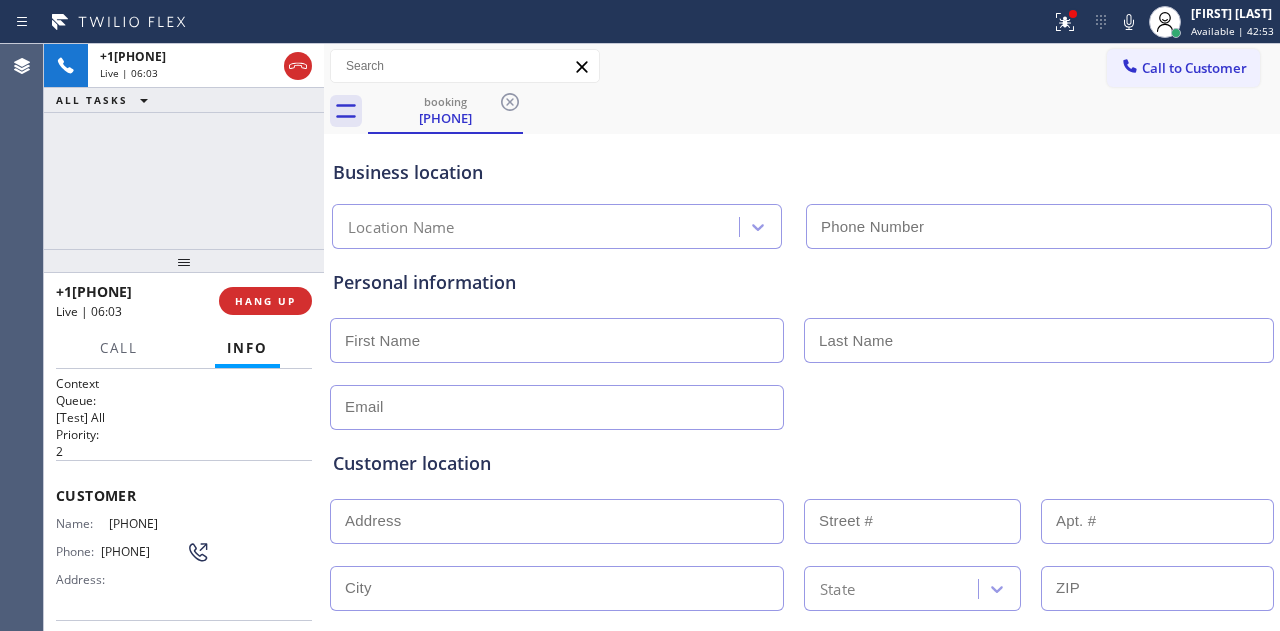 type on "[PHONE]" 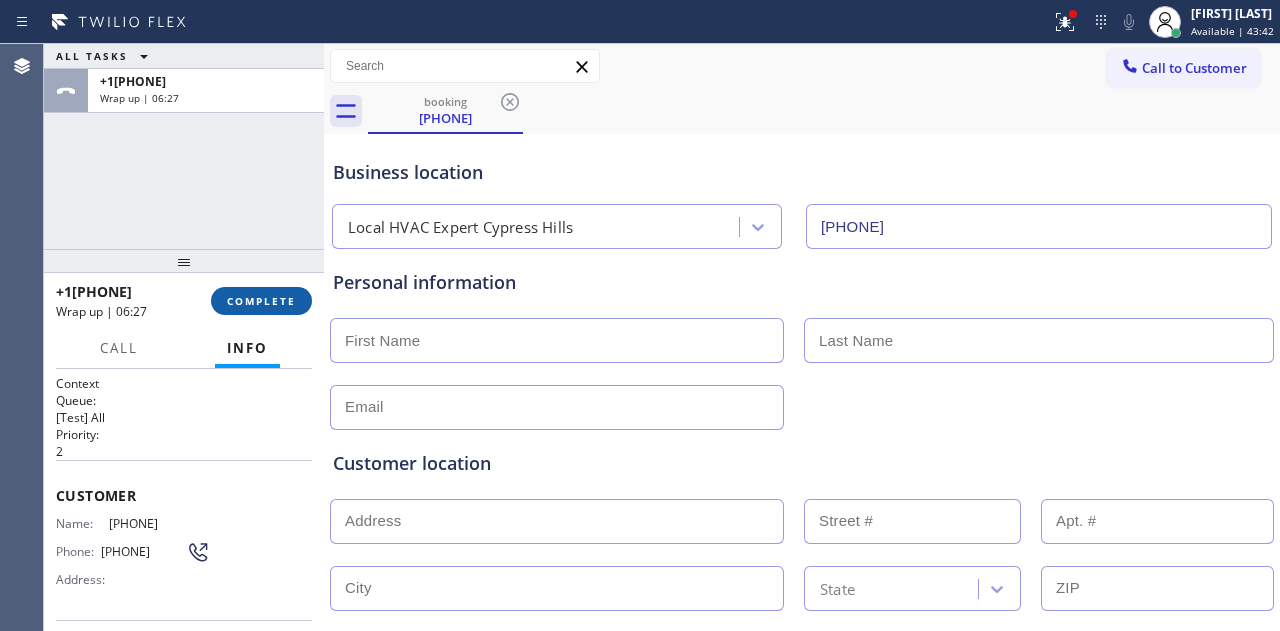 click on "COMPLETE" at bounding box center (261, 301) 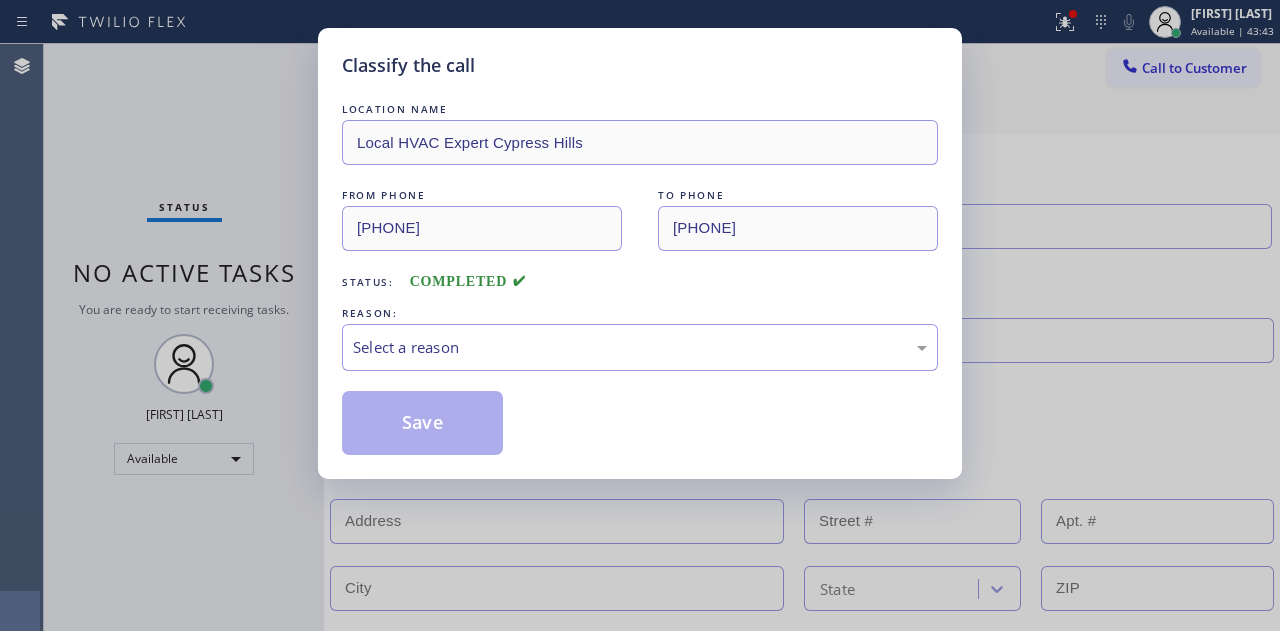 click on "REASON:" at bounding box center (640, 313) 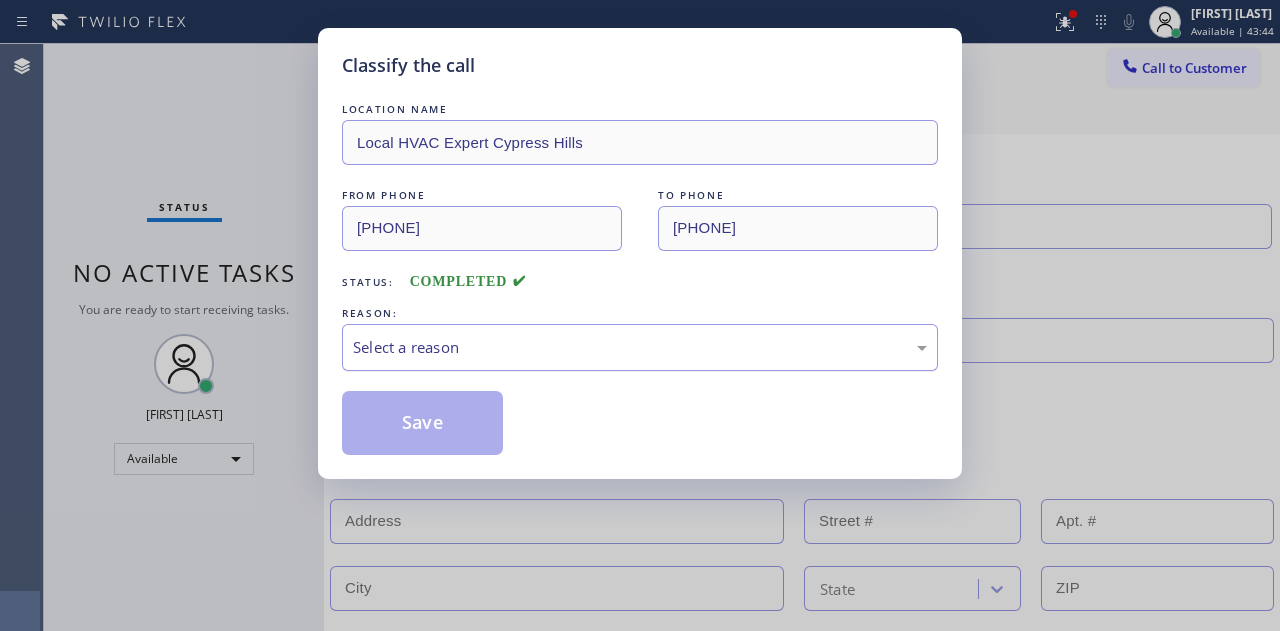 click on "Select a reason" at bounding box center (640, 347) 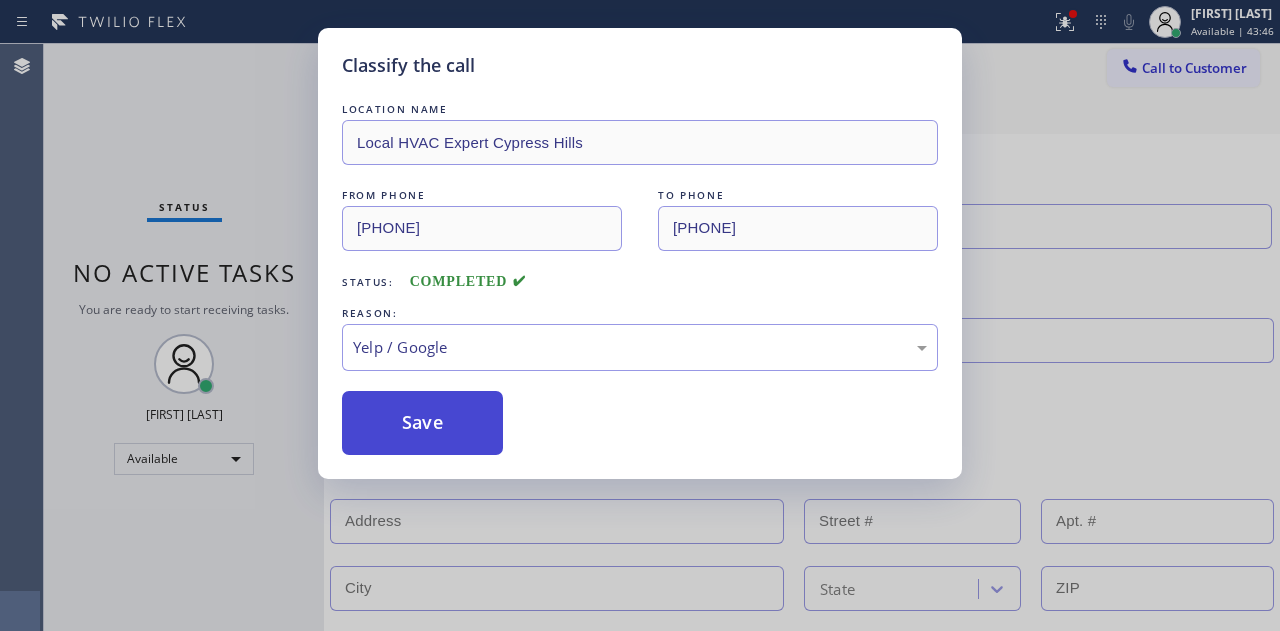 click on "Save" at bounding box center [422, 423] 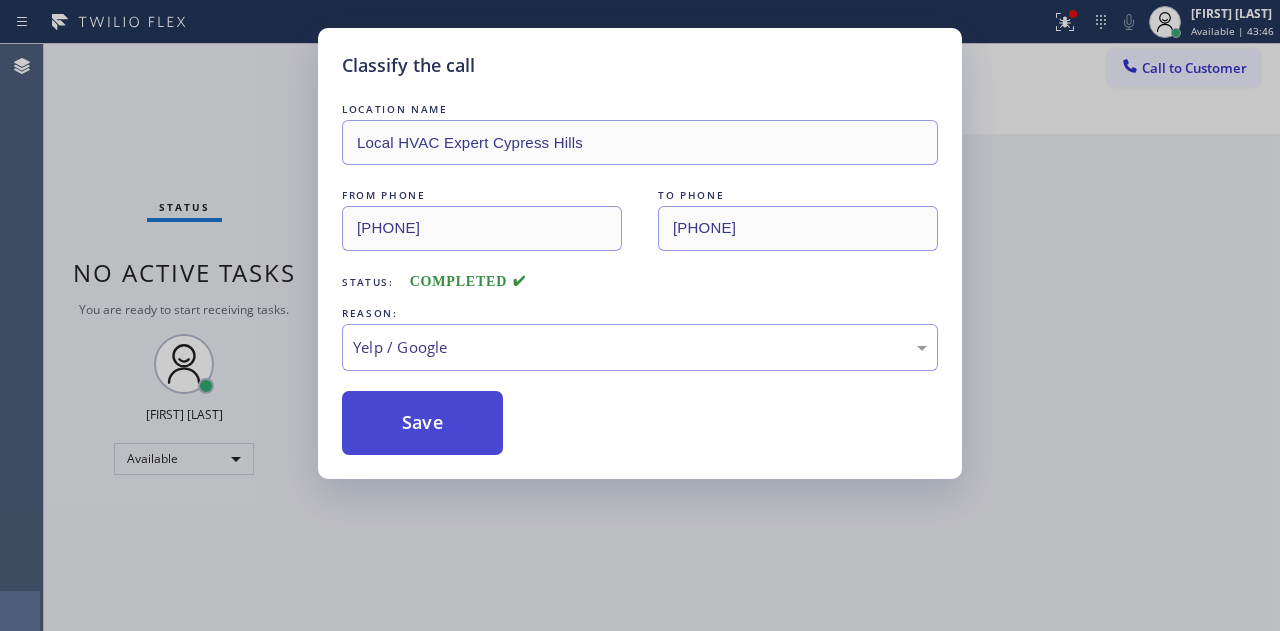 click on "Save" at bounding box center (422, 423) 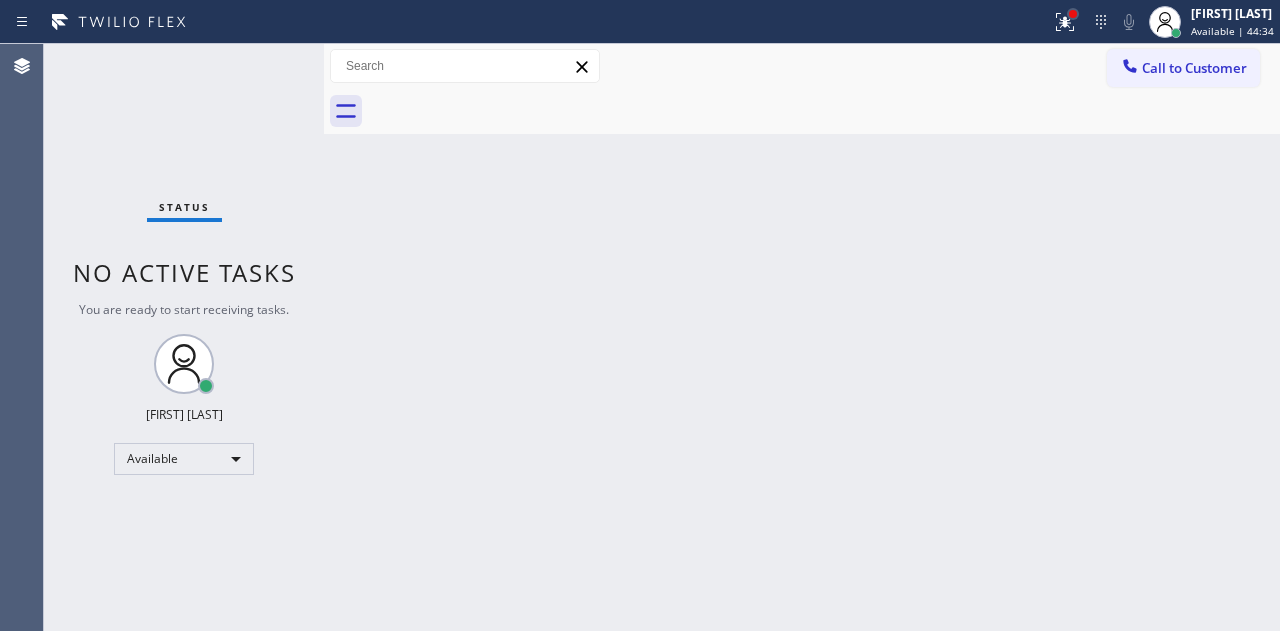 click at bounding box center (1073, 14) 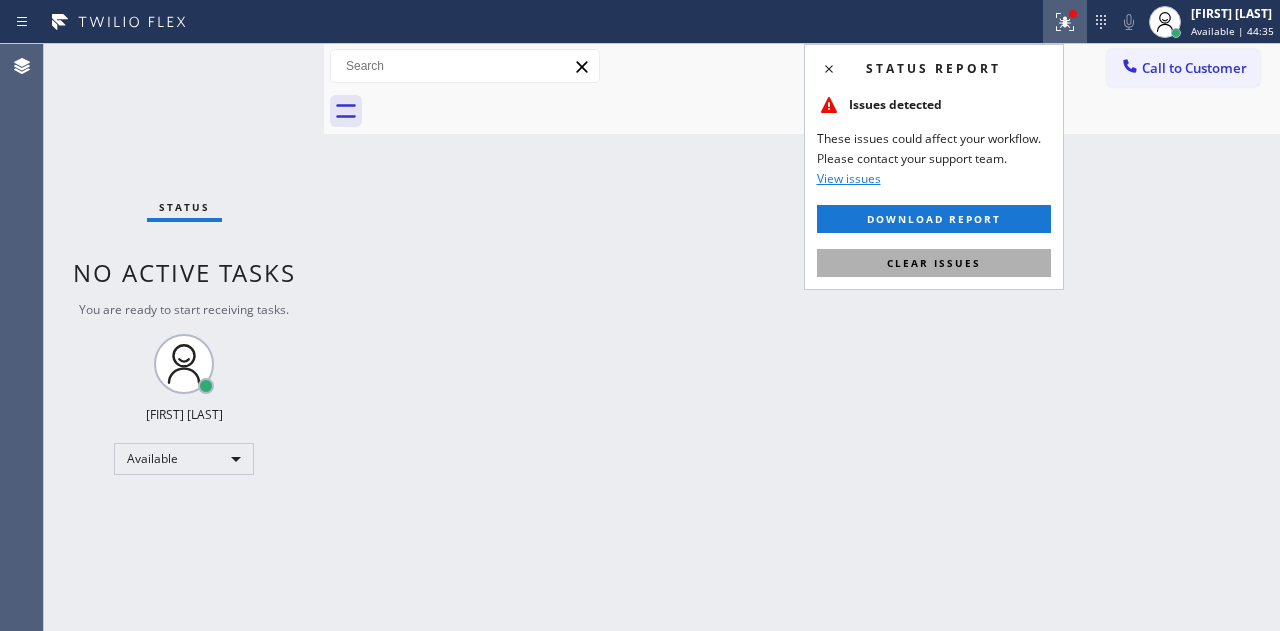 click on "Clear issues" at bounding box center [934, 263] 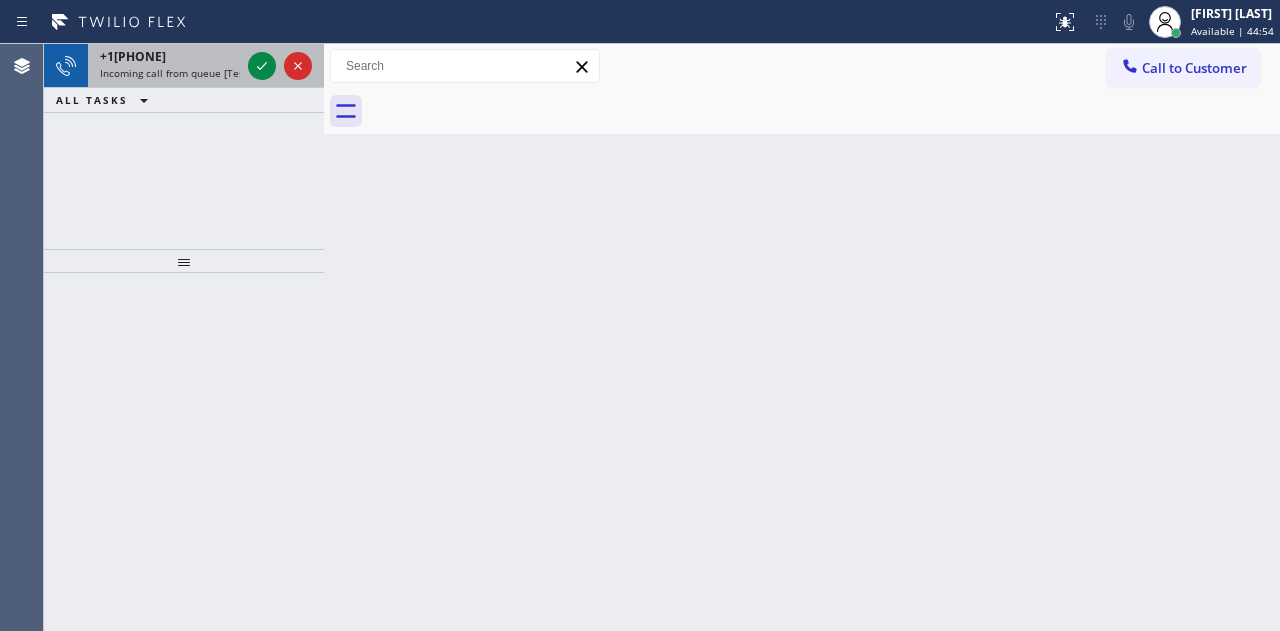 click on "Incoming call from queue [Test] All" at bounding box center (166, 66) 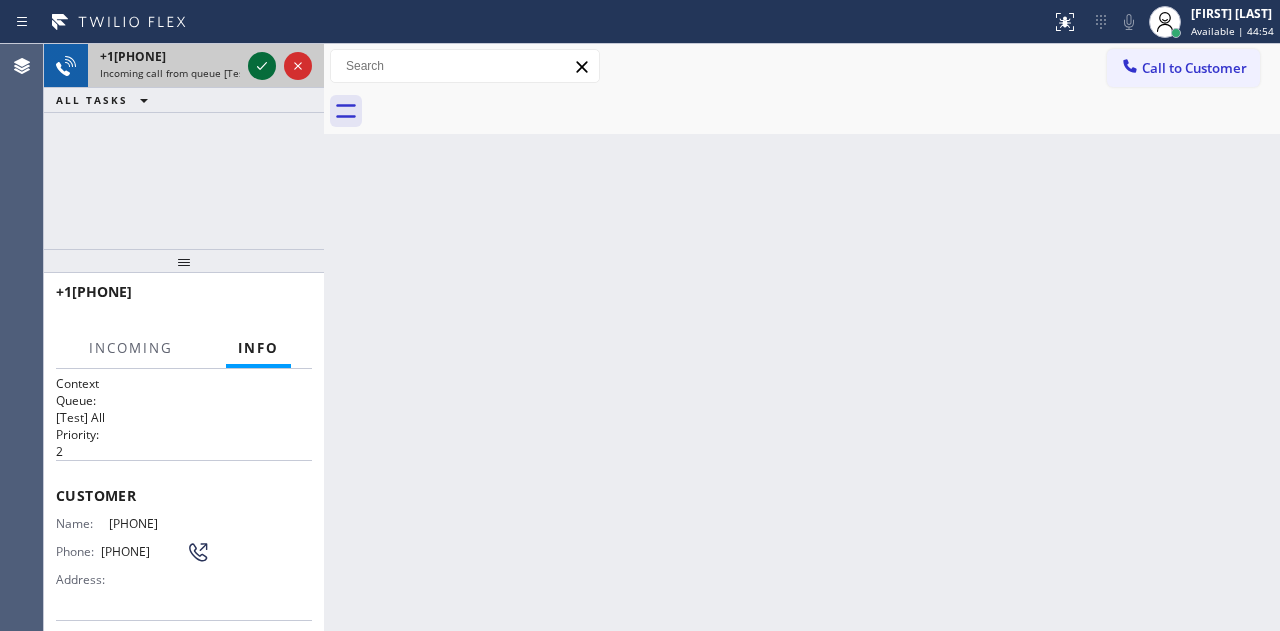 click 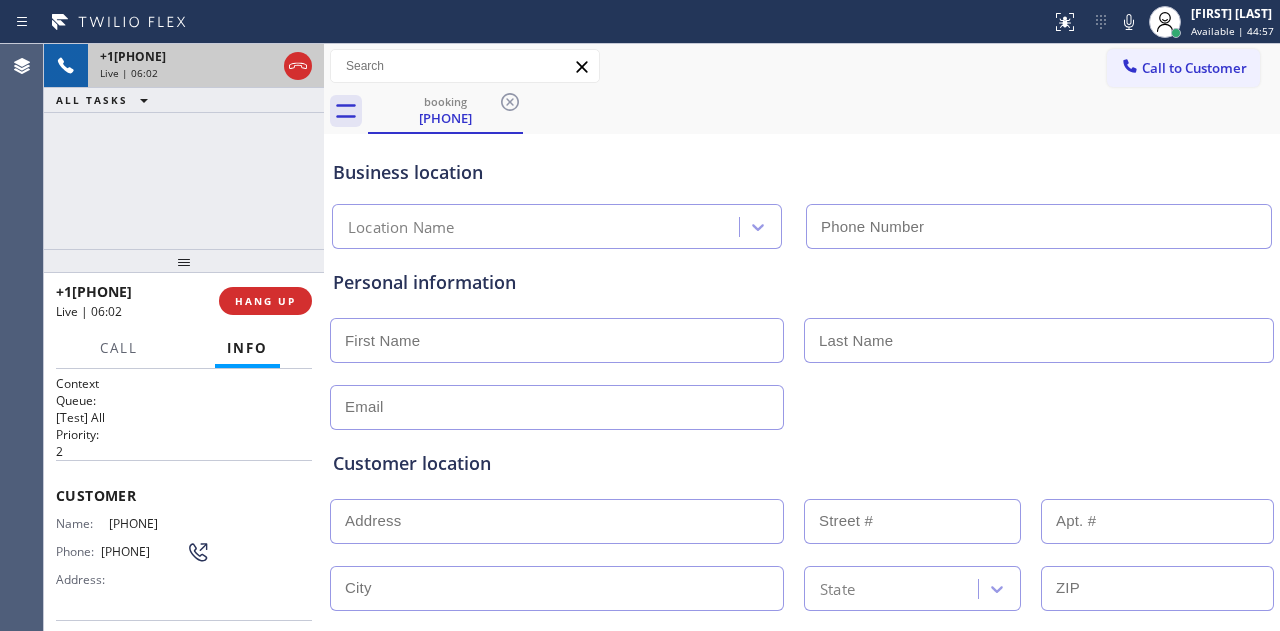 type on "[PHONE]" 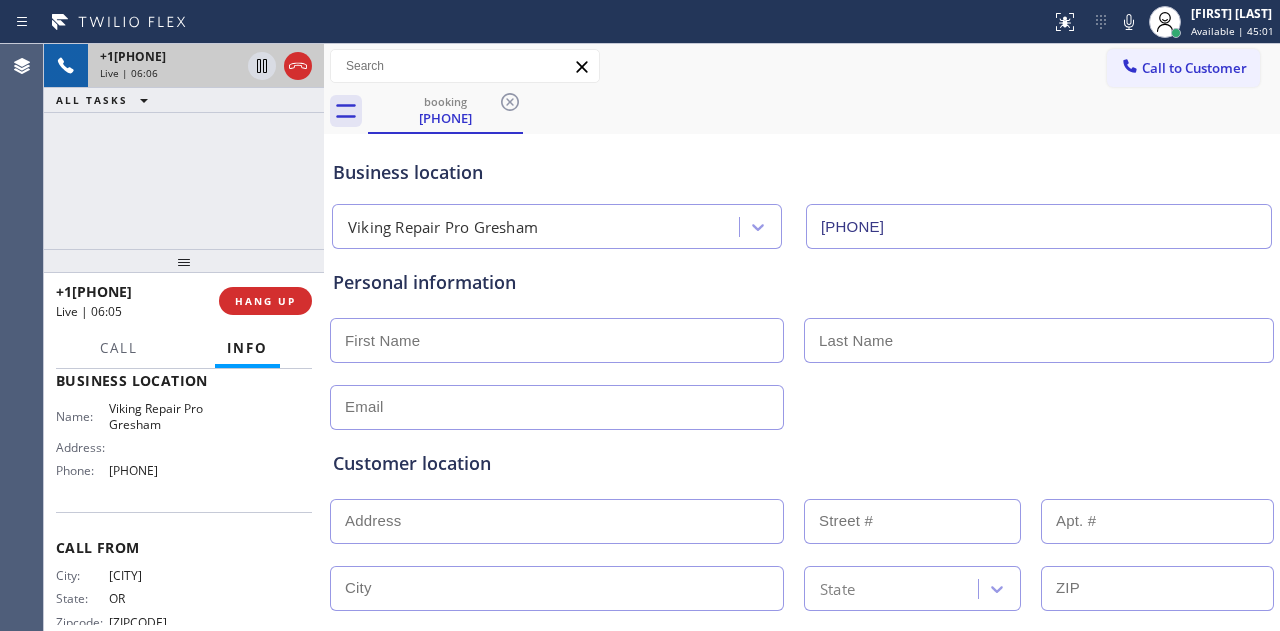 scroll, scrollTop: 300, scrollLeft: 0, axis: vertical 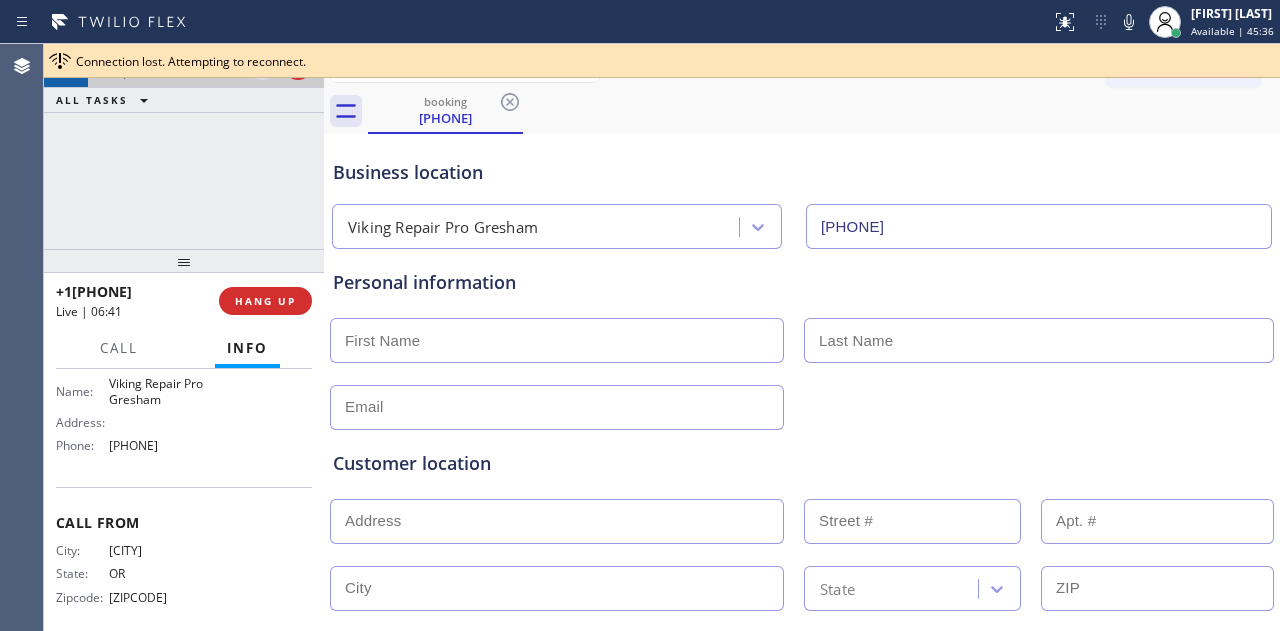 click on "[PHONE] Live | 06:41 ALL TASKS ALL TASKS ACTIVE TASKS TASKS IN WRAP UP" at bounding box center [184, 146] 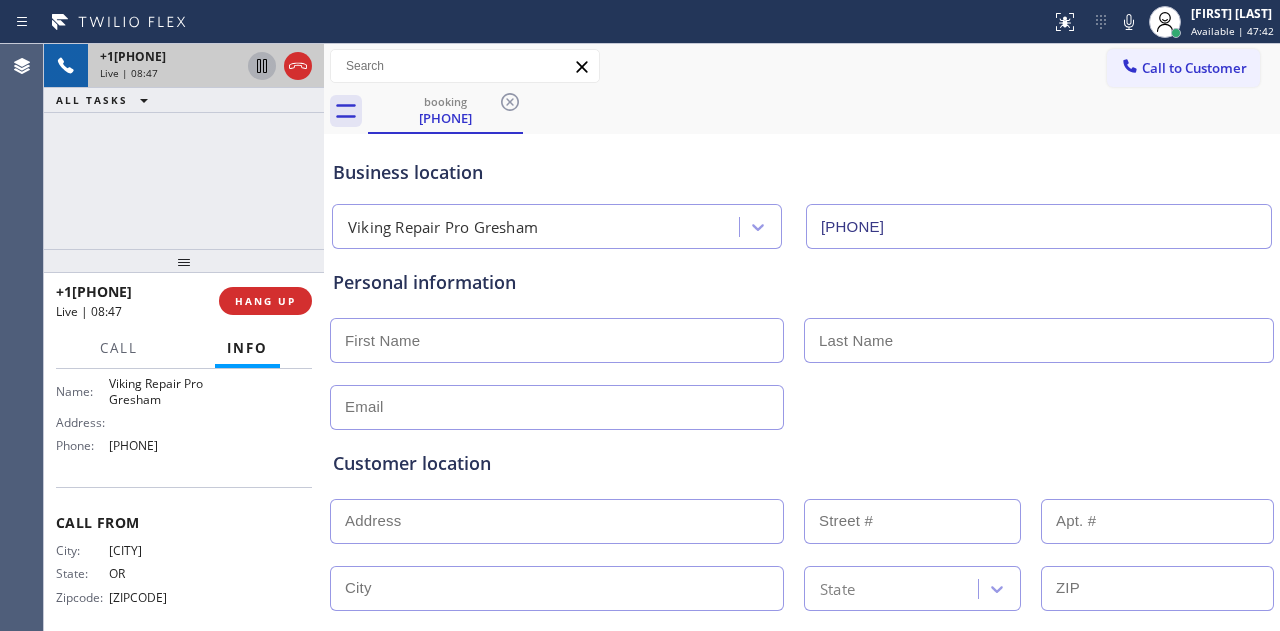click 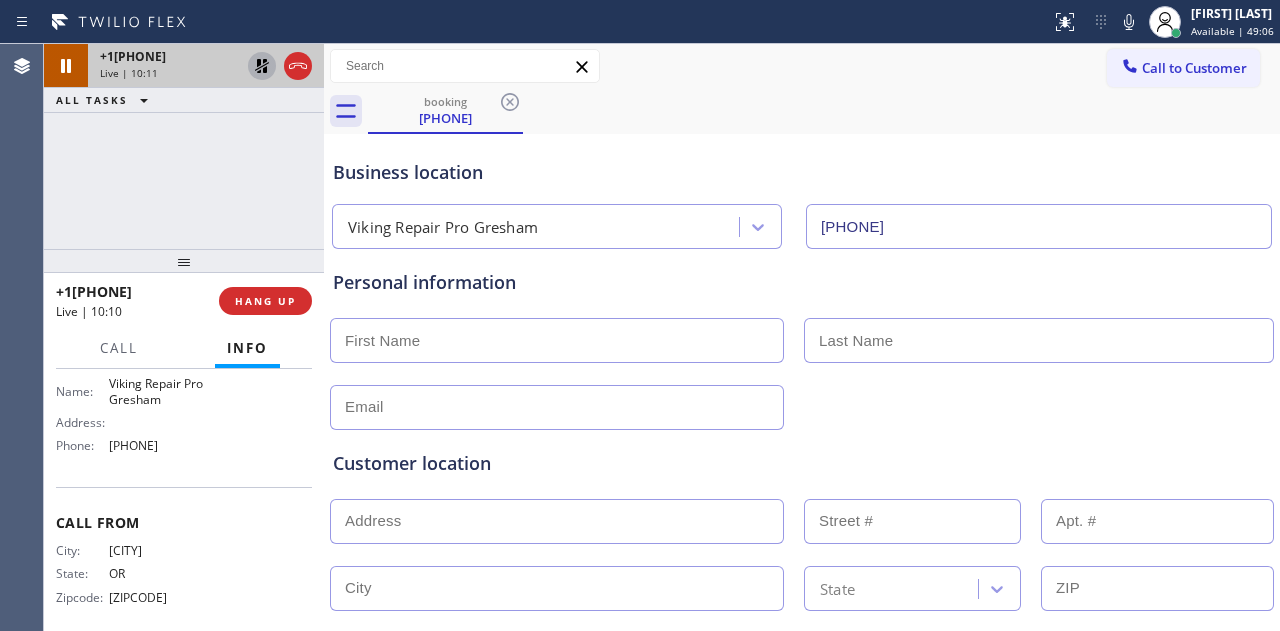 click 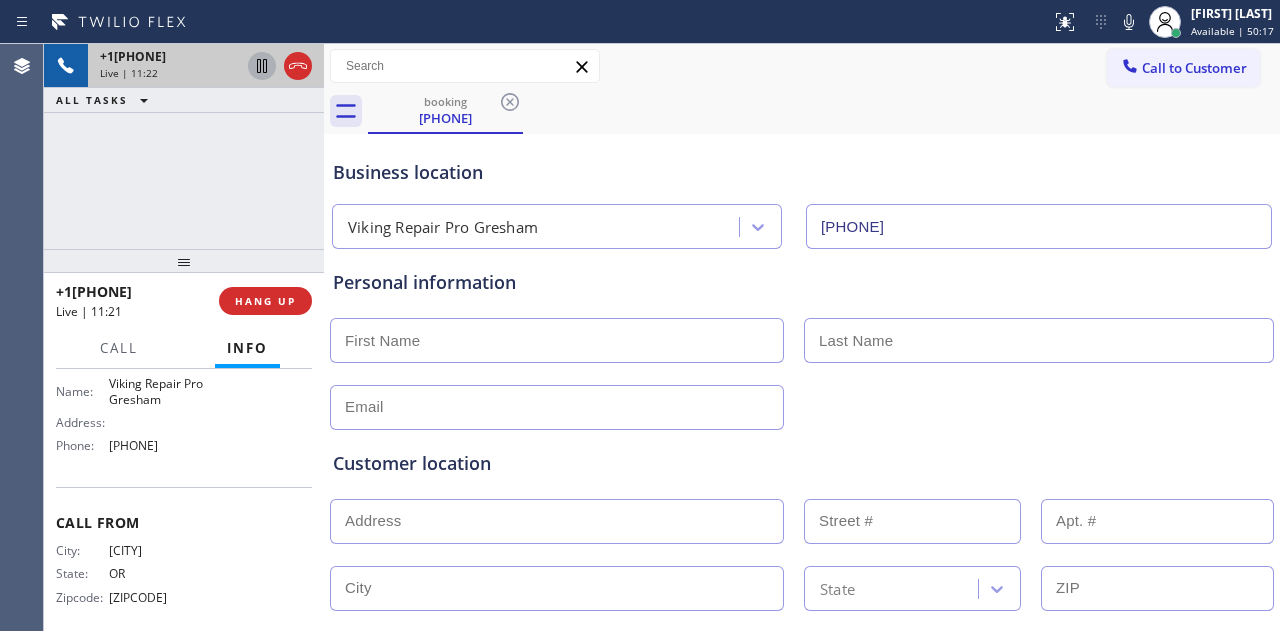 drag, startPoint x: 169, startPoint y: 293, endPoint x: 72, endPoint y: 294, distance: 97.00516 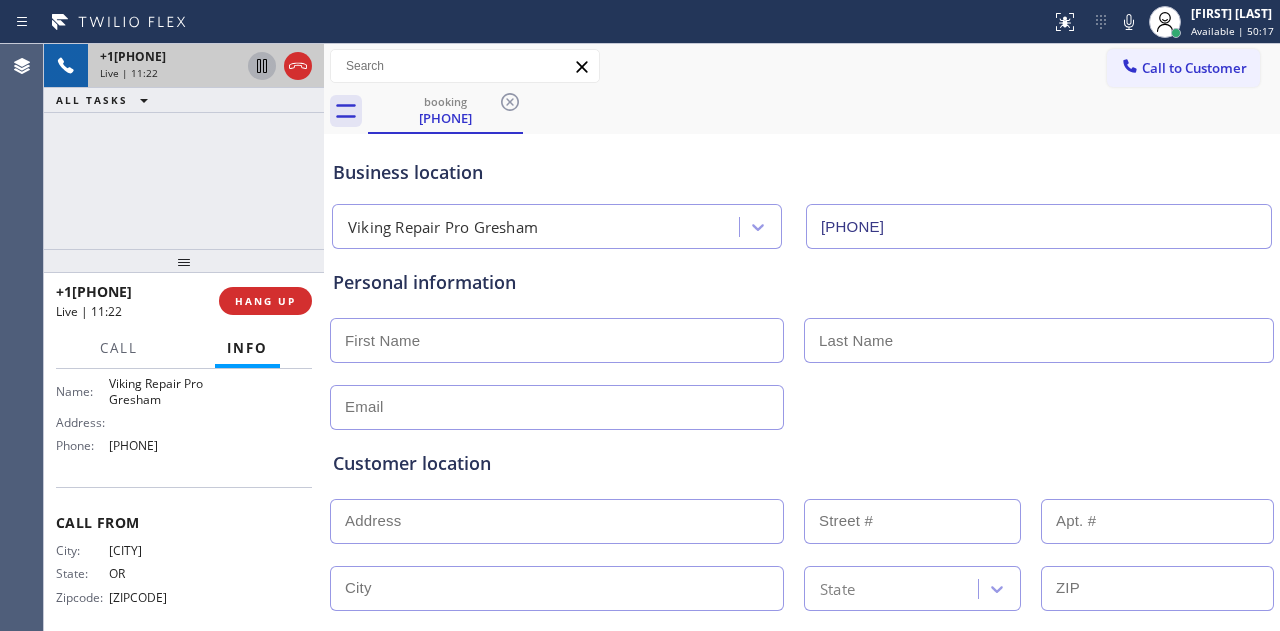 type 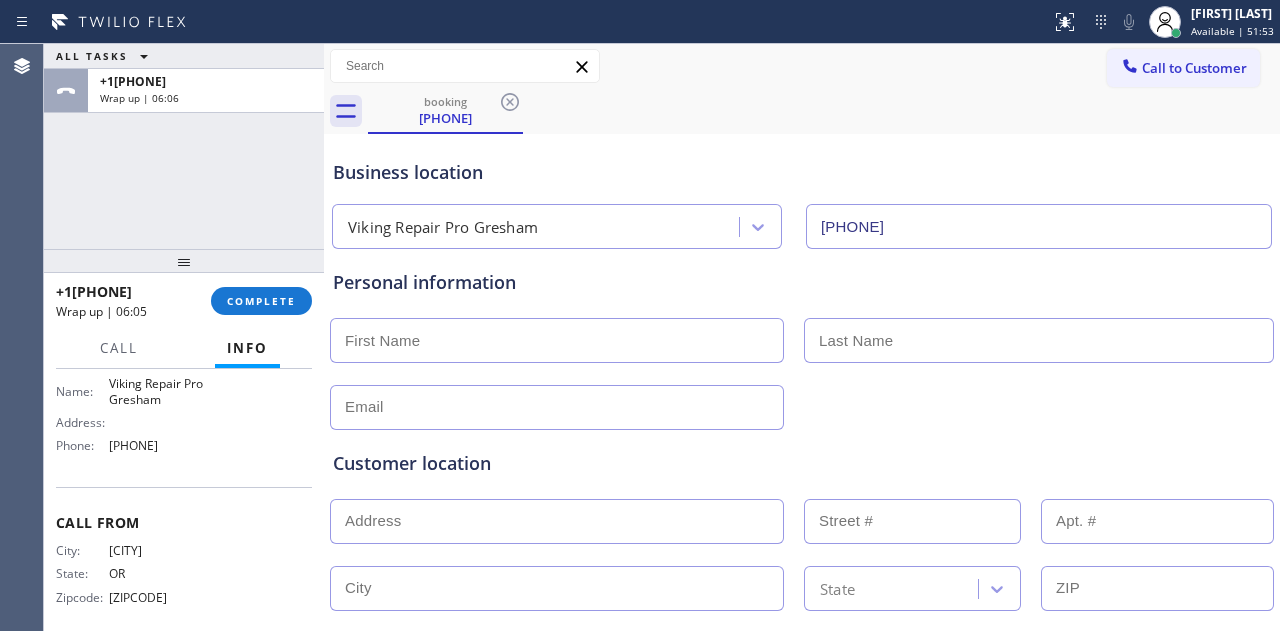 click on "ALL TASKS ALL TASKS ACTIVE TASKS TASKS IN WRAP UP +1[PHONE] Wrap up | [TIME]" at bounding box center [184, 146] 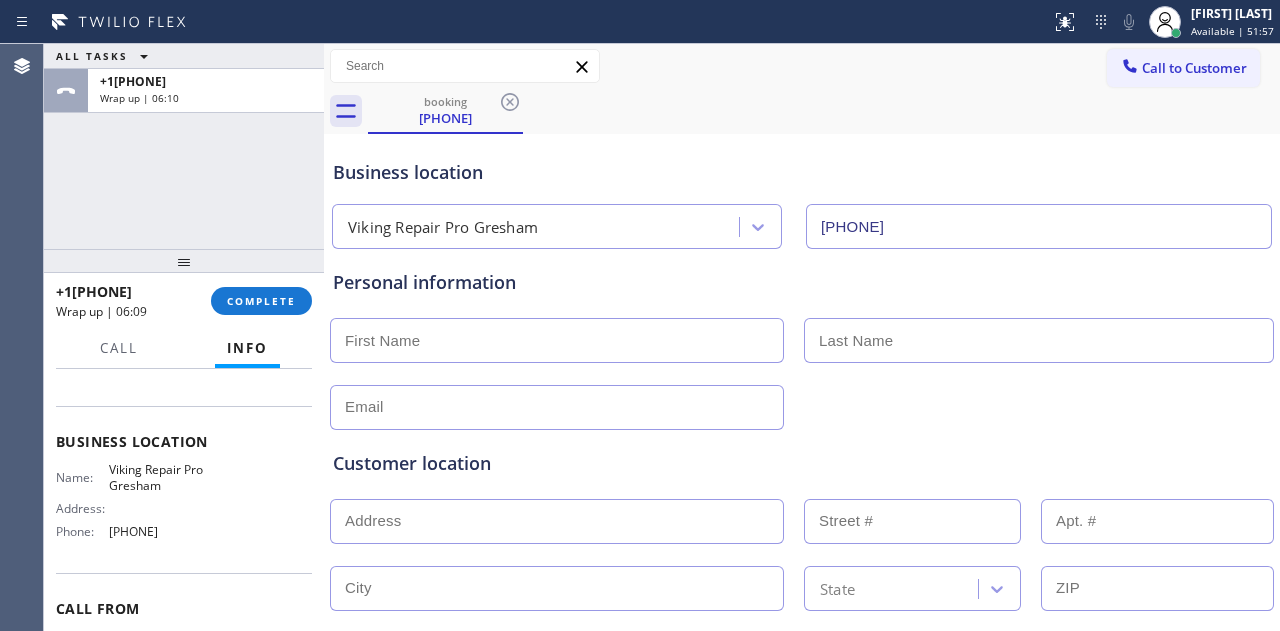 scroll, scrollTop: 100, scrollLeft: 0, axis: vertical 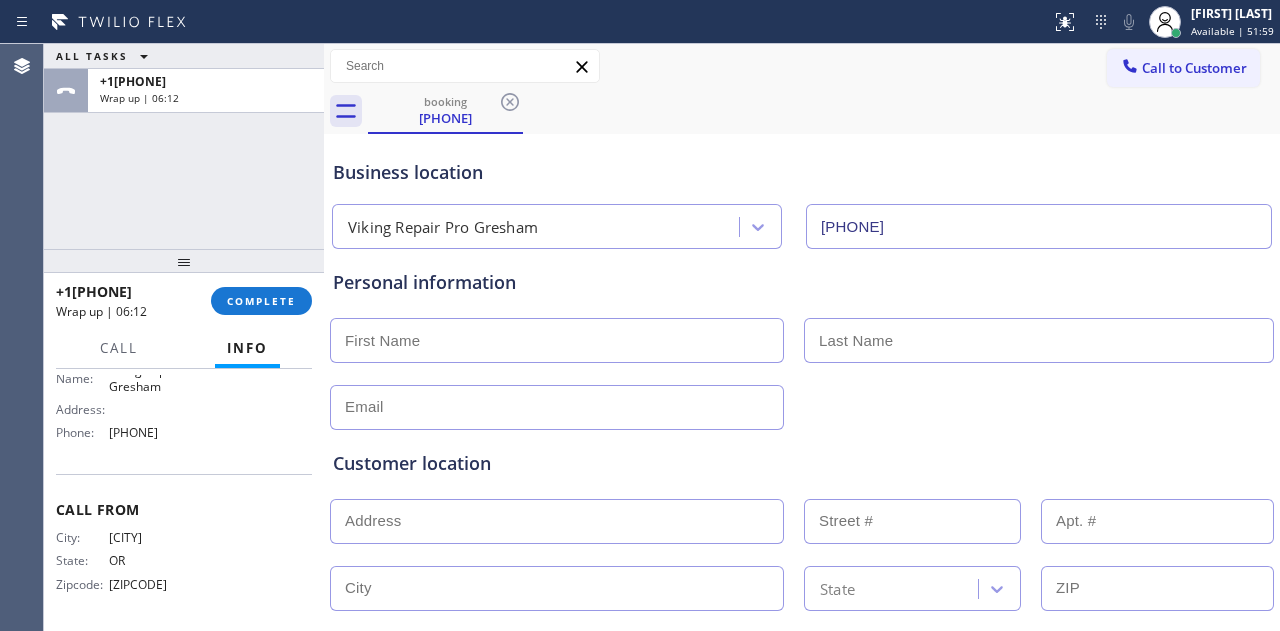 drag, startPoint x: 55, startPoint y: 392, endPoint x: 219, endPoint y: 462, distance: 178.31433 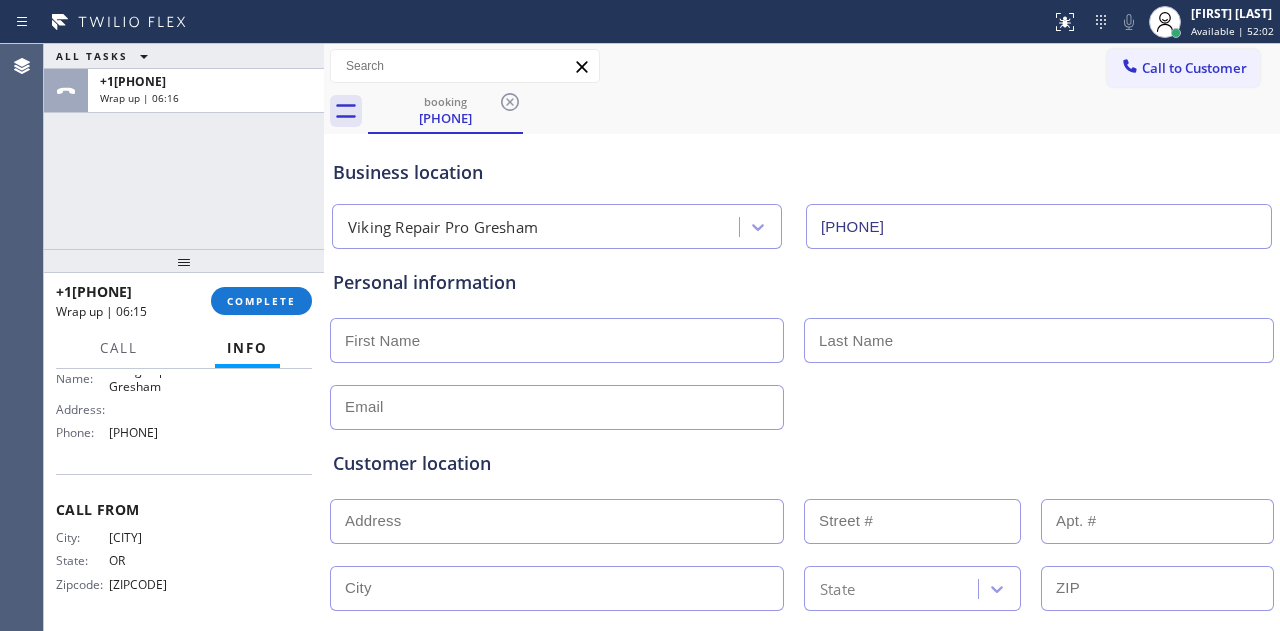 drag, startPoint x: 204, startPoint y: 186, endPoint x: 214, endPoint y: 148, distance: 39.293766 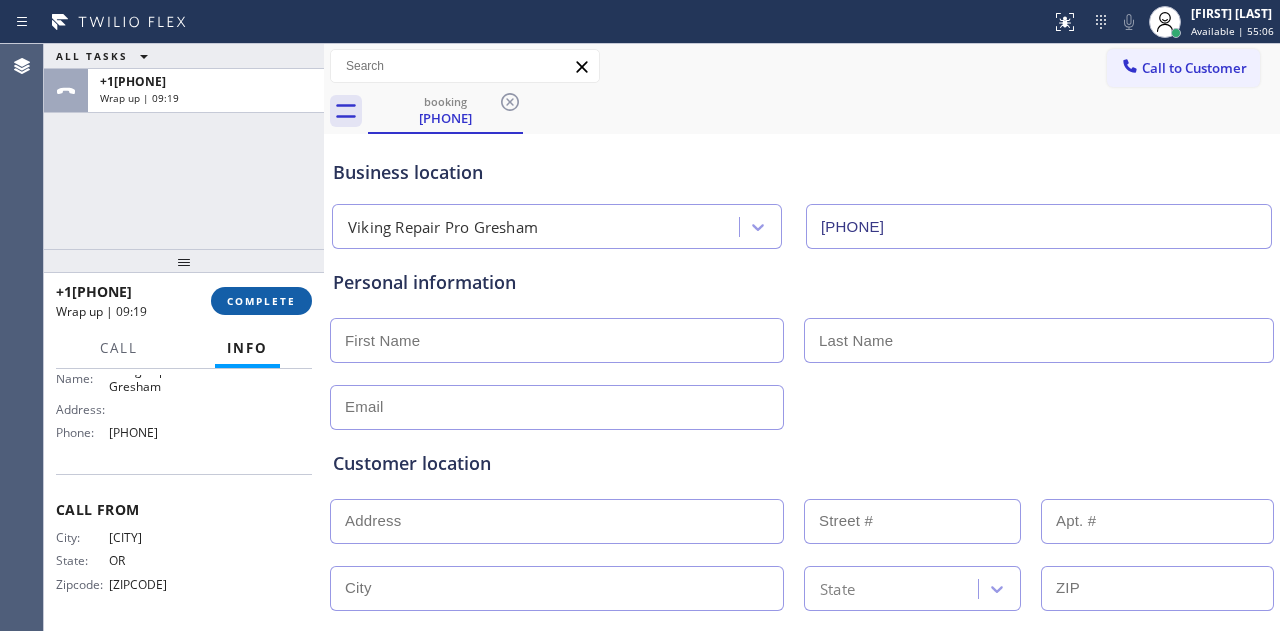 click on "COMPLETE" at bounding box center (261, 301) 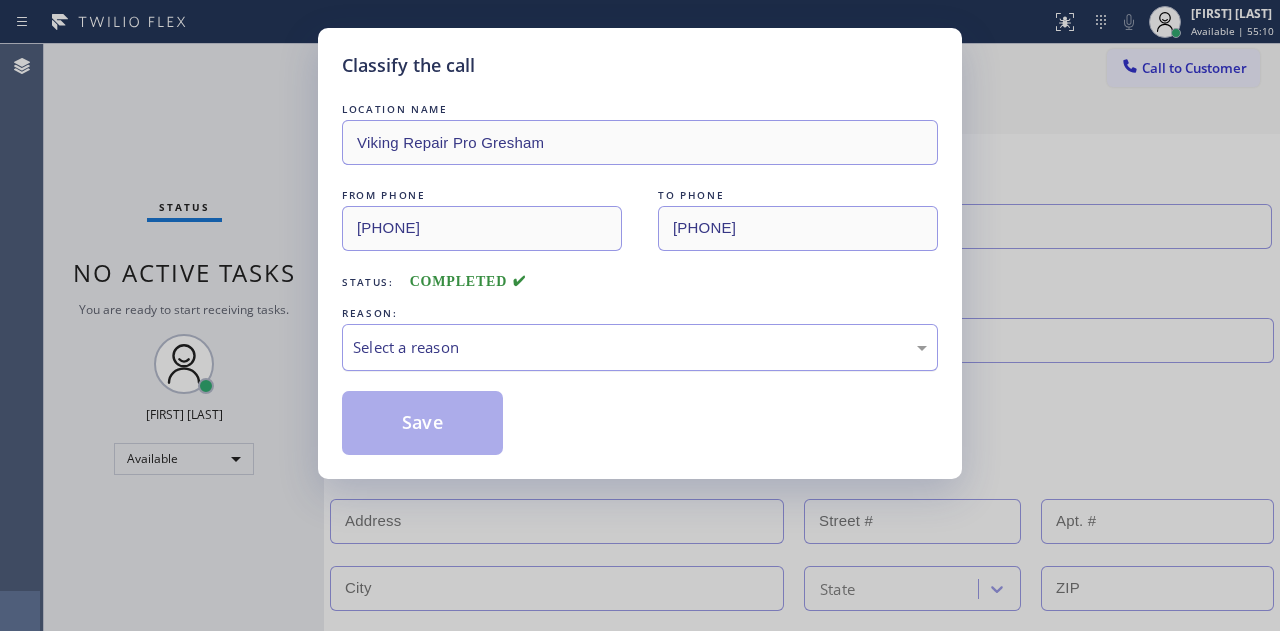 click on "Select a reason" at bounding box center (640, 347) 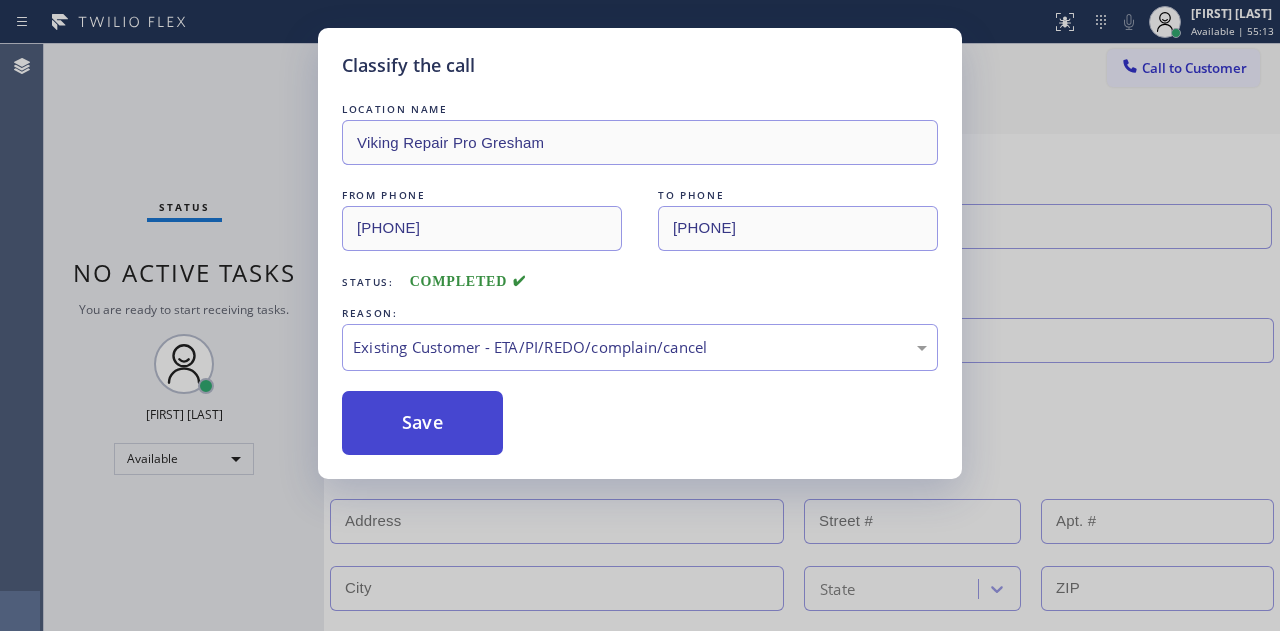 click on "Save" at bounding box center (422, 423) 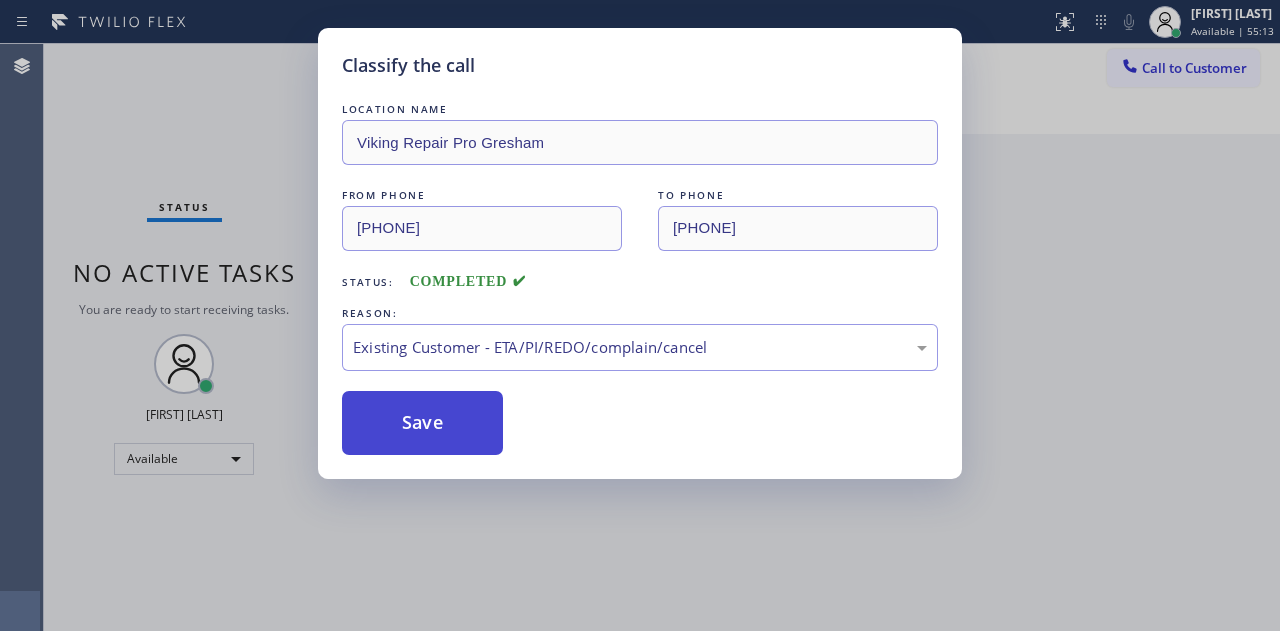type 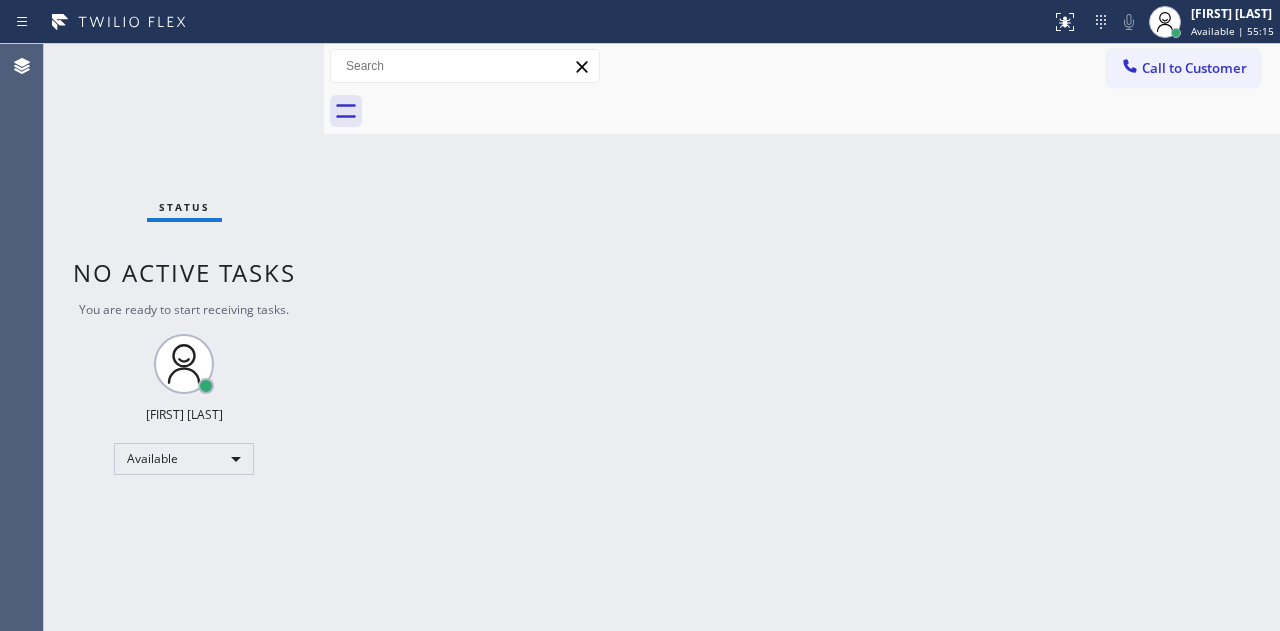 click on "Back to Dashboard Change Sender ID Customers Technicians Select a contact Outbound call Location Search location Your caller id phone number Customer number Call Customer info Name Phone none Address none Change Sender ID HVAC +1[PHONE] 5 Star Appliance +1[PHONE] Appliance Repair +1[PHONE] Plumbing +1[PHONE] Air Duct Cleaning +1[PHONE] Electricians +1[PHONE] Cancel Change Check personal SMS Reset Change No tabs Call to Customer Outbound call Location Robbins Electrical Services Inc. Your caller id phone number +1[PHONE] Customer number Call Outbound call Technician Search Technician Your caller id phone number Your caller id phone number Call" at bounding box center [802, 337] 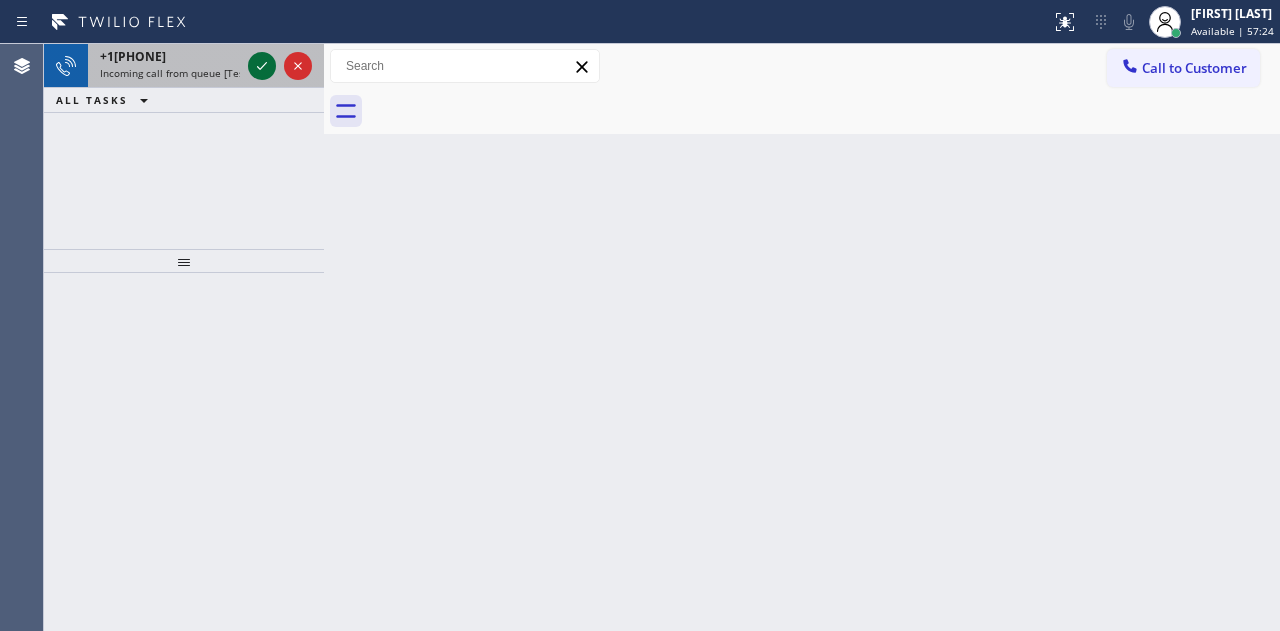 click 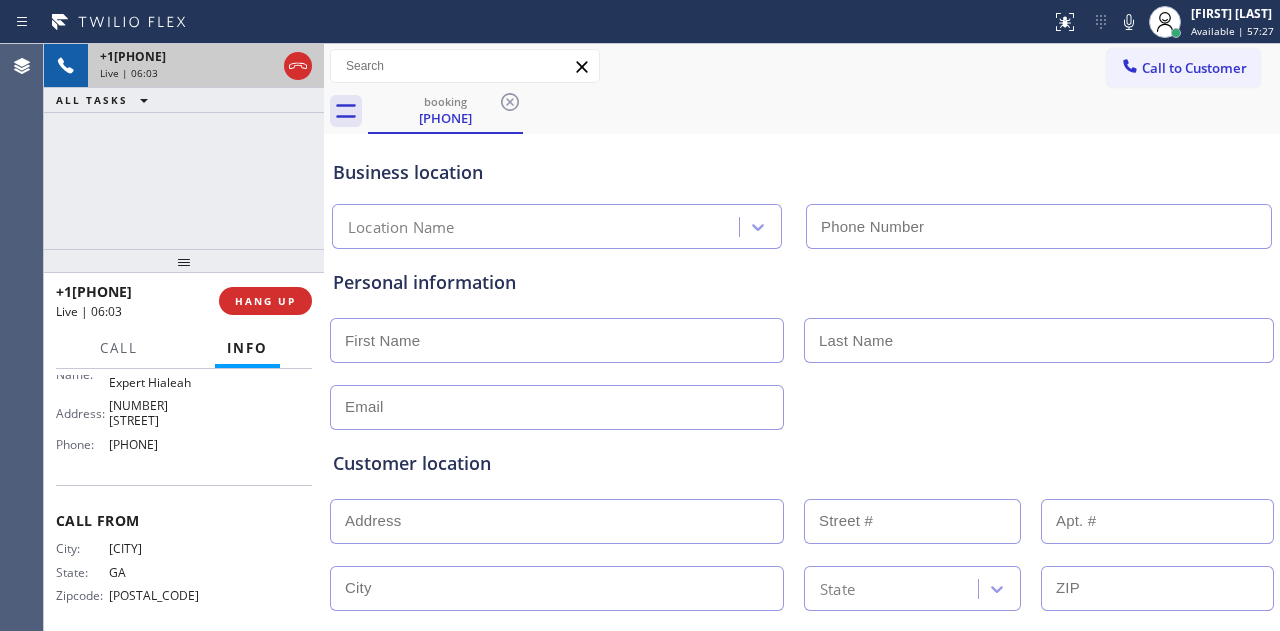 type on "[PHONE]" 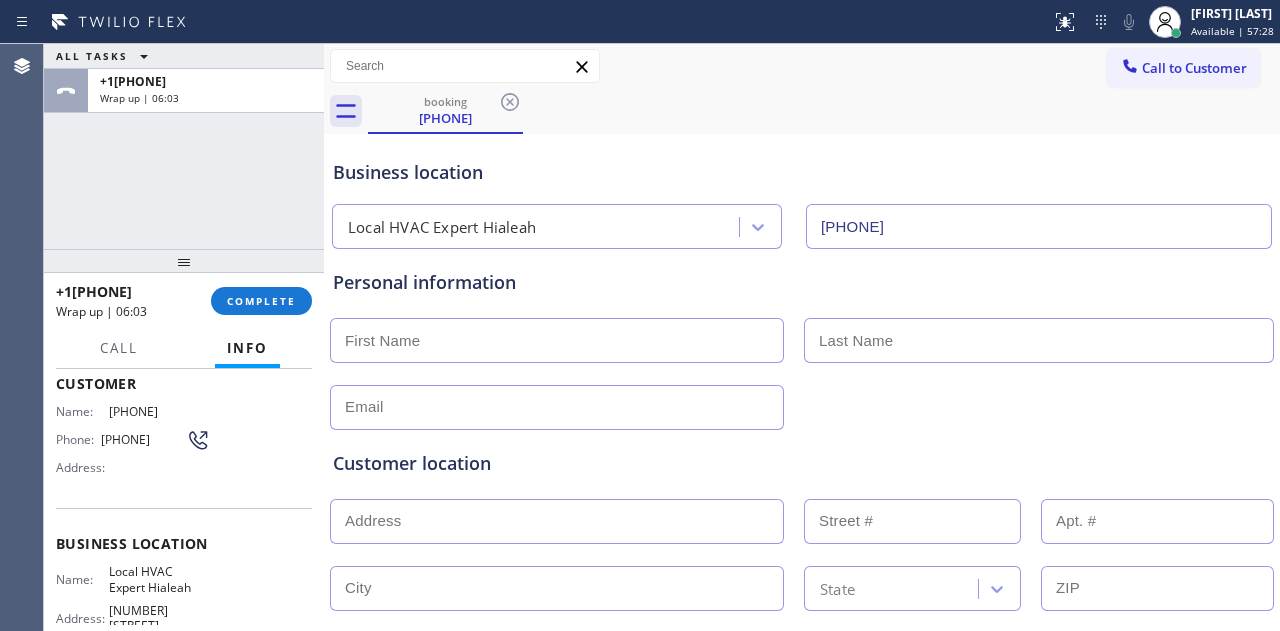 scroll, scrollTop: 117, scrollLeft: 0, axis: vertical 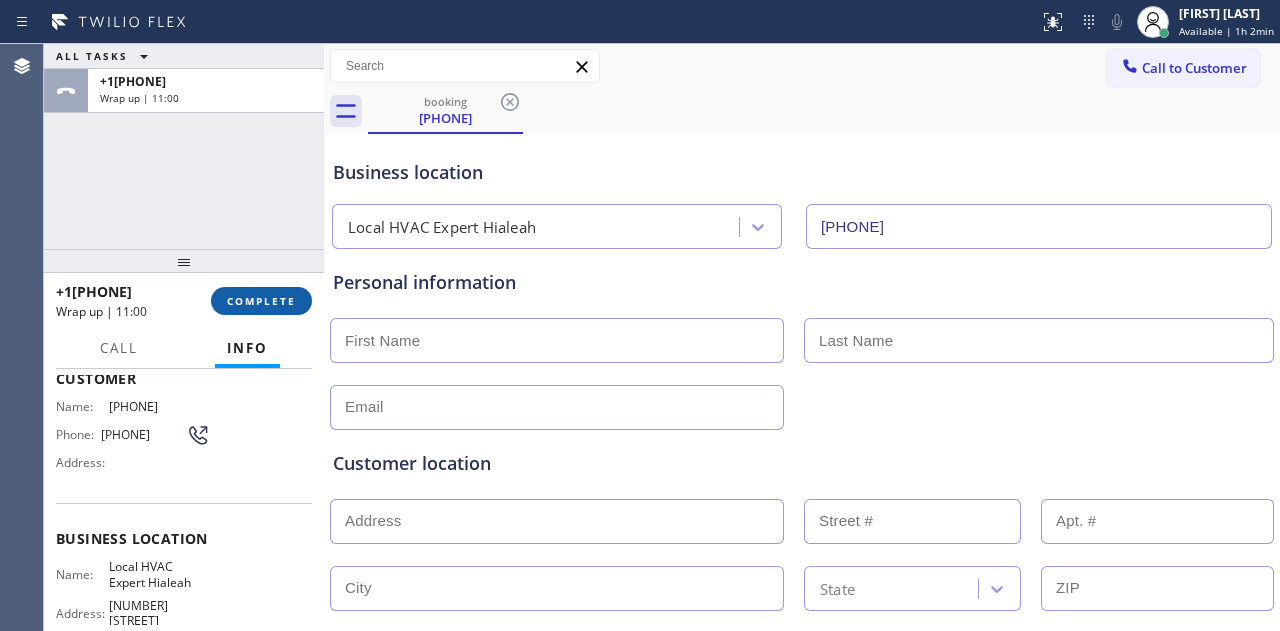 click on "COMPLETE" at bounding box center [261, 301] 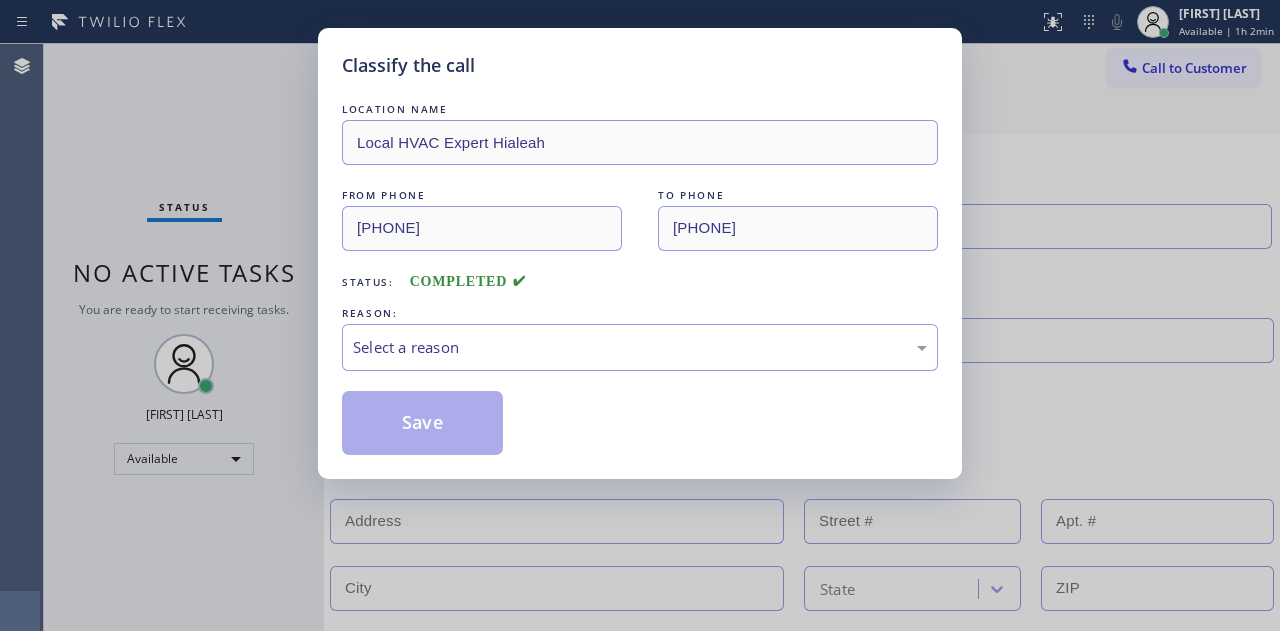 click on "LOCATION NAME Local HVAC Expert Hialeah FROM PHONE +1[PHONE] TO PHONE +1[PHONE] Status: COMPLETED REASON: Select a reason Save" at bounding box center (640, 277) 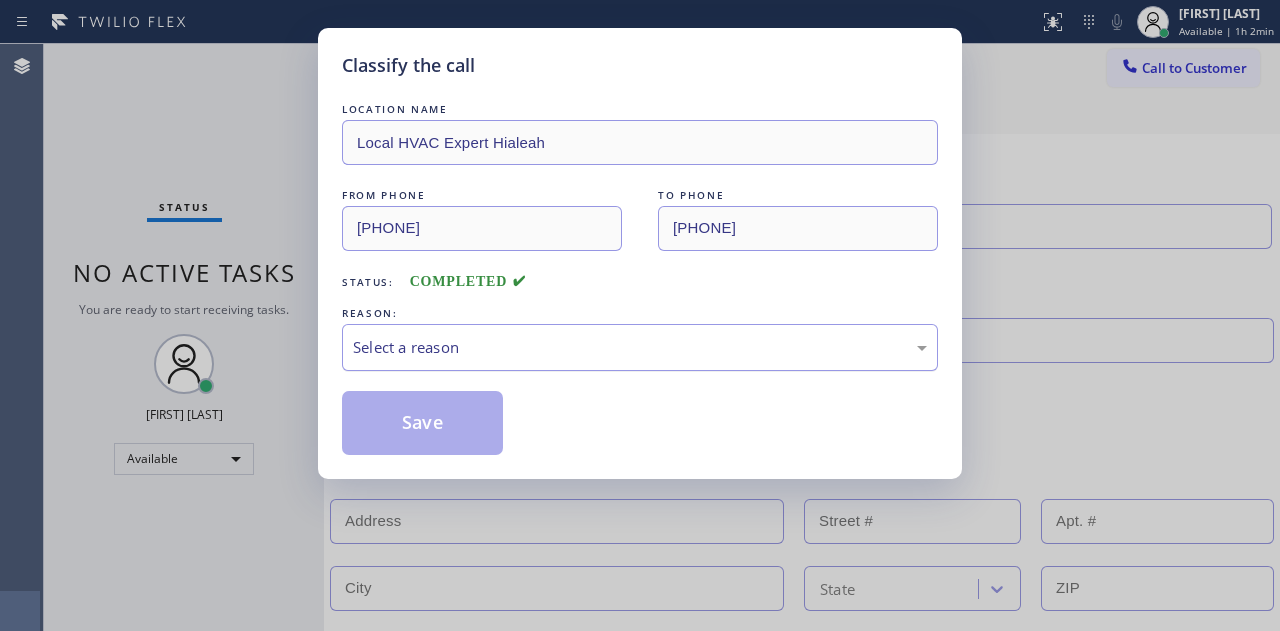 click on "Select a reason" at bounding box center (640, 347) 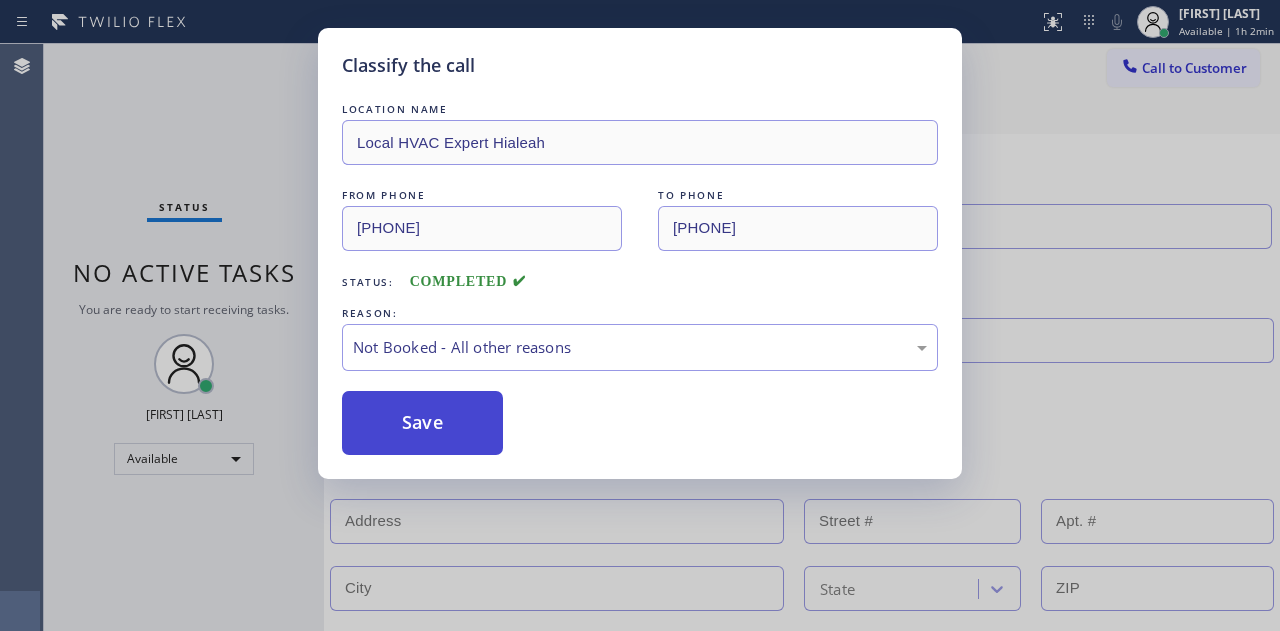 click on "Save" at bounding box center [422, 423] 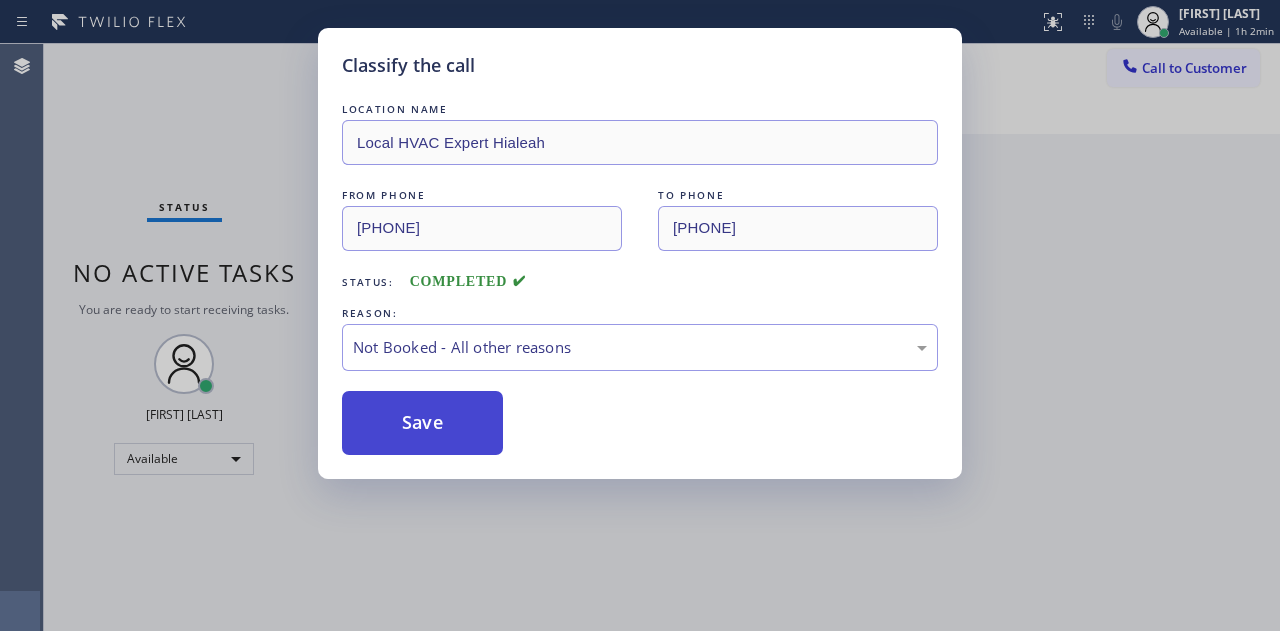click on "Save" at bounding box center (422, 423) 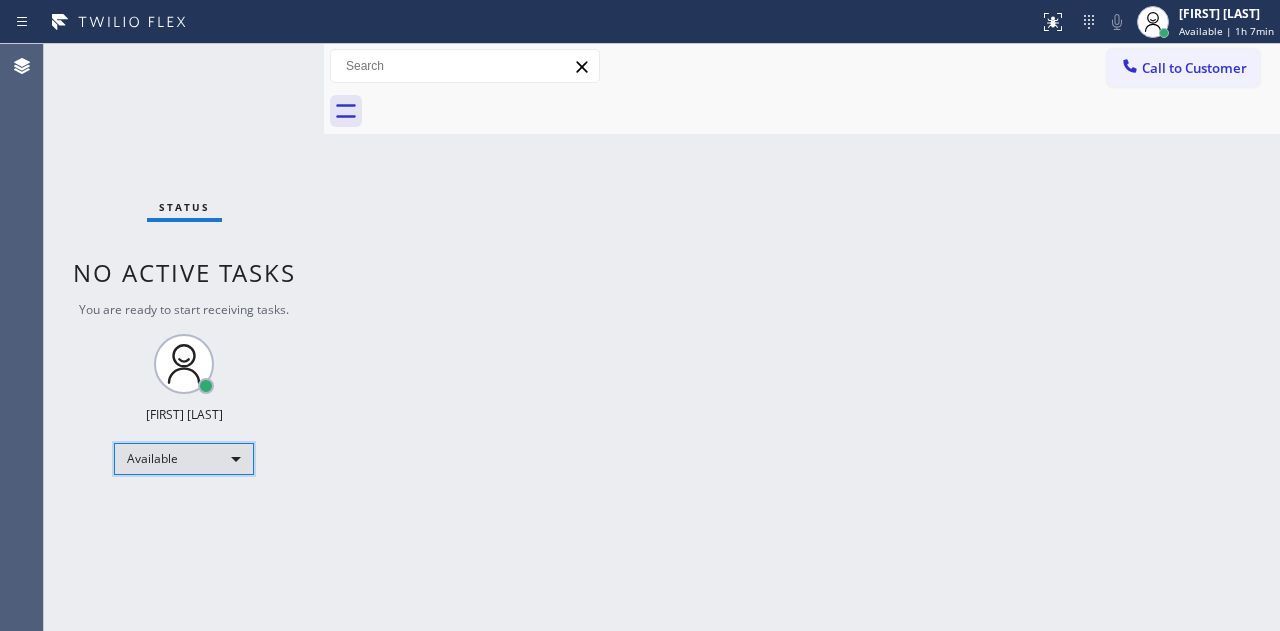 click on "Available" at bounding box center [184, 459] 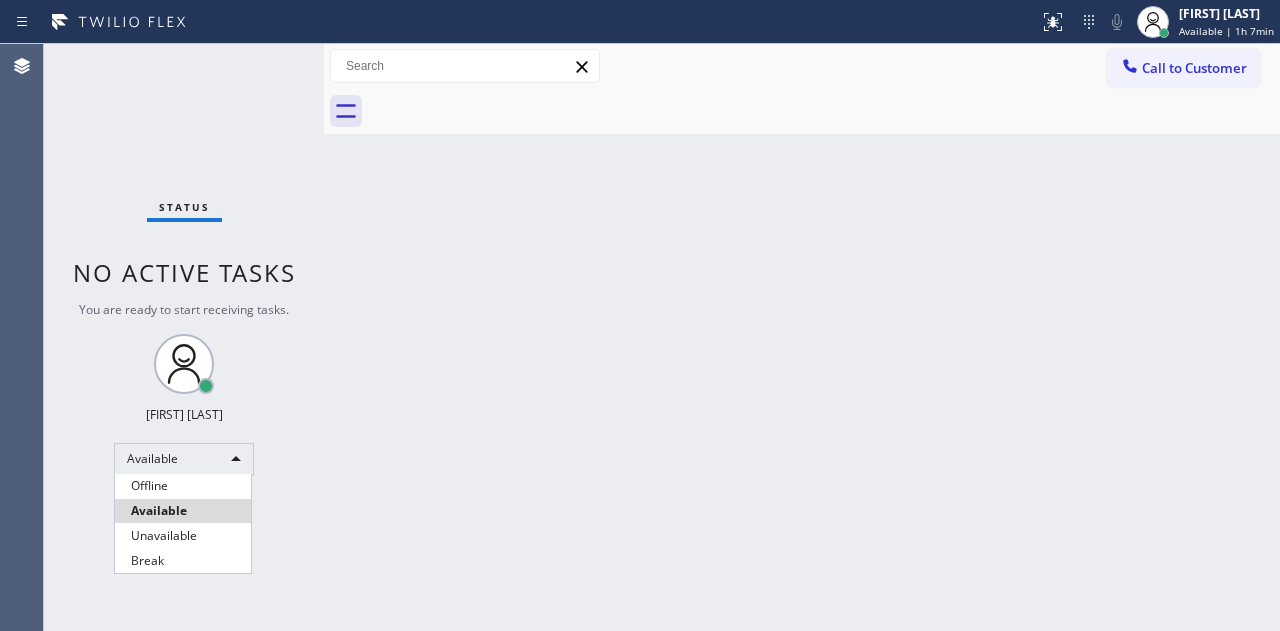 click at bounding box center [640, 315] 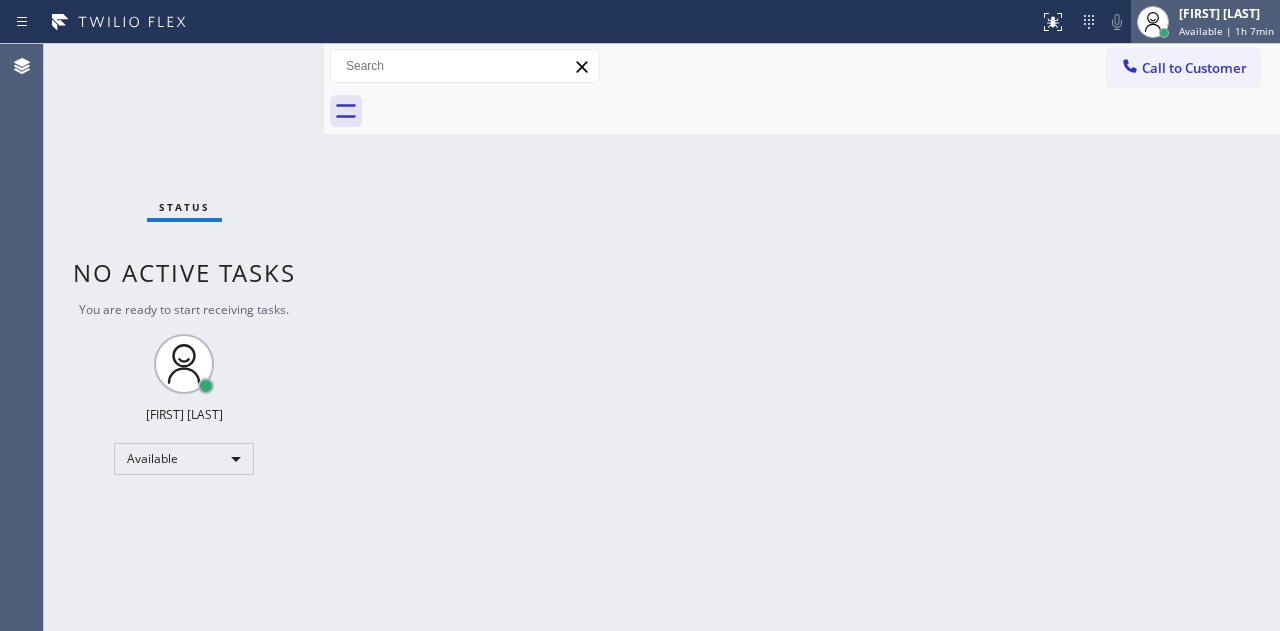 click on "Available | 1h 7min" at bounding box center (1226, 31) 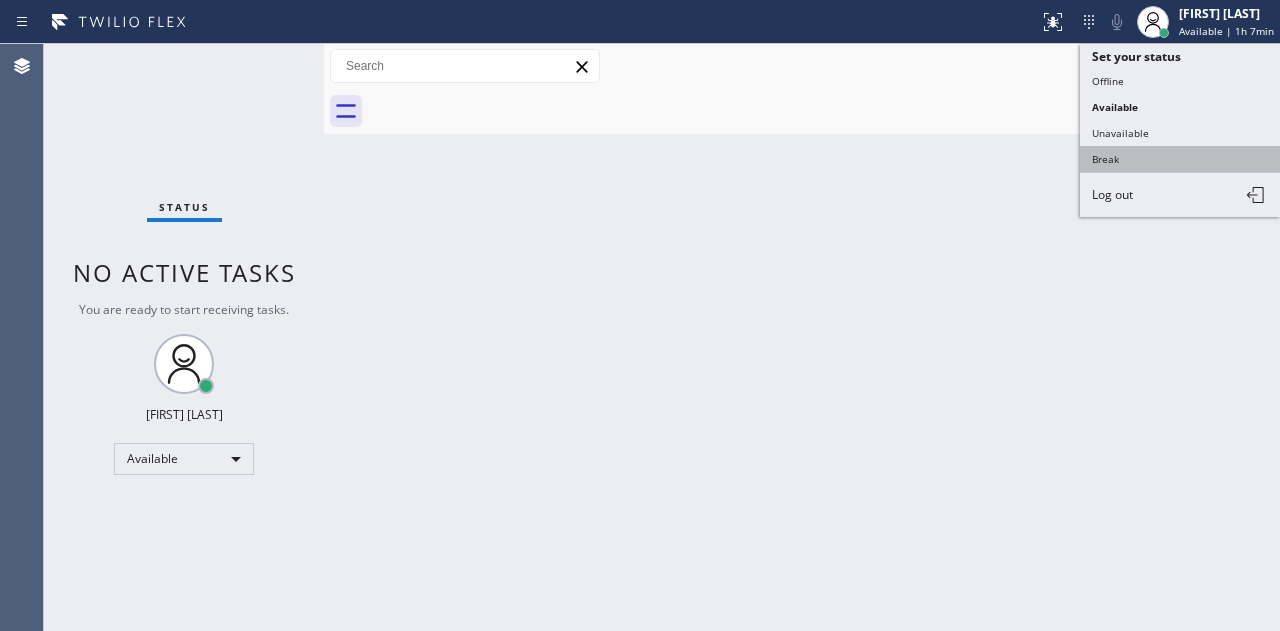 click on "Break" at bounding box center (1180, 159) 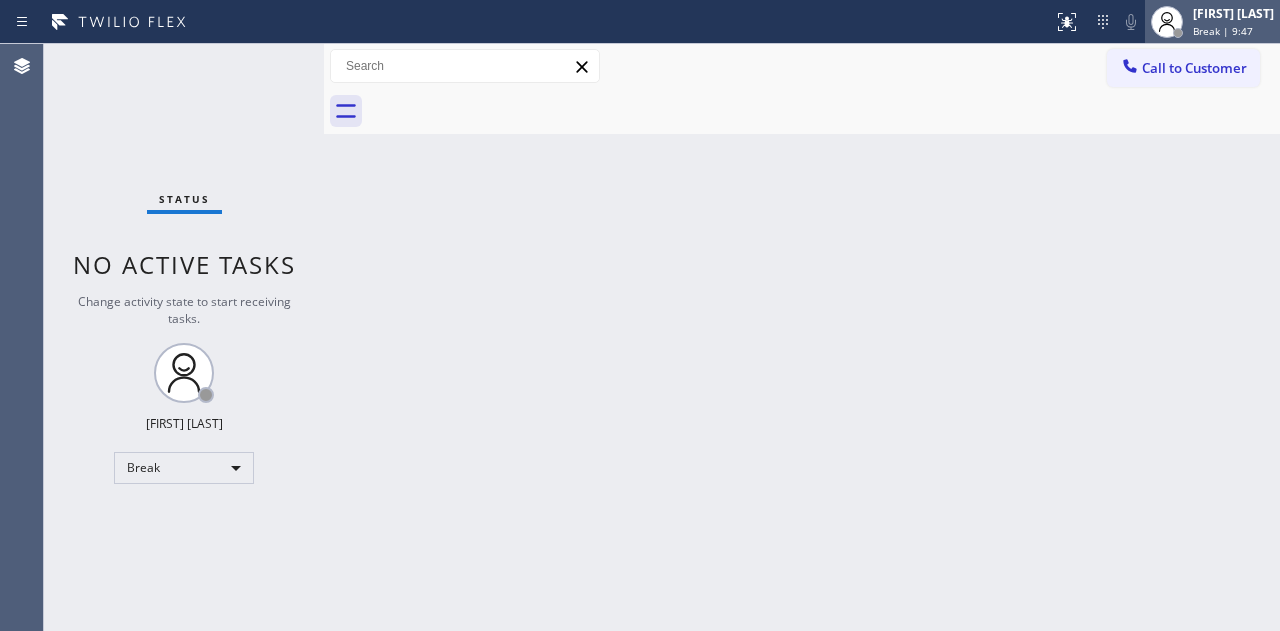 click on "[FIRST] [LAST] Break | 9:47" at bounding box center (1212, 22) 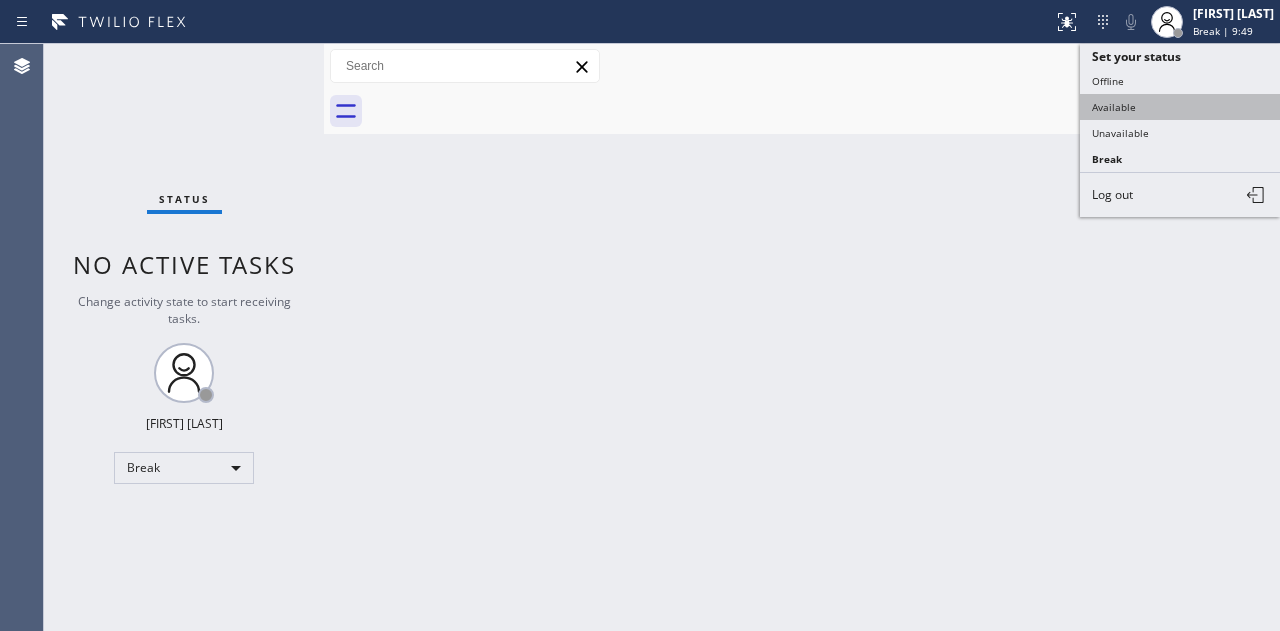 click on "Available" at bounding box center [1180, 107] 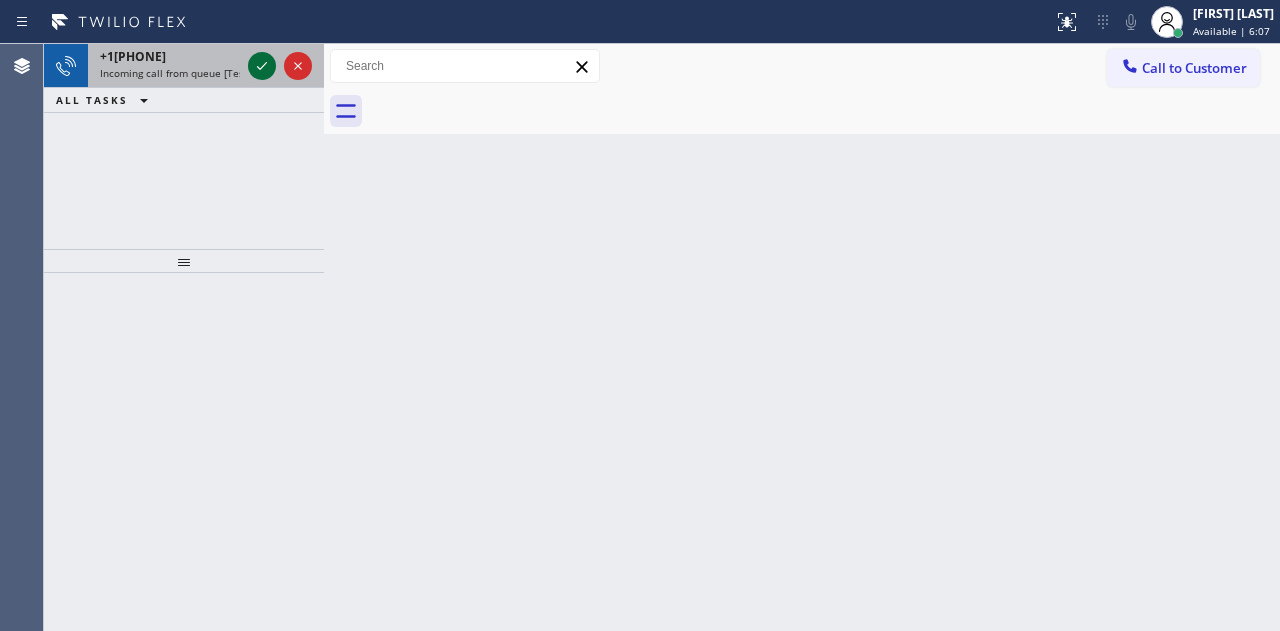 click 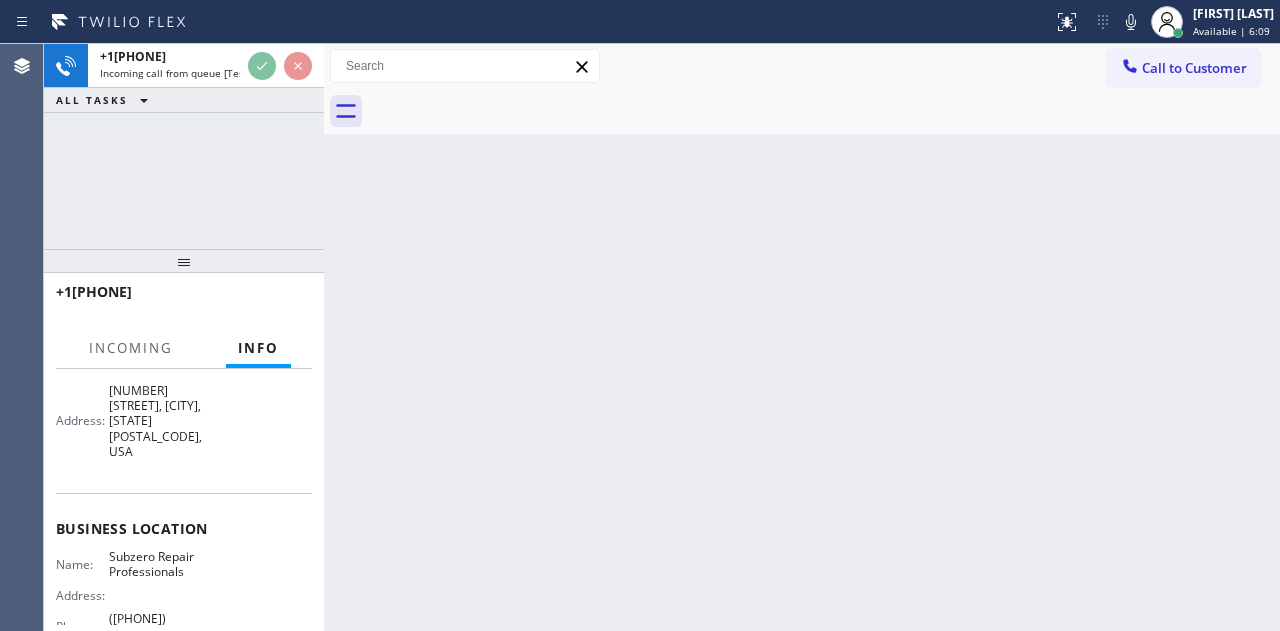 scroll, scrollTop: 164, scrollLeft: 0, axis: vertical 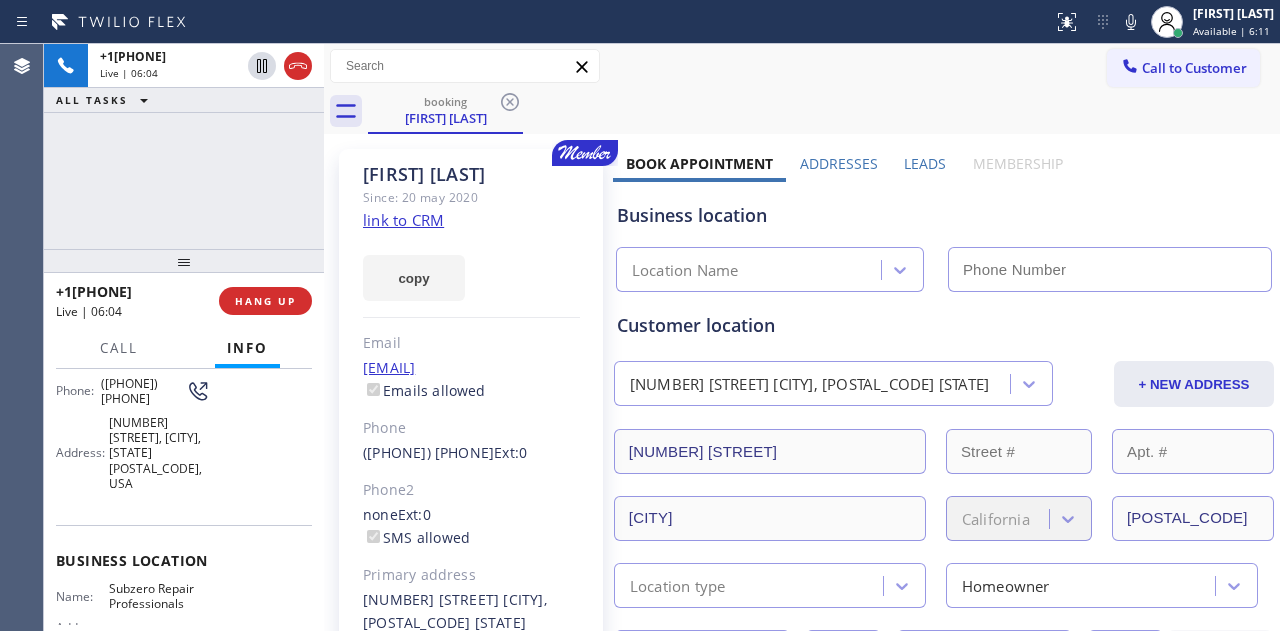 type on "([PHONE]) [PHONE]" 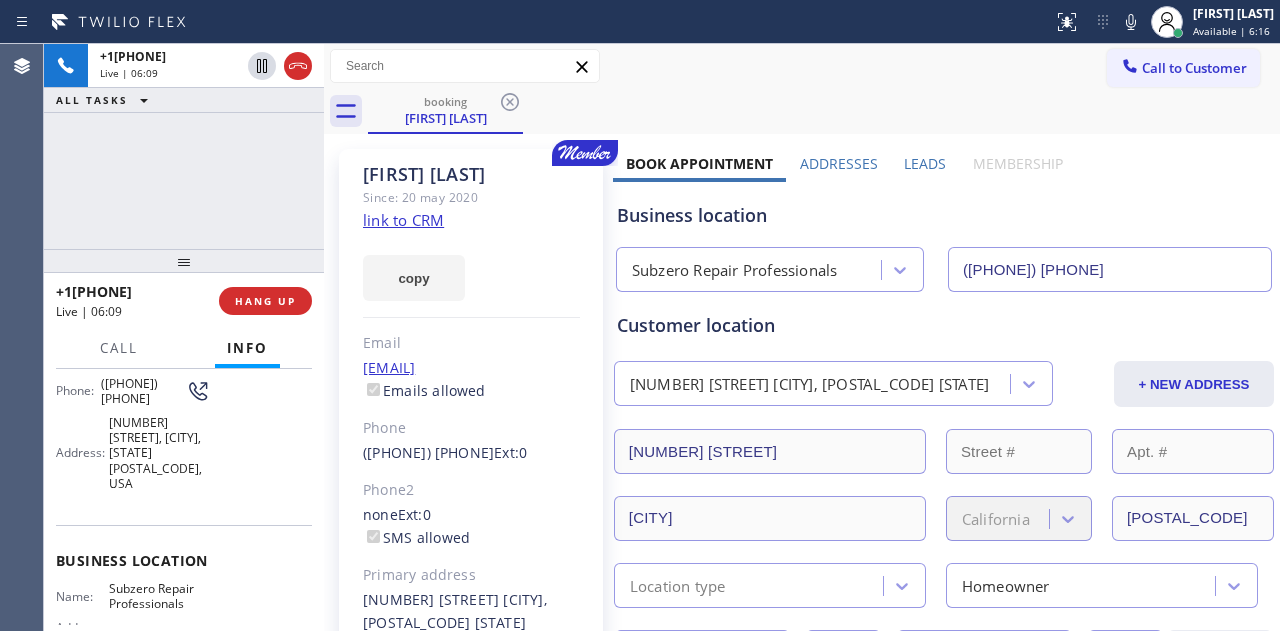 click on "link to CRM" at bounding box center (403, 220) 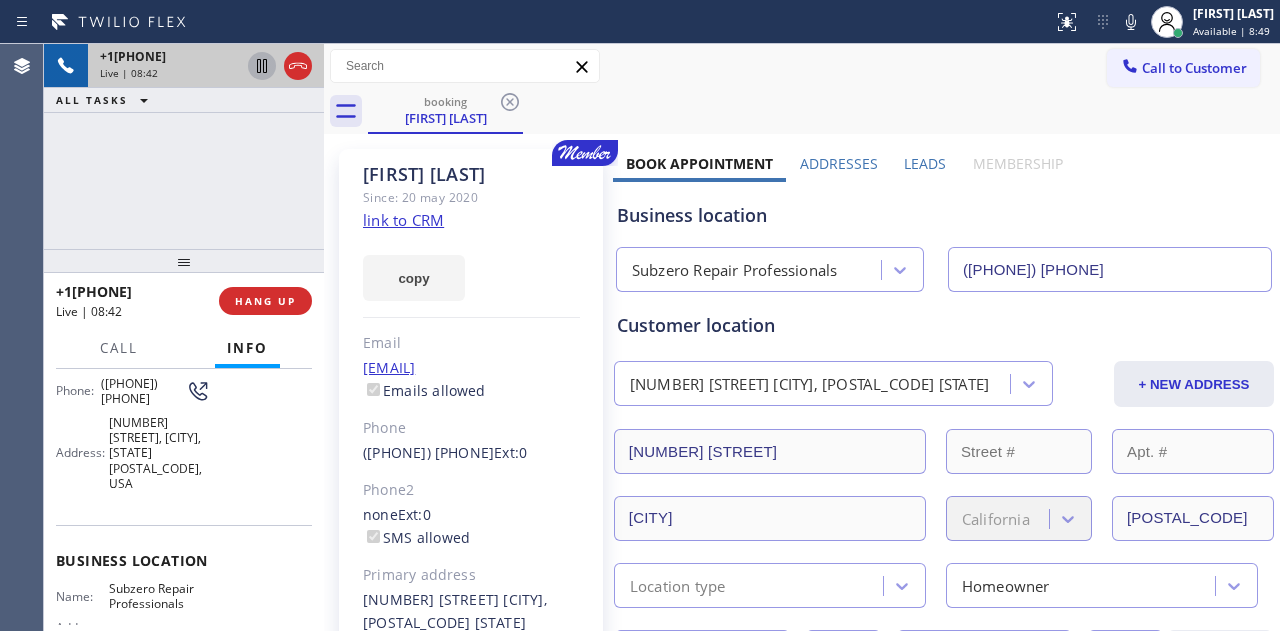 click 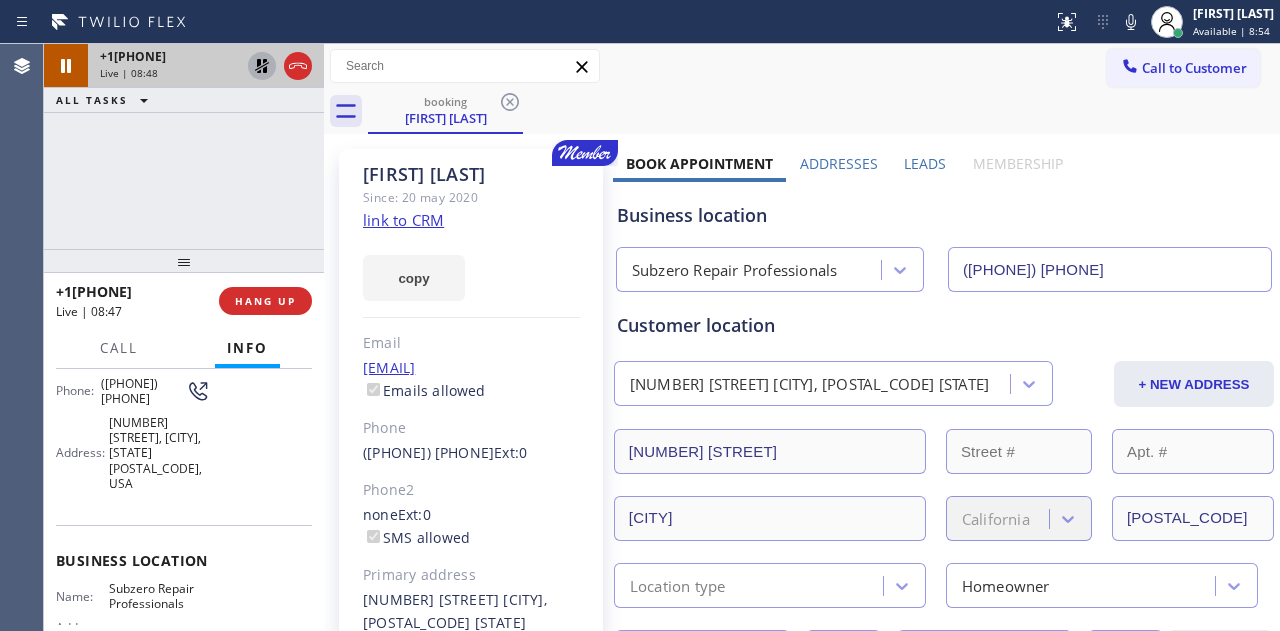 click on "link to CRM" at bounding box center [403, 220] 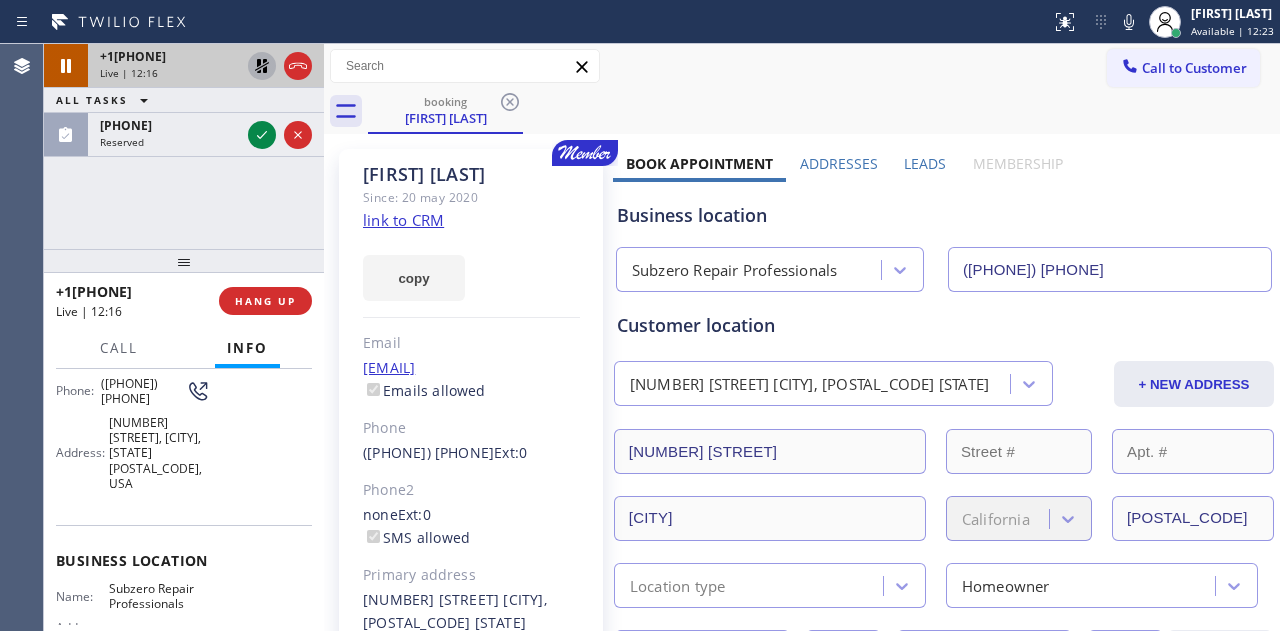click 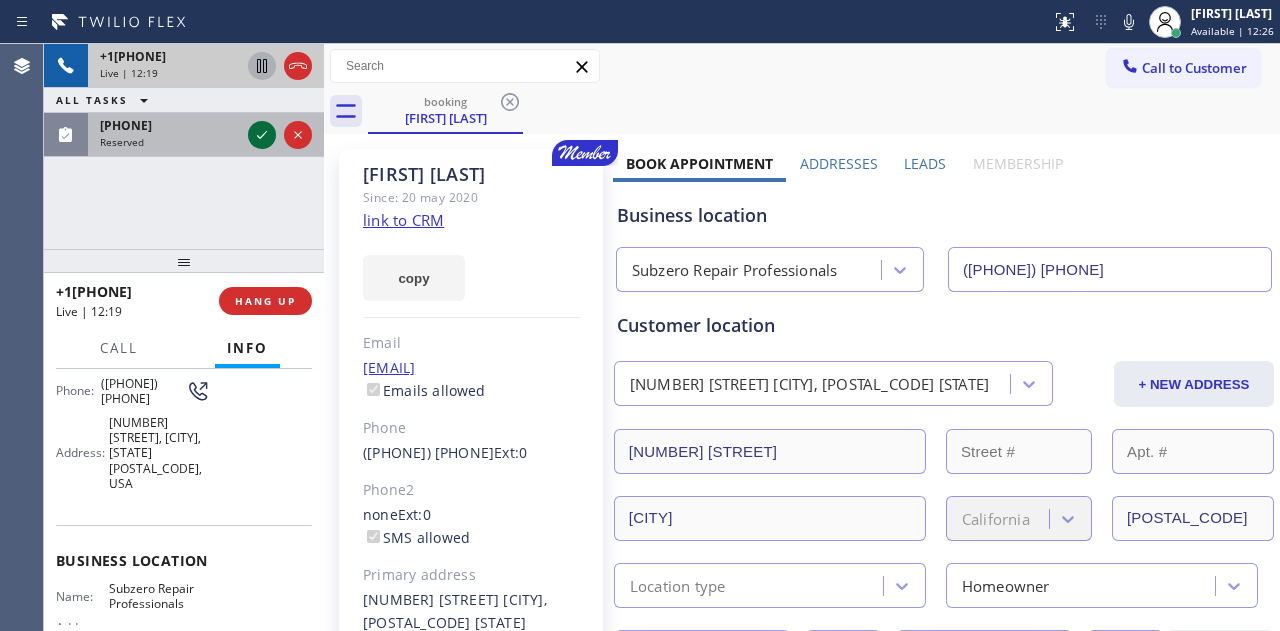 click 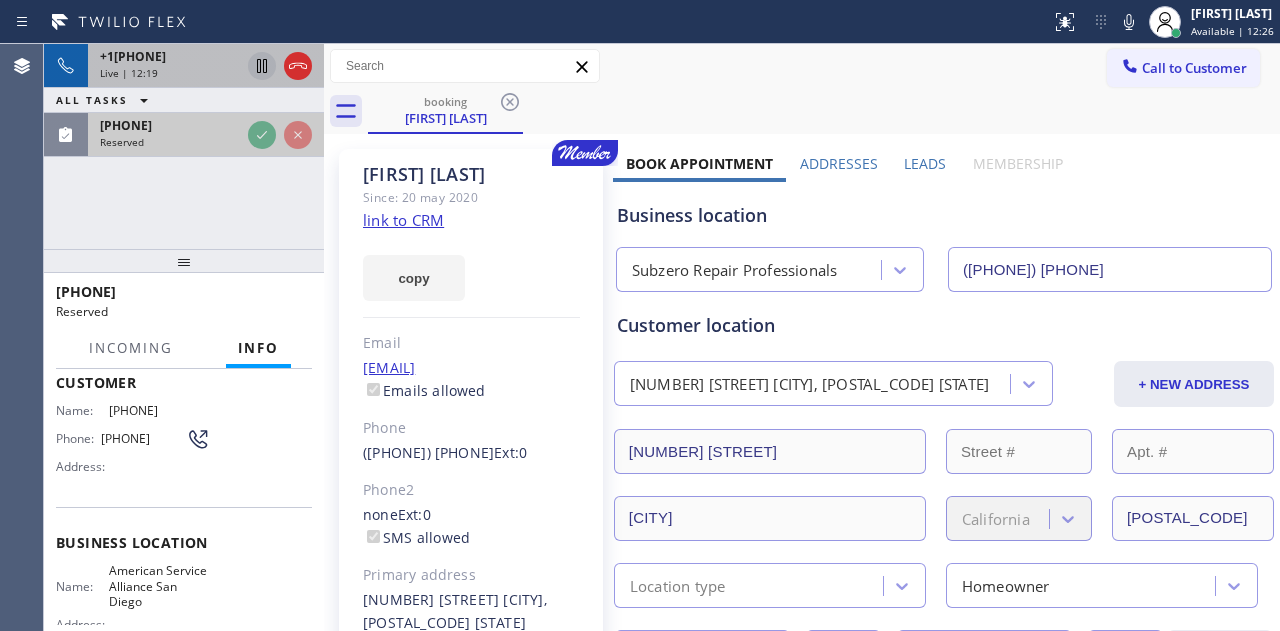 scroll, scrollTop: 197, scrollLeft: 0, axis: vertical 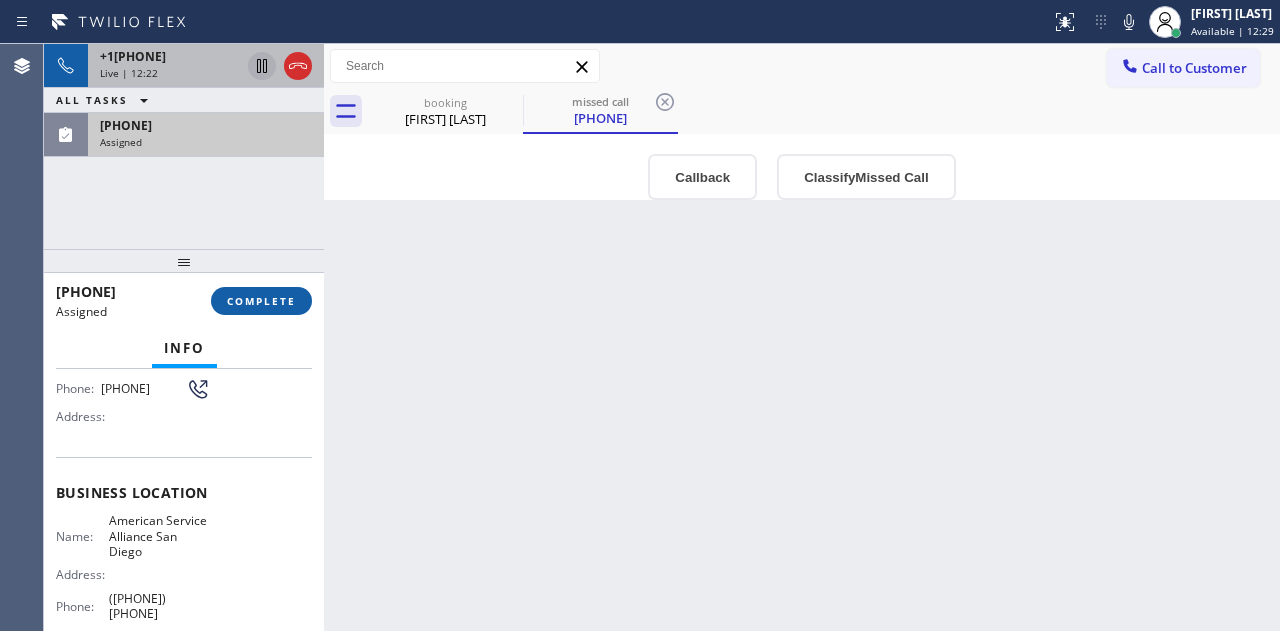 click on "COMPLETE" at bounding box center [261, 301] 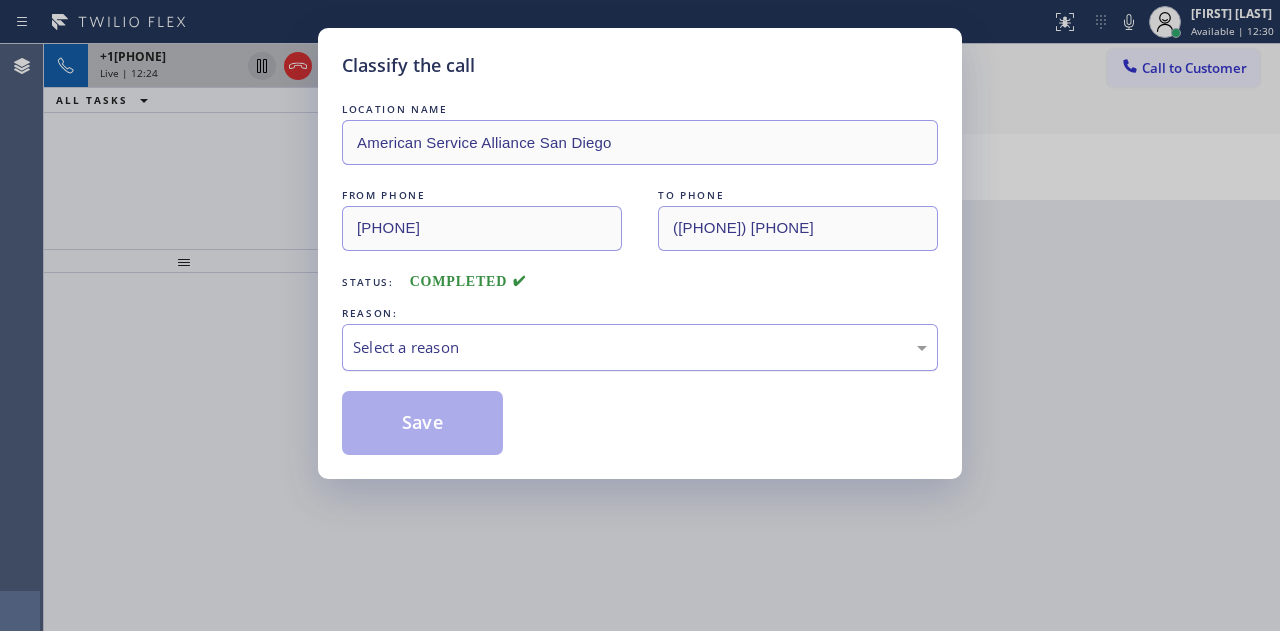 click on "Select a reason" at bounding box center [640, 347] 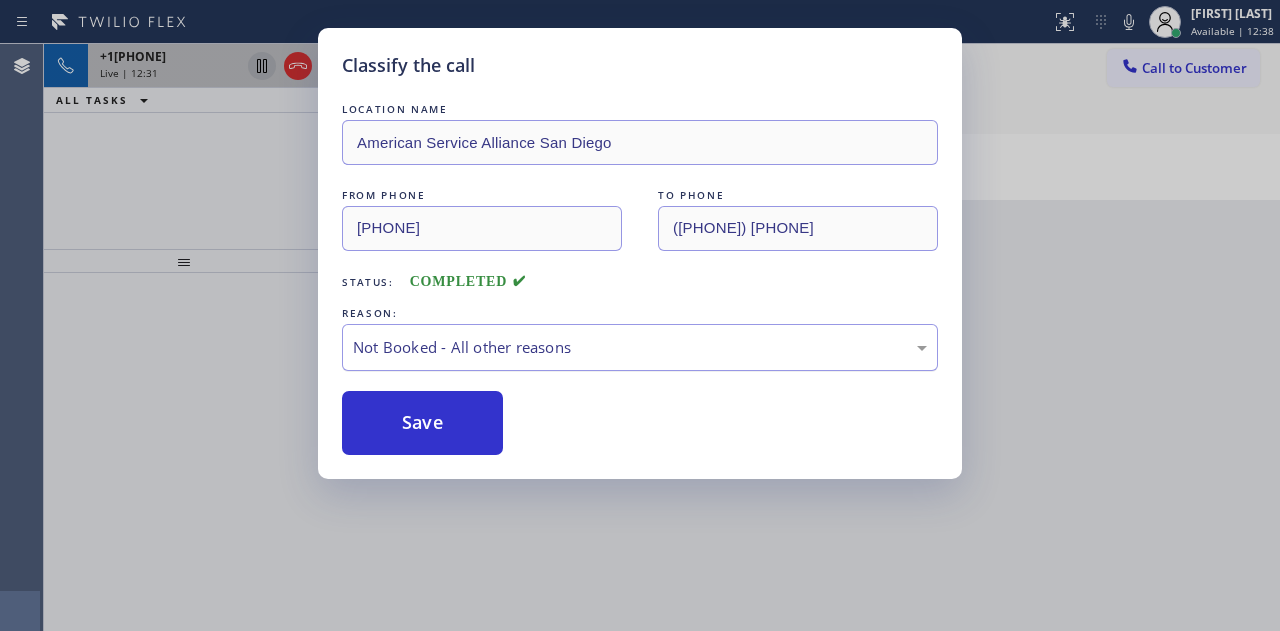 click on "Not Booked - All other reasons" at bounding box center [640, 347] 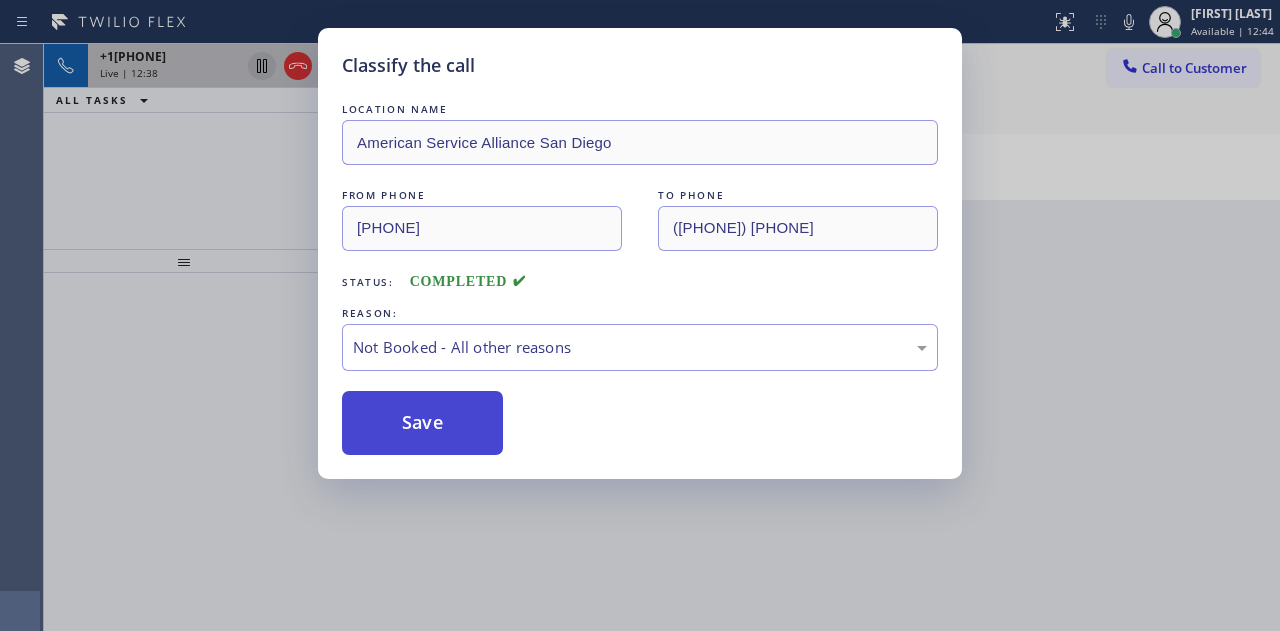 click on "Save" at bounding box center [422, 423] 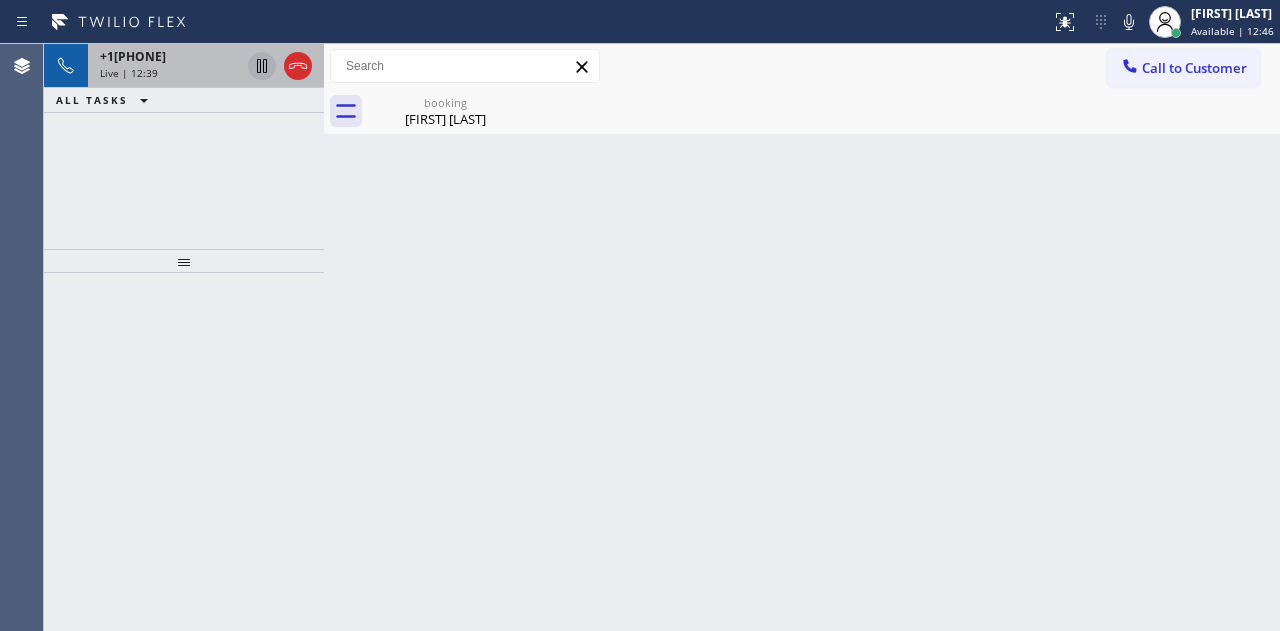 click on "[PHONE] Live | 12:39 ALL TASKS ALL TASKS ACTIVE TASKS TASKS IN WRAP UP" at bounding box center (184, 146) 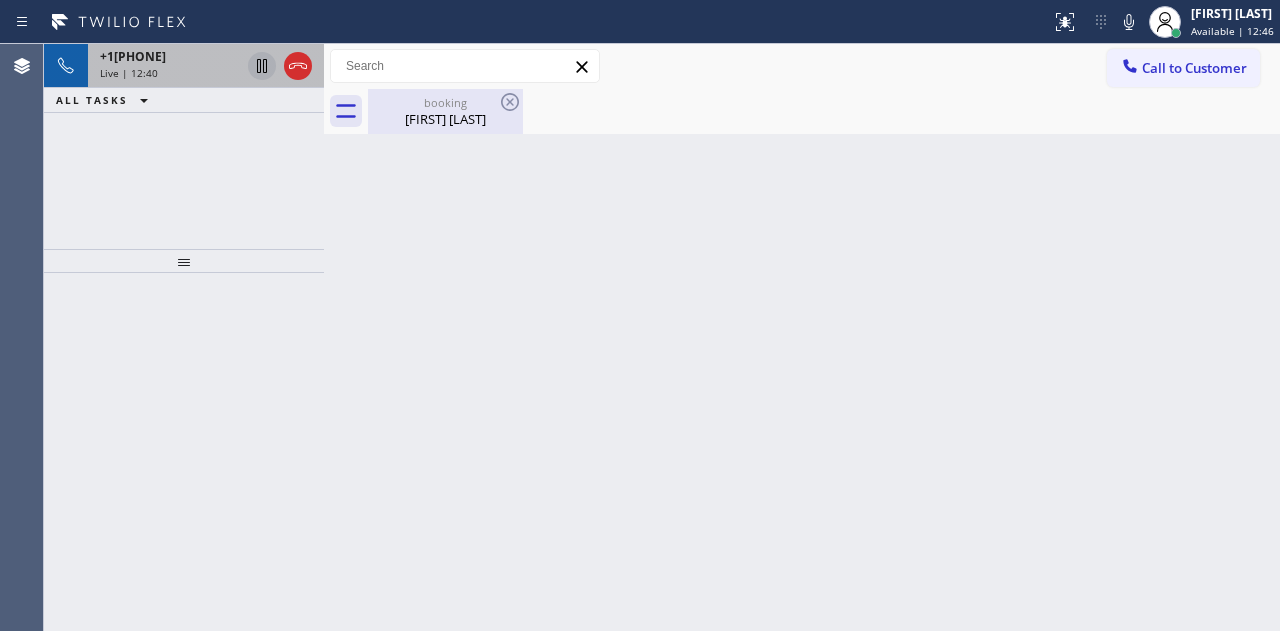 click on "[FIRST] [LAST]" at bounding box center (445, 119) 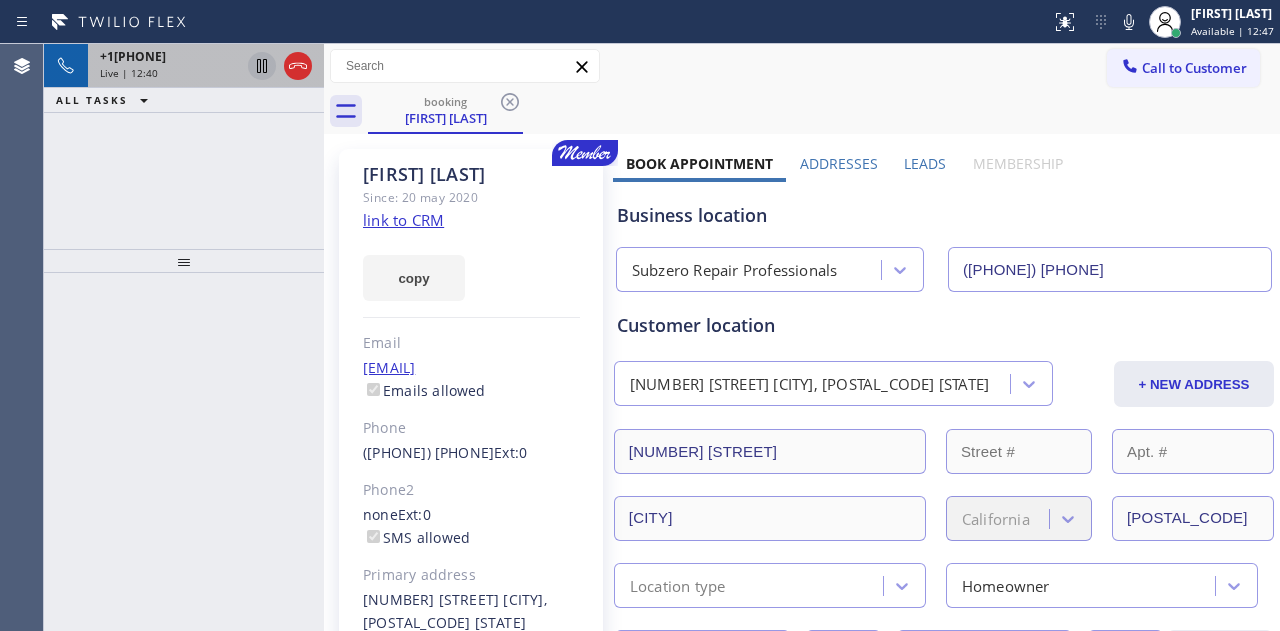 click on "+1[PHONE]" at bounding box center [133, 56] 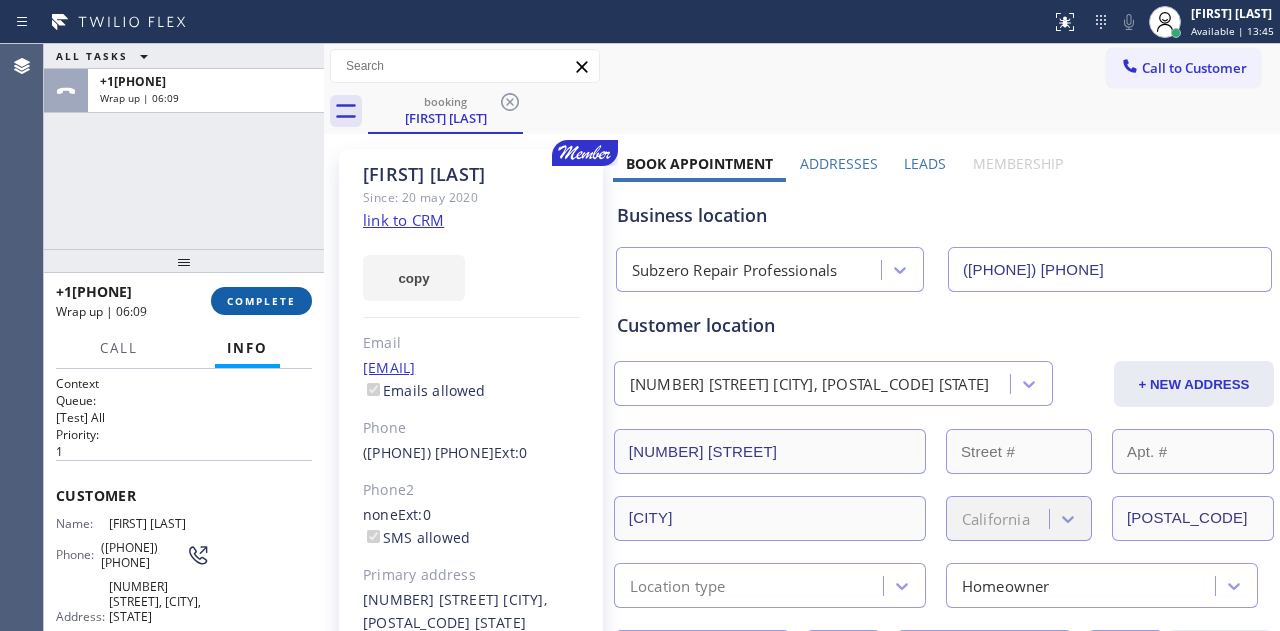 click on "COMPLETE" at bounding box center (261, 301) 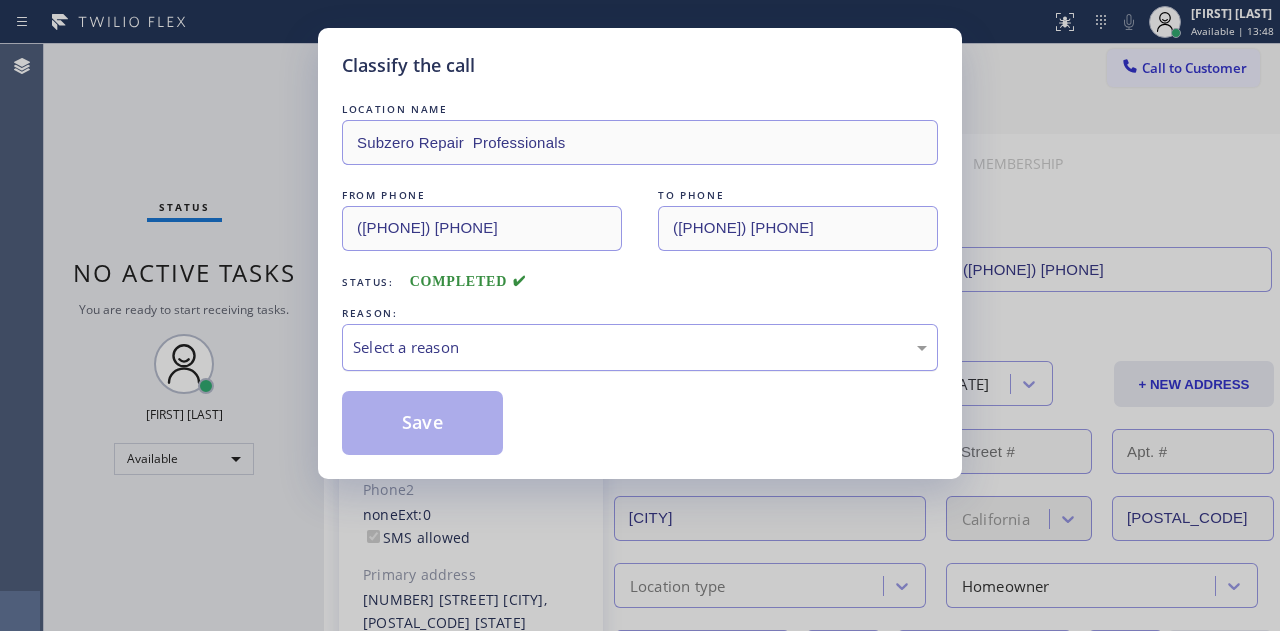 click on "Select a reason" at bounding box center [640, 347] 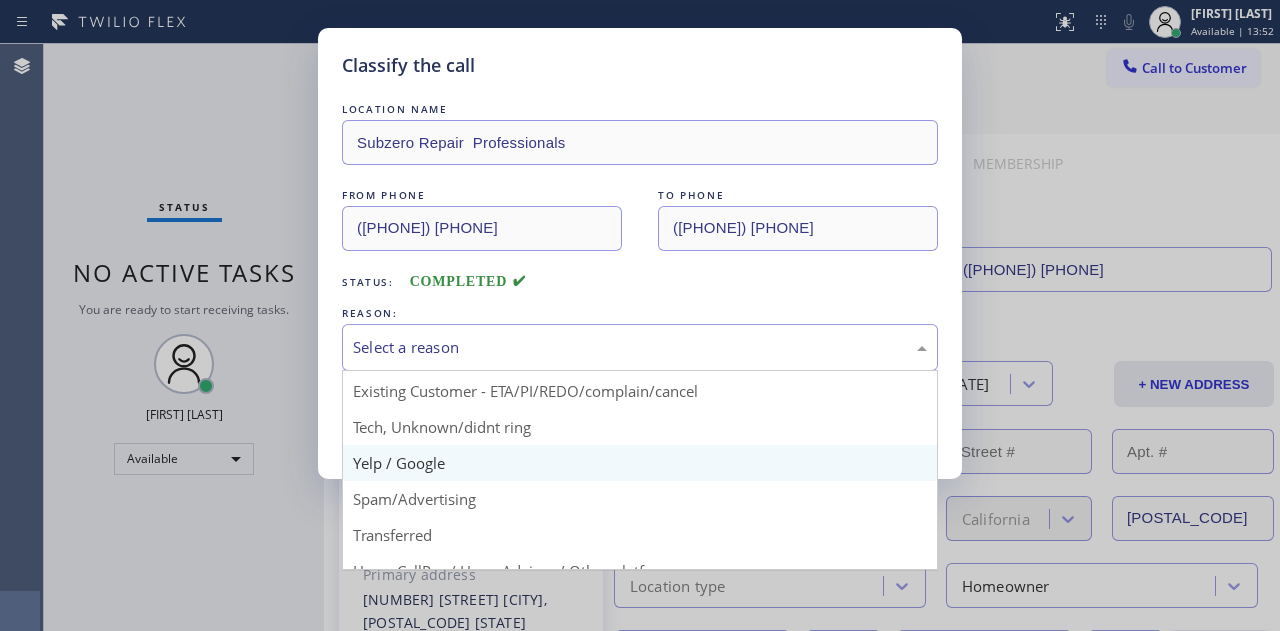 scroll, scrollTop: 0, scrollLeft: 0, axis: both 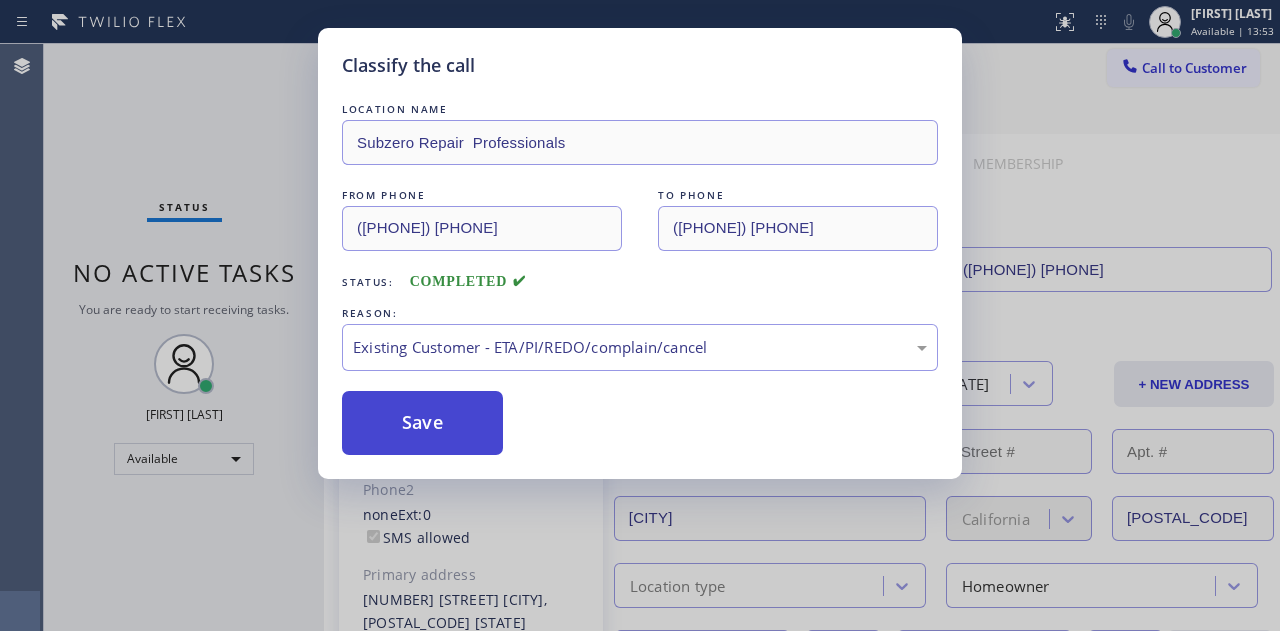 drag, startPoint x: 432, startPoint y: 444, endPoint x: 455, endPoint y: 449, distance: 23.537205 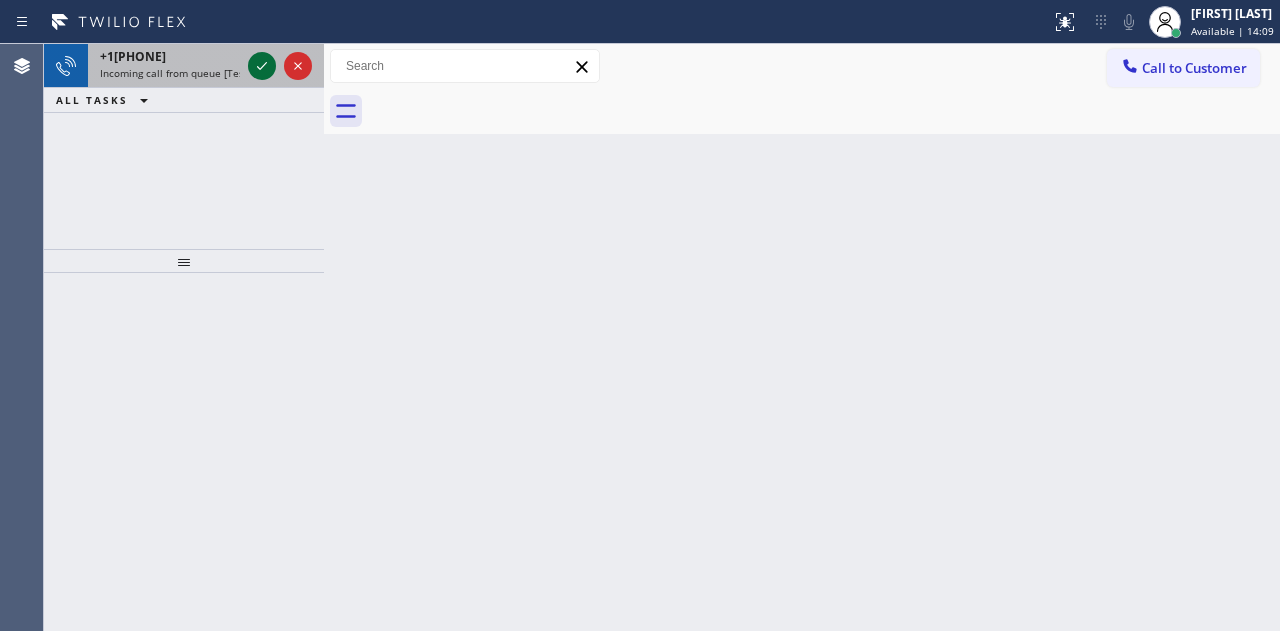 click 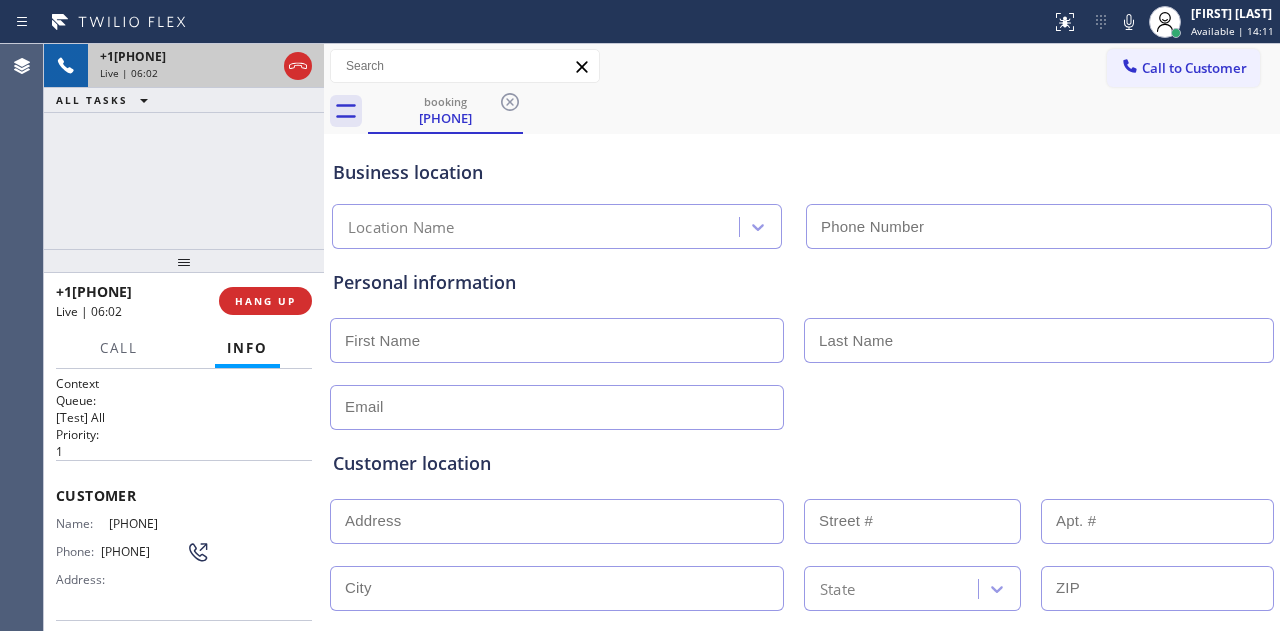 type on "[PHONE]" 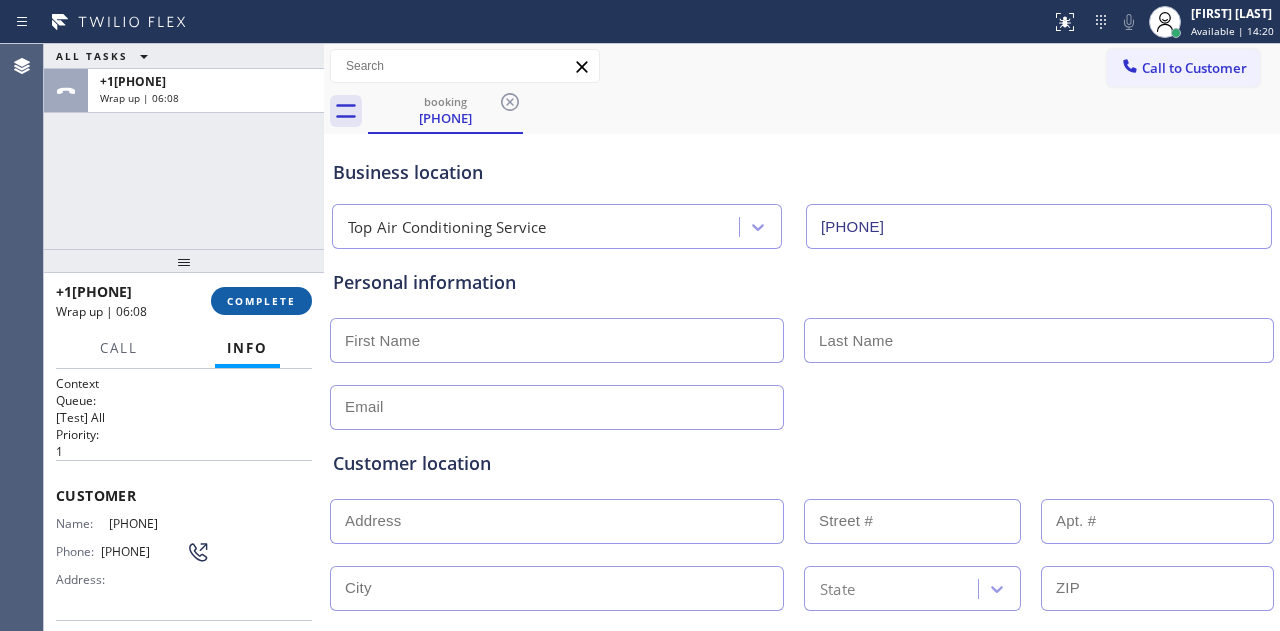 click on "COMPLETE" at bounding box center (261, 301) 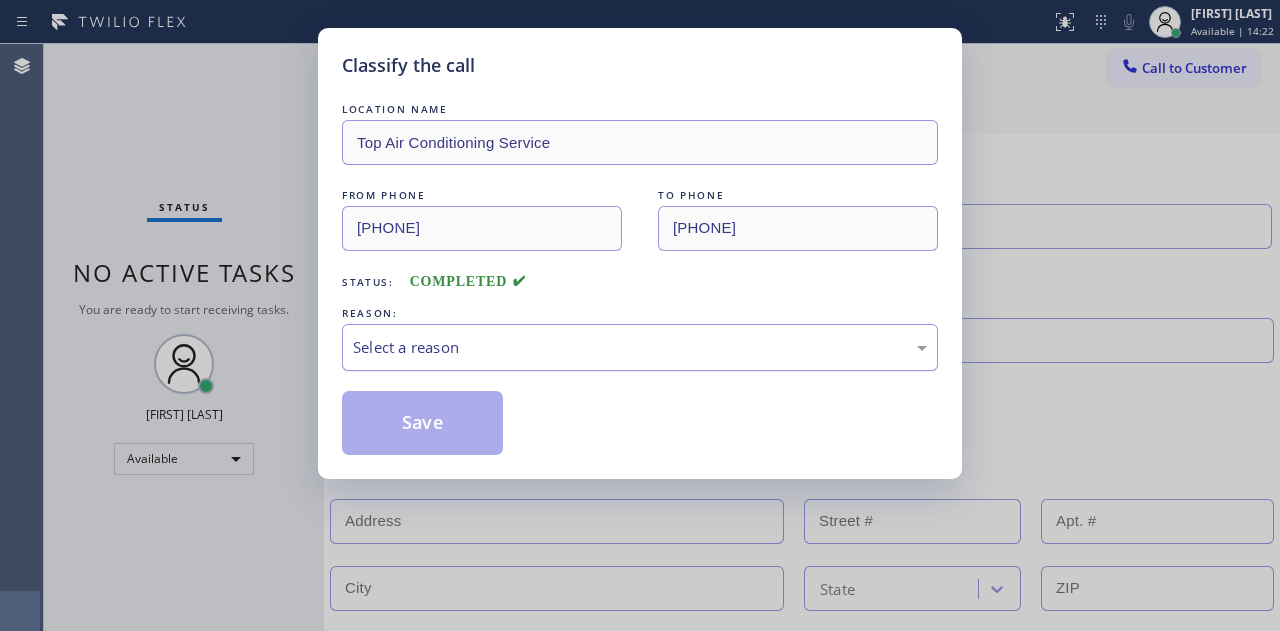 click on "Select a reason" at bounding box center [640, 347] 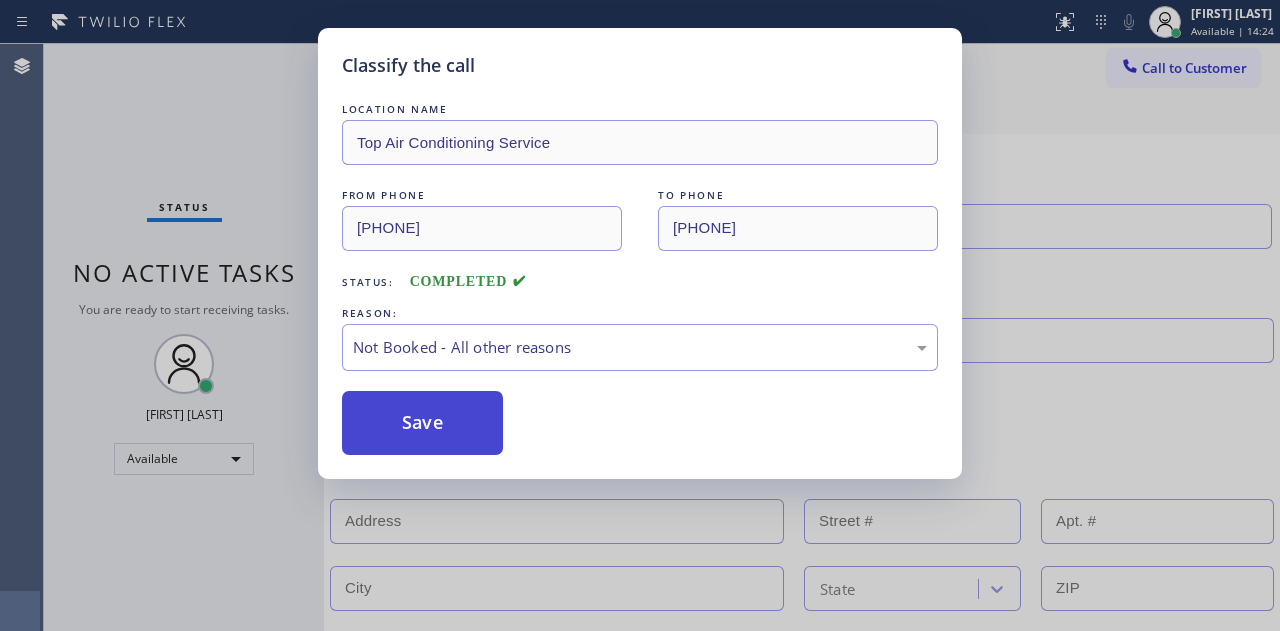 click on "Save" at bounding box center (422, 423) 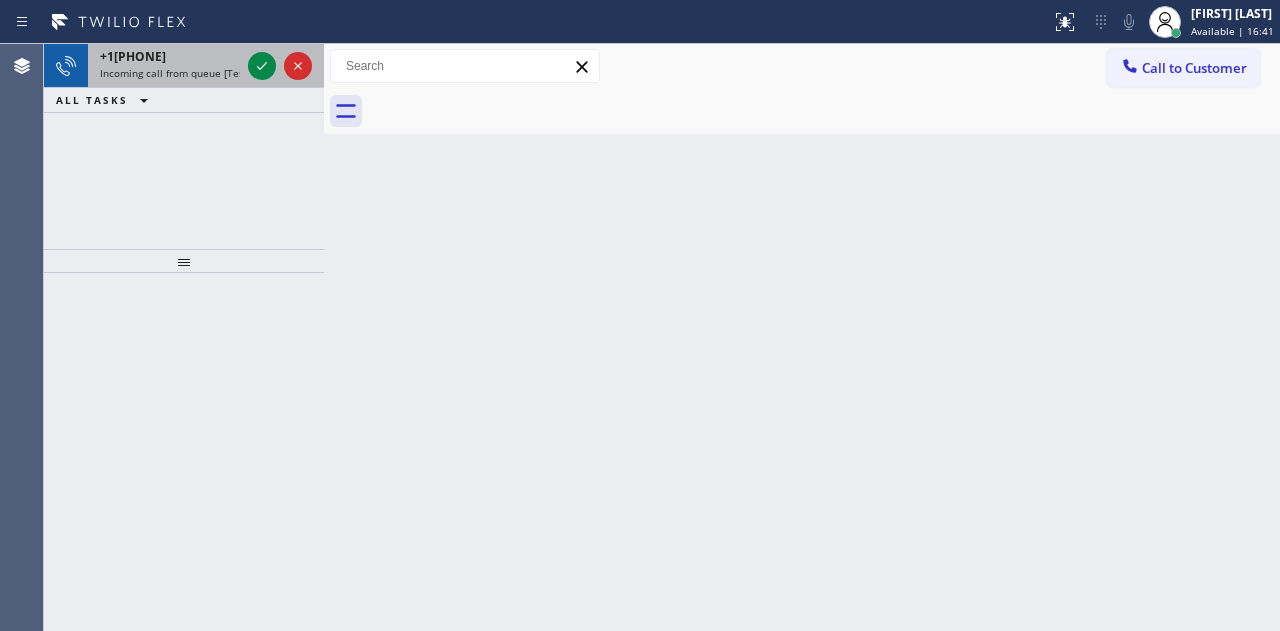 click at bounding box center [280, 66] 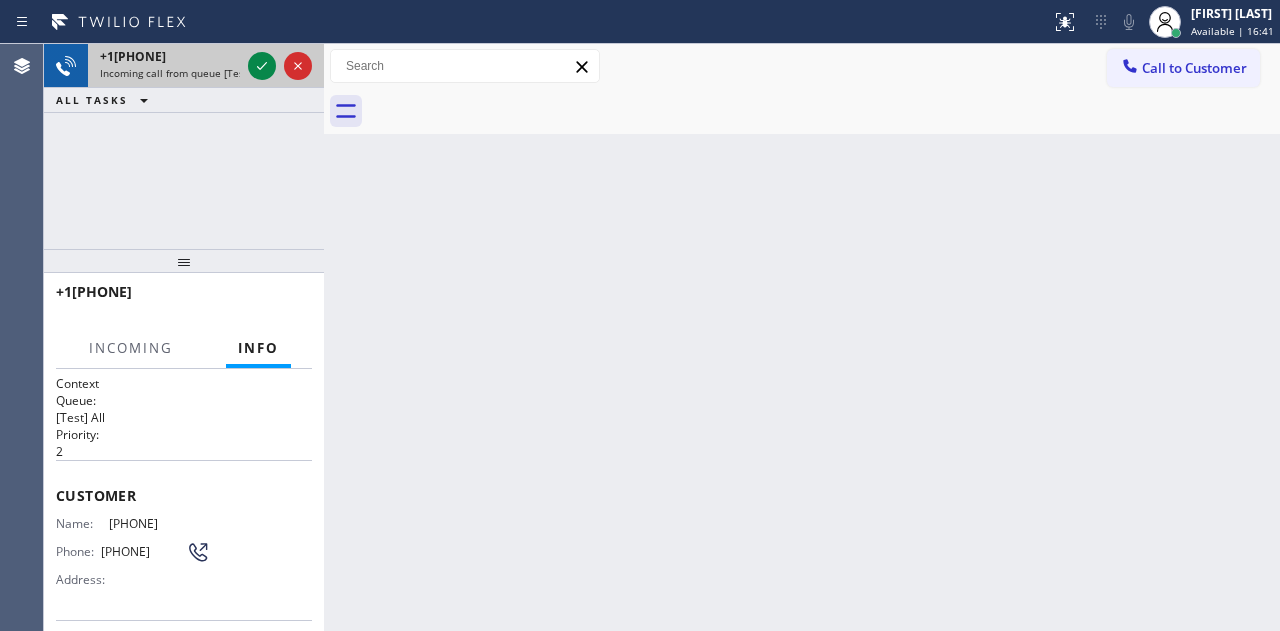 click at bounding box center [280, 66] 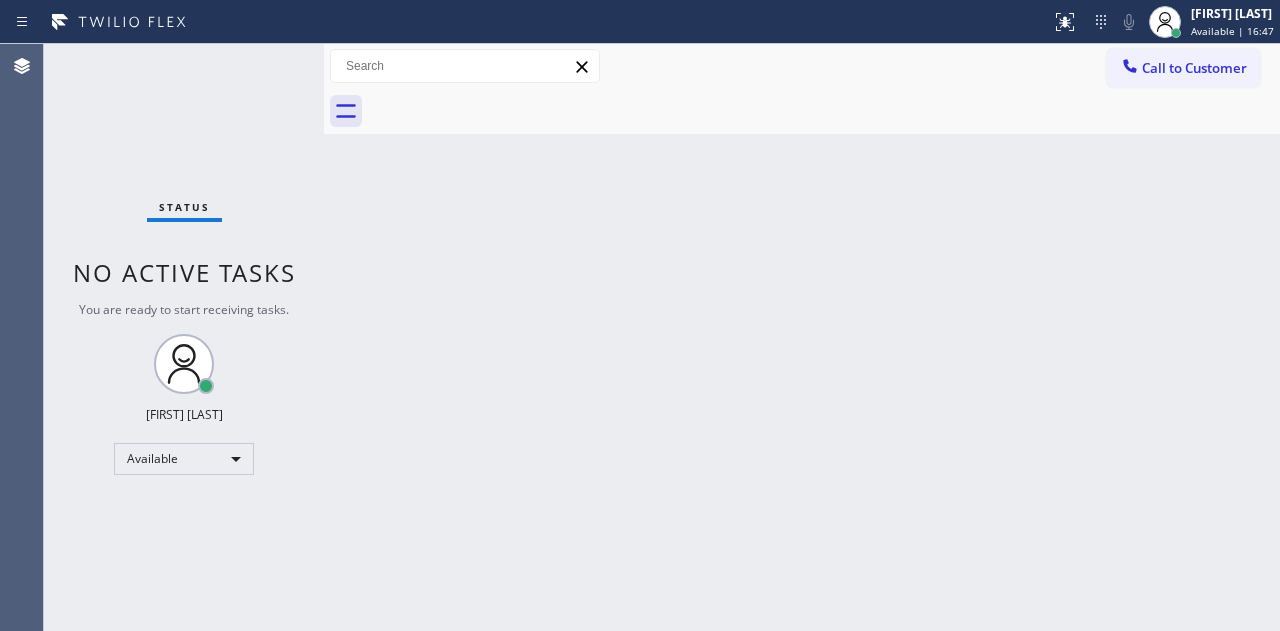 click on "Status   No active tasks     You are ready to start receiving tasks.   [FIRST] [LAST] Available" at bounding box center (184, 337) 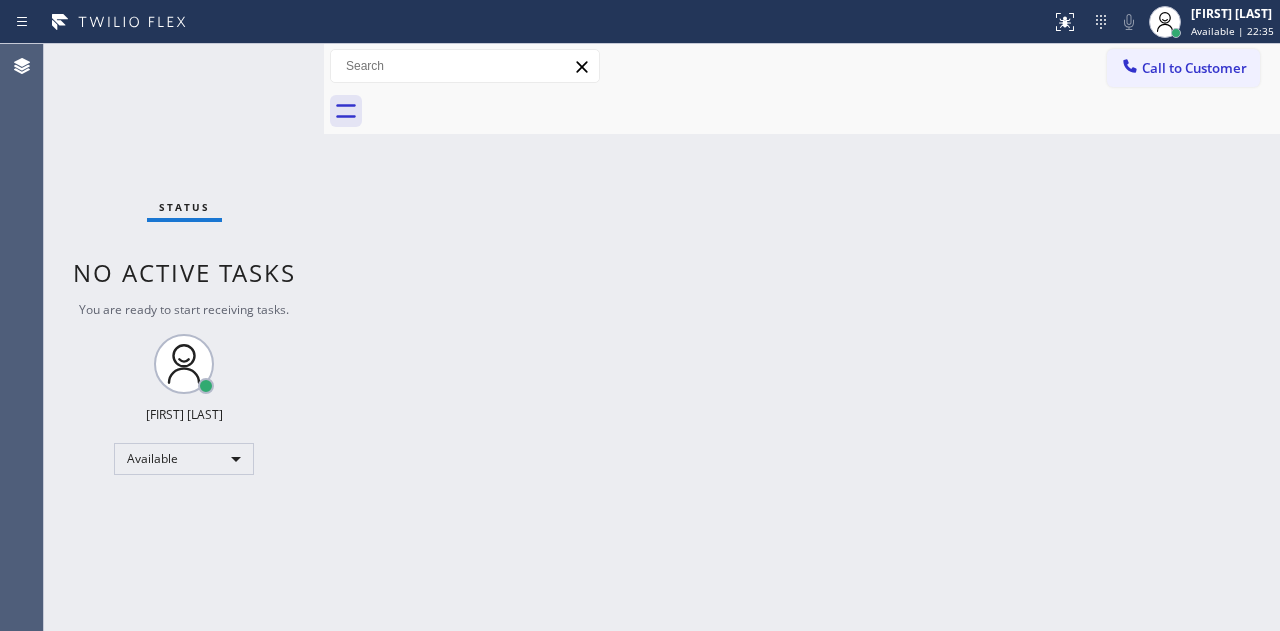 click on "Status   No active tasks     You are ready to start receiving tasks.   [FIRST] [LAST] Available" at bounding box center (184, 337) 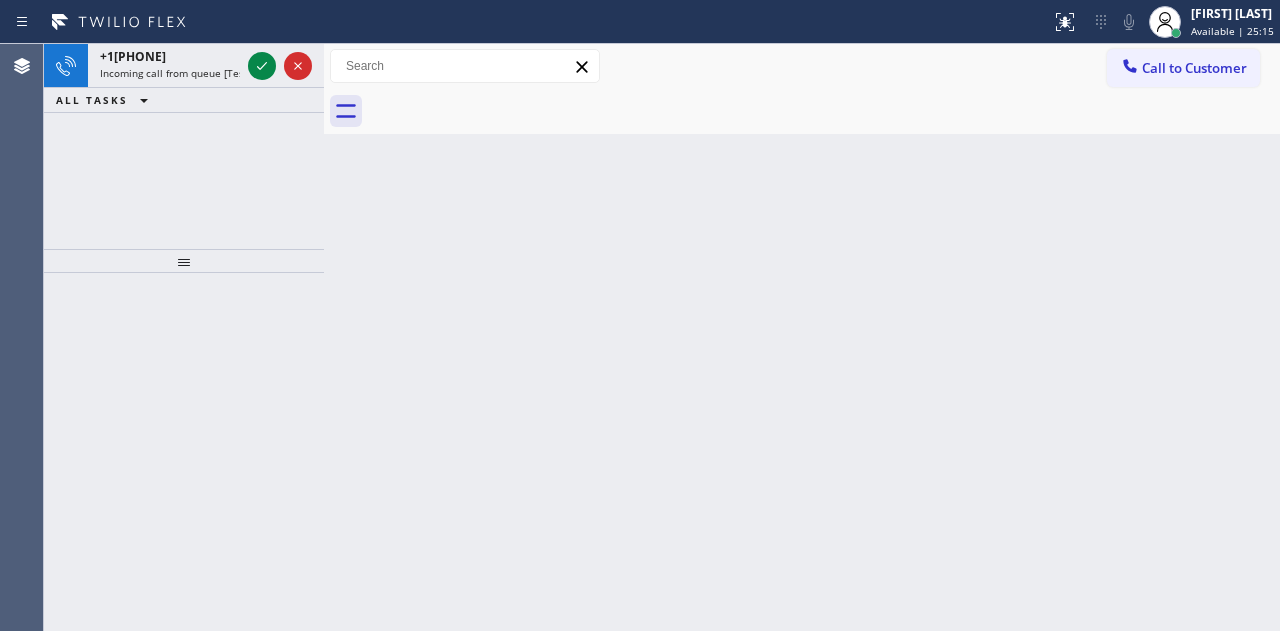 click 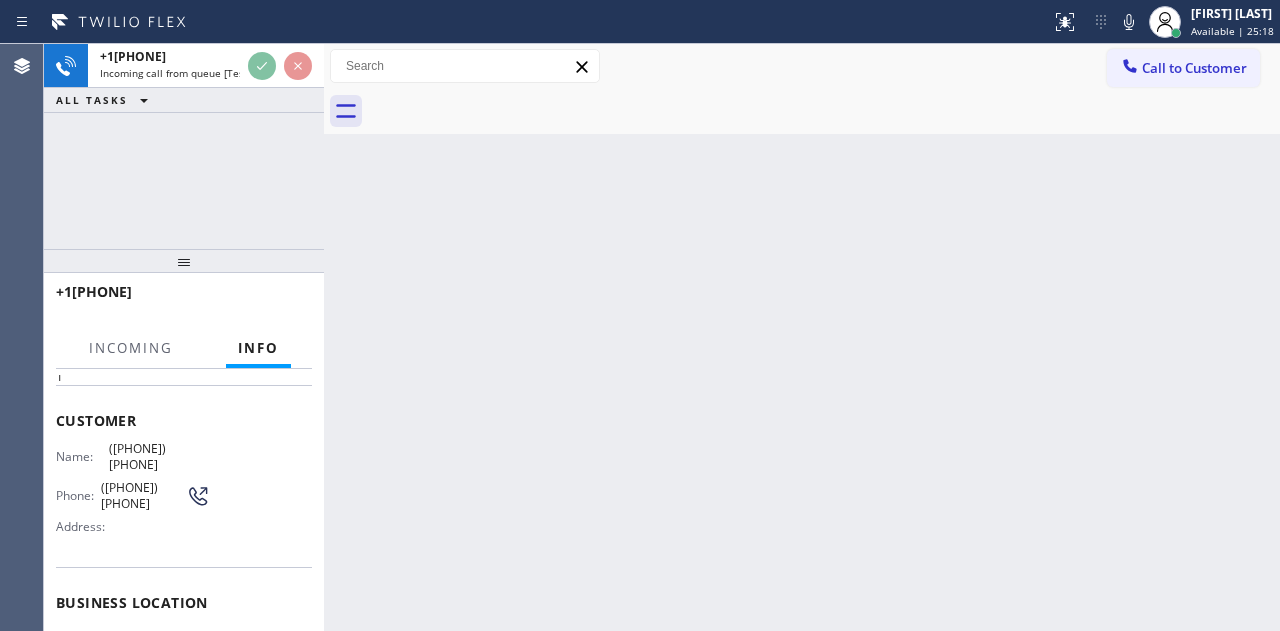 scroll, scrollTop: 100, scrollLeft: 0, axis: vertical 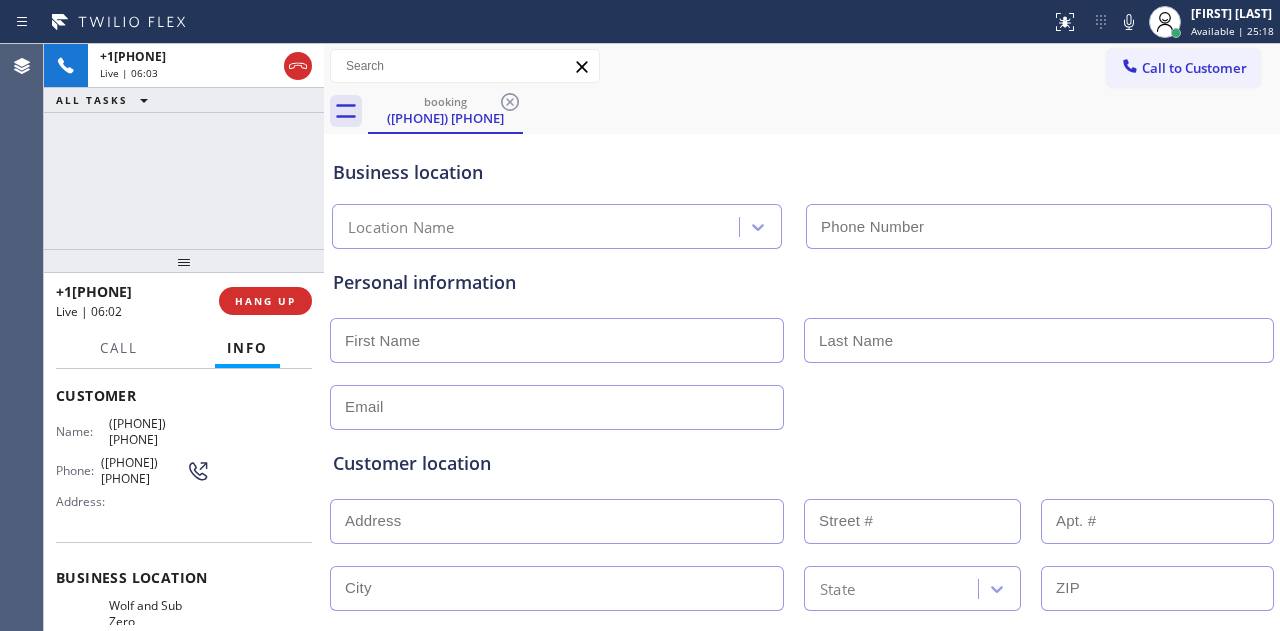 type on "[PHONE]" 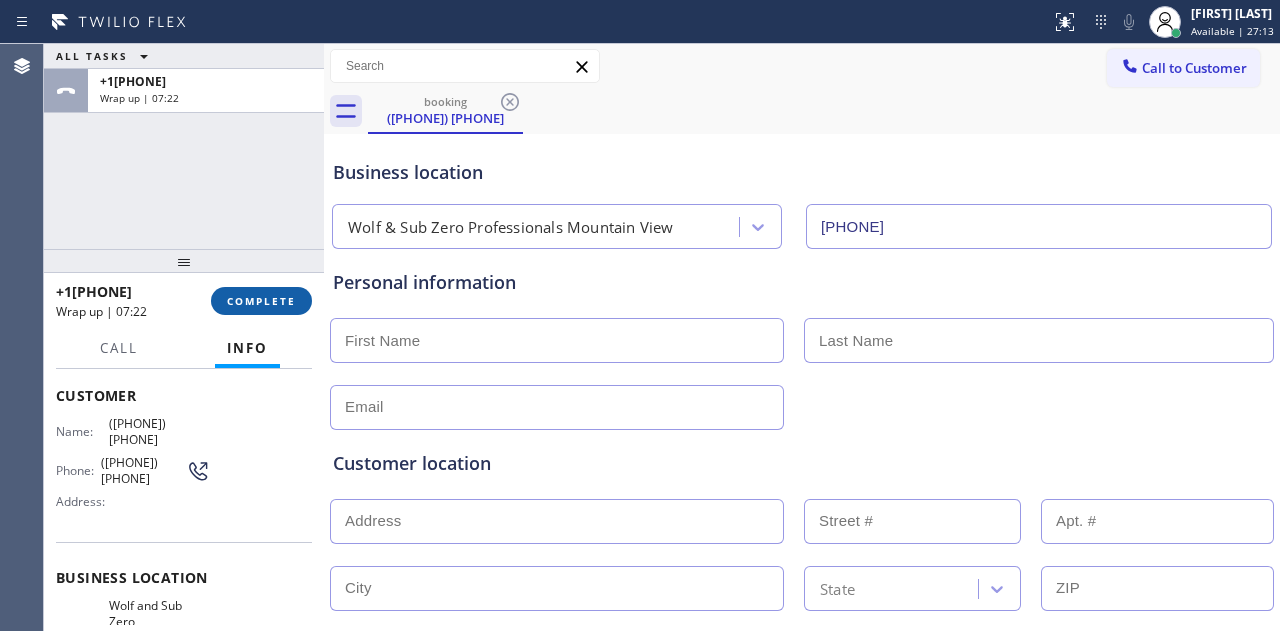 click on "+1[PHONE] Wrap up | [TIME] COMPLETE" at bounding box center (184, 301) 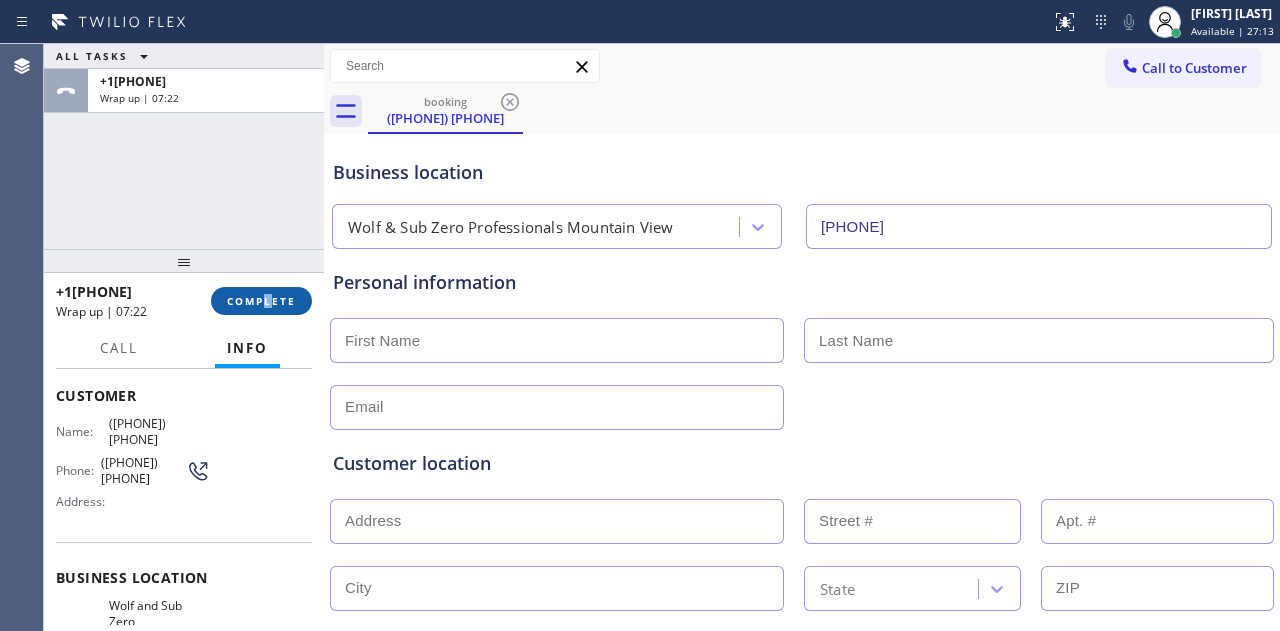 click on "COMPLETE" at bounding box center (261, 301) 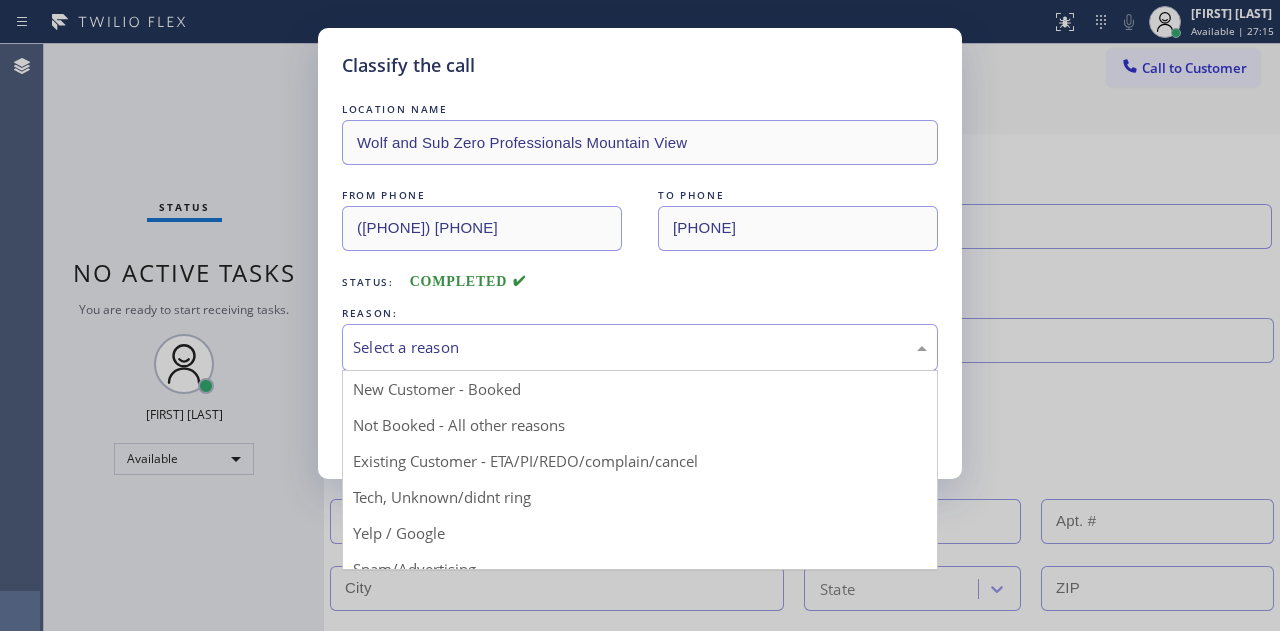 click on "Select a reason" at bounding box center (640, 347) 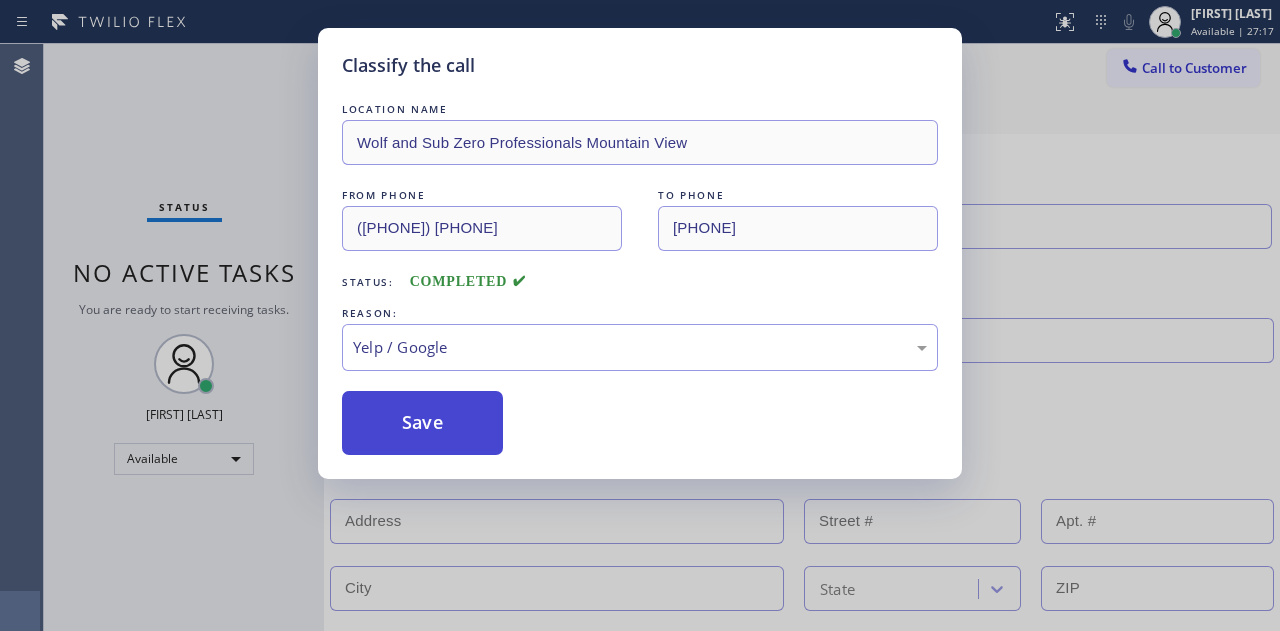 click on "Save" at bounding box center (422, 423) 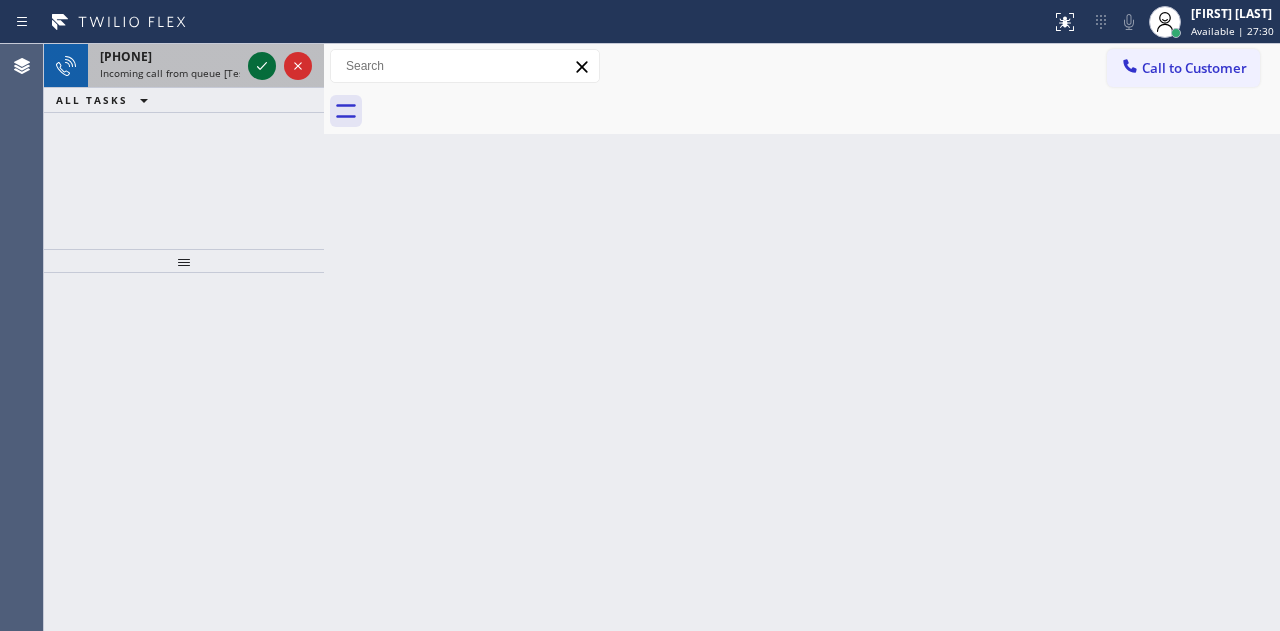 click 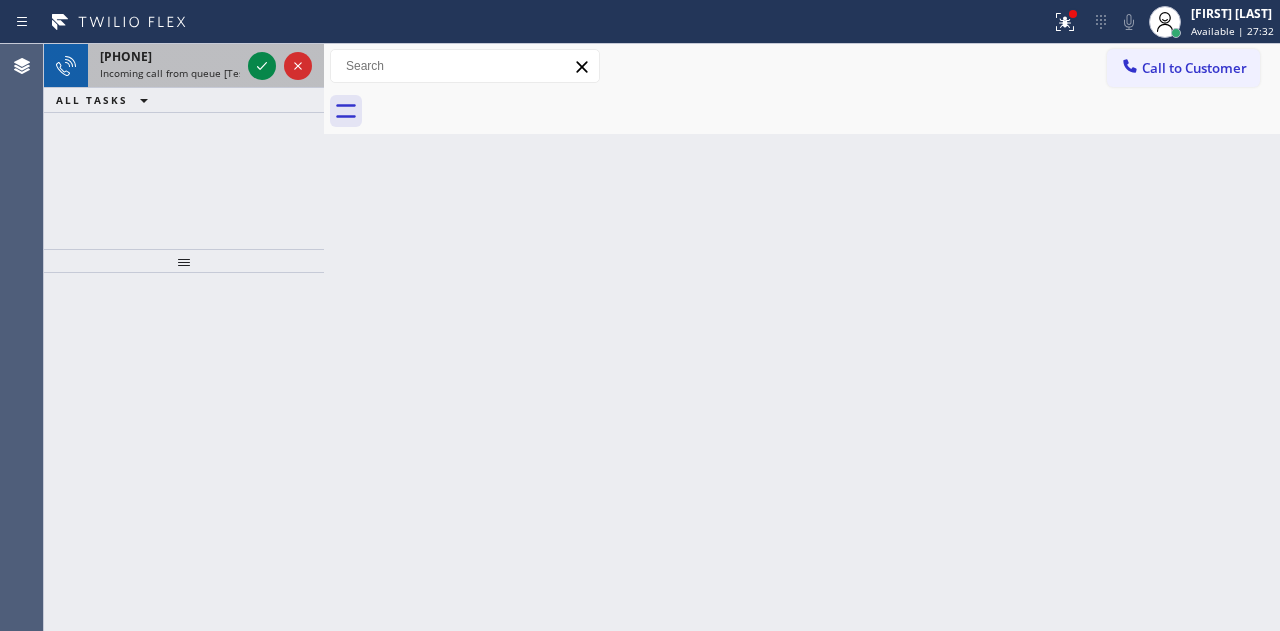 click at bounding box center [280, 66] 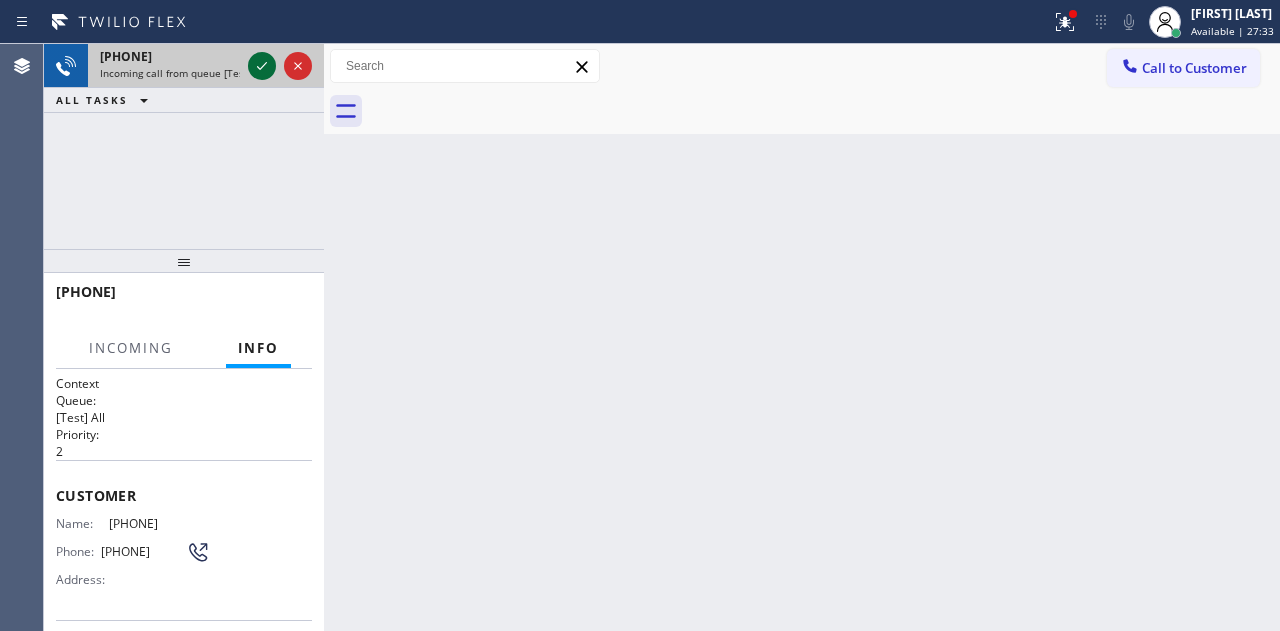 click 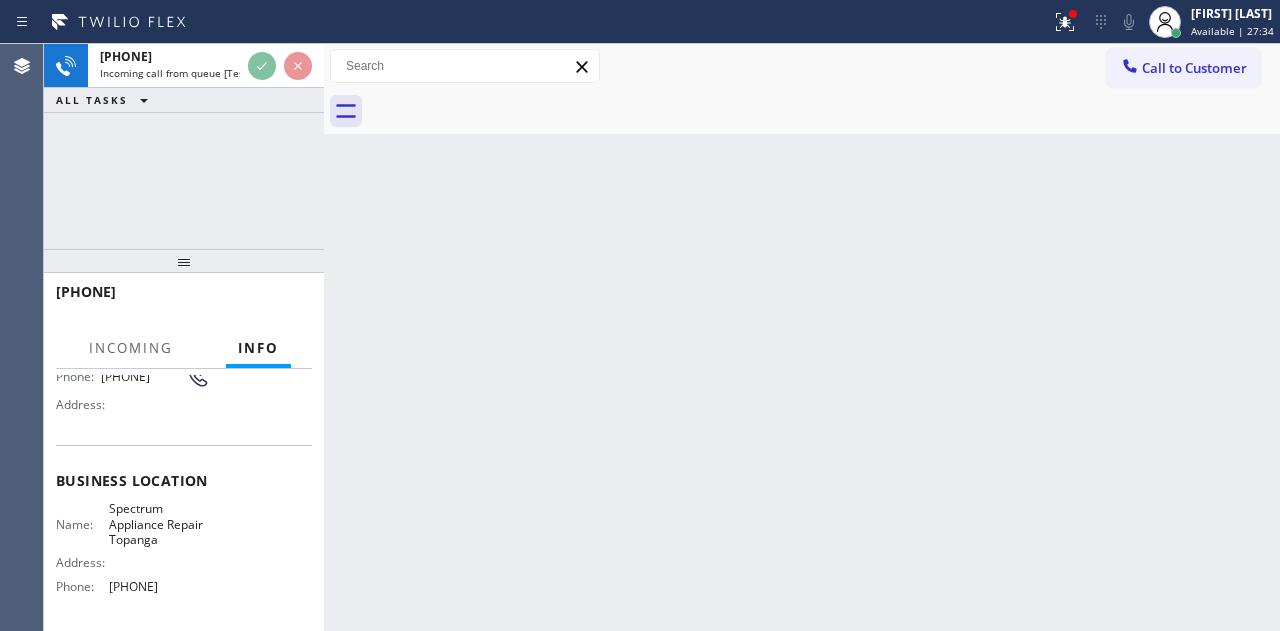 scroll, scrollTop: 200, scrollLeft: 0, axis: vertical 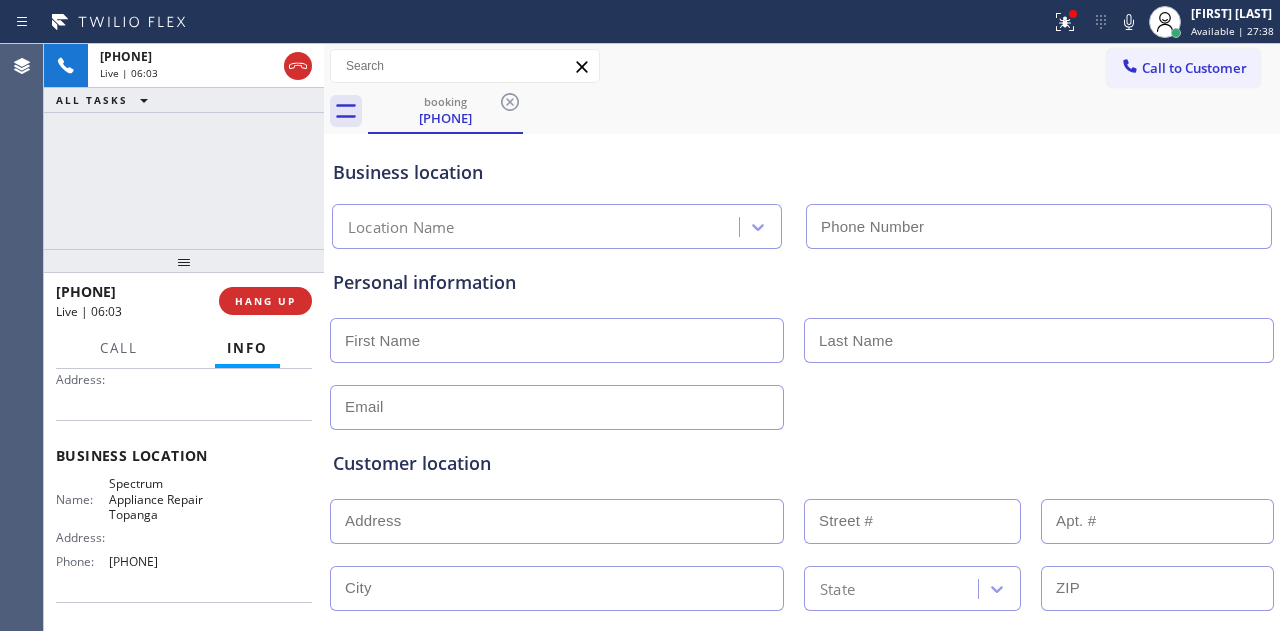 type on "[PHONE]" 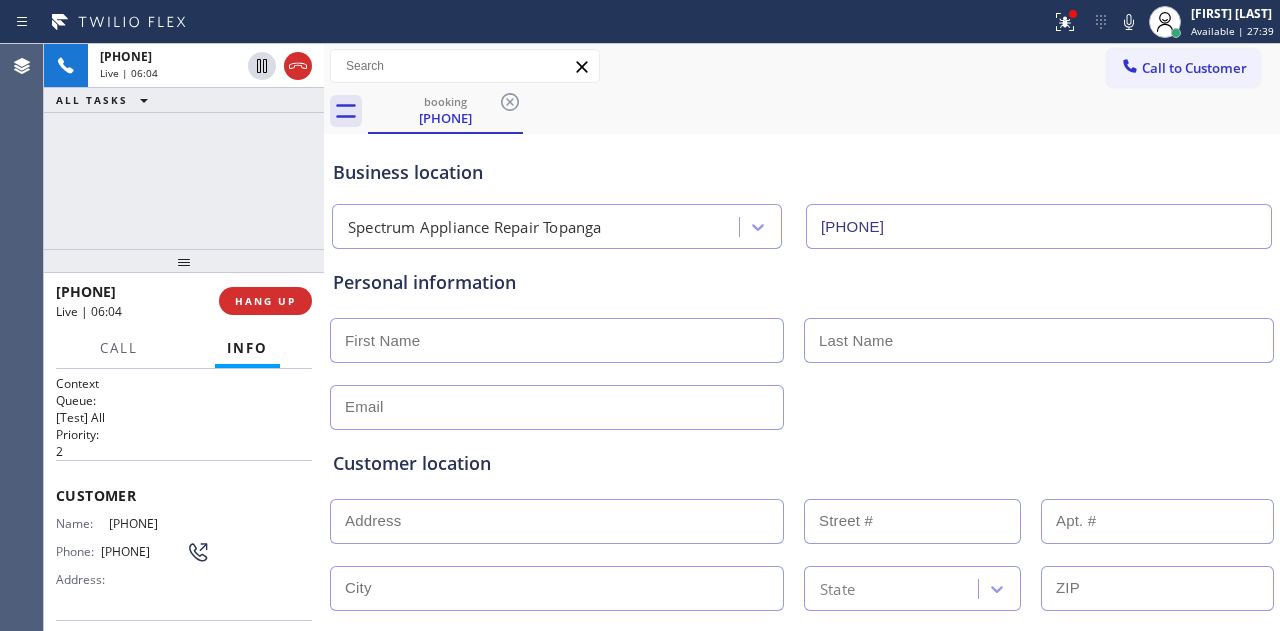 scroll, scrollTop: 0, scrollLeft: 0, axis: both 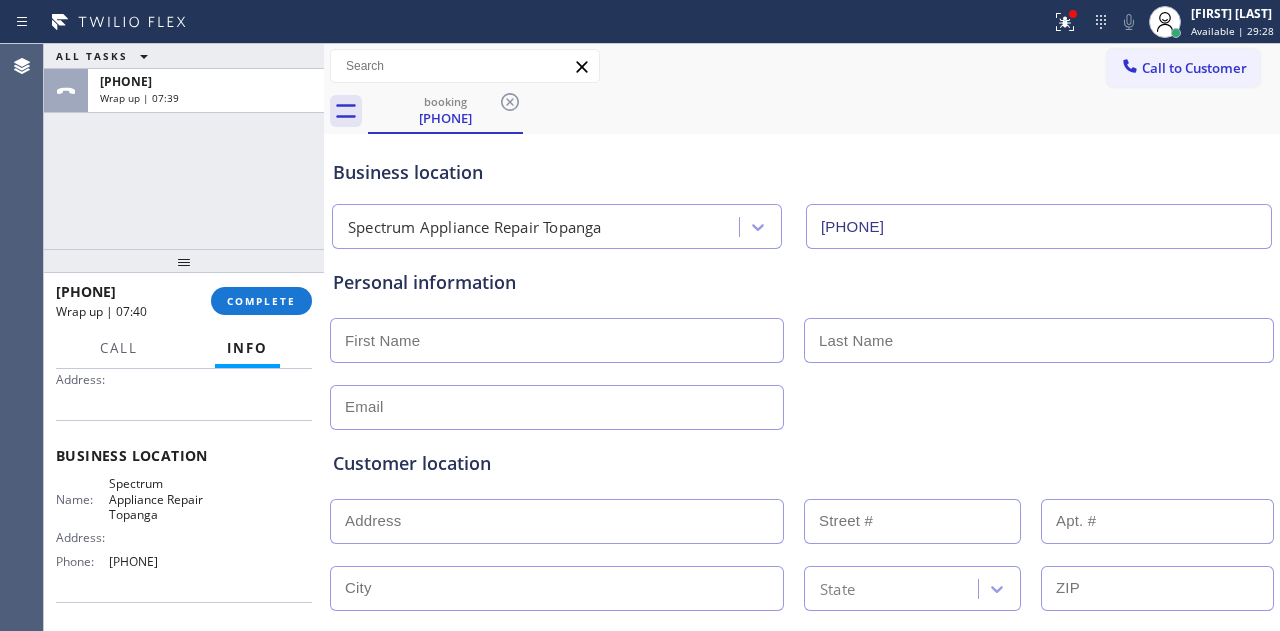 click on "[PHONE] Wrap up | 07:40 COMPLETE" at bounding box center (184, 301) 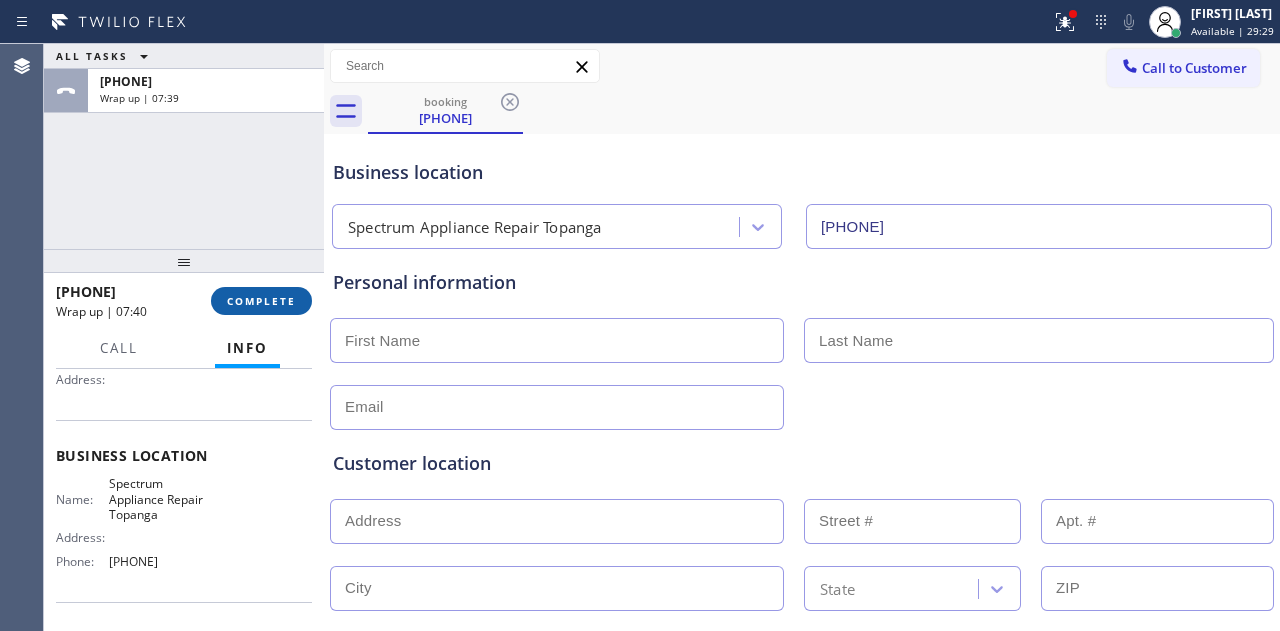 click on "COMPLETE" at bounding box center [261, 301] 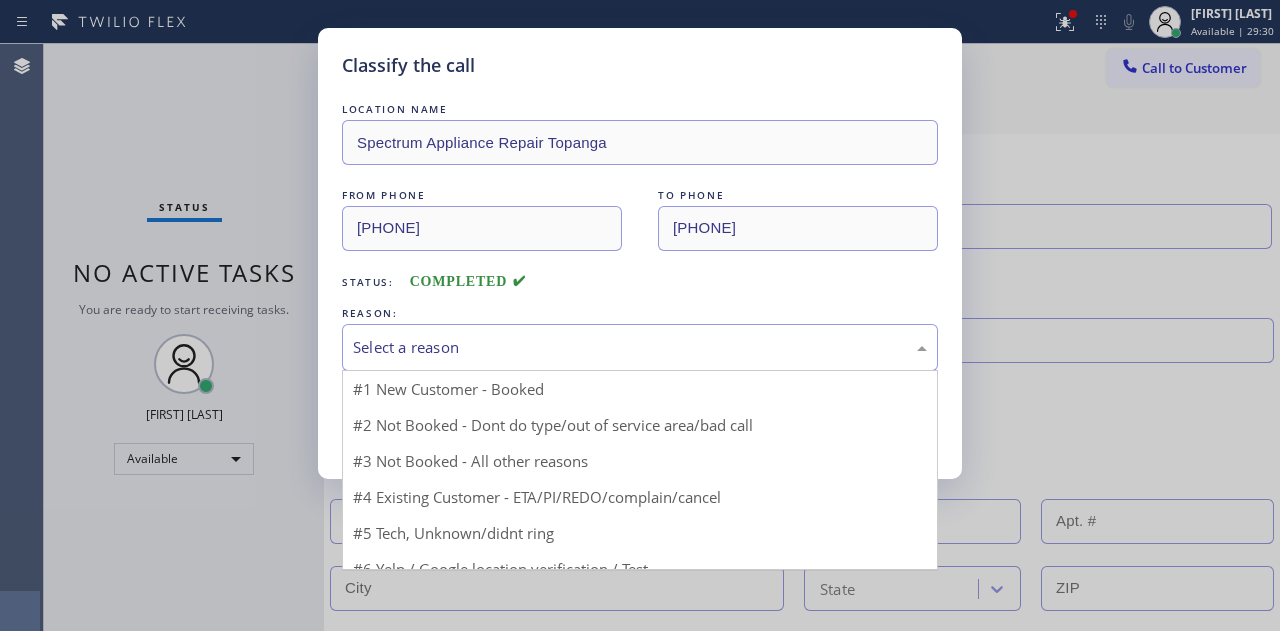 click on "Select a reason" at bounding box center [640, 347] 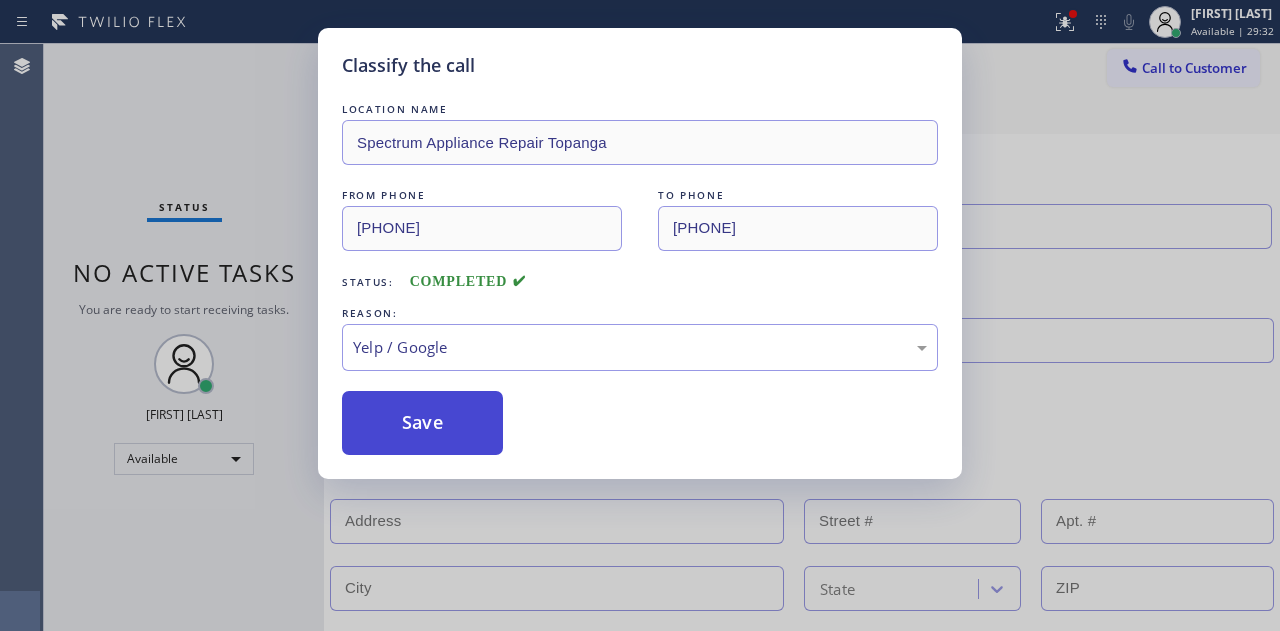 click on "Save" at bounding box center (422, 423) 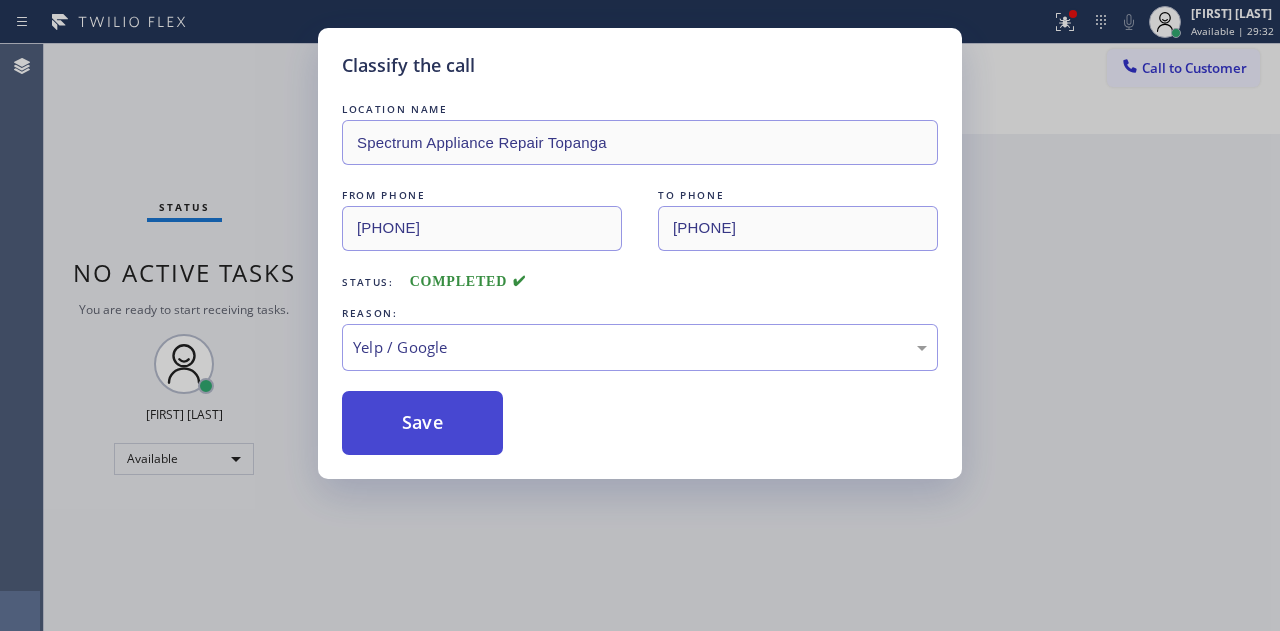 click on "Save" at bounding box center (422, 423) 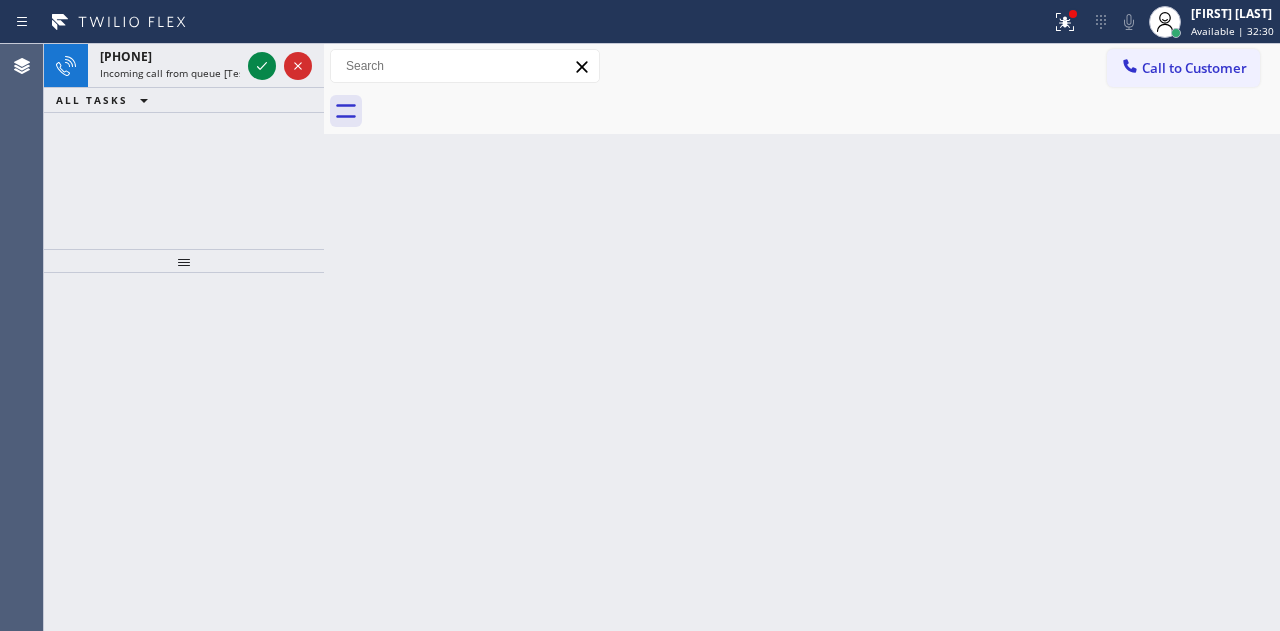 click on "Back to Dashboard Change Sender ID Customers Technicians Select a contact Outbound call Location Search location Your caller id phone number Customer number Call Customer info Name   Phone none Address none Change Sender ID HVAC [PHONE] 5 Star Appliance [PHONE] Appliance Repair [PHONE] Plumbing [PHONE] Air Duct Cleaning [PHONE]  Electricians [PHONE] Cancel Change Check personal SMS Reset Change No tabs Call to Customer Outbound call Location Robbins Electrical Services Inc. Your caller id phone number [PHONE] Customer number Call Outbound call Technician Search Technician Your caller id phone number Your caller id phone number Call" at bounding box center [802, 337] 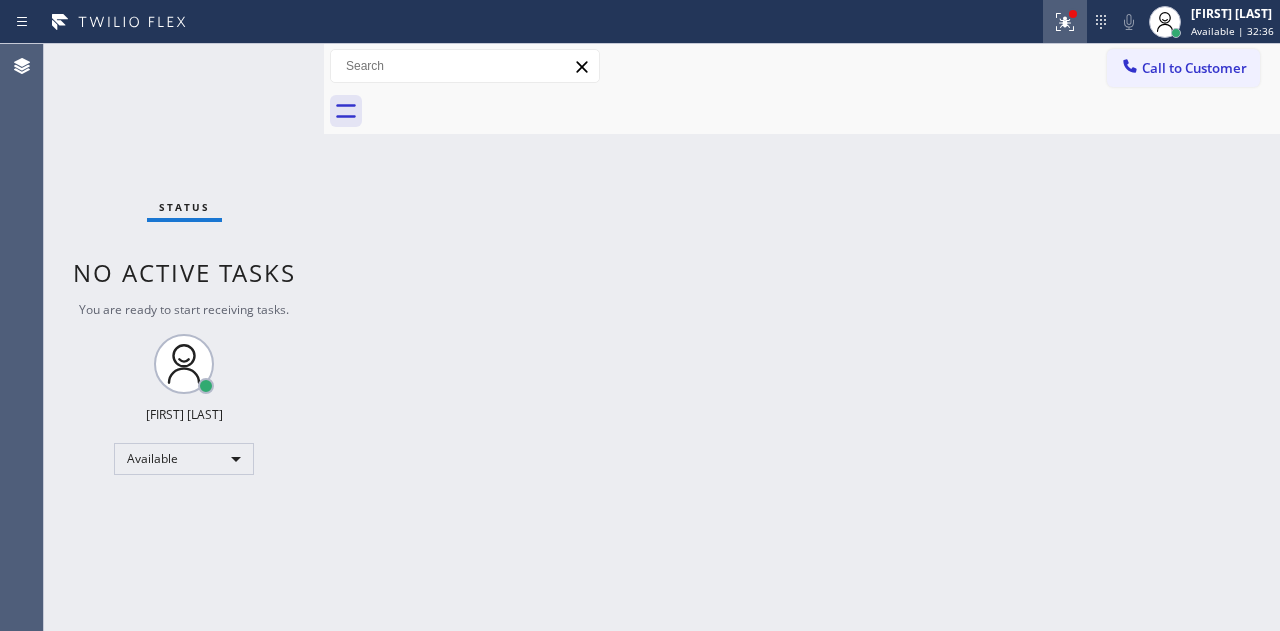 click at bounding box center [1065, 22] 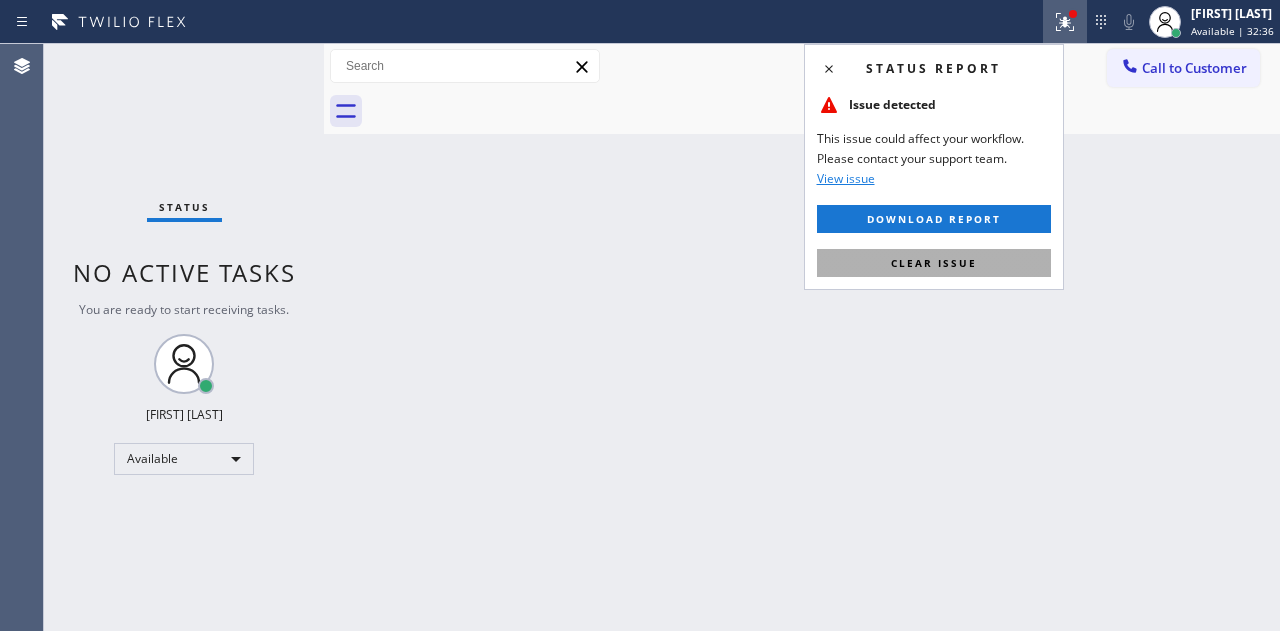 click on "Clear issue" at bounding box center [934, 263] 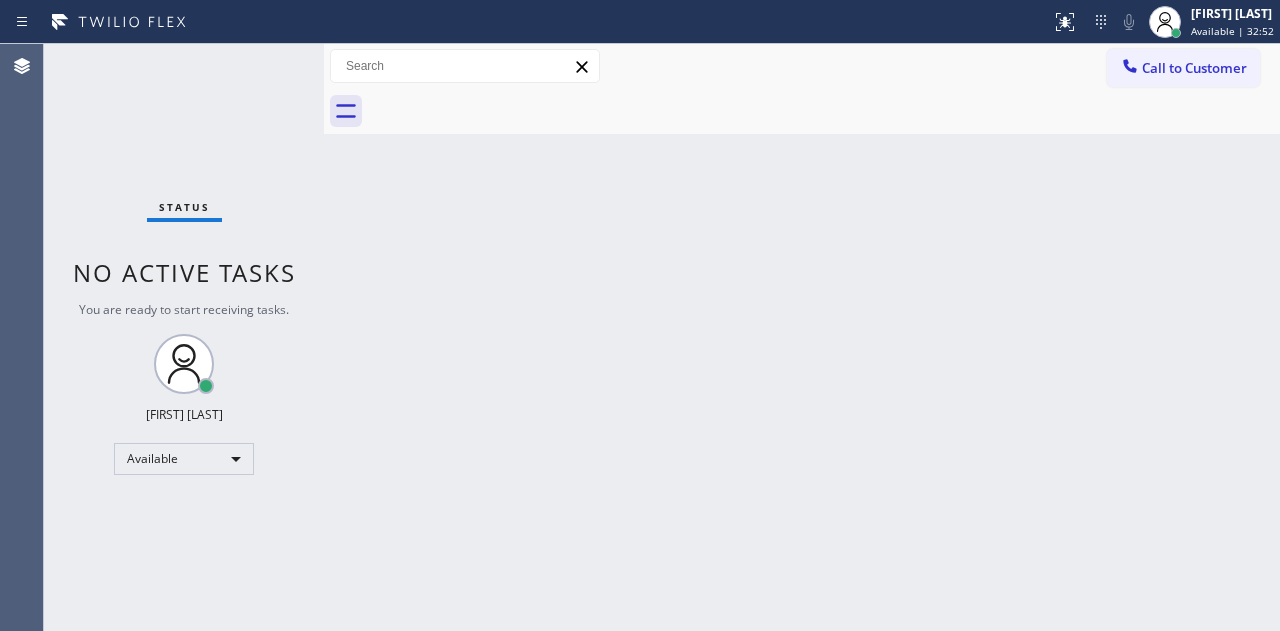 click on "Status   No active tasks     You are ready to start receiving tasks.   [FIRST] [LAST] Available" at bounding box center (184, 337) 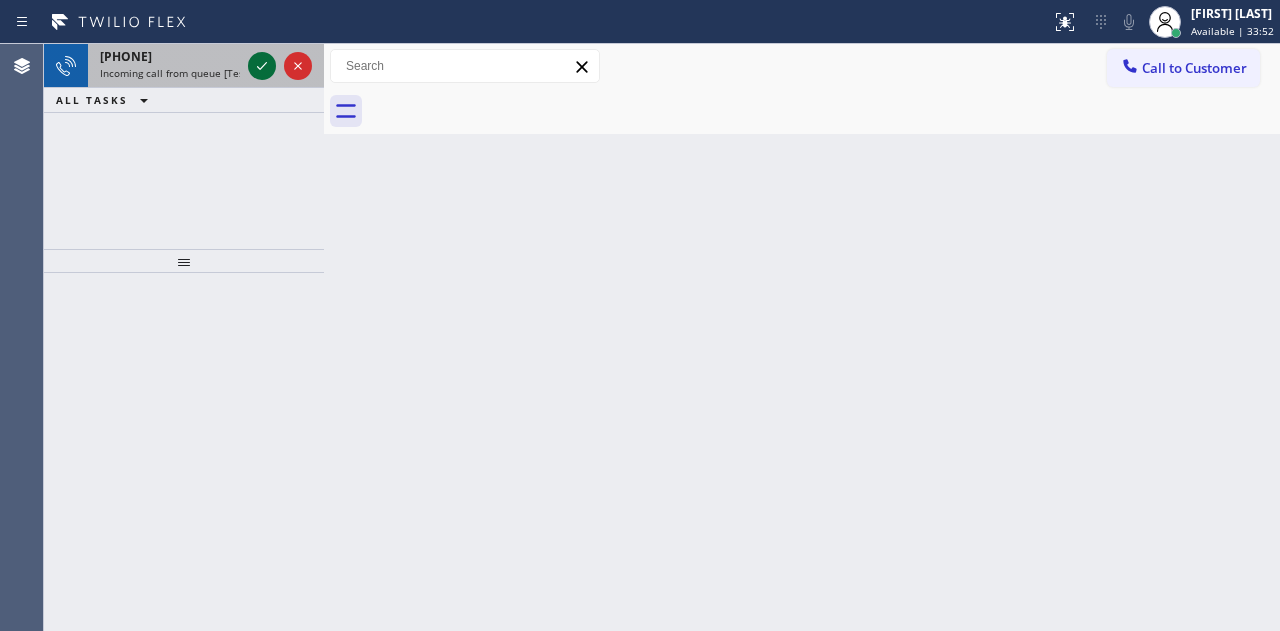 click 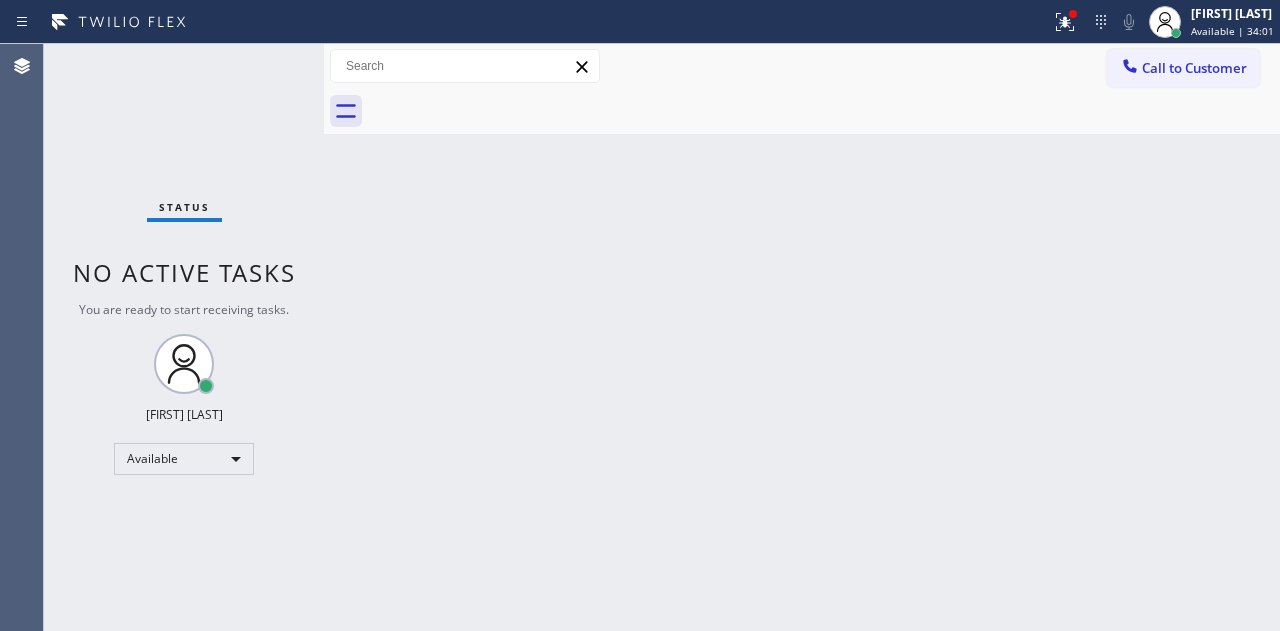 click on "Status   No active tasks     You are ready to start receiving tasks.   [FIRST] [LAST] Available" at bounding box center [184, 337] 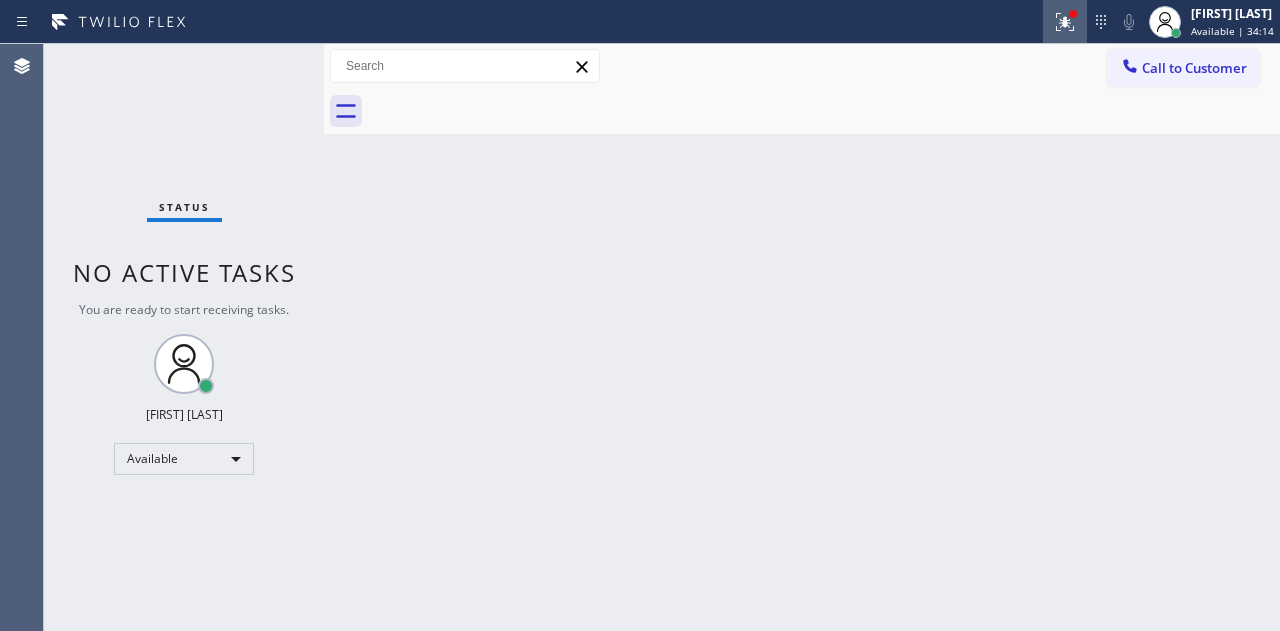 click at bounding box center [1065, 22] 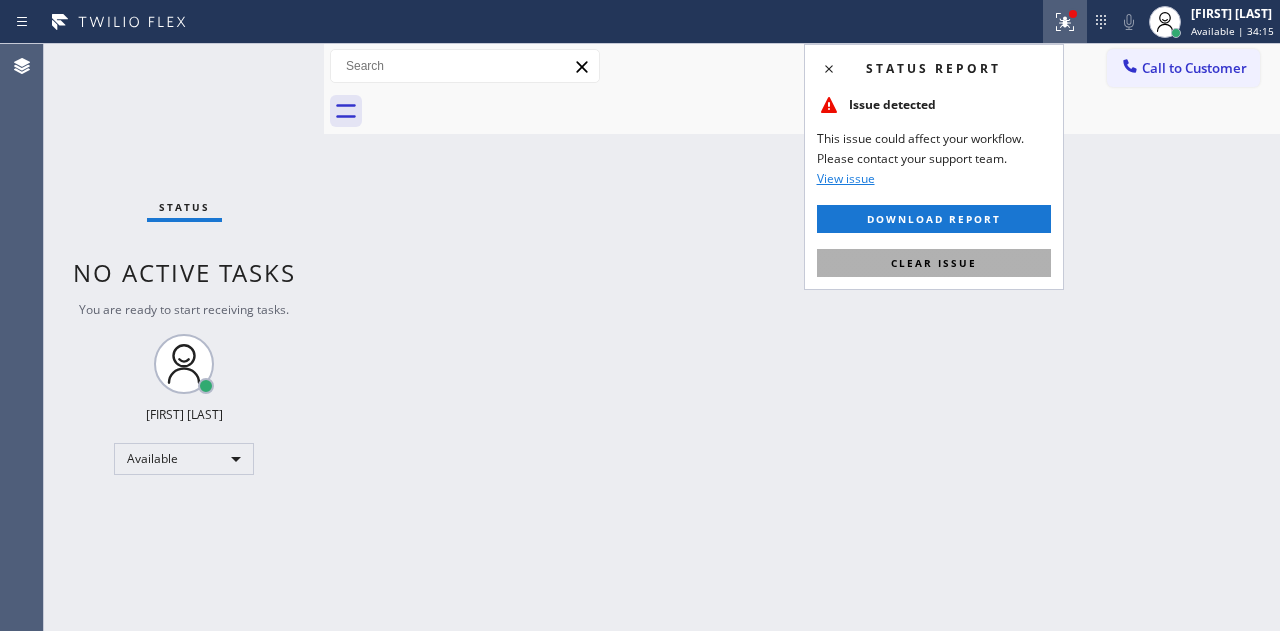 click on "Clear issue" at bounding box center (934, 263) 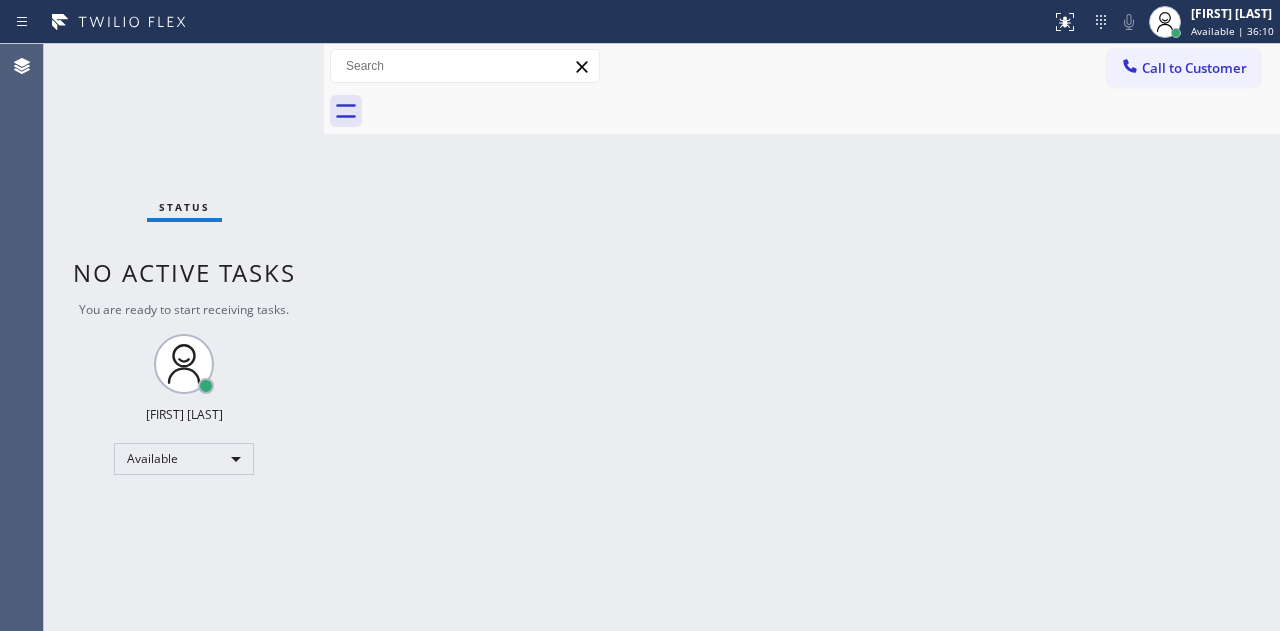 click on "Status   No active tasks     You are ready to start receiving tasks.   [FIRST] [LAST] Available" at bounding box center (184, 337) 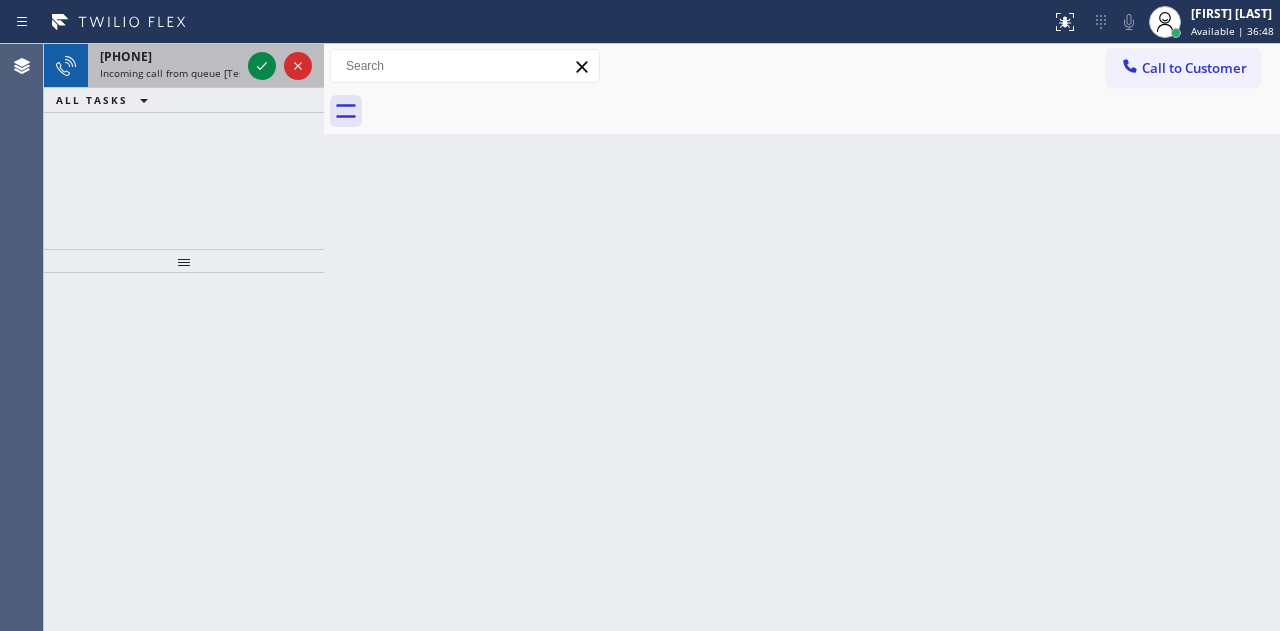 click on "+16505950760 Incoming call from queue [Test] All" at bounding box center [166, 66] 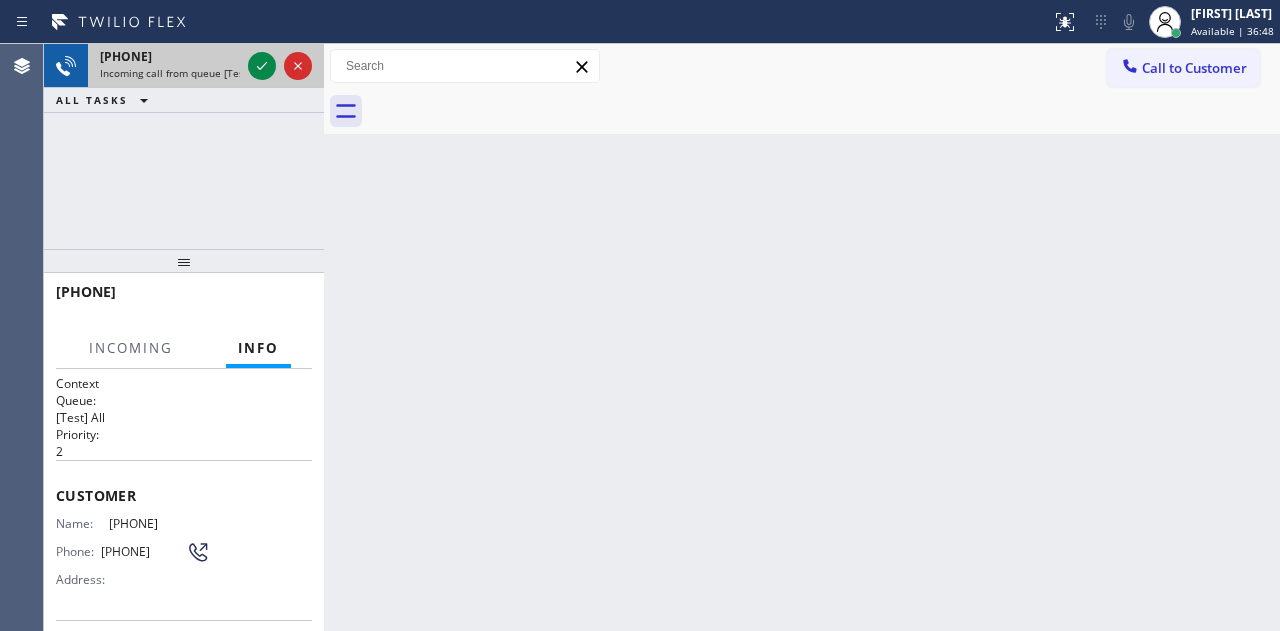 click on "+16505950760 Incoming call from queue [Test] All" at bounding box center [166, 66] 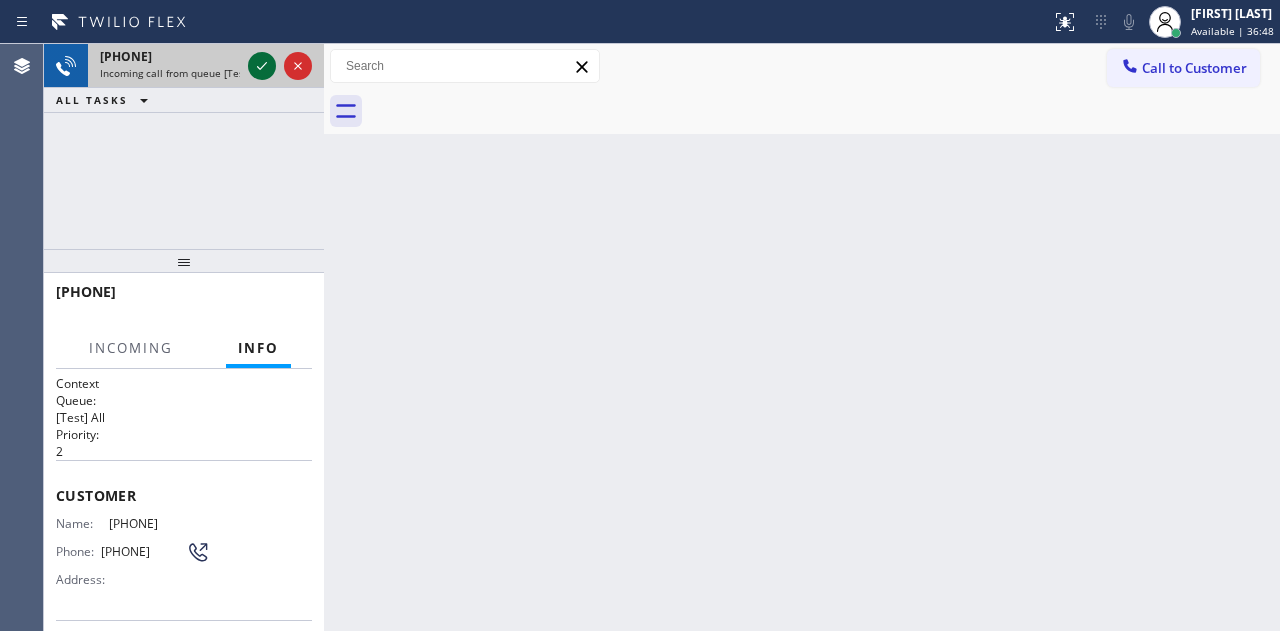 click 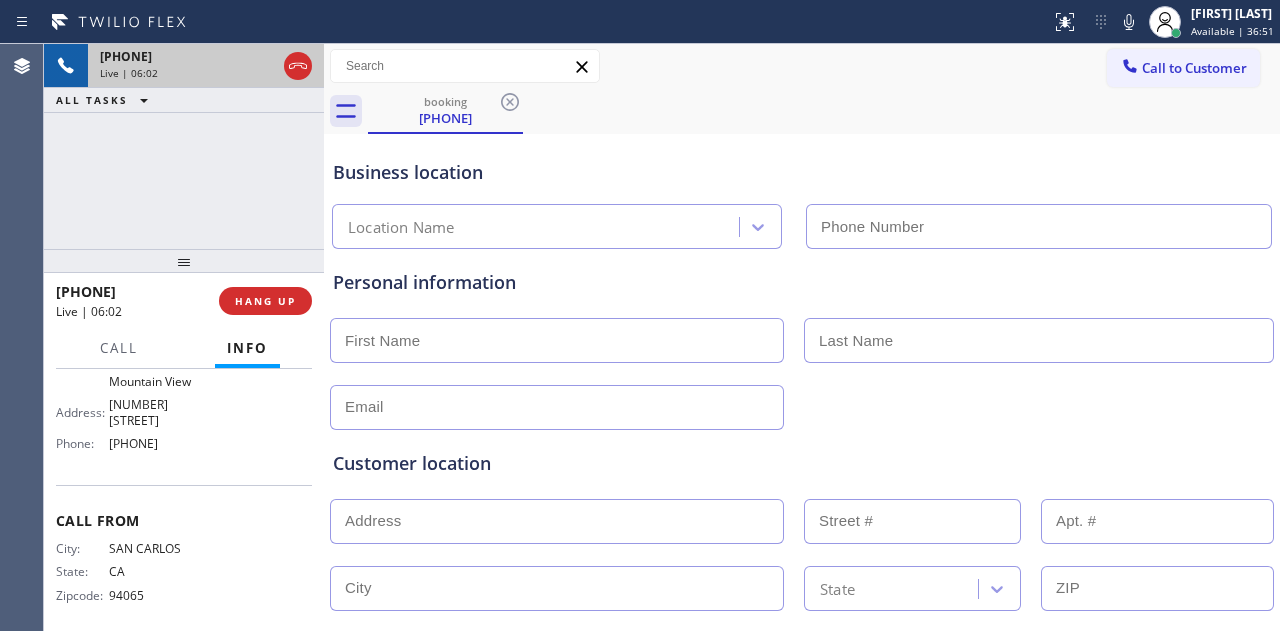scroll, scrollTop: 233, scrollLeft: 0, axis: vertical 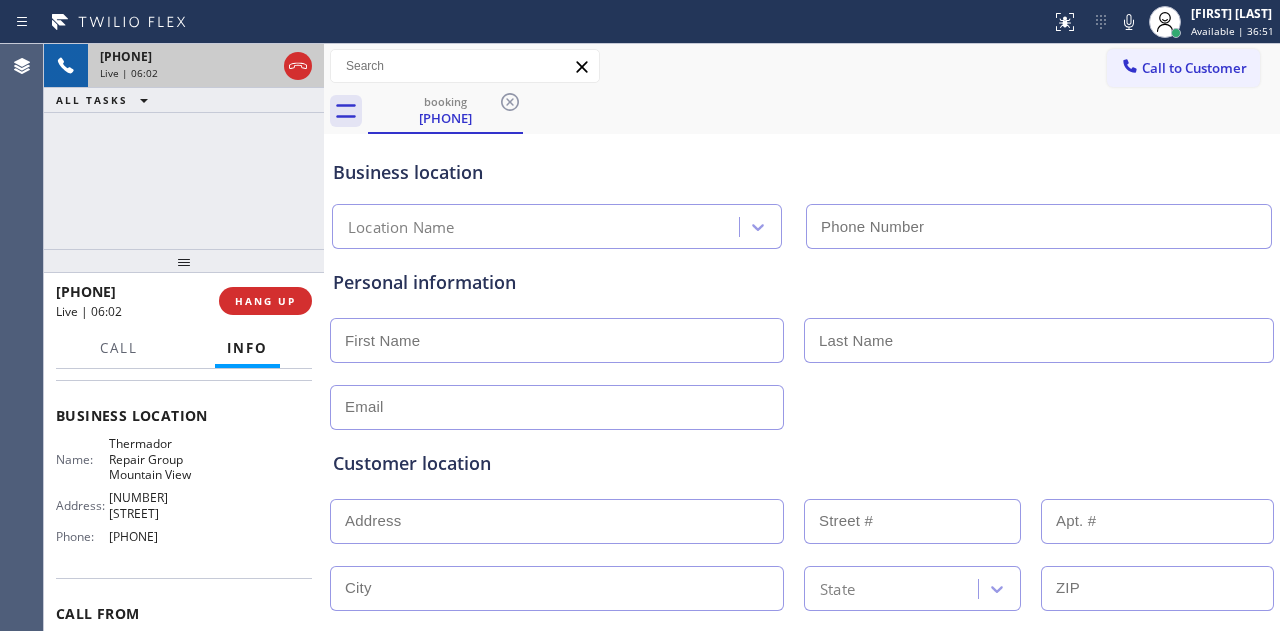 type on "(650) 300-0390" 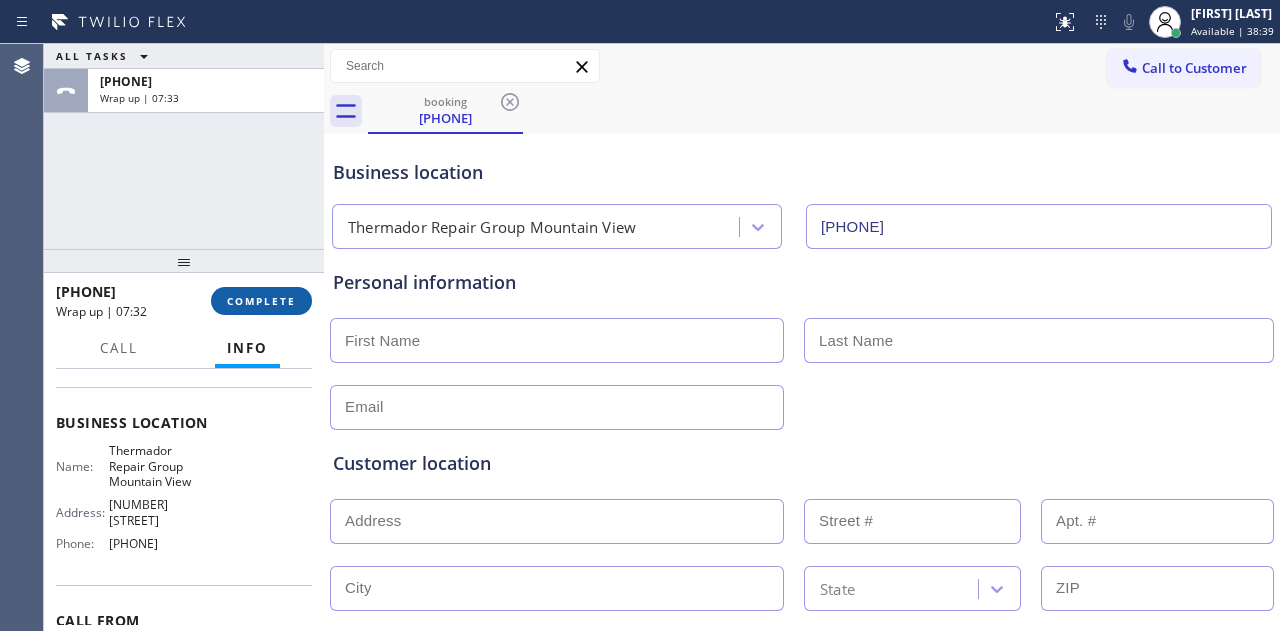 click on "COMPLETE" at bounding box center [261, 301] 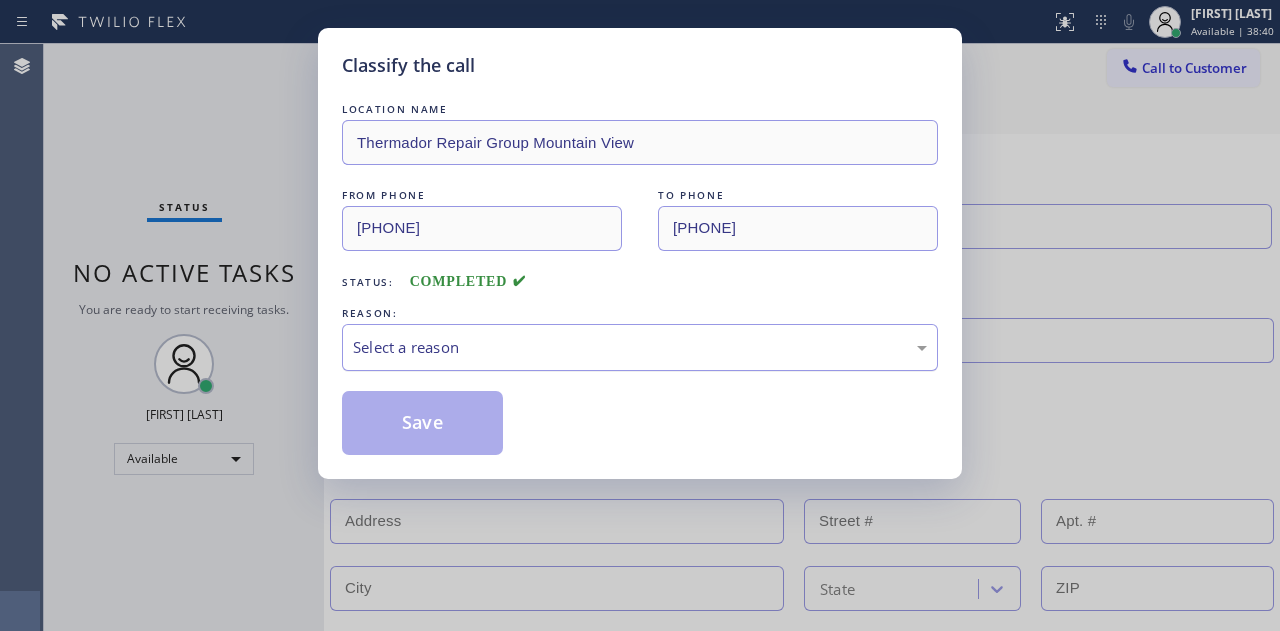 click on "Select a reason" at bounding box center [640, 347] 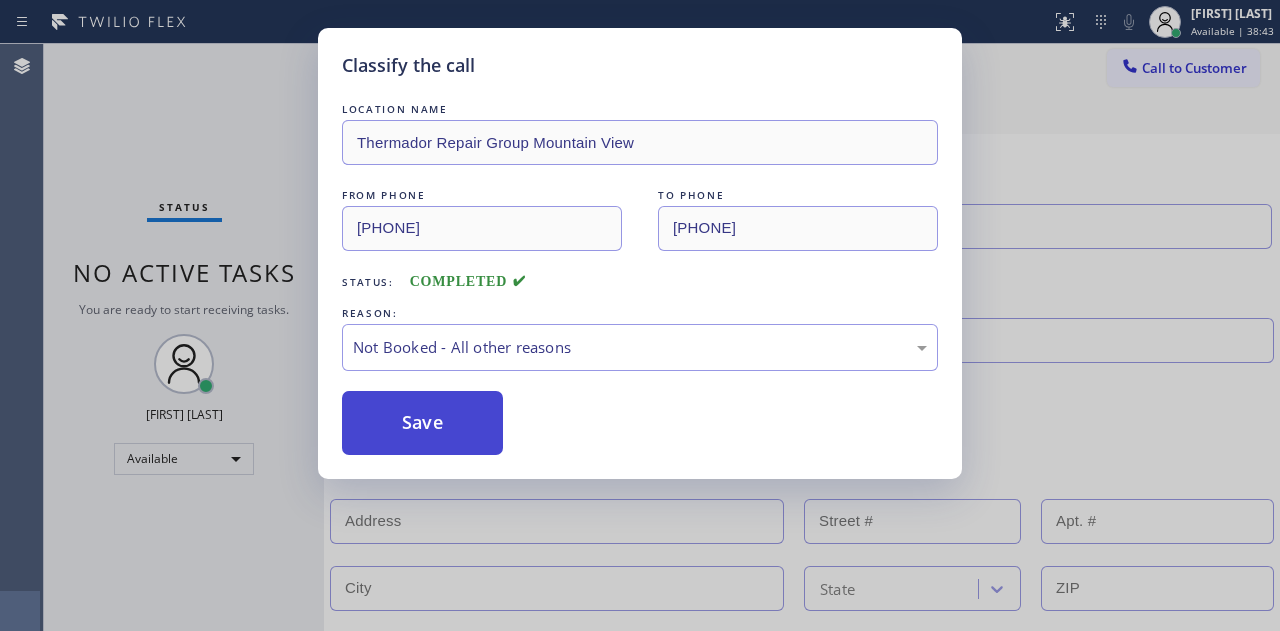click on "Save" at bounding box center (422, 423) 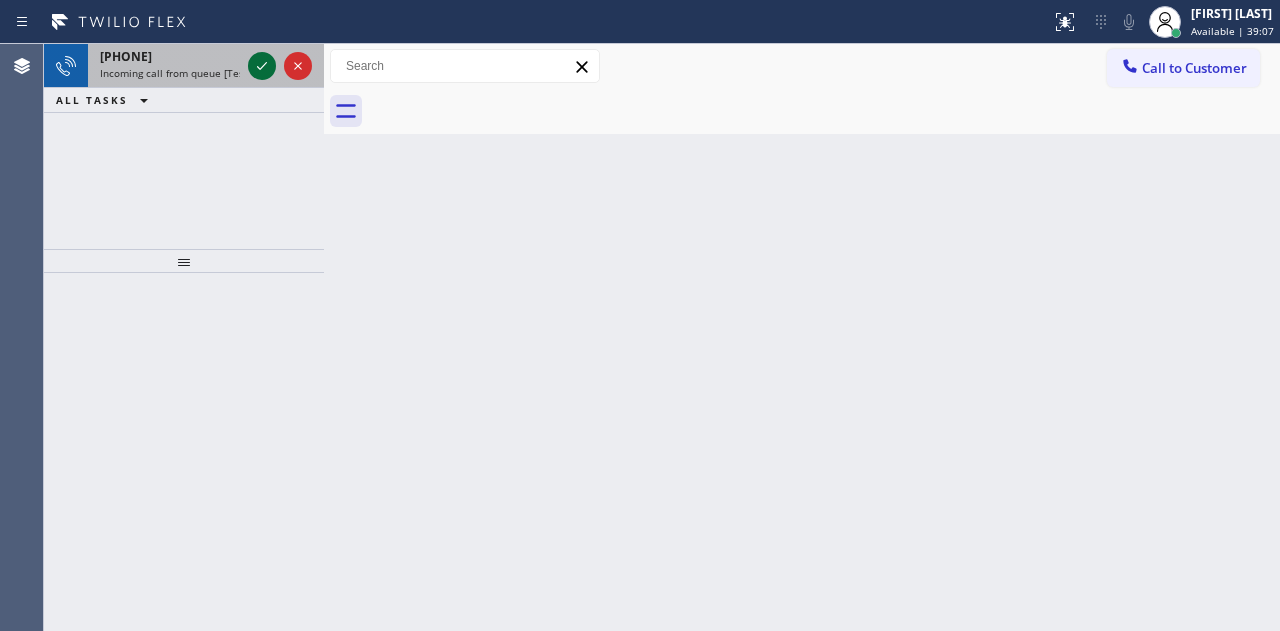 click at bounding box center [262, 66] 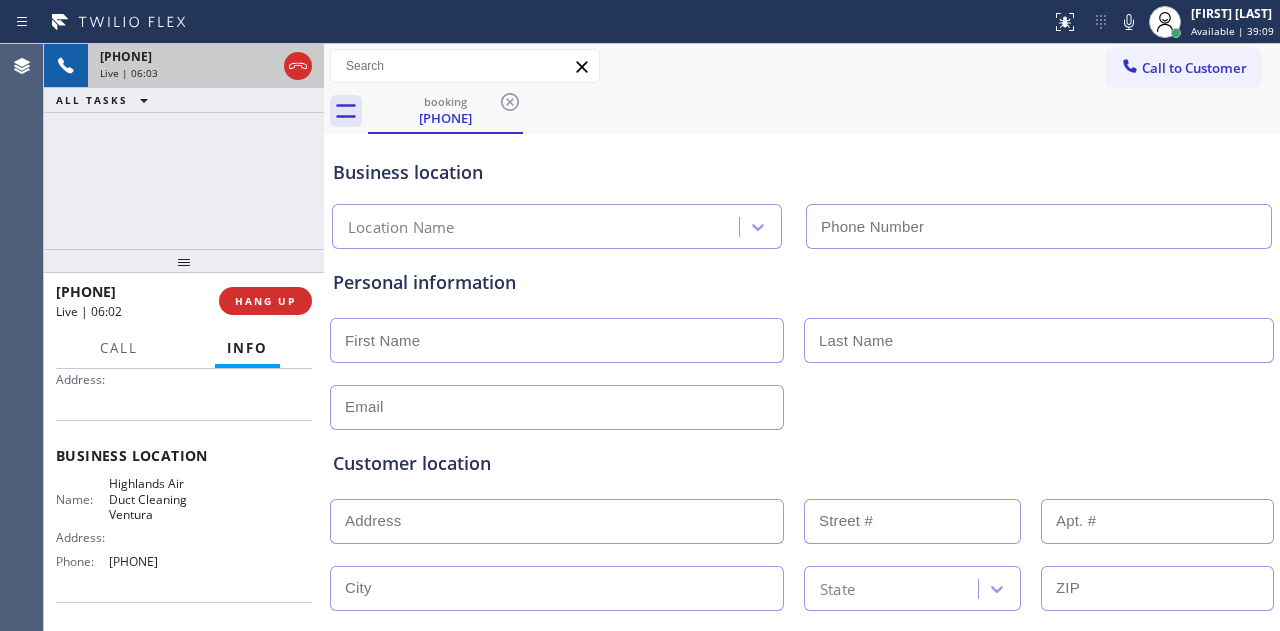 type on "(805) 549-5853" 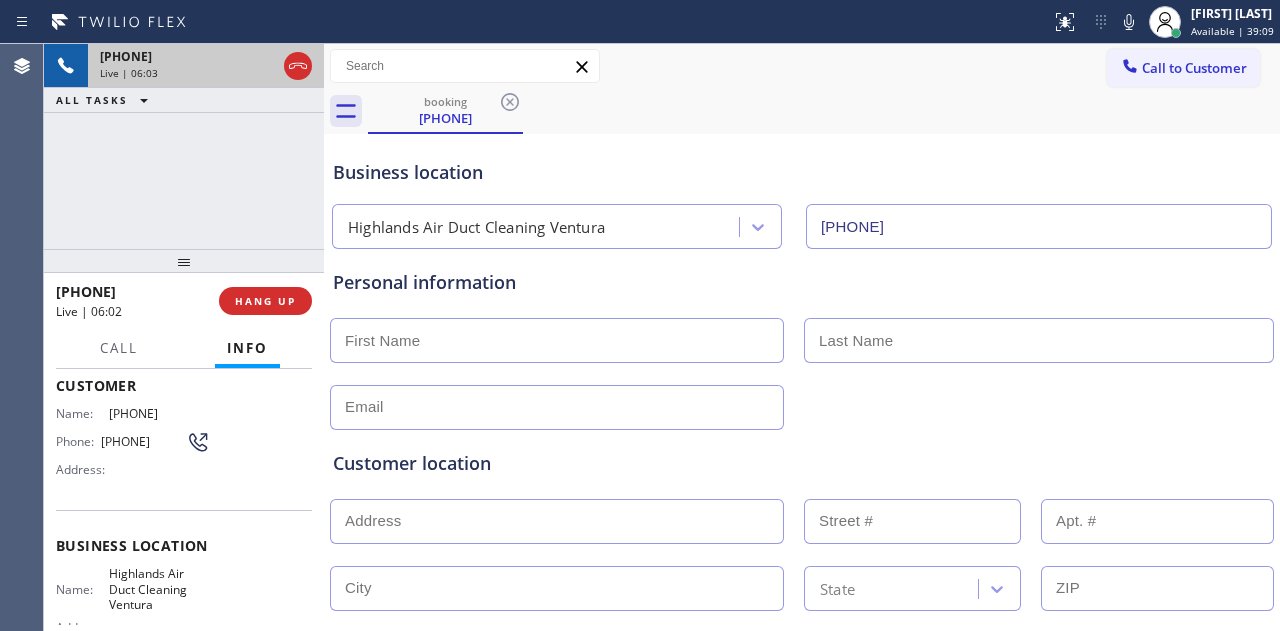 scroll, scrollTop: 100, scrollLeft: 0, axis: vertical 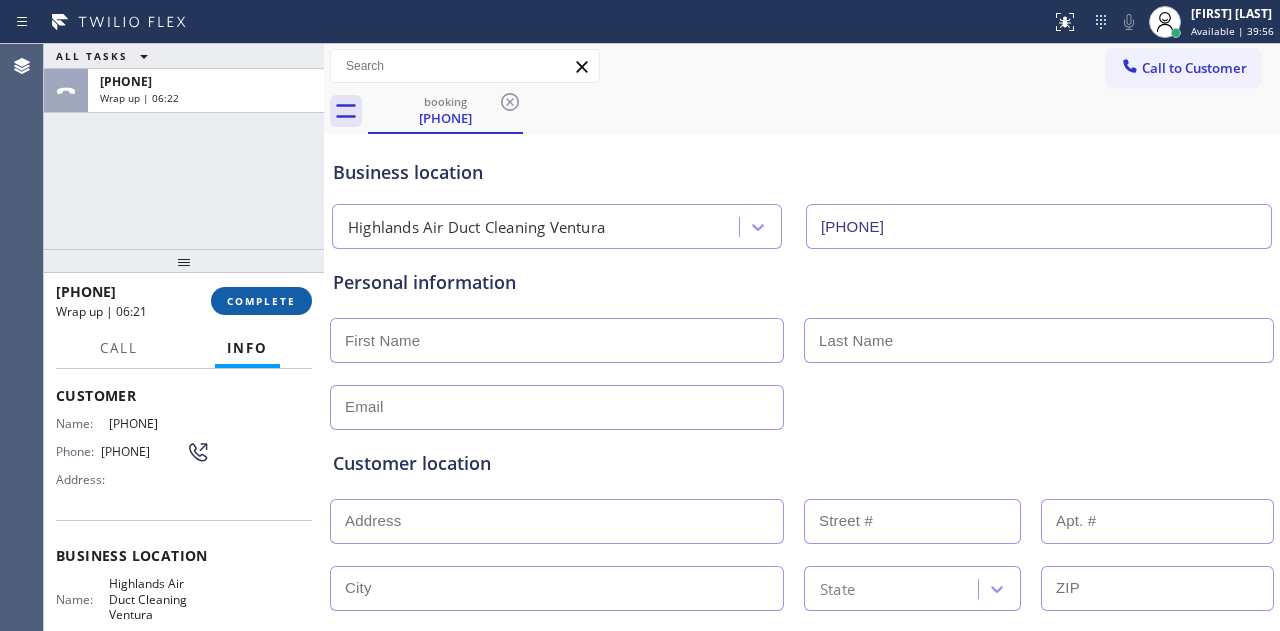 click on "COMPLETE" at bounding box center [261, 301] 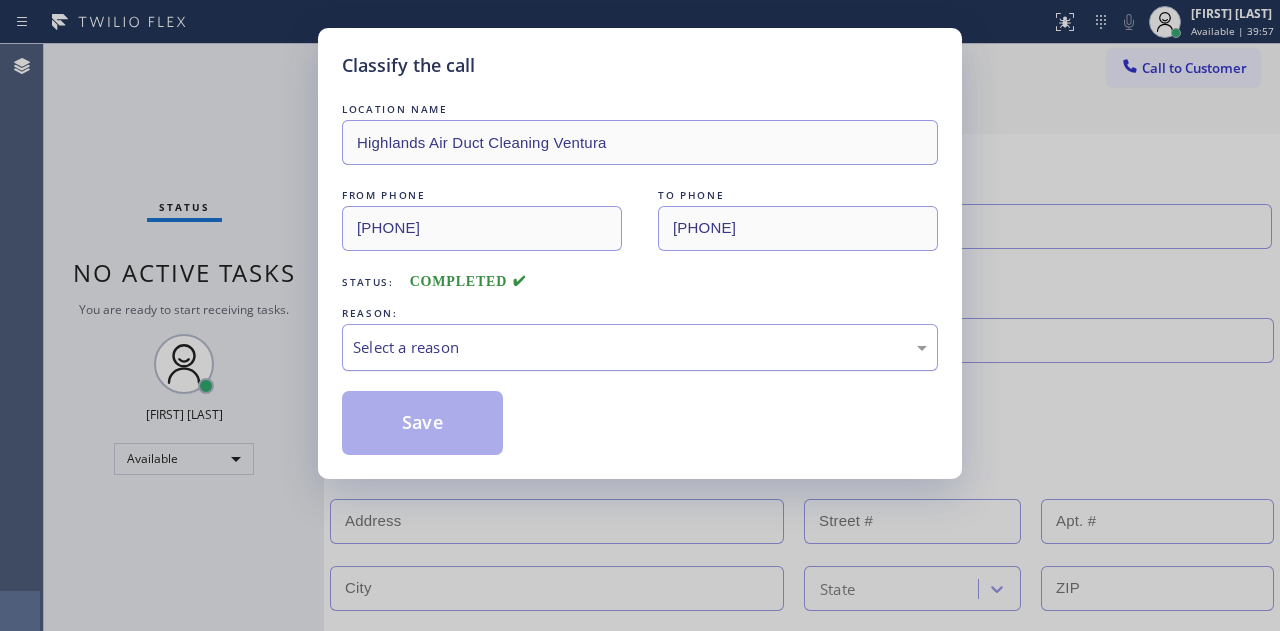 click on "Select a reason" at bounding box center [640, 347] 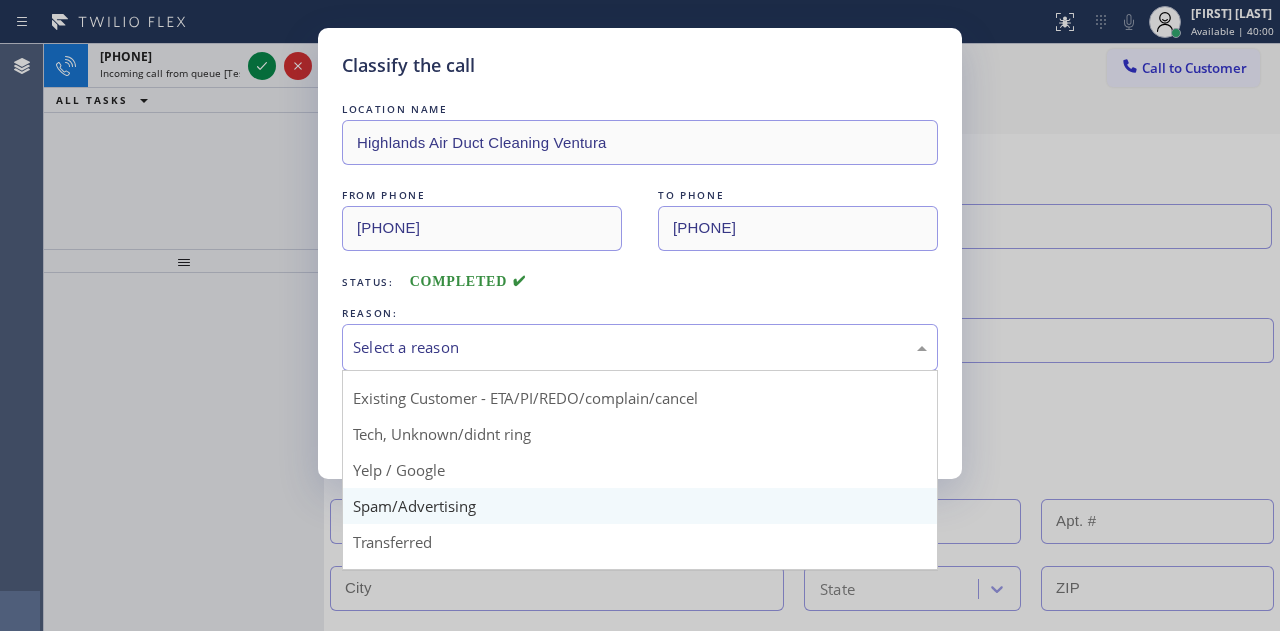 scroll, scrollTop: 100, scrollLeft: 0, axis: vertical 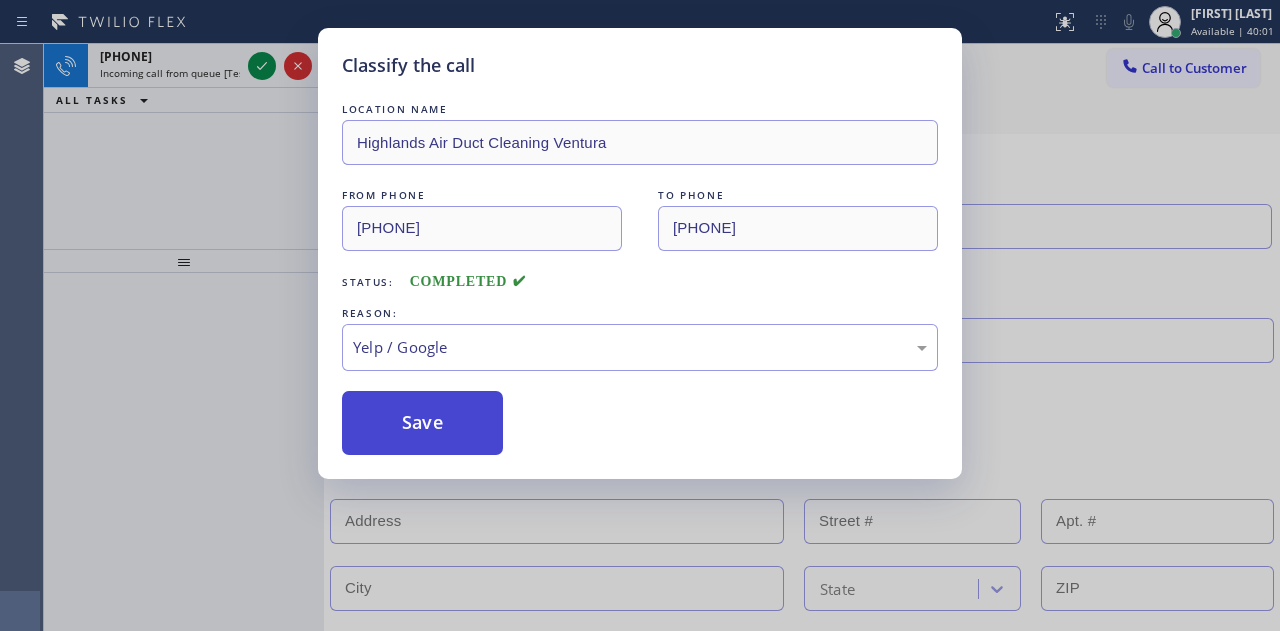 click on "Save" at bounding box center (422, 423) 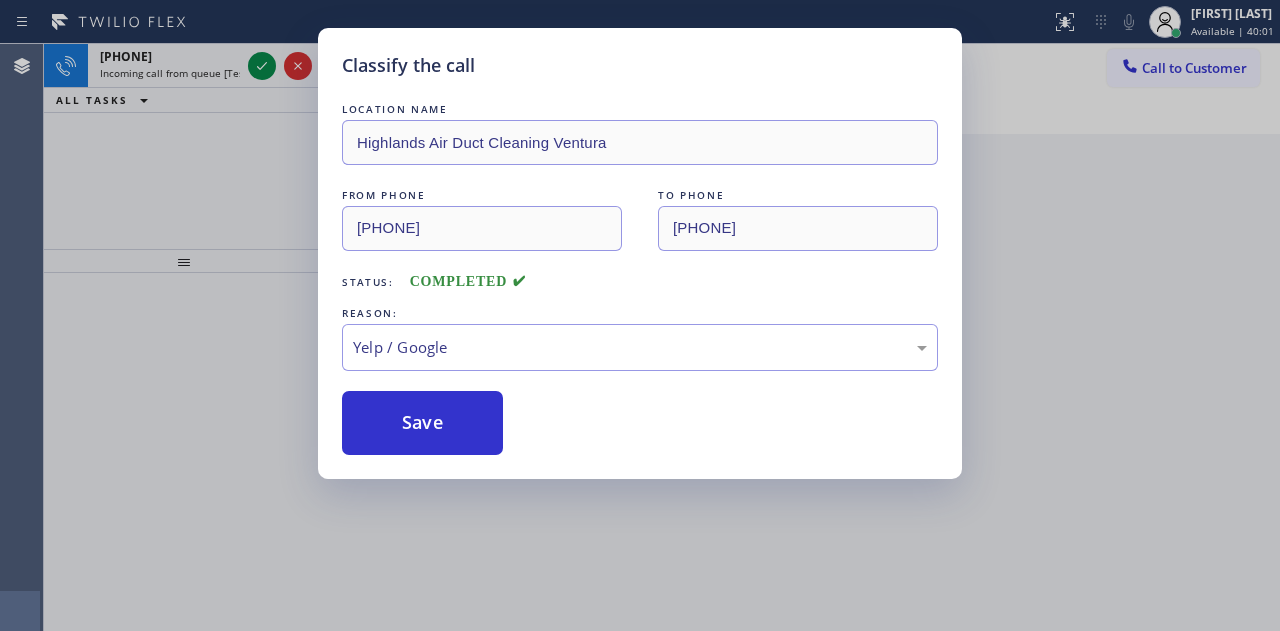 click on "Save" at bounding box center (422, 423) 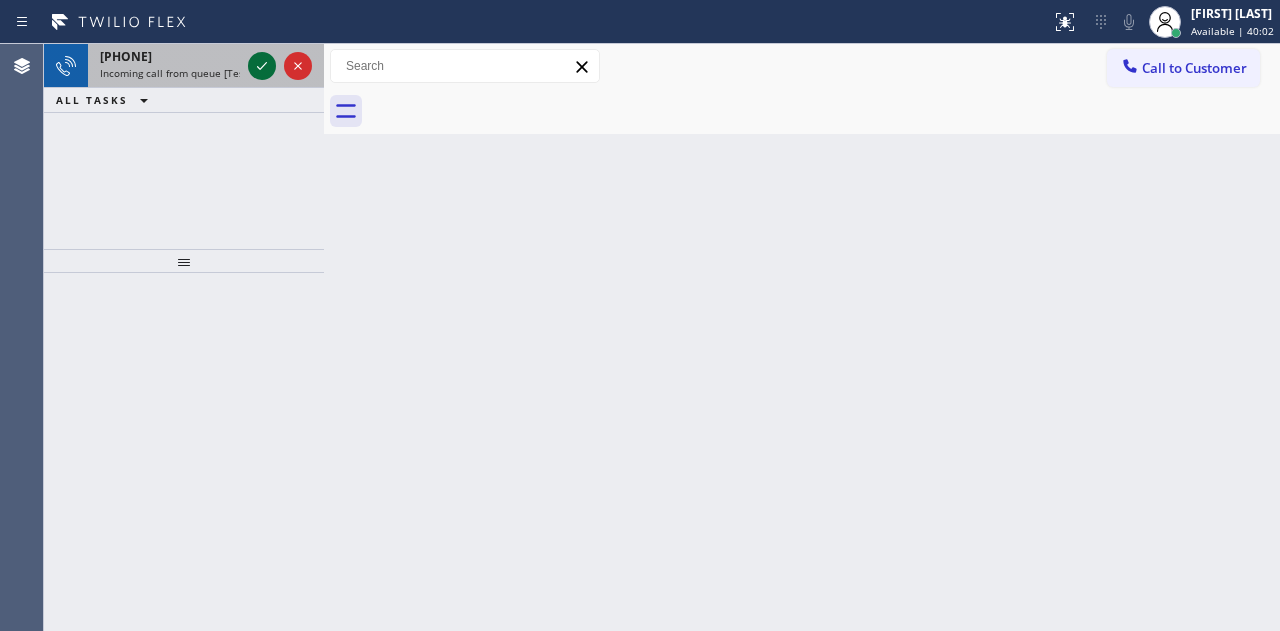 click 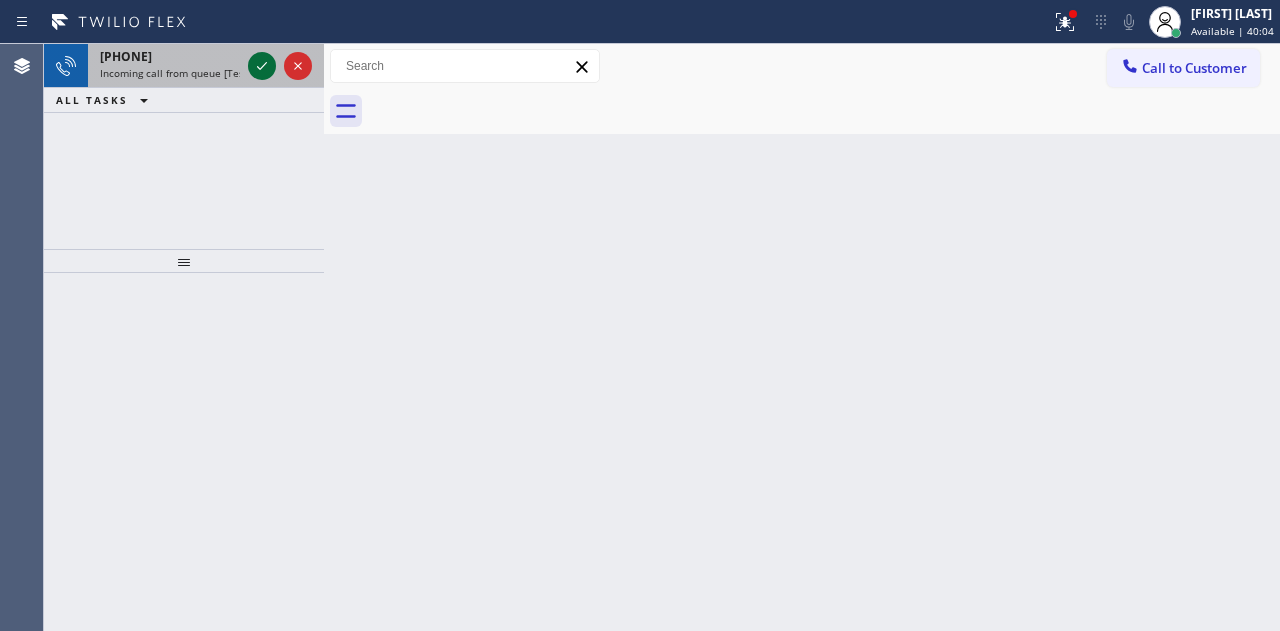 click 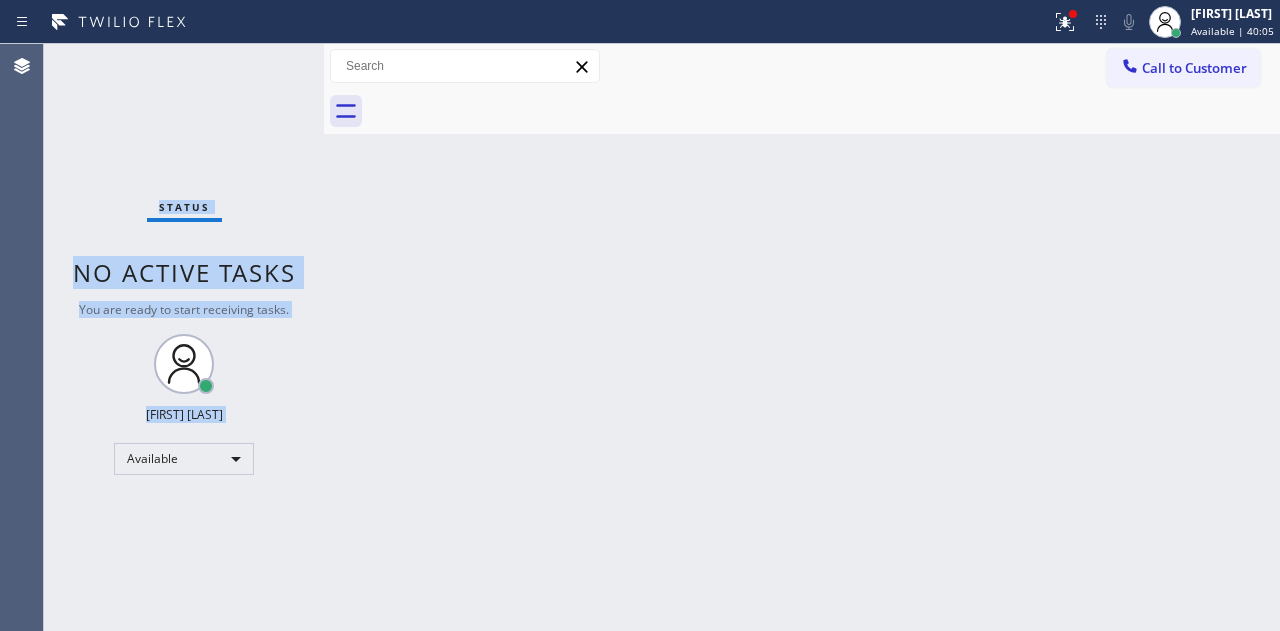 click on "Status   No active tasks     You are ready to start receiving tasks.   [FIRST] [LAST] Available" at bounding box center [184, 337] 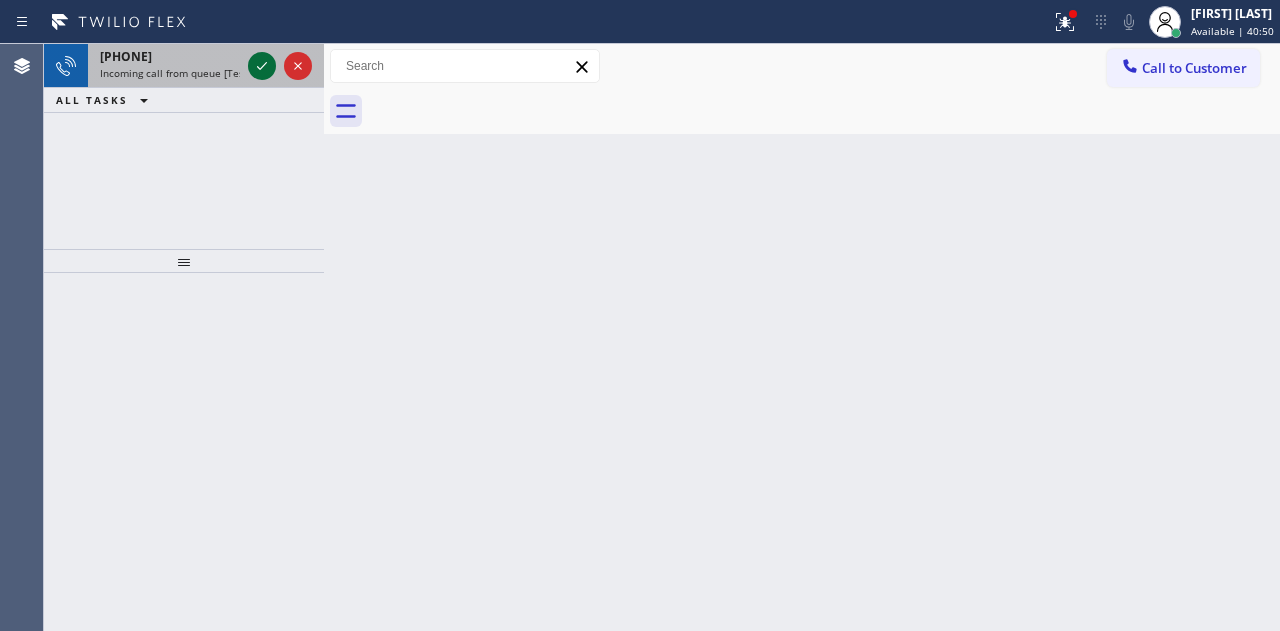 click 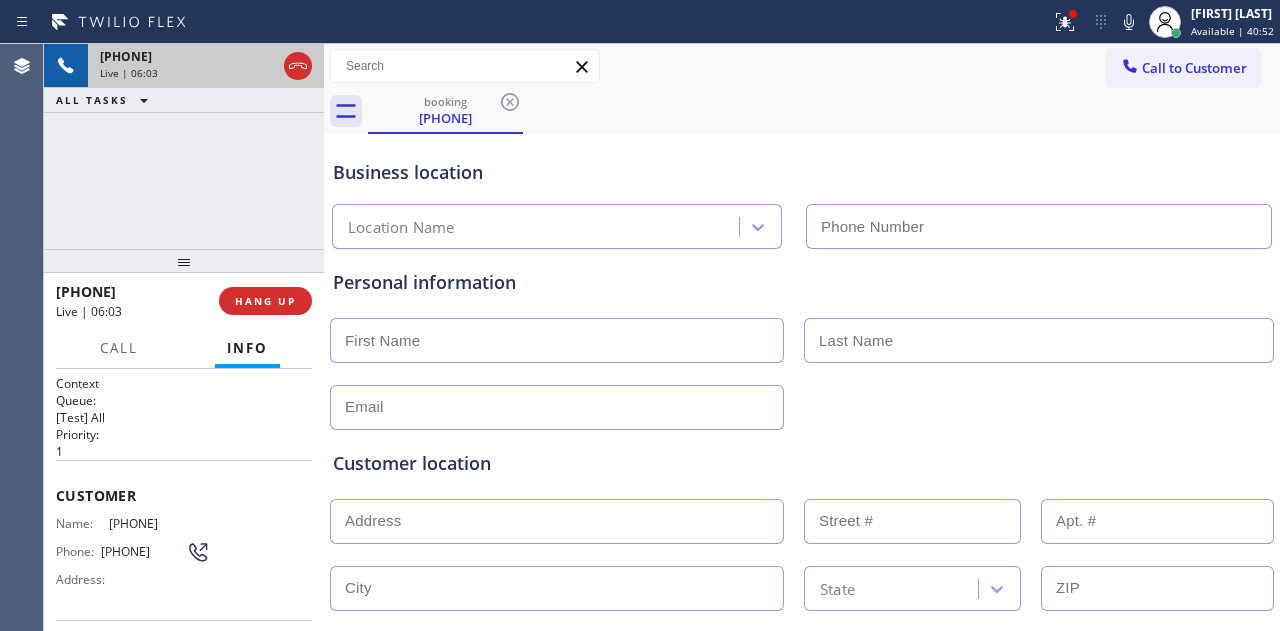 type on "(925) 281-3431" 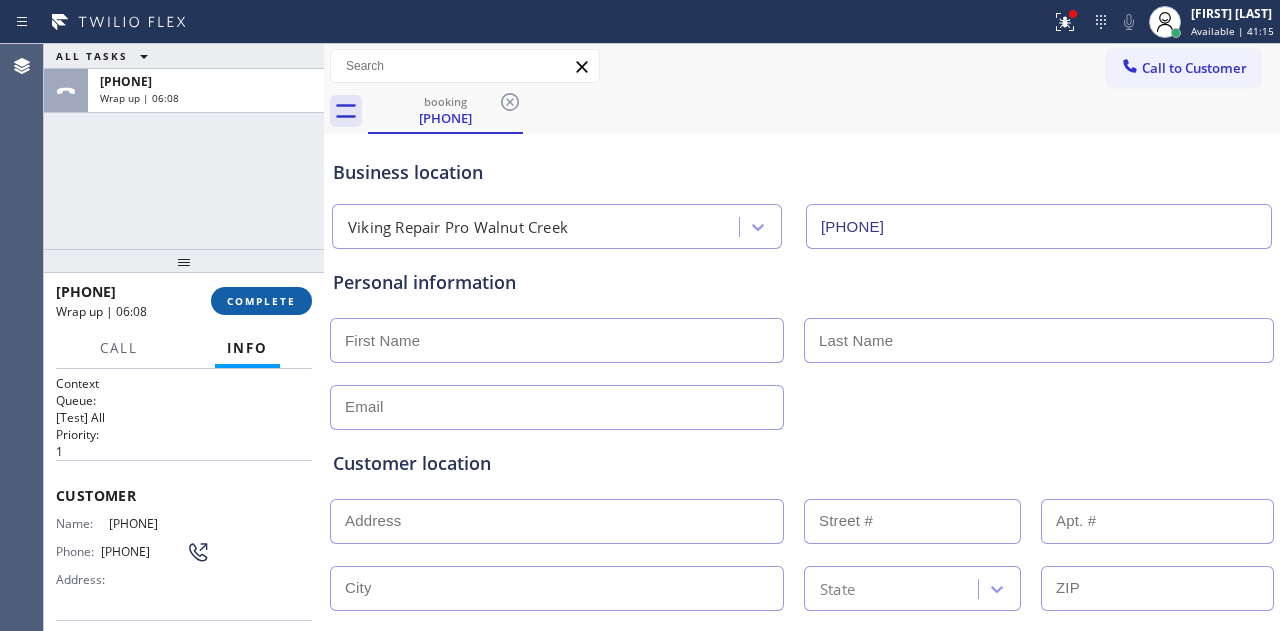 click on "COMPLETE" at bounding box center (261, 301) 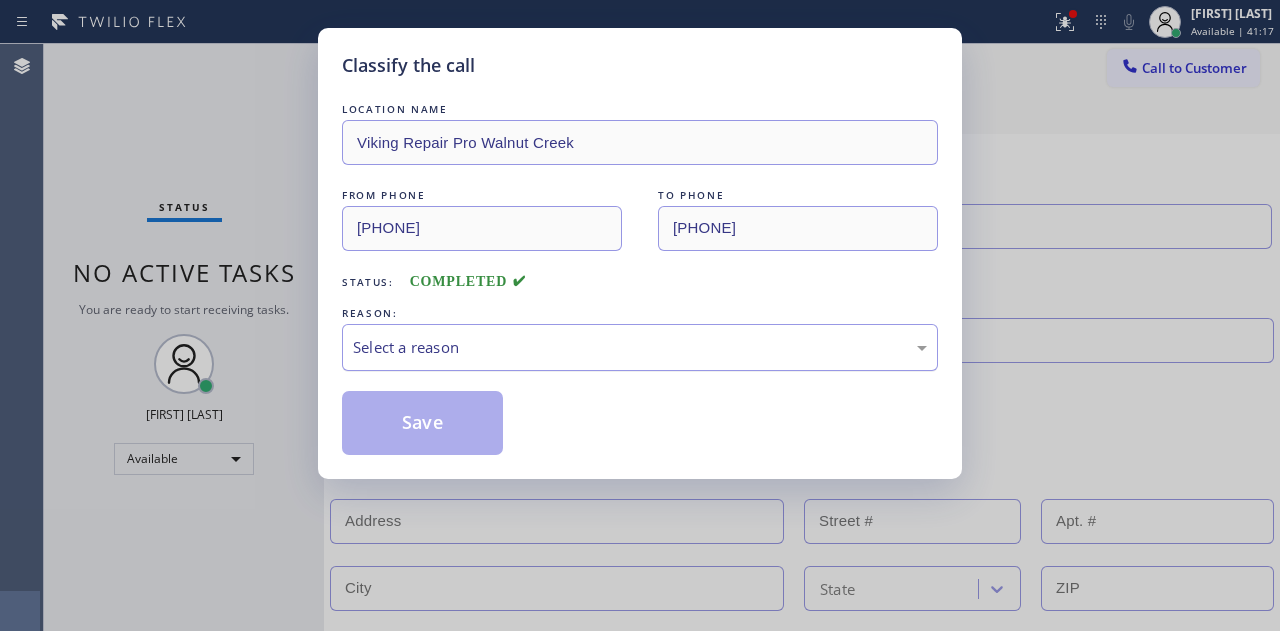 click on "Select a reason" at bounding box center [640, 347] 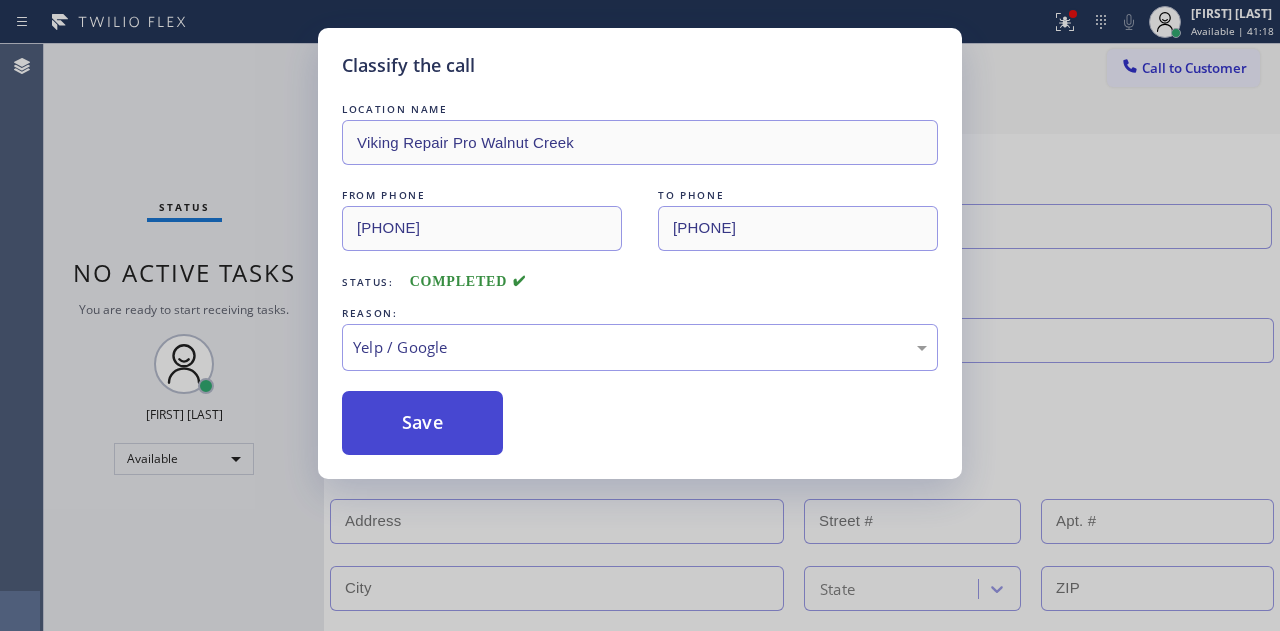 click on "Save" at bounding box center [422, 423] 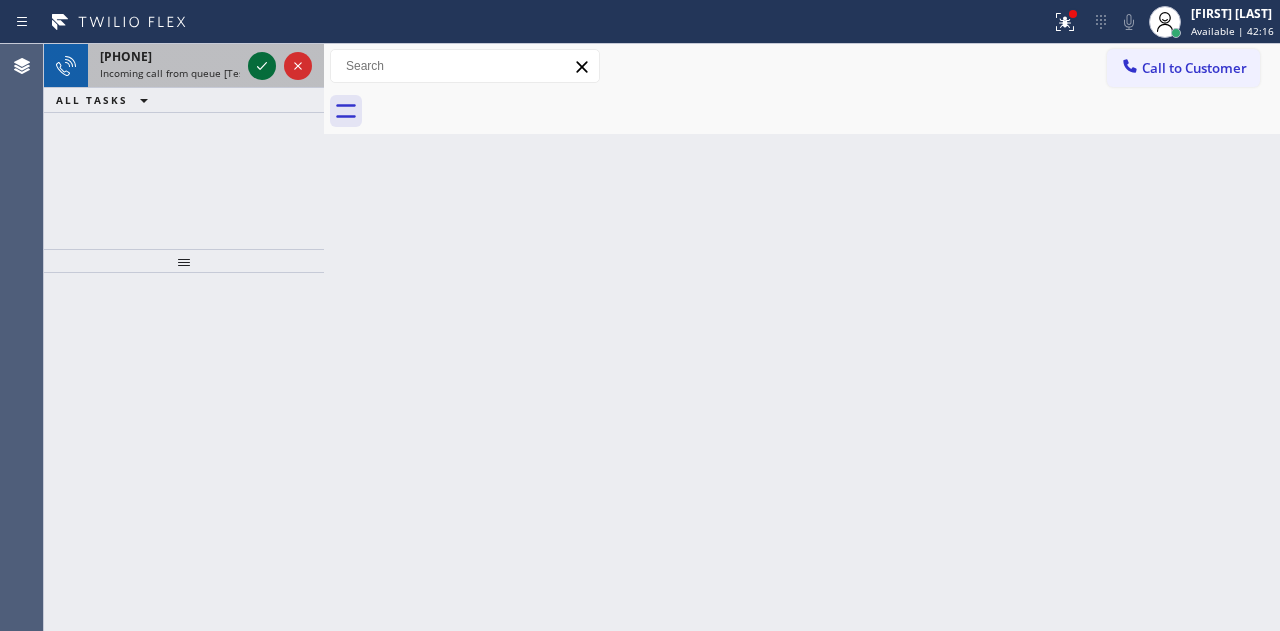 click 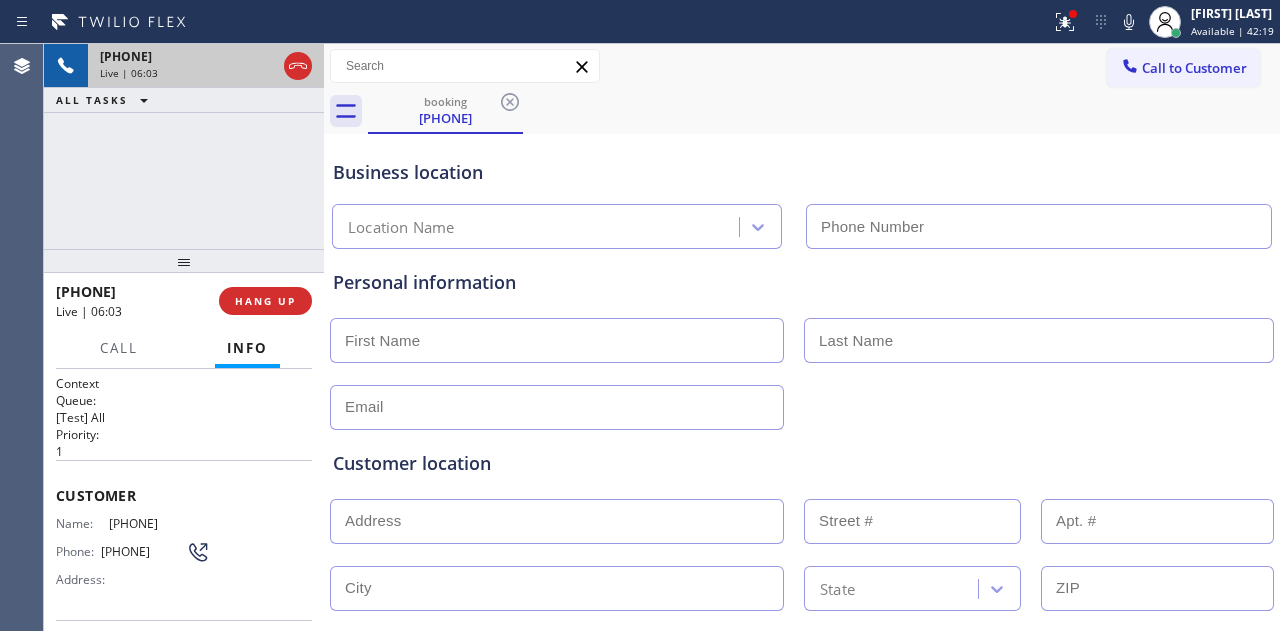 type on "(929) 203-9053" 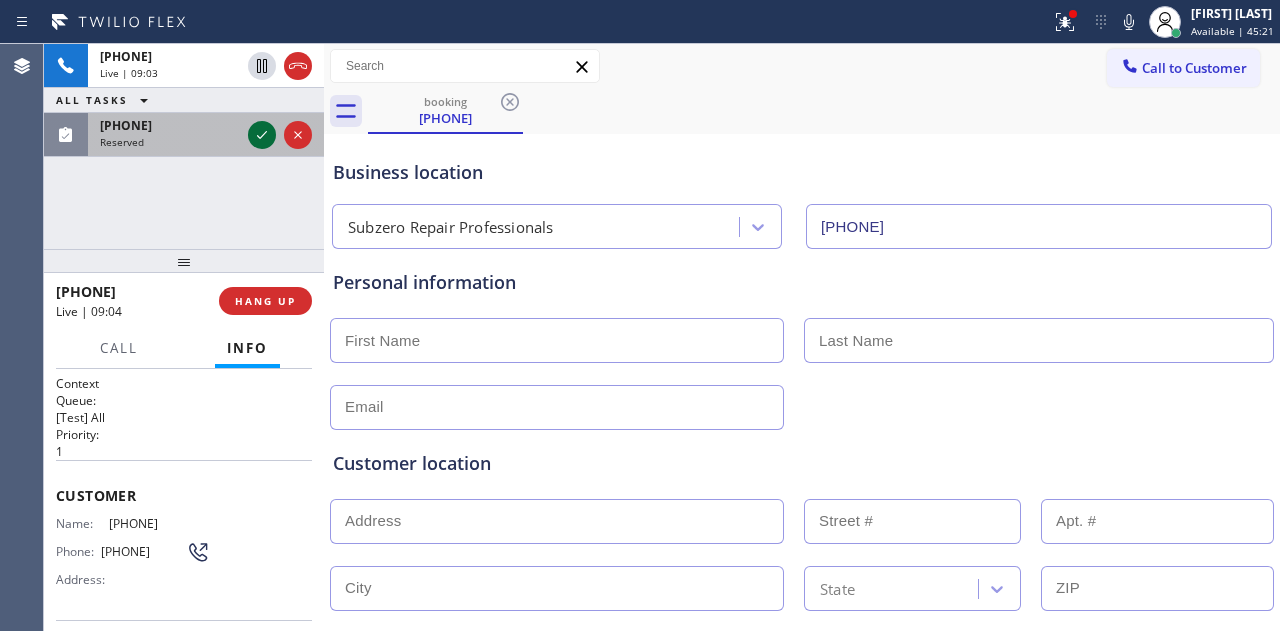 click 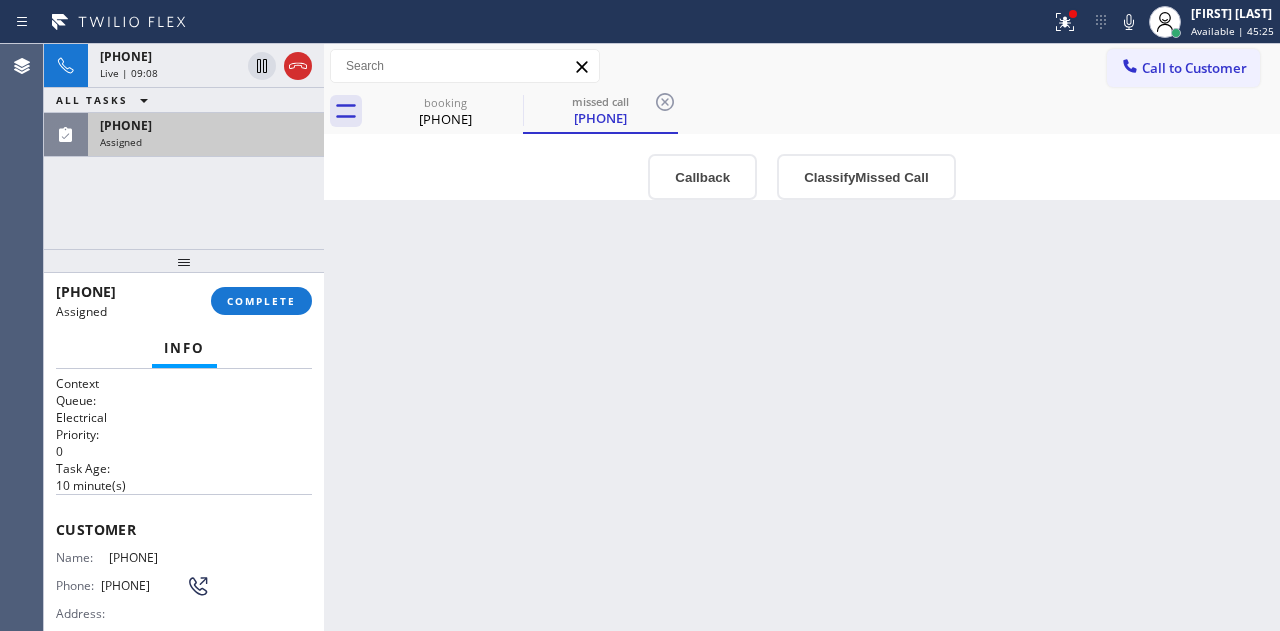 click on "Assigned" at bounding box center (206, 142) 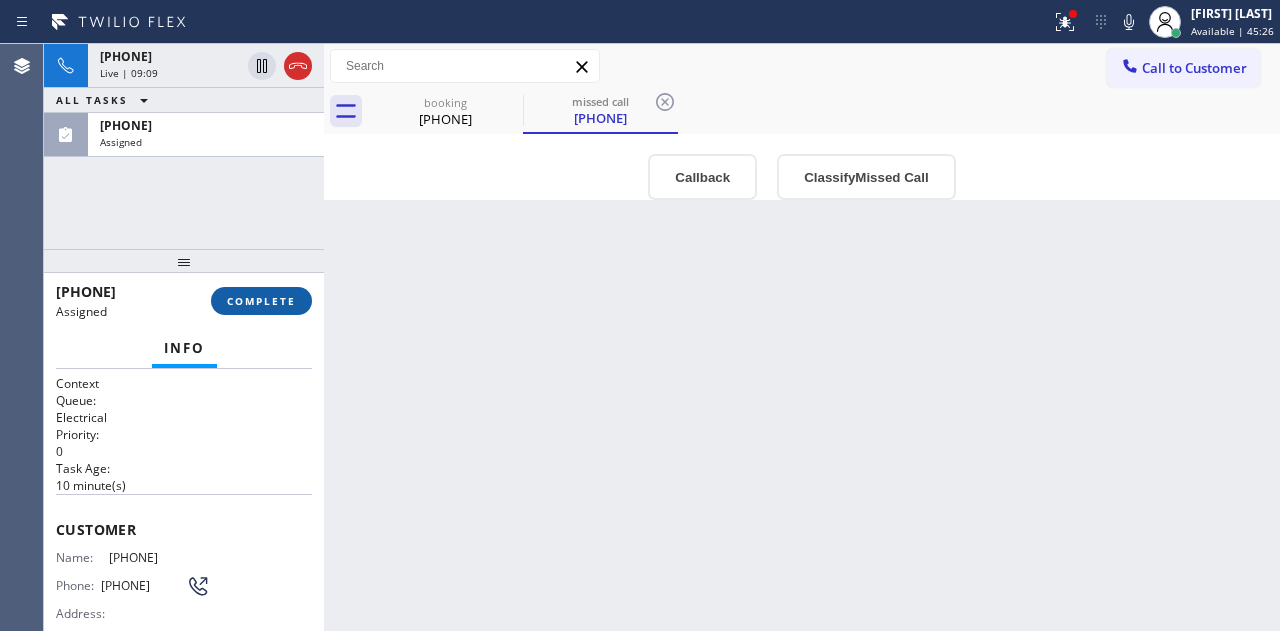 click on "COMPLETE" at bounding box center (261, 301) 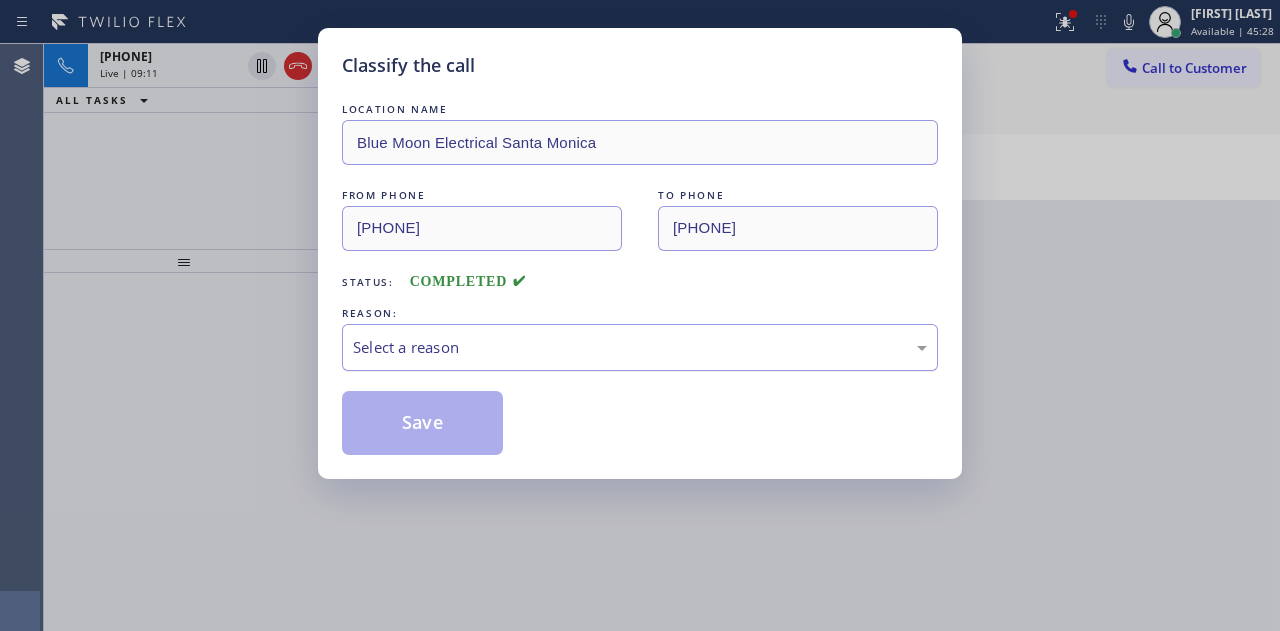 click on "Select a reason" at bounding box center [640, 347] 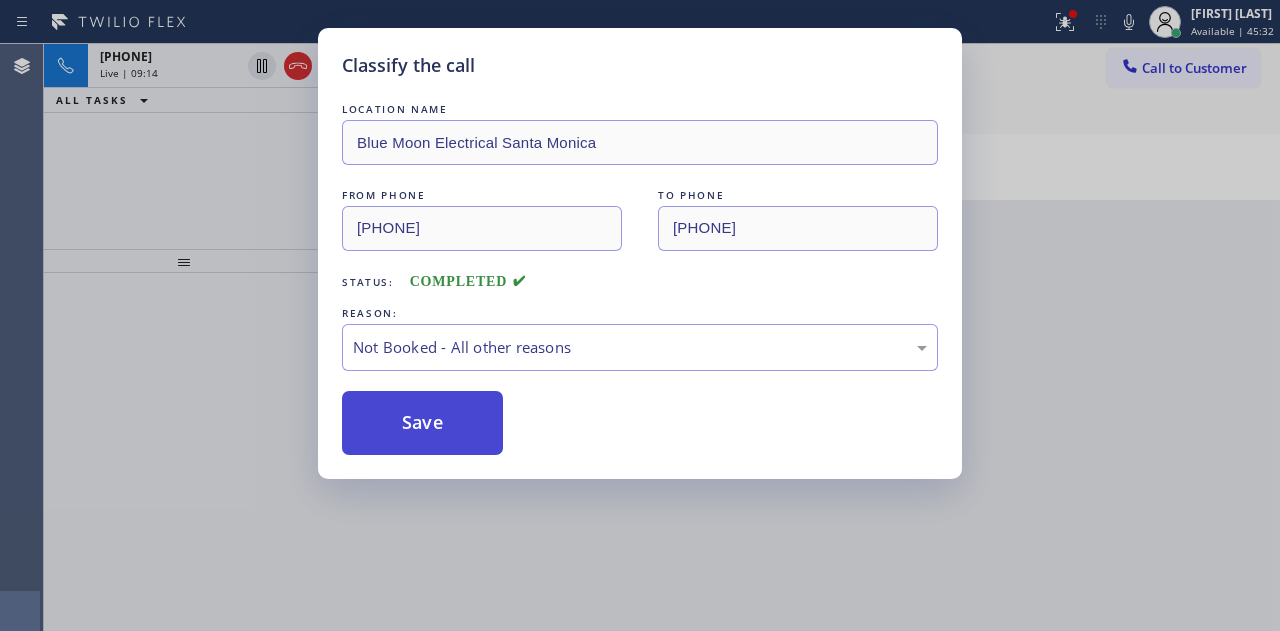 click on "Save" at bounding box center [422, 423] 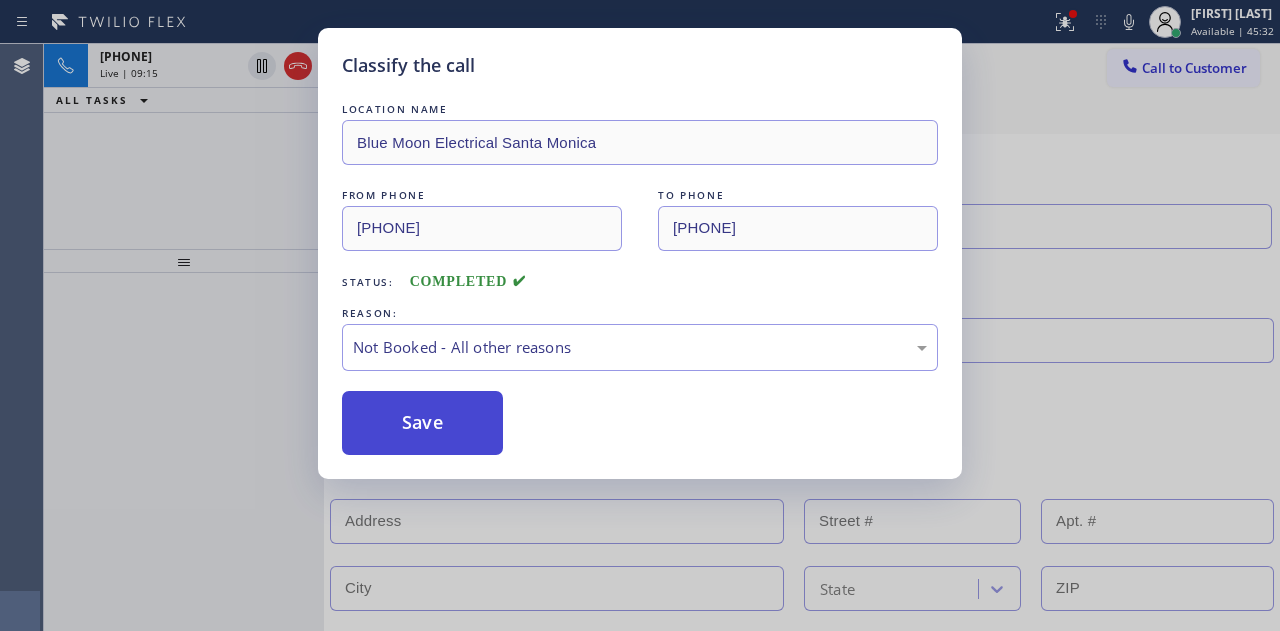 click on "Save" at bounding box center [422, 423] 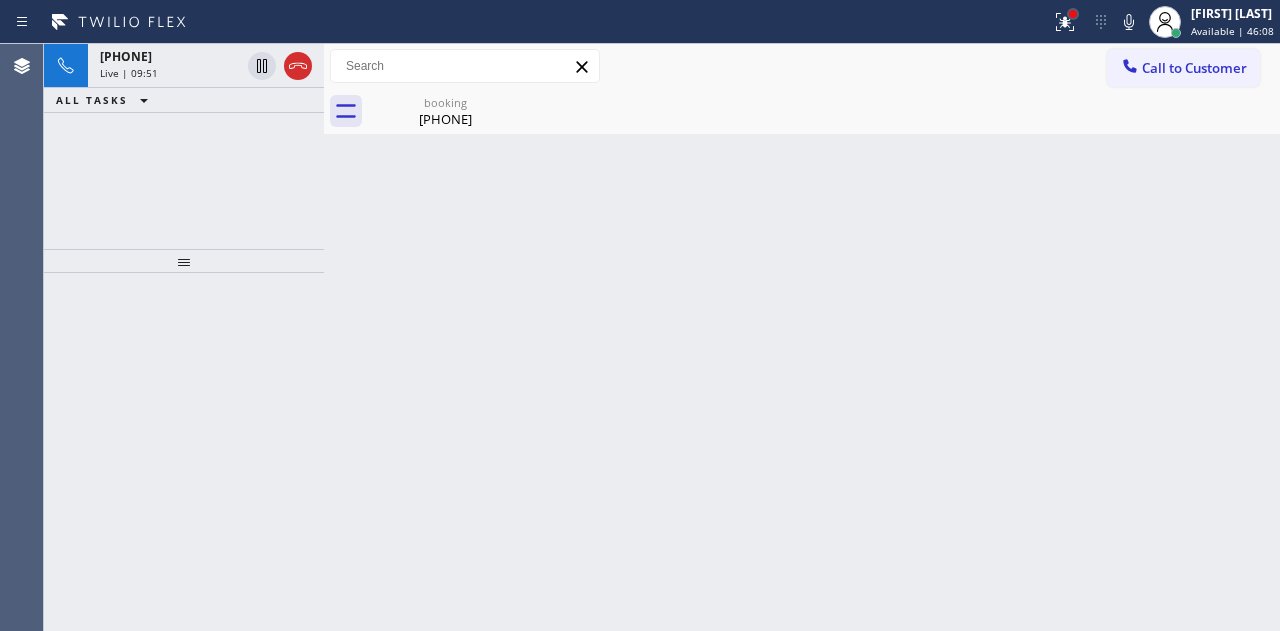 click at bounding box center (1073, 14) 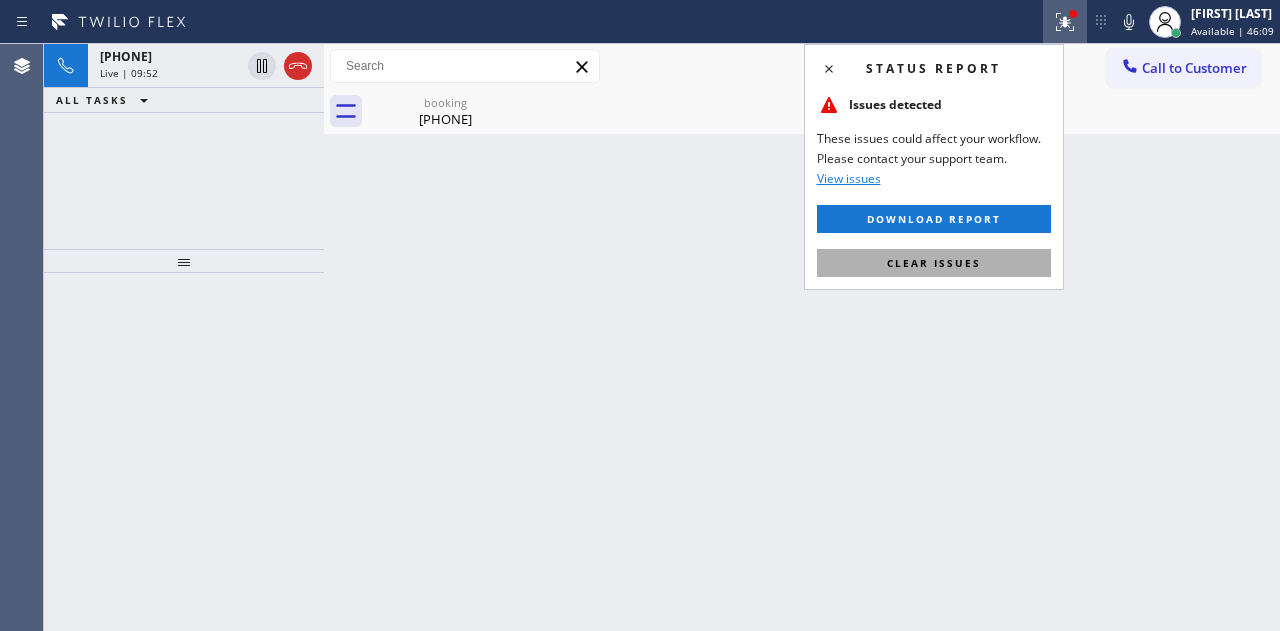 click on "Clear issues" at bounding box center [934, 263] 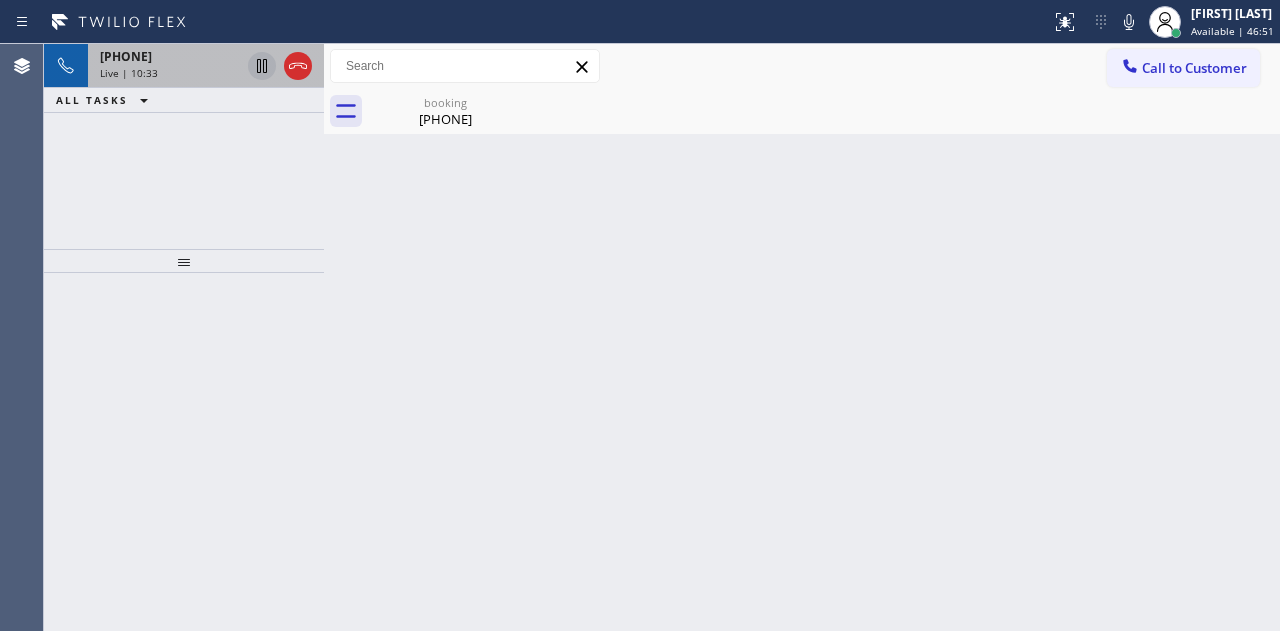 click 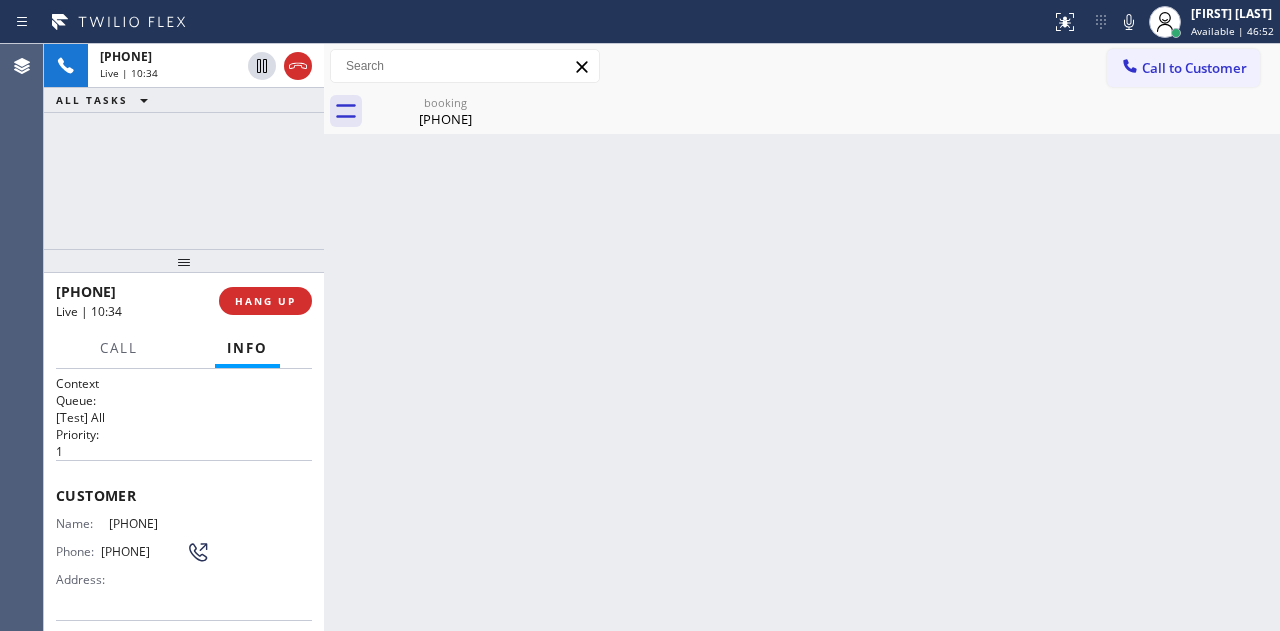 click on "Back to Dashboard Change Sender ID Customers Technicians Select a contact Outbound call Location Search location Your caller id phone number Customer number Call Customer info Name   Phone none Address none Change Sender ID HVAC +18559994417 5 Star Appliance +18557314952 Appliance Repair +18554611149 Plumbing +18889090120 Air Duct Cleaning +18006865038  Electricians +18005688664 Cancel Change Check personal SMS Reset Change booking (646) 717-7747 Call to Customer Outbound call Location Robbins Electrical Services Inc. Your caller id phone number (561) 763-9575 Customer number Call Outbound call Technician Search Technician Your caller id phone number Your caller id phone number Call booking (646) 717-7747 Business location Subzero Repair  Professionals (929) 203-9053 Personal information Customer location >> ADD NEW ADDRESS << + NEW ADDRESS State Location type Contact role (646) 717-7747 CHECK Allow SMS Disallow SMS Allow Emails Disallow Emails Appointment Appliance Repair High End - choose type of job - SAVE" at bounding box center [802, 337] 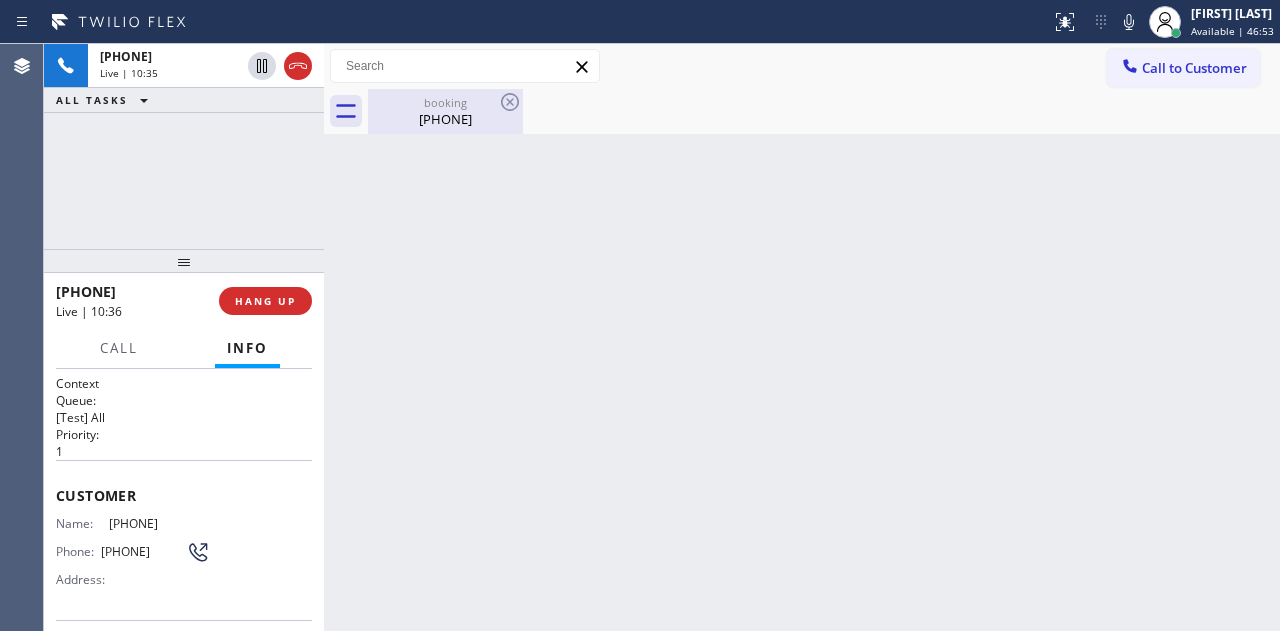 click on "(646) 717-7747" at bounding box center (445, 119) 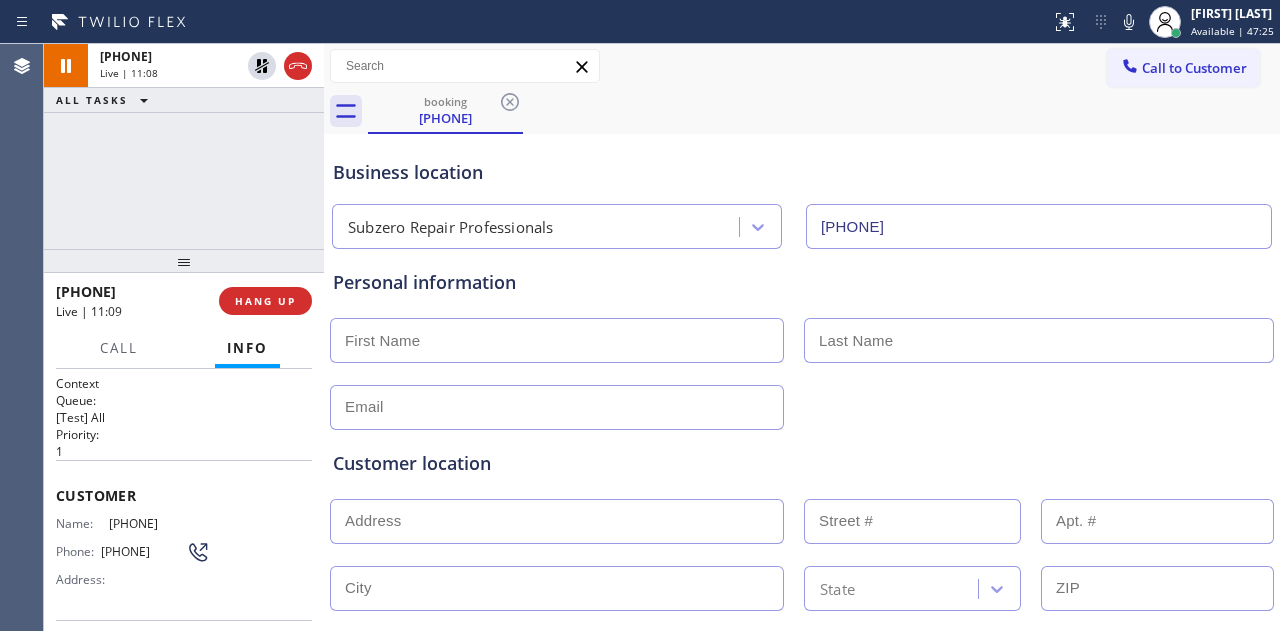 click on "Business location" at bounding box center [802, 172] 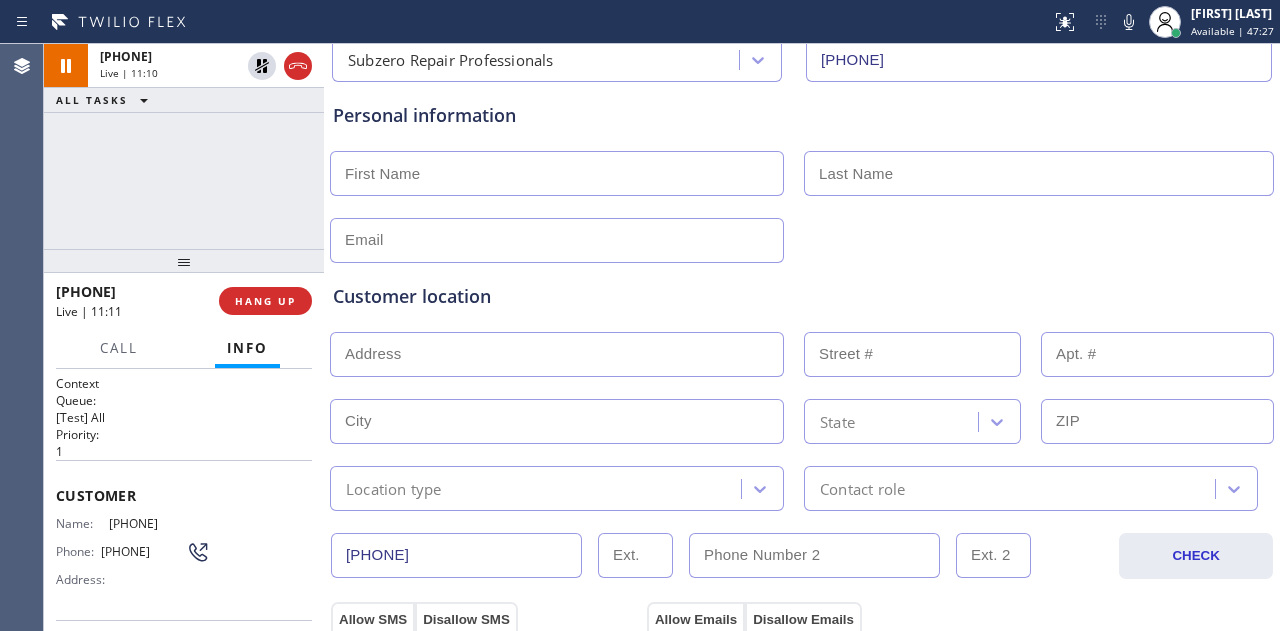 scroll, scrollTop: 0, scrollLeft: 0, axis: both 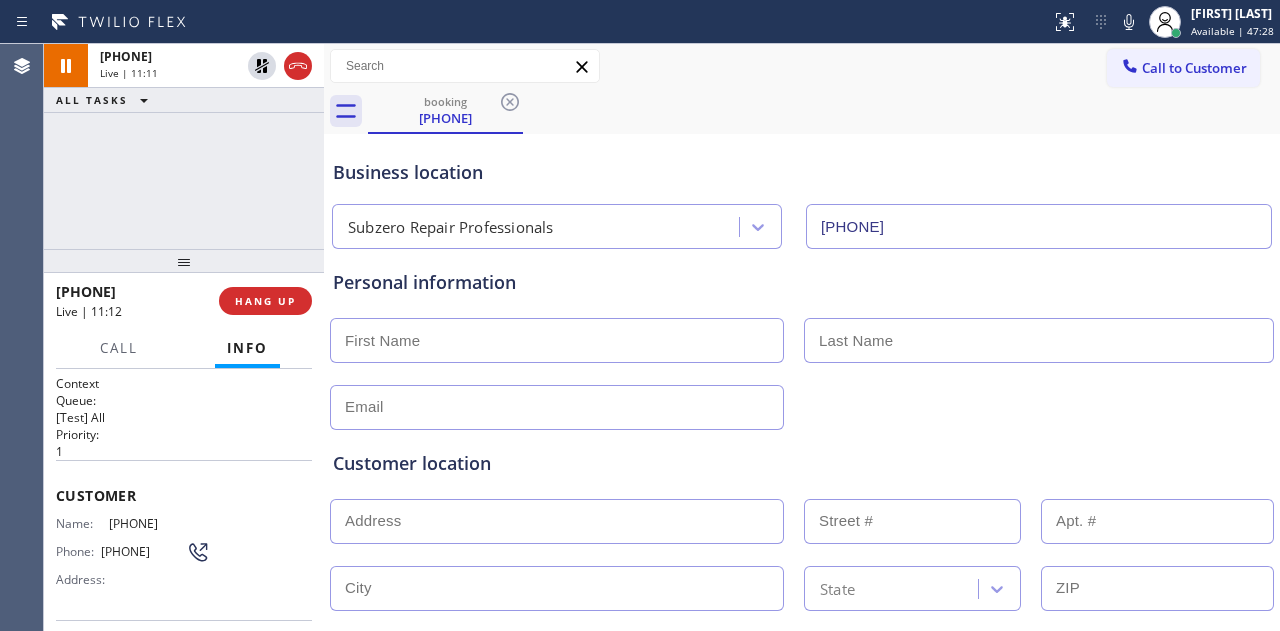 click on "+16467177747 Live | 11:11 ALL TASKS ALL TASKS ACTIVE TASKS TASKS IN WRAP UP" at bounding box center [184, 146] 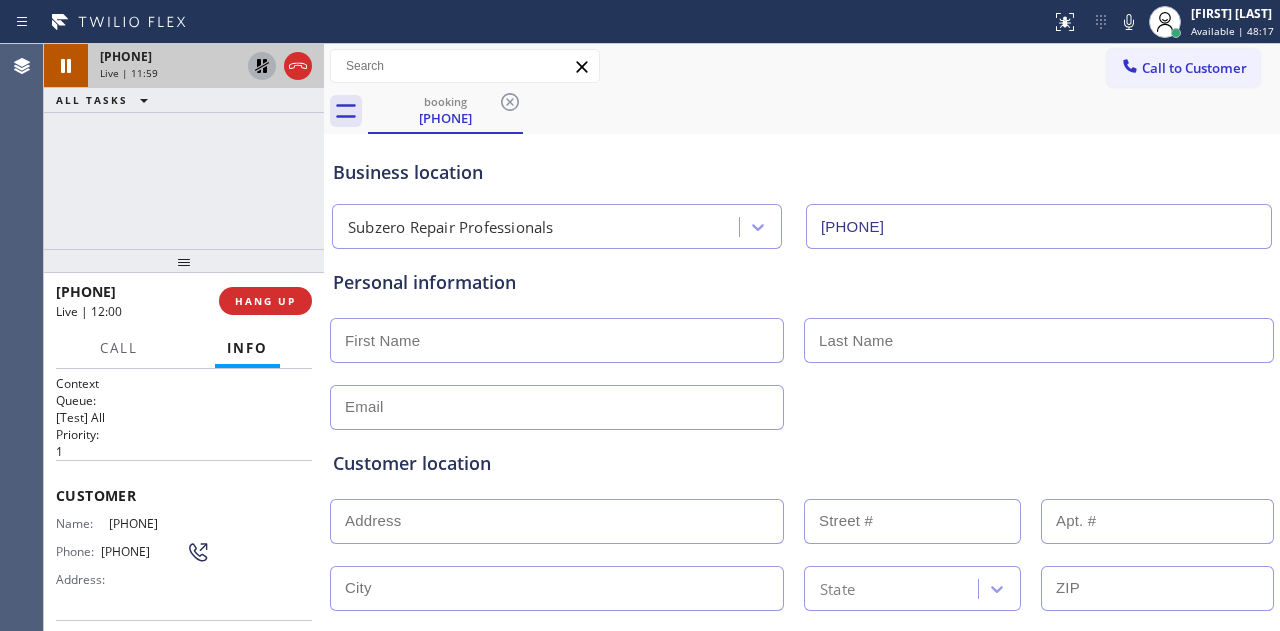 click 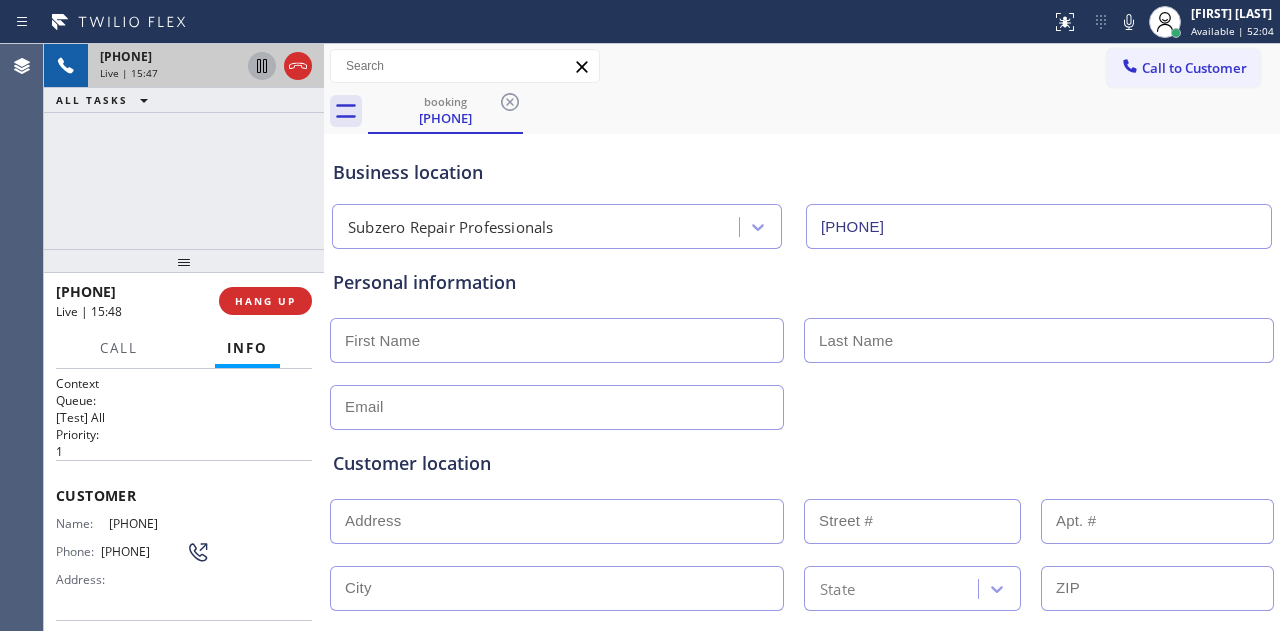 drag, startPoint x: 177, startPoint y: 285, endPoint x: 75, endPoint y: 290, distance: 102.122475 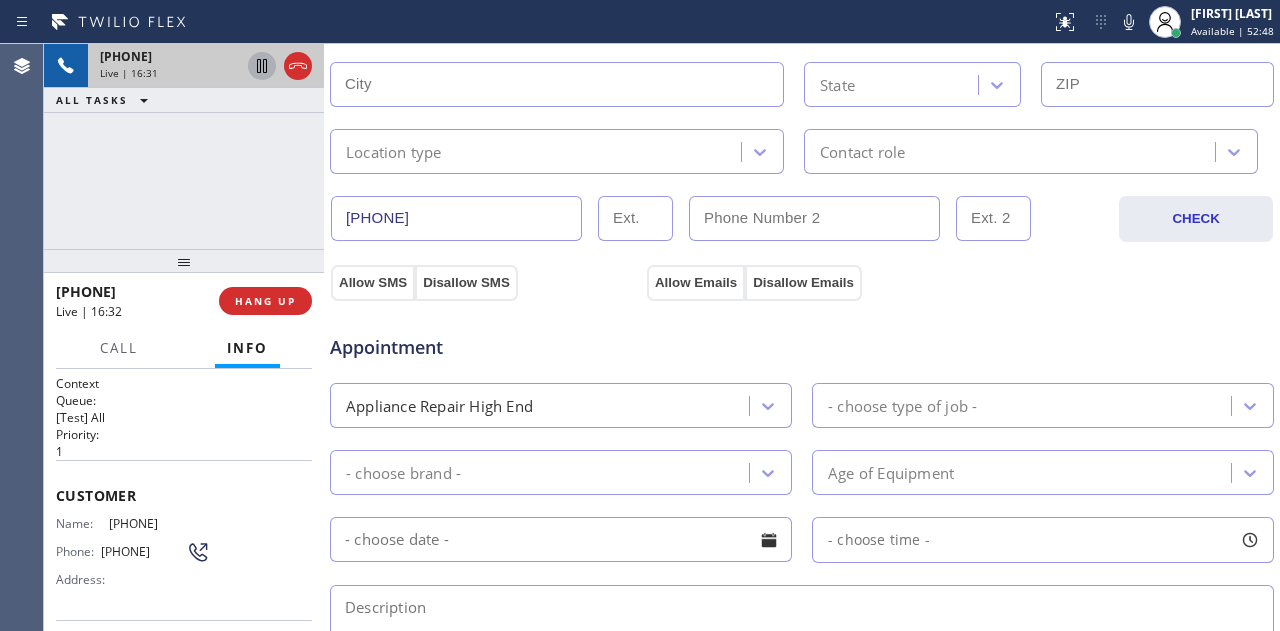 scroll, scrollTop: 600, scrollLeft: 0, axis: vertical 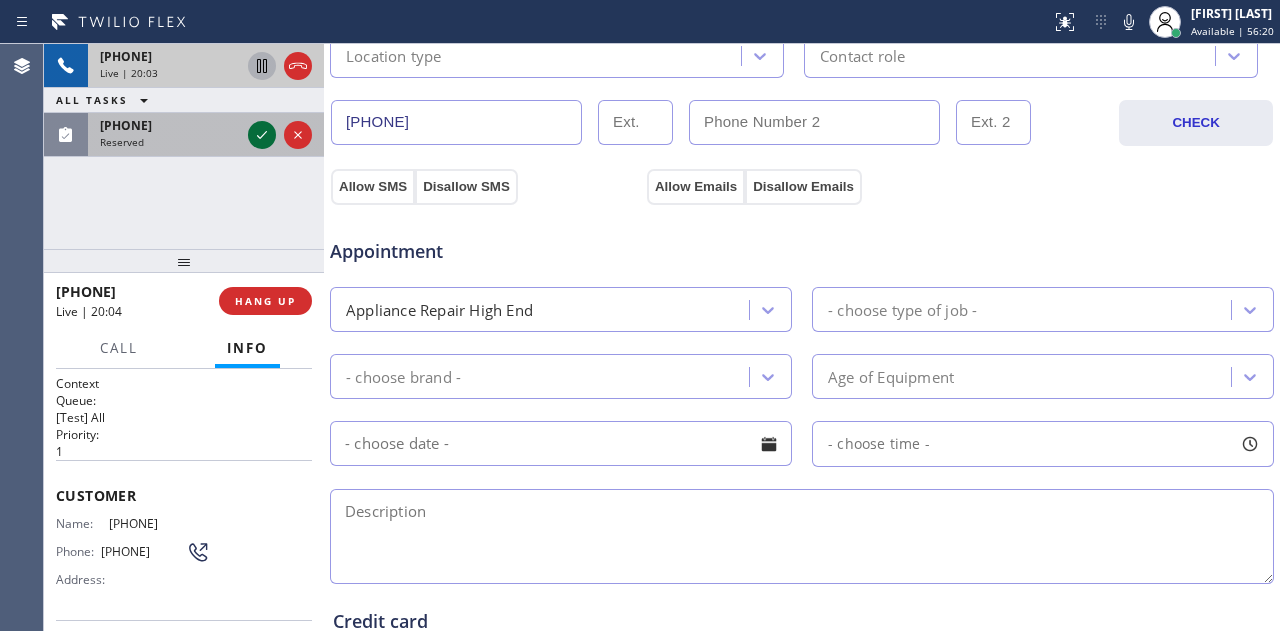 click 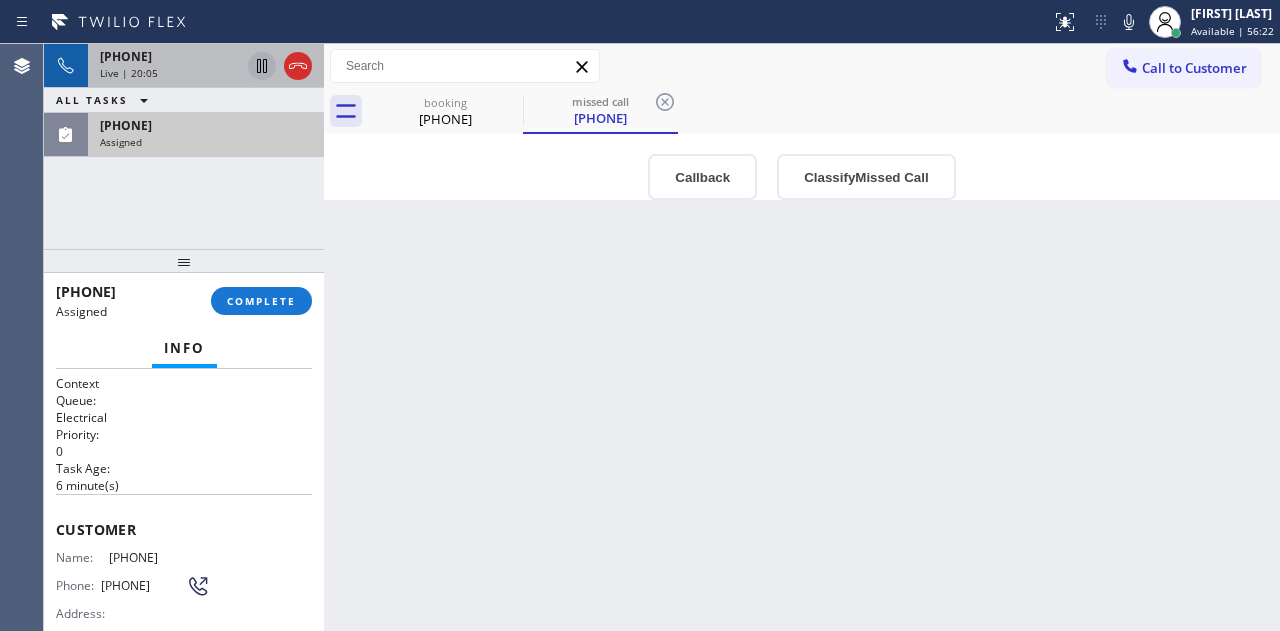 scroll, scrollTop: 0, scrollLeft: 0, axis: both 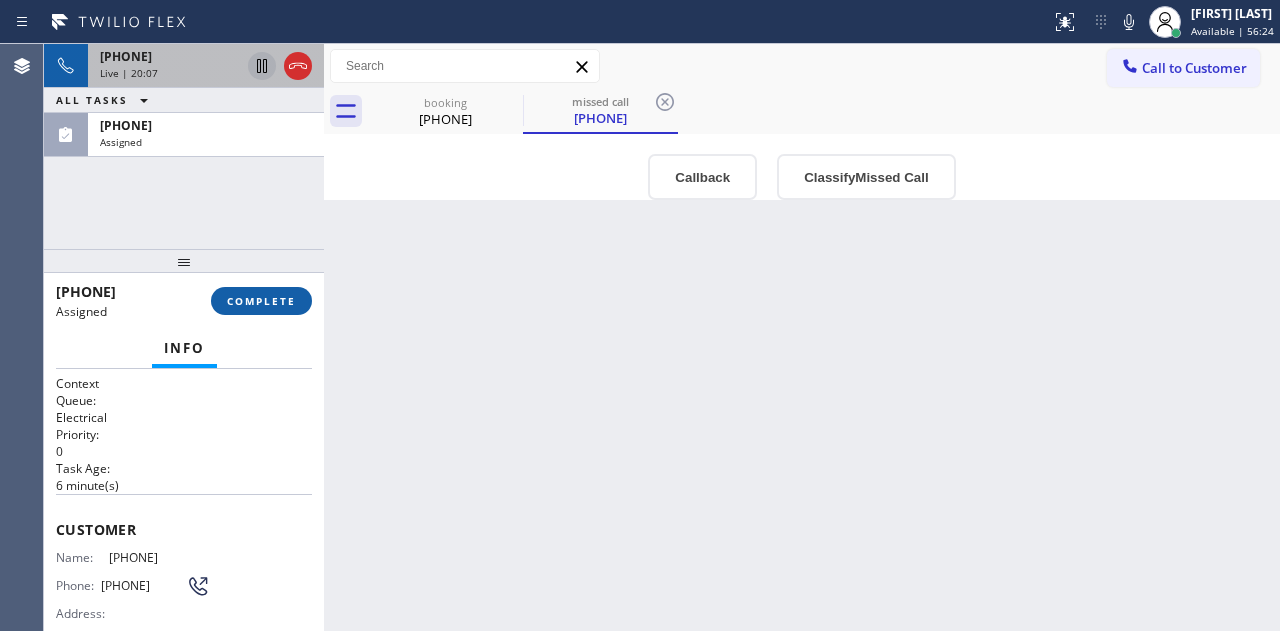 click on "COMPLETE" at bounding box center (261, 301) 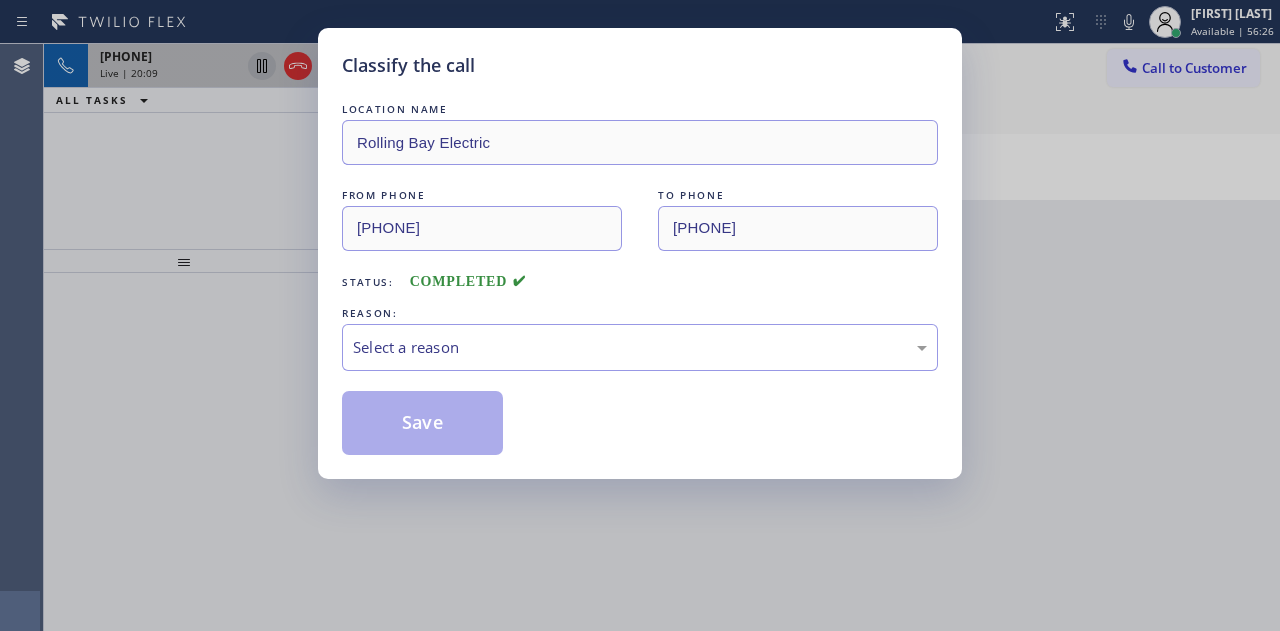 click on "LOCATION NAME Rolling Bay Electric FROM PHONE (253) 369-2897 TO PHONE (360) 401-4864 Status: COMPLETED REASON: Select a reason Save" at bounding box center (640, 277) 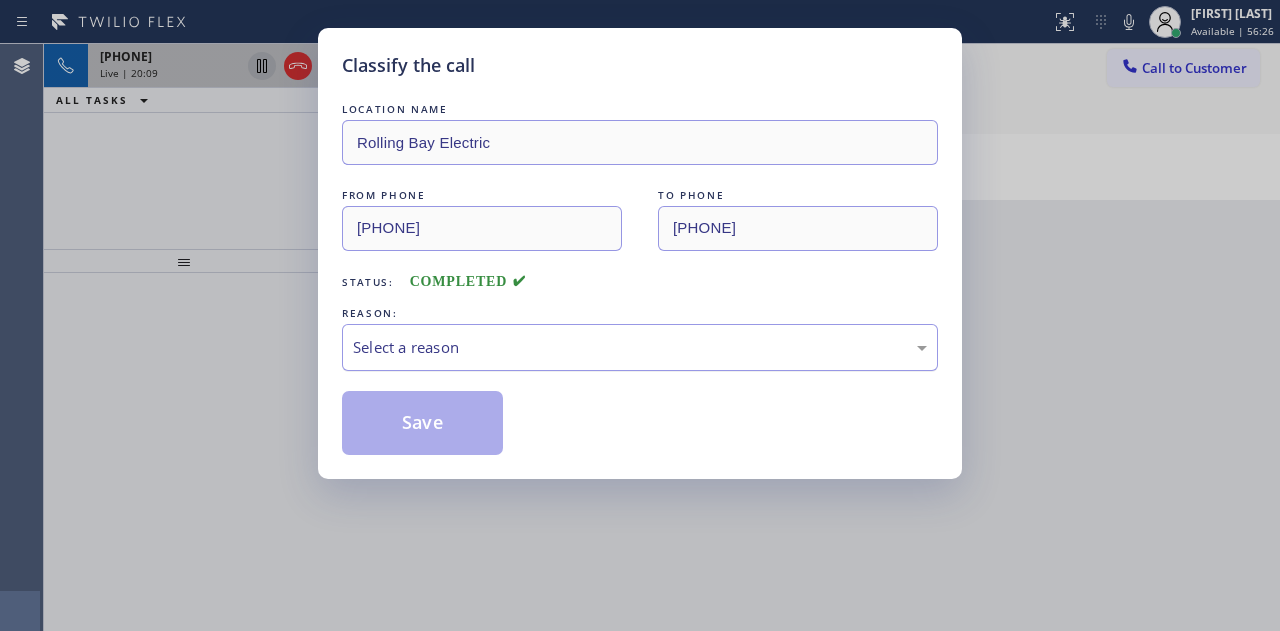 click on "Select a reason" at bounding box center [640, 347] 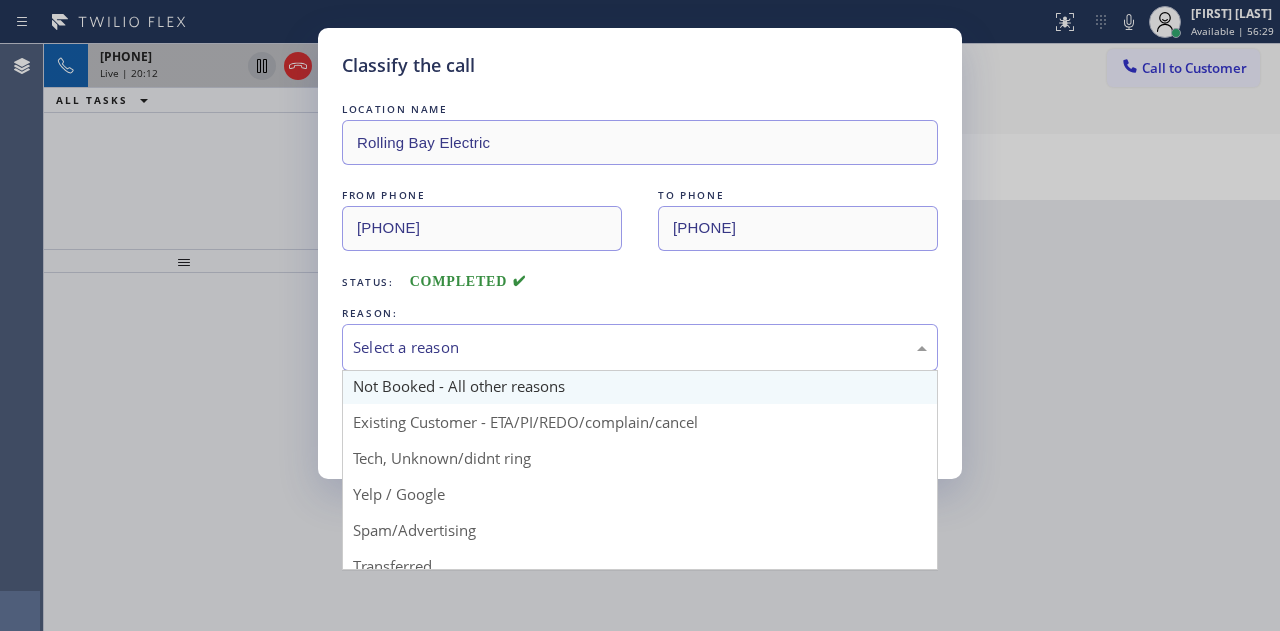 scroll, scrollTop: 0, scrollLeft: 0, axis: both 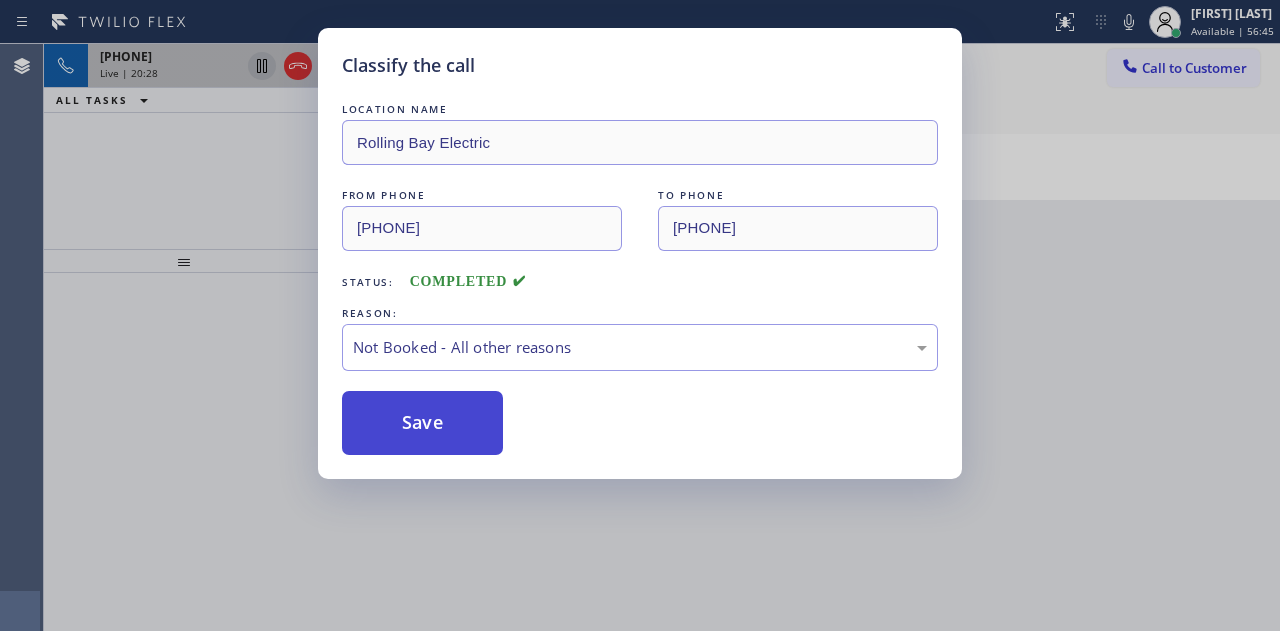 click on "Save" at bounding box center [422, 423] 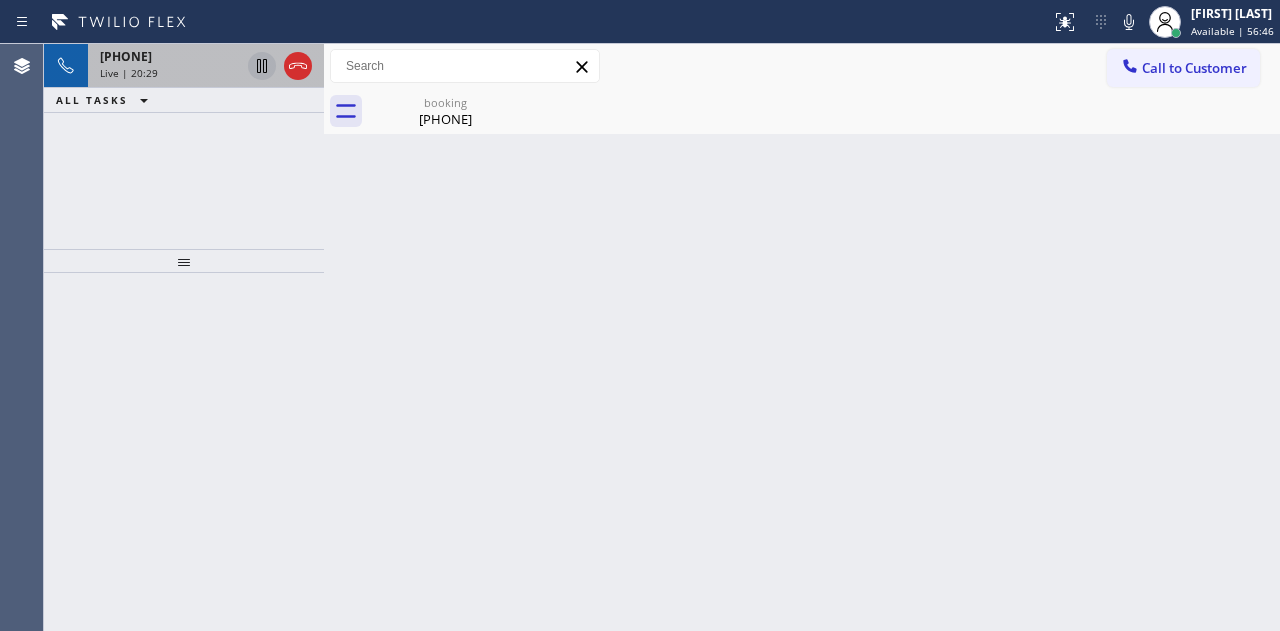 click on "+16467177747" at bounding box center (126, 56) 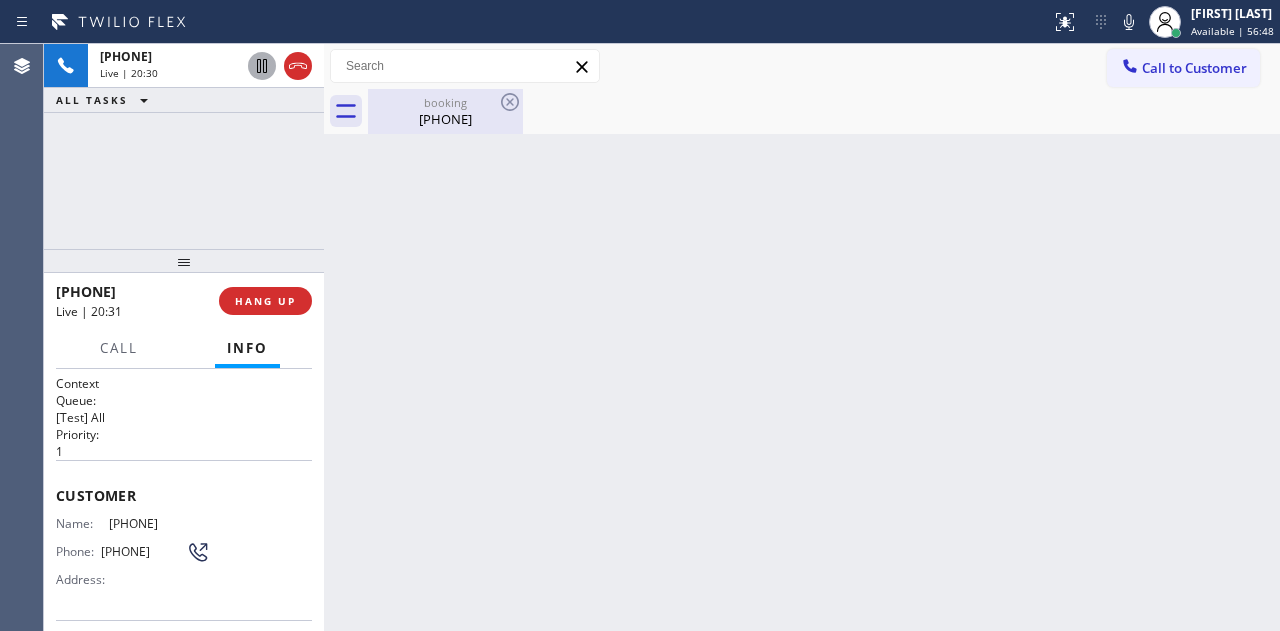 click on "booking" at bounding box center [445, 102] 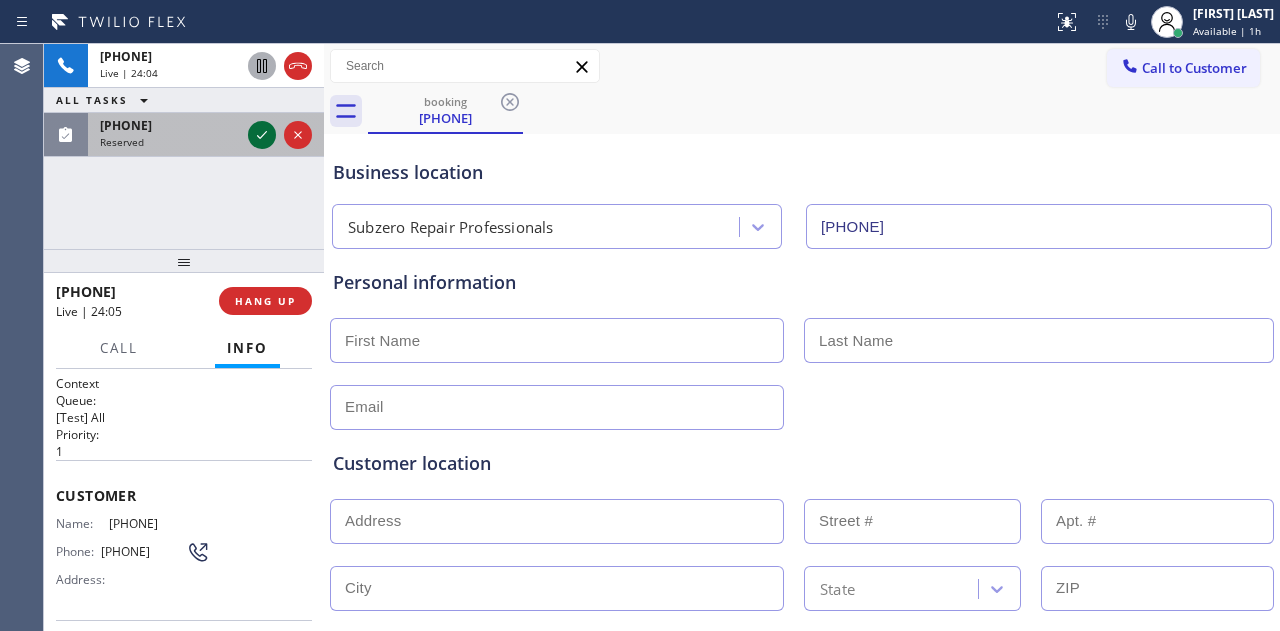 click 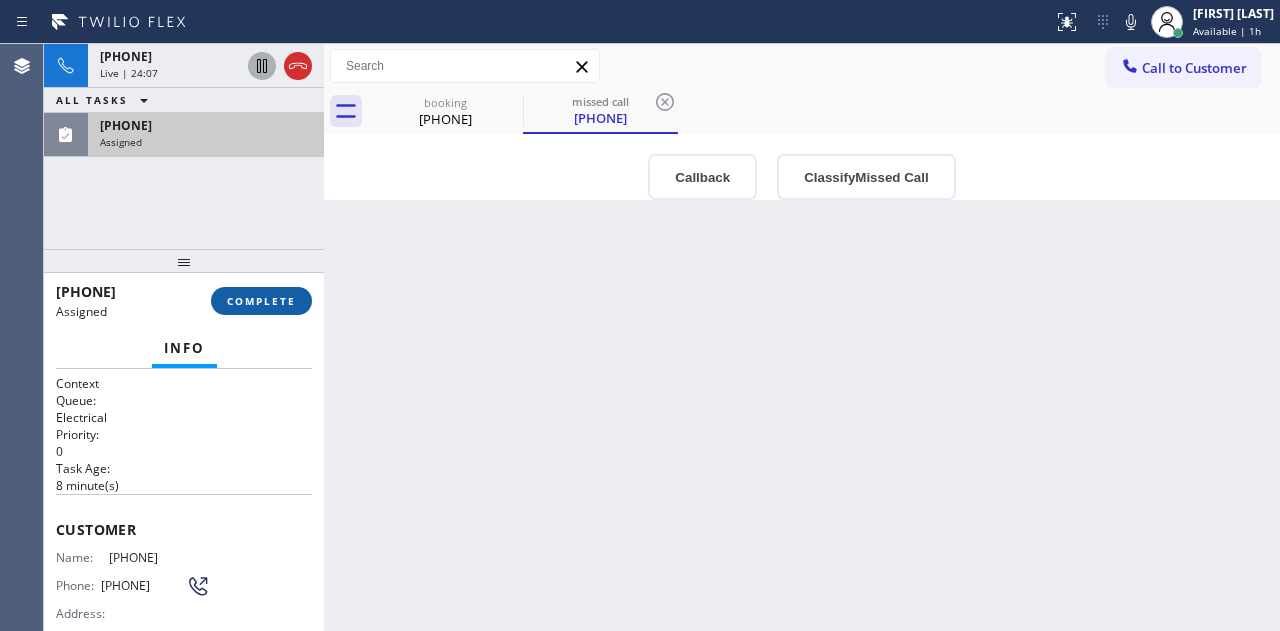 click on "COMPLETE" at bounding box center [261, 301] 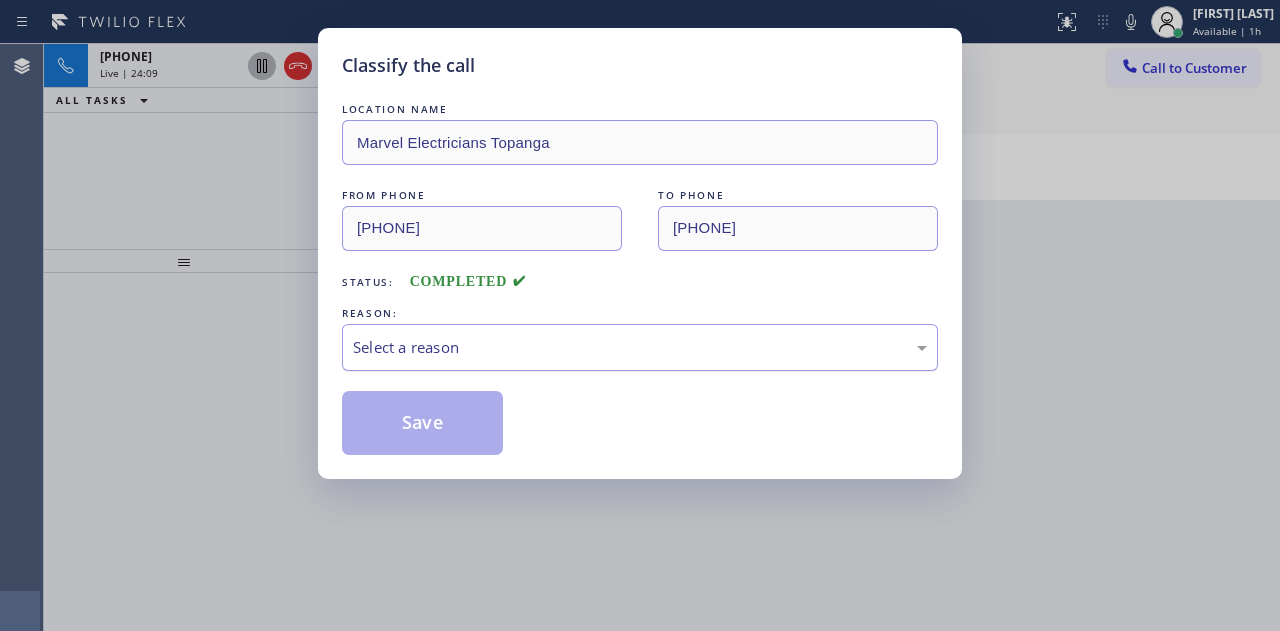 click on "Select a reason" at bounding box center (640, 347) 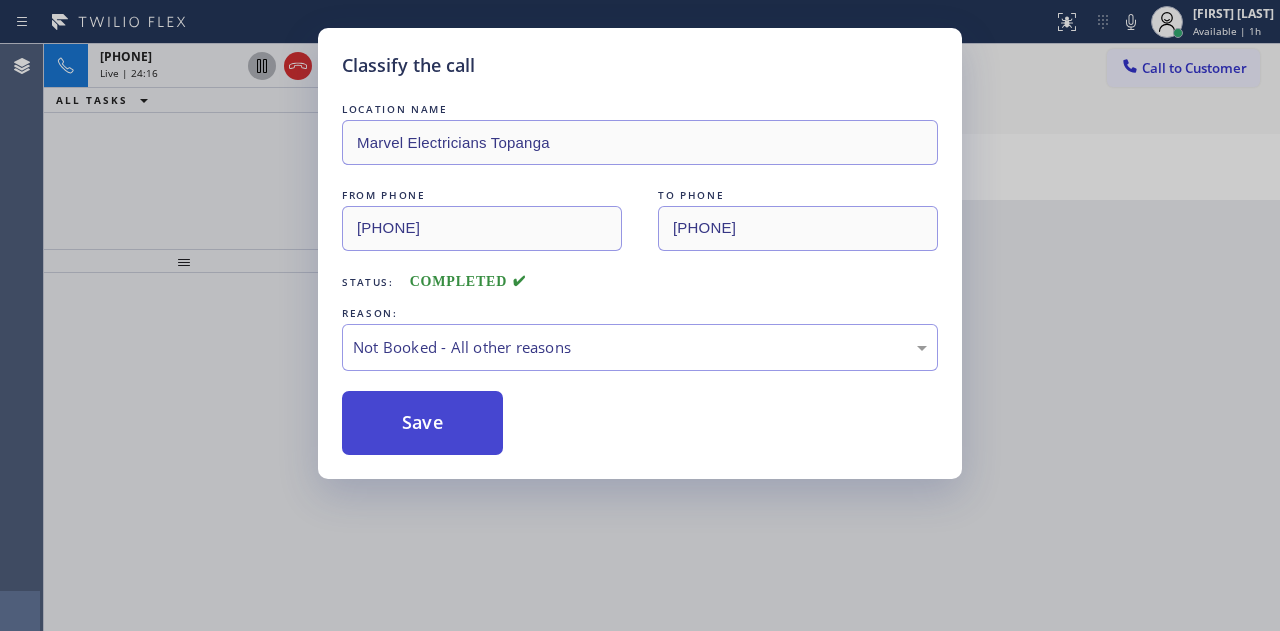 click on "Save" at bounding box center [422, 423] 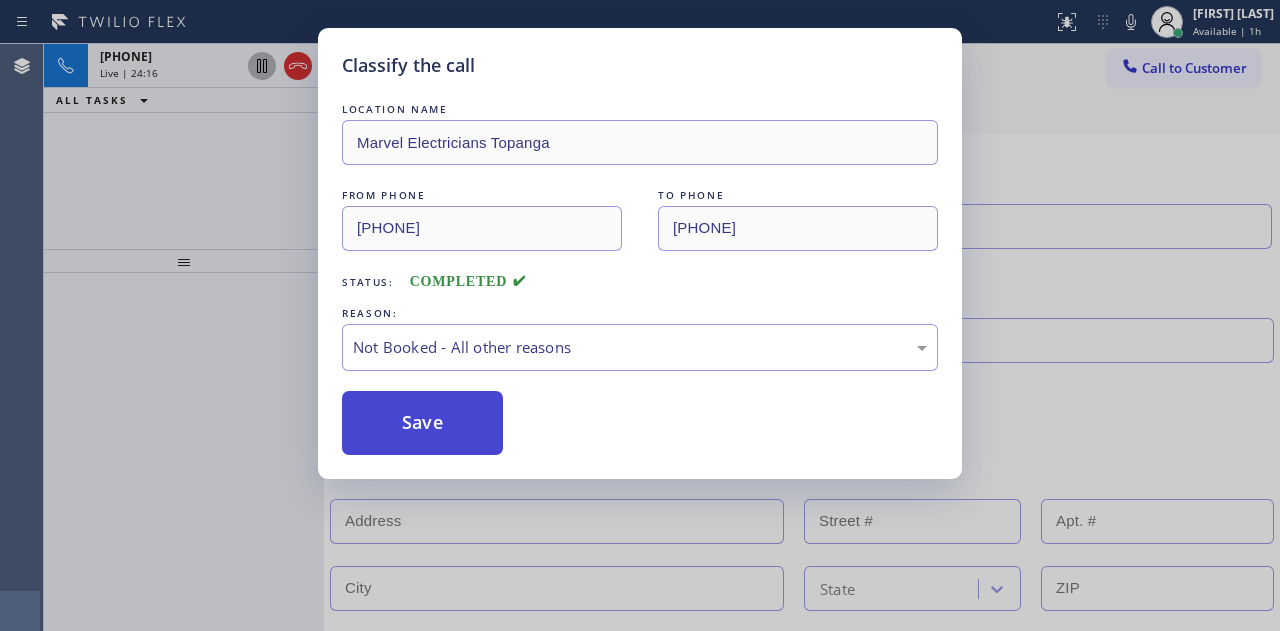 click on "Save" at bounding box center (422, 423) 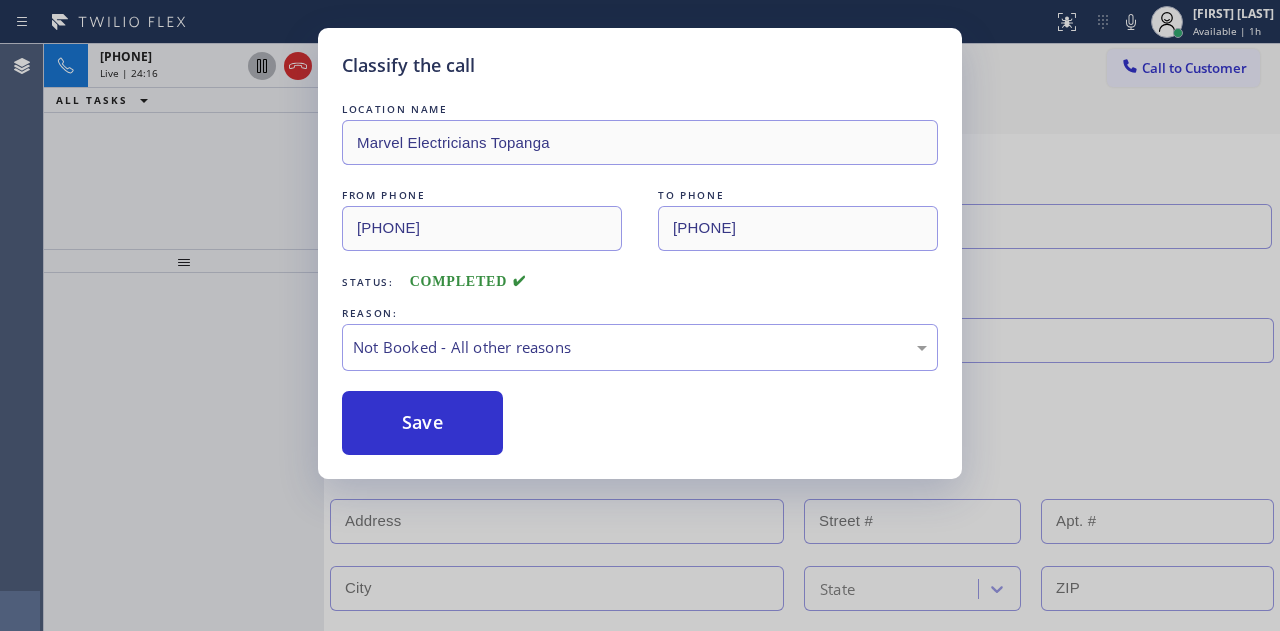 drag, startPoint x: 457, startPoint y: 421, endPoint x: 340, endPoint y: 401, distance: 118.69709 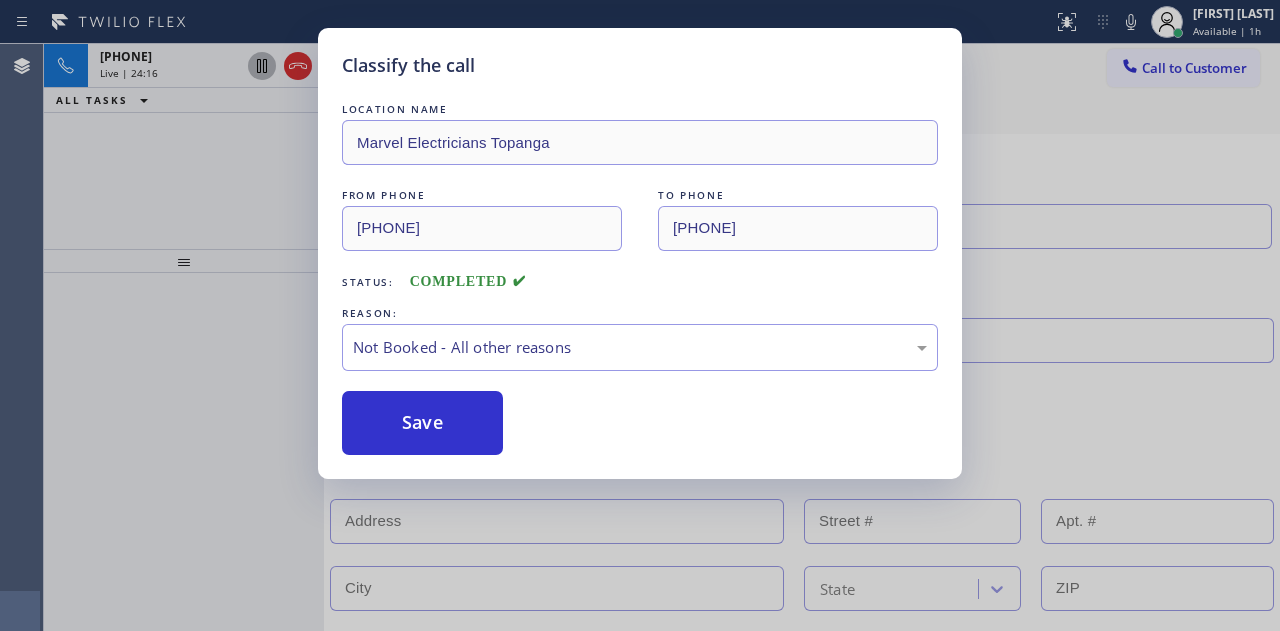click on "Save" at bounding box center [422, 423] 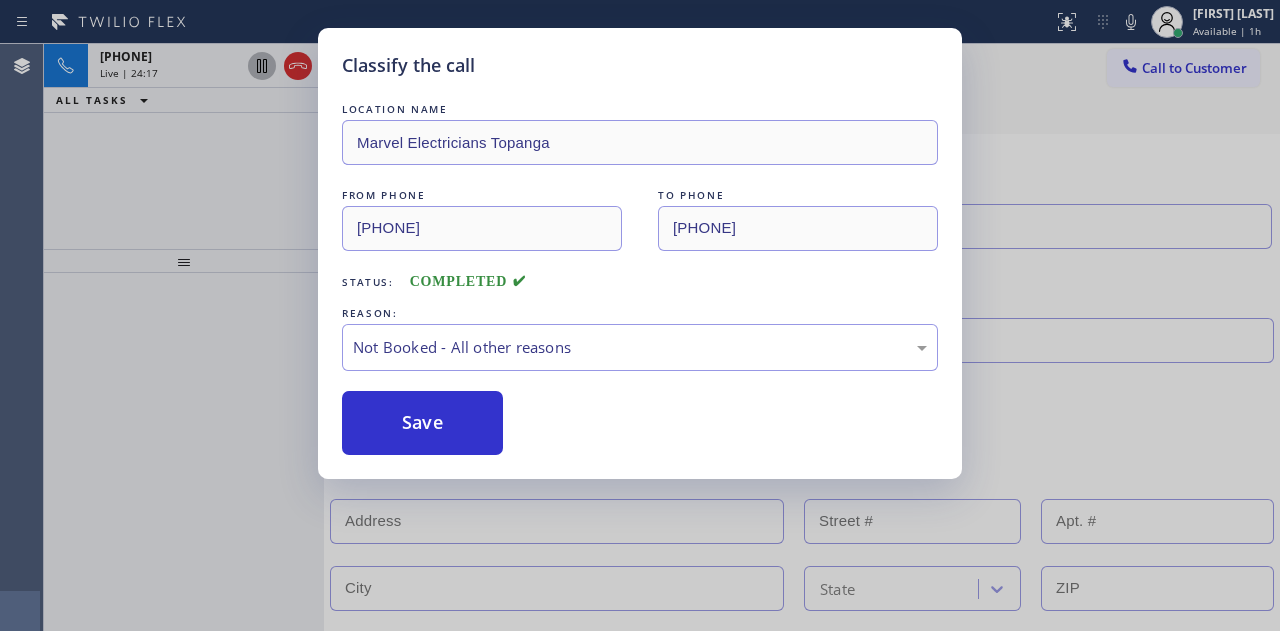click on "Classify the call LOCATION NAME Marvel Electricians Topanga FROM PHONE (619) 352-2009 TO PHONE (310) 388-4025 Status: COMPLETED REASON: Not Booked - All other reasons Save" at bounding box center [640, 315] 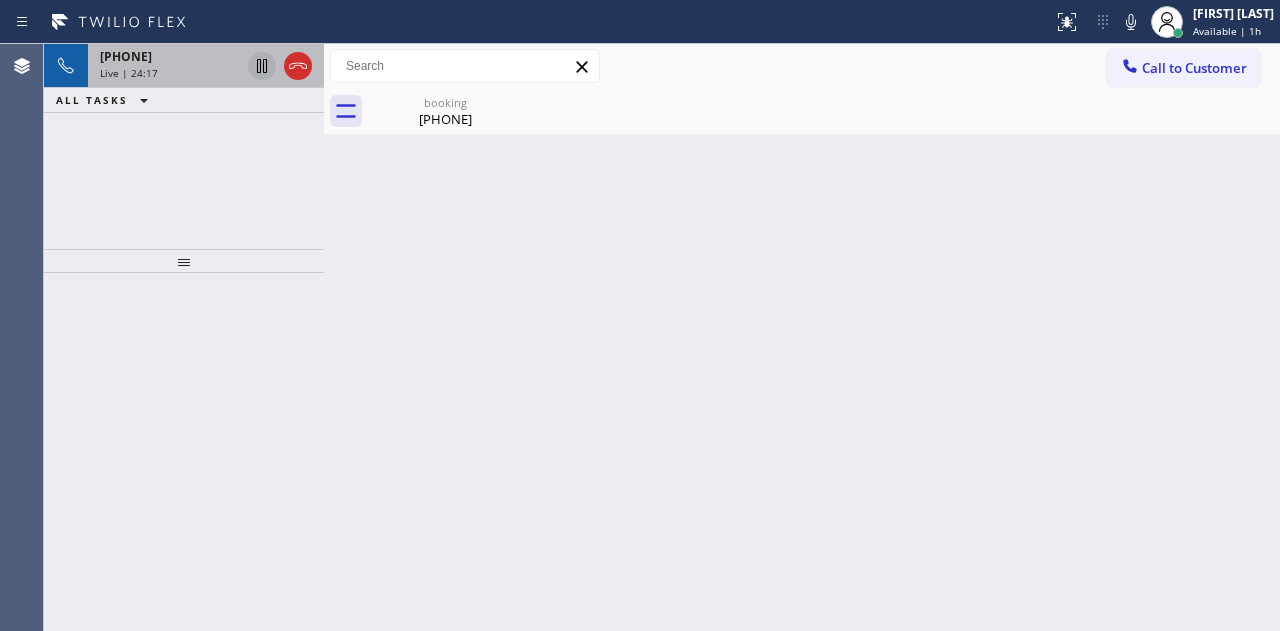 click on "+16467177747" at bounding box center (126, 56) 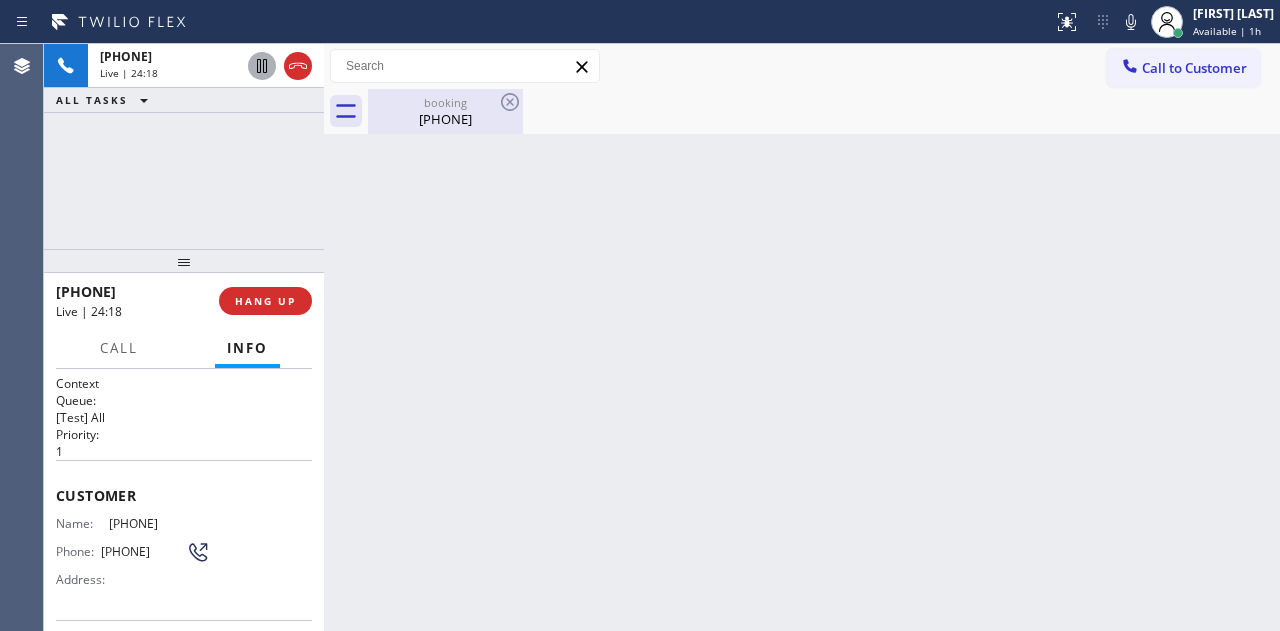 click on "booking" at bounding box center [445, 102] 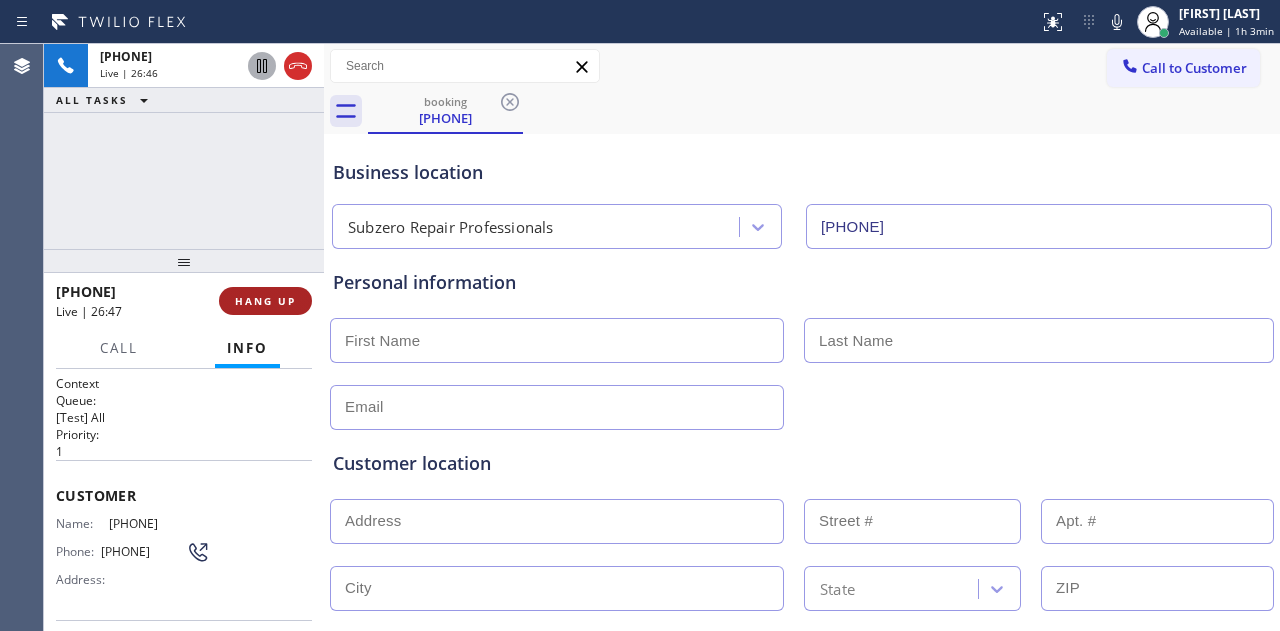 click on "HANG UP" at bounding box center (265, 301) 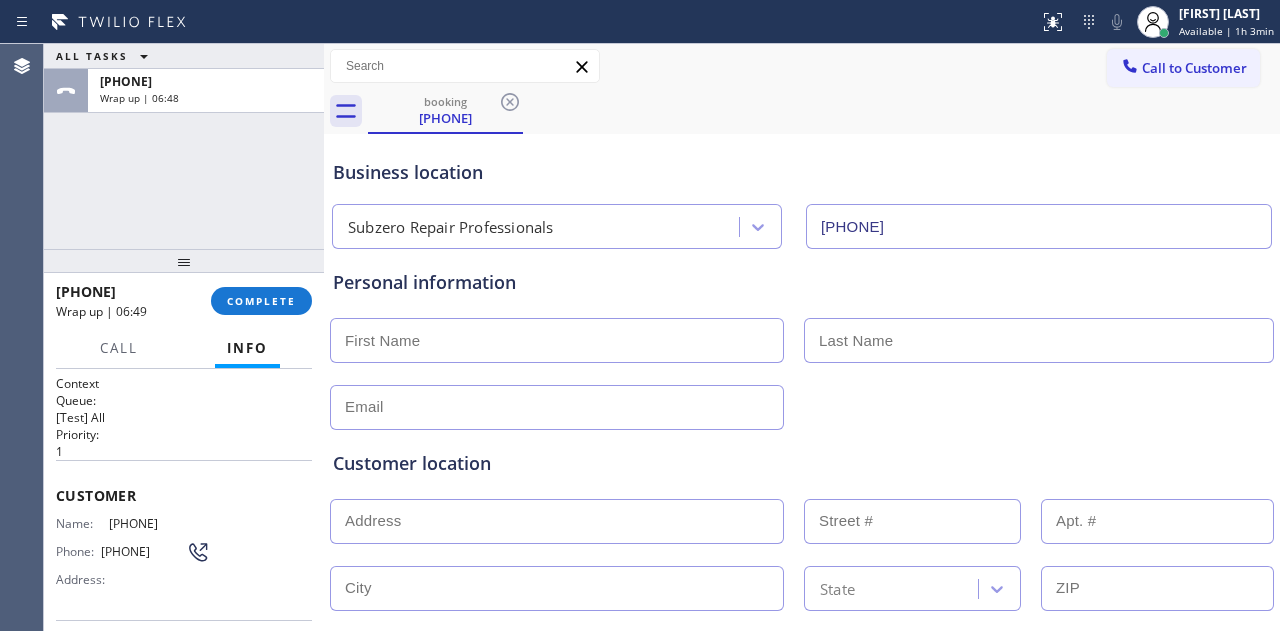 click on "ALL TASKS ALL TASKS ACTIVE TASKS TASKS IN WRAP UP +16467177747 Wrap up | 06:48" at bounding box center [184, 146] 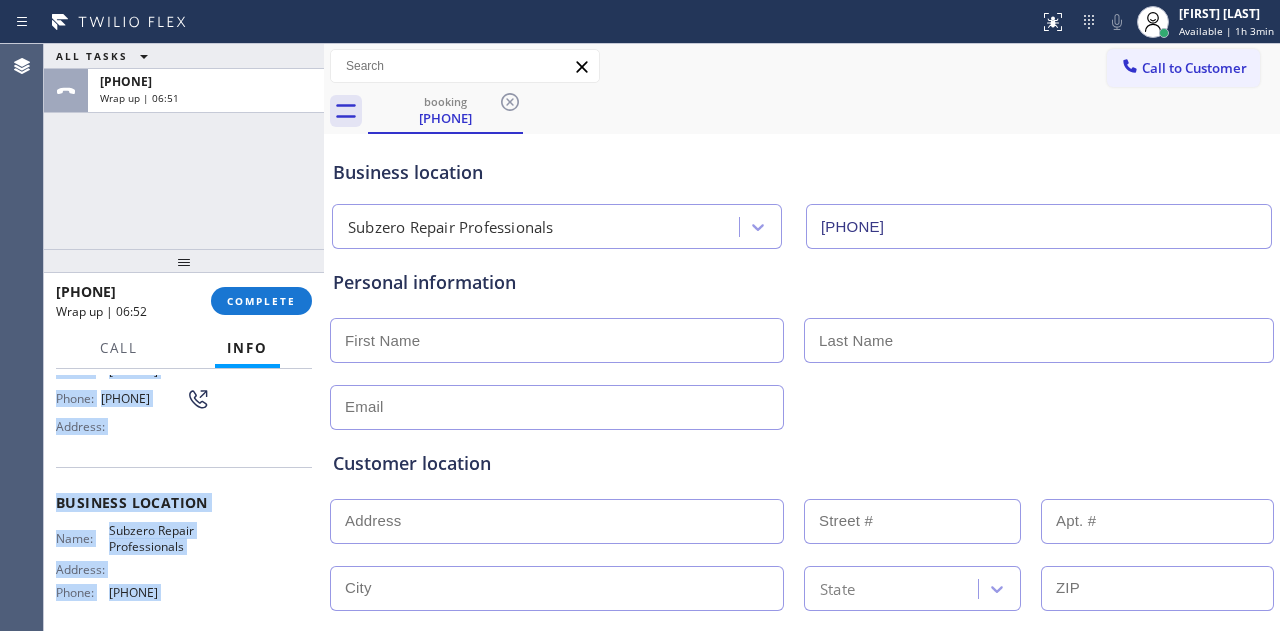 scroll, scrollTop: 300, scrollLeft: 0, axis: vertical 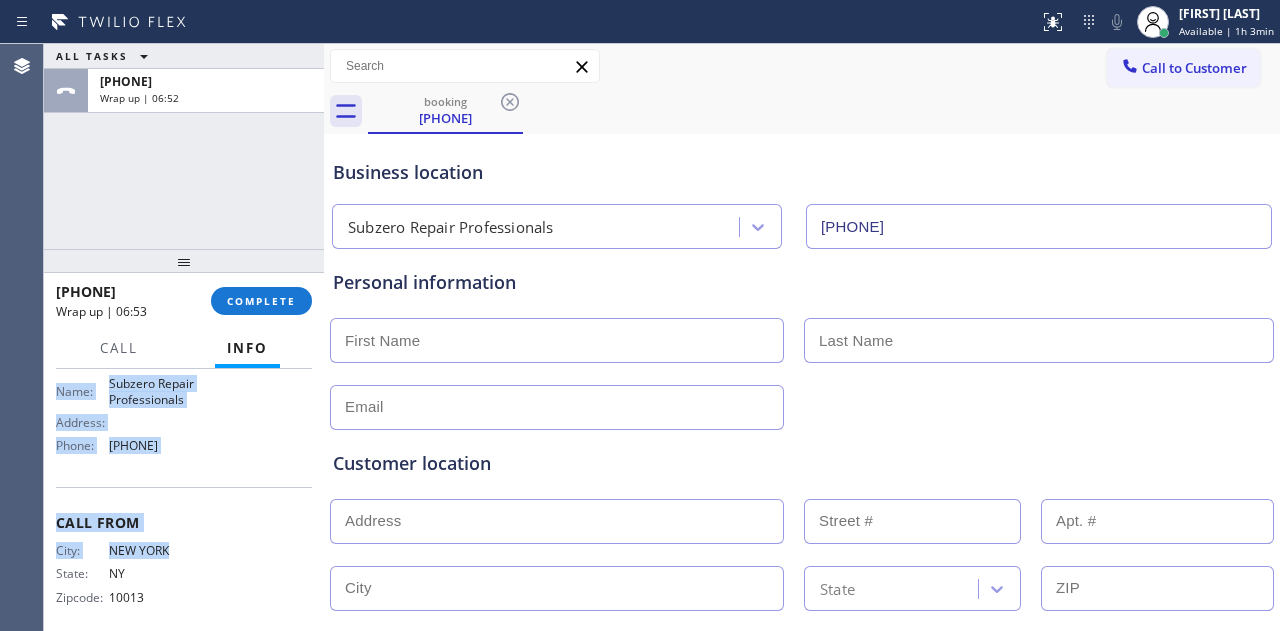 drag, startPoint x: 58, startPoint y: 501, endPoint x: 251, endPoint y: 469, distance: 195.63486 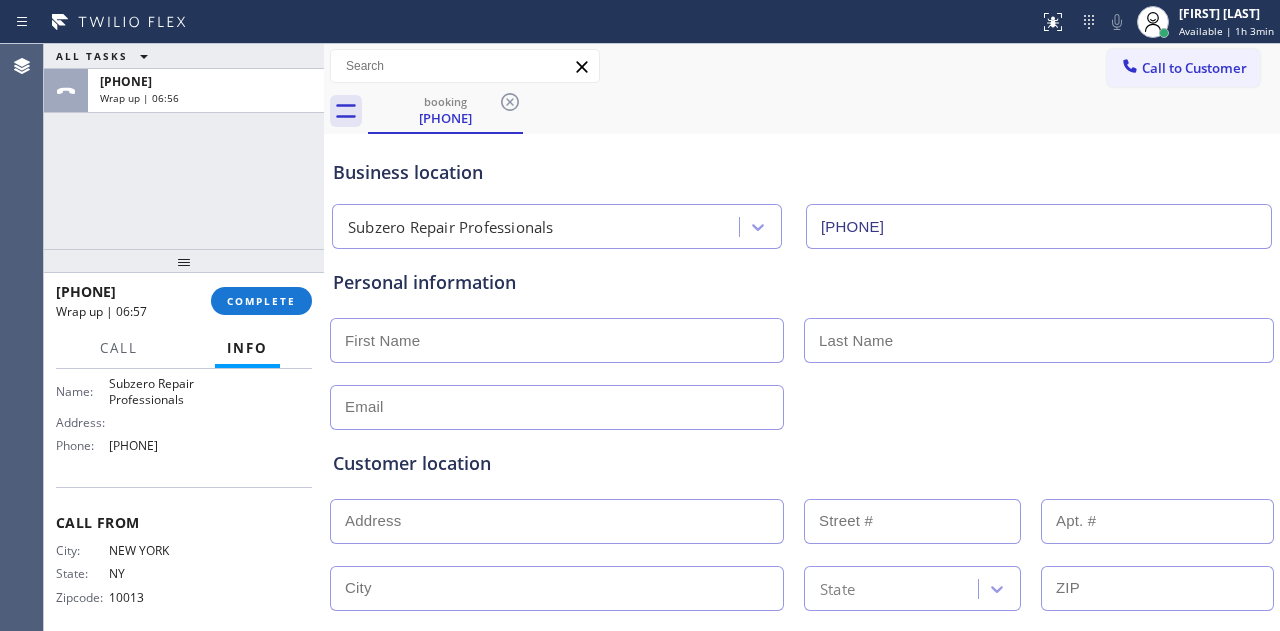 click at bounding box center (184, 261) 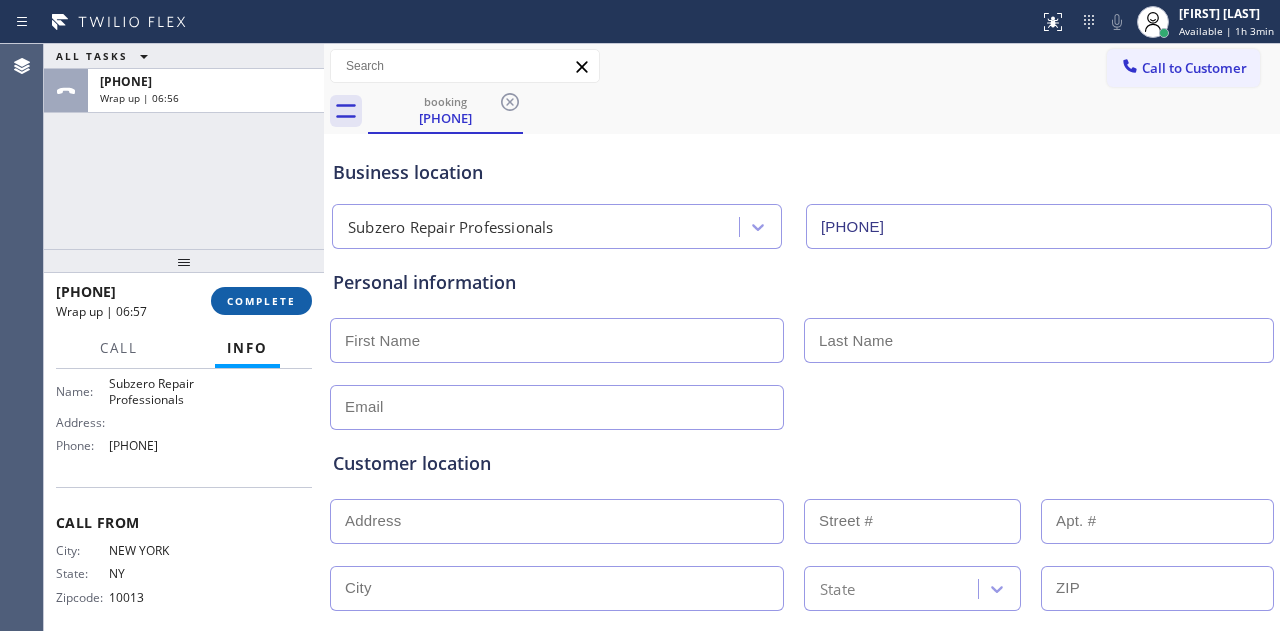 click on "COMPLETE" at bounding box center [261, 301] 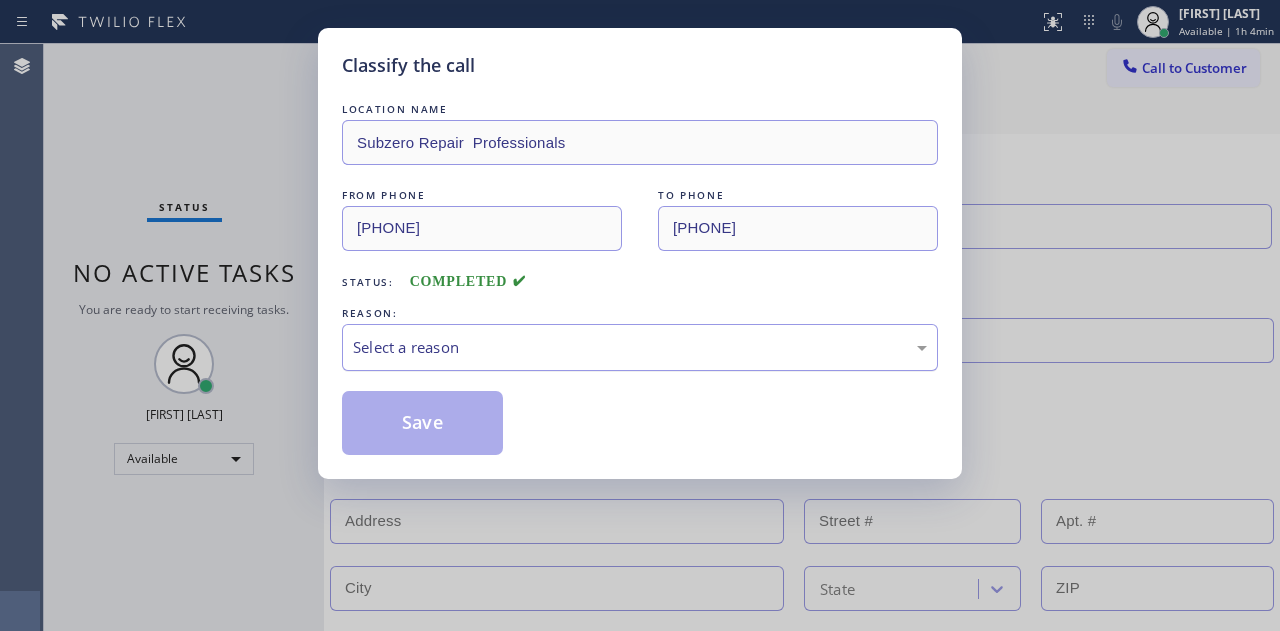 click on "Select a reason" at bounding box center [640, 347] 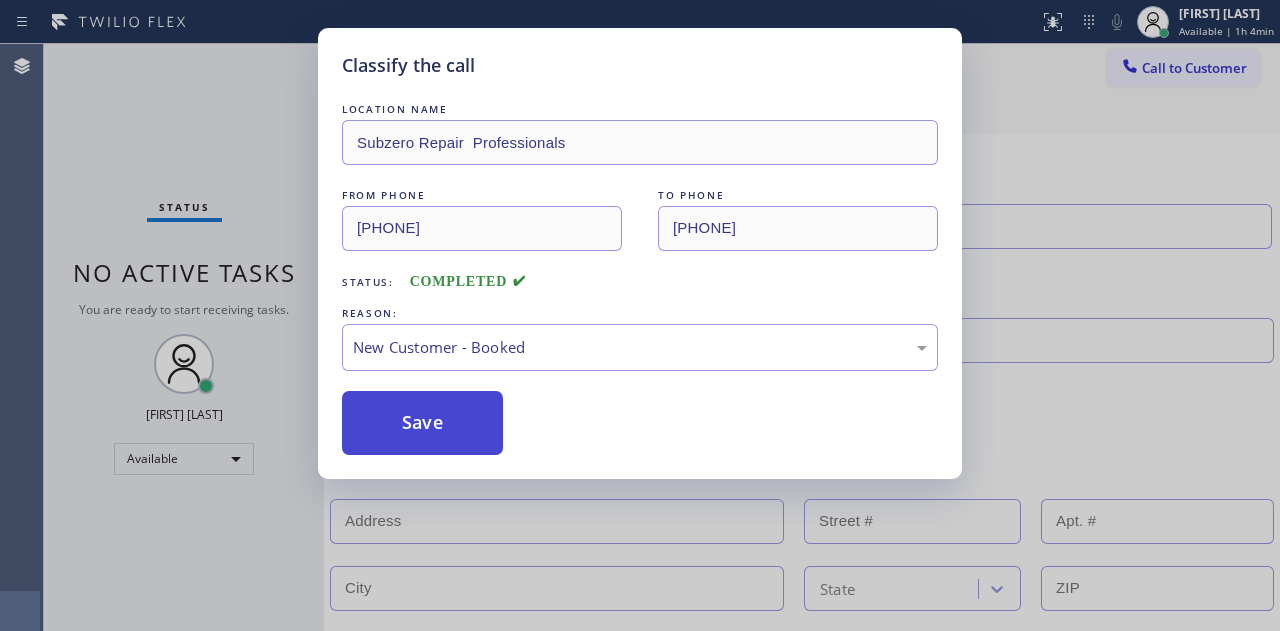 click on "Save" at bounding box center (422, 423) 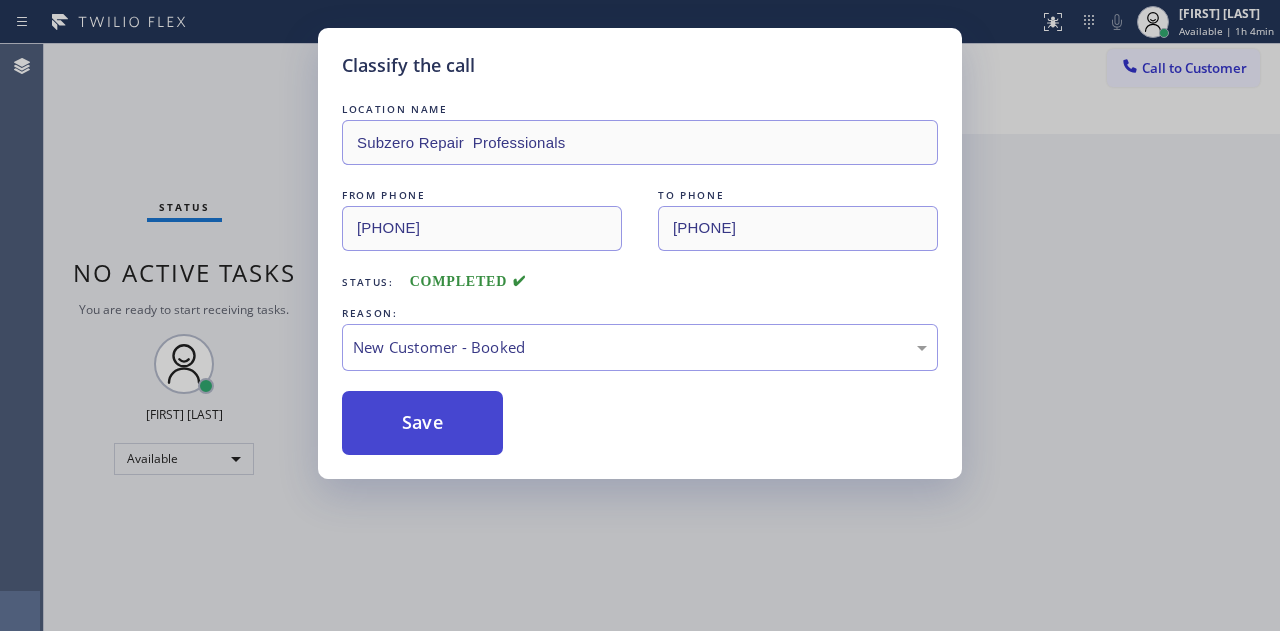 click on "Save" at bounding box center (422, 423) 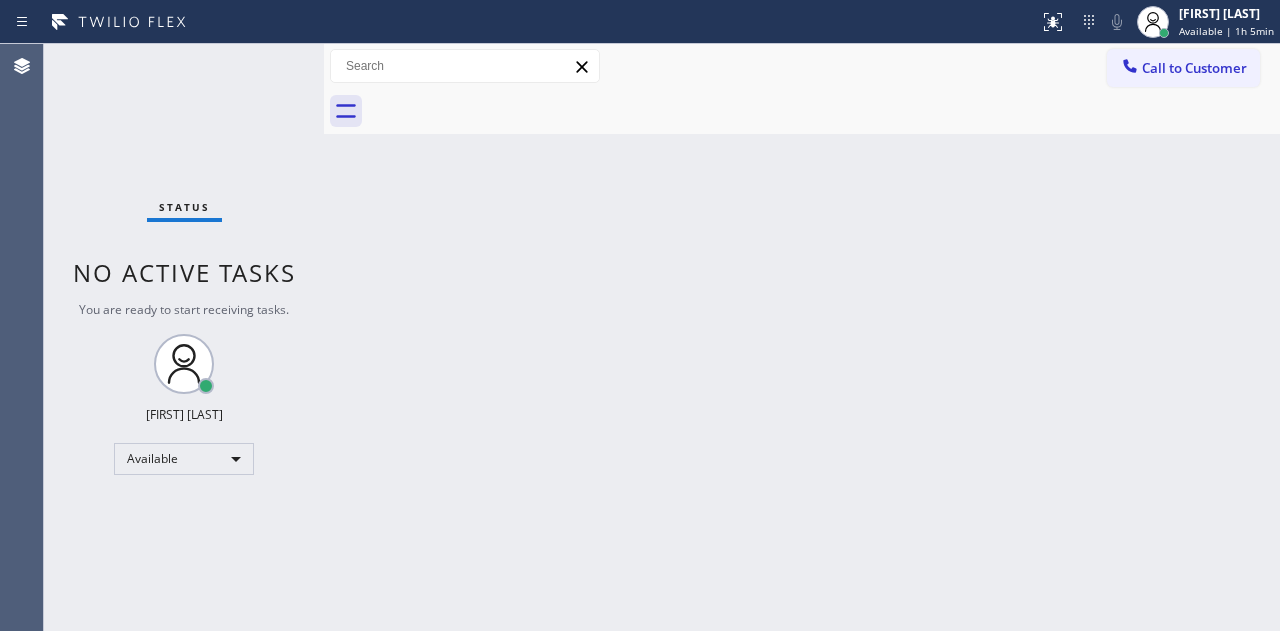 click on "Status   No active tasks     You are ready to start receiving tasks.   [FIRST] [LAST] Available" at bounding box center [184, 337] 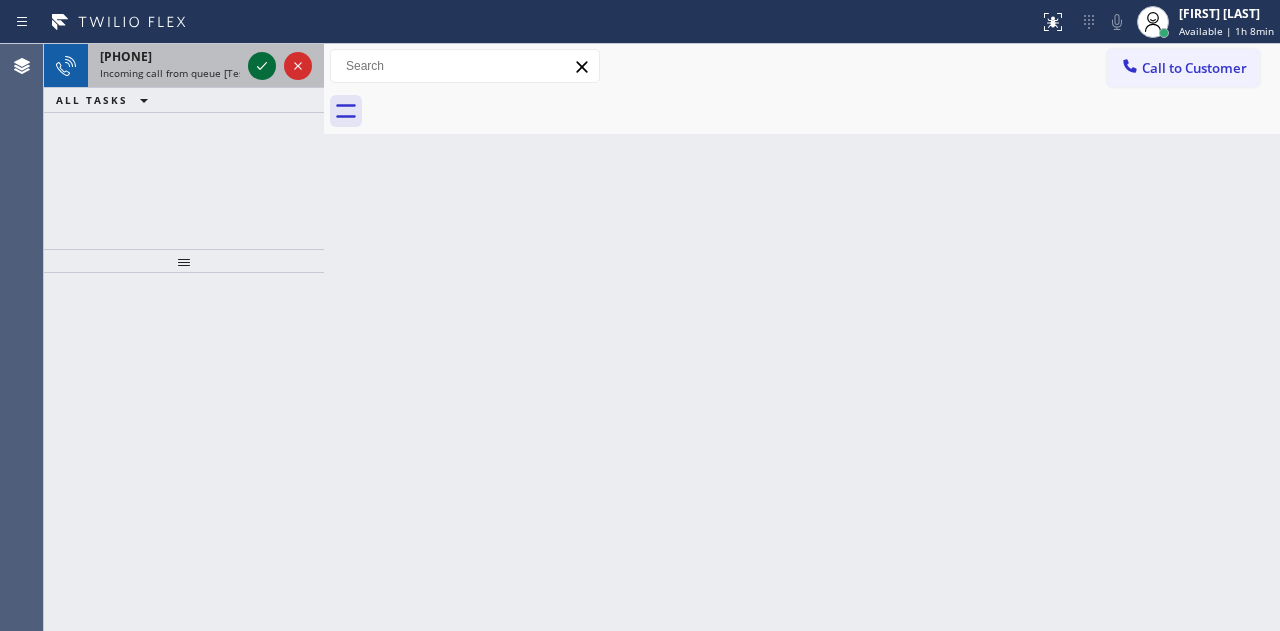 click 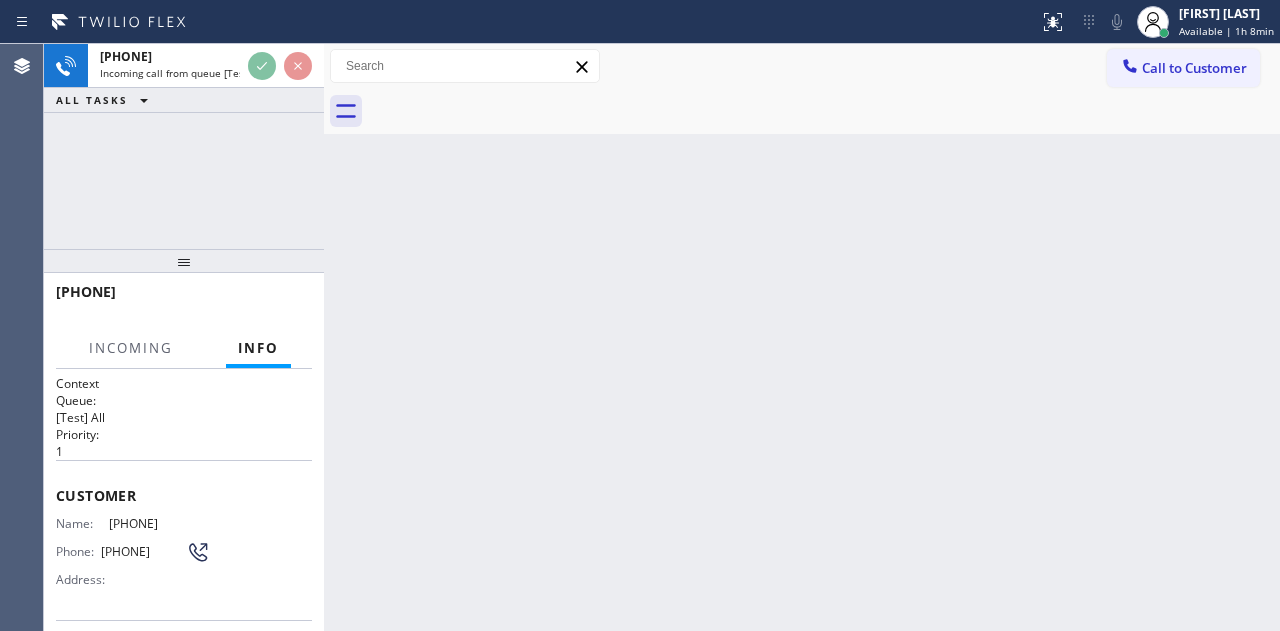 click on "+18188258369" at bounding box center (177, 291) 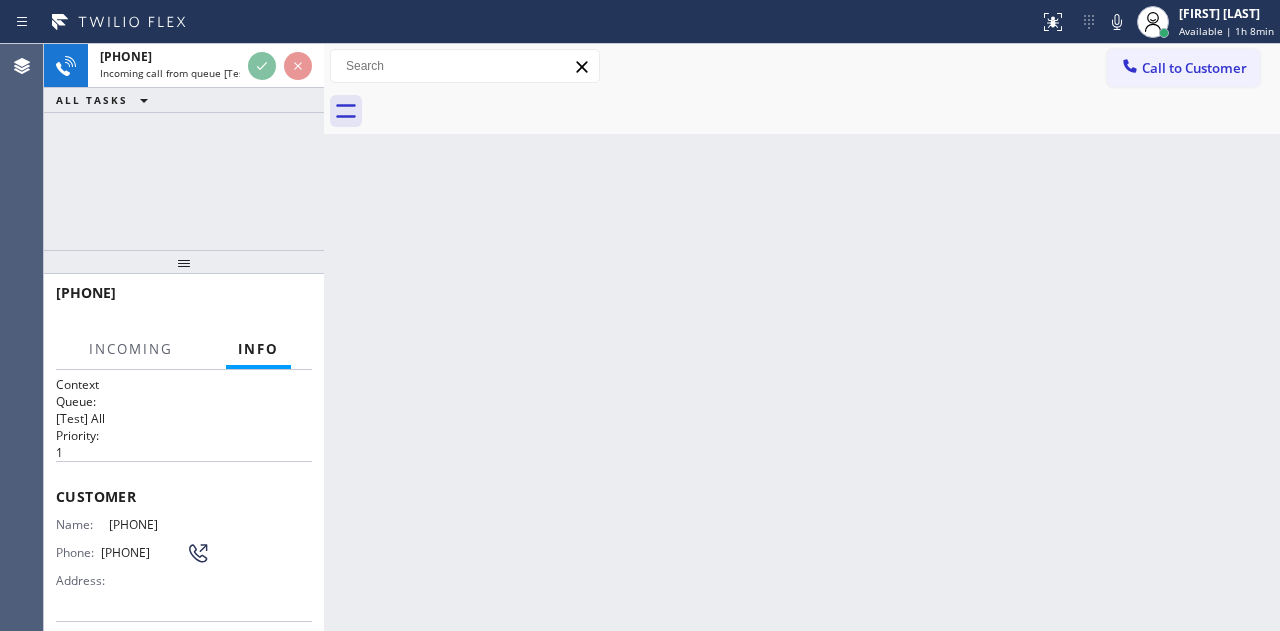 click on "+18188258369" at bounding box center (177, 292) 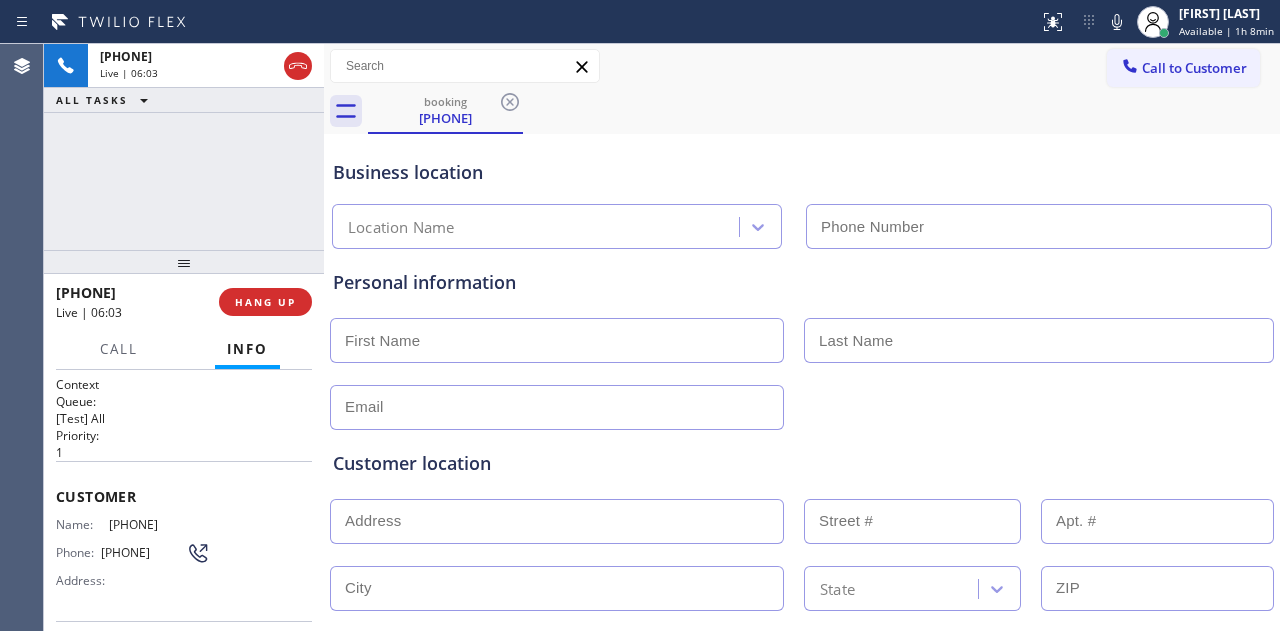 click on "+18188258369 Live | 06:03 HANG UP" at bounding box center [184, 302] 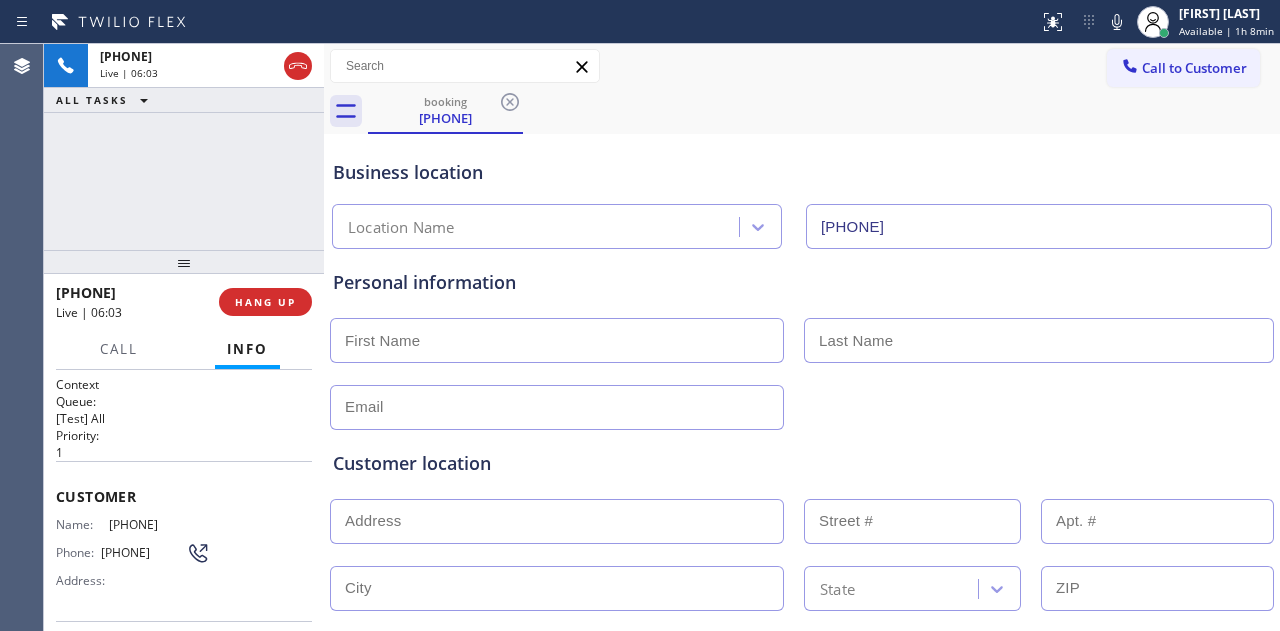 click on "+18188258369 Live | 06:03 HANG UP" at bounding box center (184, 302) 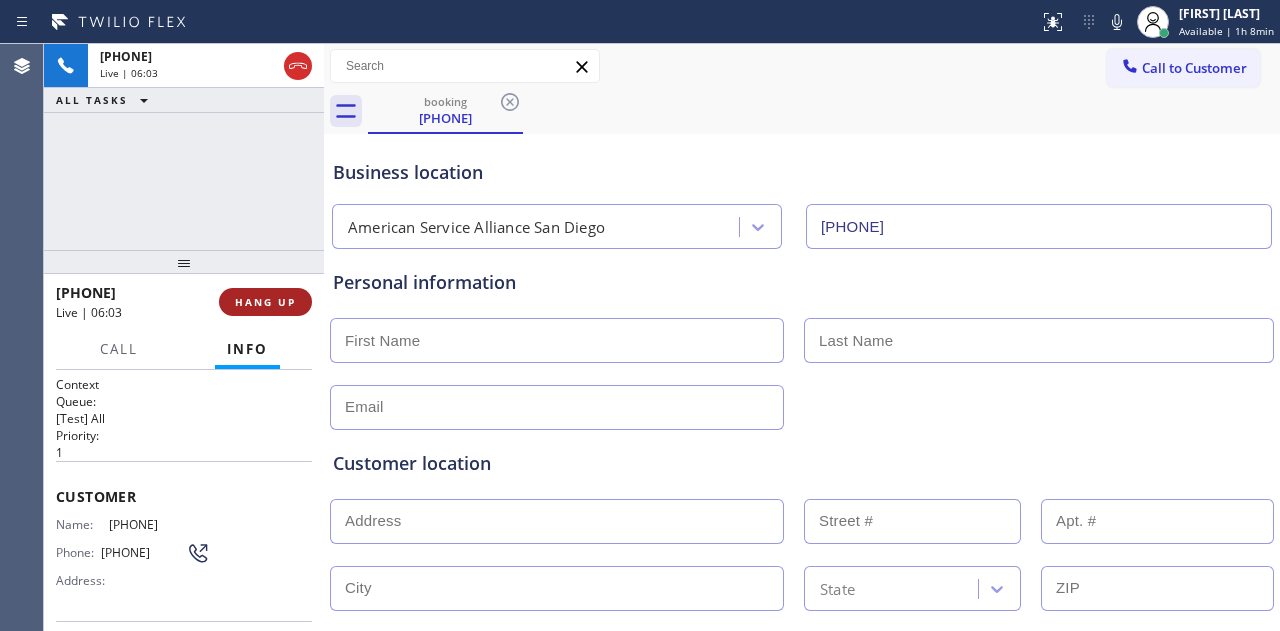 click on "HANG UP" at bounding box center (265, 302) 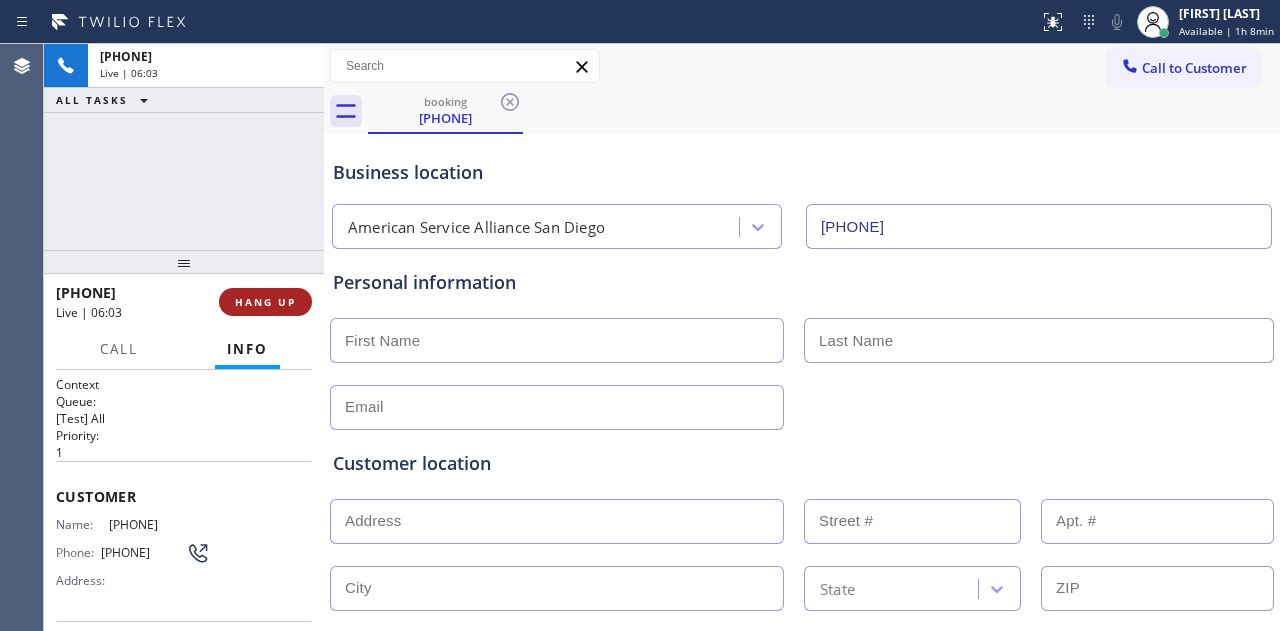 click on "HANG UP" at bounding box center [265, 302] 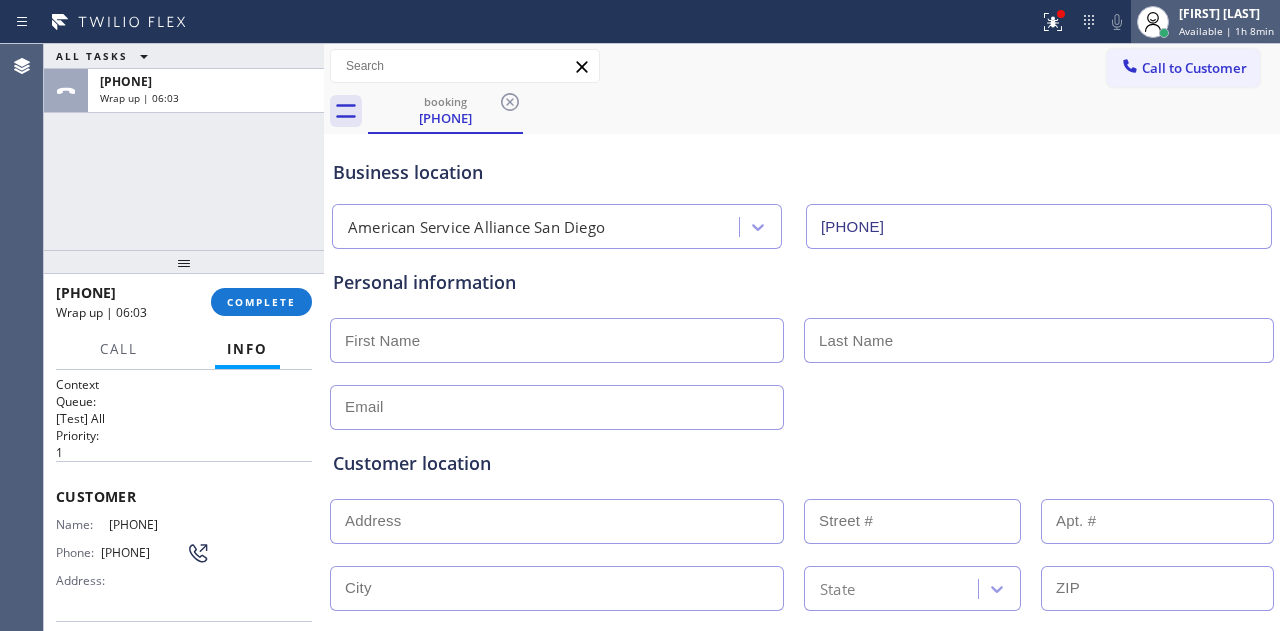 click on "John Glenn Paulin Available | 1h 8min" at bounding box center (1205, 22) 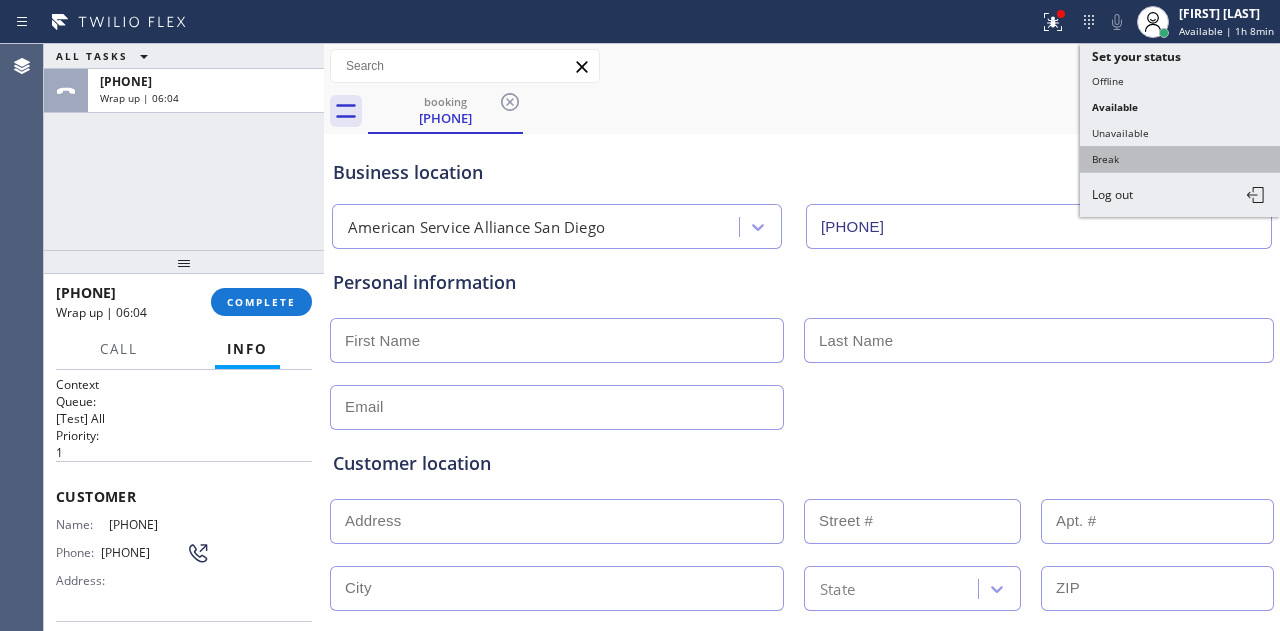 click on "Break" at bounding box center (1180, 159) 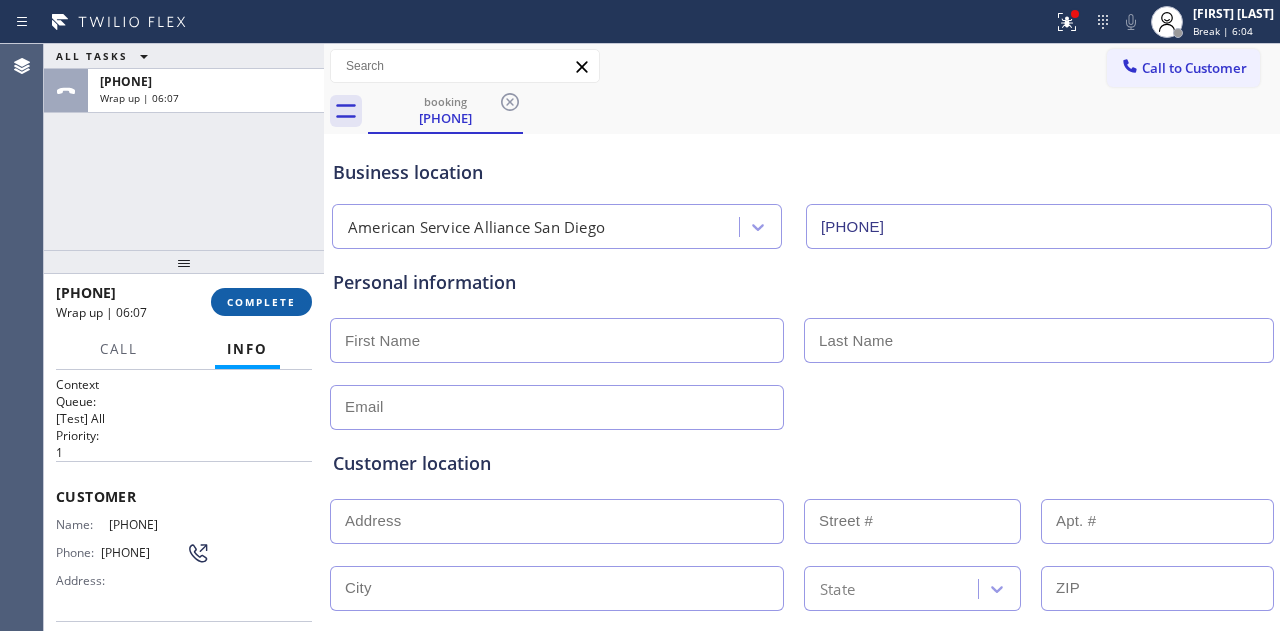 click on "COMPLETE" at bounding box center (261, 302) 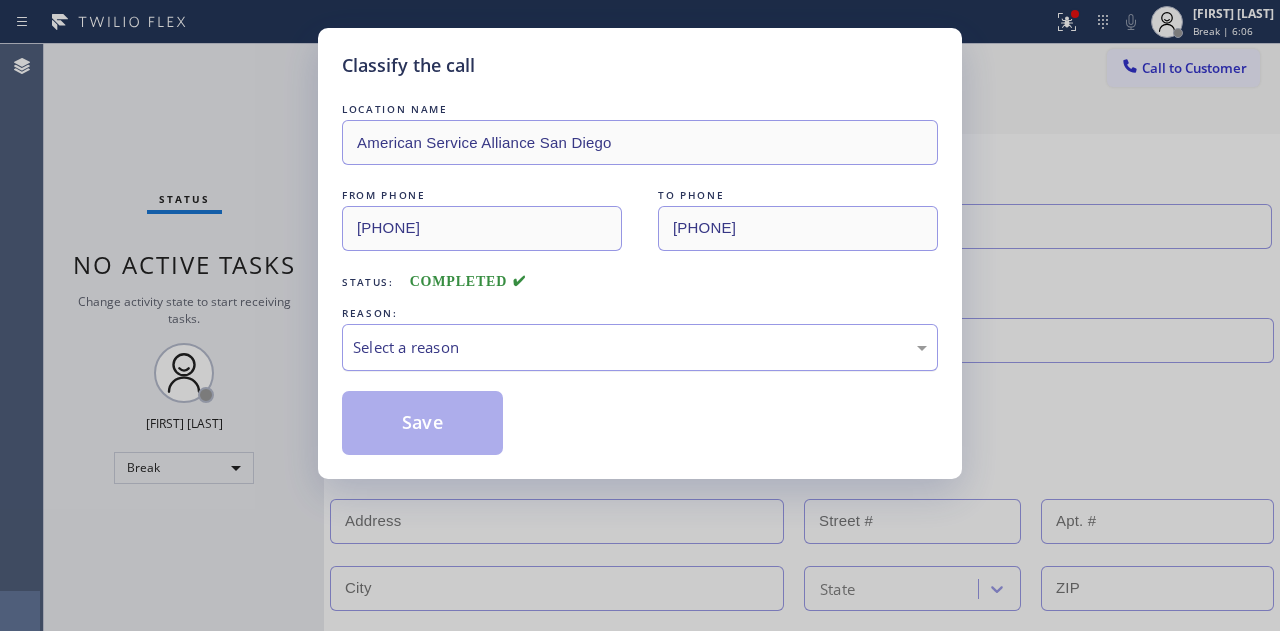click on "Select a reason" at bounding box center [640, 347] 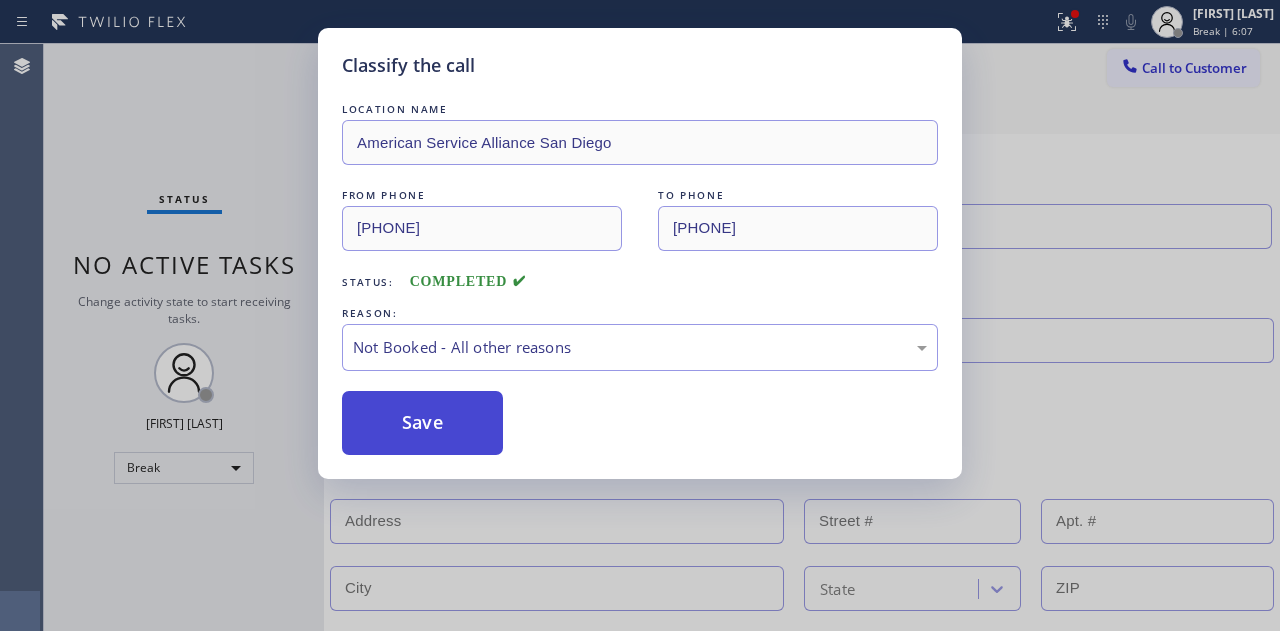 click on "Save" at bounding box center [422, 423] 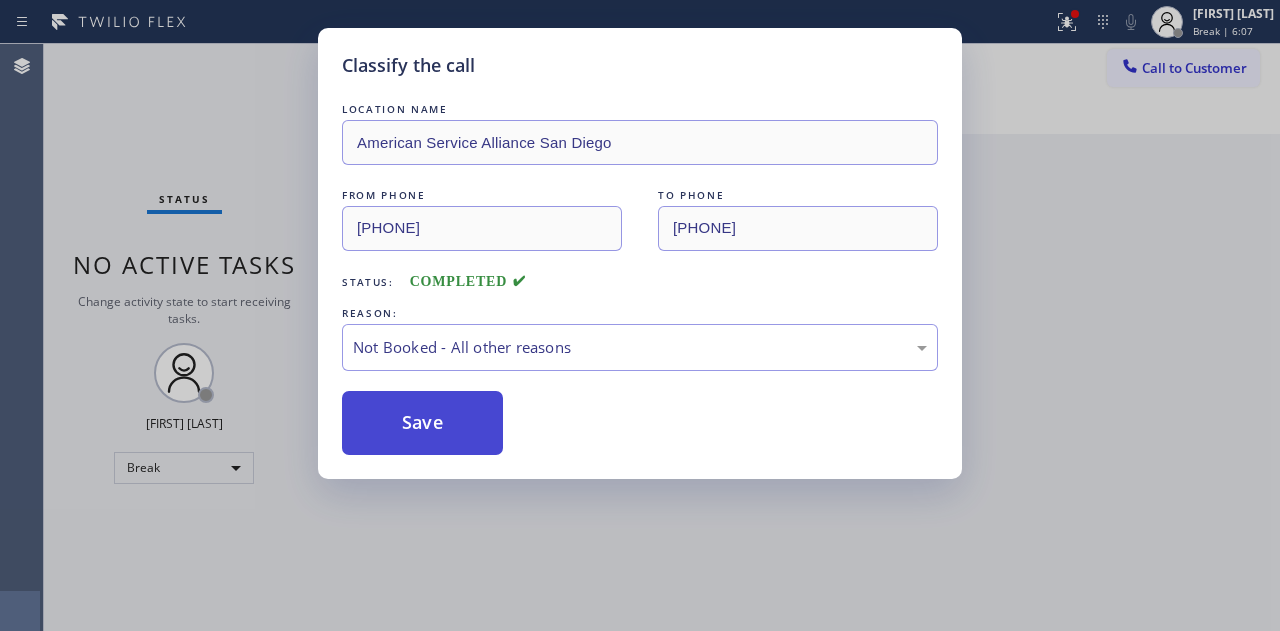 click on "Save" at bounding box center (422, 423) 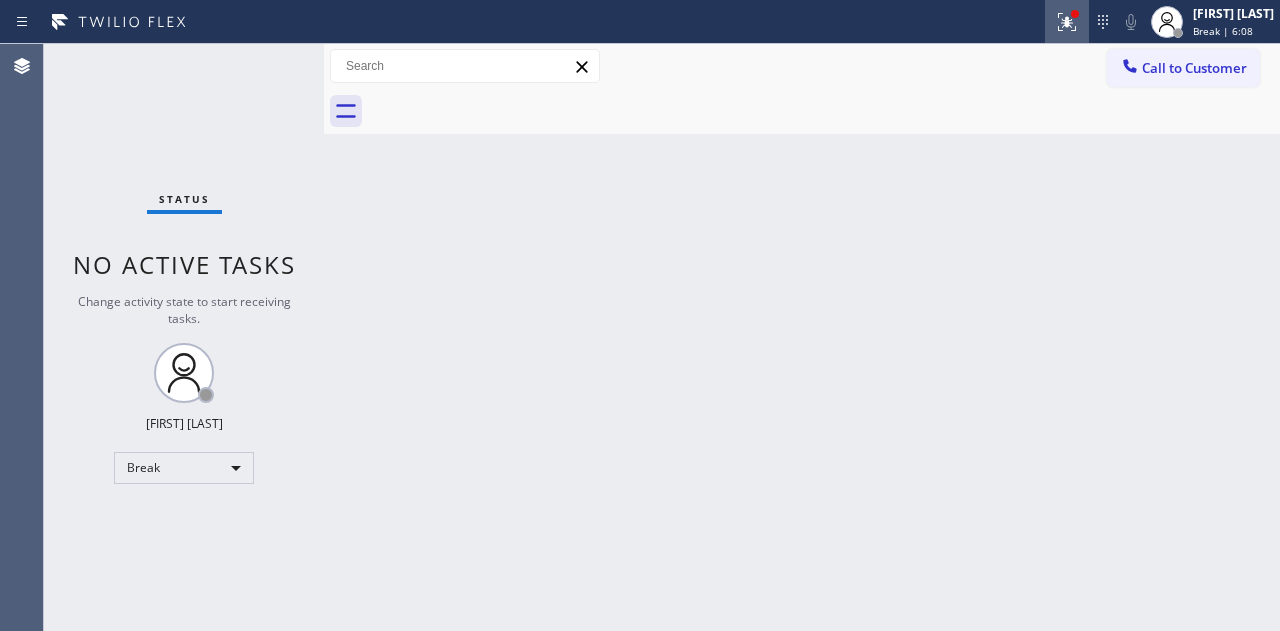 click 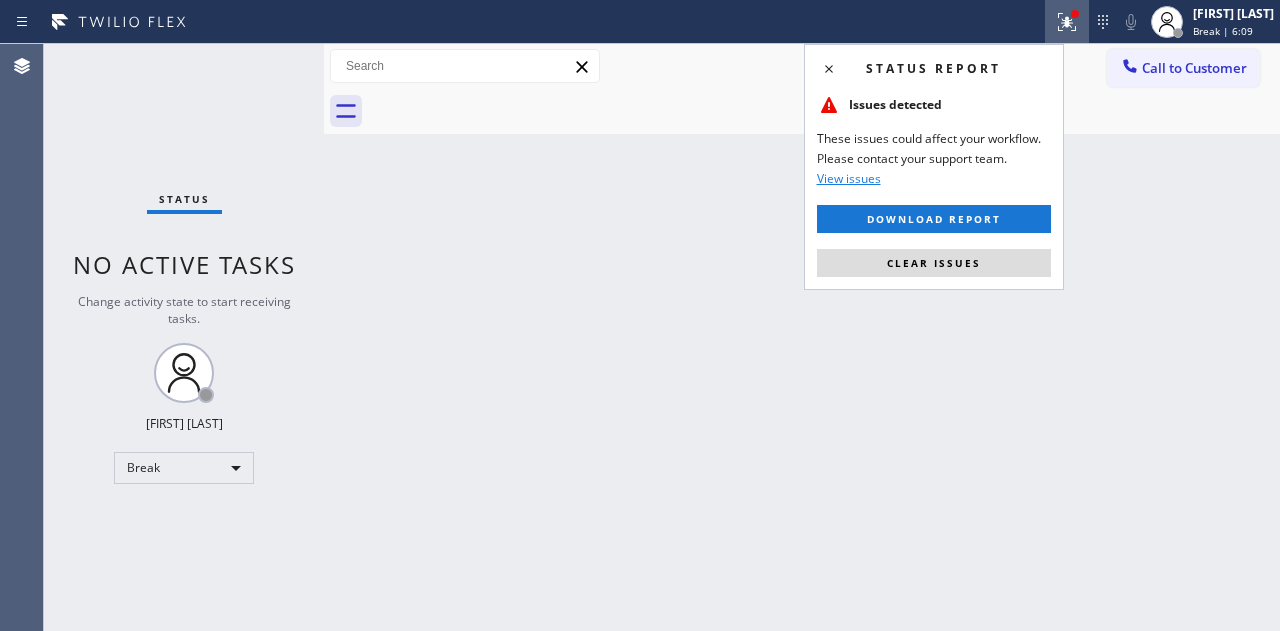 click on "Clear issues" at bounding box center [934, 263] 